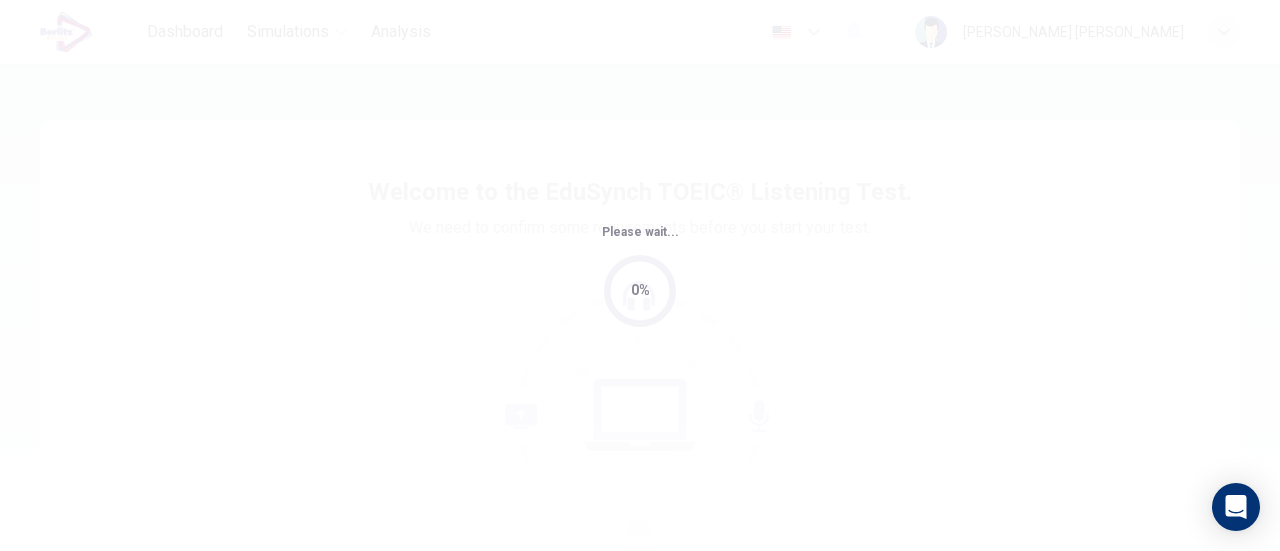 scroll, scrollTop: 0, scrollLeft: 0, axis: both 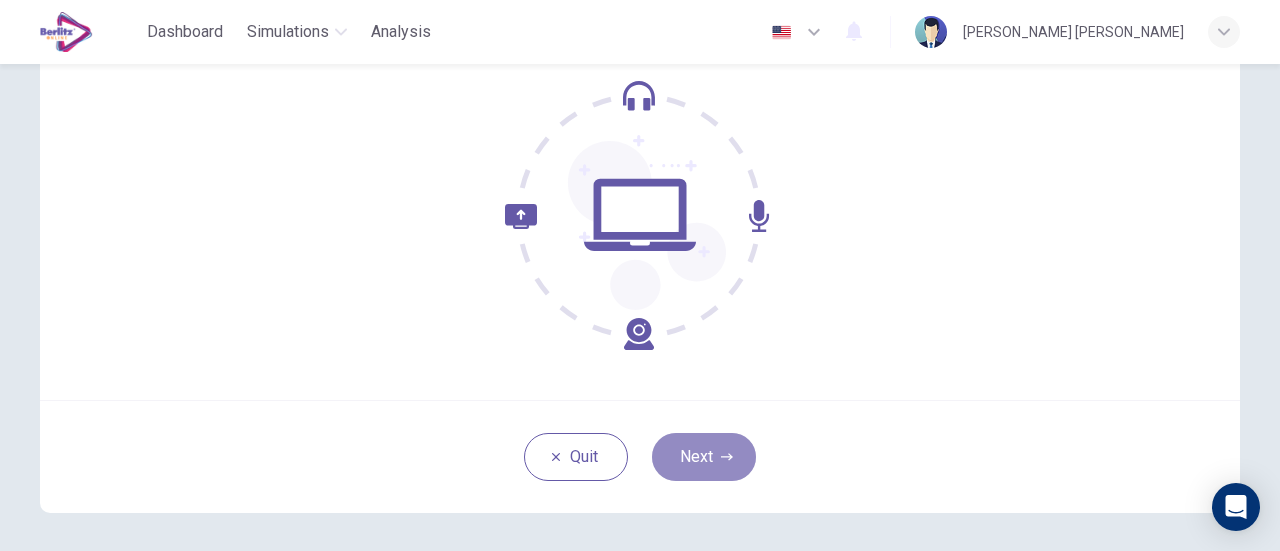 drag, startPoint x: 704, startPoint y: 451, endPoint x: 690, endPoint y: 448, distance: 14.3178215 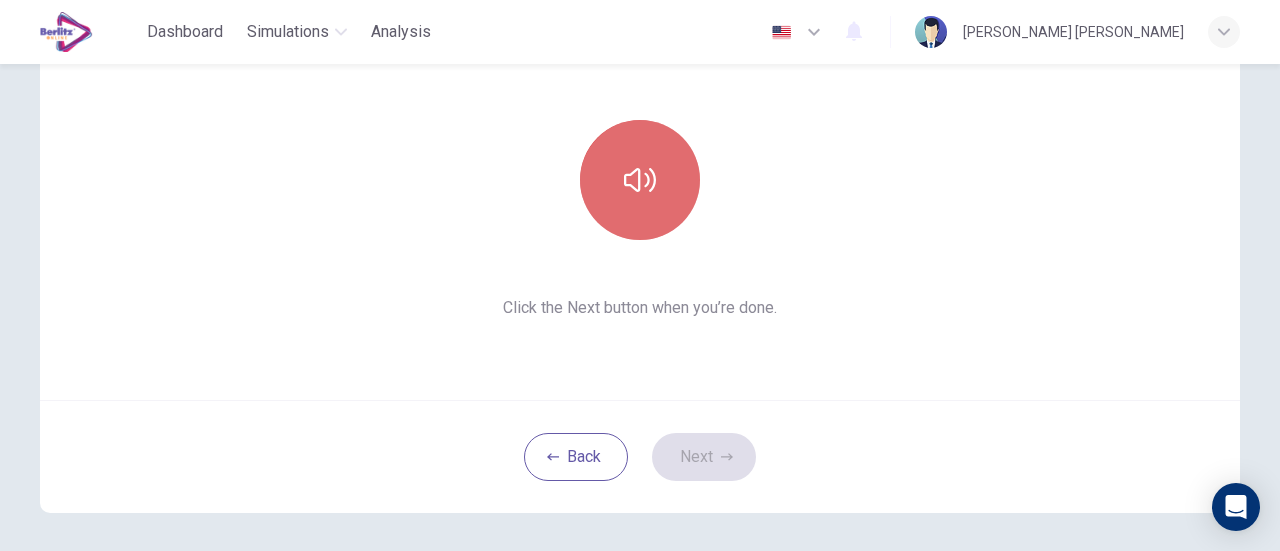 click 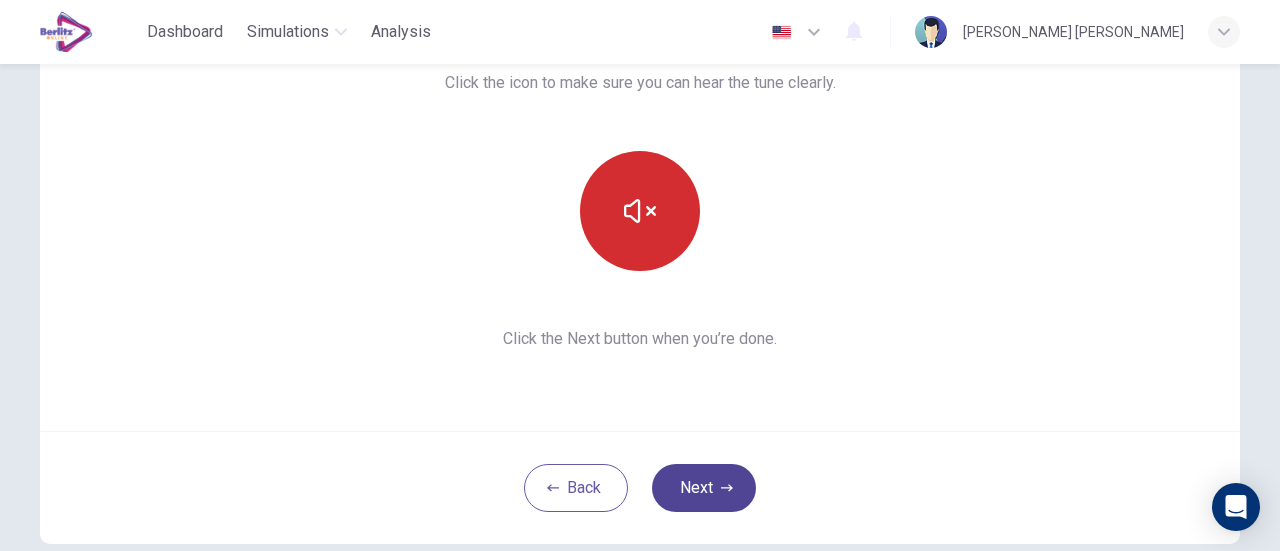 scroll, scrollTop: 200, scrollLeft: 0, axis: vertical 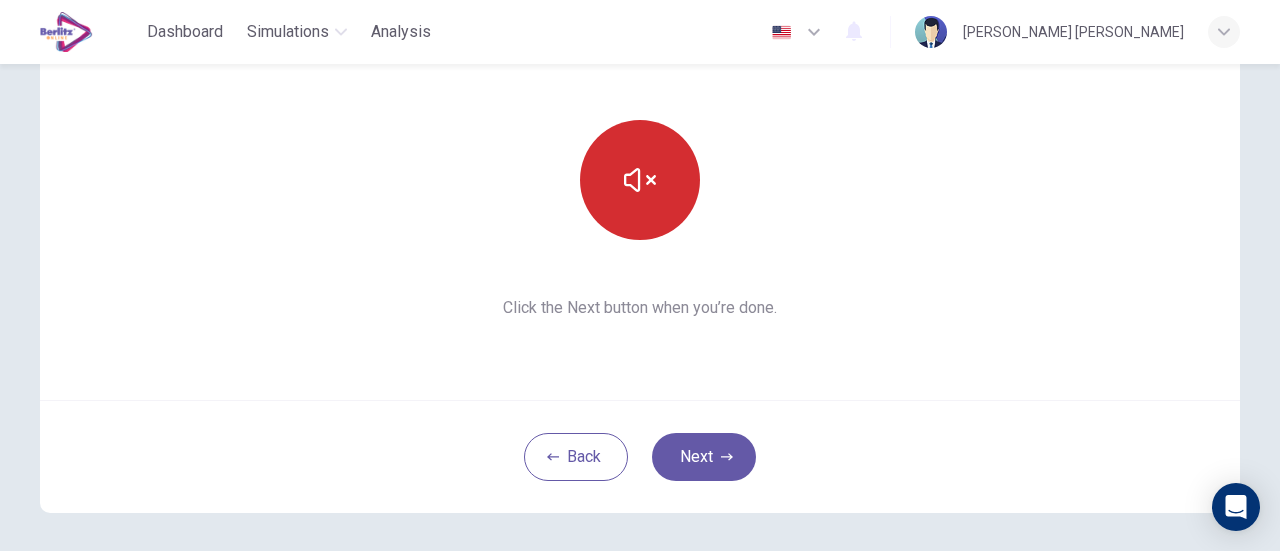 click on "Next" at bounding box center (704, 457) 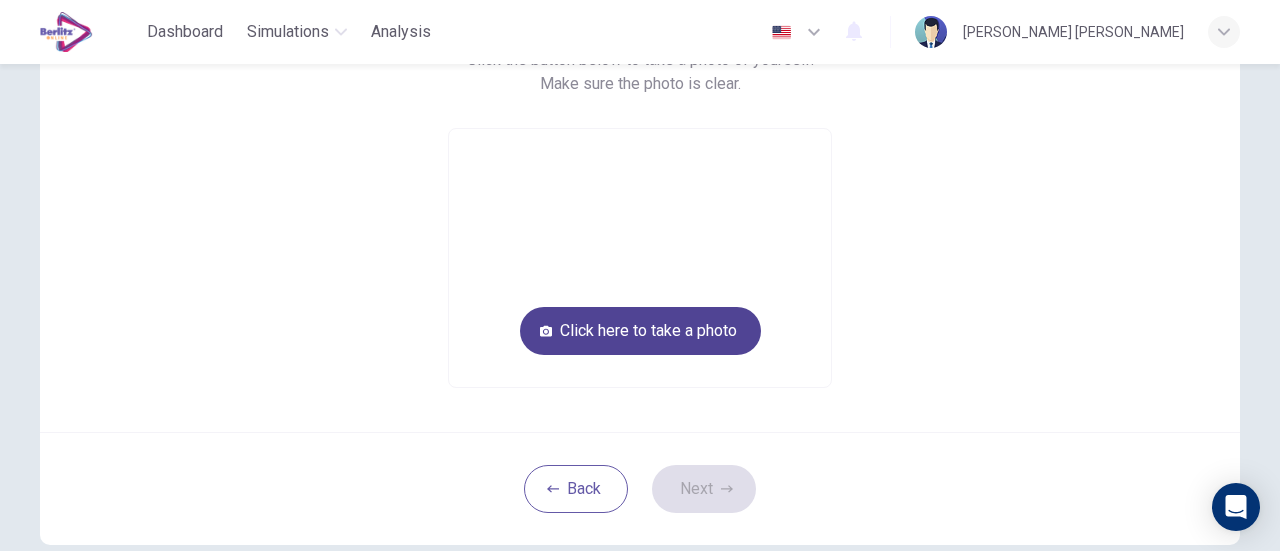 scroll, scrollTop: 100, scrollLeft: 0, axis: vertical 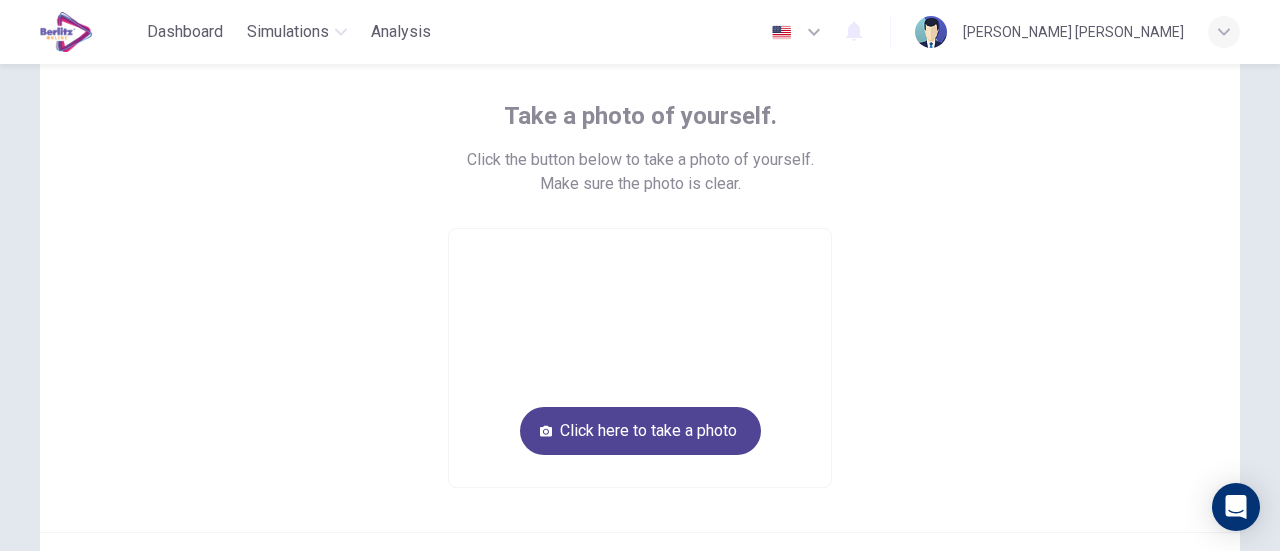 click on "Click here to take a photo" at bounding box center [640, 431] 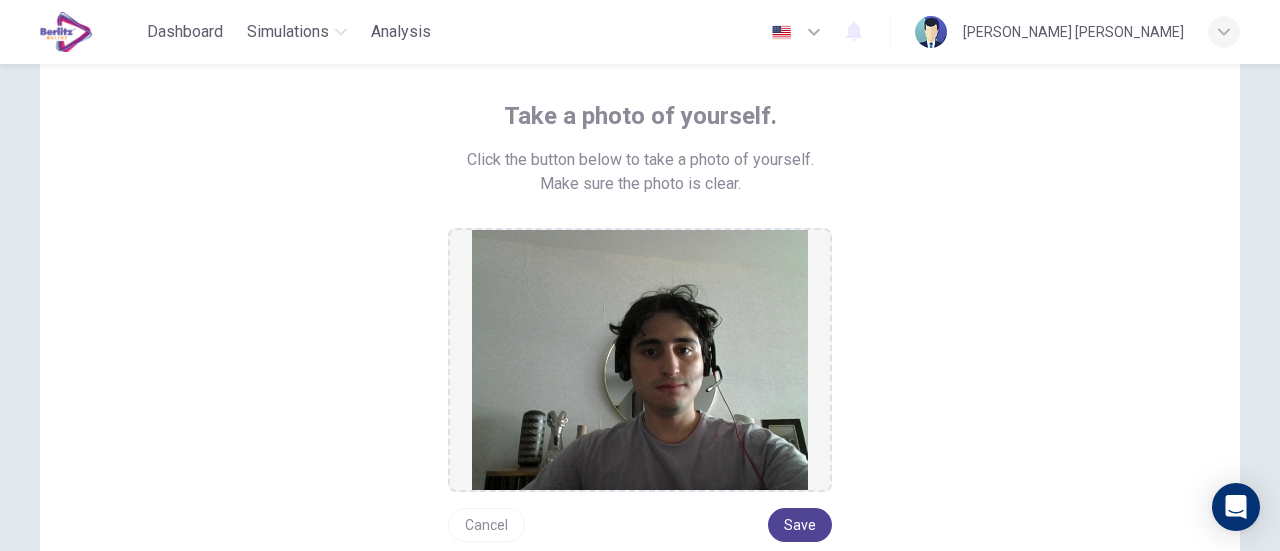 click on "Save" at bounding box center [800, 525] 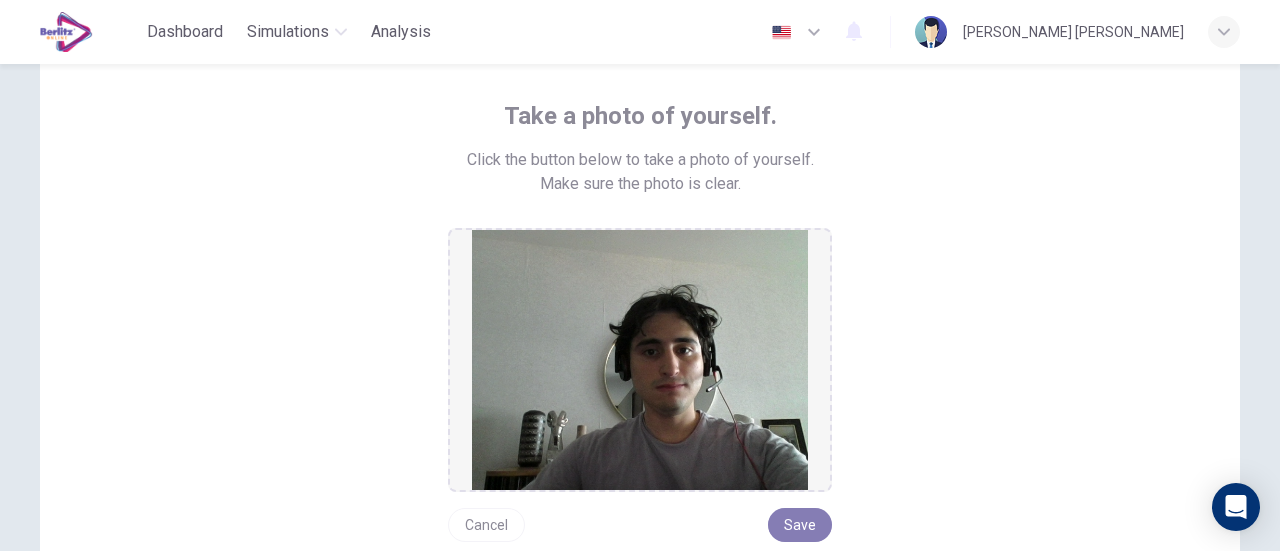 click on "Save" at bounding box center (800, 525) 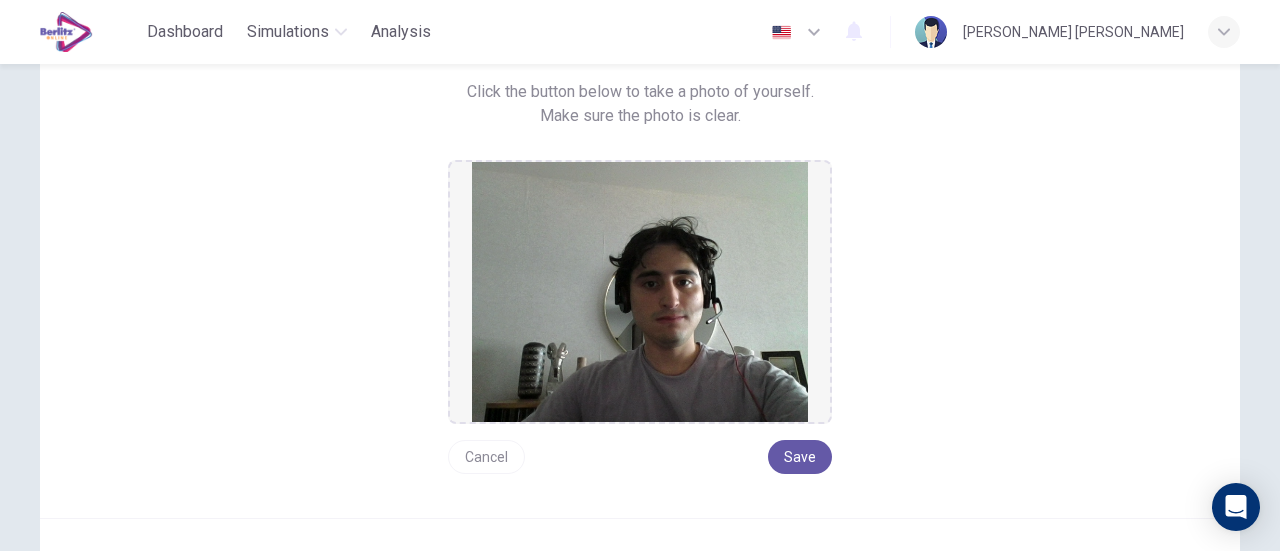 scroll, scrollTop: 200, scrollLeft: 0, axis: vertical 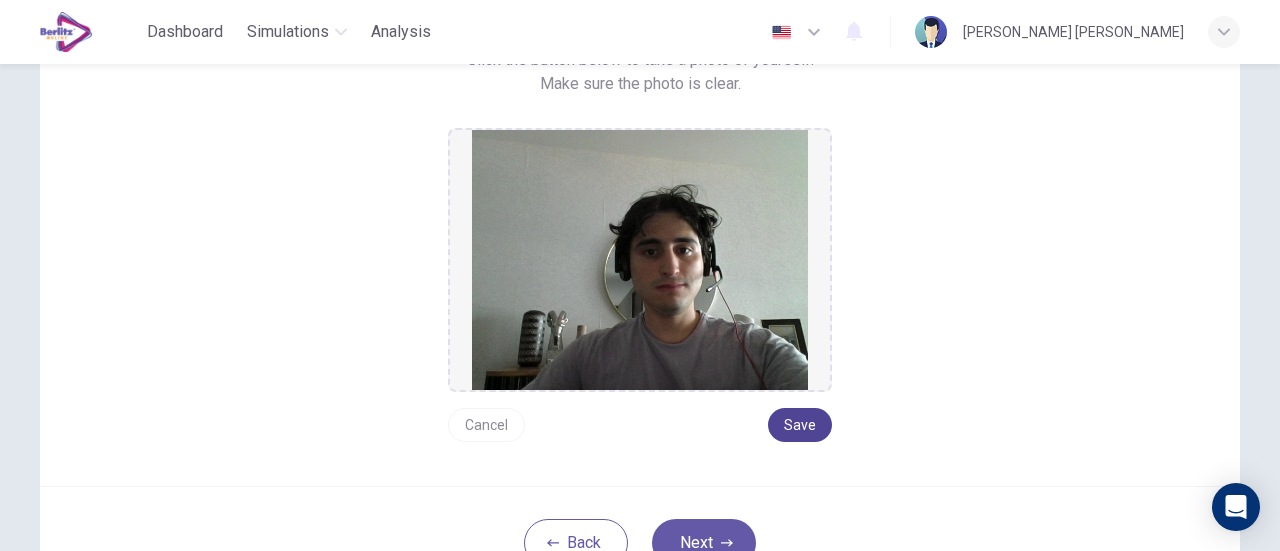click on "Save" at bounding box center (800, 425) 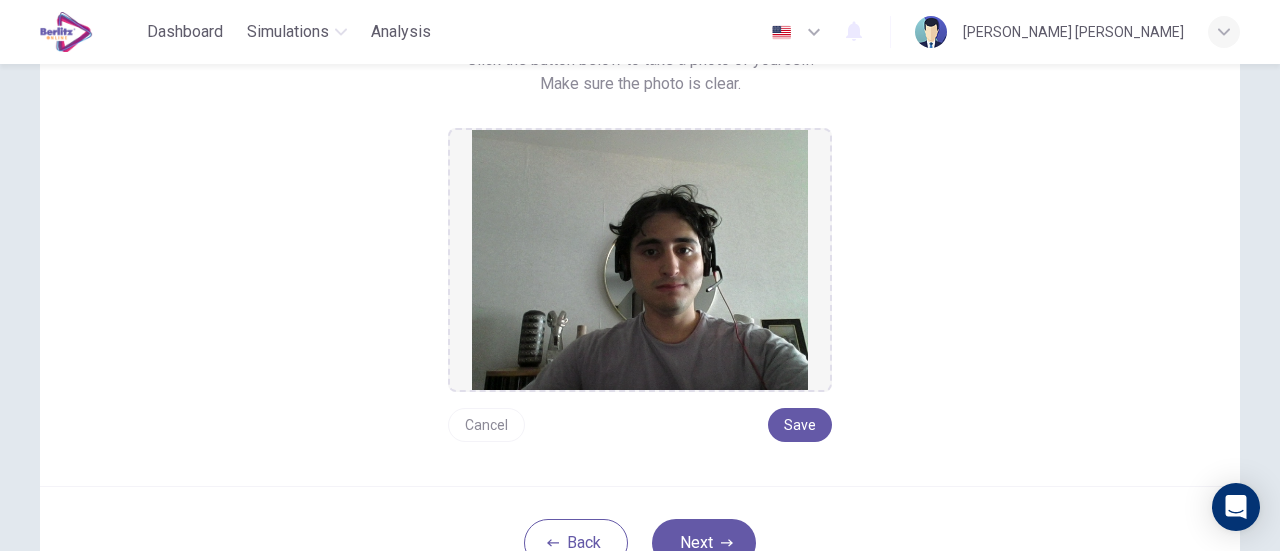 click on "Next" at bounding box center (704, 543) 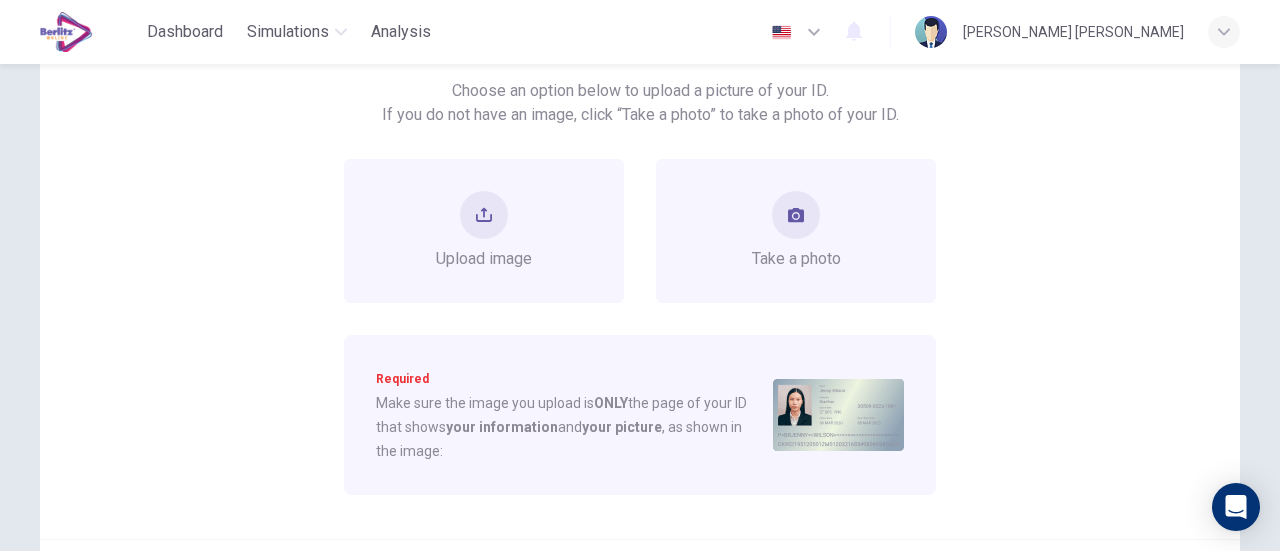 scroll, scrollTop: 100, scrollLeft: 0, axis: vertical 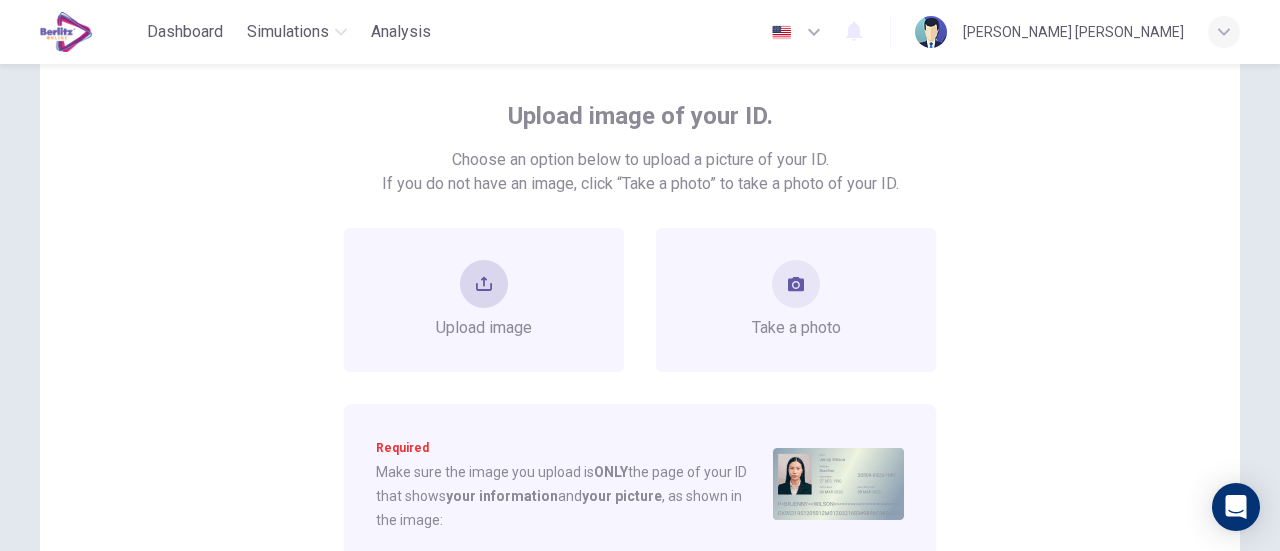 click 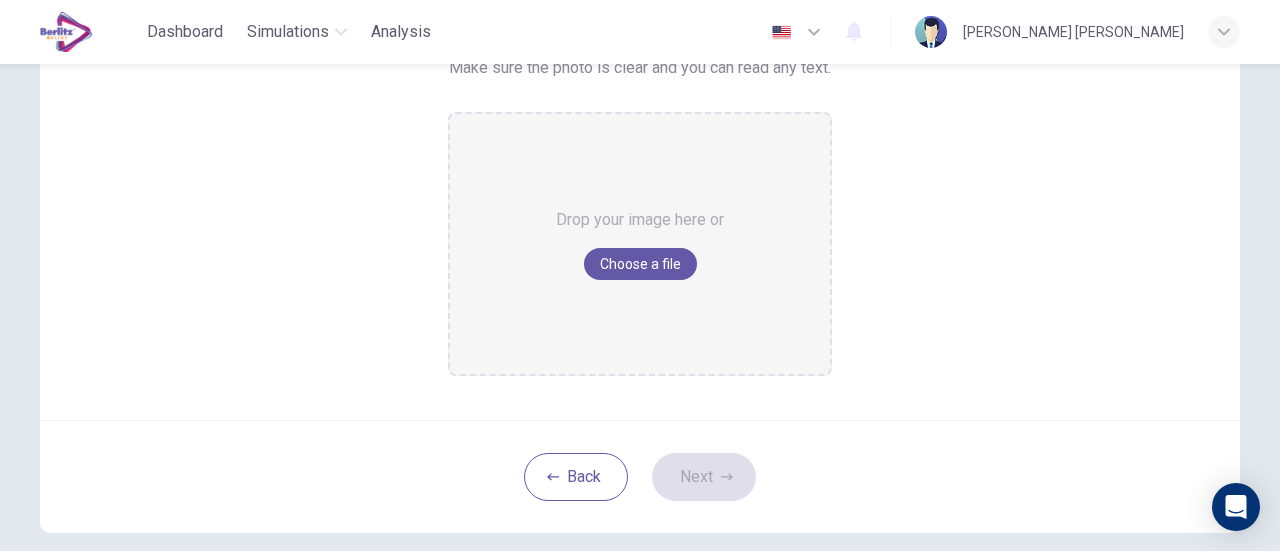 scroll, scrollTop: 300, scrollLeft: 0, axis: vertical 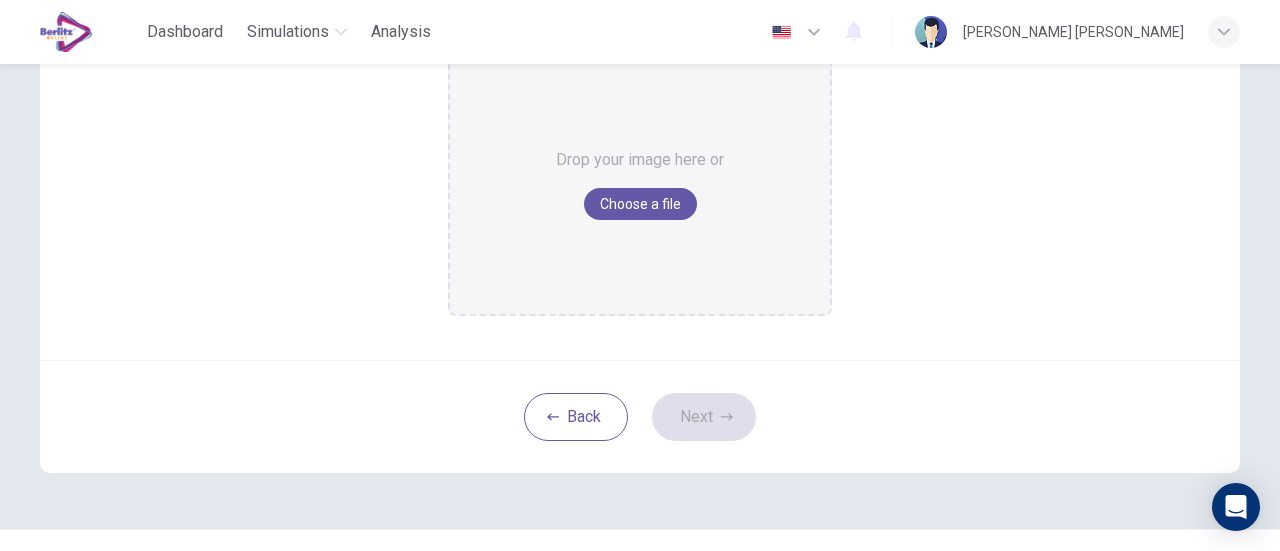 click on "Back" at bounding box center (576, 417) 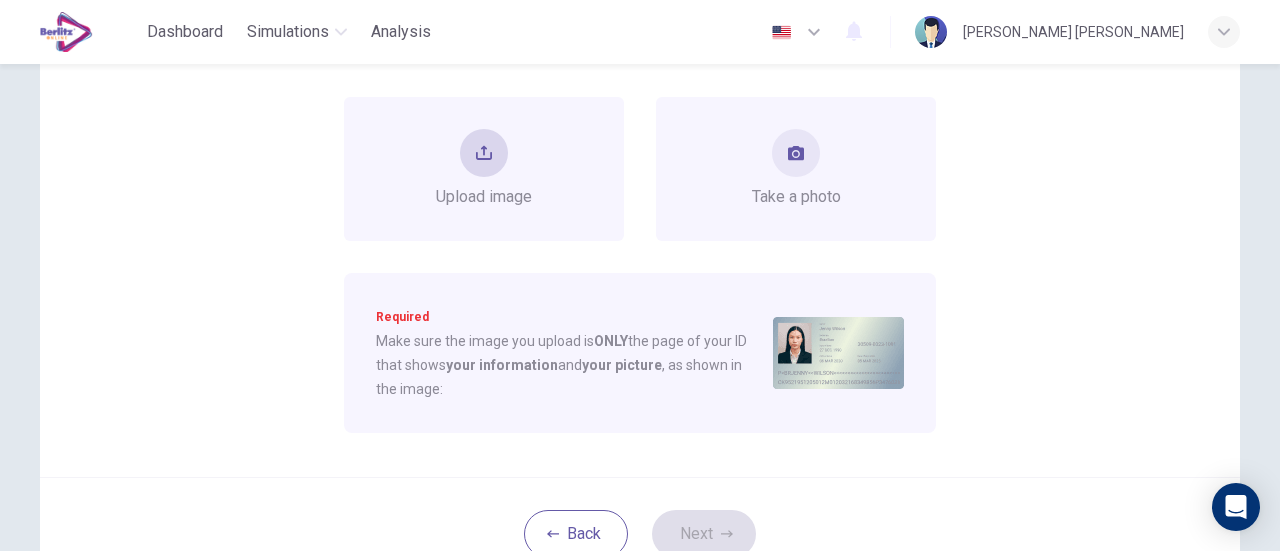 scroll, scrollTop: 200, scrollLeft: 0, axis: vertical 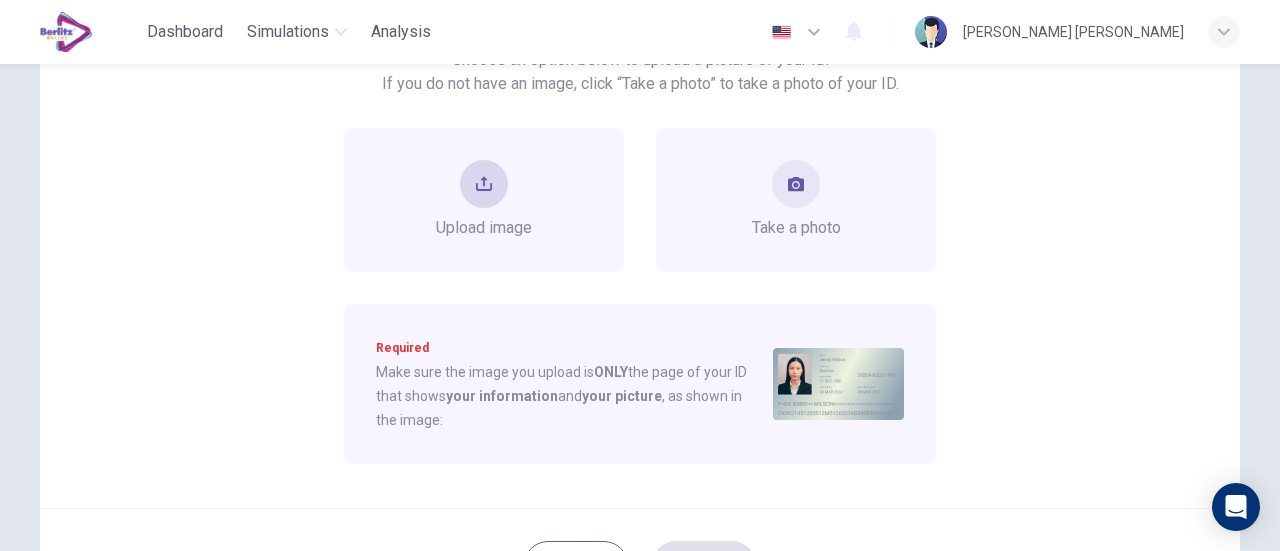 click at bounding box center [484, 184] 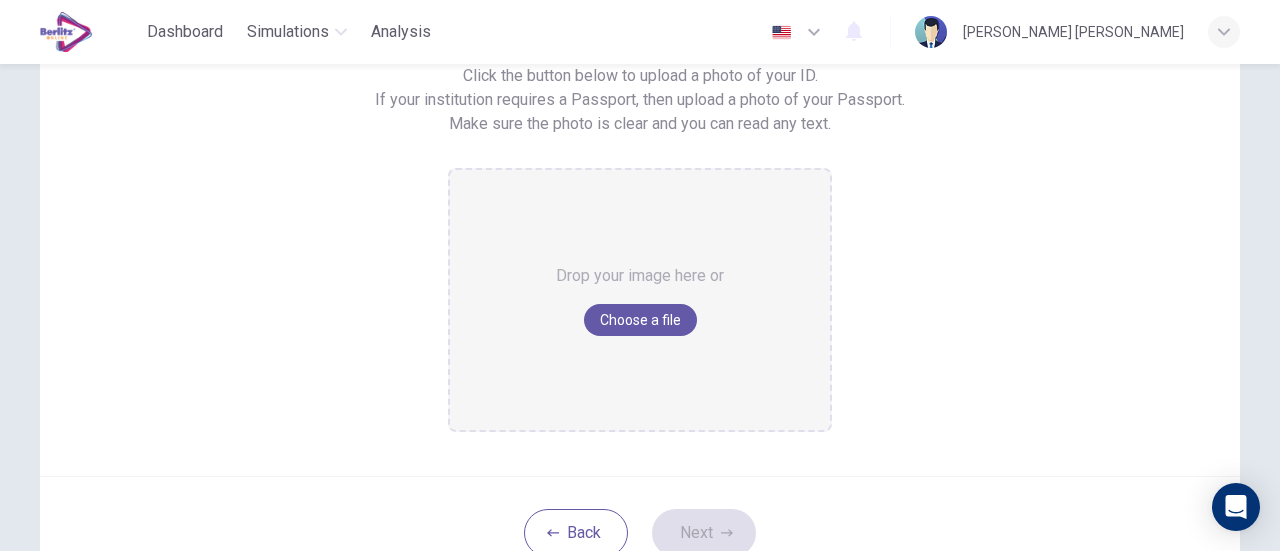 scroll, scrollTop: 300, scrollLeft: 0, axis: vertical 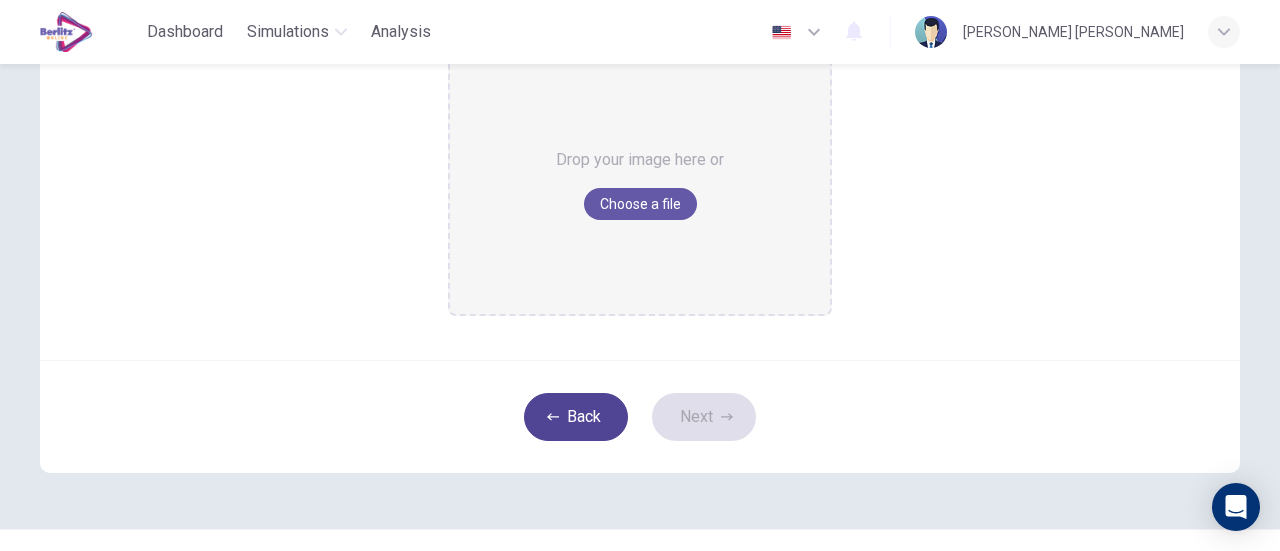 click on "Back" at bounding box center (576, 417) 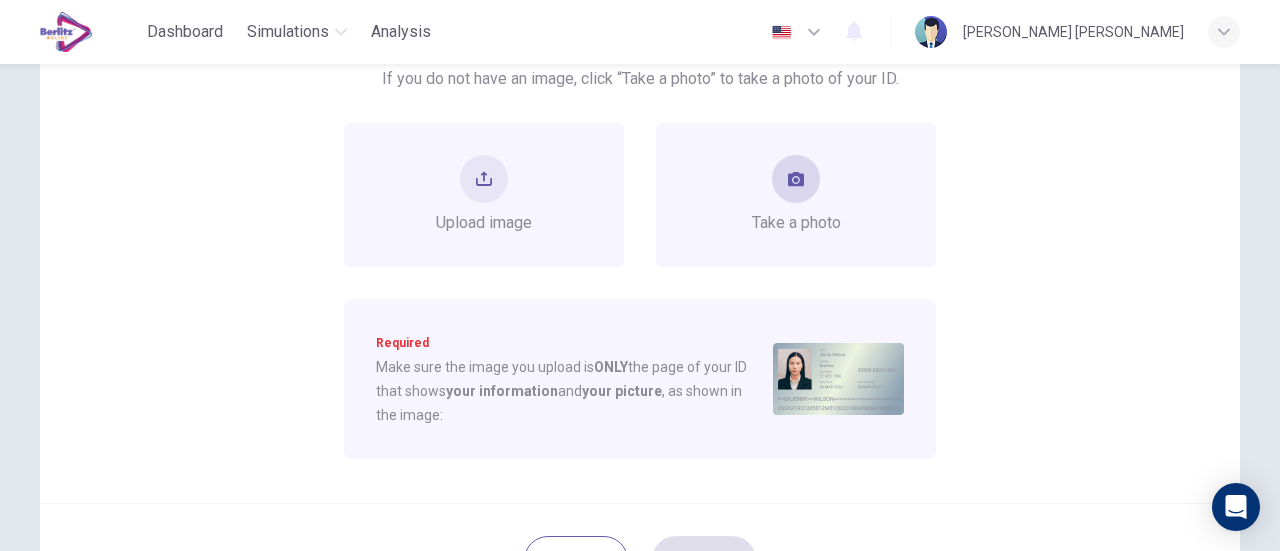 scroll, scrollTop: 100, scrollLeft: 0, axis: vertical 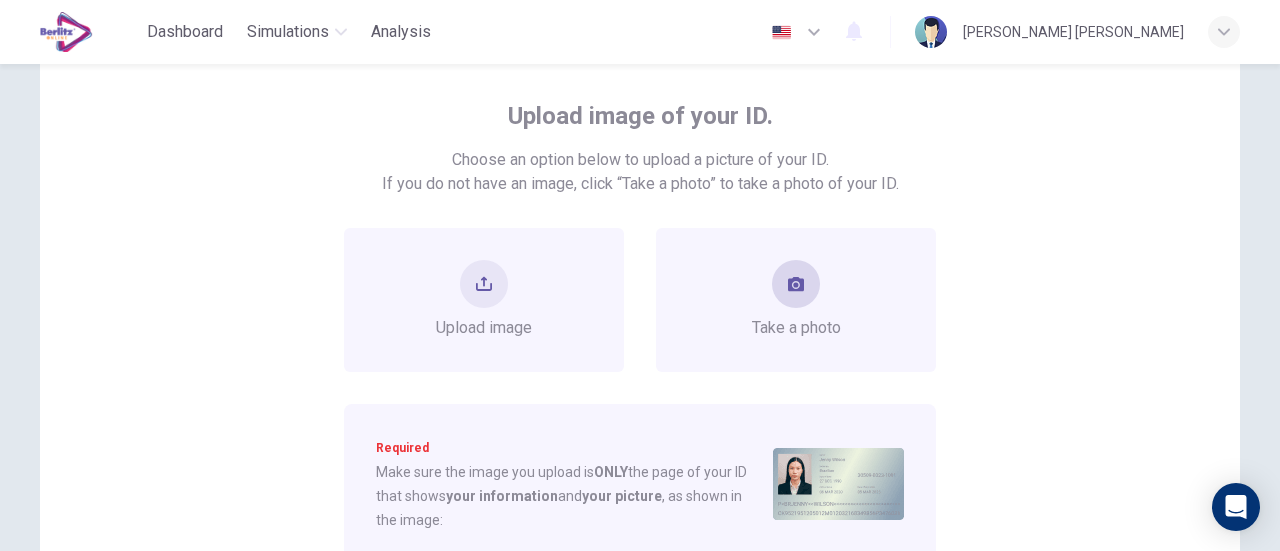 click on "Take a photo" at bounding box center [796, 328] 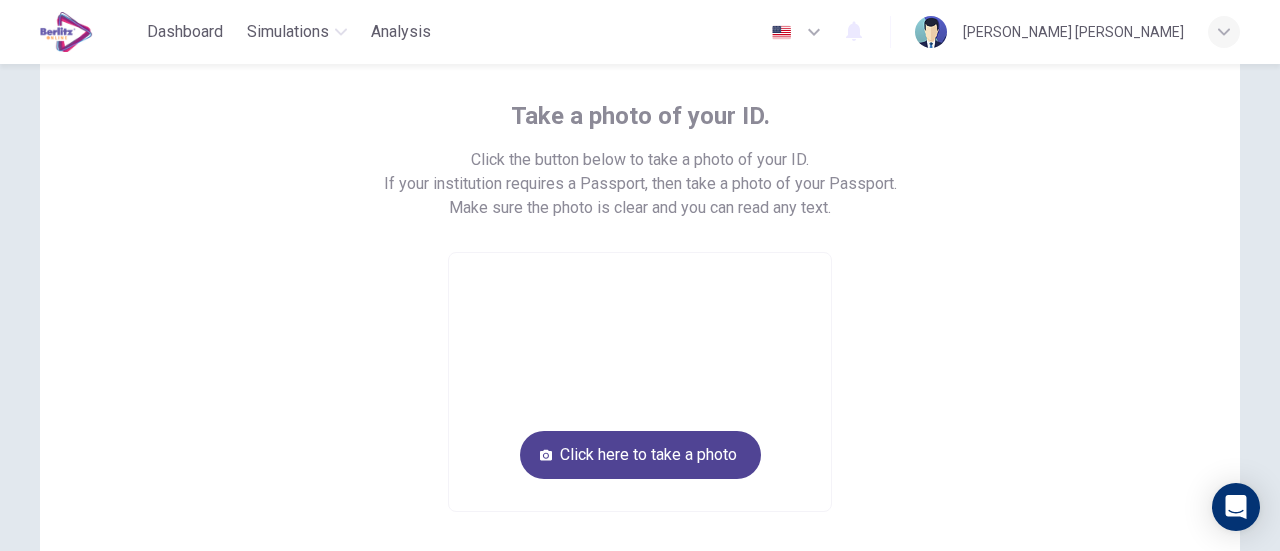 click on "Click here to take a photo" at bounding box center [640, 455] 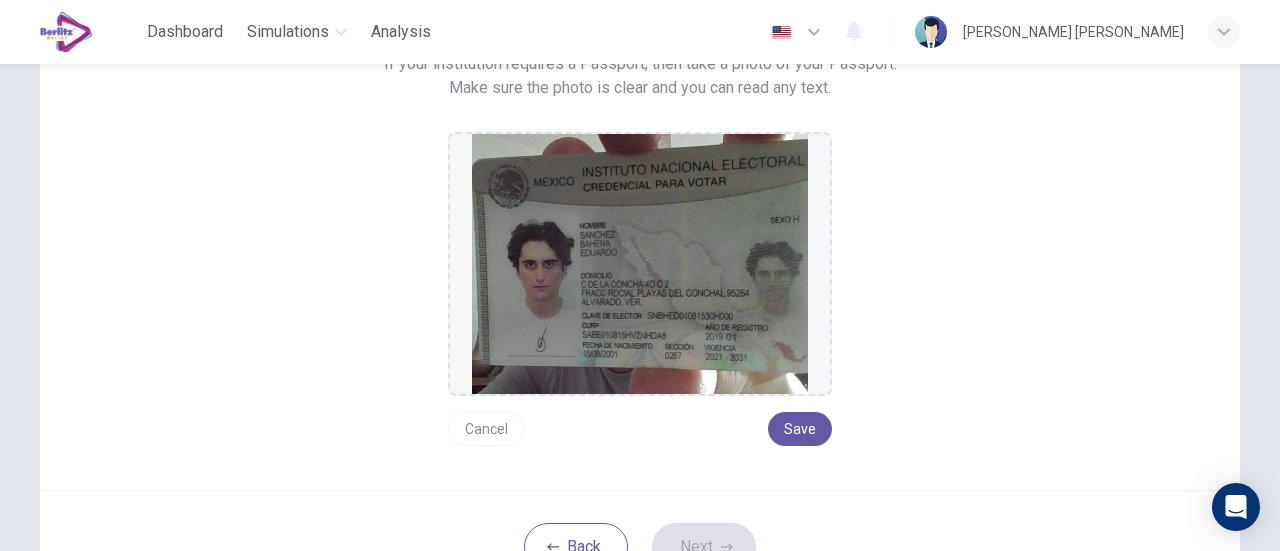 scroll, scrollTop: 300, scrollLeft: 0, axis: vertical 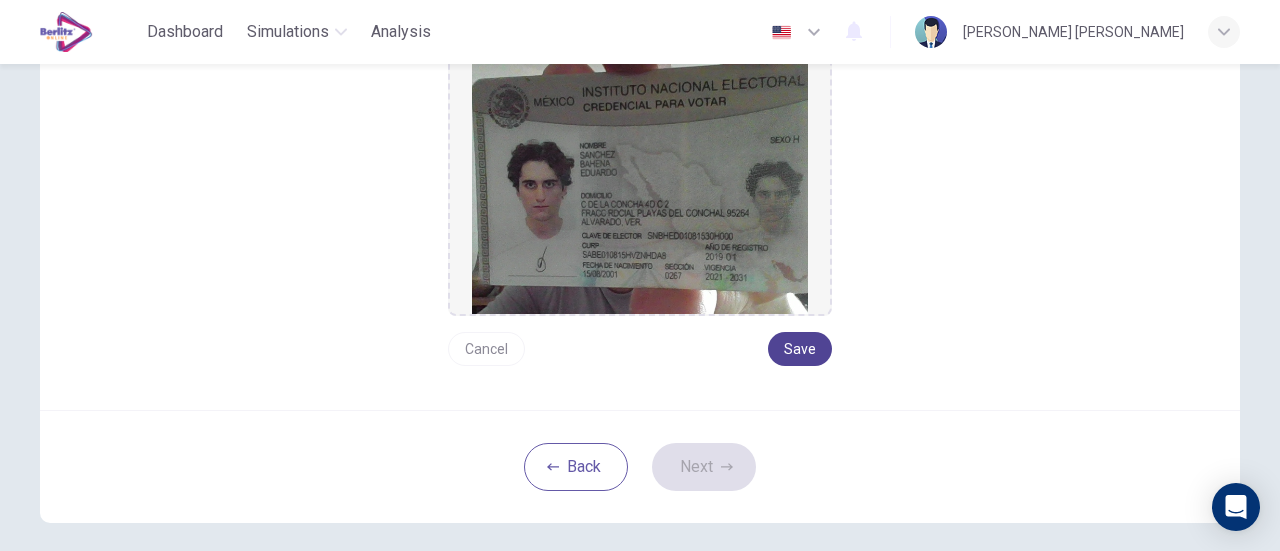 click on "Save" at bounding box center [800, 349] 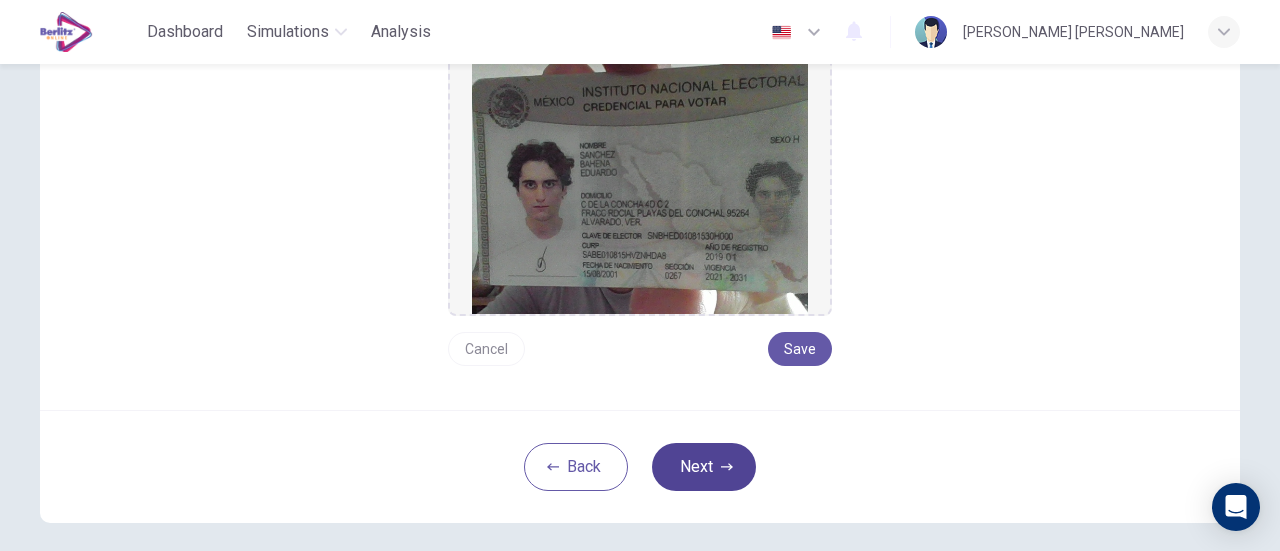 click on "Next" at bounding box center (704, 467) 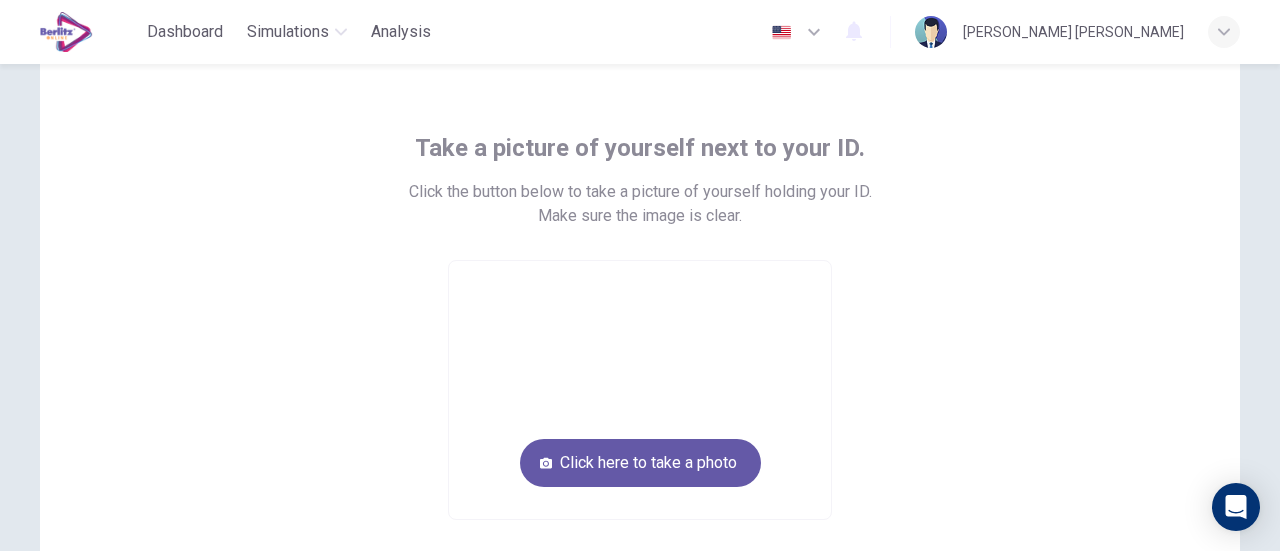 scroll, scrollTop: 100, scrollLeft: 0, axis: vertical 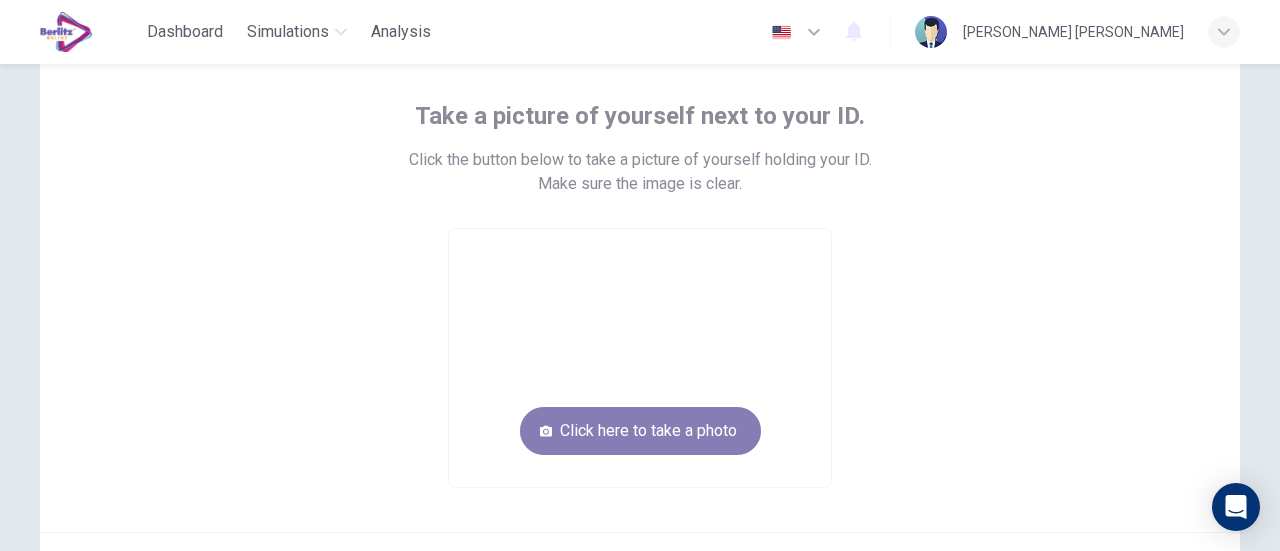 click on "Click here to take a photo" at bounding box center (640, 431) 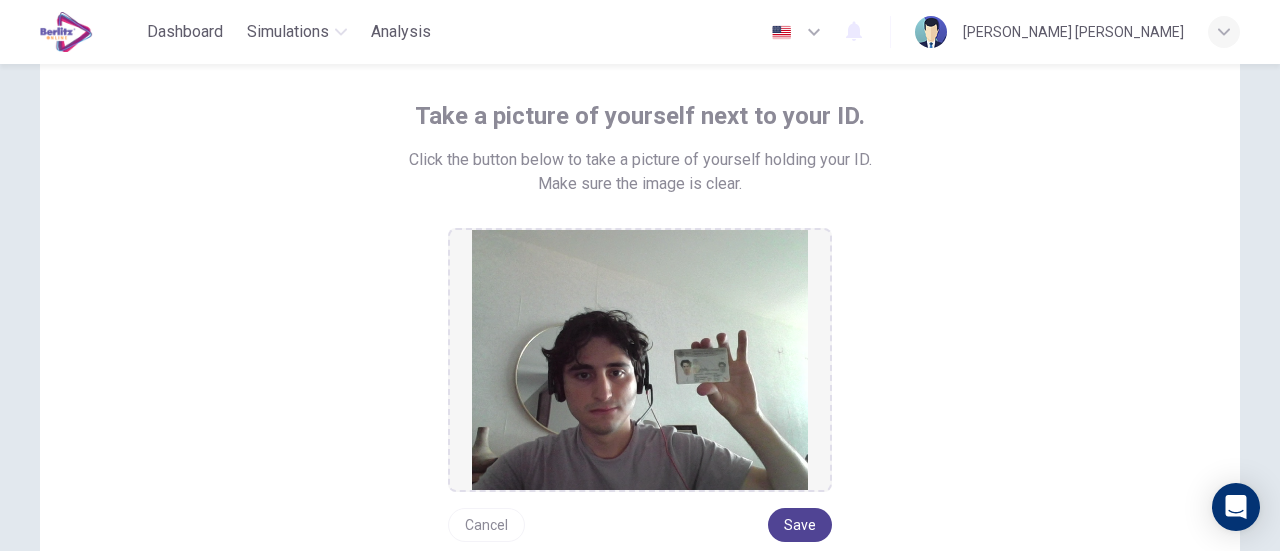 click on "Save" at bounding box center [800, 525] 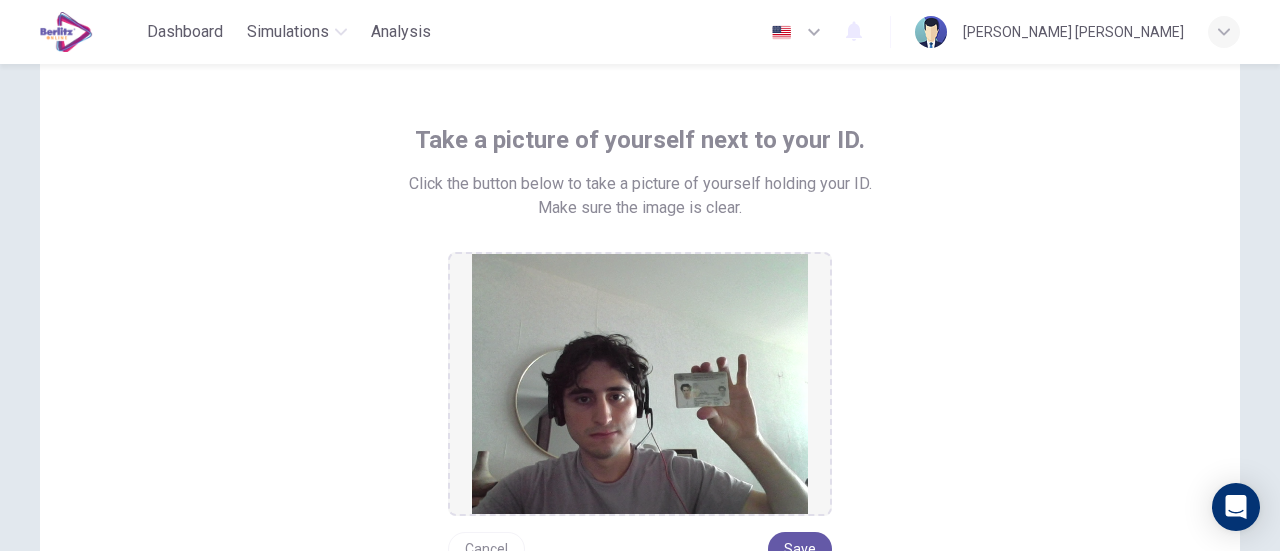 scroll, scrollTop: 200, scrollLeft: 0, axis: vertical 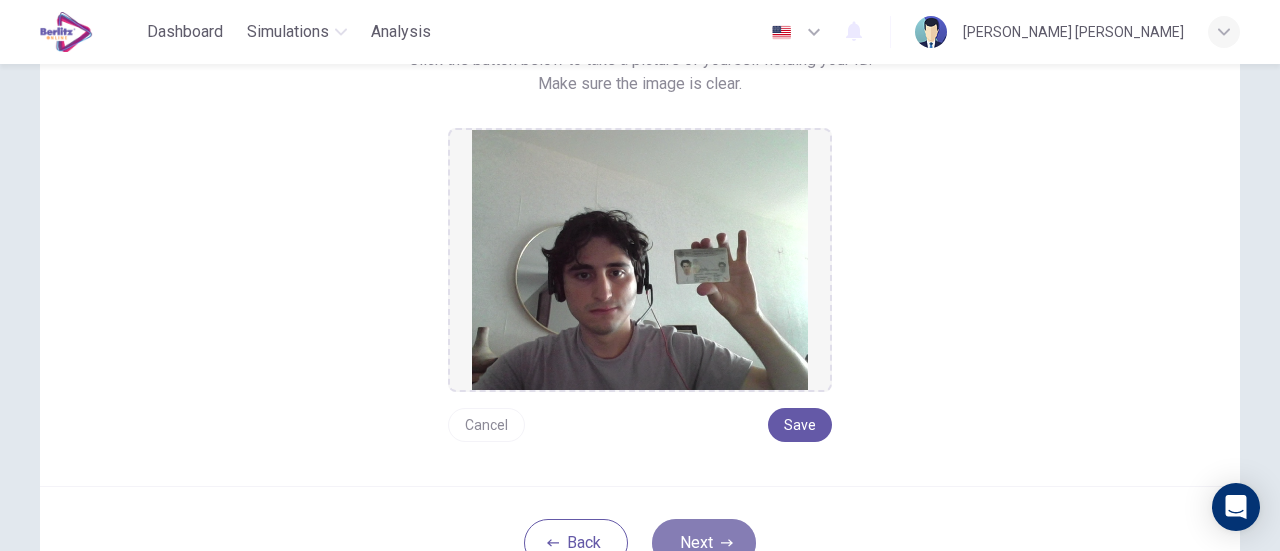 click on "Next" at bounding box center (704, 543) 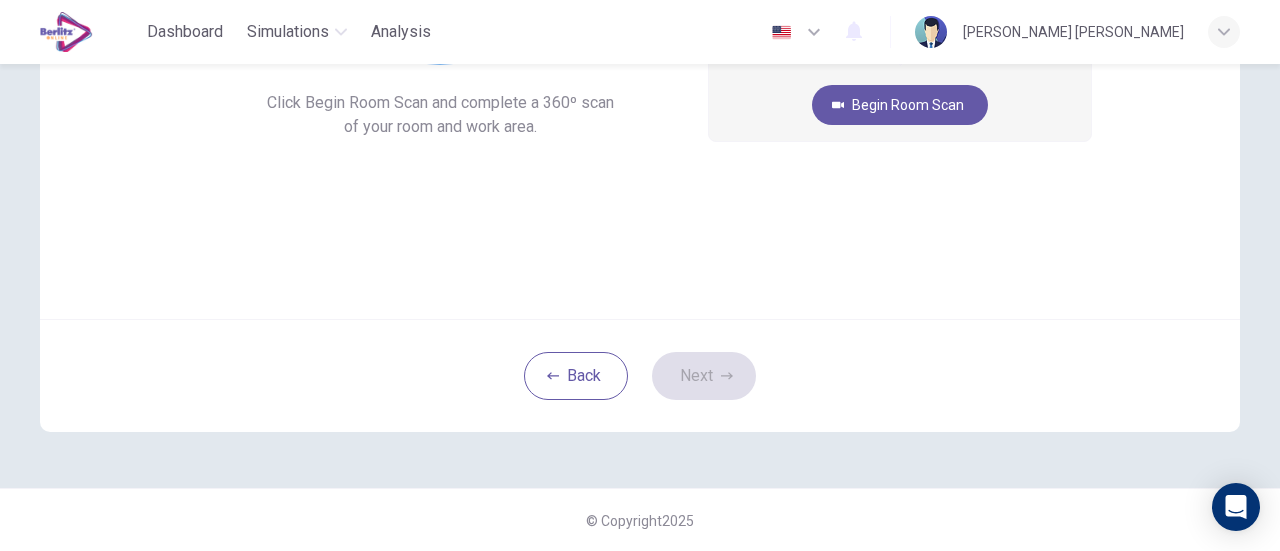 scroll, scrollTop: 0, scrollLeft: 0, axis: both 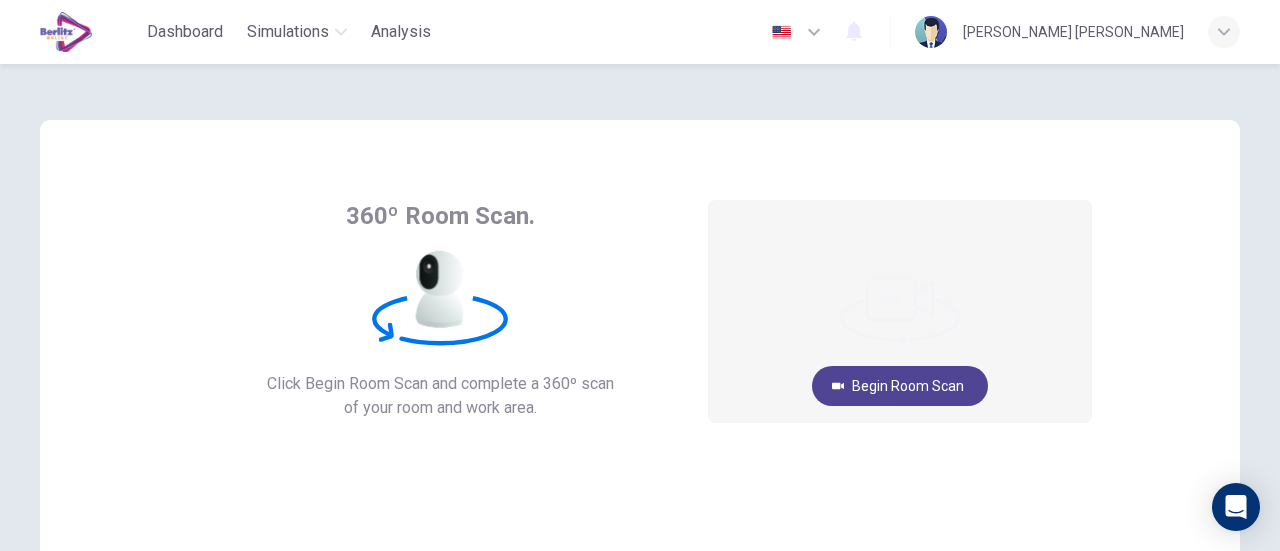 click on "Begin Room Scan" at bounding box center [900, 386] 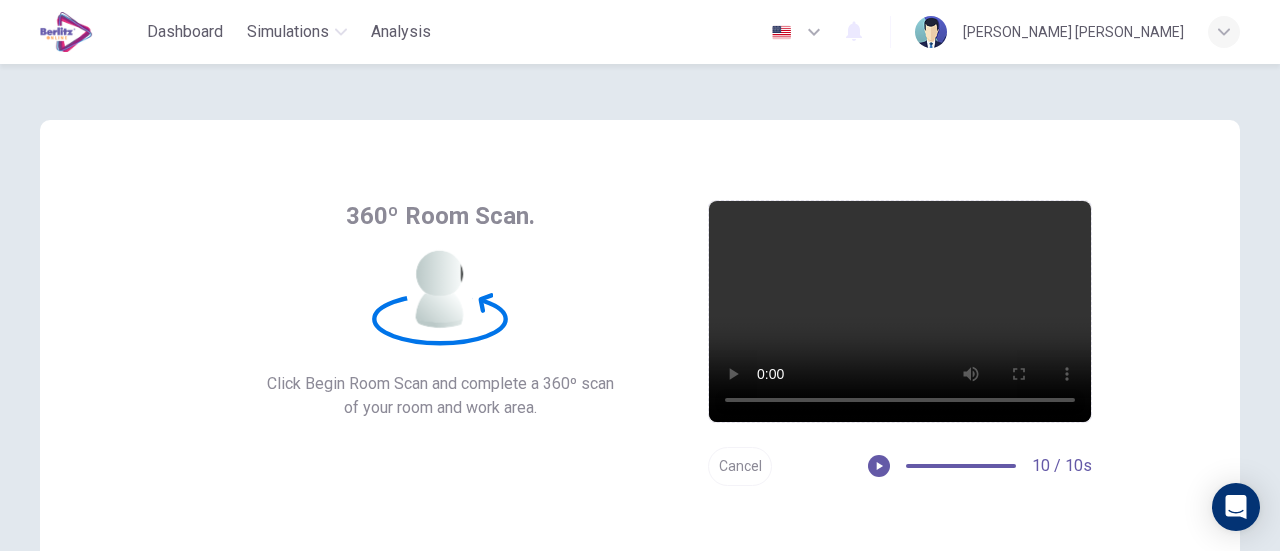 click on "Cancel" at bounding box center (740, 466) 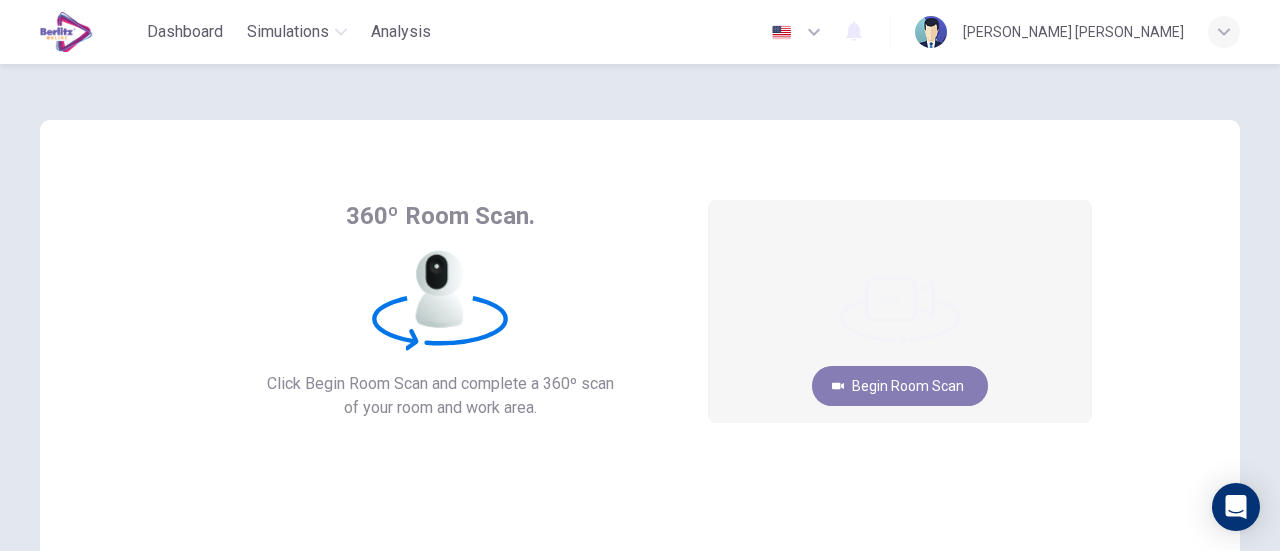 click on "Begin Room Scan" at bounding box center [900, 386] 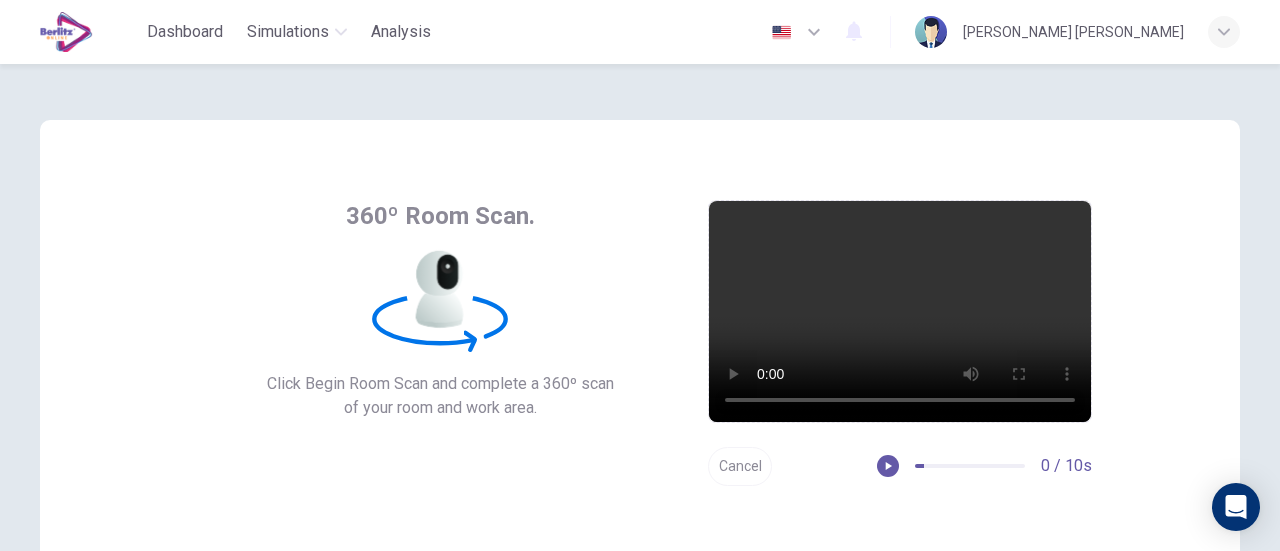 click on "360º Room Scan. Click Begin Room Scan and complete a 360º scan of your room and work area. Begin Room Scan Cancel 0 / 10s Back Next" at bounding box center [640, 416] 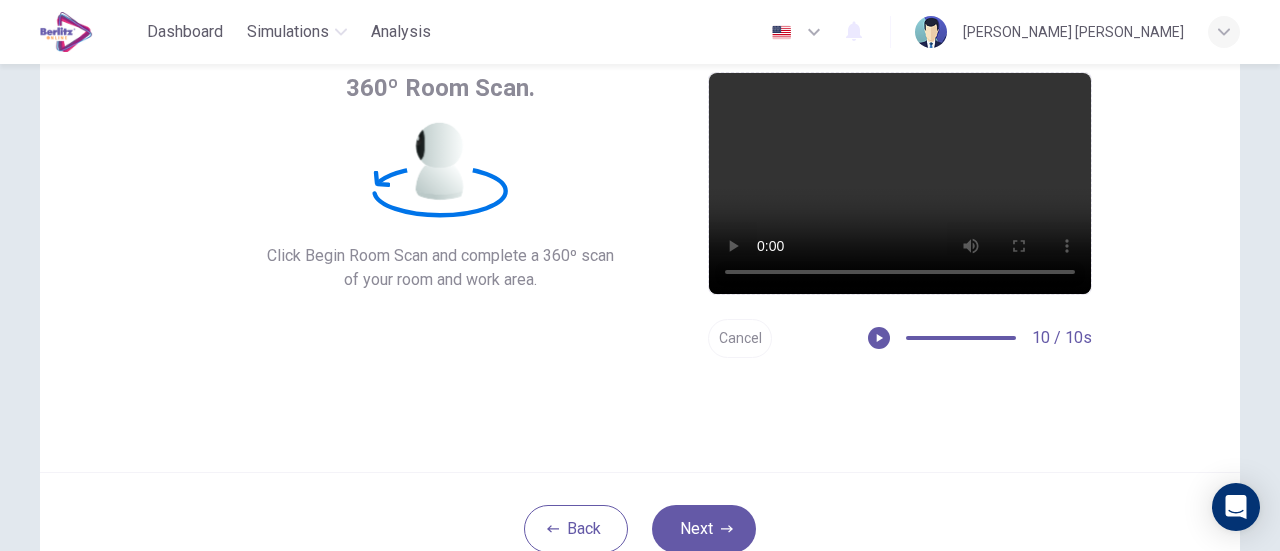 scroll, scrollTop: 200, scrollLeft: 0, axis: vertical 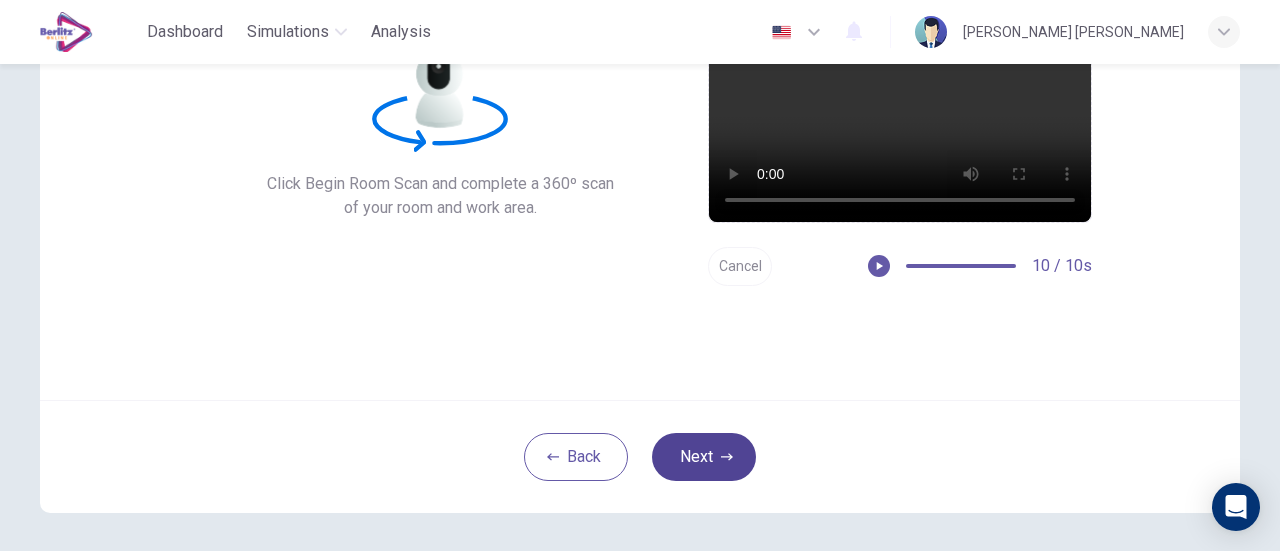 click on "Next" at bounding box center (704, 457) 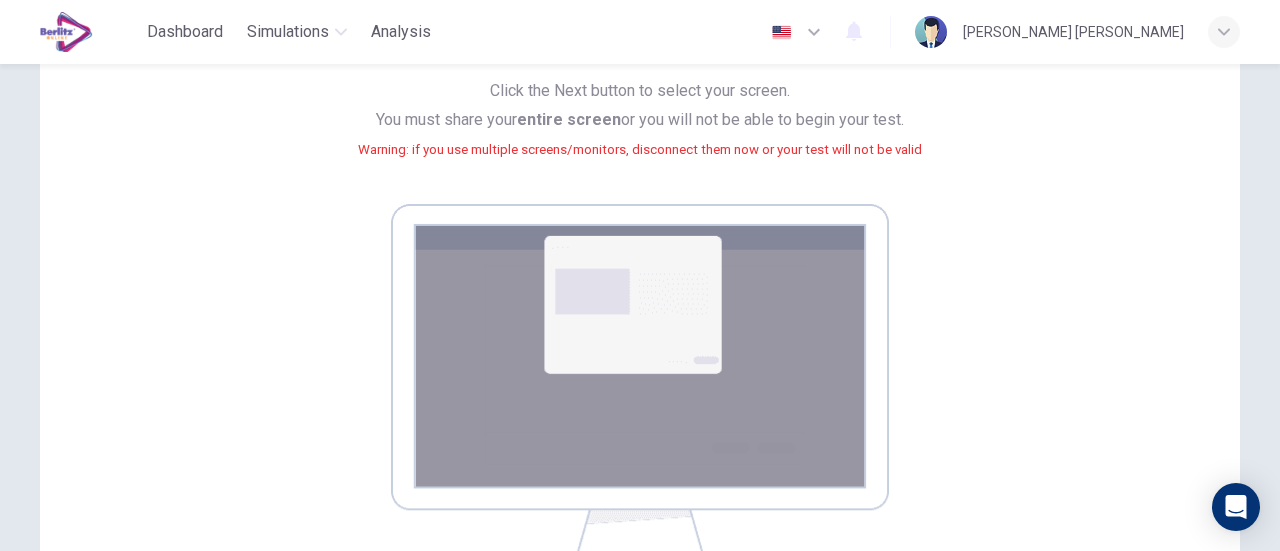 scroll, scrollTop: 400, scrollLeft: 0, axis: vertical 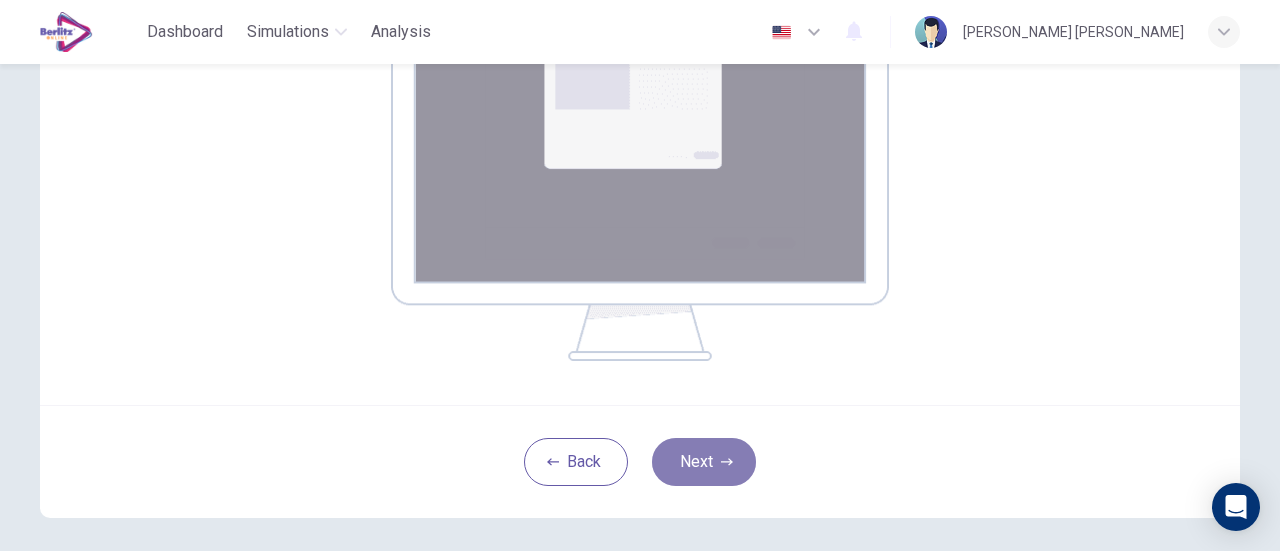 click on "Next" at bounding box center [704, 462] 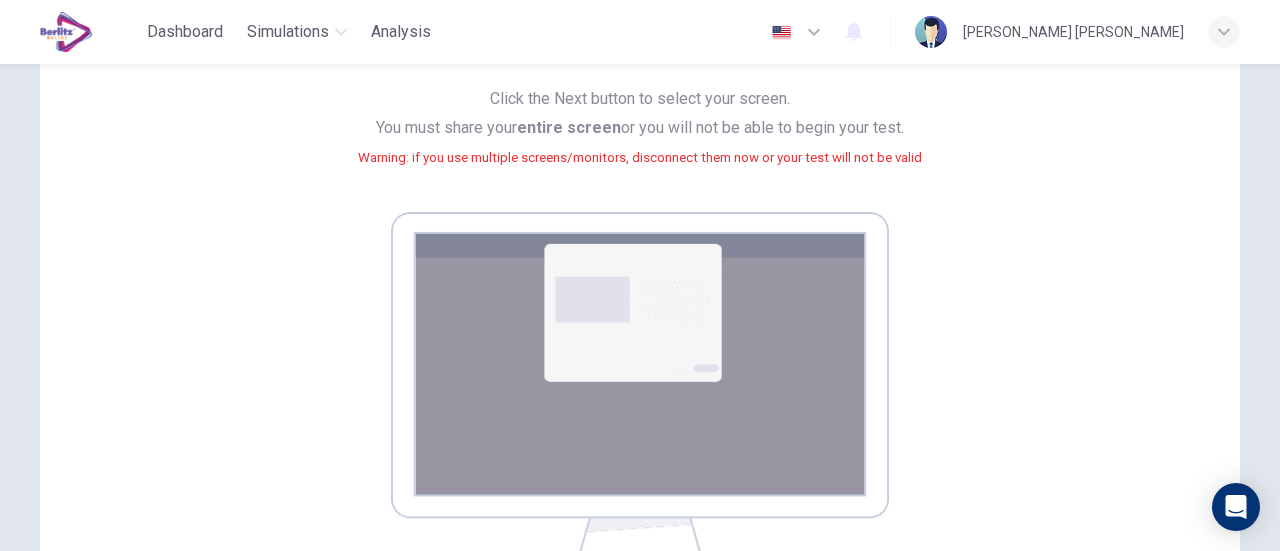 click at bounding box center [640, 393] 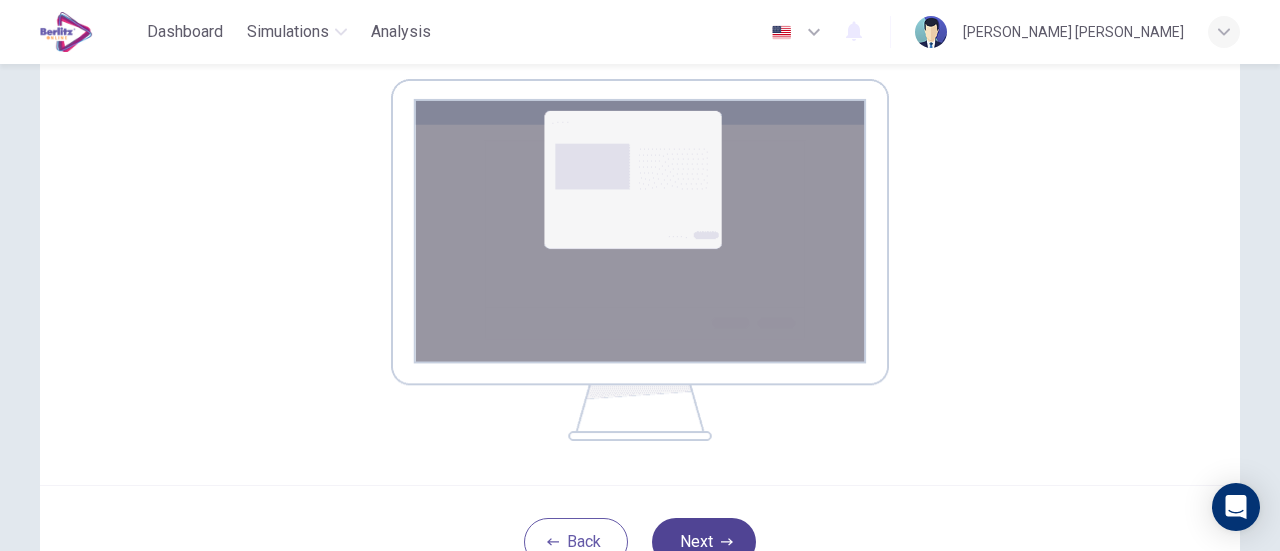 scroll, scrollTop: 487, scrollLeft: 0, axis: vertical 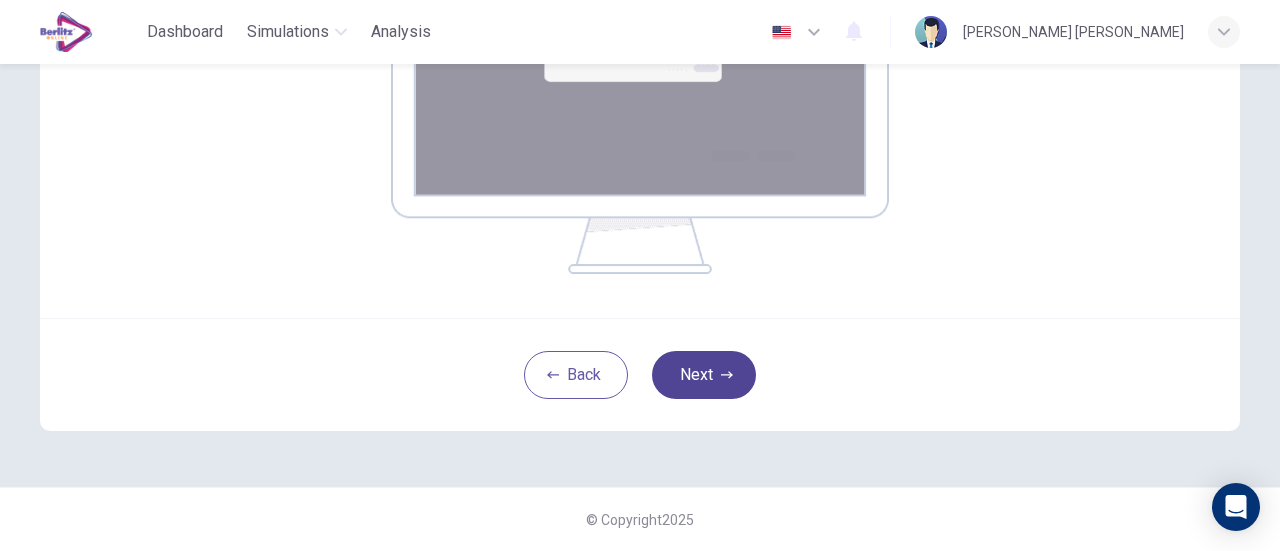 click on "Next" at bounding box center (704, 375) 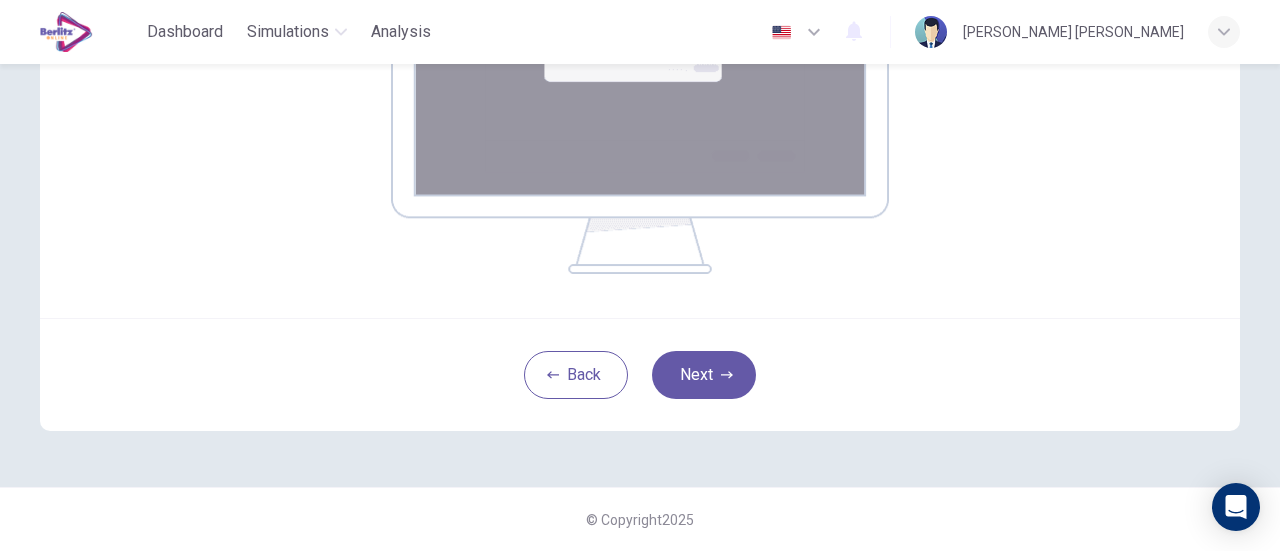 scroll, scrollTop: 281, scrollLeft: 0, axis: vertical 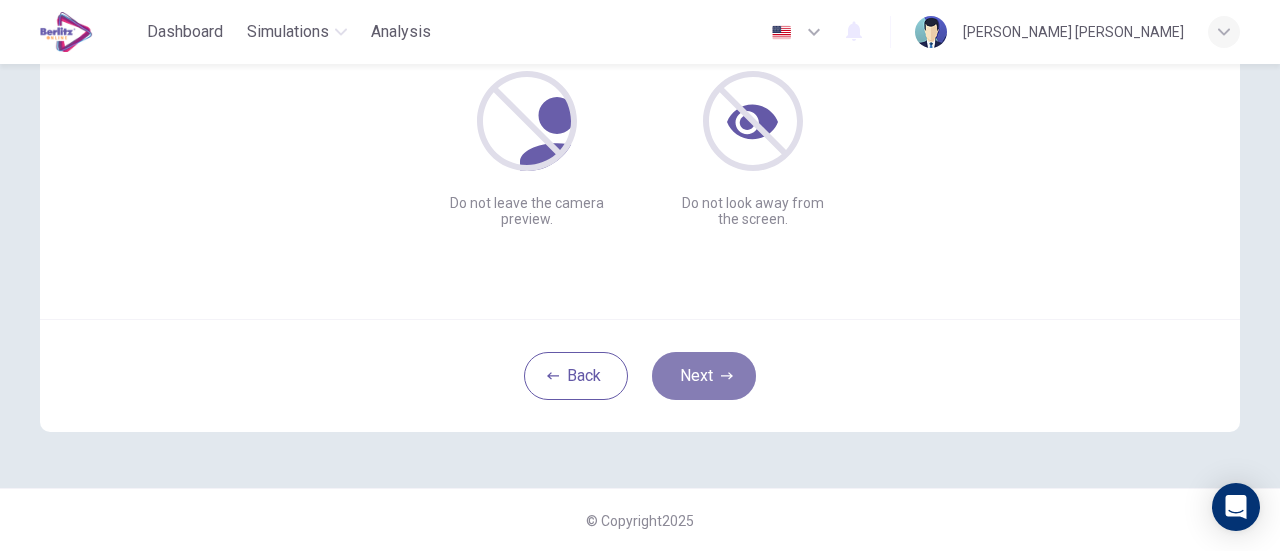 click on "Next" at bounding box center [704, 376] 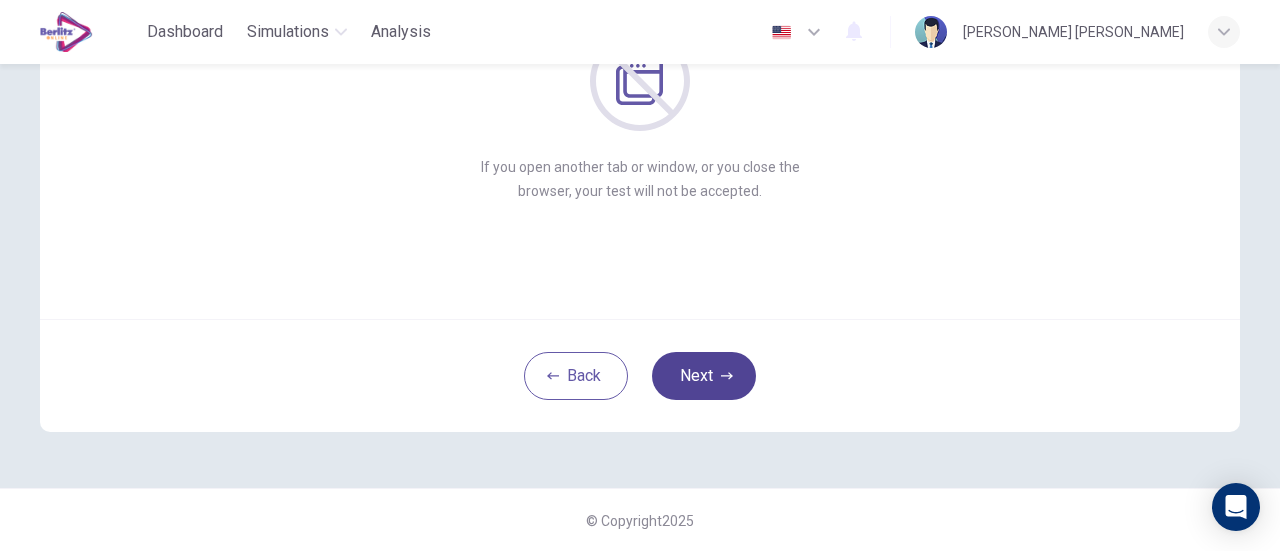 click on "Next" at bounding box center (704, 376) 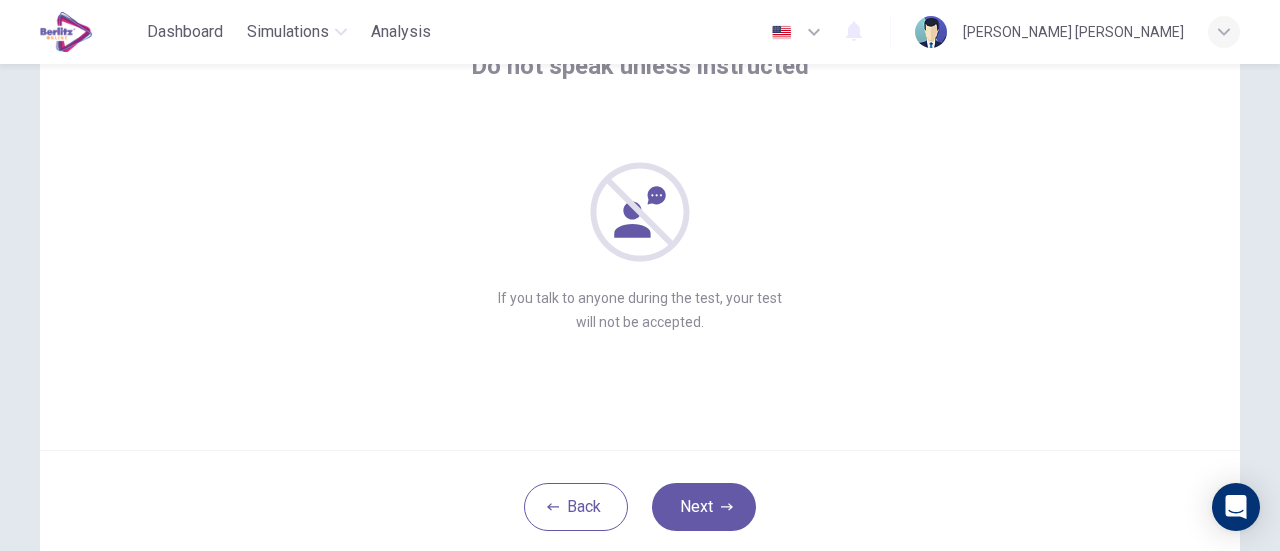scroll, scrollTop: 181, scrollLeft: 0, axis: vertical 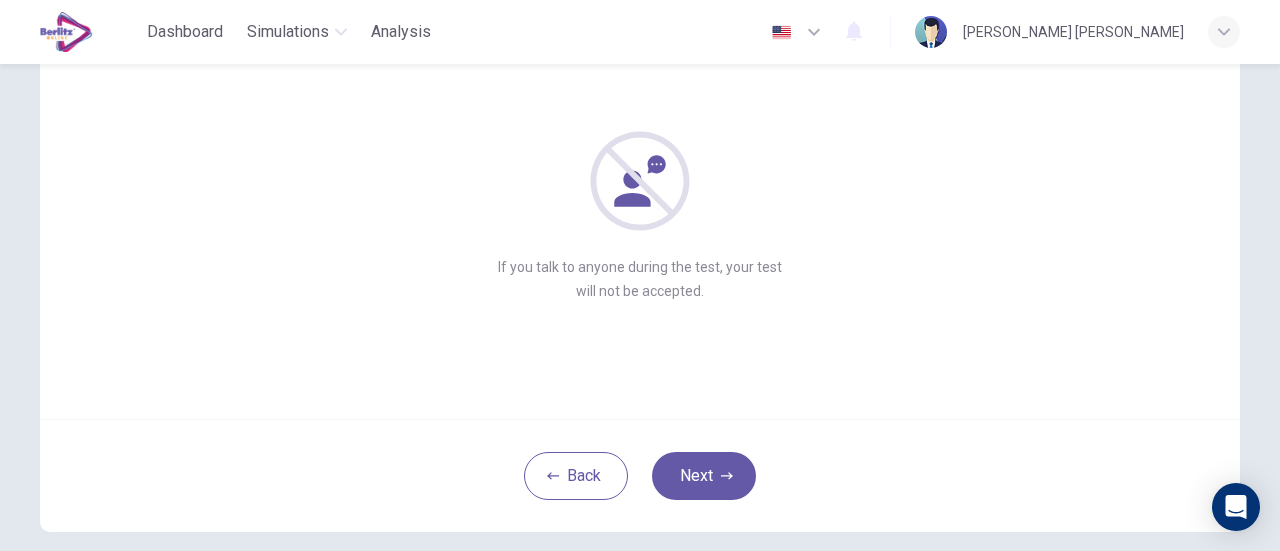 click on "Back Next" at bounding box center (640, 475) 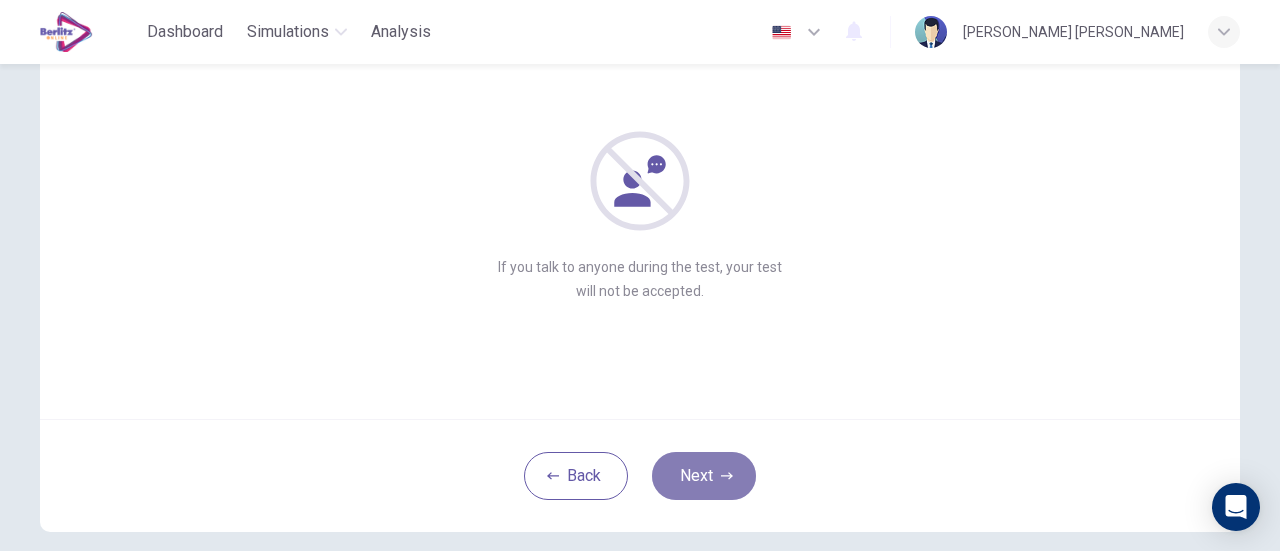 click 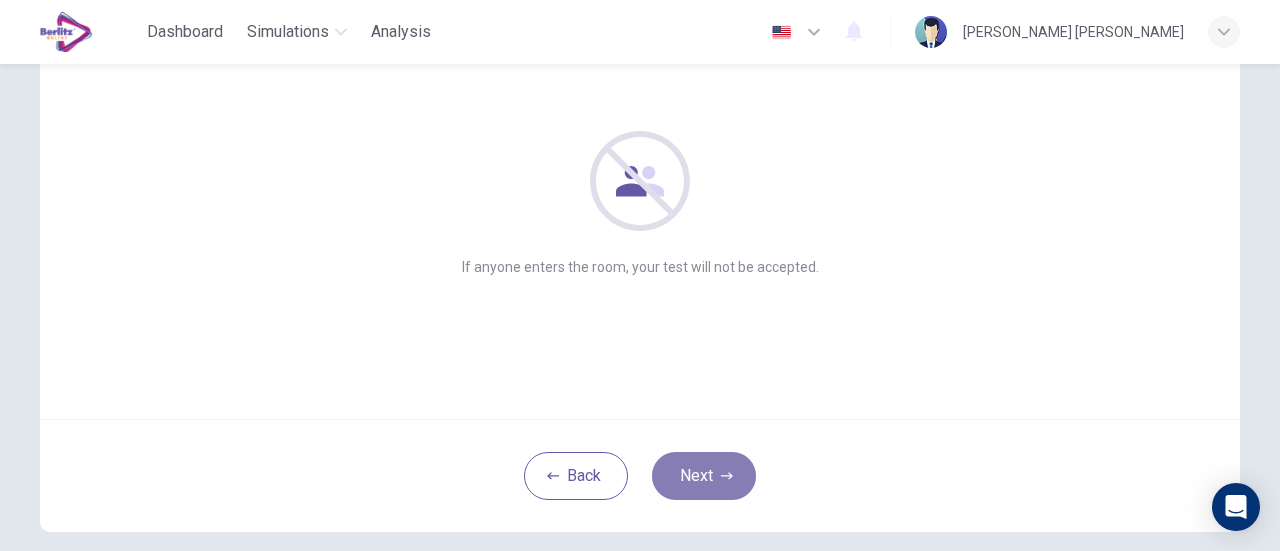click on "Next" at bounding box center [704, 476] 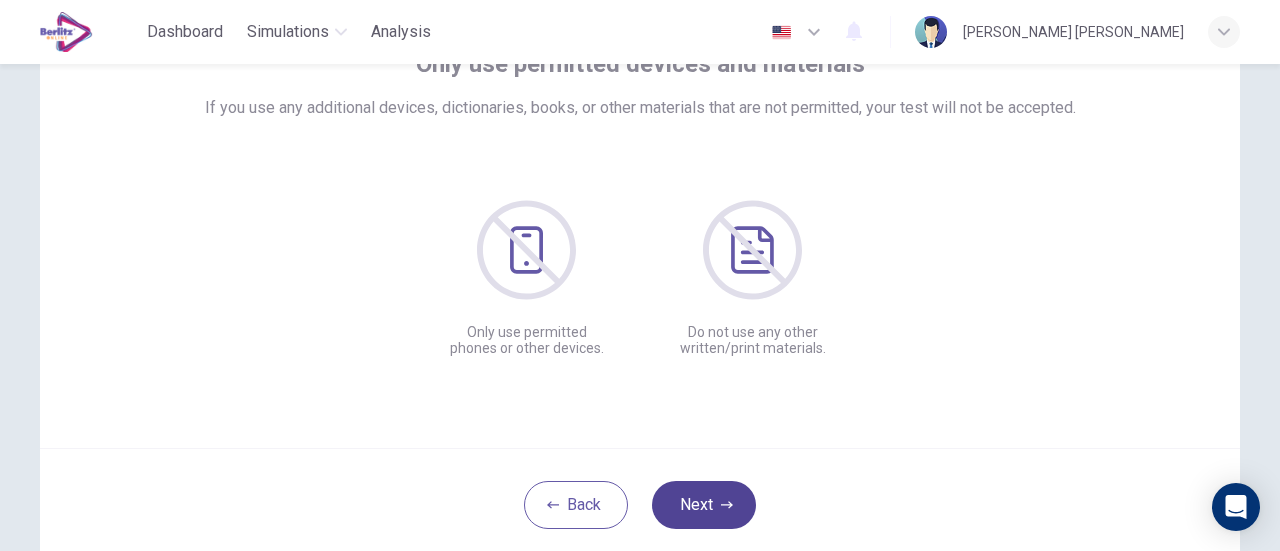 scroll, scrollTop: 181, scrollLeft: 0, axis: vertical 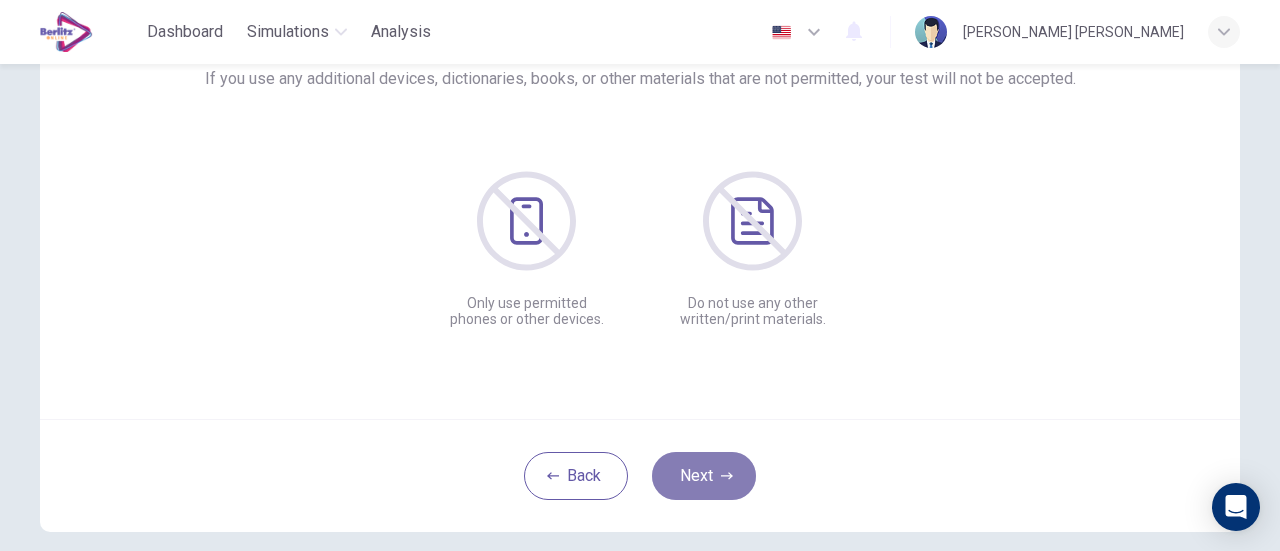 click 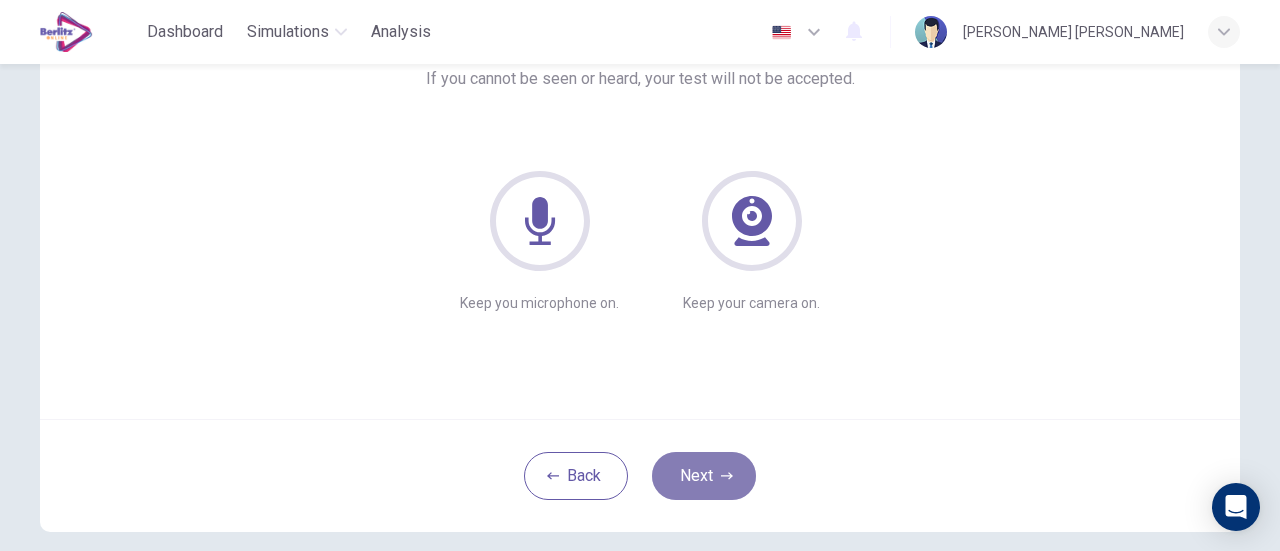 click on "Next" at bounding box center [704, 476] 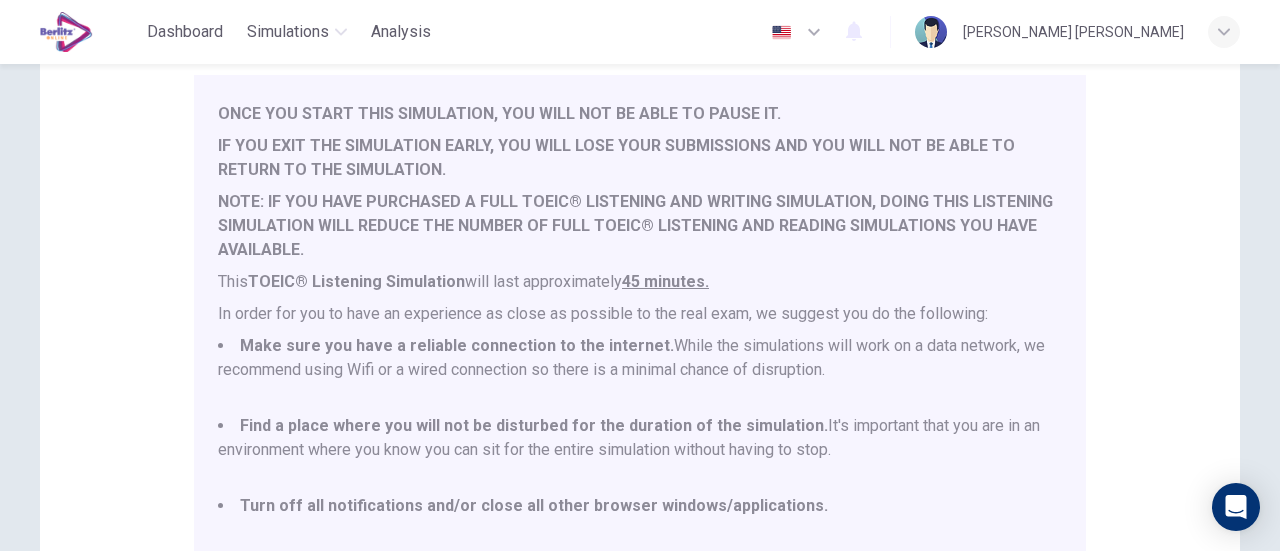 scroll, scrollTop: 52, scrollLeft: 0, axis: vertical 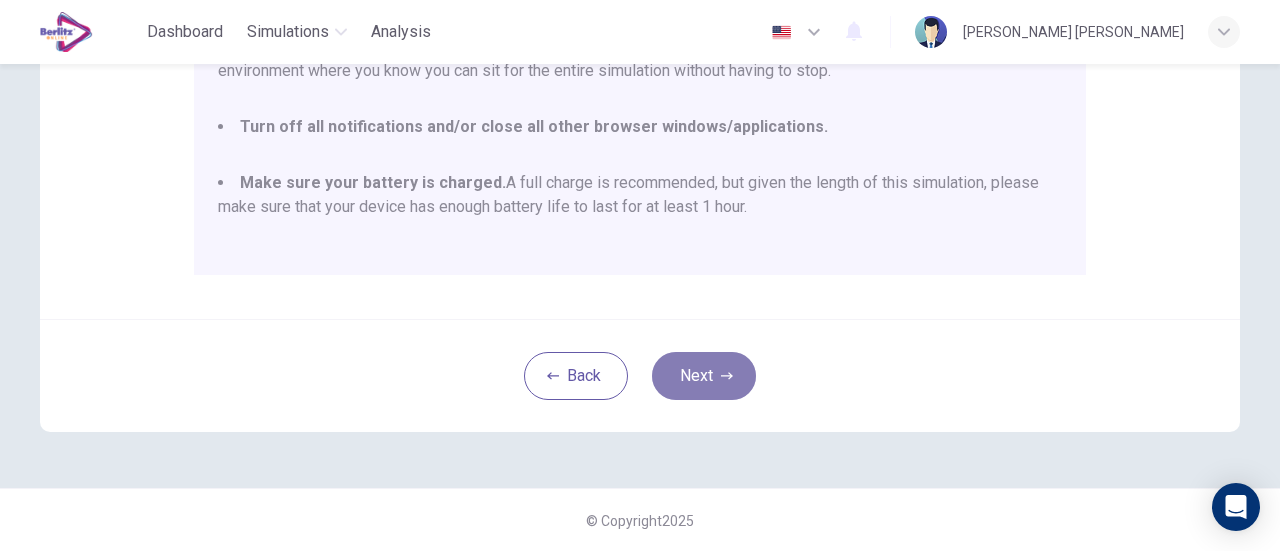 click on "Next" at bounding box center (704, 376) 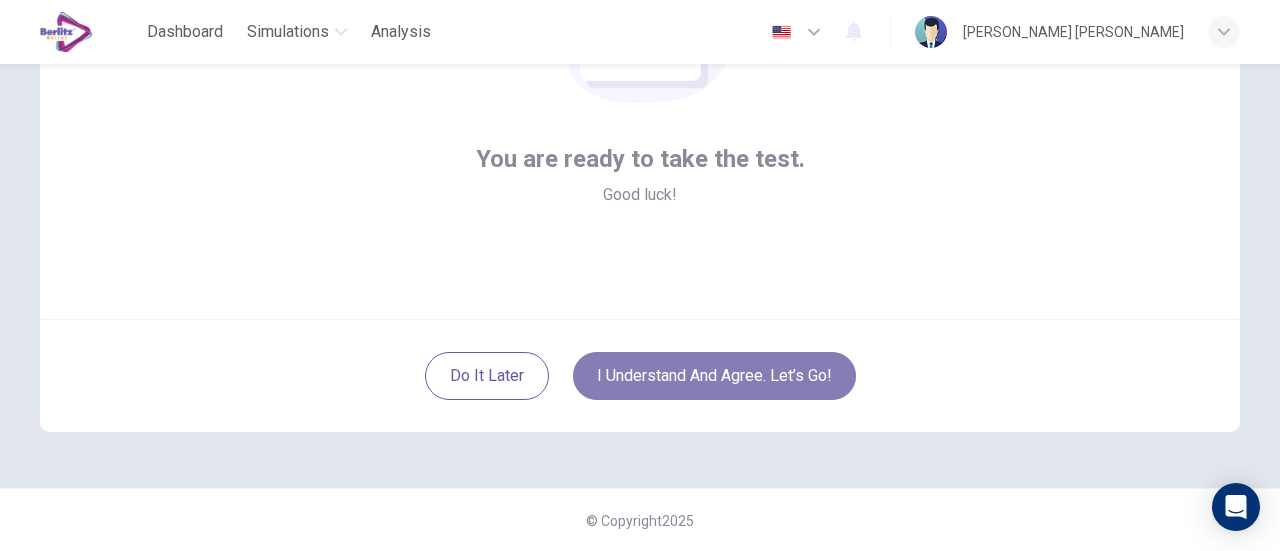 click on "I understand and agree. Let’s go!" at bounding box center [714, 376] 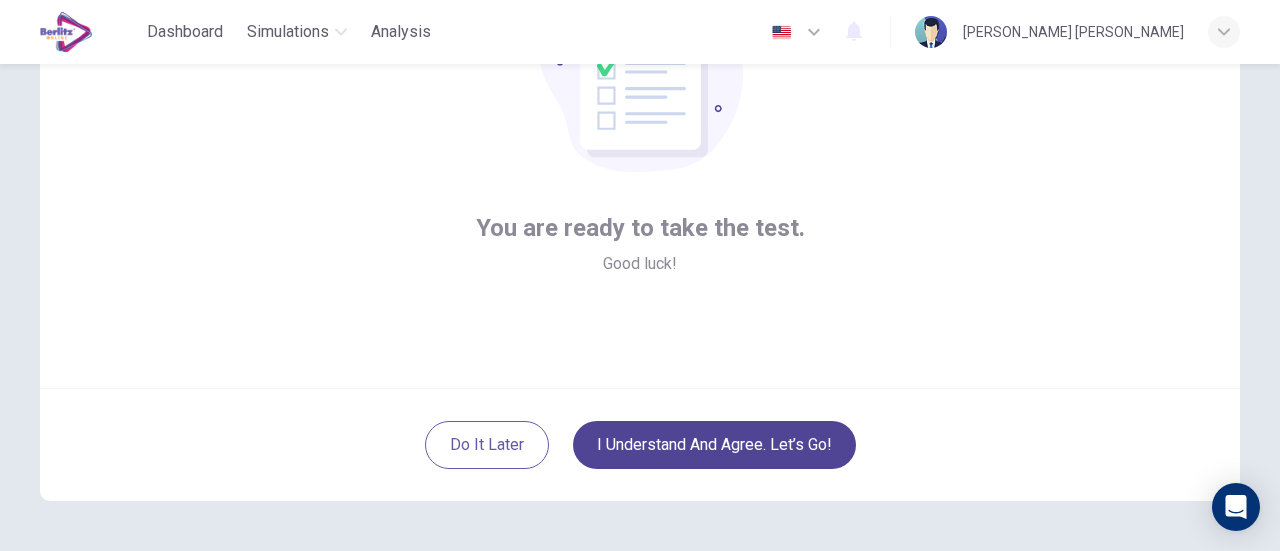 scroll, scrollTop: 181, scrollLeft: 0, axis: vertical 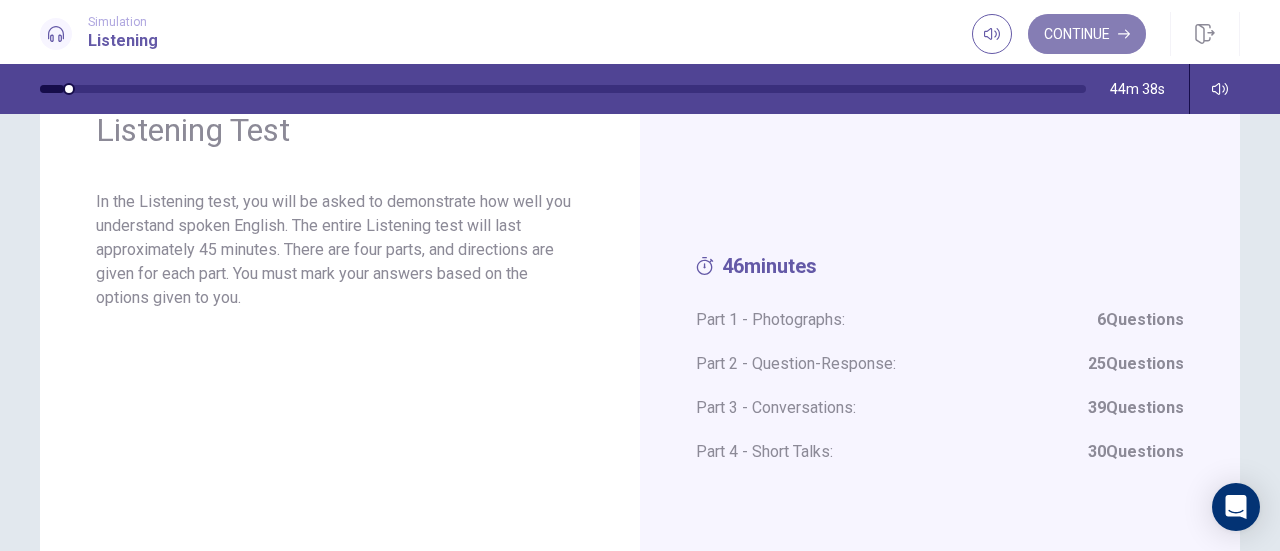 click on "Continue" at bounding box center (1087, 34) 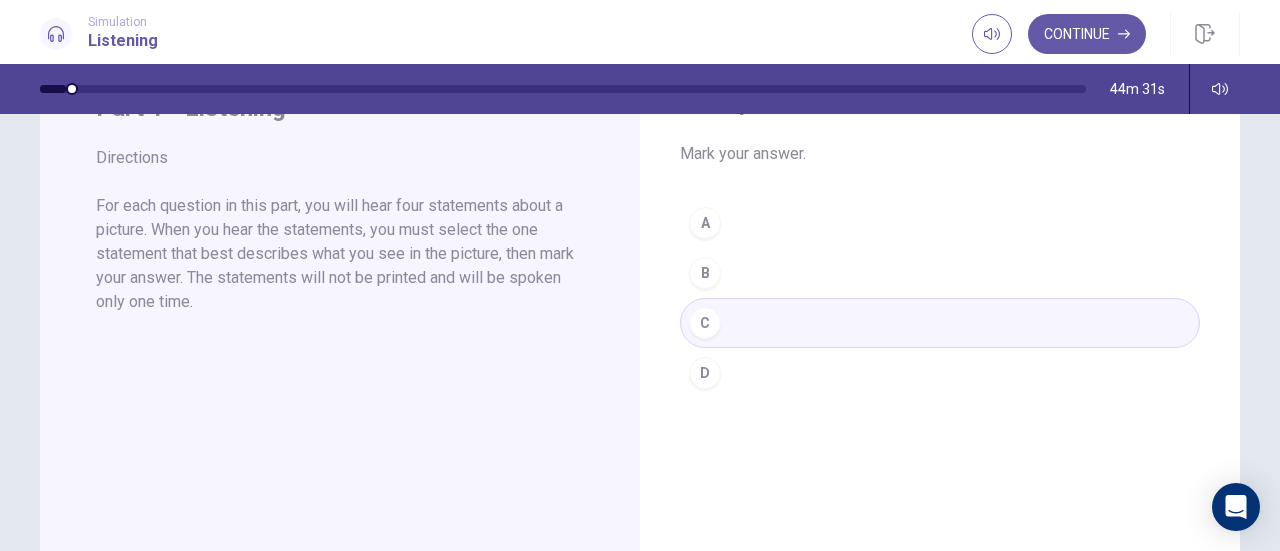 scroll, scrollTop: 0, scrollLeft: 0, axis: both 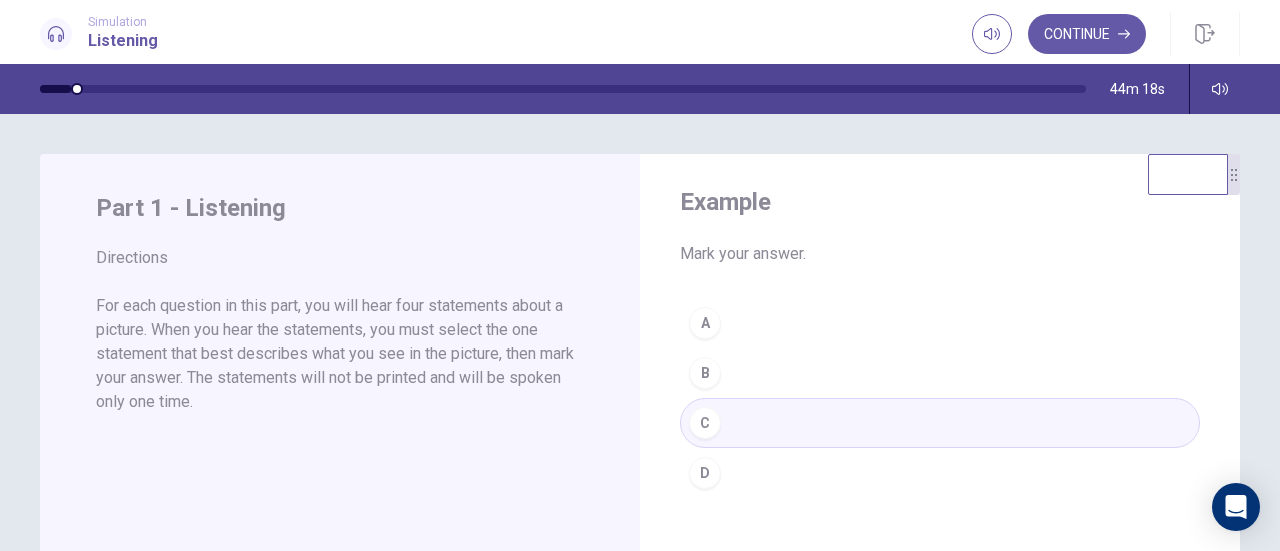 click on "A B C D" at bounding box center (940, 398) 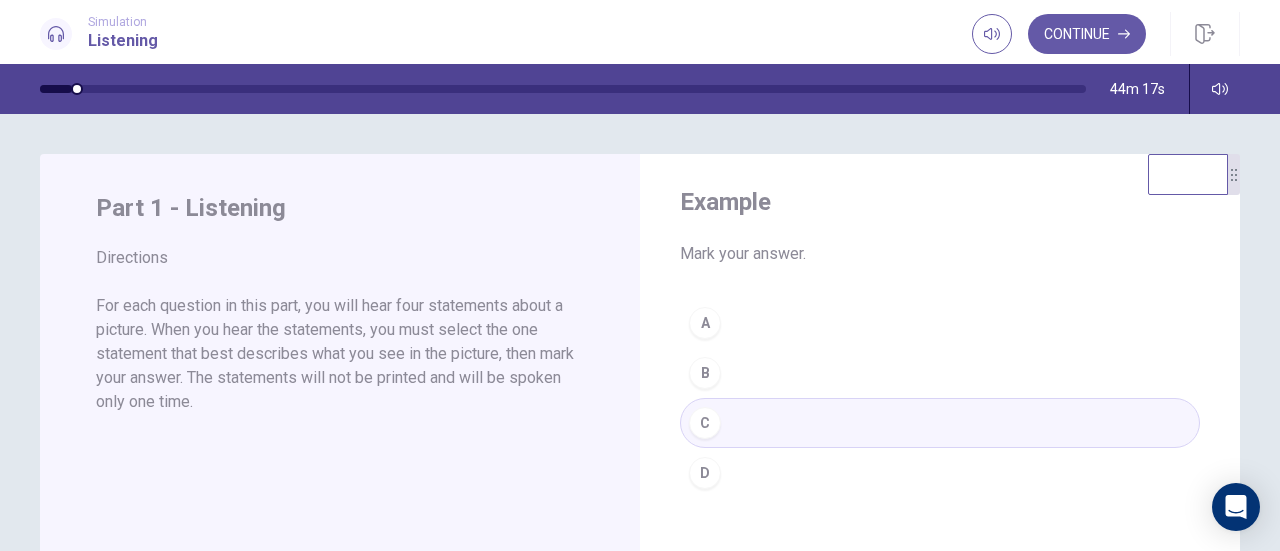 click on "A B C D" at bounding box center [940, 398] 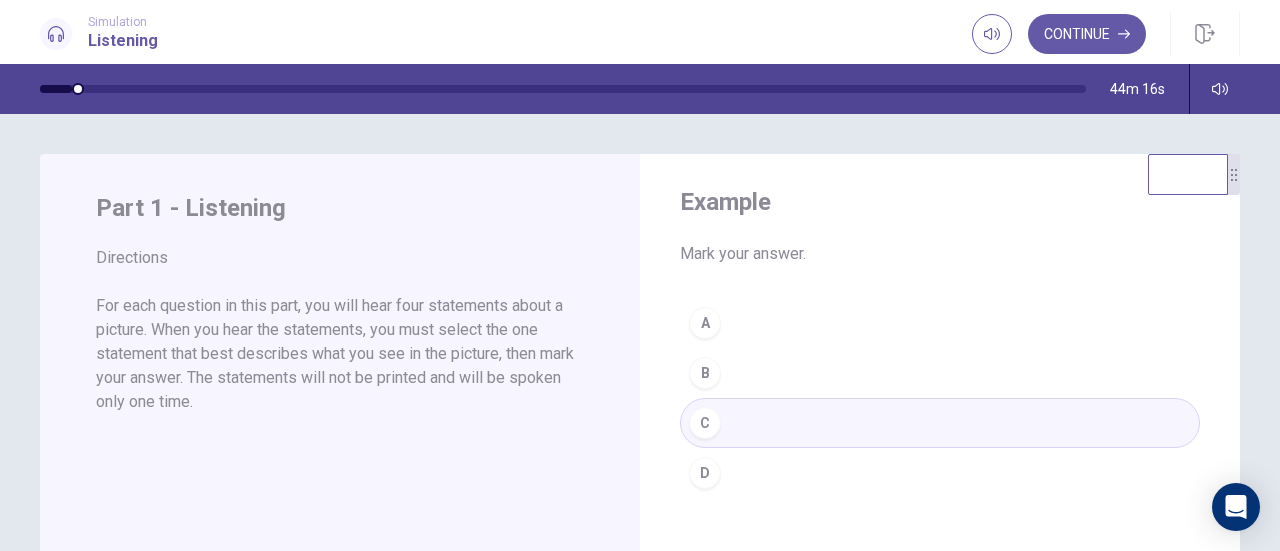 click on "Example Mark your answer. A B C D" at bounding box center [940, 342] 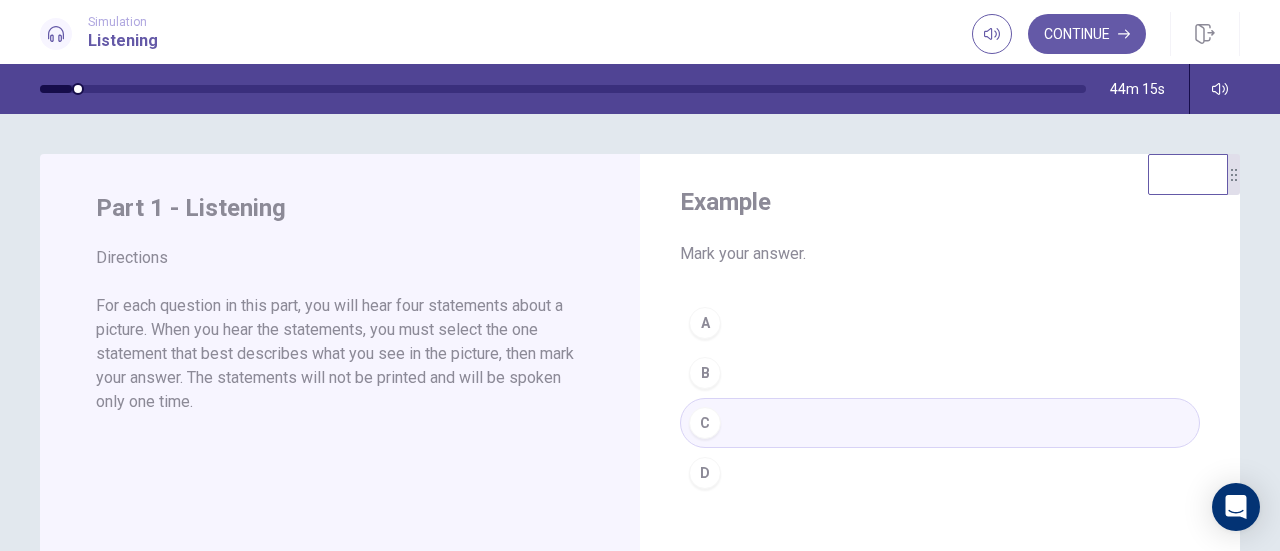 click on "A B C D" at bounding box center [940, 398] 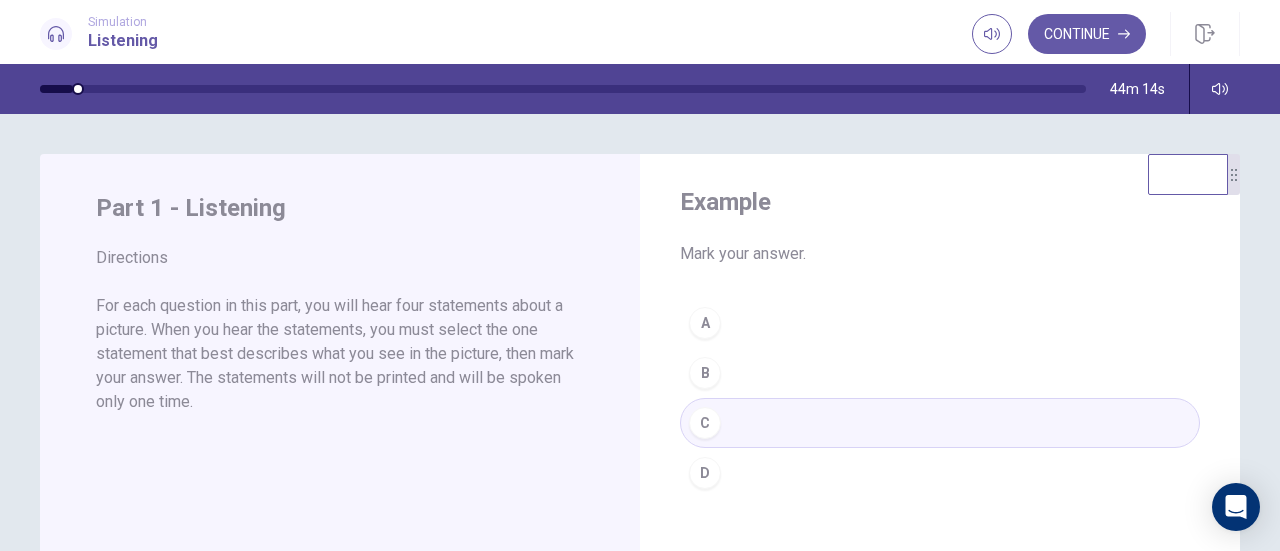 click on "A B C D" at bounding box center [940, 398] 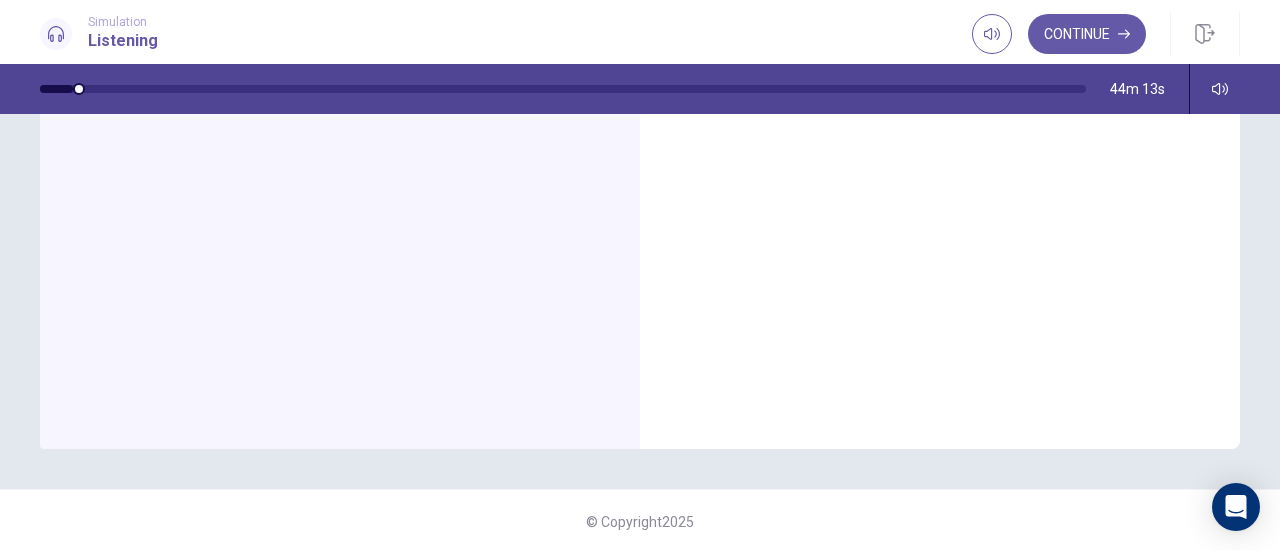 scroll, scrollTop: 0, scrollLeft: 0, axis: both 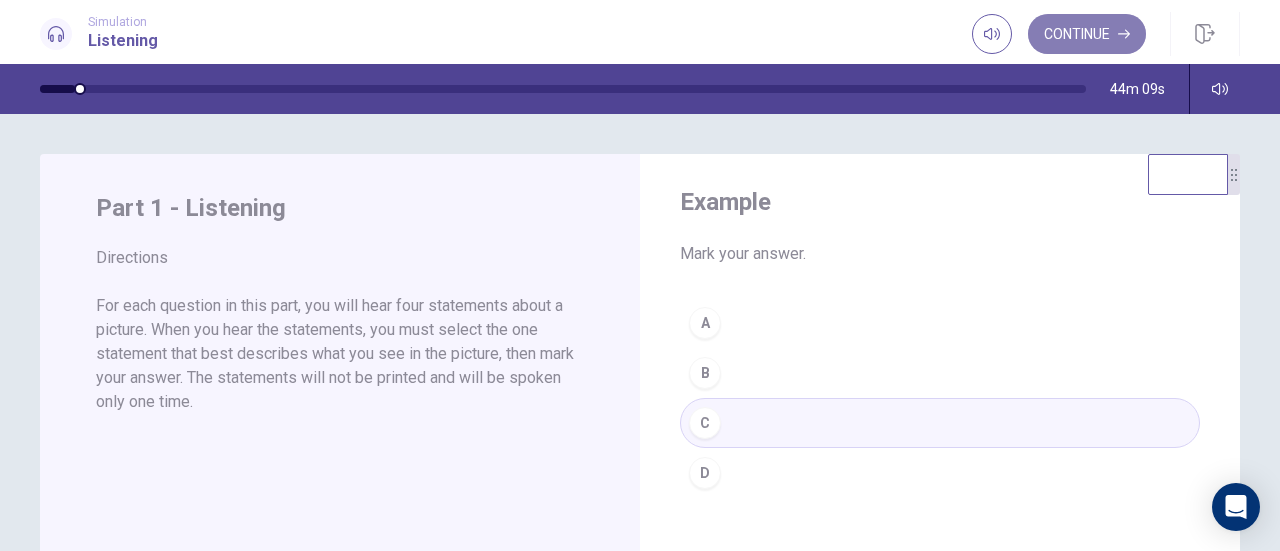 click on "Continue" at bounding box center (1087, 34) 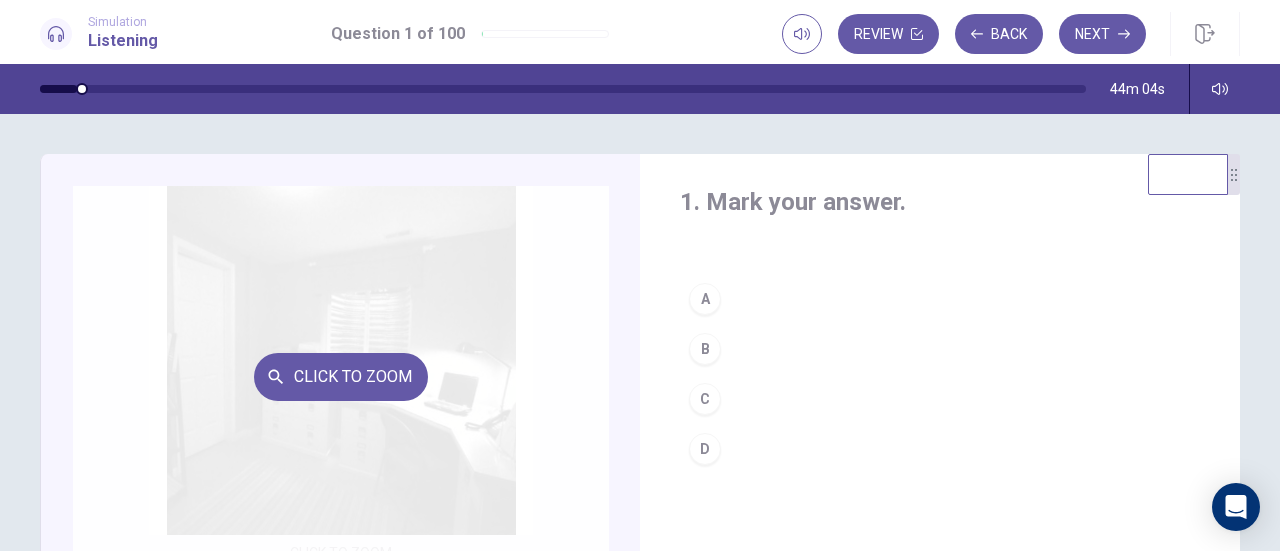 click on "Click to Zoom" at bounding box center [341, 376] 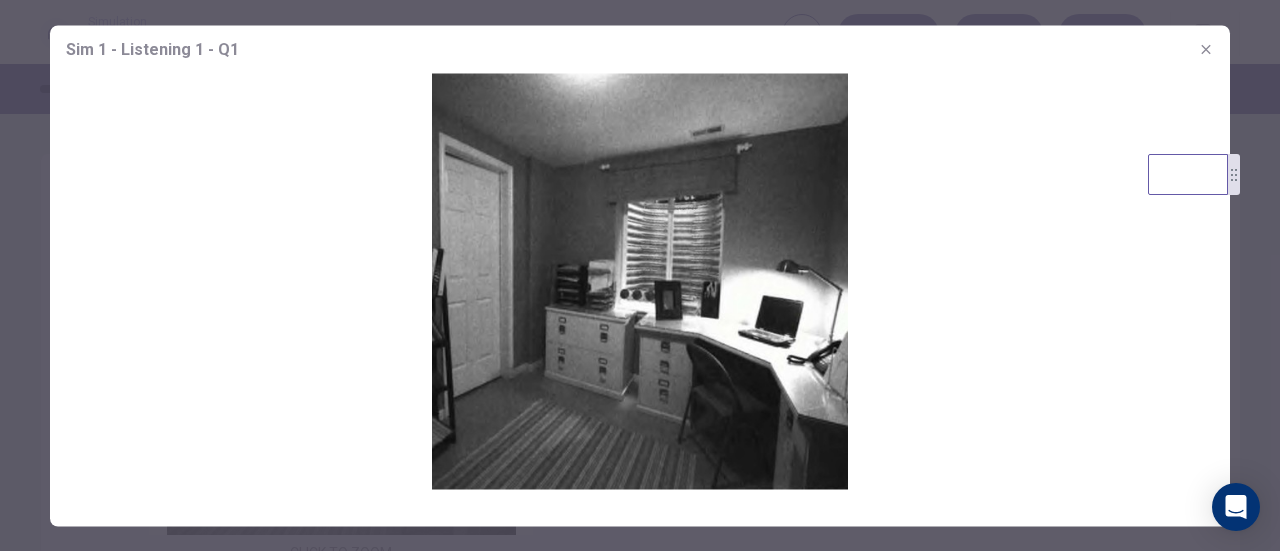 click 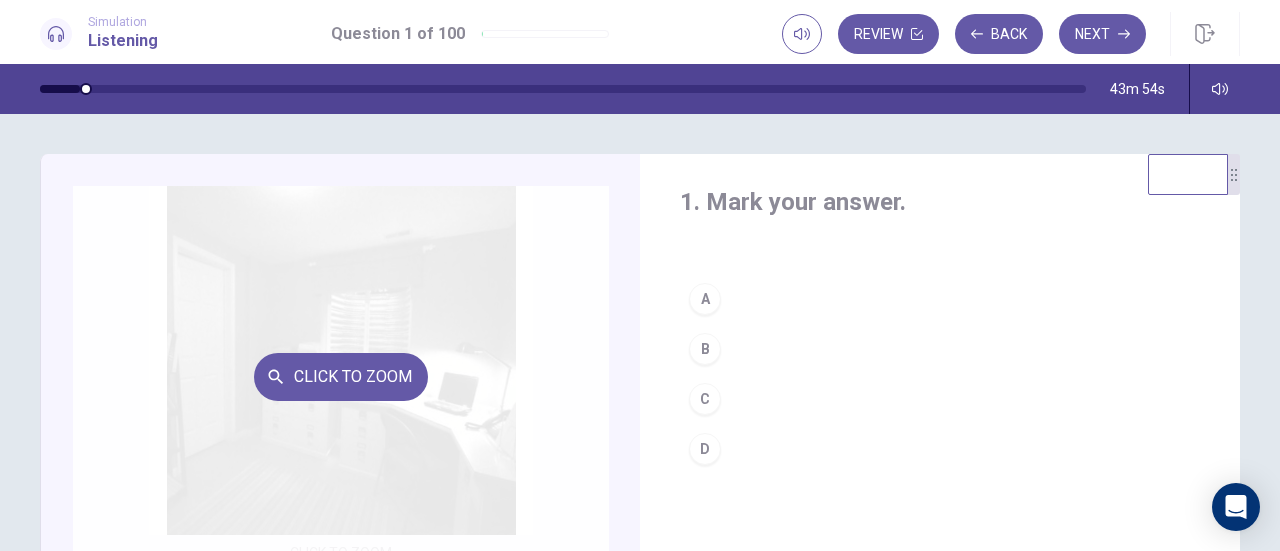 click on "Click to Zoom" at bounding box center [341, 376] 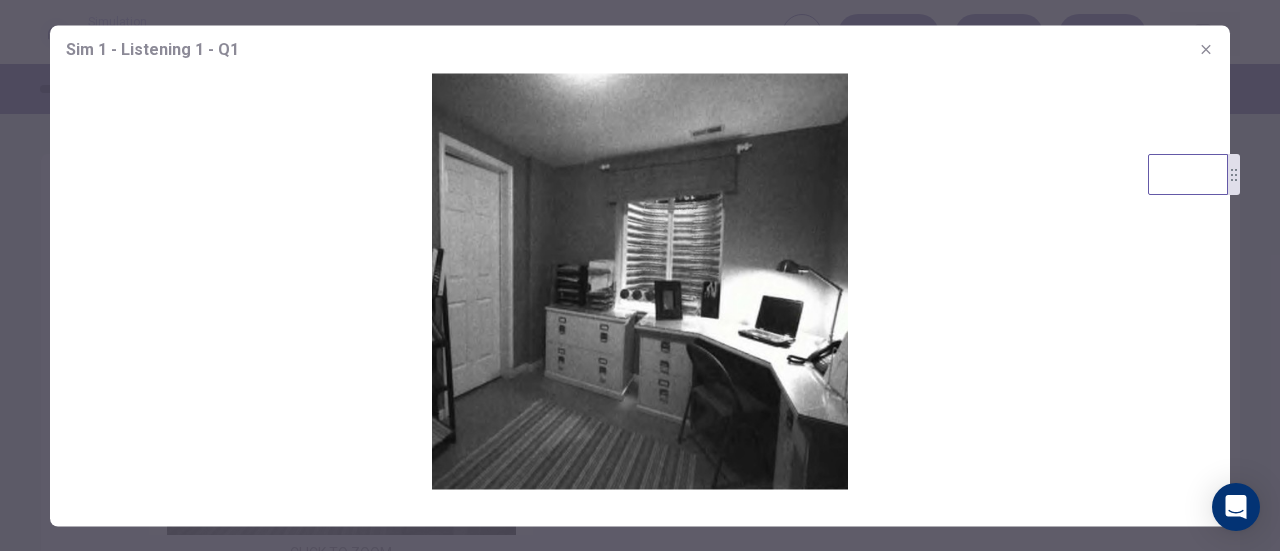 click 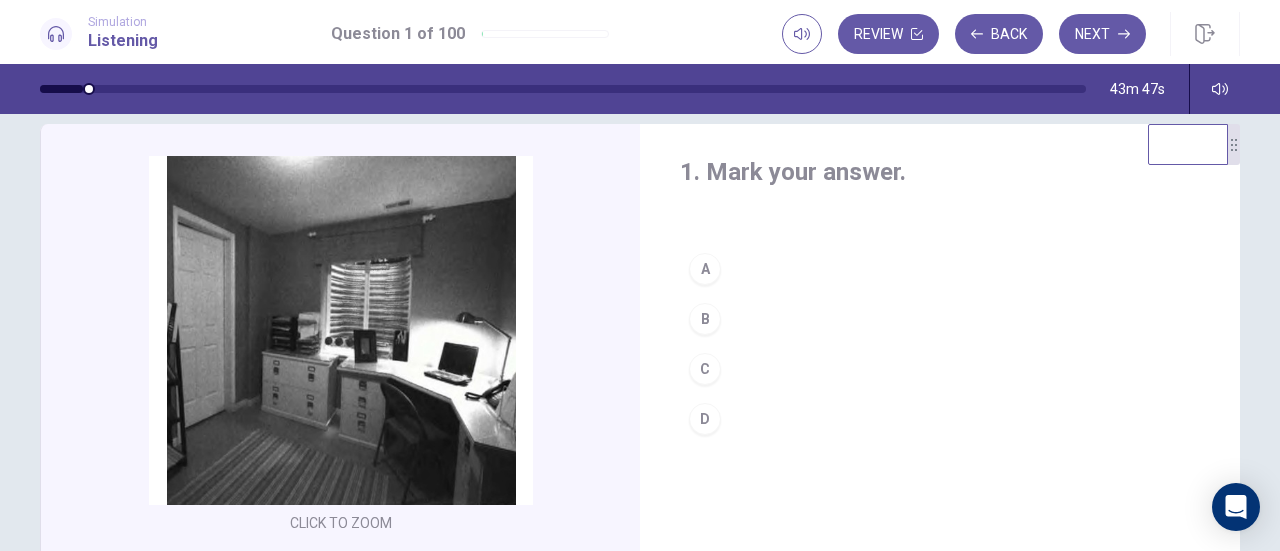 scroll, scrollTop: 0, scrollLeft: 0, axis: both 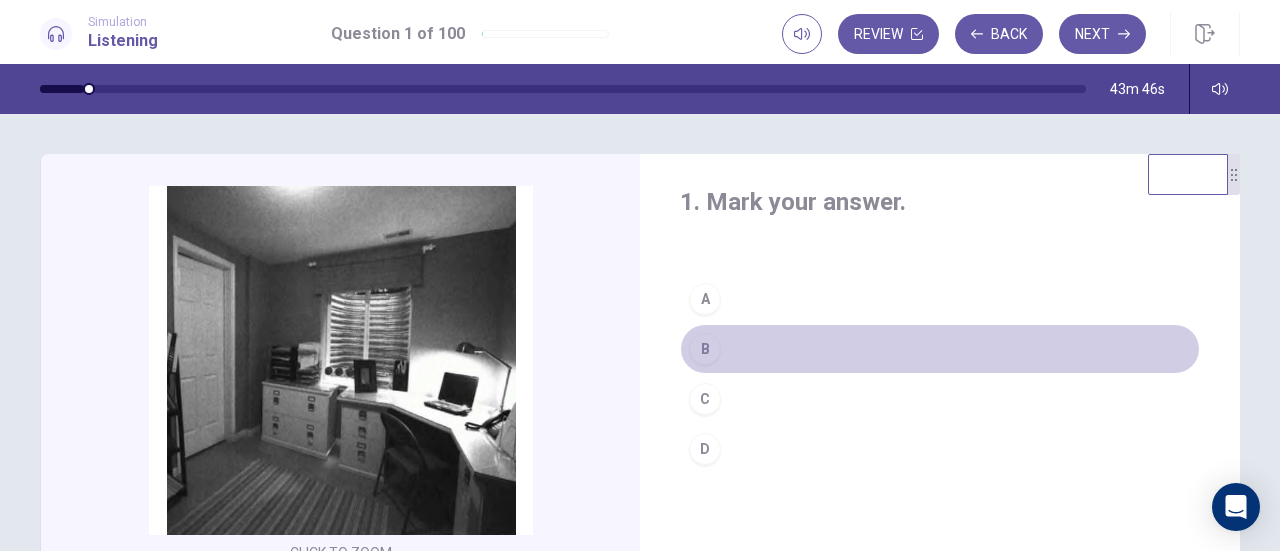 click on "B" at bounding box center (705, 349) 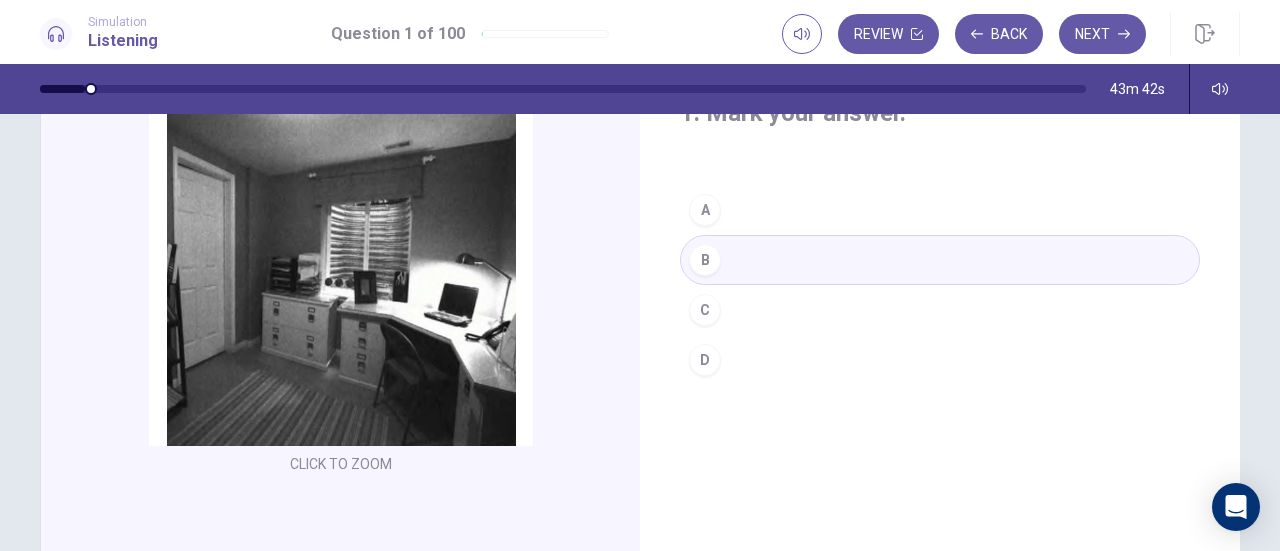 scroll, scrollTop: 0, scrollLeft: 0, axis: both 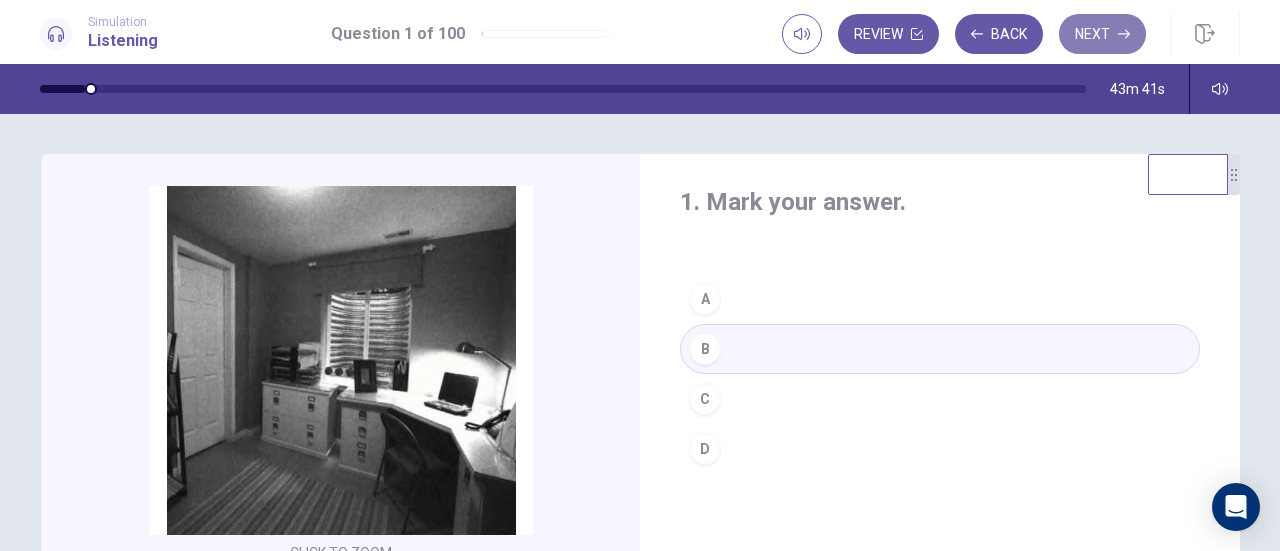 click on "Next" at bounding box center [1102, 34] 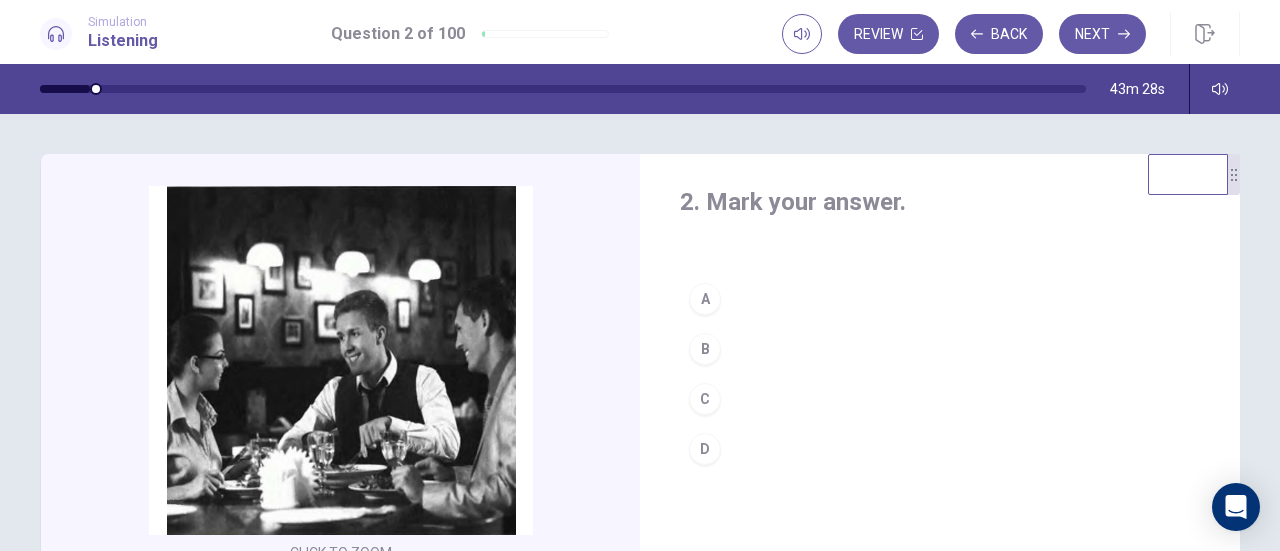 click on "2. Mark your answer." at bounding box center (940, 202) 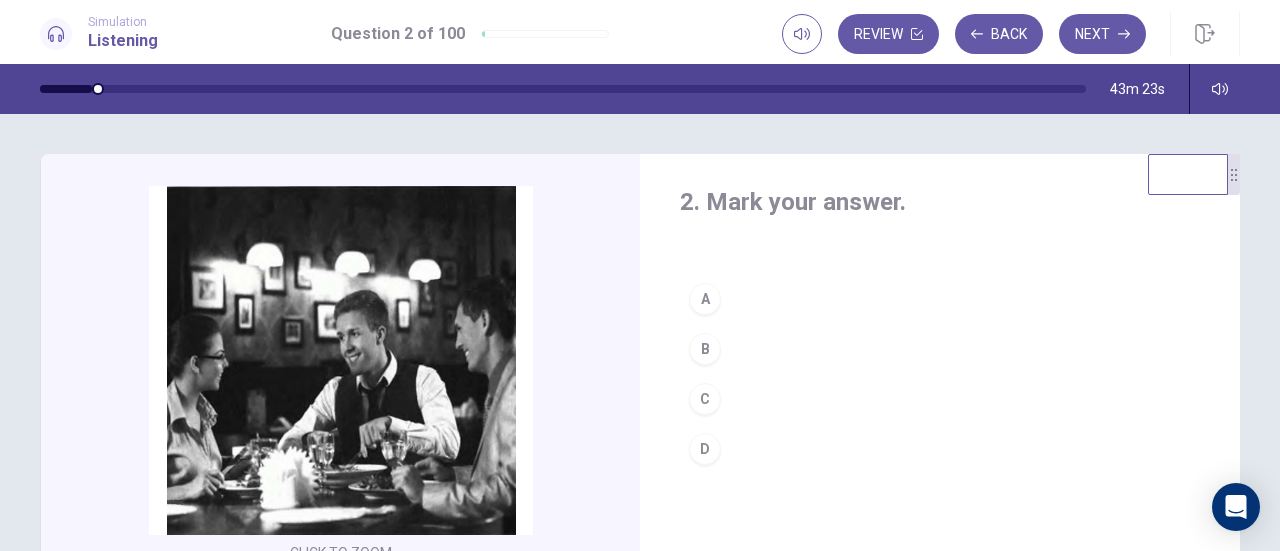 click on "A" at bounding box center [940, 299] 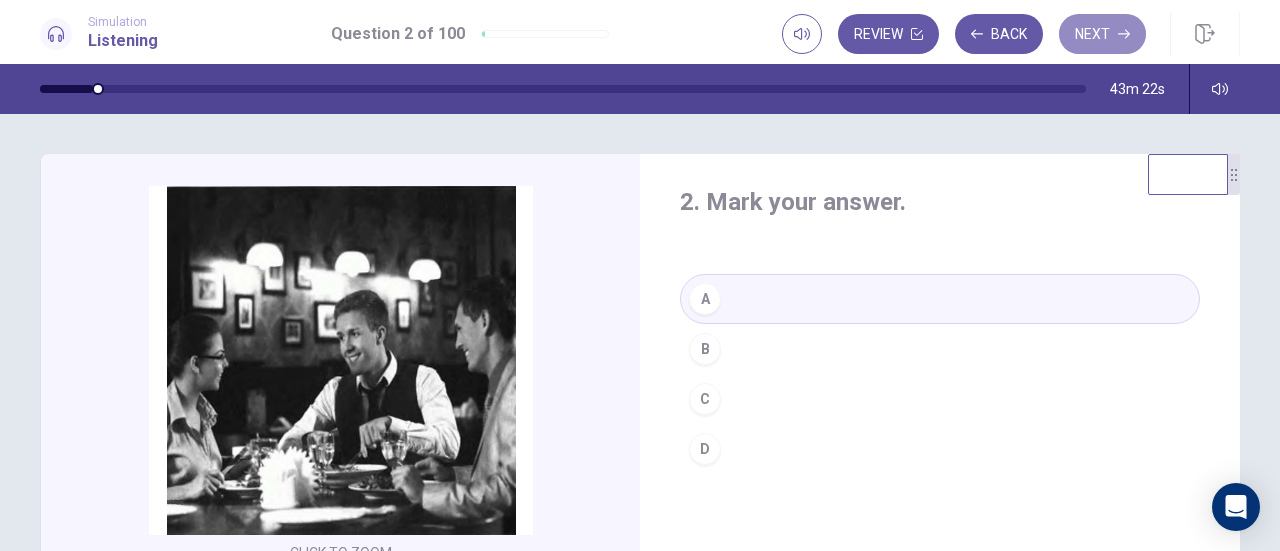 click on "Next" at bounding box center [1102, 34] 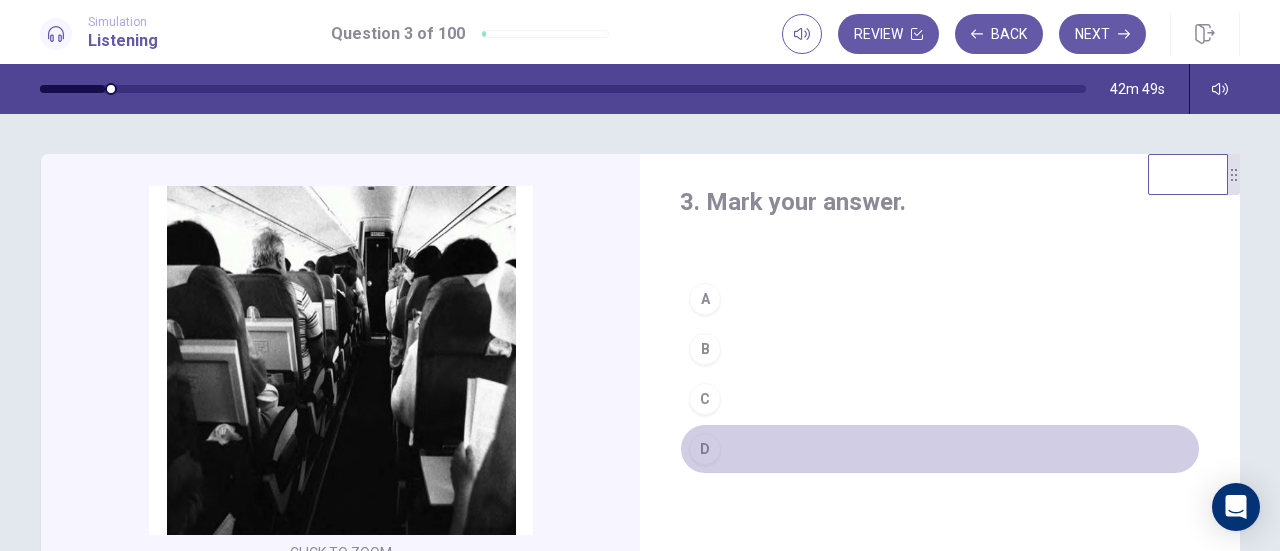 click on "D" at bounding box center (705, 449) 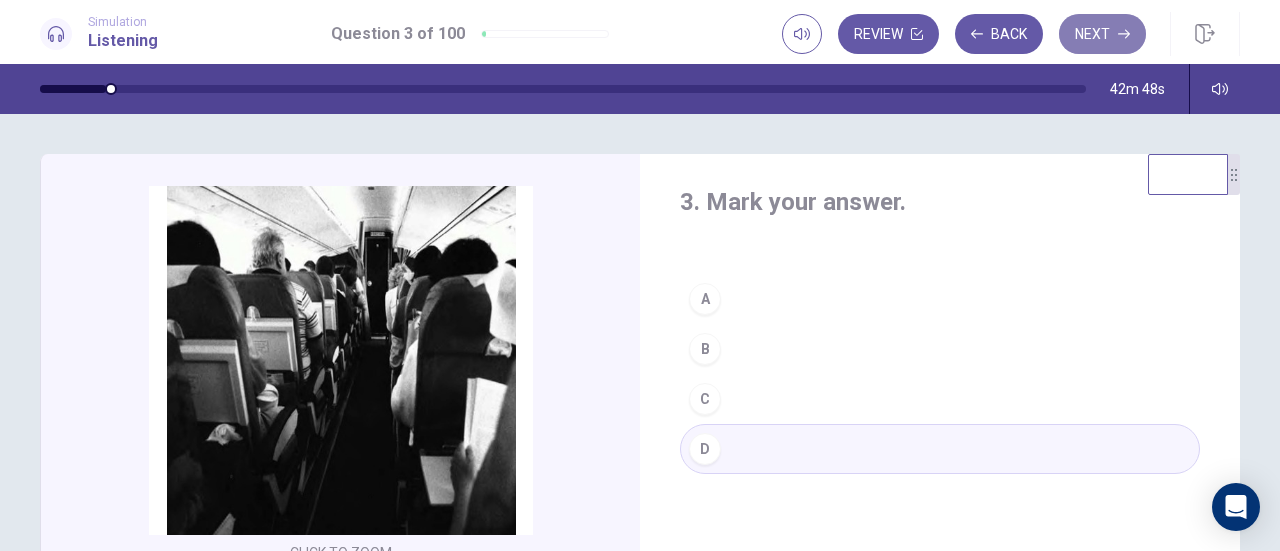 click on "Next" at bounding box center [1102, 34] 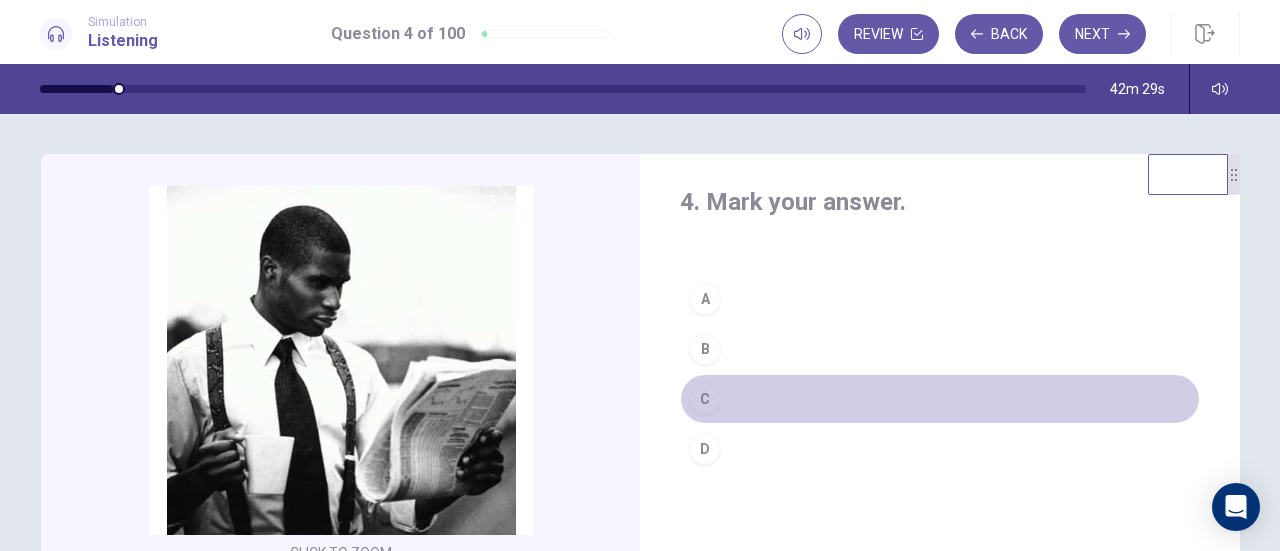 click on "C" at bounding box center (705, 399) 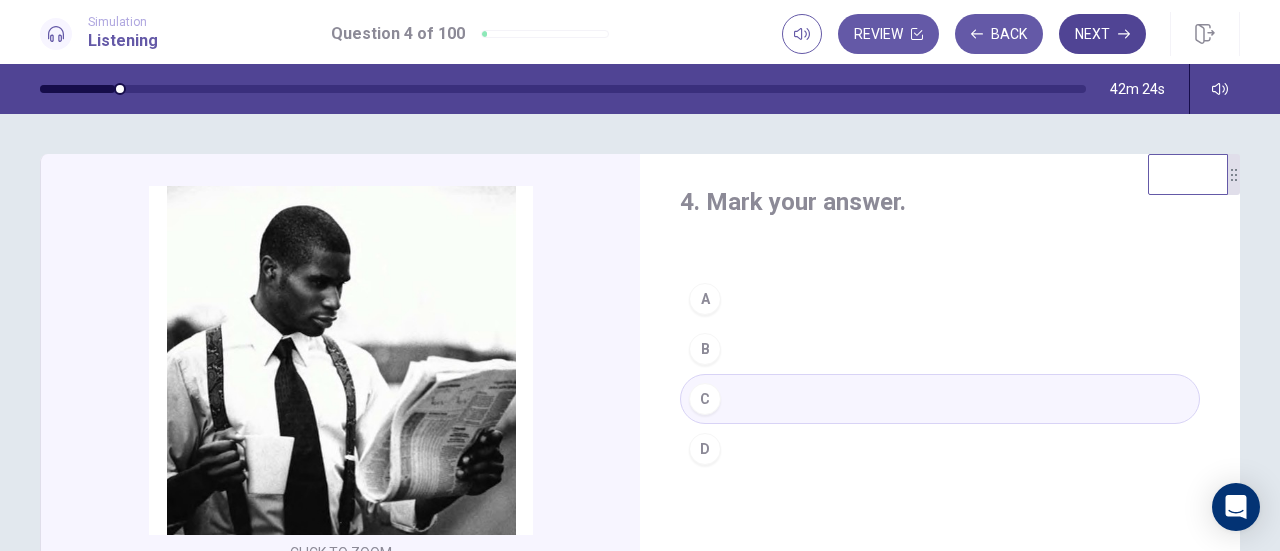 click 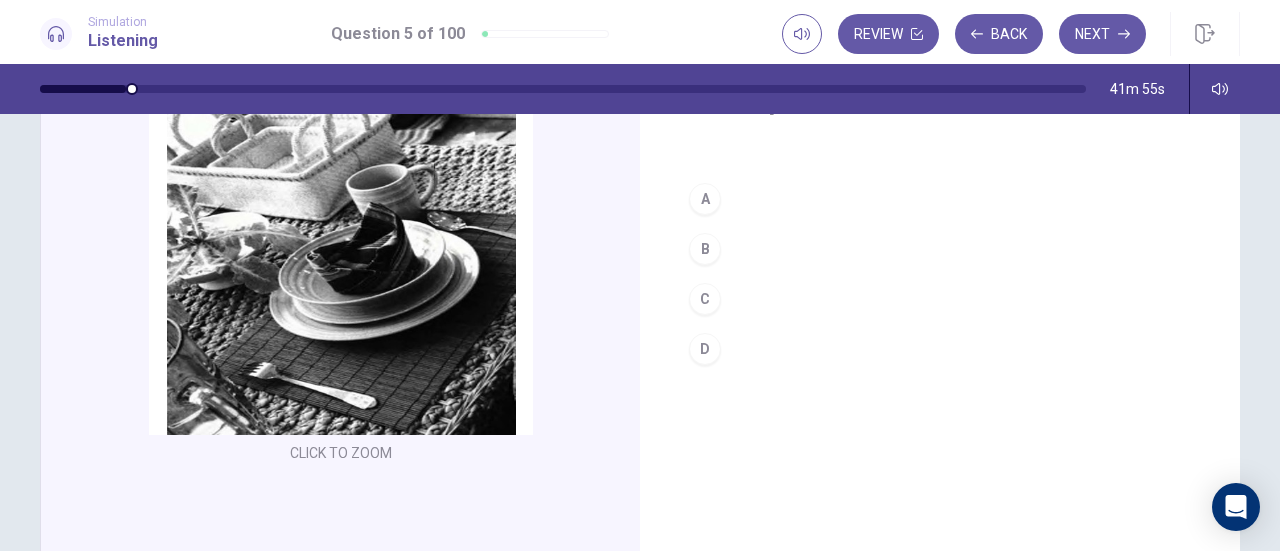 scroll, scrollTop: 0, scrollLeft: 0, axis: both 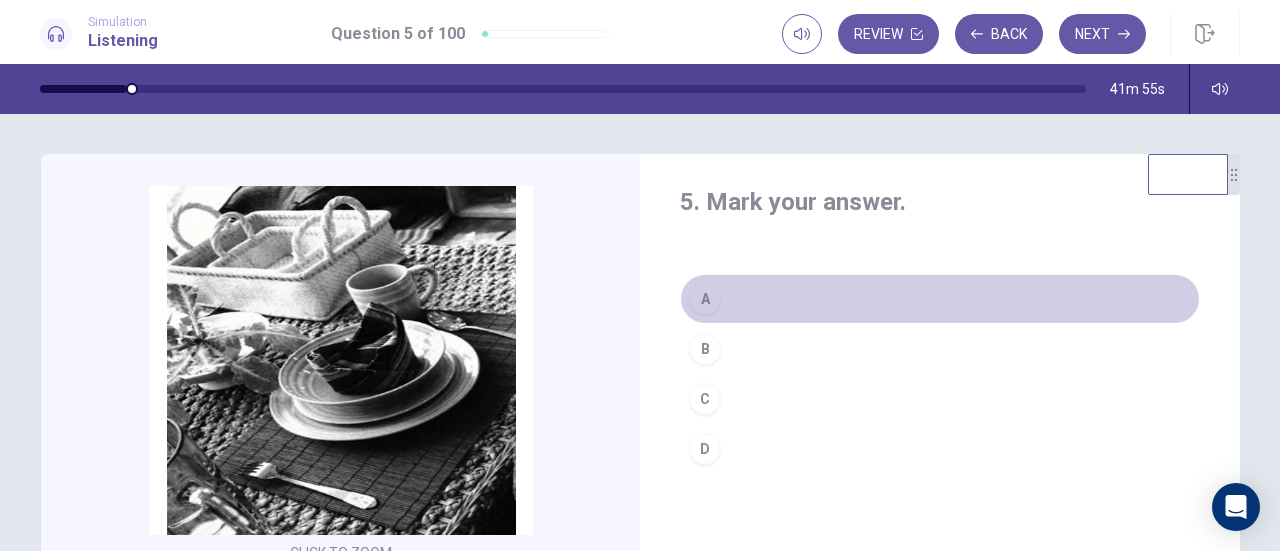 click on "A" at bounding box center [940, 299] 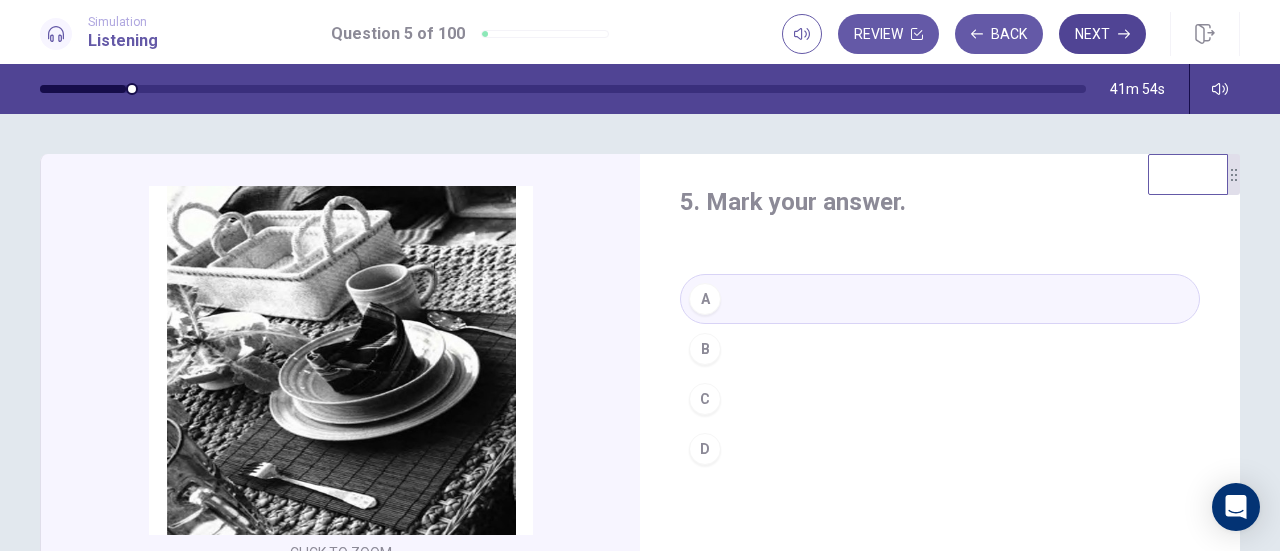 click 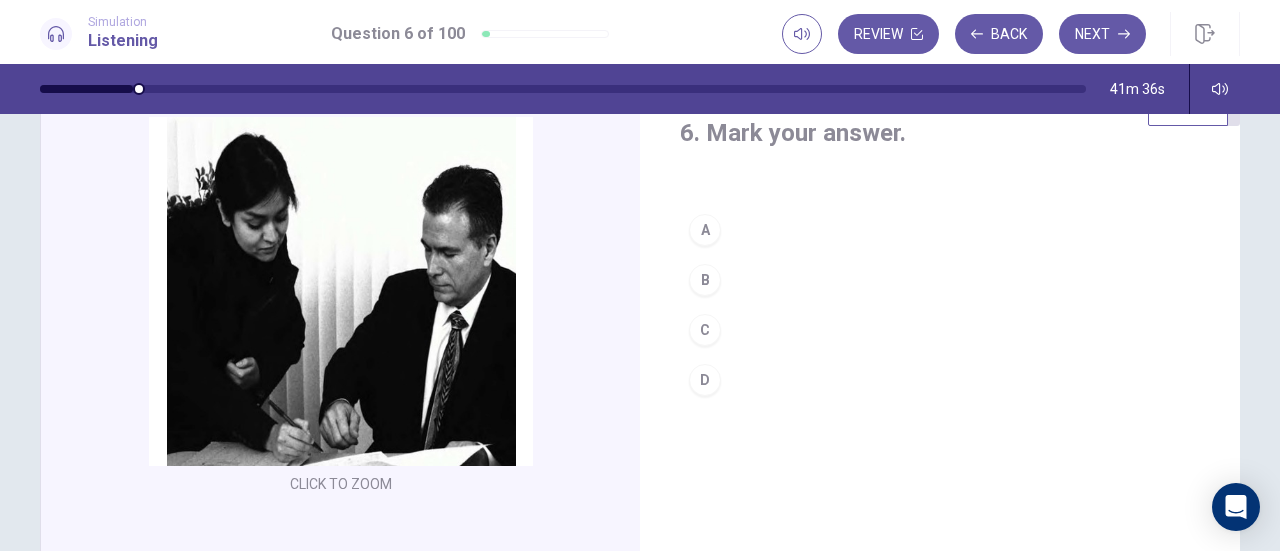scroll, scrollTop: 100, scrollLeft: 0, axis: vertical 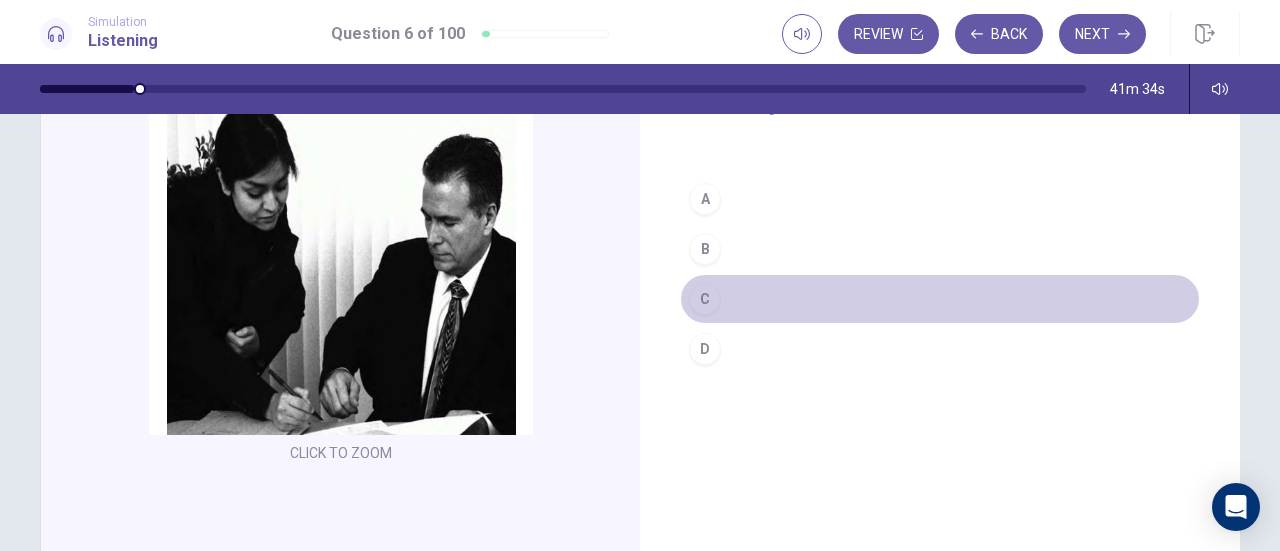click on "C" at bounding box center [705, 299] 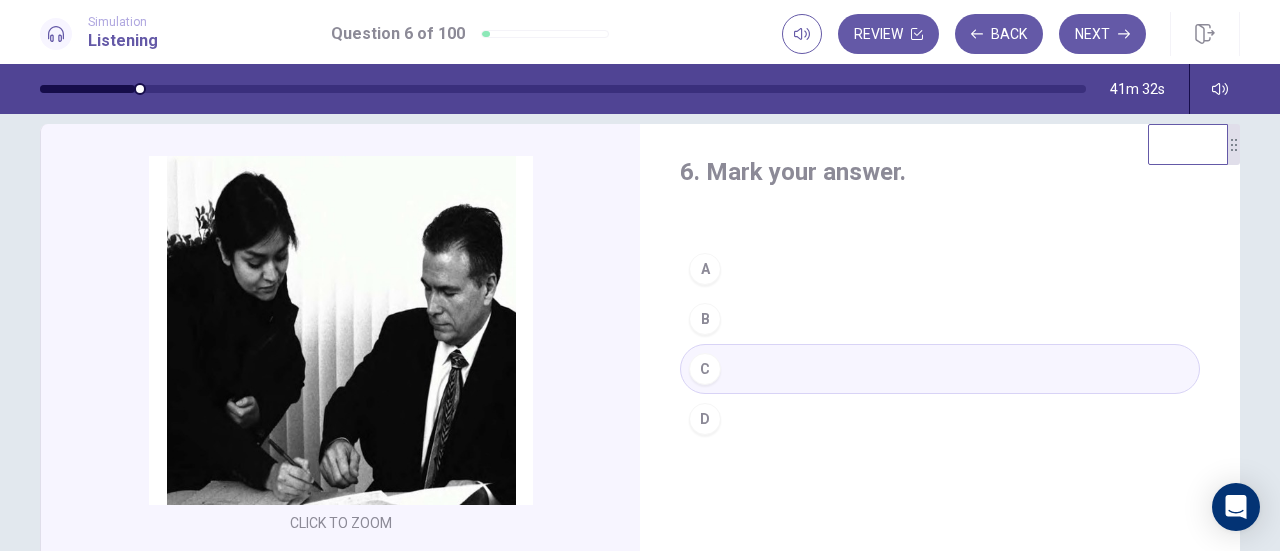 scroll, scrollTop: 0, scrollLeft: 0, axis: both 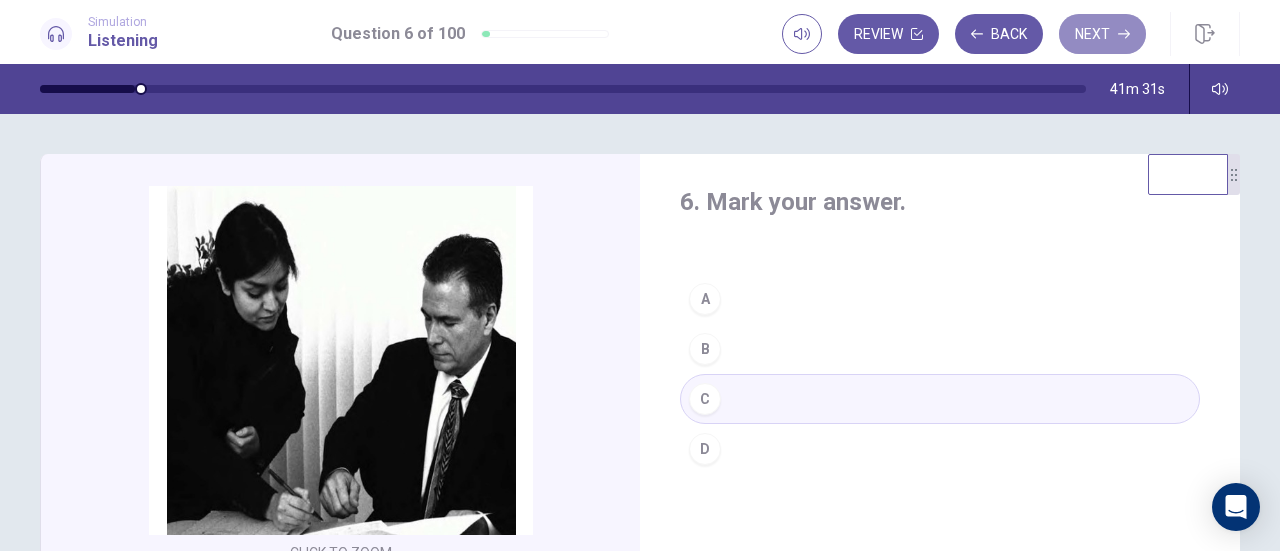 click on "Next" at bounding box center [1102, 34] 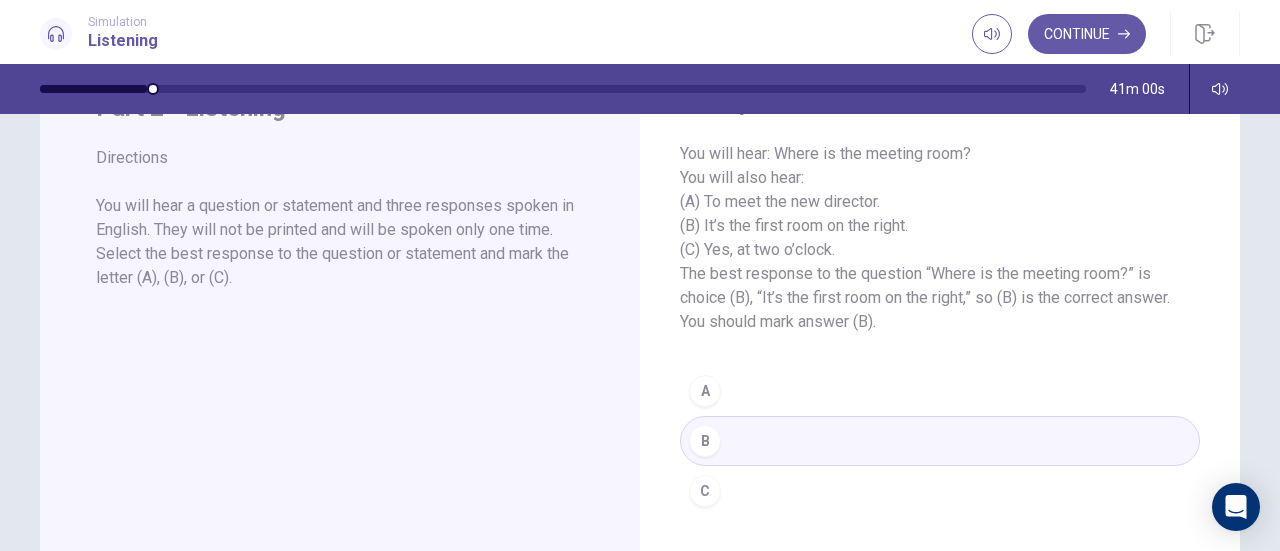 scroll, scrollTop: 0, scrollLeft: 0, axis: both 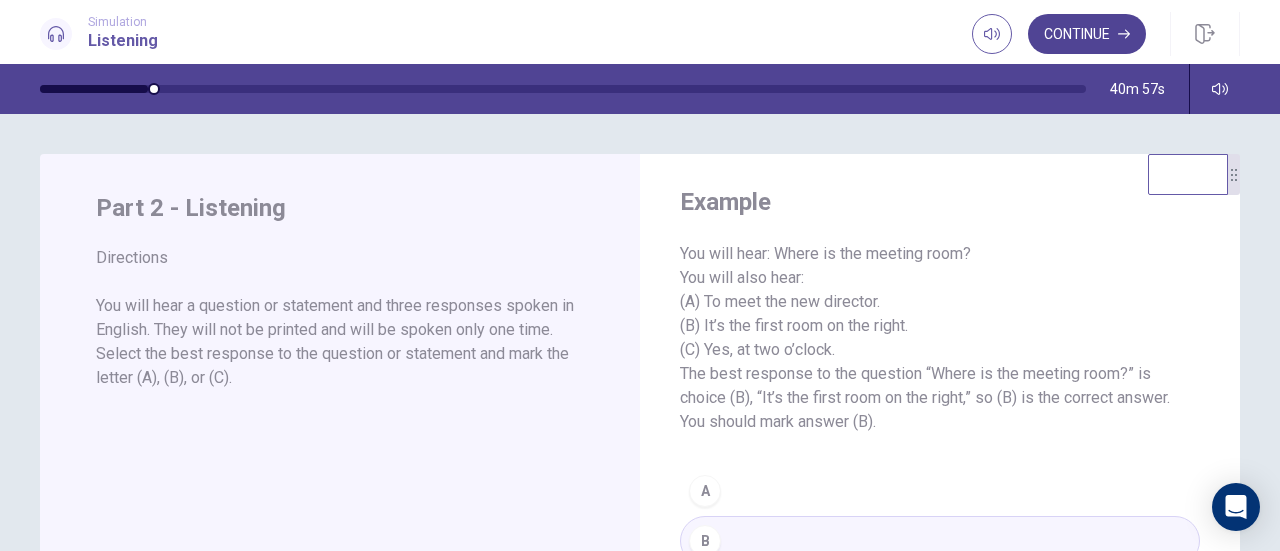click on "Continue" at bounding box center [1087, 34] 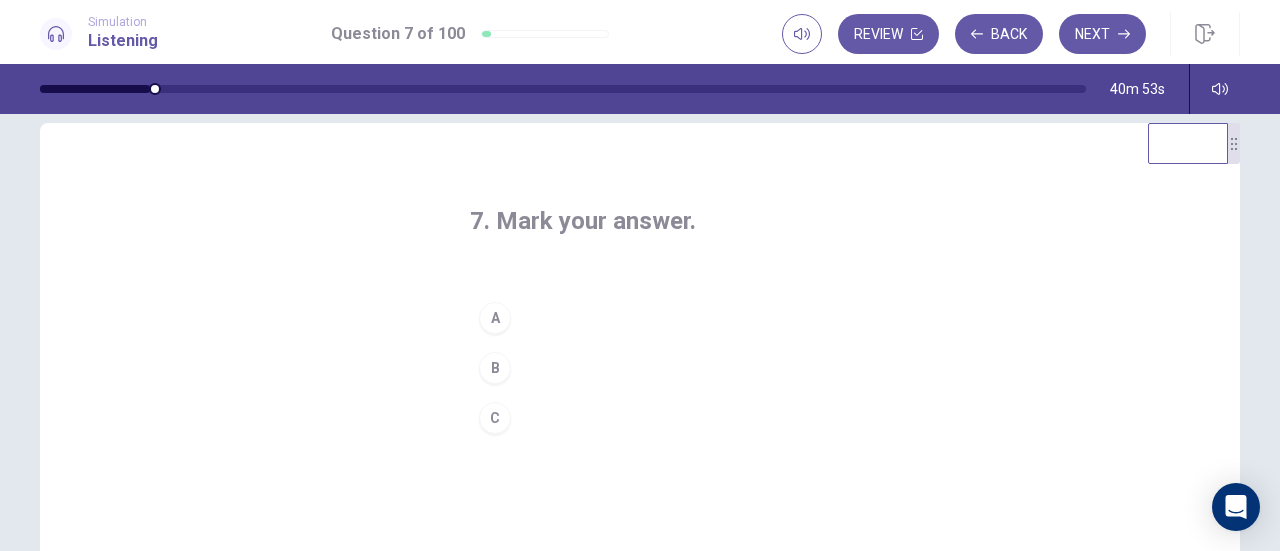 scroll, scrollTop: 0, scrollLeft: 0, axis: both 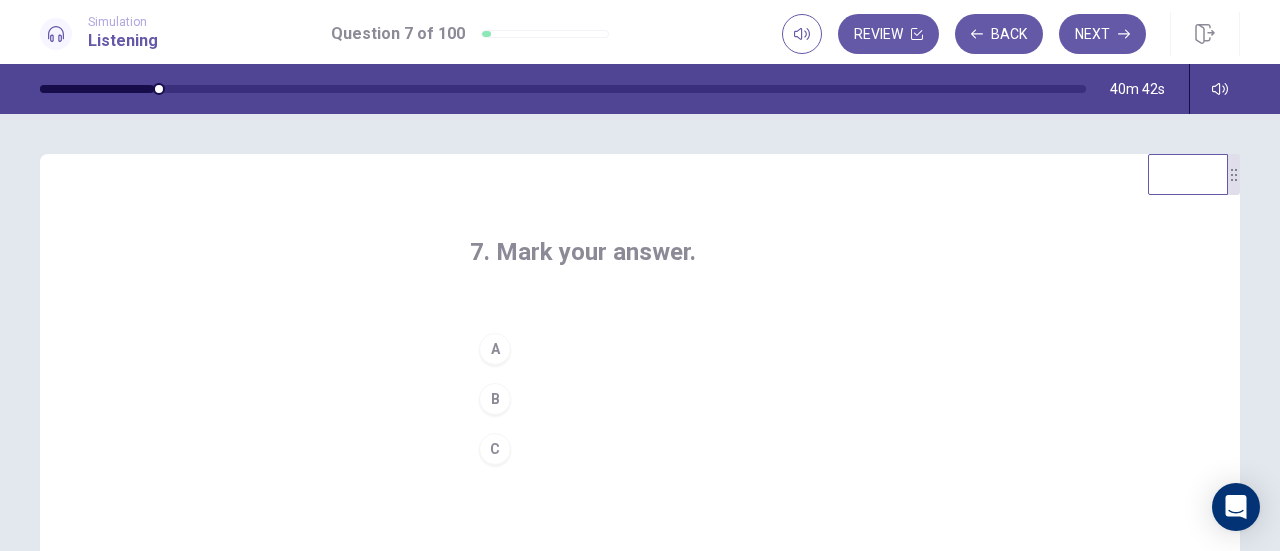 click on "C" at bounding box center (640, 449) 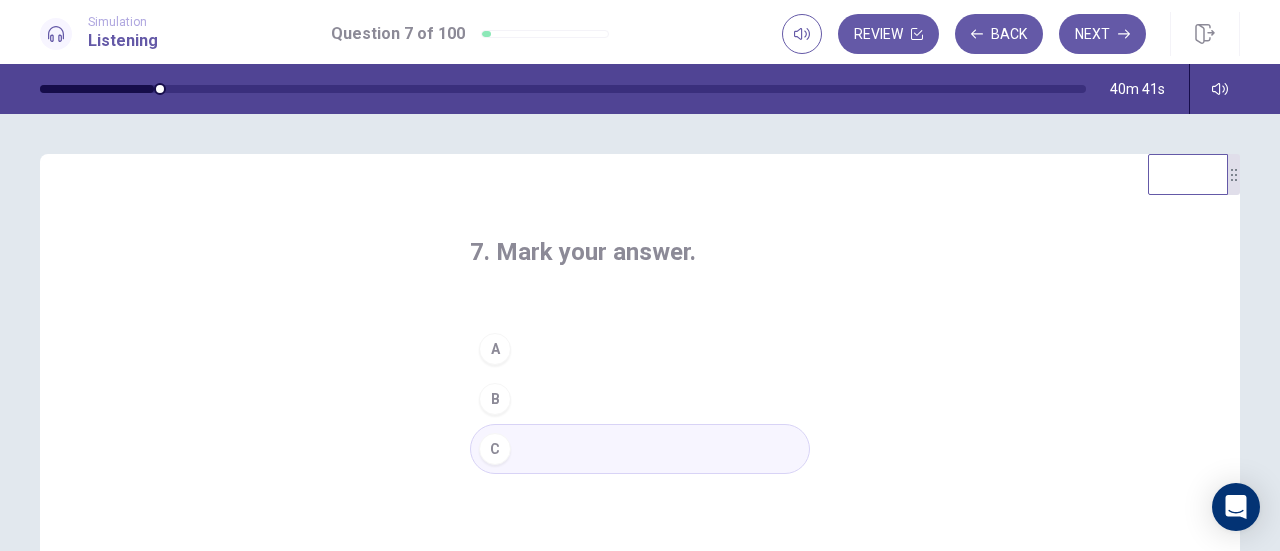 click on "Next" at bounding box center (1102, 34) 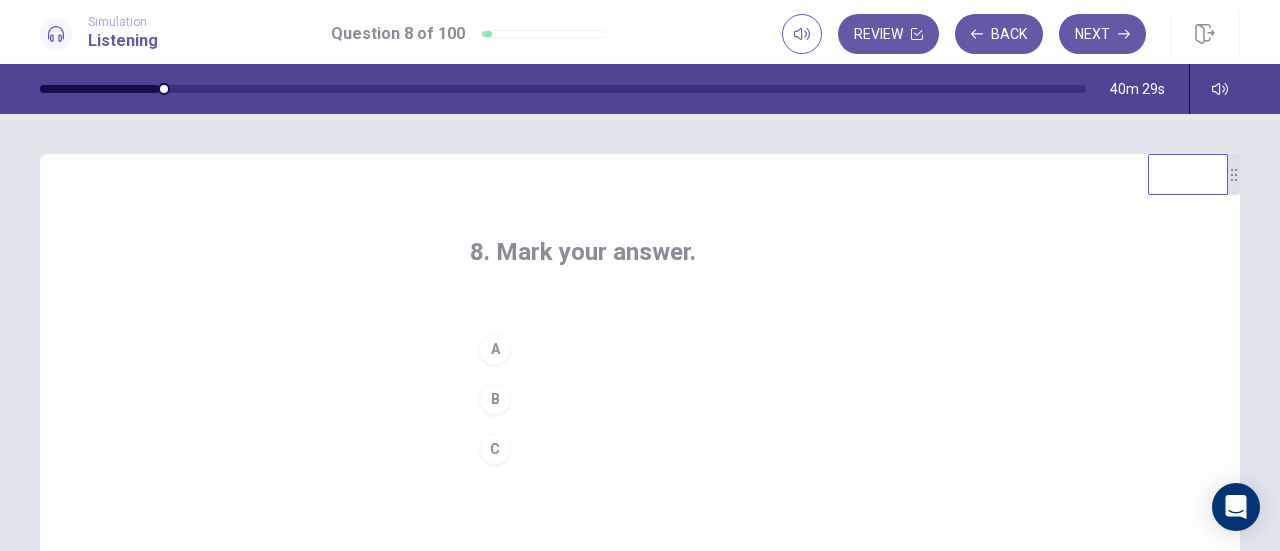 click on "A" at bounding box center [640, 349] 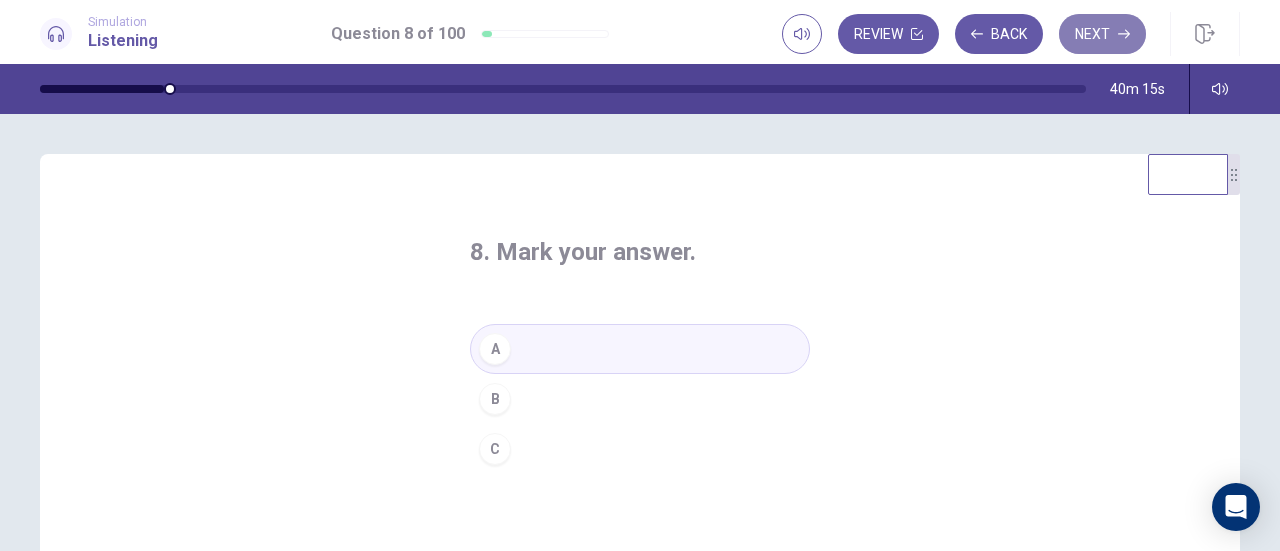 click on "Next" at bounding box center [1102, 34] 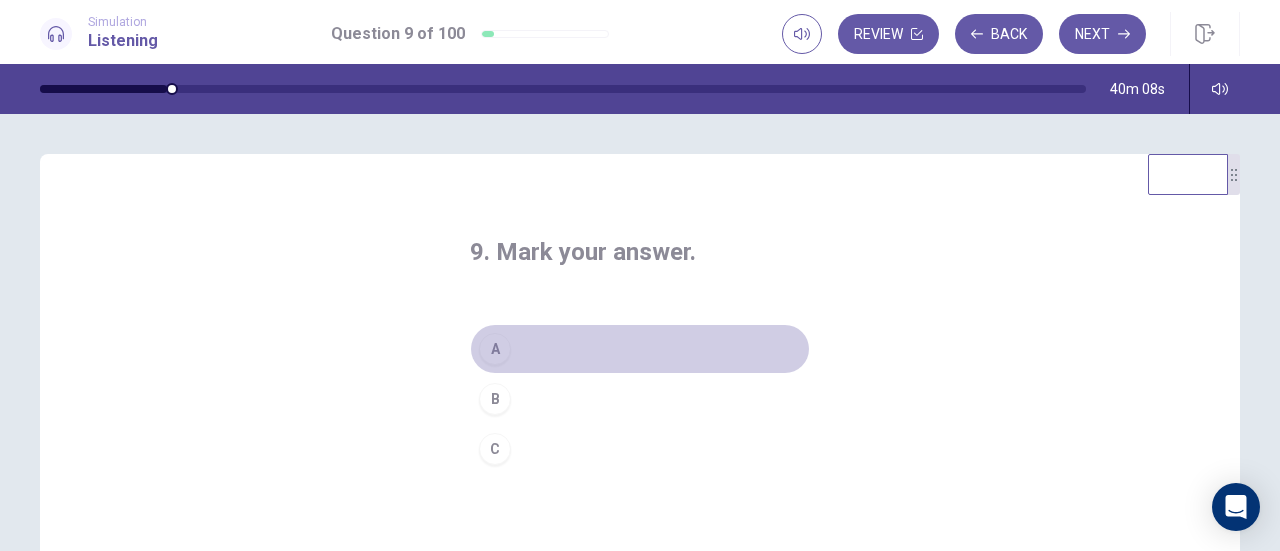 click on "A" at bounding box center (640, 349) 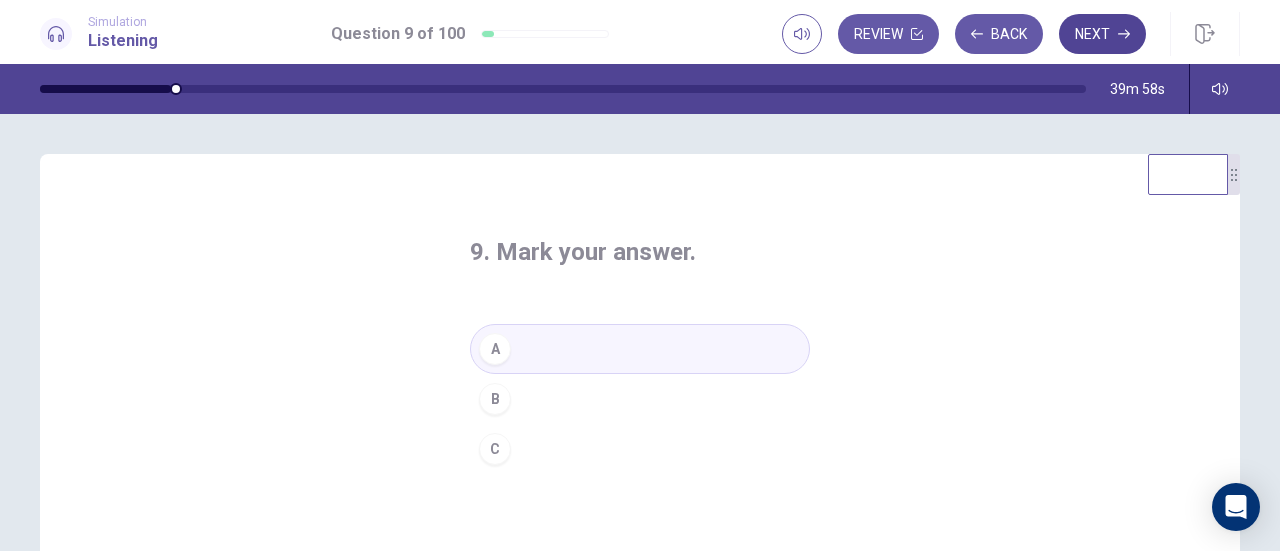 click on "Next" at bounding box center [1102, 34] 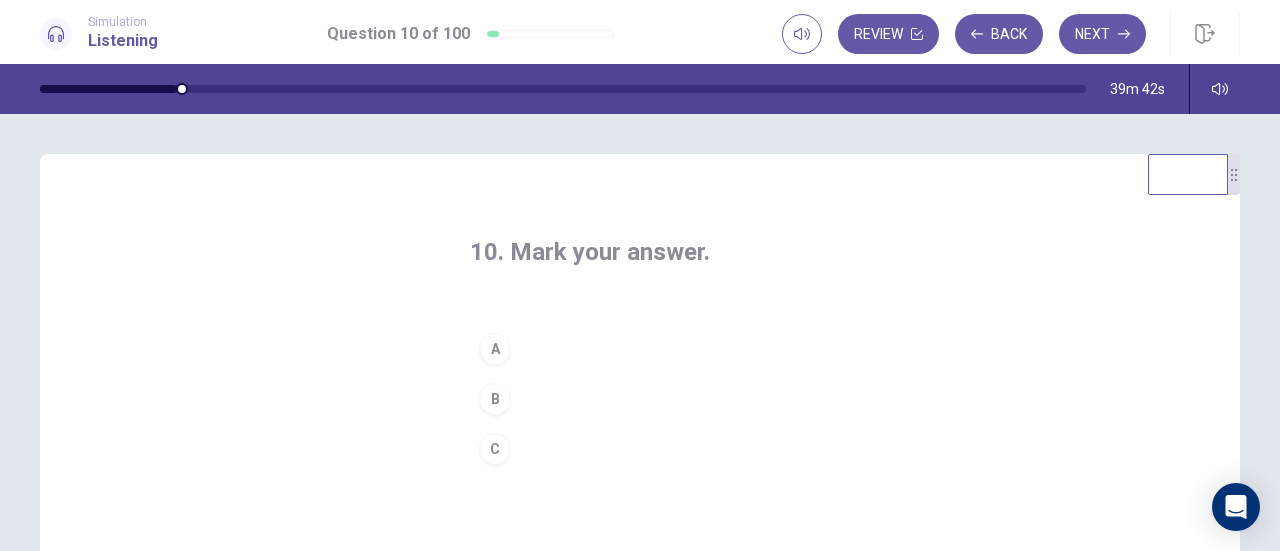 click on "B" at bounding box center [640, 399] 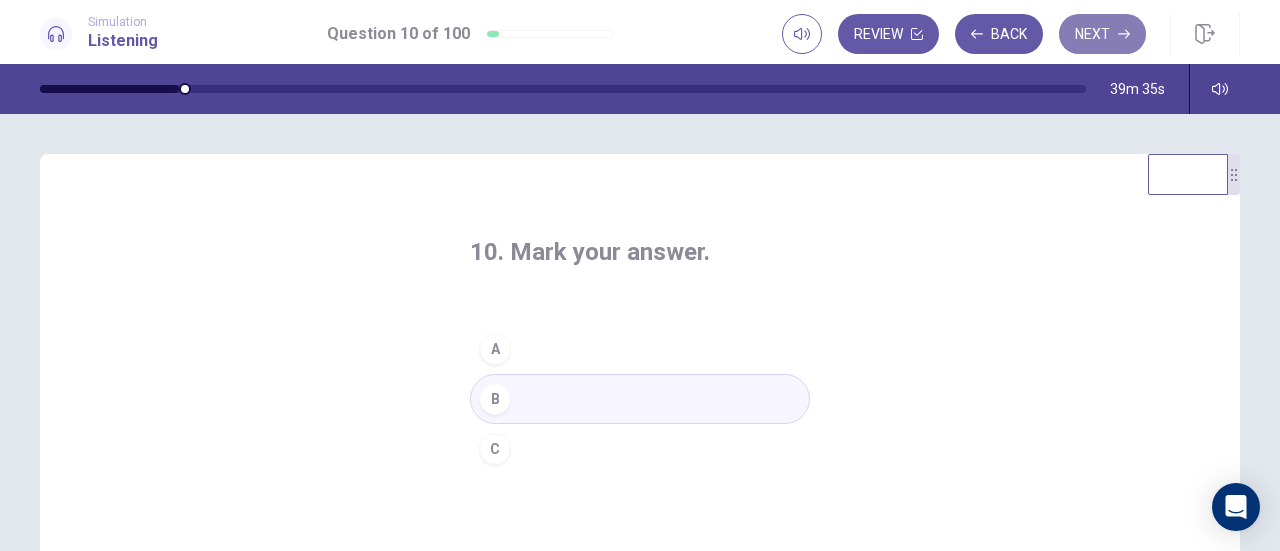 click on "Next" at bounding box center [1102, 34] 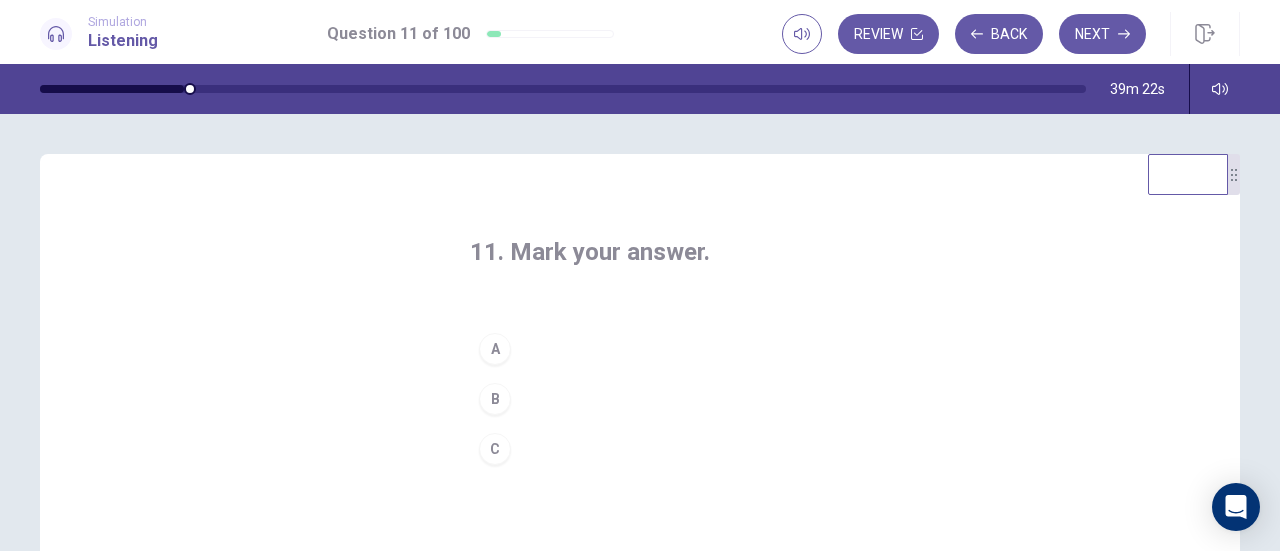 click on "B" at bounding box center [640, 399] 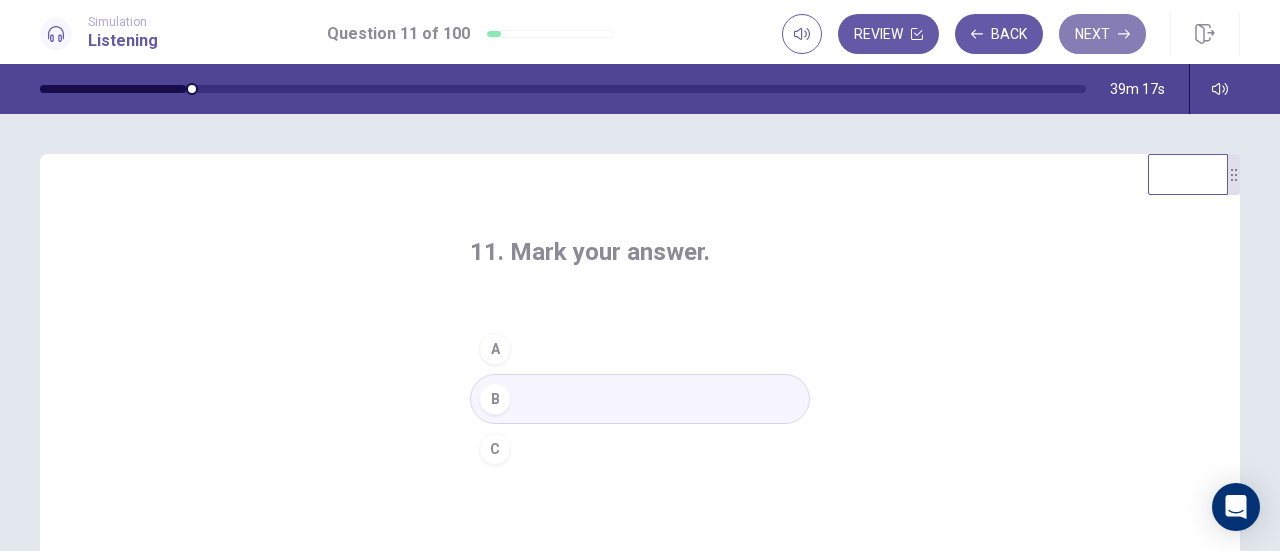 click on "Next" at bounding box center (1102, 34) 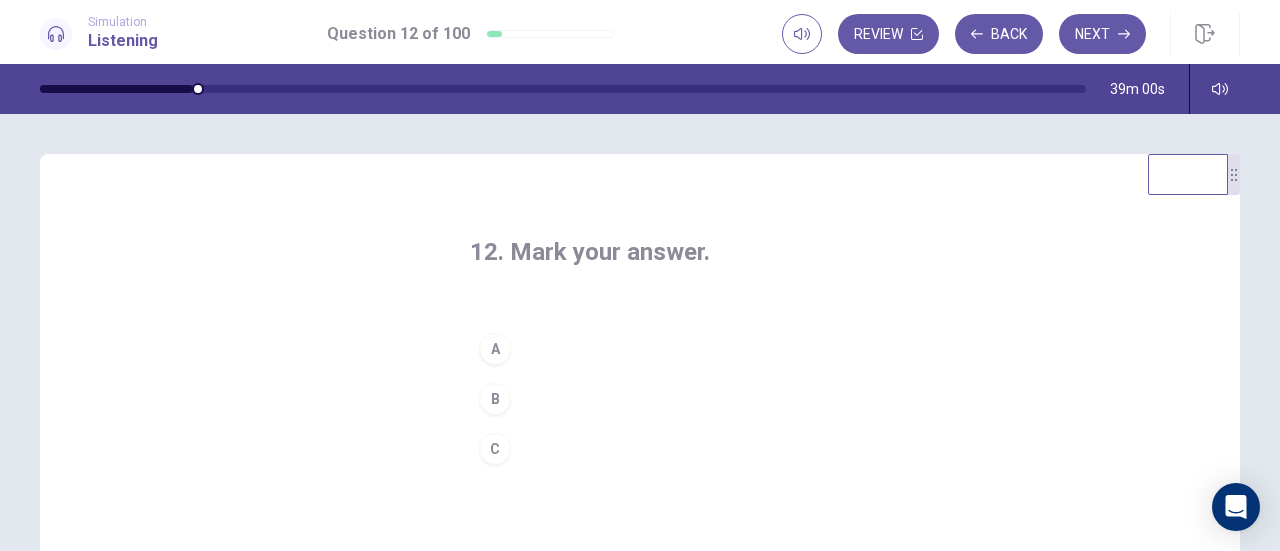 click on "12. Mark your answer. A B C" at bounding box center [640, 355] 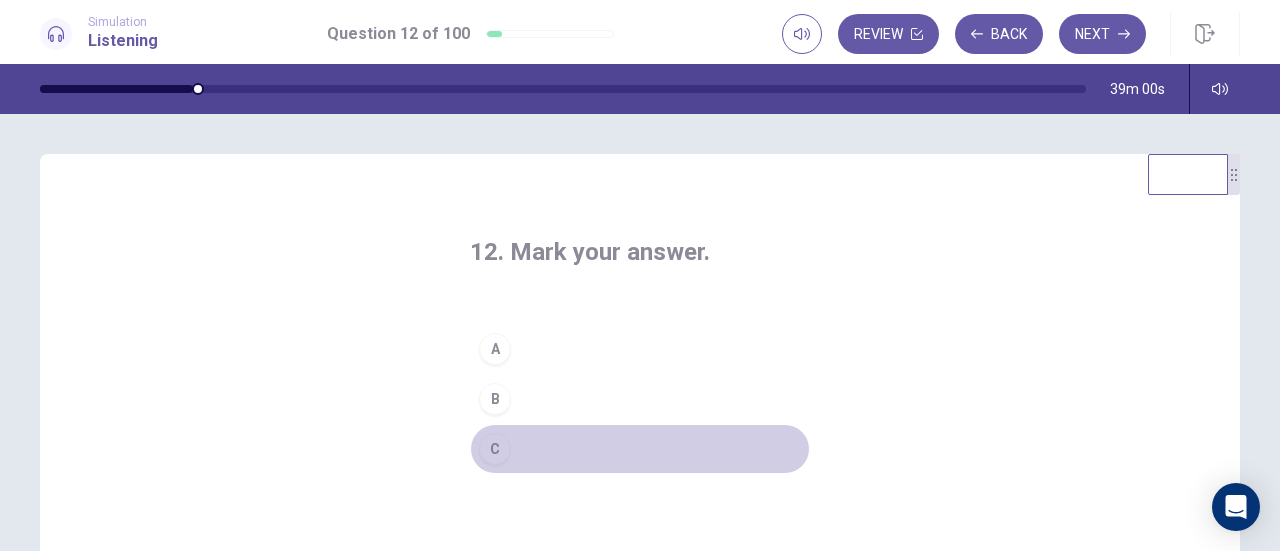 click on "C" at bounding box center [640, 449] 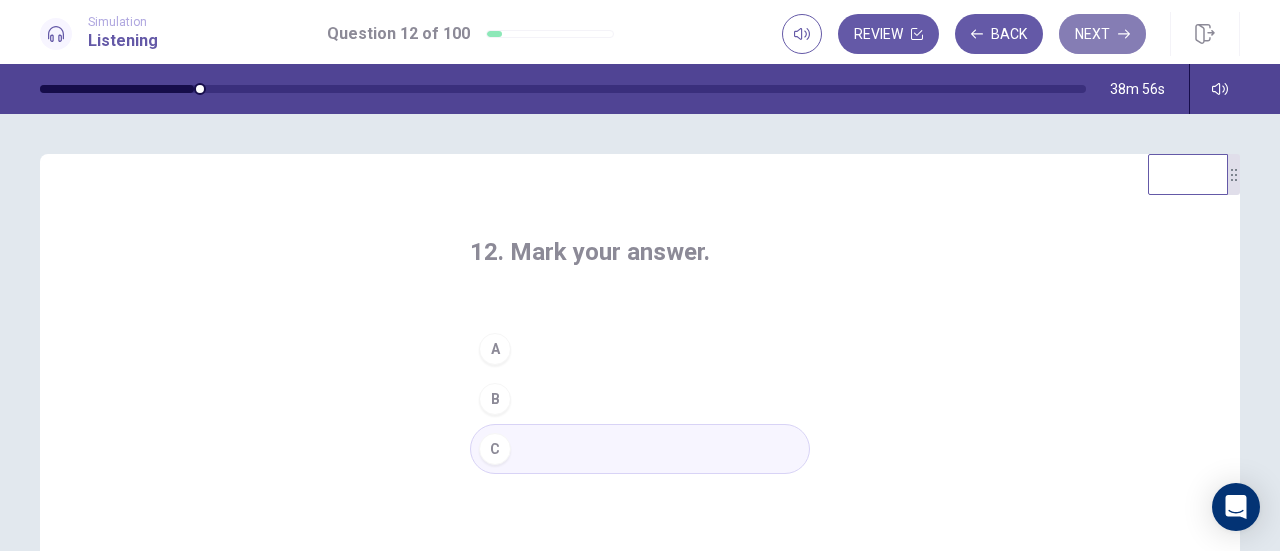 click on "Next" at bounding box center (1102, 34) 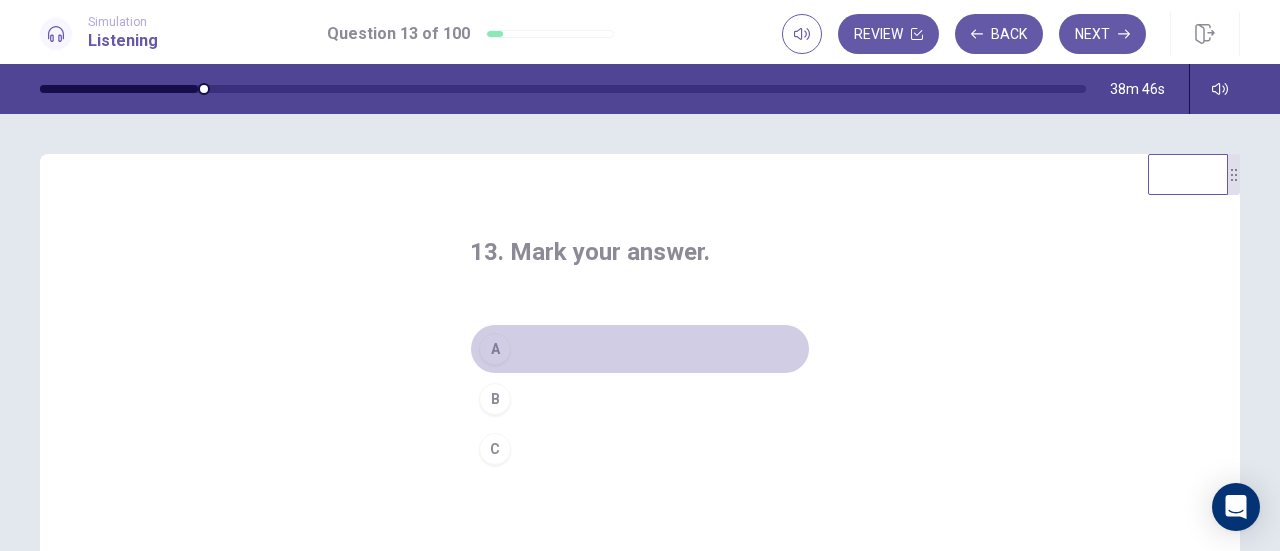 click on "A" at bounding box center (640, 349) 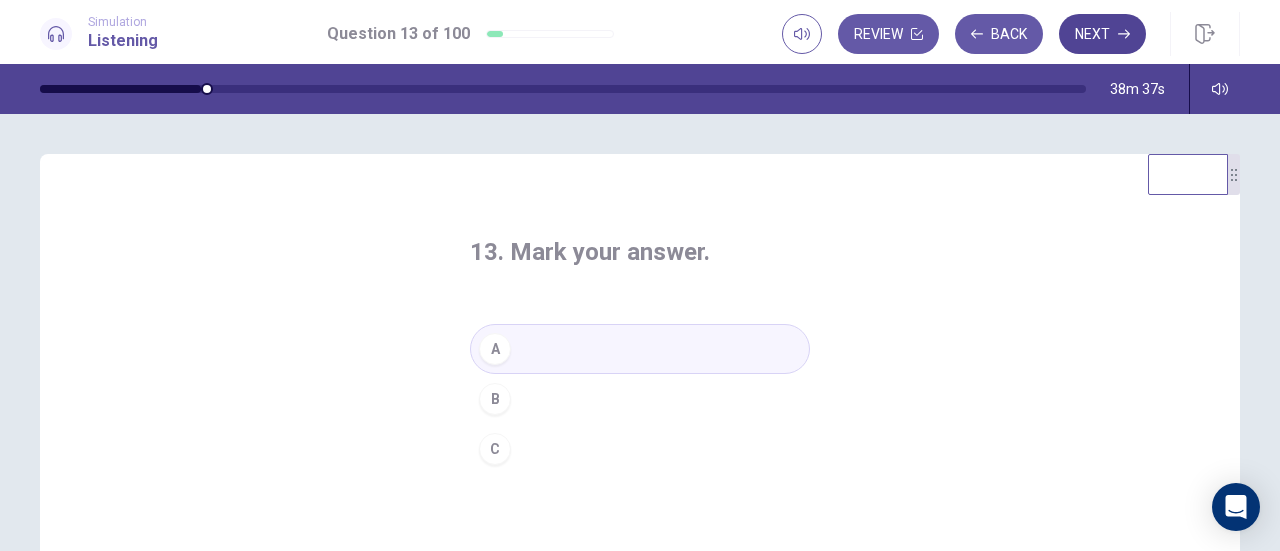 click on "Next" at bounding box center (1102, 34) 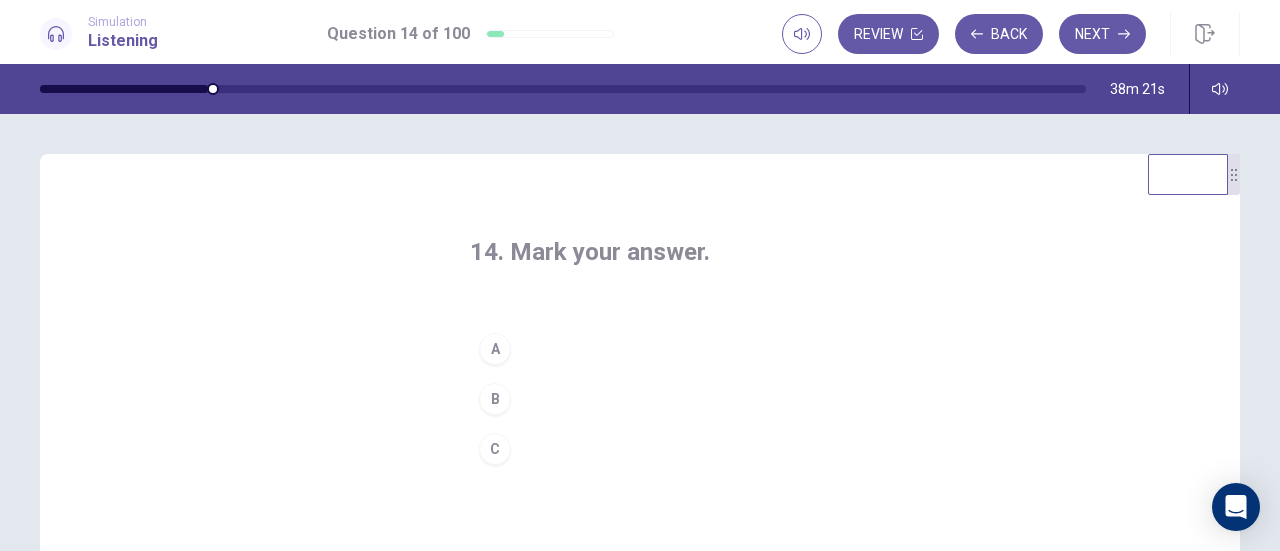 click on "C" at bounding box center [640, 449] 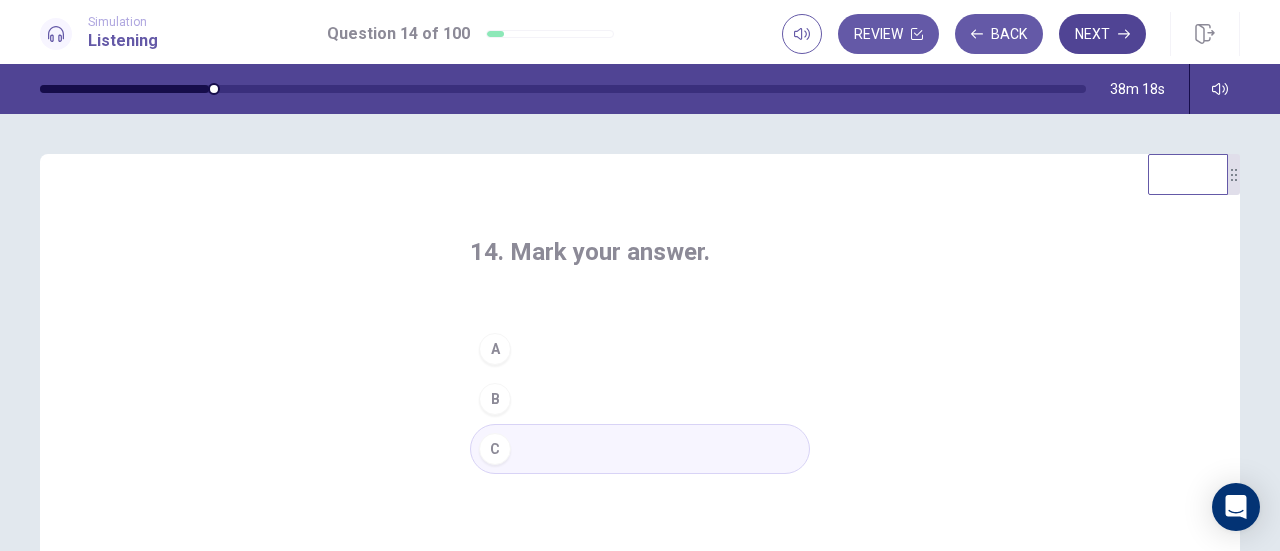 click on "Next" at bounding box center [1102, 34] 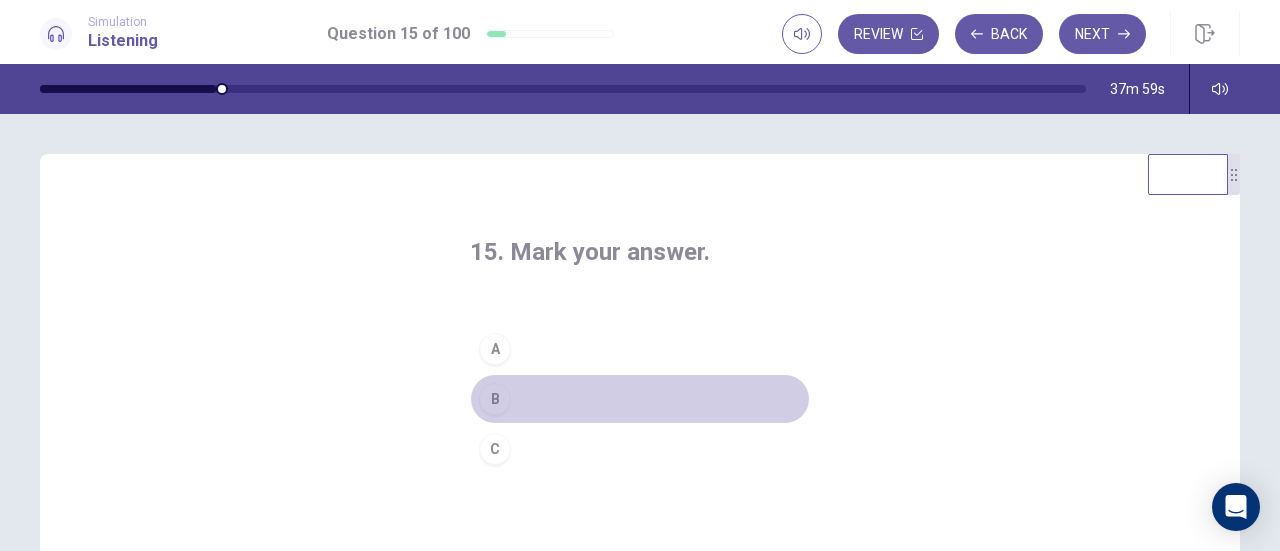 click on "B" at bounding box center (640, 399) 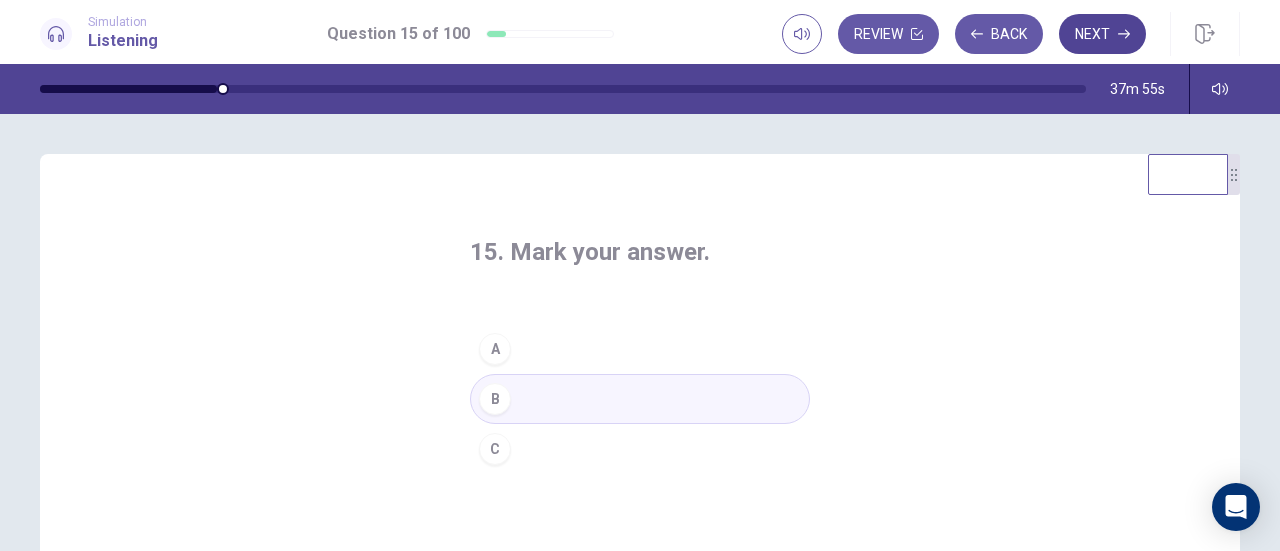 click on "Next" at bounding box center [1102, 34] 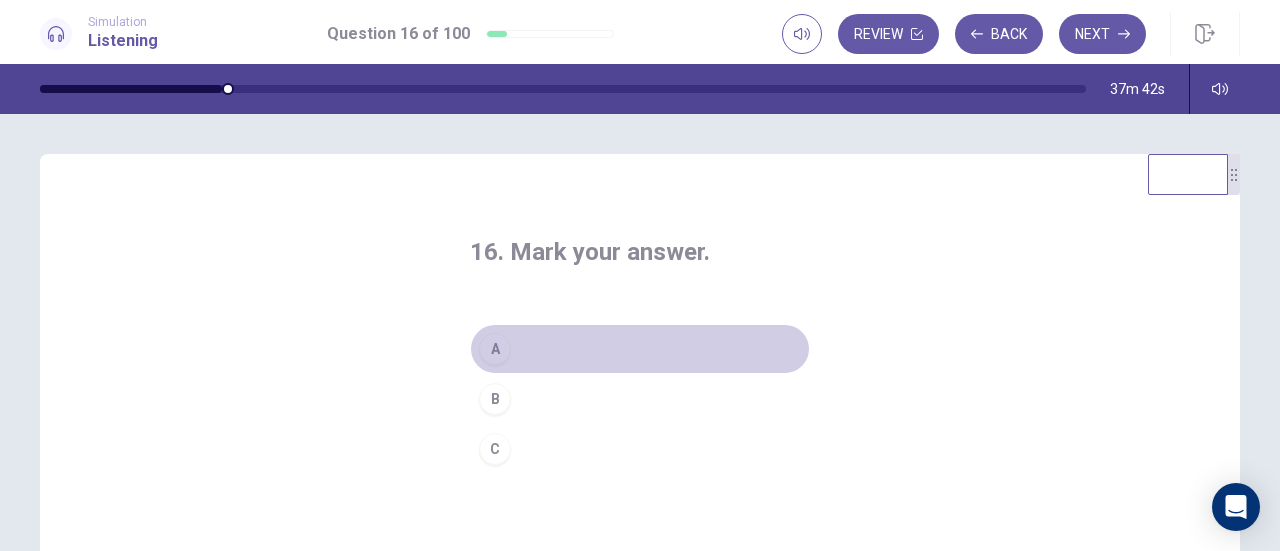 click on "A" at bounding box center [640, 349] 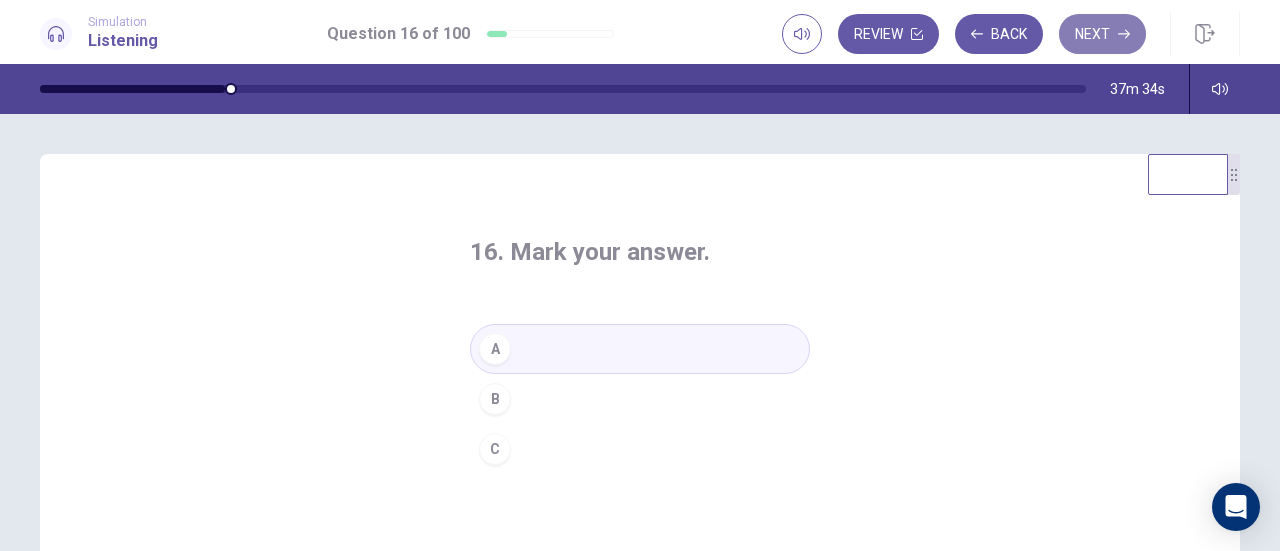click on "Next" at bounding box center (1102, 34) 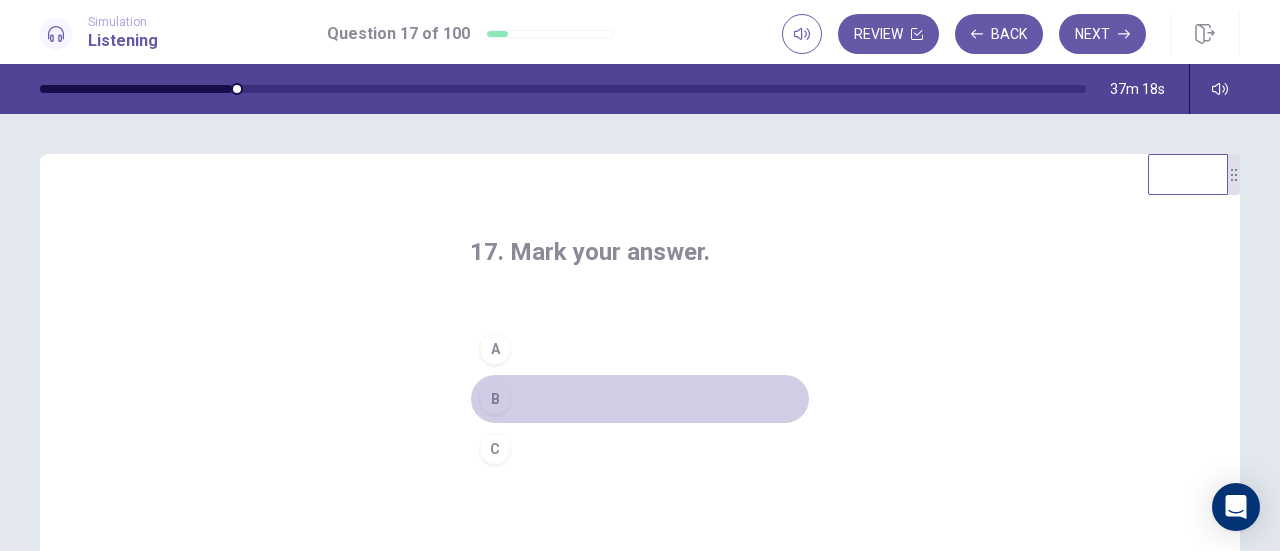 click on "B" at bounding box center (640, 399) 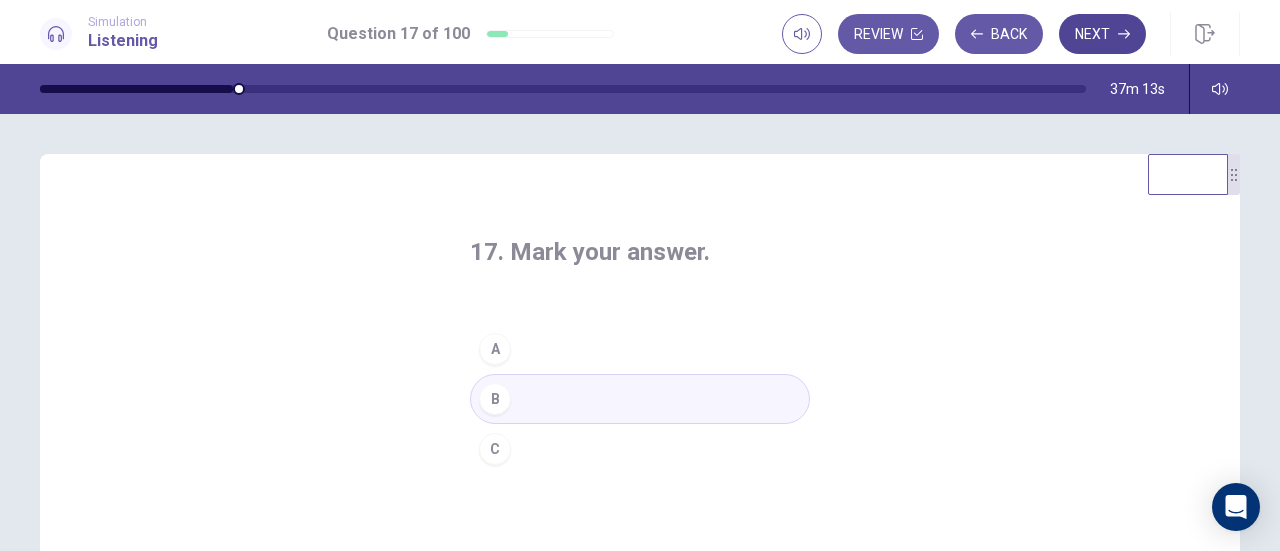 click on "Next" at bounding box center [1102, 34] 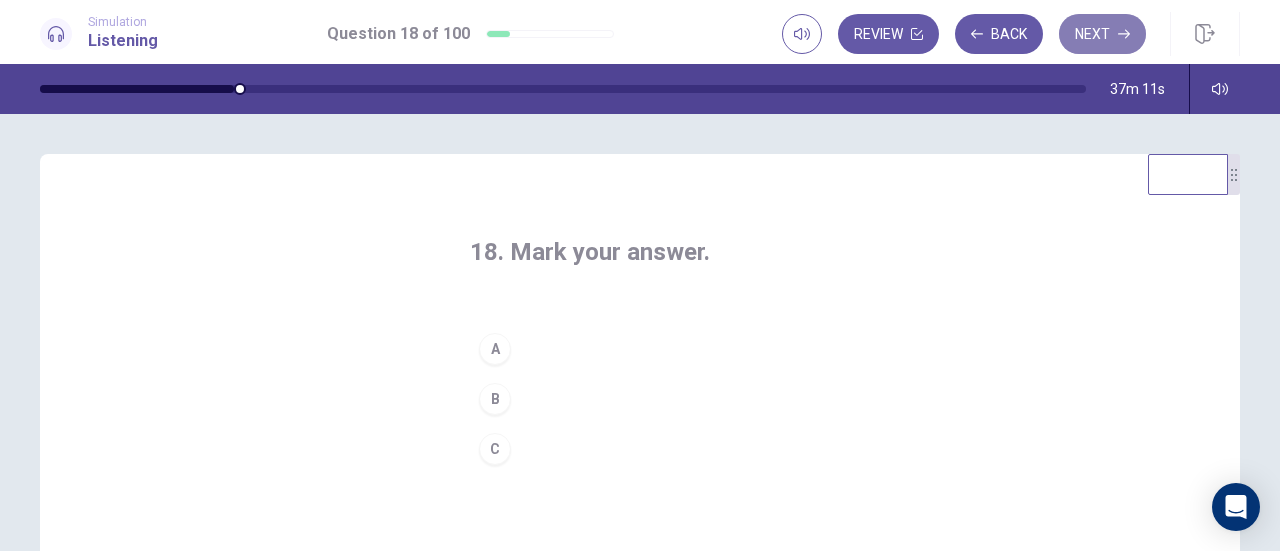 click on "Next" at bounding box center [1102, 34] 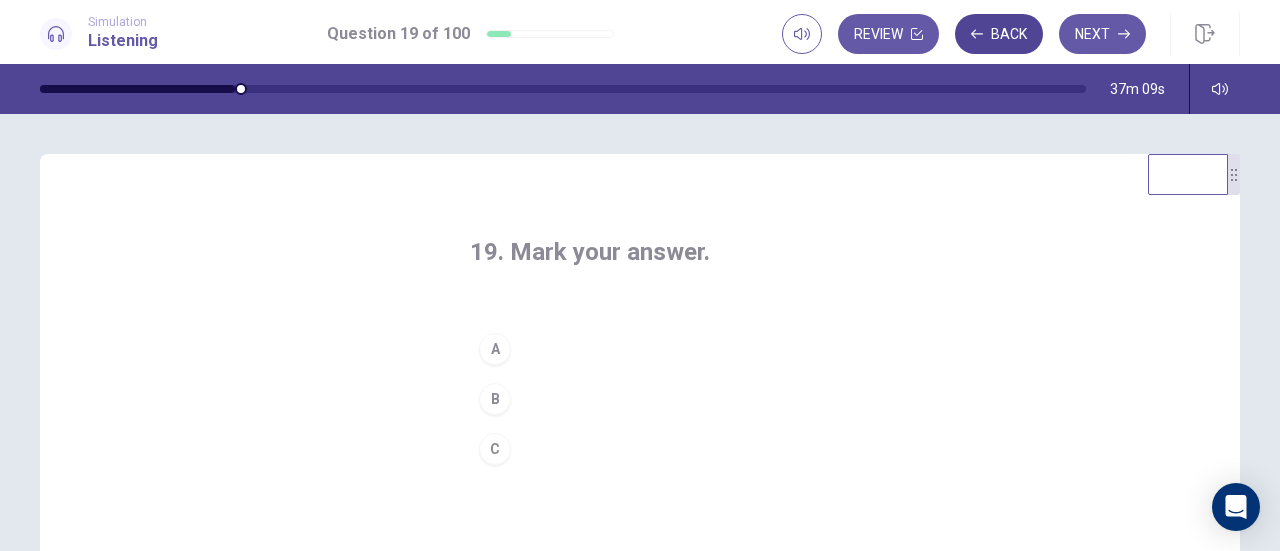 click on "Back" at bounding box center (999, 34) 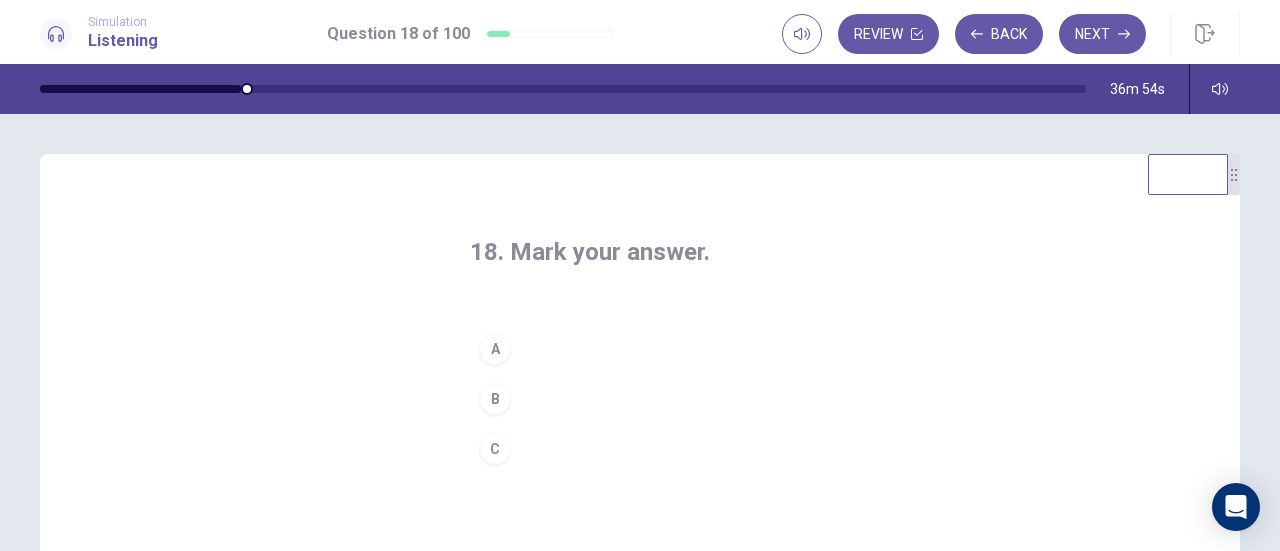 click on "C" at bounding box center (640, 449) 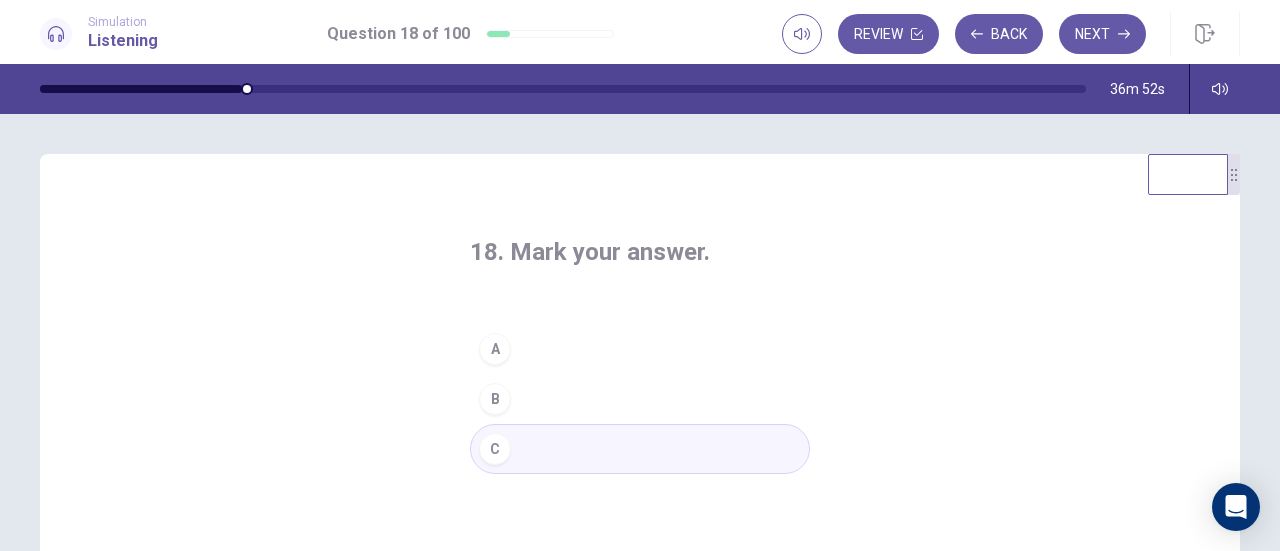 click on "Next" at bounding box center [1102, 34] 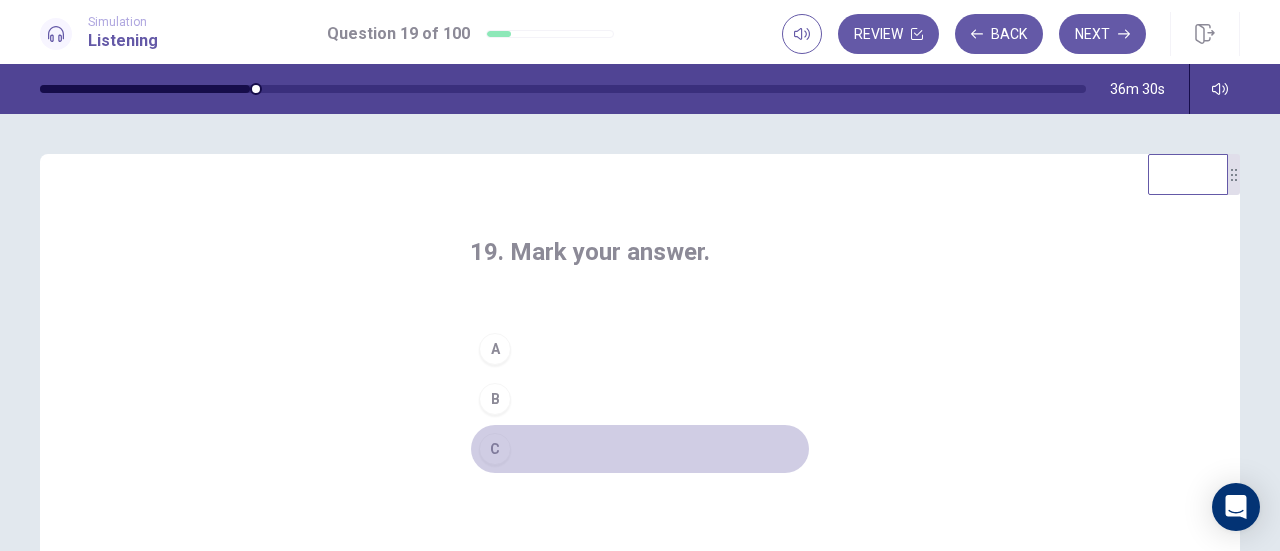 click on "C" at bounding box center (640, 449) 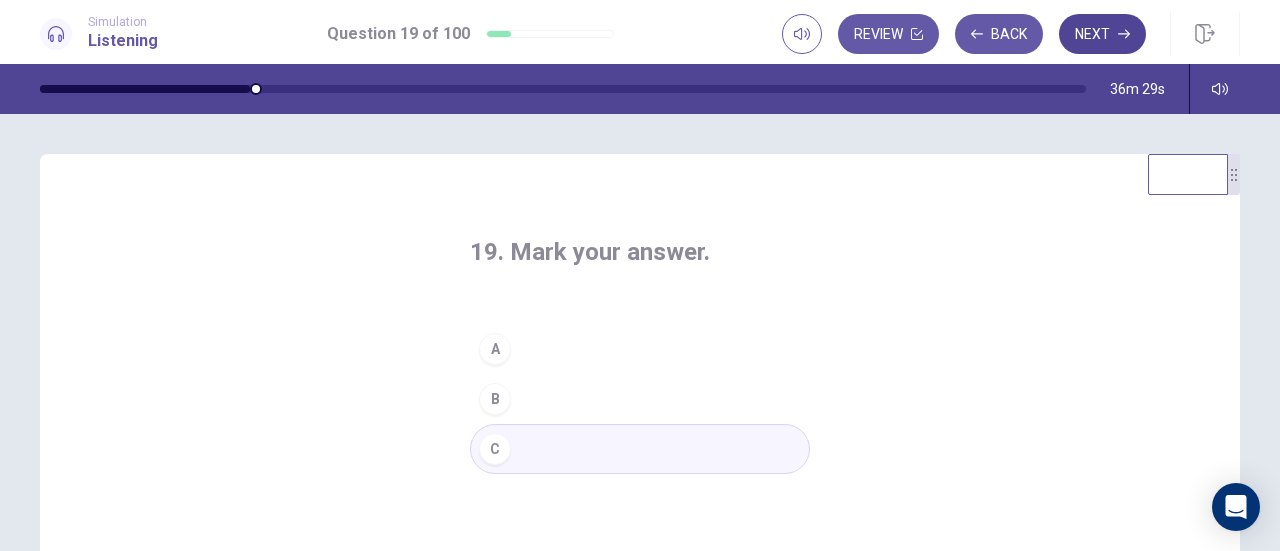 click on "Next" at bounding box center [1102, 34] 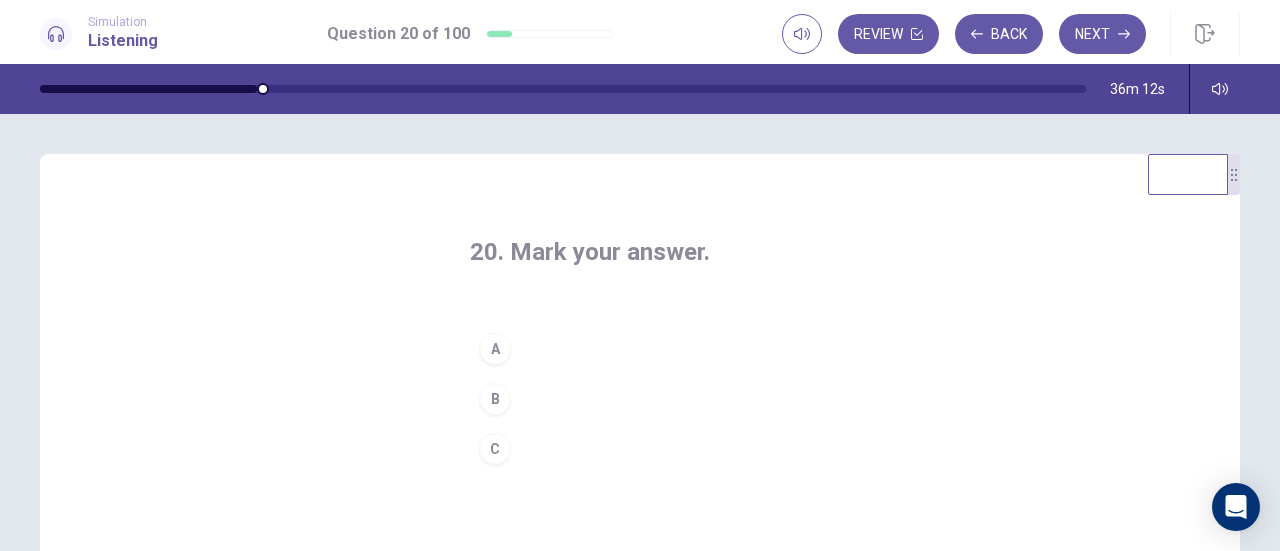 click on "A" at bounding box center [640, 349] 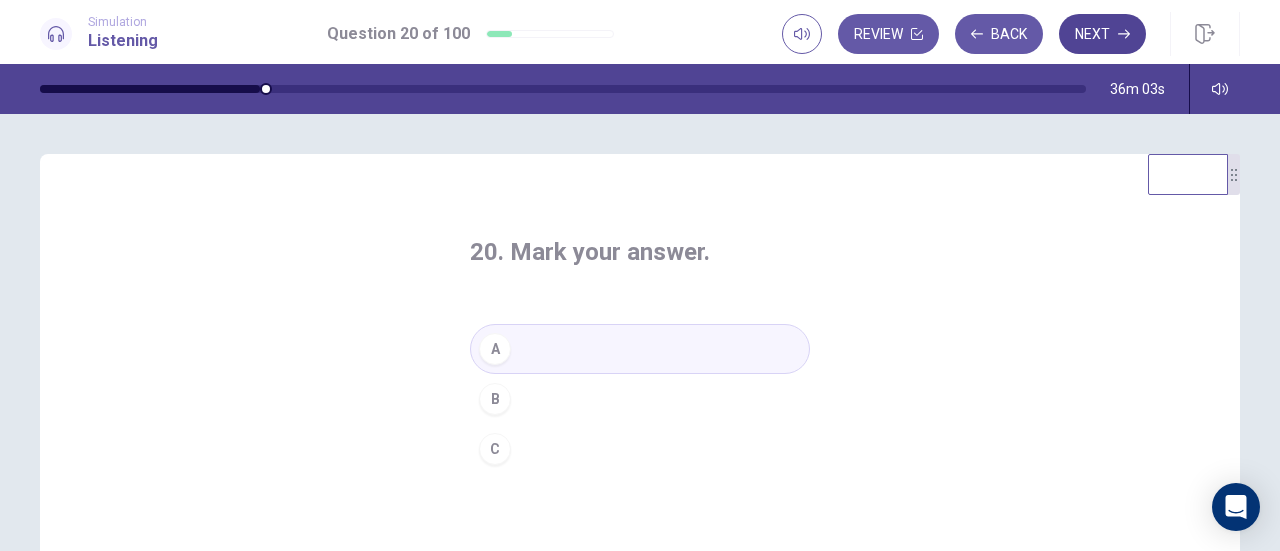 click on "Next" at bounding box center [1102, 34] 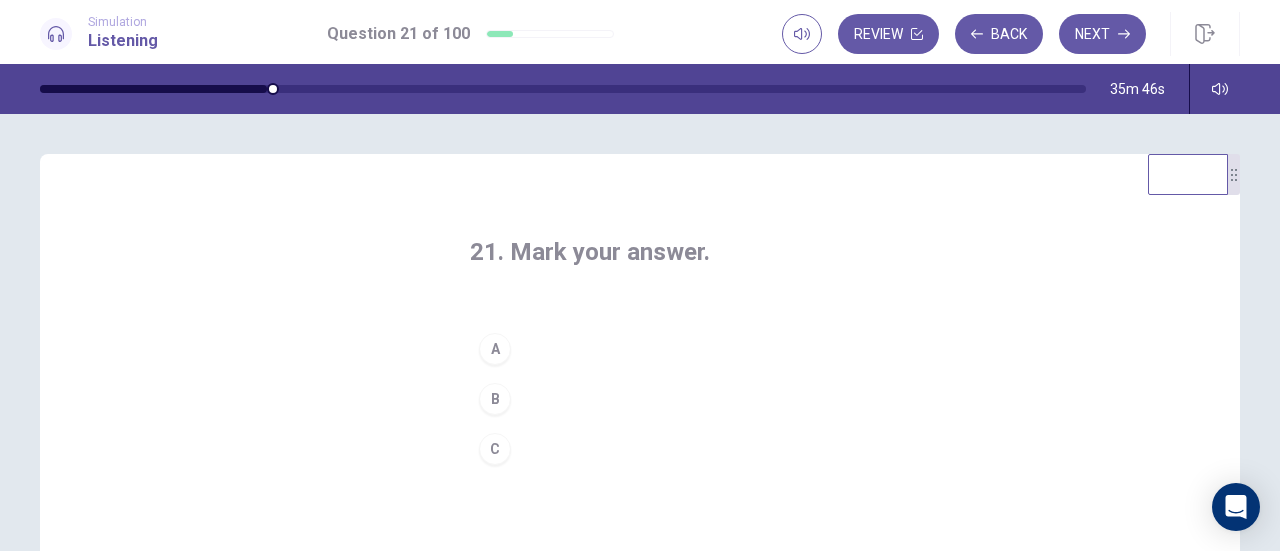 click on "B" at bounding box center (640, 399) 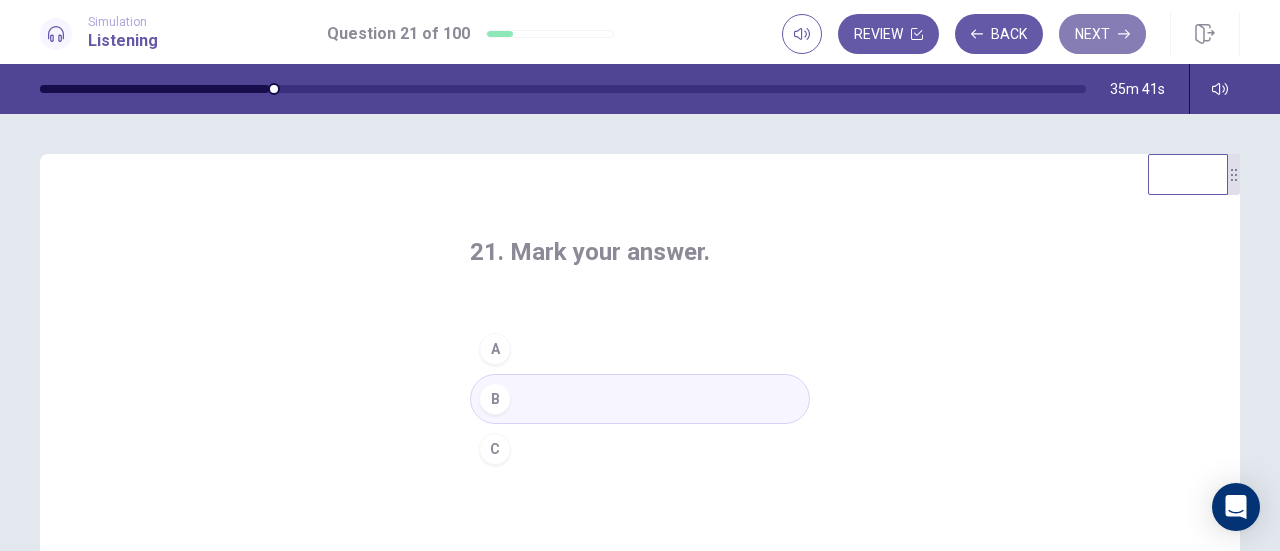 click on "Next" at bounding box center [1102, 34] 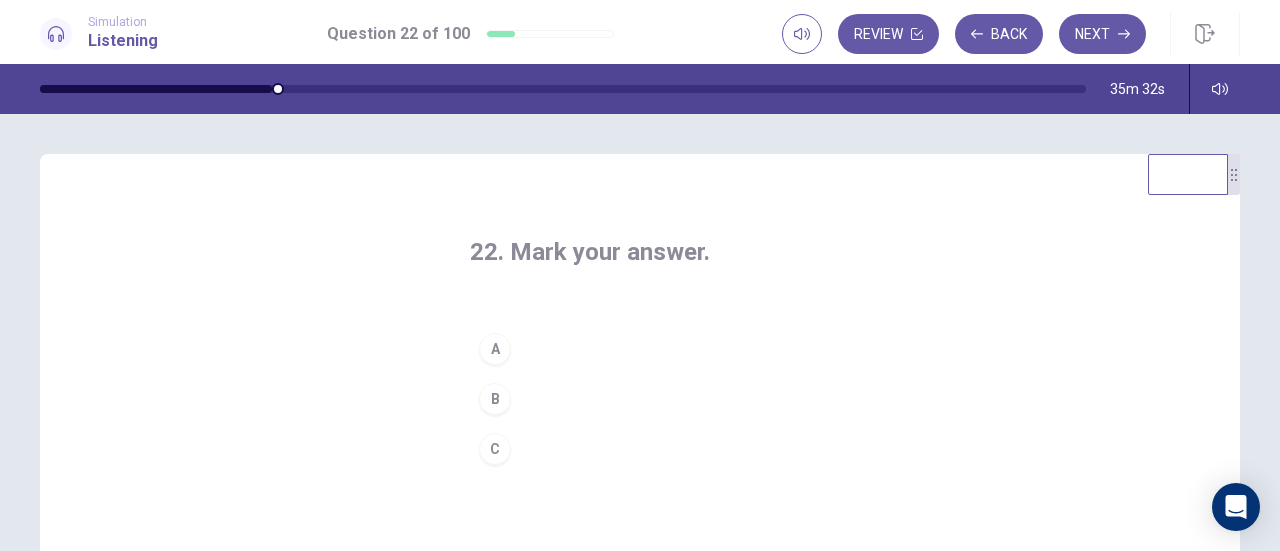 click on "B" at bounding box center [640, 399] 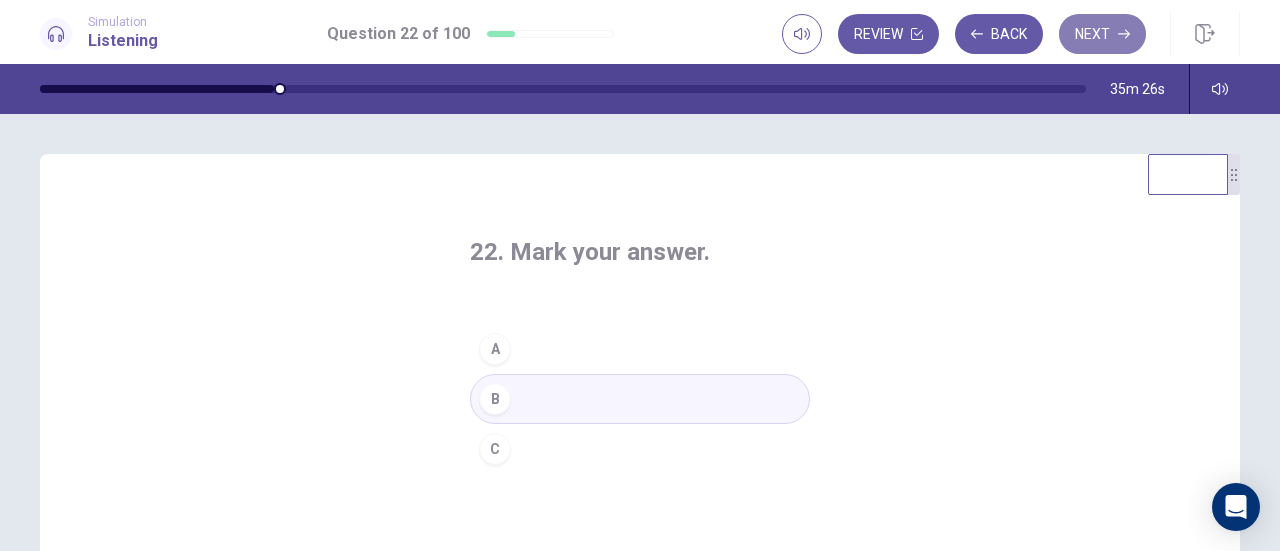 click on "Next" at bounding box center (1102, 34) 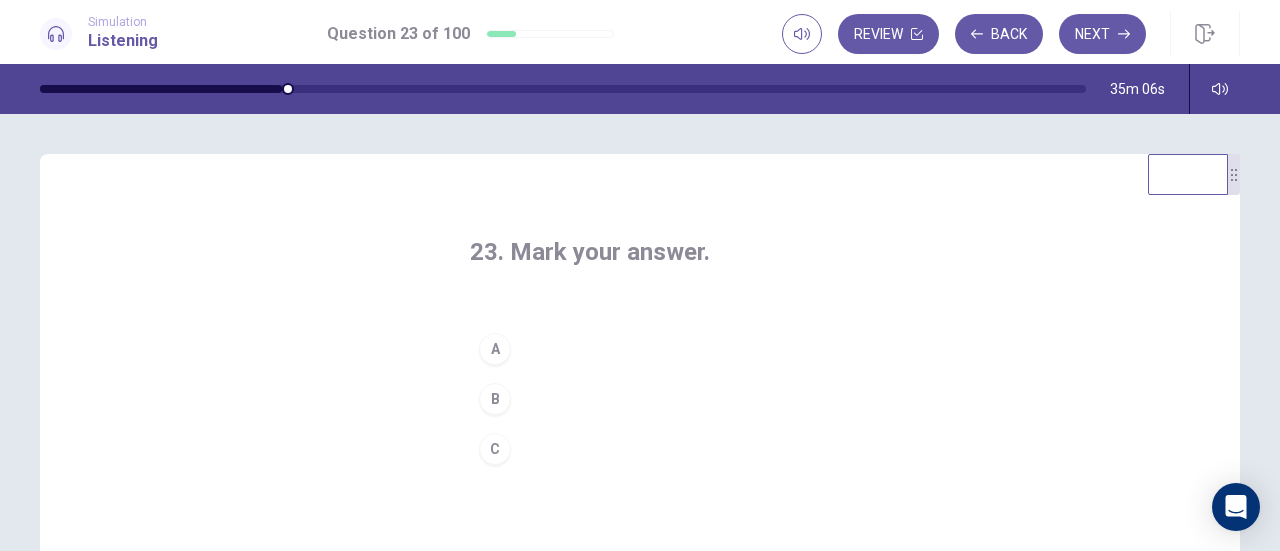 click on "C" at bounding box center (640, 449) 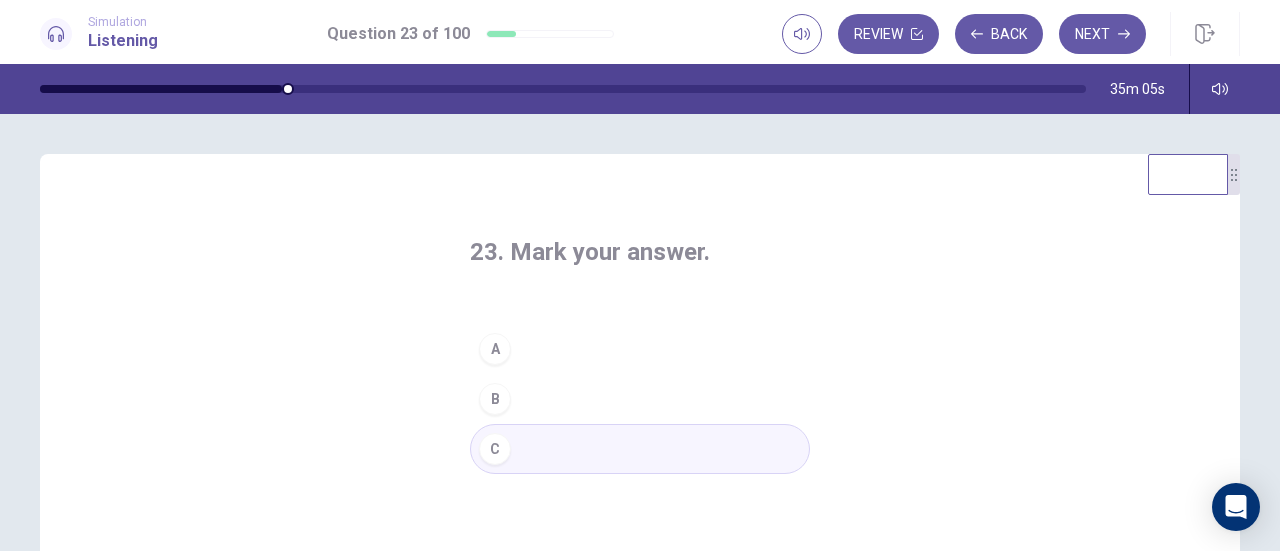 click on "Review Back Next" at bounding box center [1011, 34] 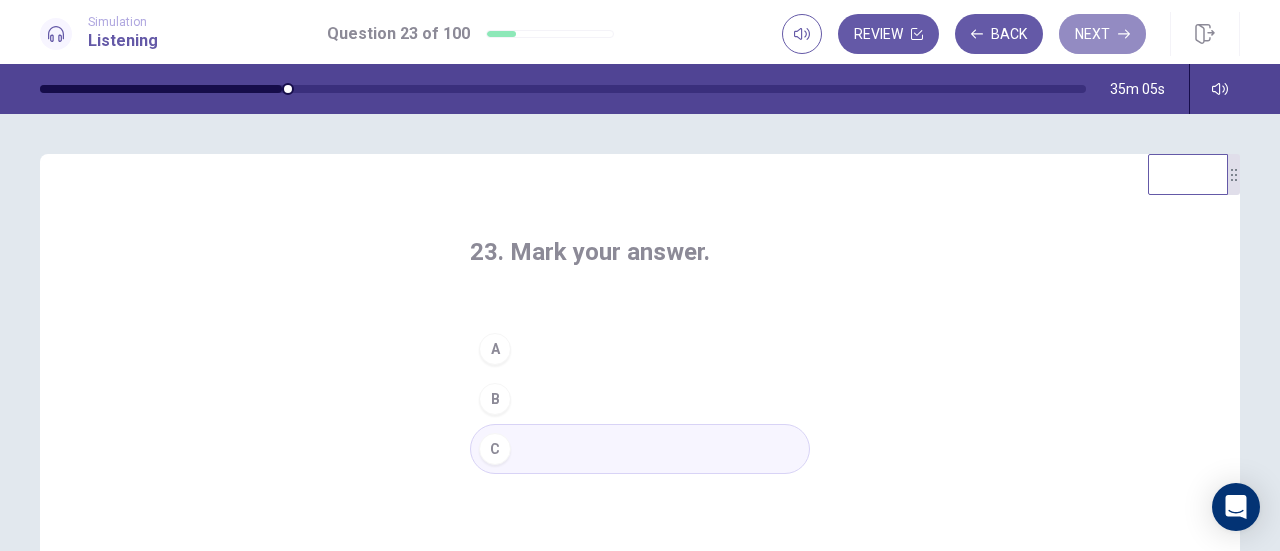 click on "Next" at bounding box center (1102, 34) 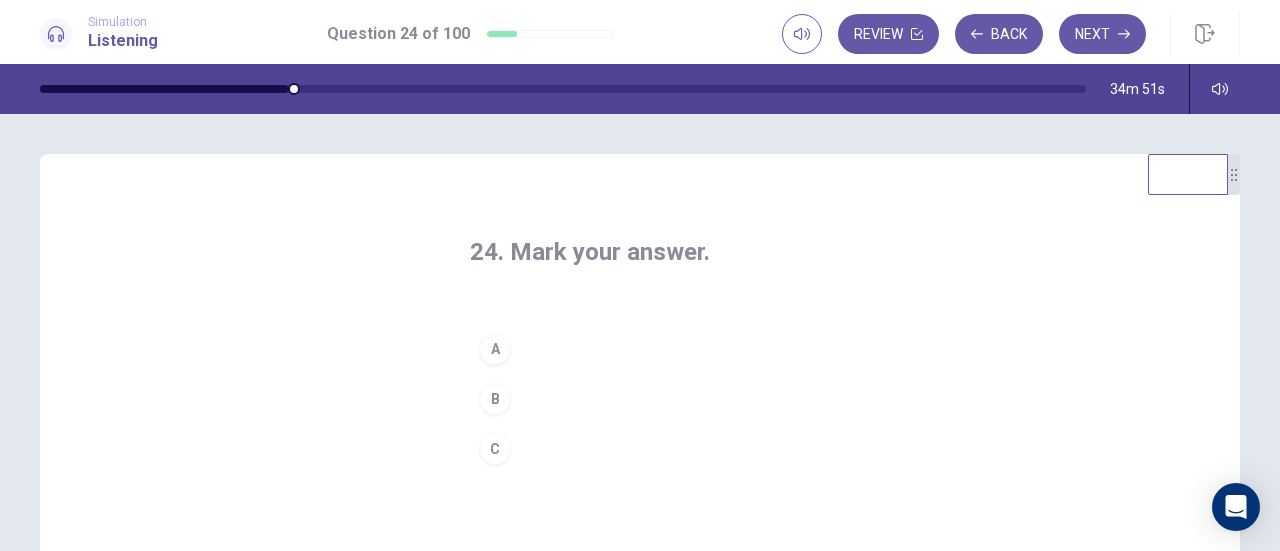 click on "B" at bounding box center (640, 399) 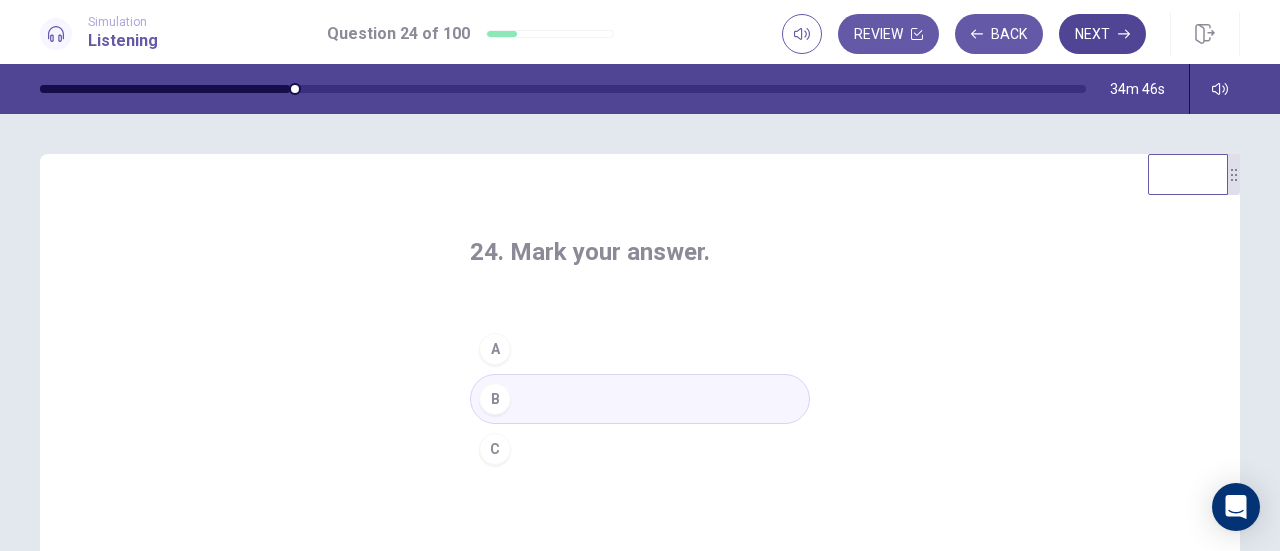 click on "Next" at bounding box center (1102, 34) 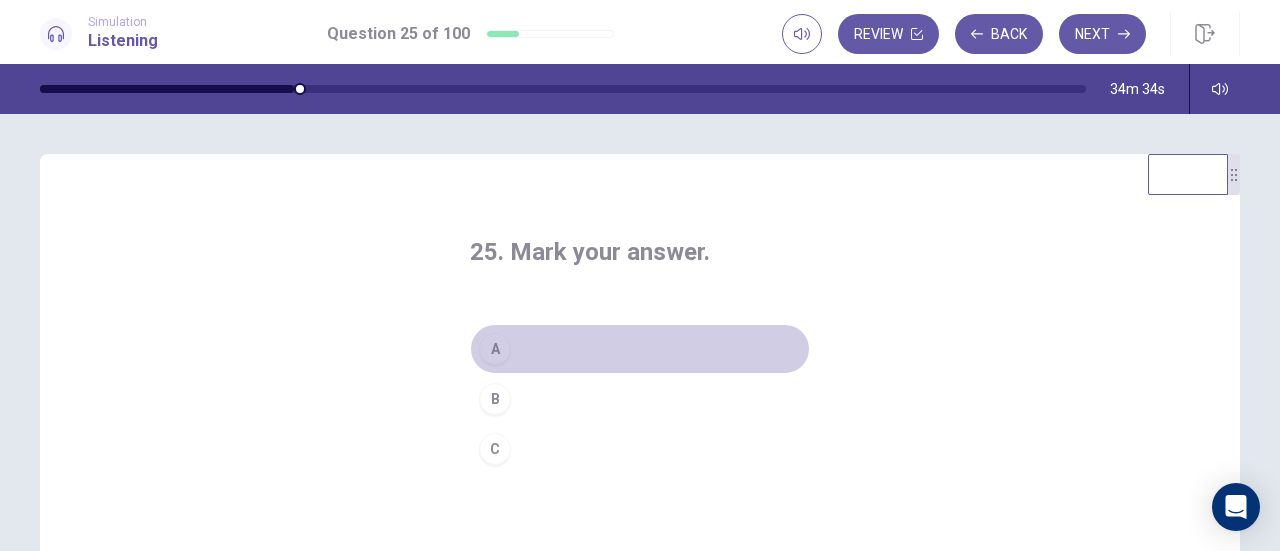 click on "A" at bounding box center (640, 349) 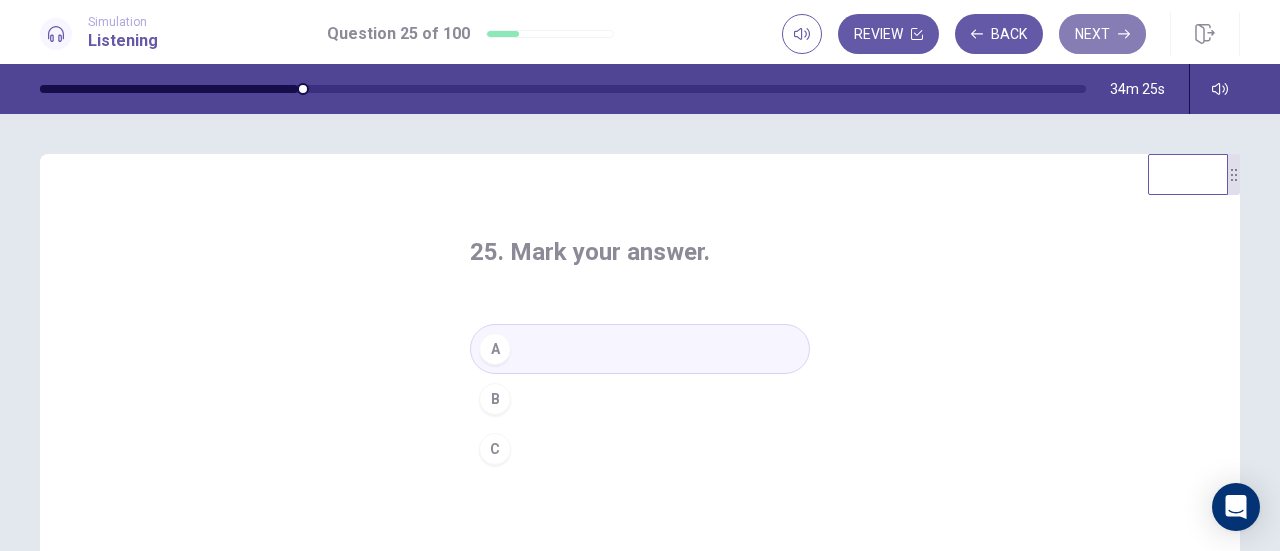 click on "Next" at bounding box center [1102, 34] 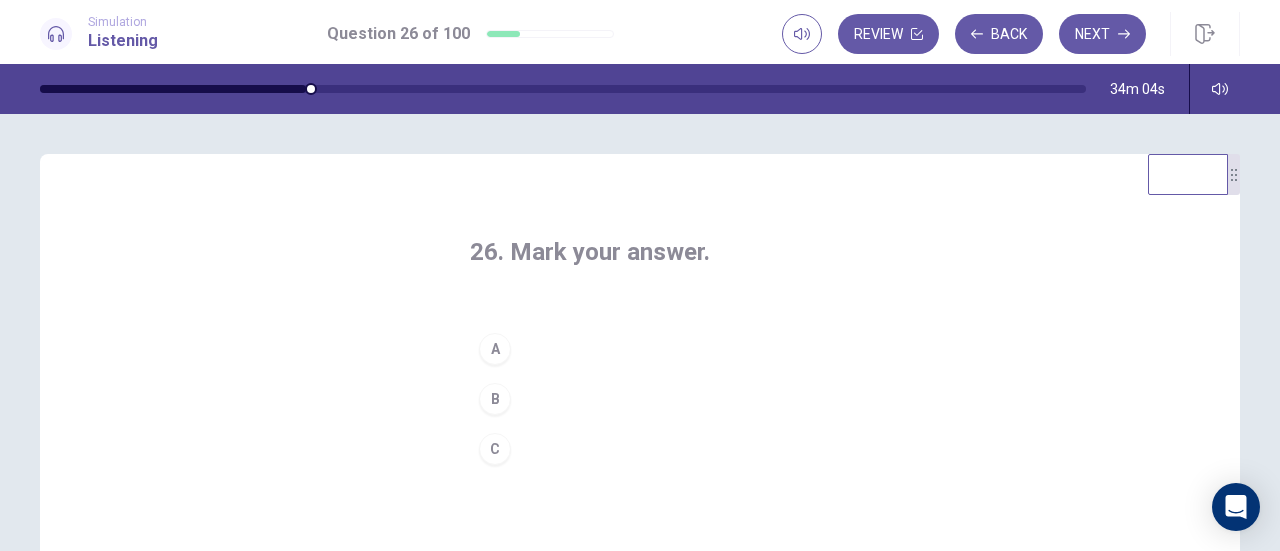 click on "C" at bounding box center [640, 449] 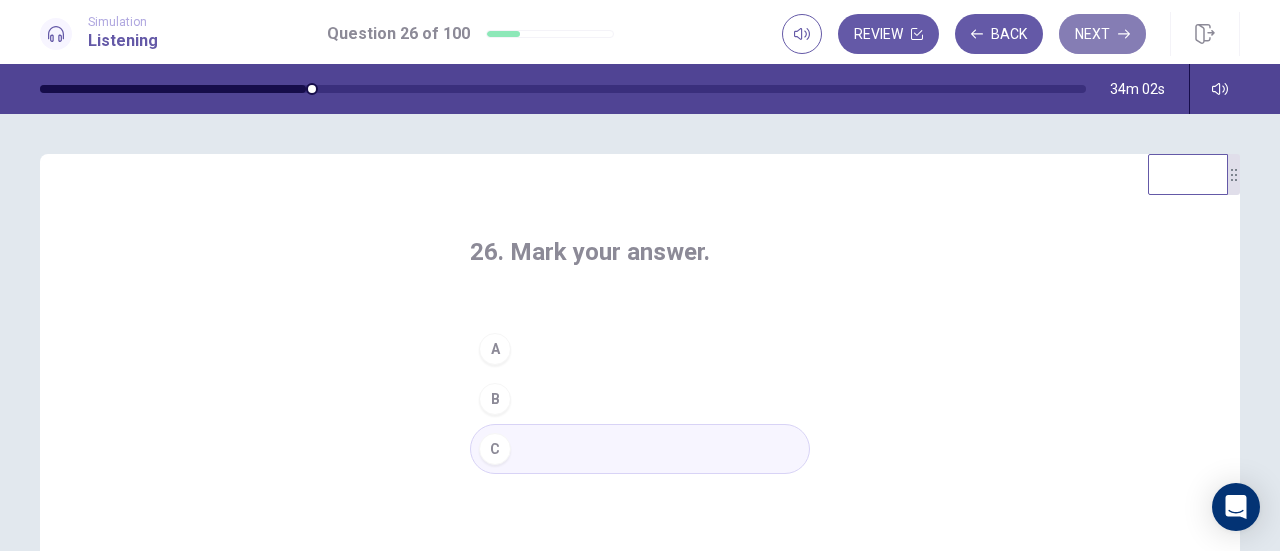 click on "Next" at bounding box center (1102, 34) 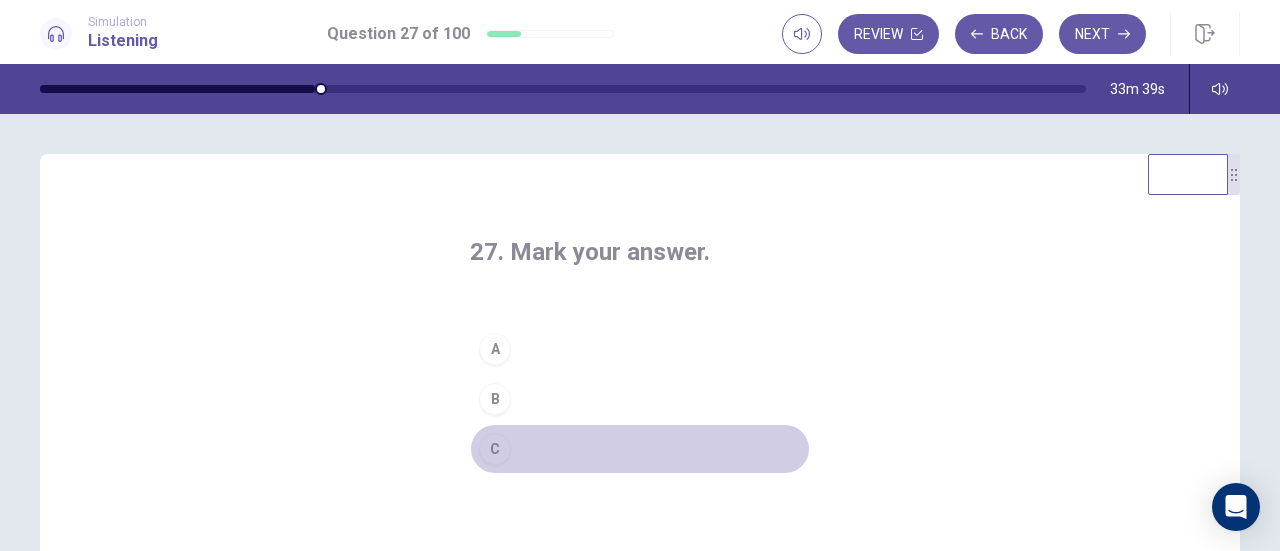 click on "C" at bounding box center [640, 449] 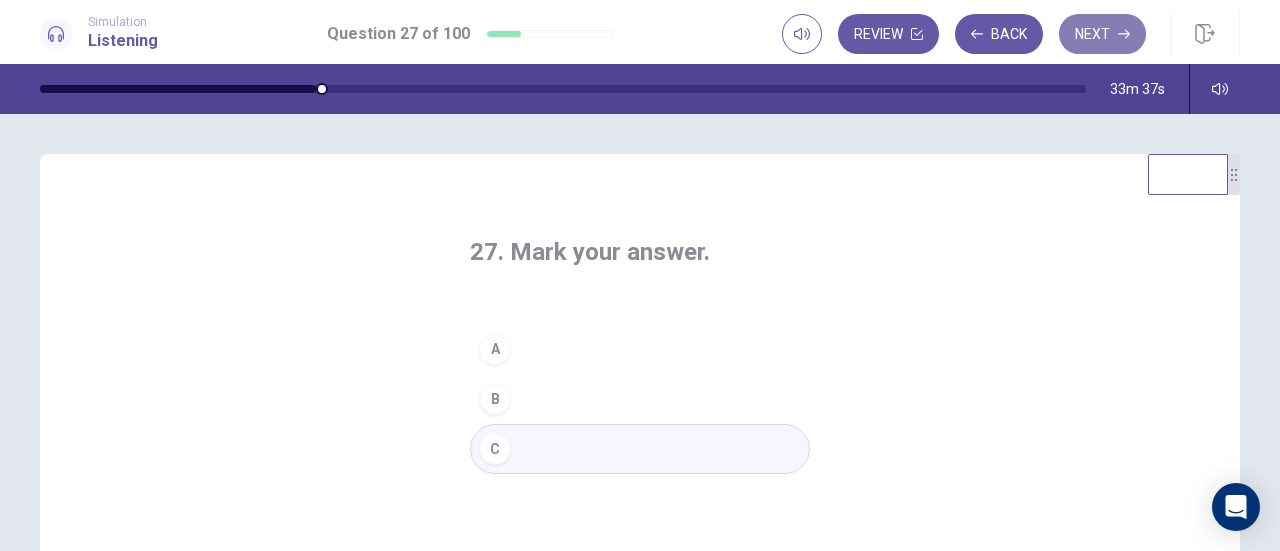 click on "Next" at bounding box center [1102, 34] 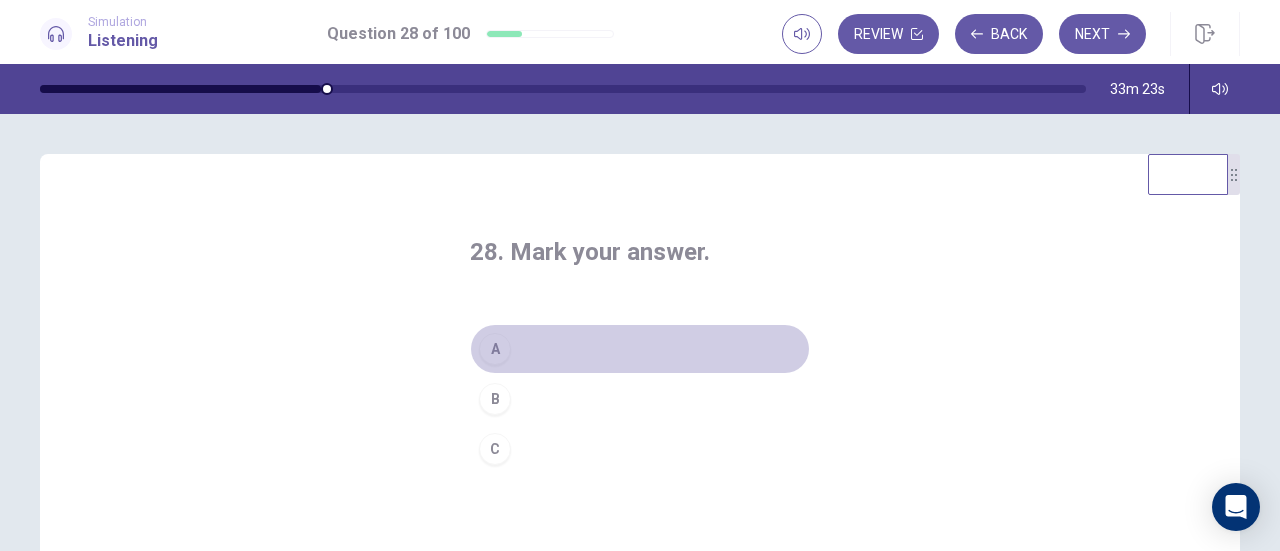 click on "A" at bounding box center [640, 349] 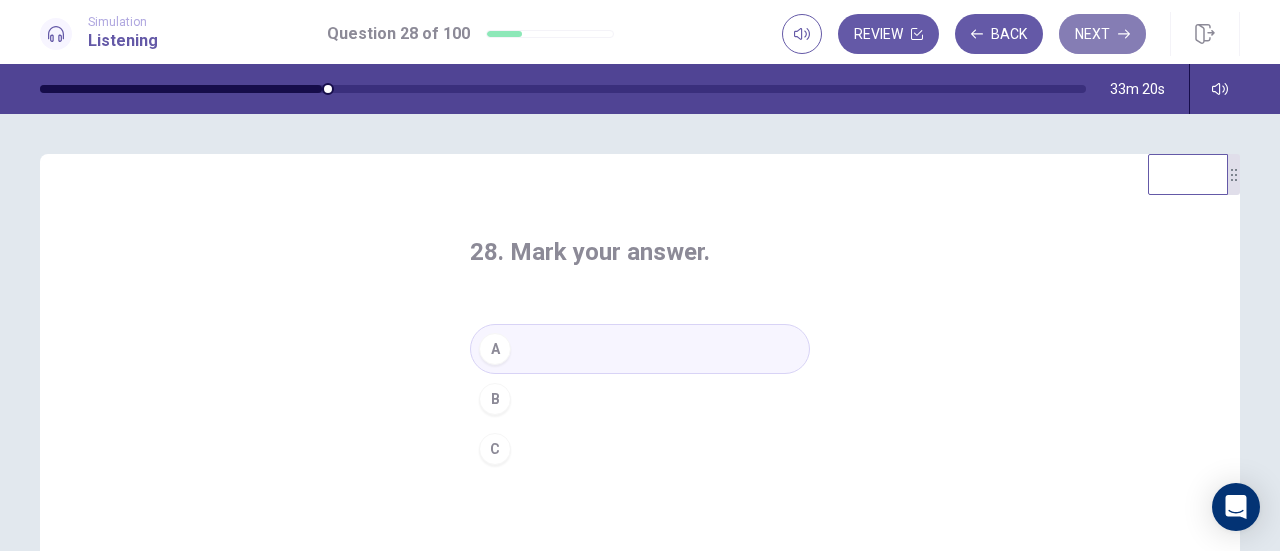 click on "Next" at bounding box center [1102, 34] 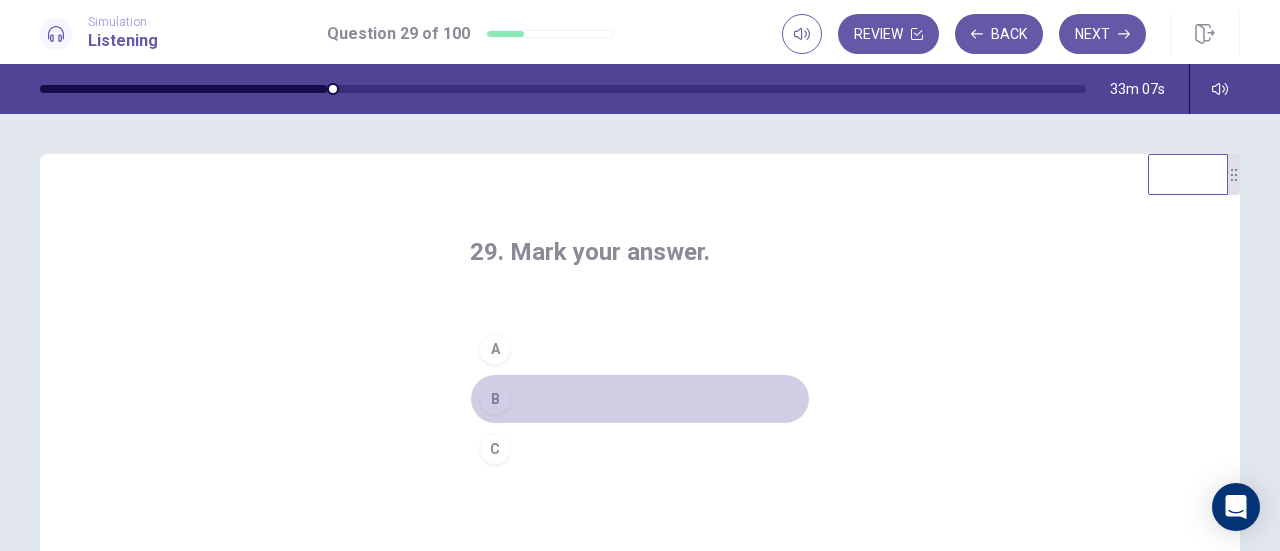 click on "B" at bounding box center (640, 399) 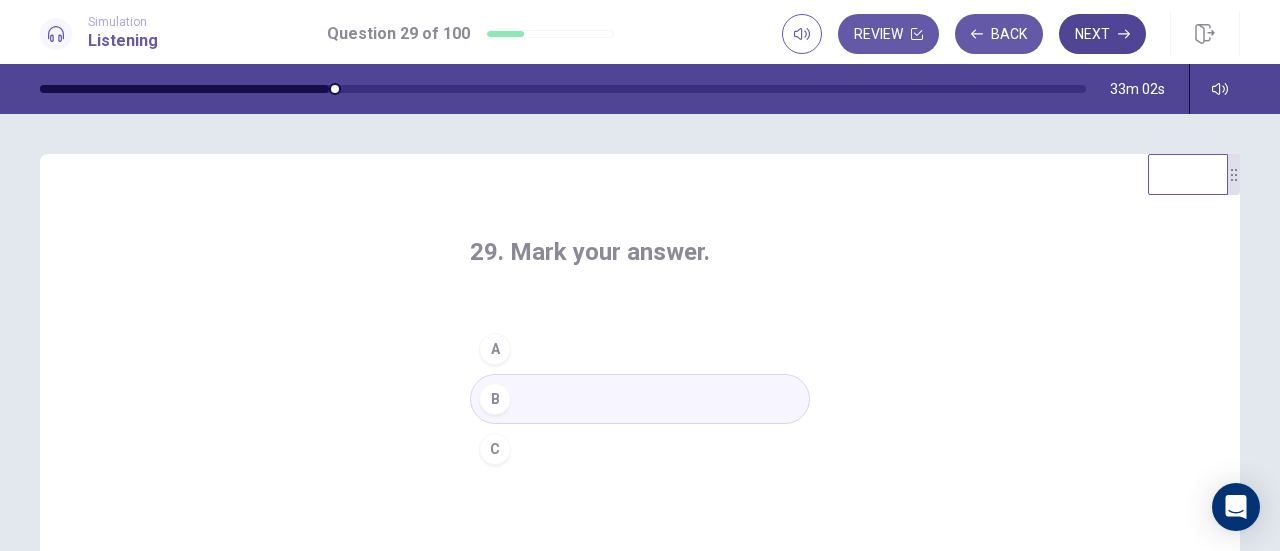 click on "Next" at bounding box center [1102, 34] 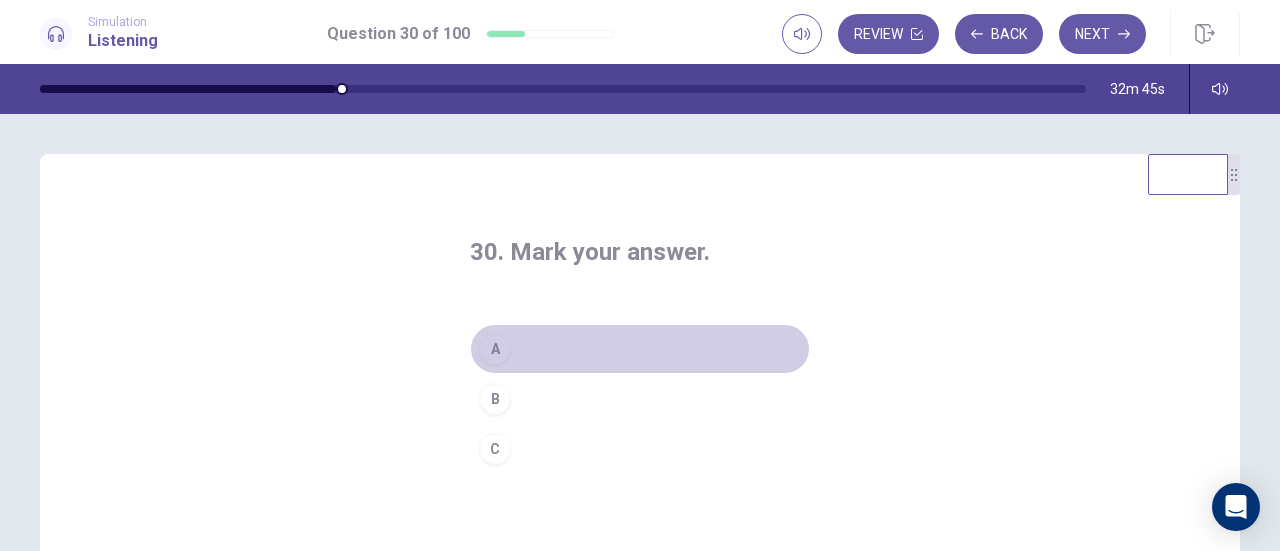 click on "A" at bounding box center (640, 349) 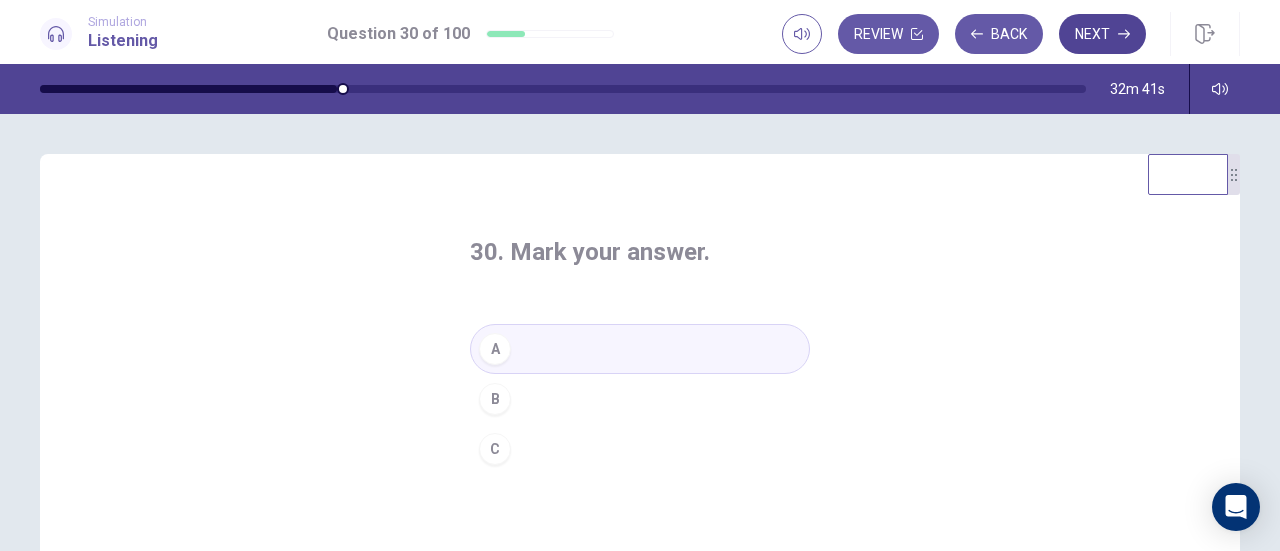 click on "Next" at bounding box center [1102, 34] 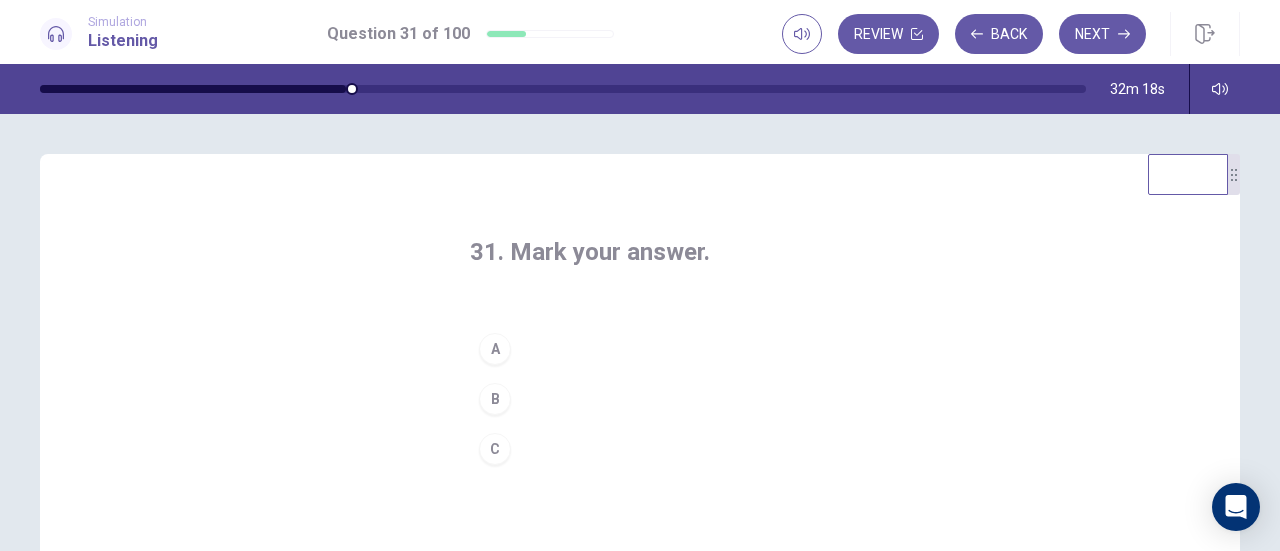 click on "C" at bounding box center (495, 449) 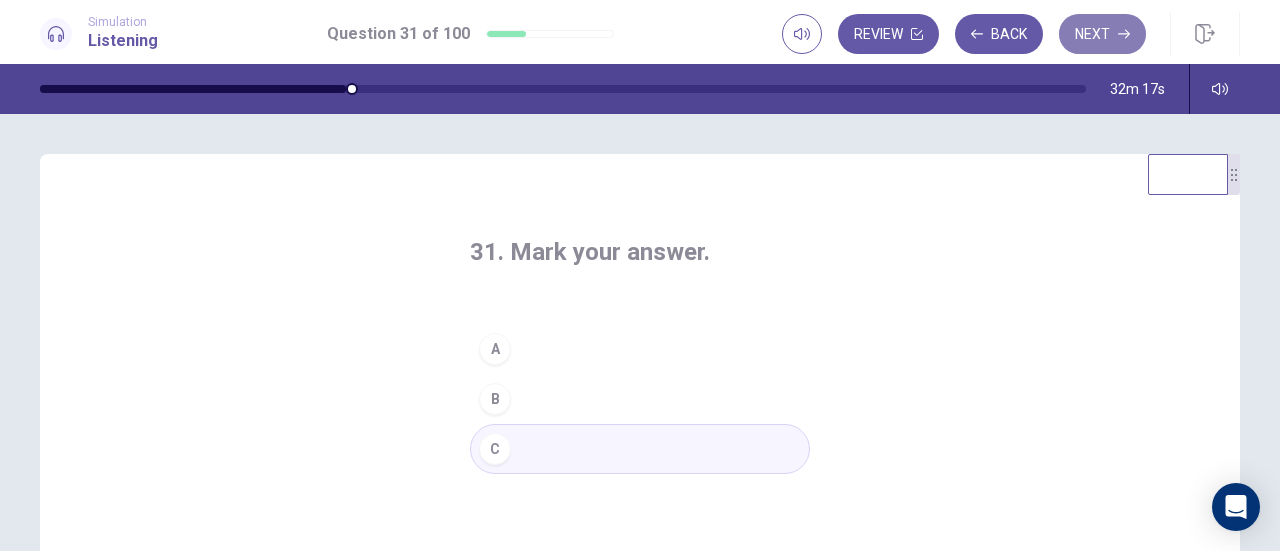 click on "Next" at bounding box center [1102, 34] 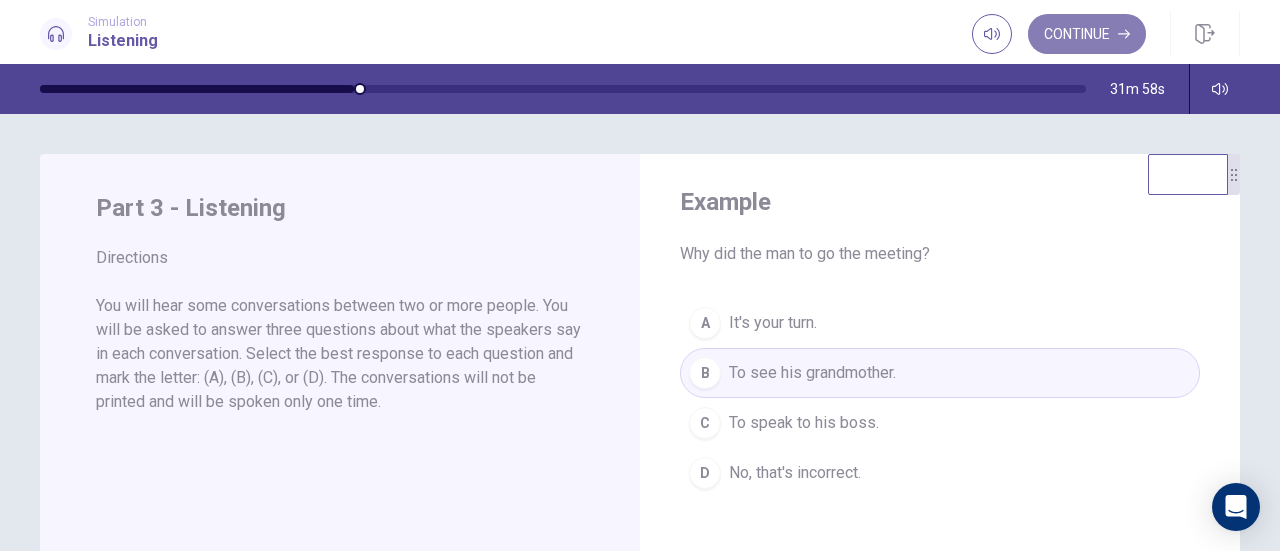 click on "Continue" at bounding box center (1087, 34) 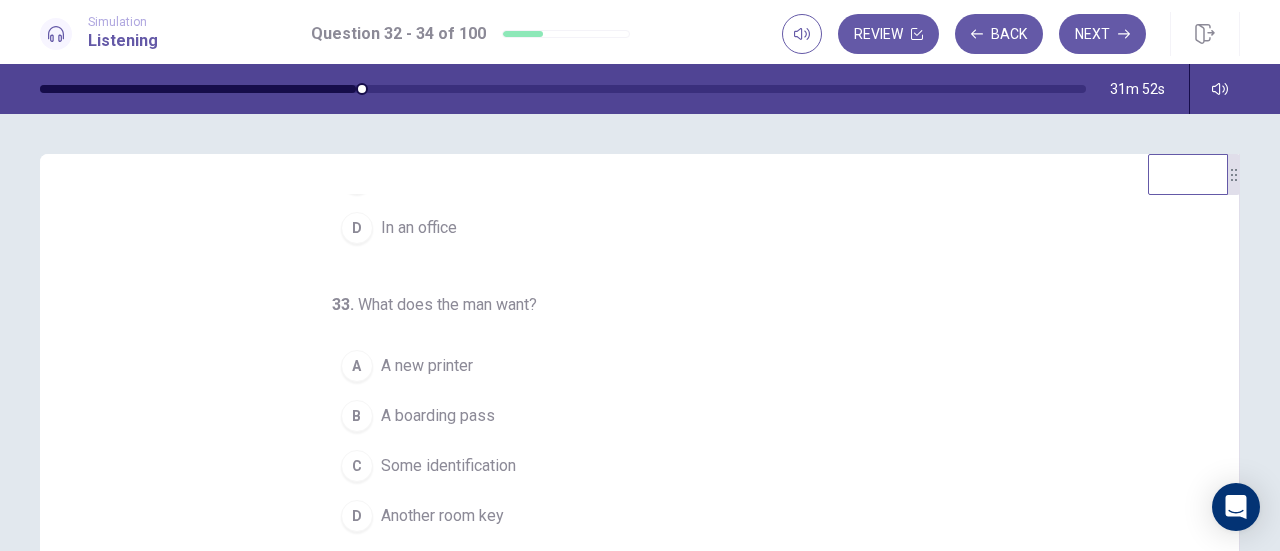 scroll, scrollTop: 200, scrollLeft: 0, axis: vertical 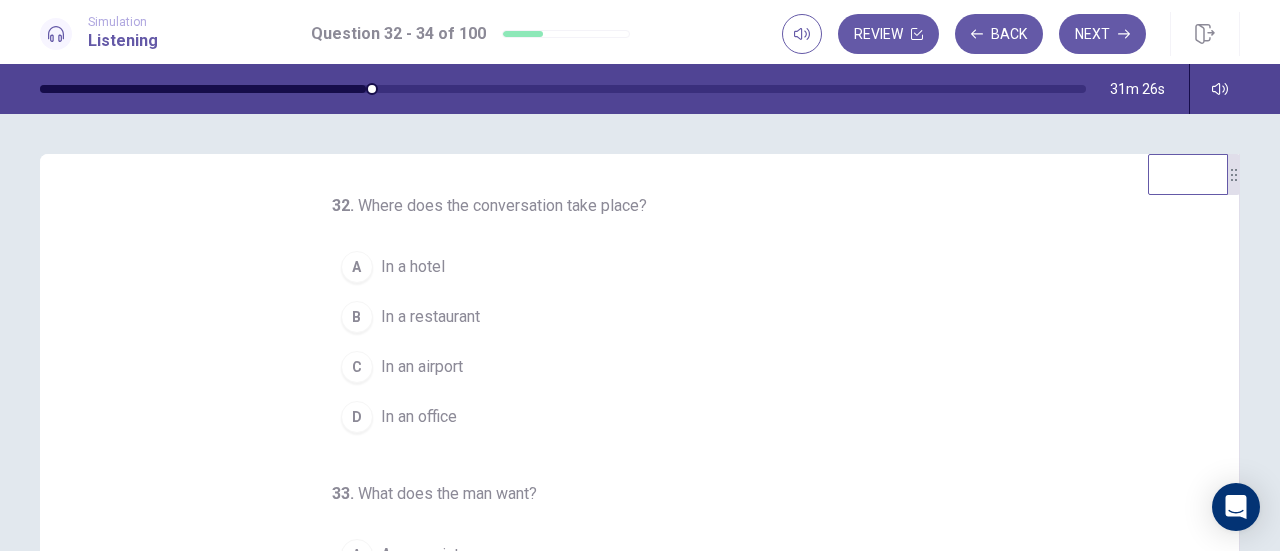 click on "C In an airport" at bounding box center [628, 367] 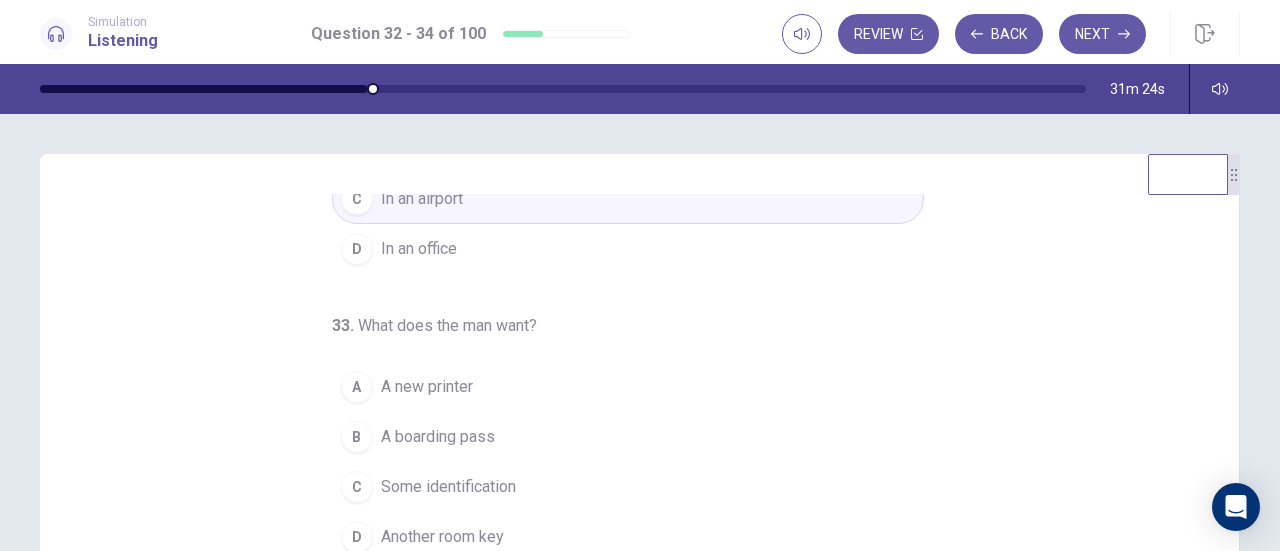 scroll, scrollTop: 200, scrollLeft: 0, axis: vertical 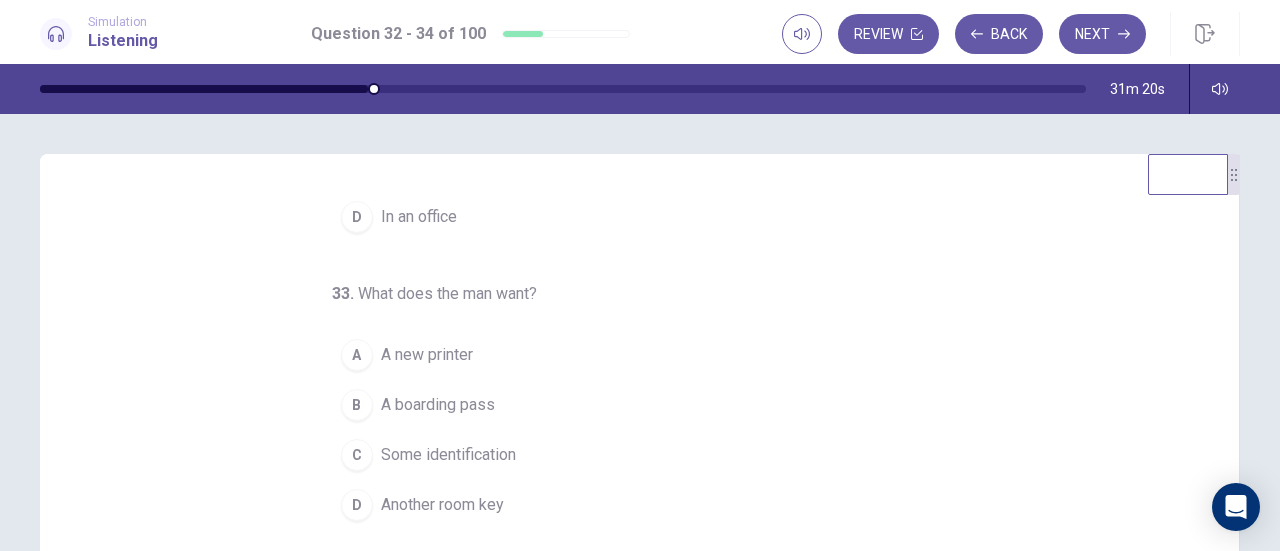 click on "A boarding pass" at bounding box center (438, 405) 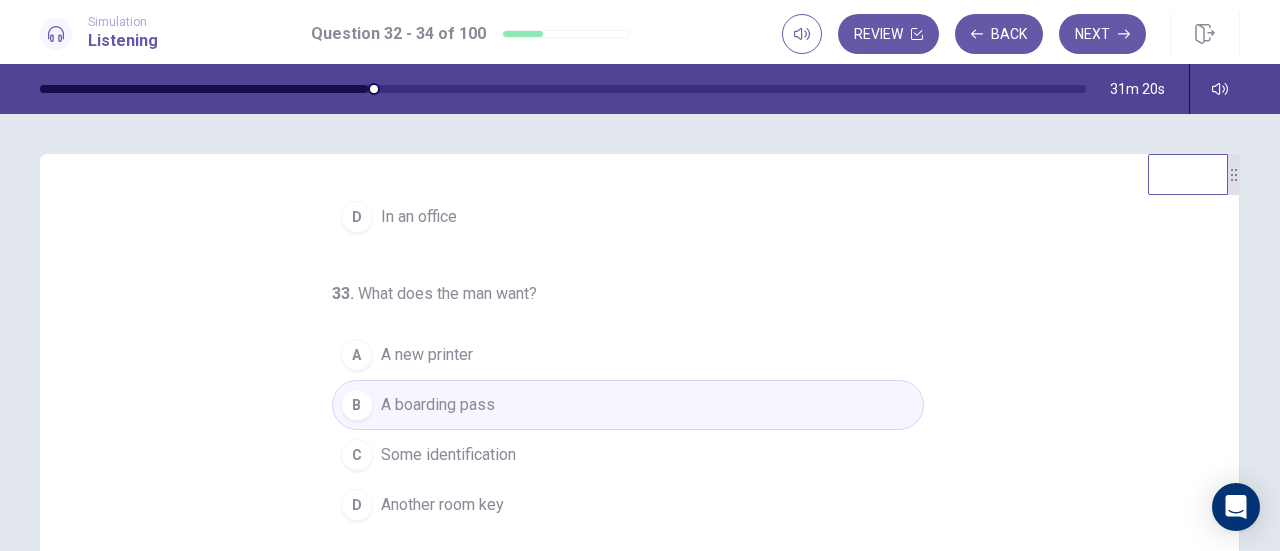 scroll, scrollTop: 200, scrollLeft: 0, axis: vertical 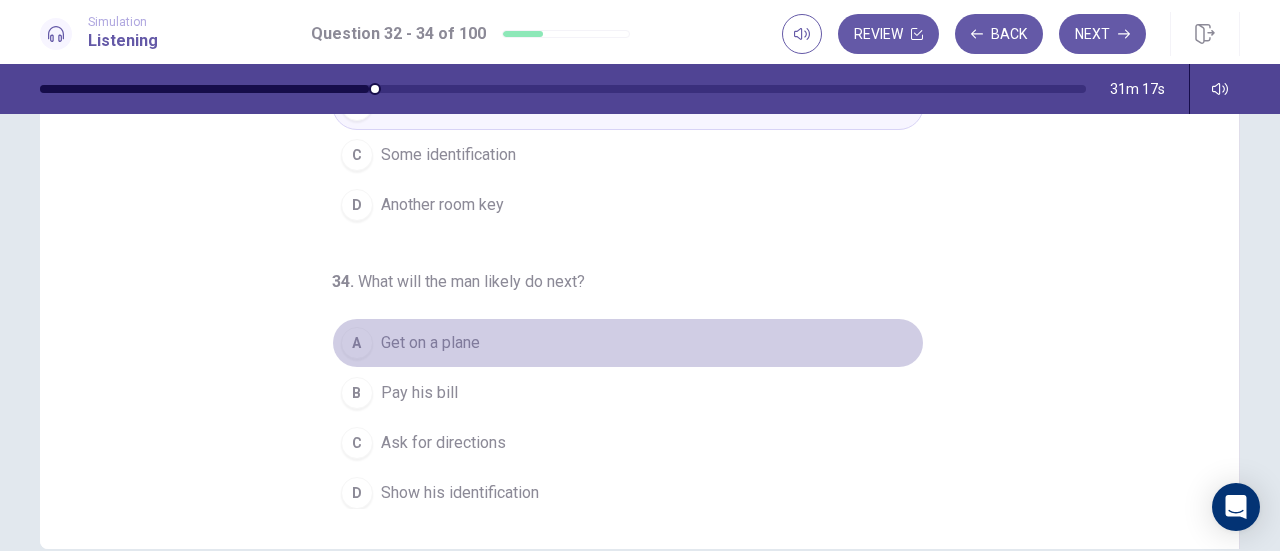 click on "Get on a plane" at bounding box center [430, 343] 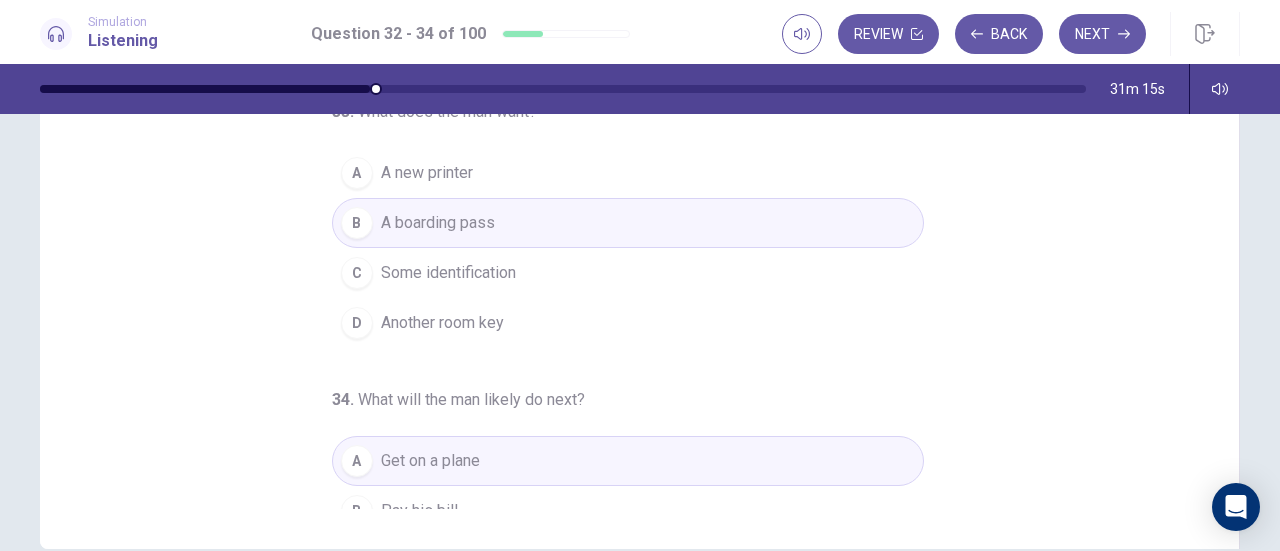 scroll, scrollTop: 0, scrollLeft: 0, axis: both 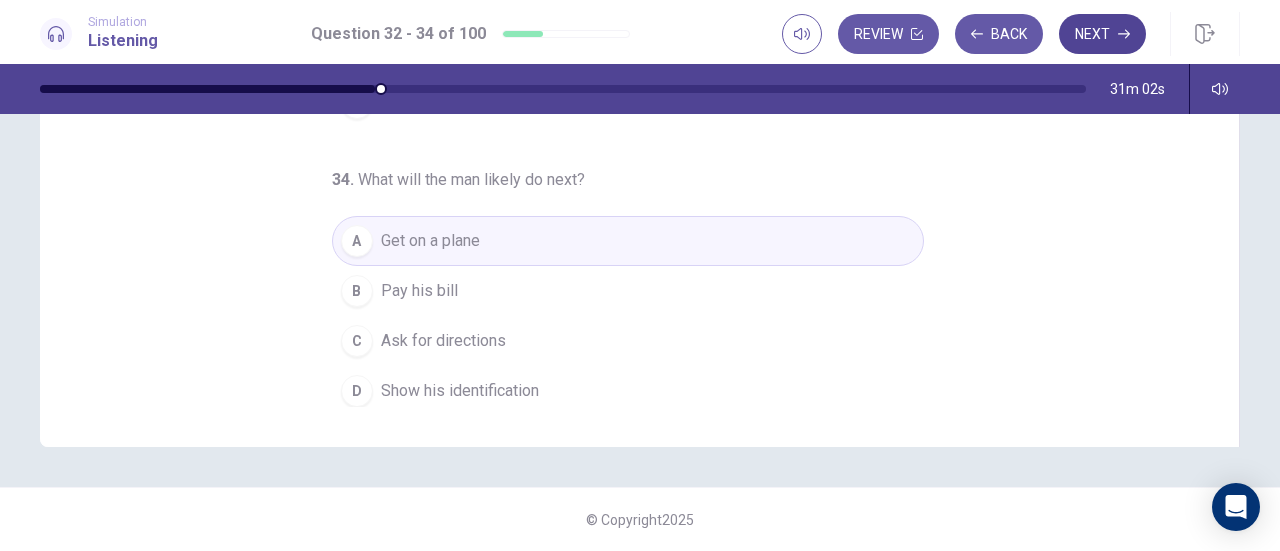 click on "Next" at bounding box center (1102, 34) 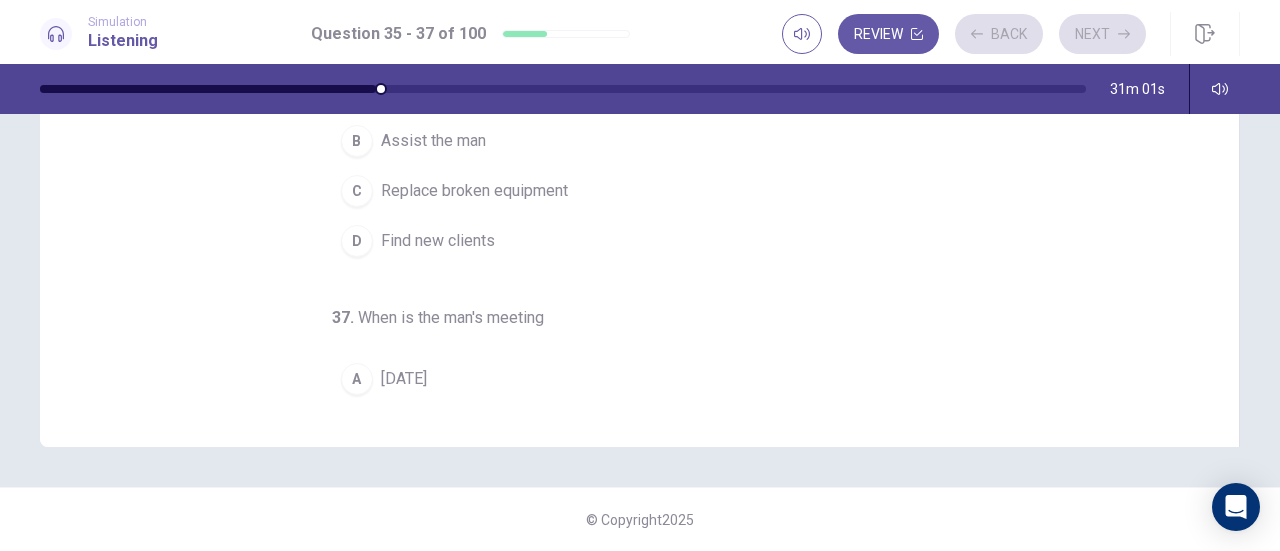 scroll, scrollTop: 0, scrollLeft: 0, axis: both 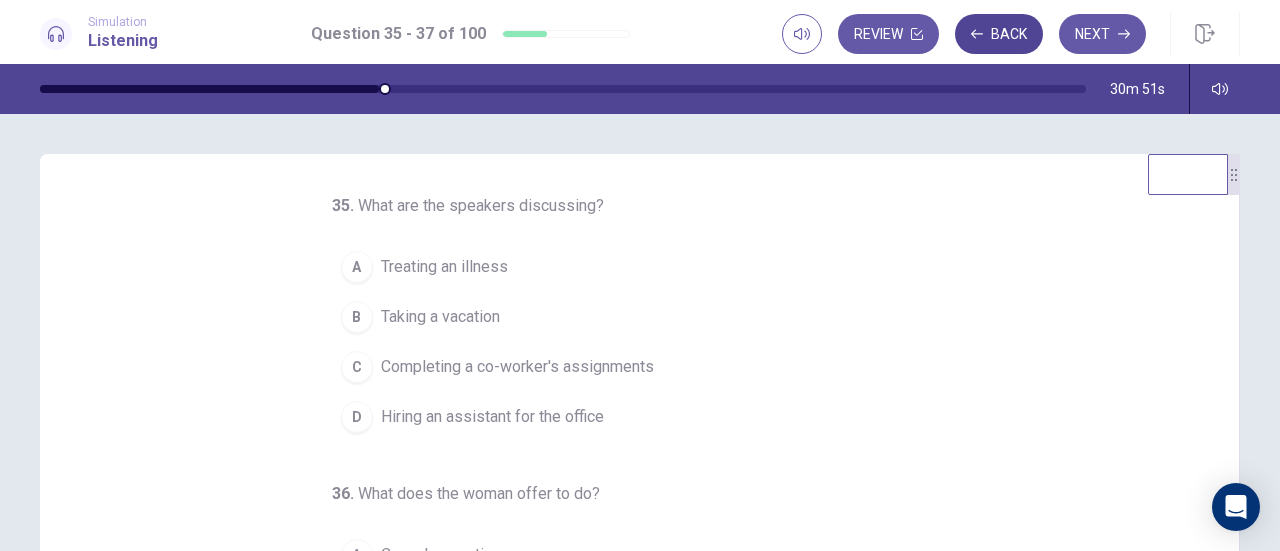 click on "Back" at bounding box center (999, 34) 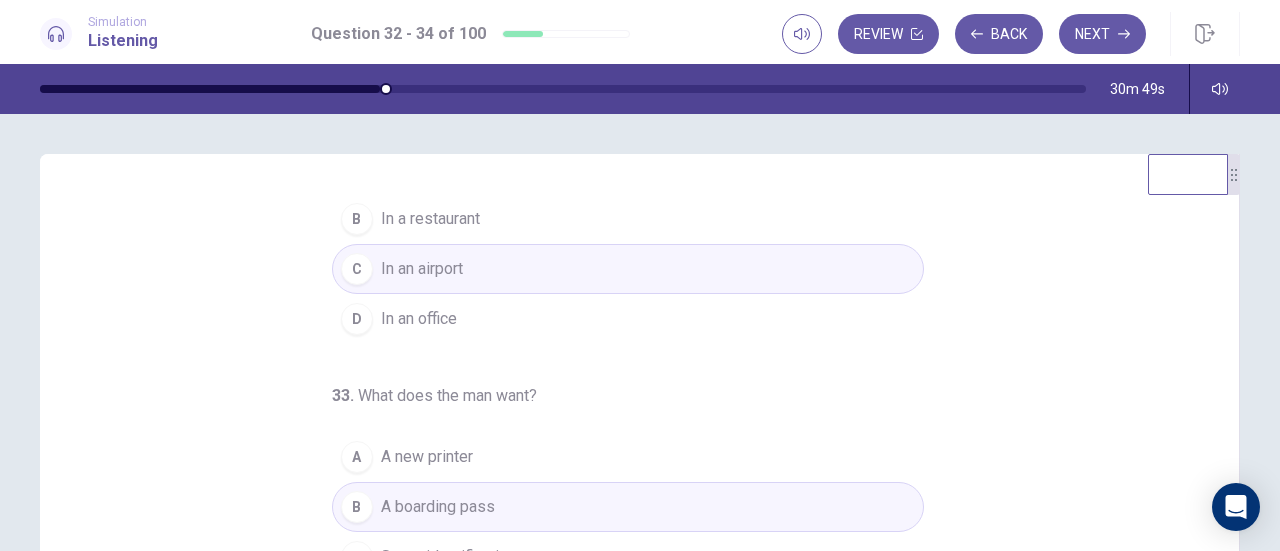scroll, scrollTop: 200, scrollLeft: 0, axis: vertical 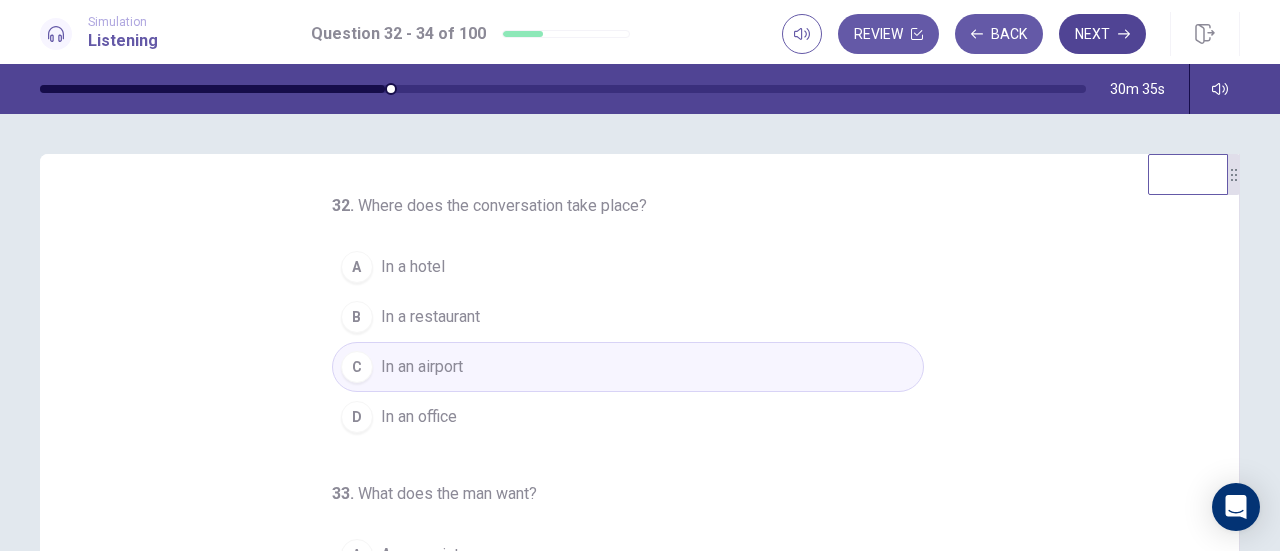 click on "Next" at bounding box center (1102, 34) 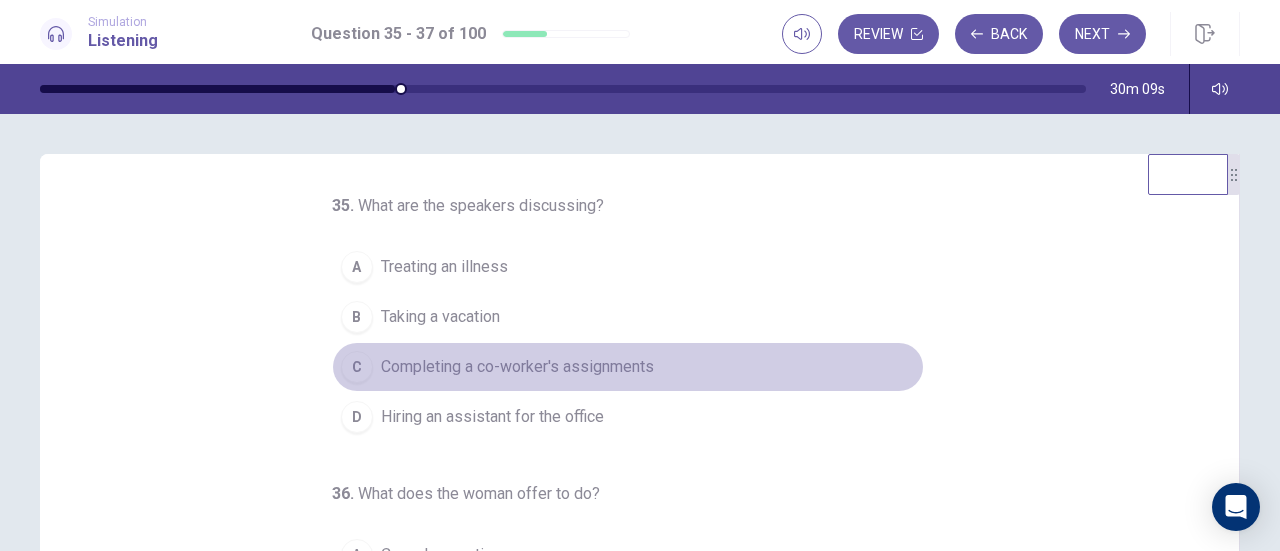 click on "Completing a co-worker's assignments" at bounding box center (517, 367) 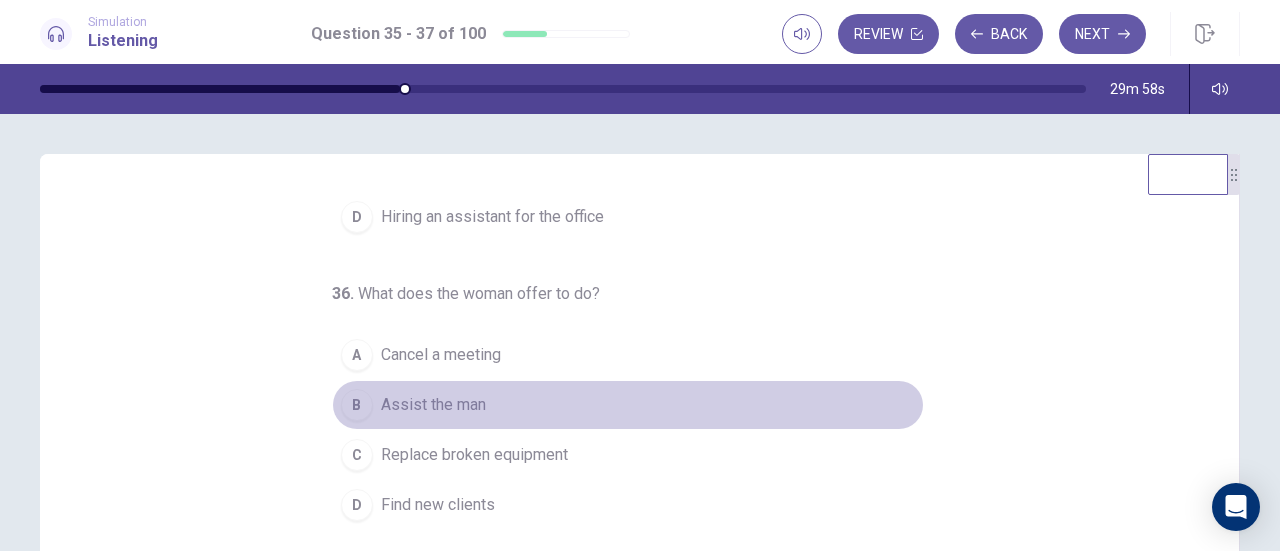click on "B Assist the man" at bounding box center [628, 405] 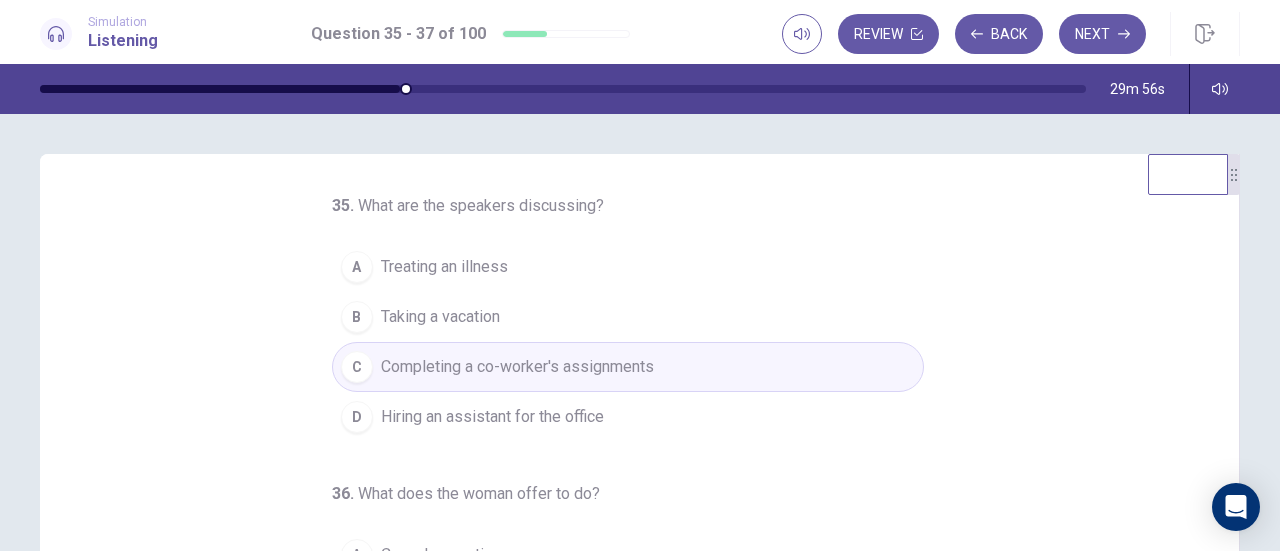 scroll, scrollTop: 200, scrollLeft: 0, axis: vertical 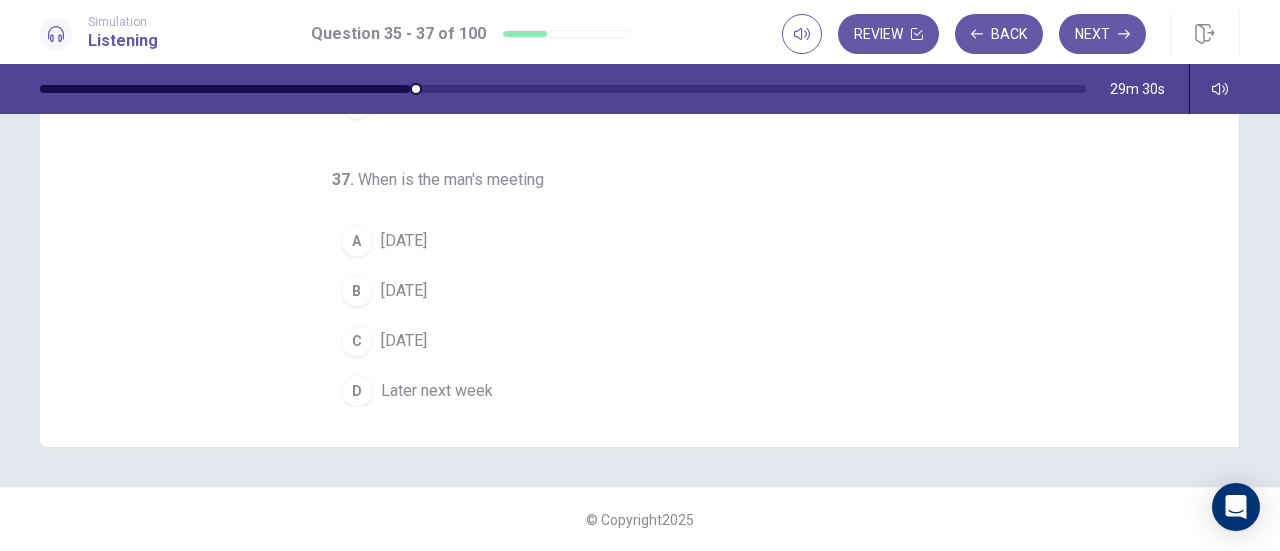 click on "[DATE]" at bounding box center (404, 241) 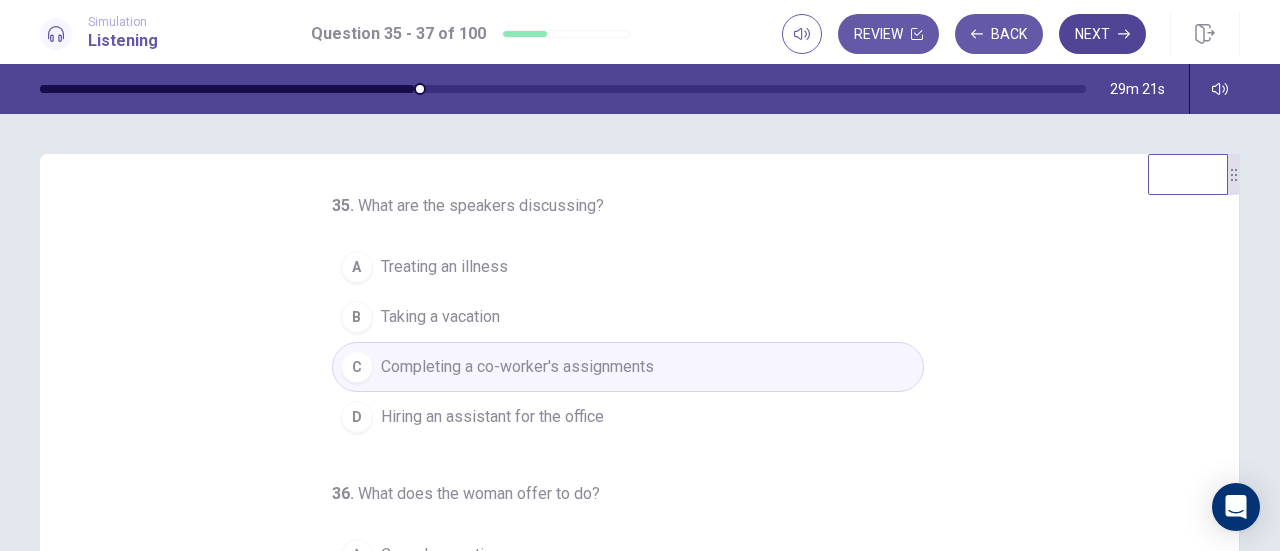 click on "Next" at bounding box center (1102, 34) 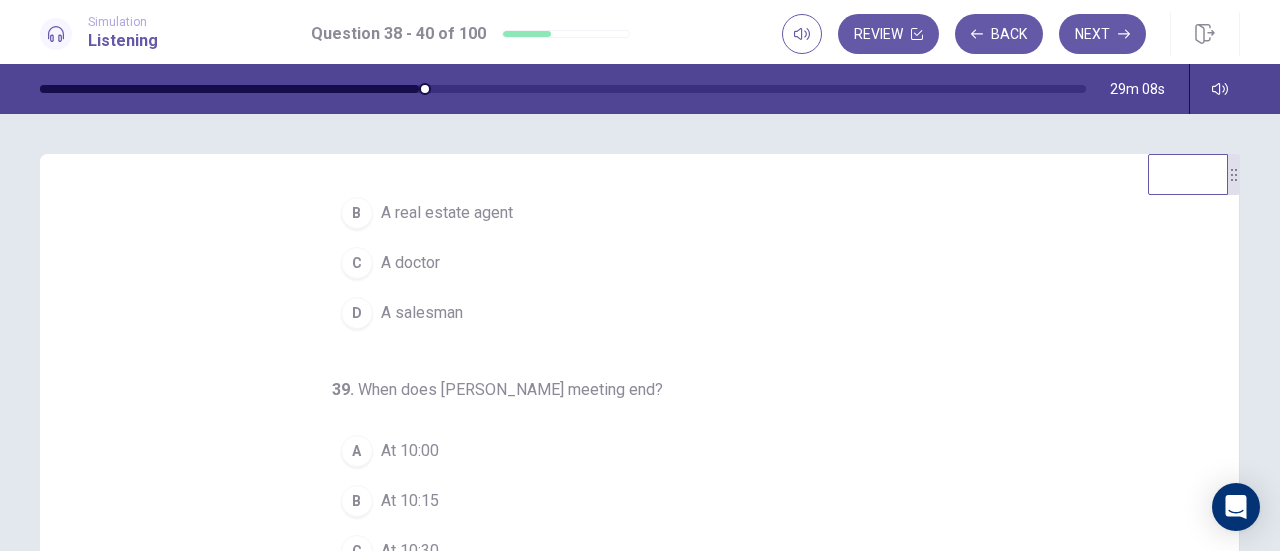 scroll, scrollTop: 200, scrollLeft: 0, axis: vertical 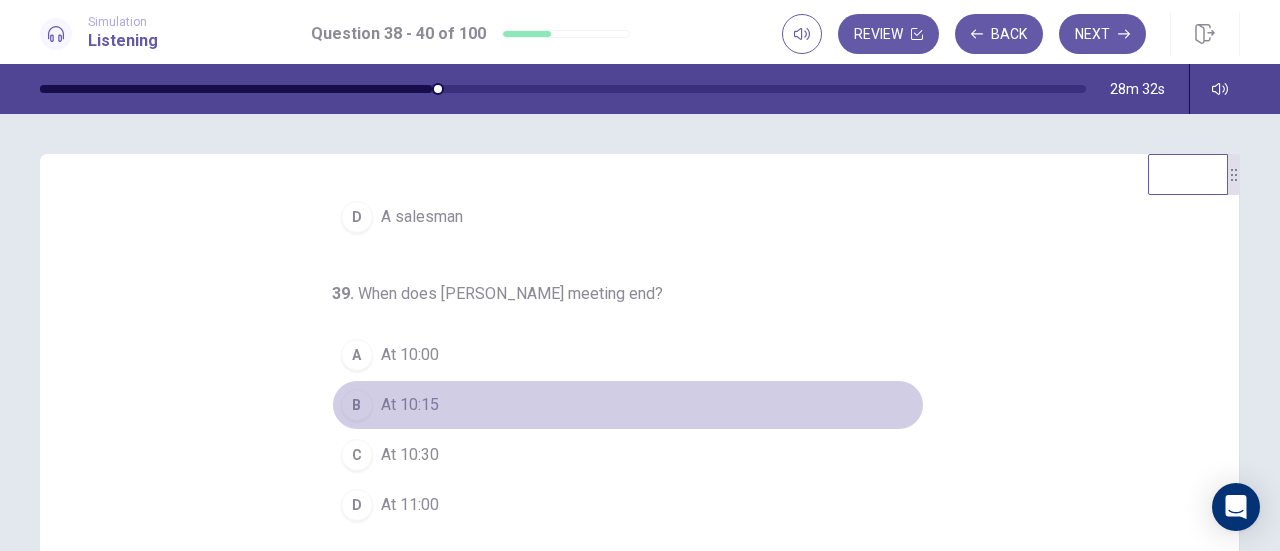 click on "B At 10:15" at bounding box center (628, 405) 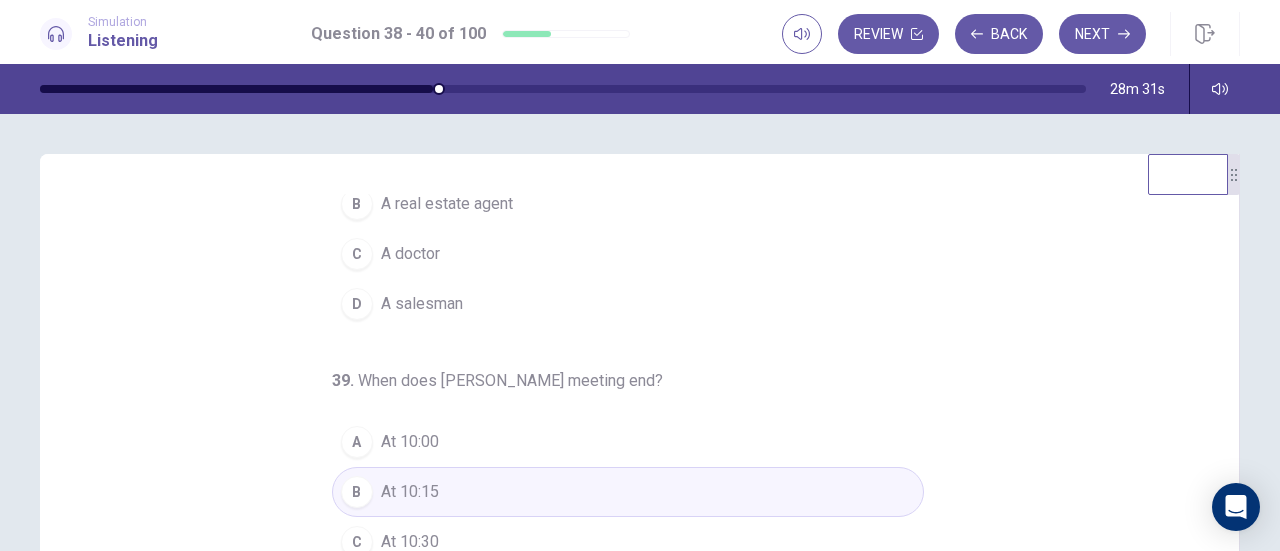 scroll, scrollTop: 0, scrollLeft: 0, axis: both 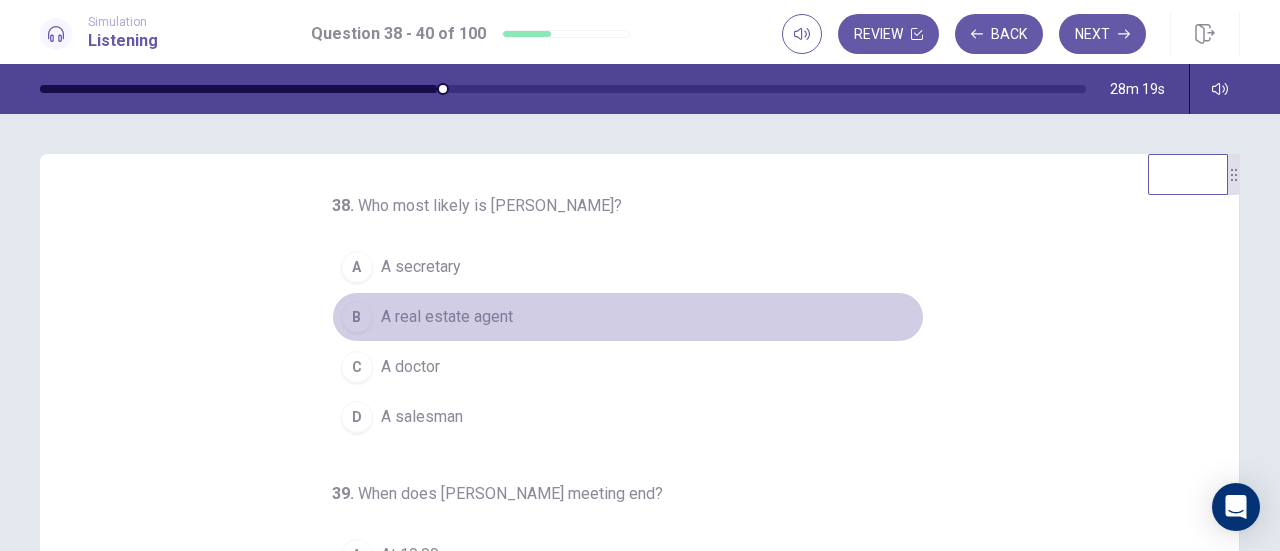 click on "B A real estate agent" at bounding box center [628, 317] 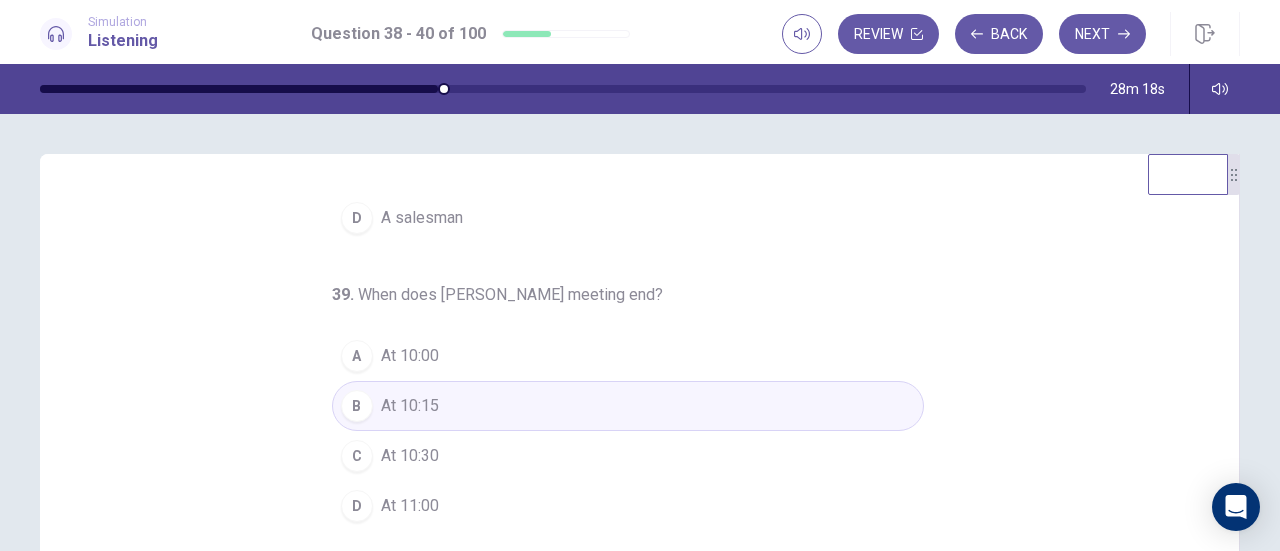 scroll, scrollTop: 200, scrollLeft: 0, axis: vertical 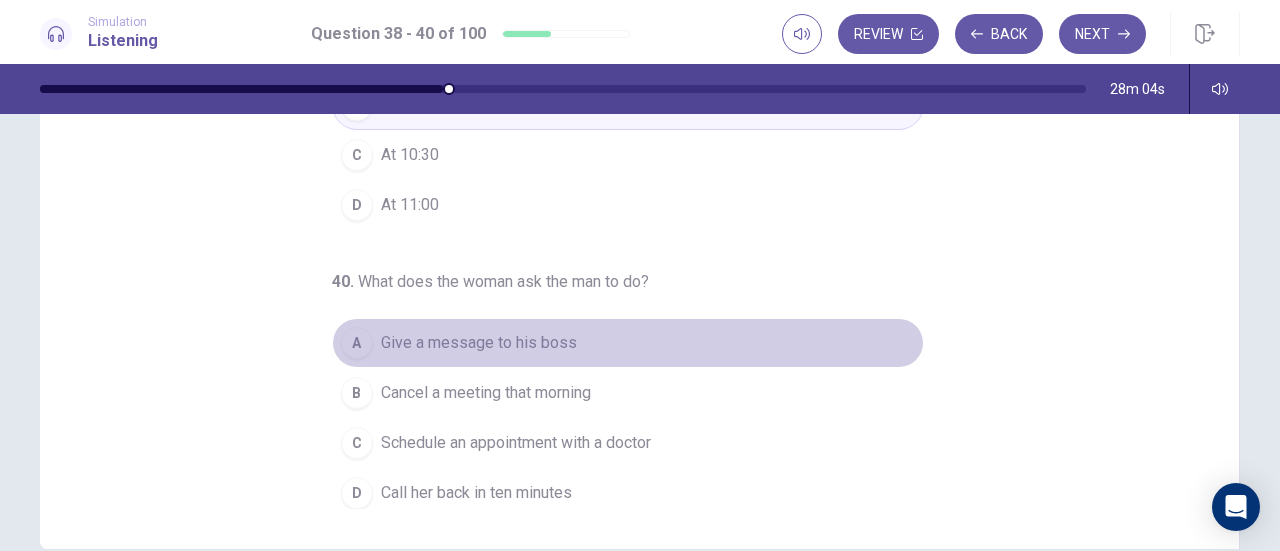 click on "A Give a message to his boss" at bounding box center [628, 343] 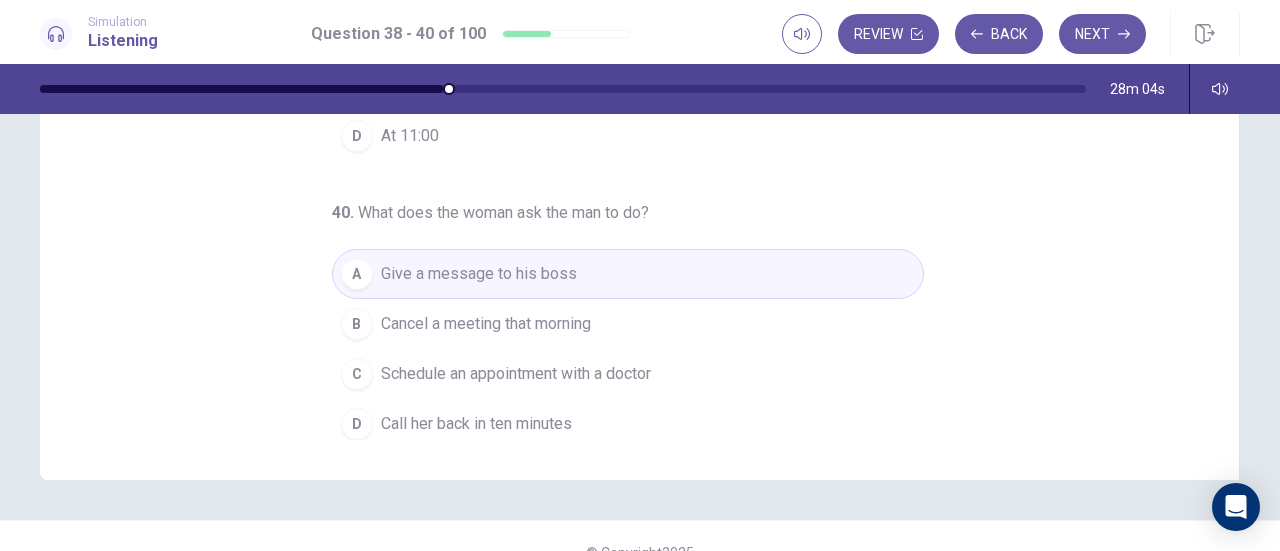 scroll, scrollTop: 402, scrollLeft: 0, axis: vertical 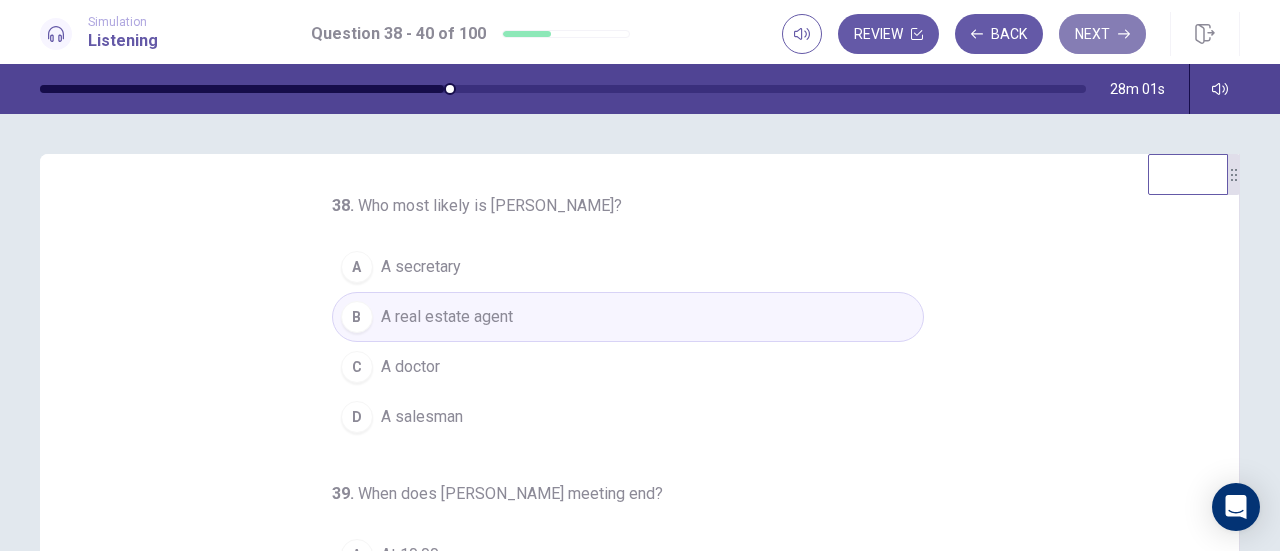 click on "Next" at bounding box center [1102, 34] 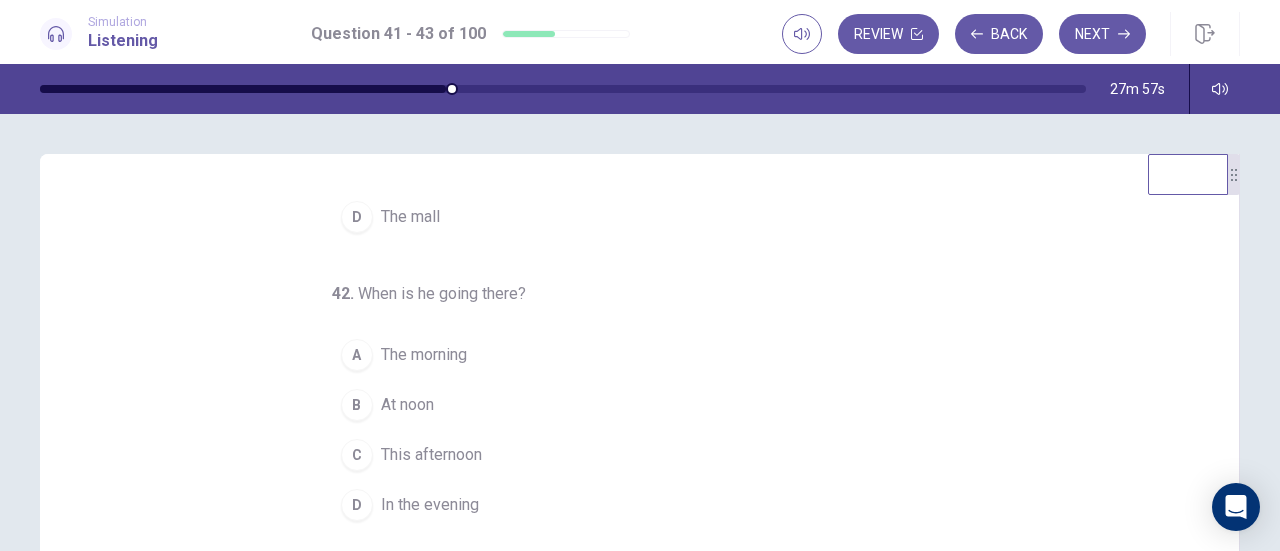 scroll, scrollTop: 200, scrollLeft: 0, axis: vertical 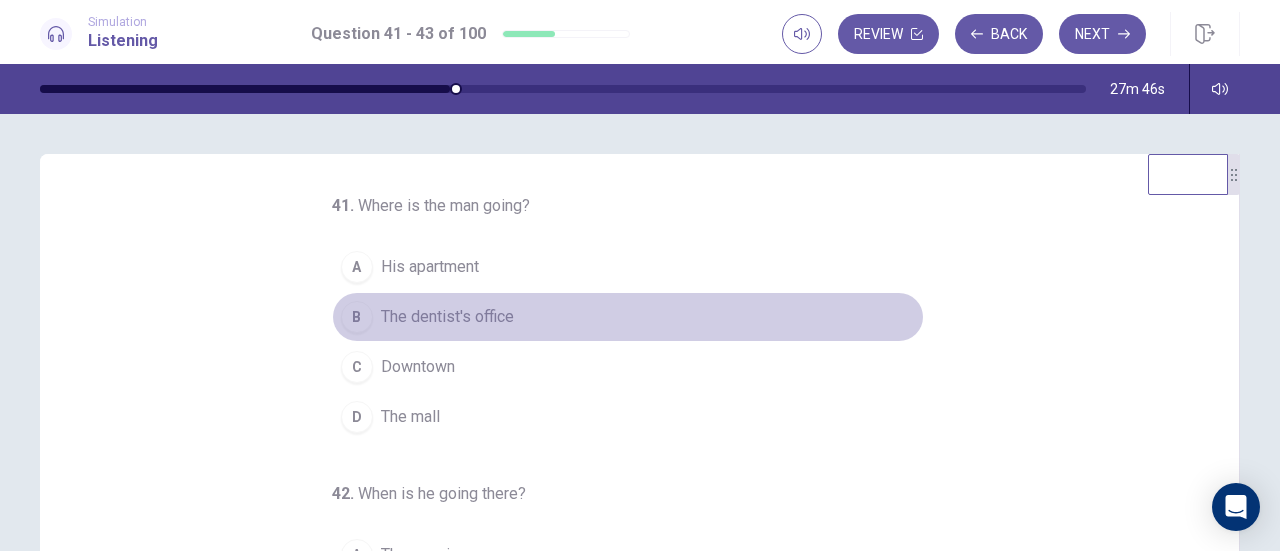 click on "The dentist's office" at bounding box center (447, 317) 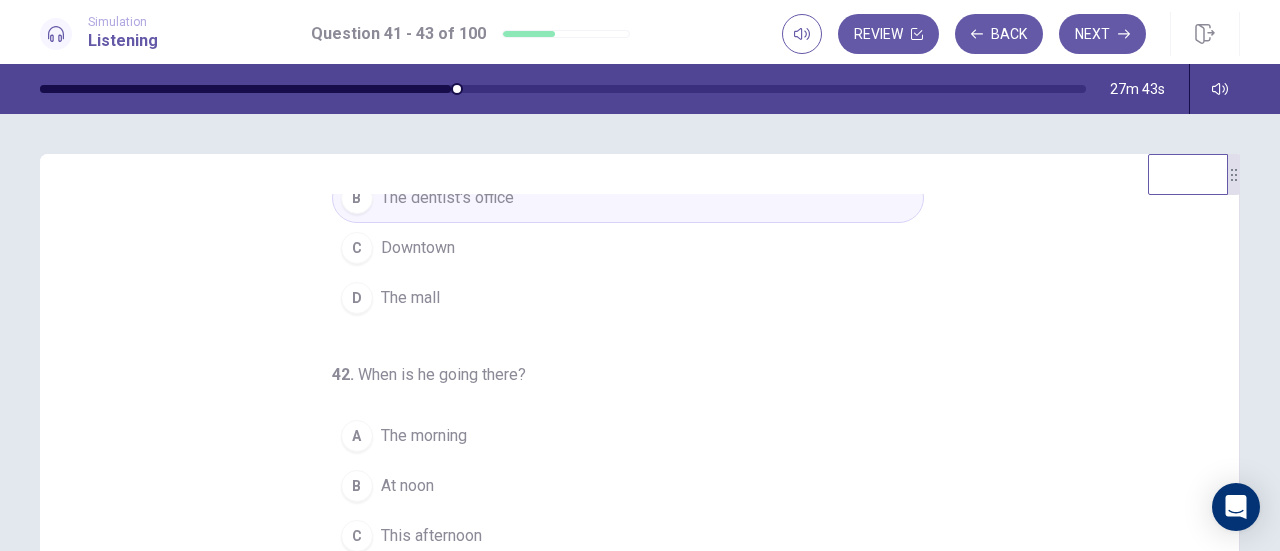 scroll, scrollTop: 200, scrollLeft: 0, axis: vertical 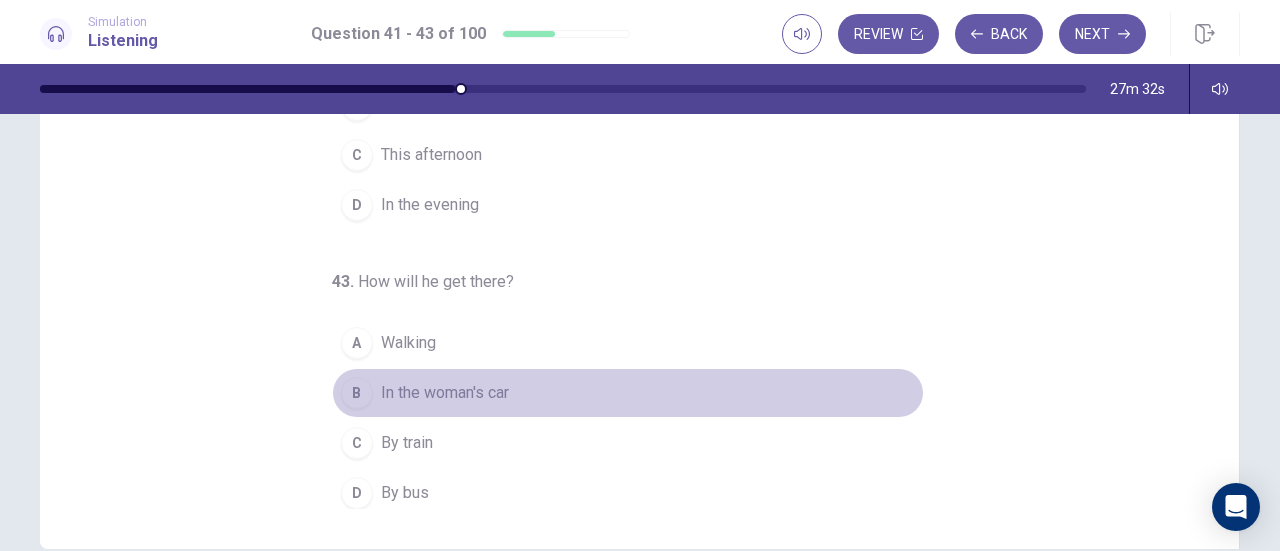 click on "In the woman's car" at bounding box center (445, 393) 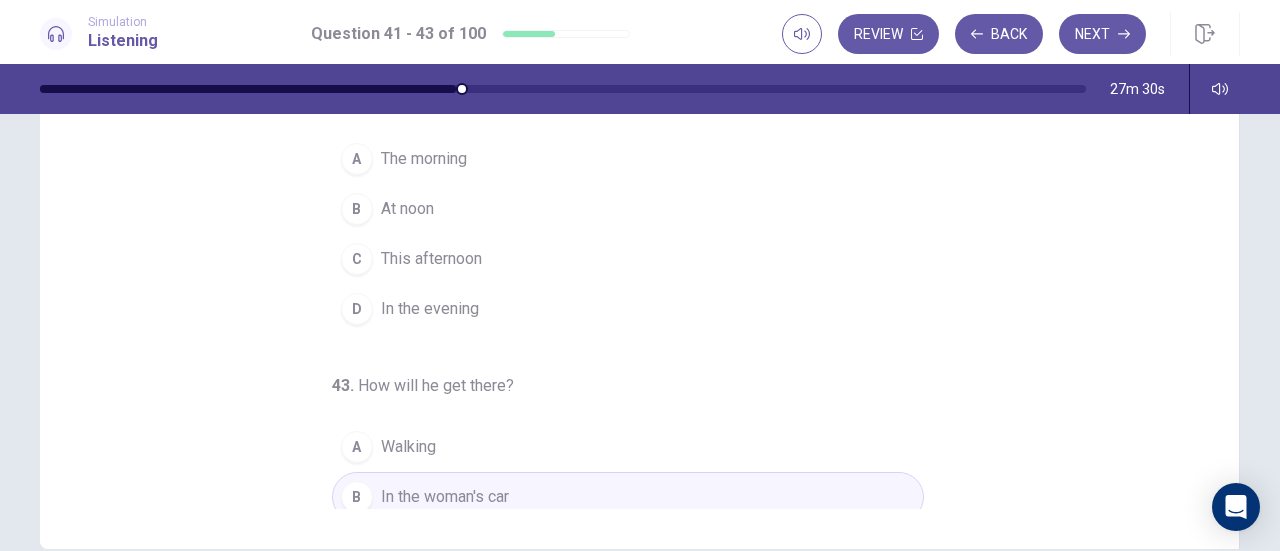 scroll, scrollTop: 0, scrollLeft: 0, axis: both 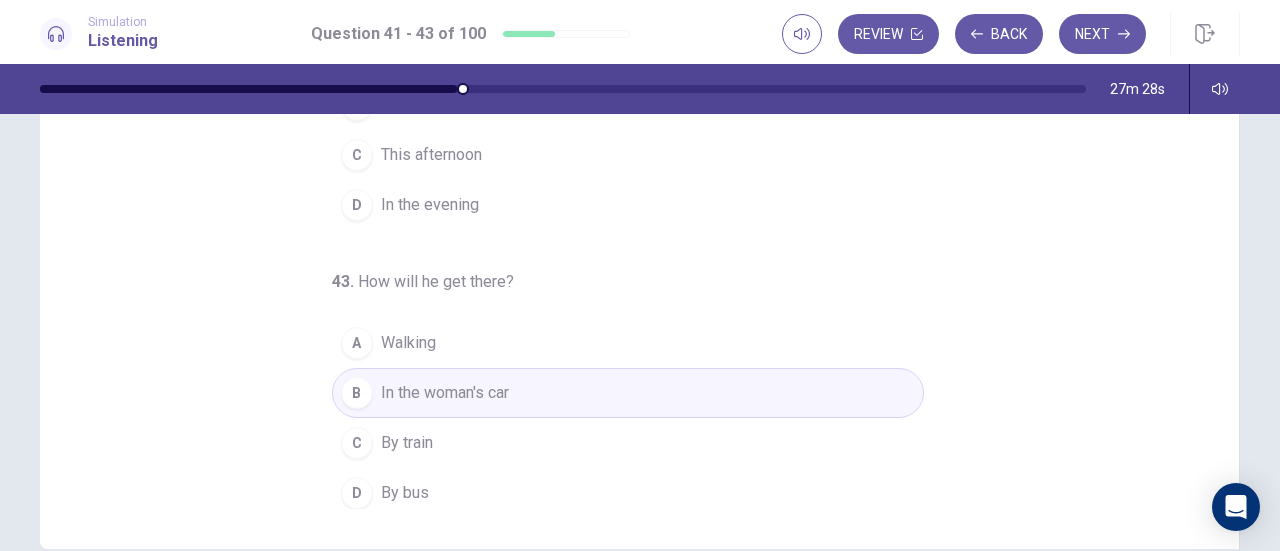 click on "D By bus" at bounding box center (628, 493) 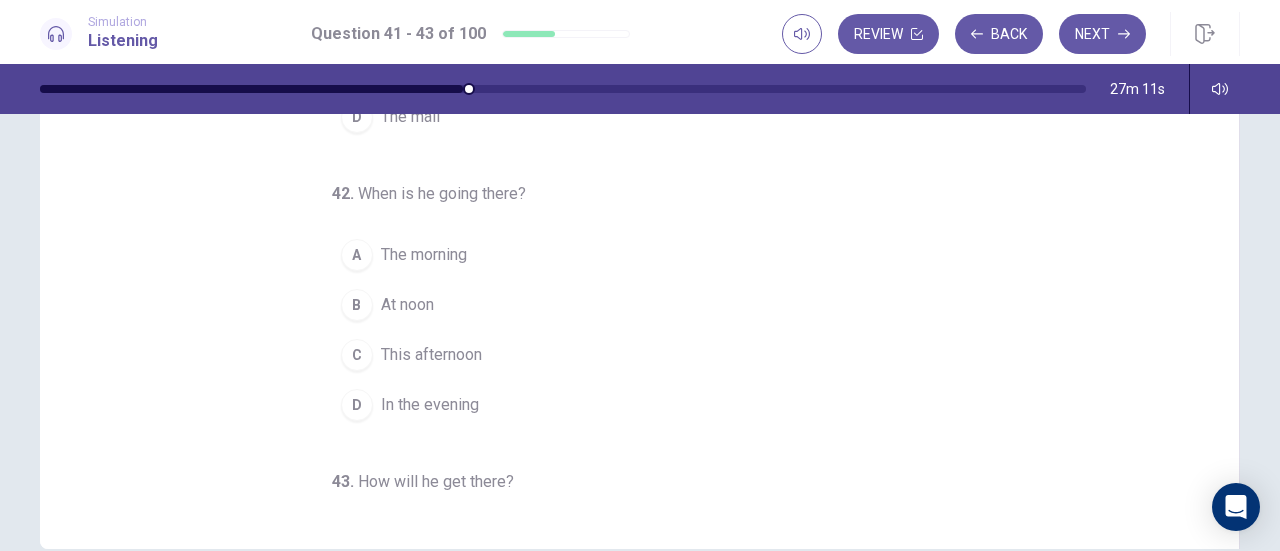click on "C This afternoon" at bounding box center [628, 355] 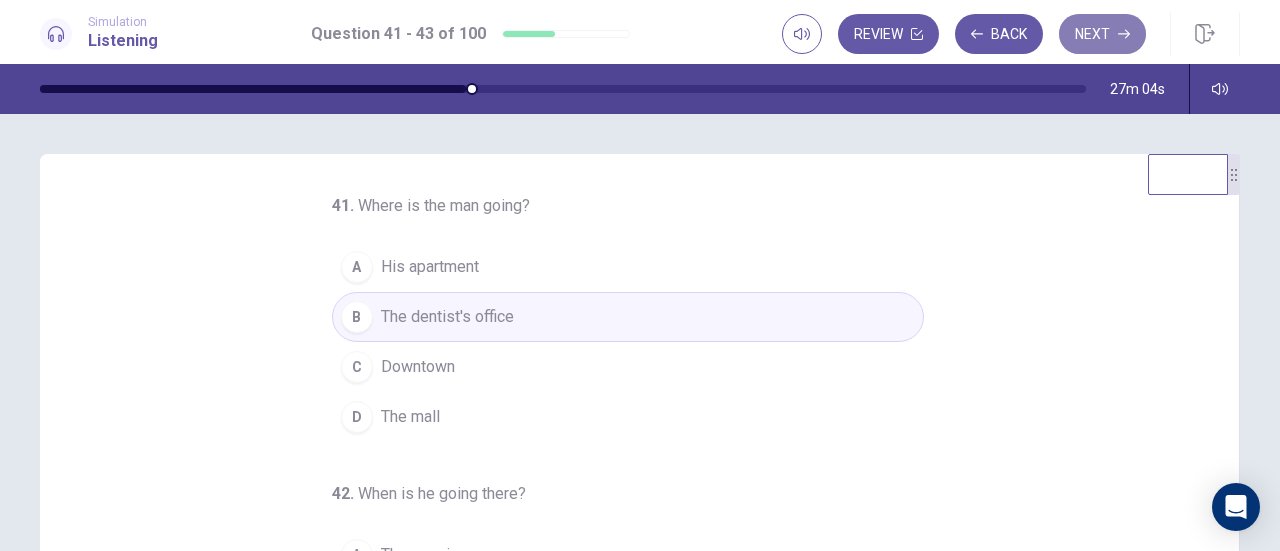 click on "Next" at bounding box center (1102, 34) 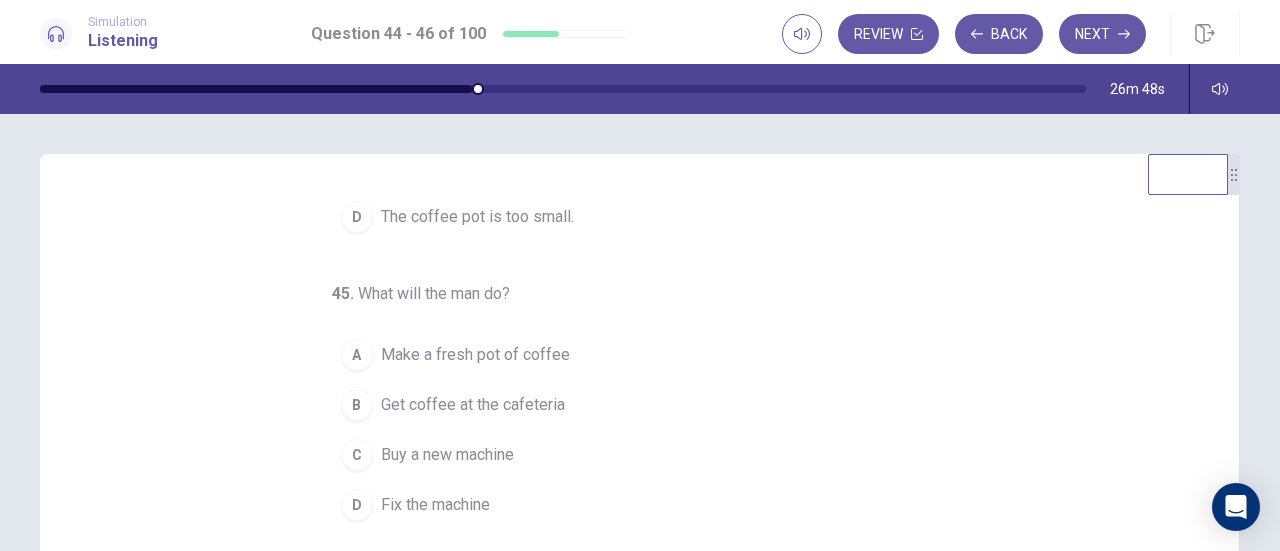 scroll, scrollTop: 200, scrollLeft: 0, axis: vertical 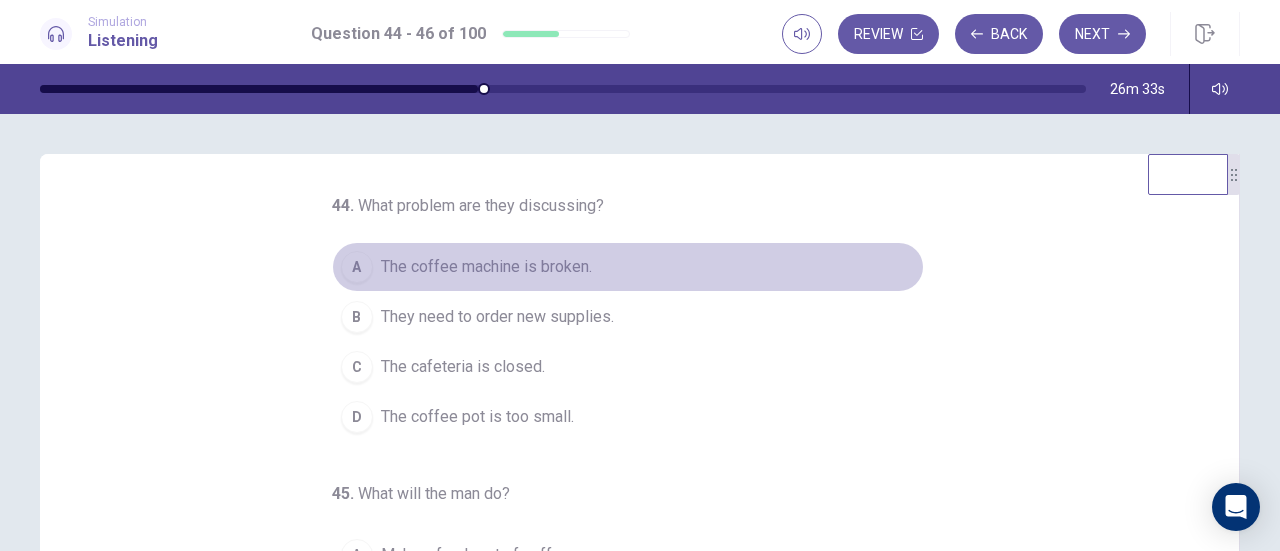 click on "The coffee machine is broken." at bounding box center (486, 267) 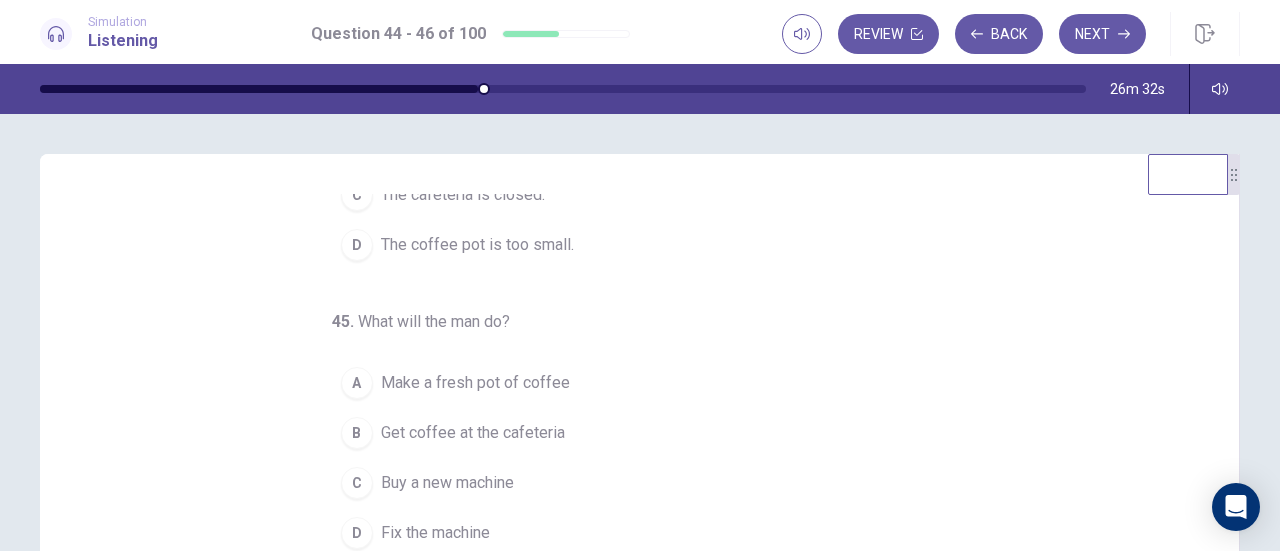 scroll, scrollTop: 200, scrollLeft: 0, axis: vertical 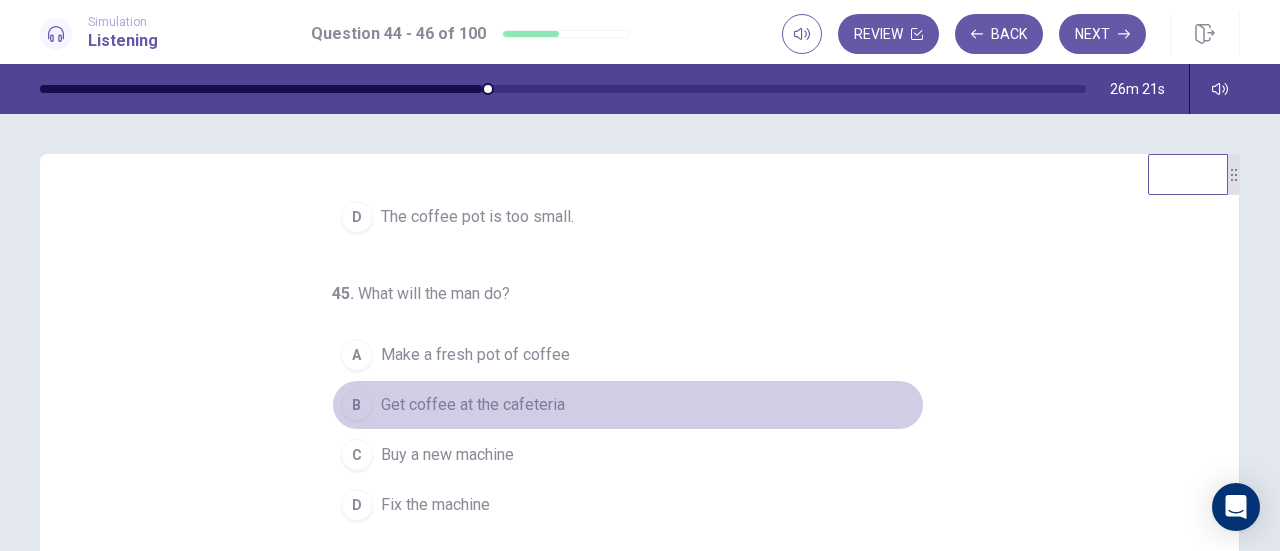click on "Get coffee at the cafeteria" at bounding box center (473, 405) 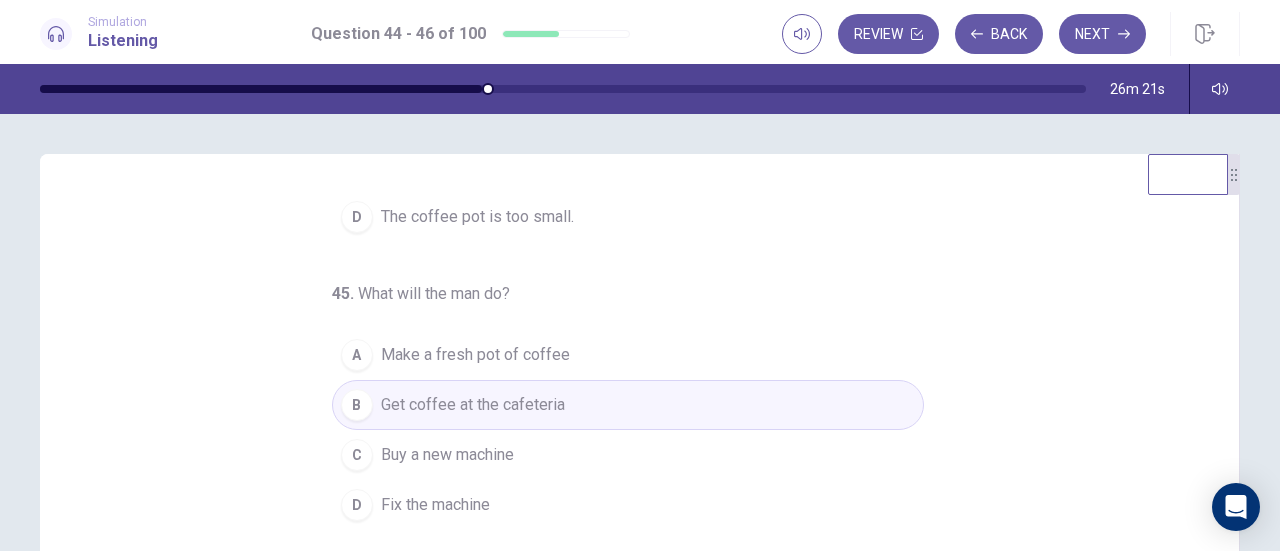 scroll, scrollTop: 200, scrollLeft: 0, axis: vertical 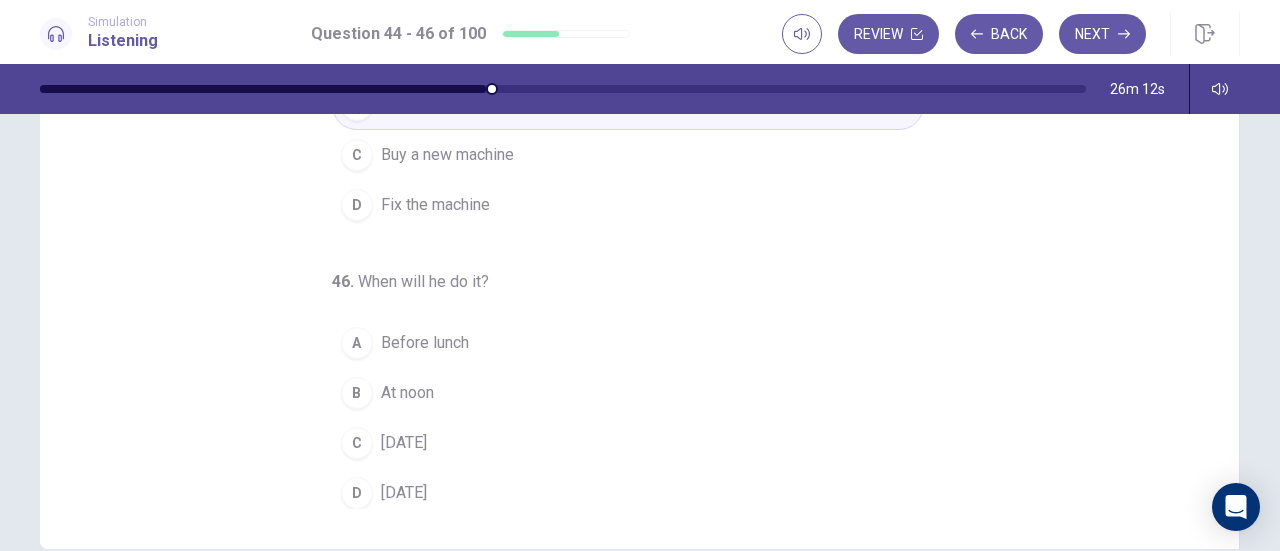 click on "[DATE]" at bounding box center [404, 443] 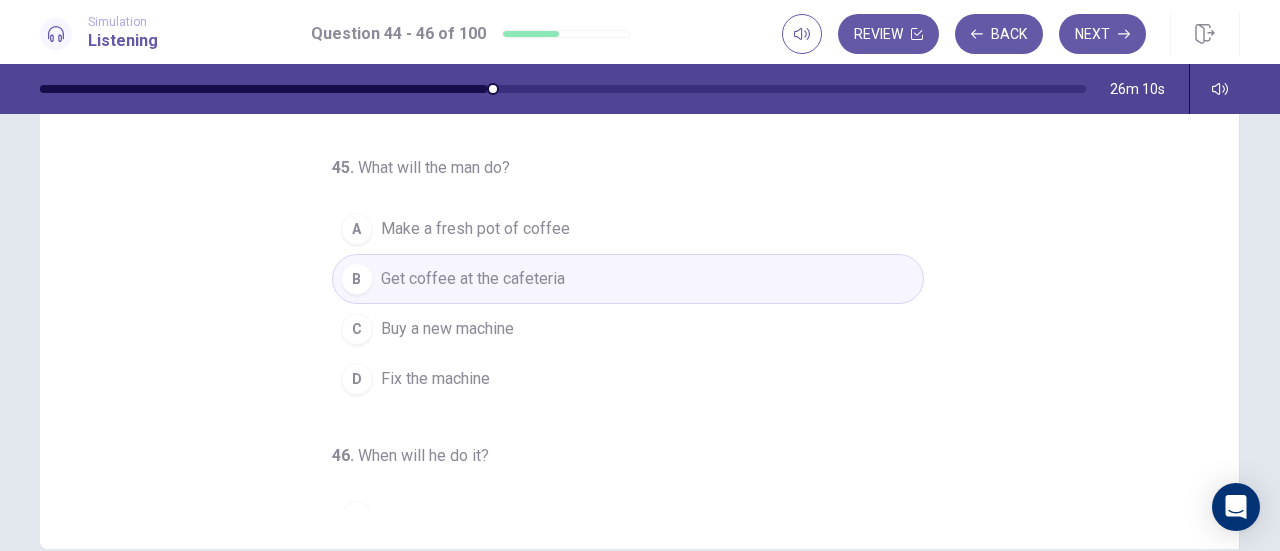 scroll, scrollTop: 0, scrollLeft: 0, axis: both 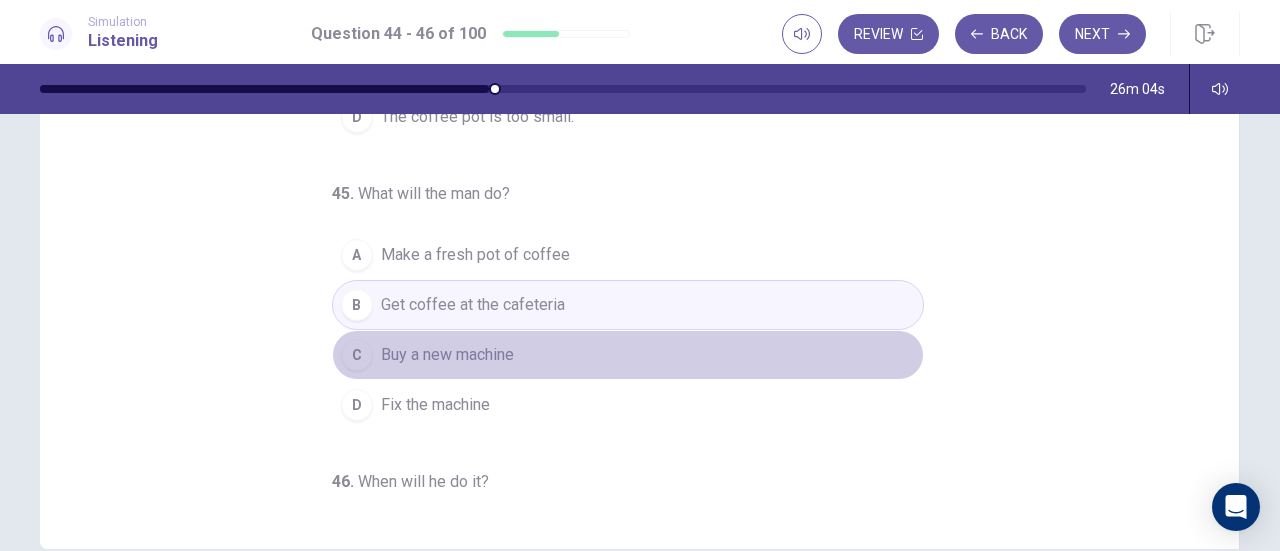 click on "C Buy a new machine" at bounding box center (628, 355) 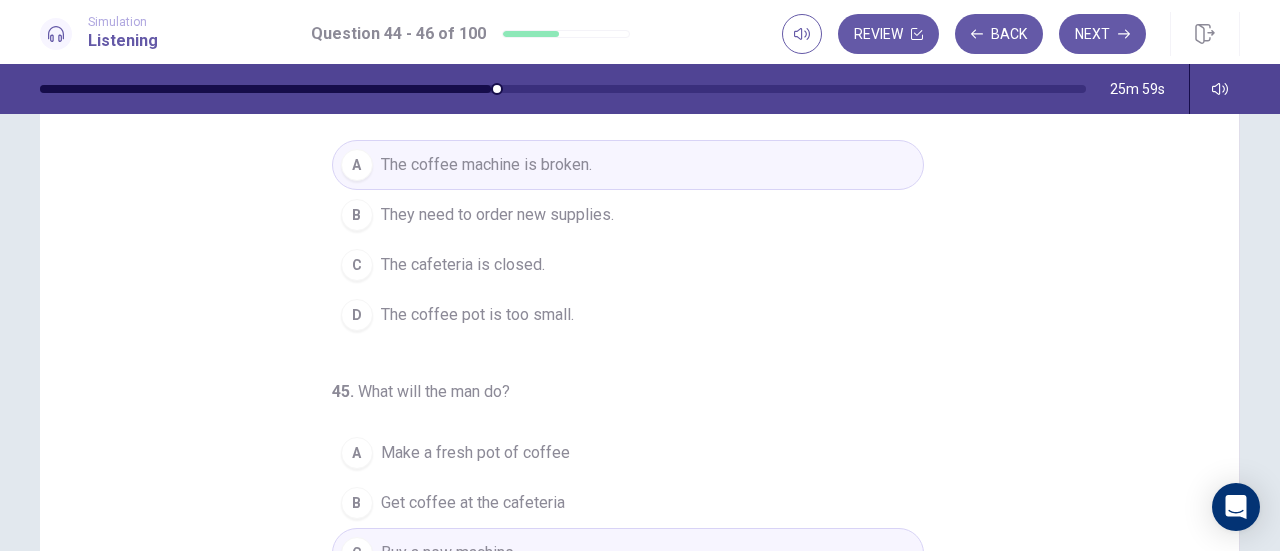 scroll, scrollTop: 202, scrollLeft: 0, axis: vertical 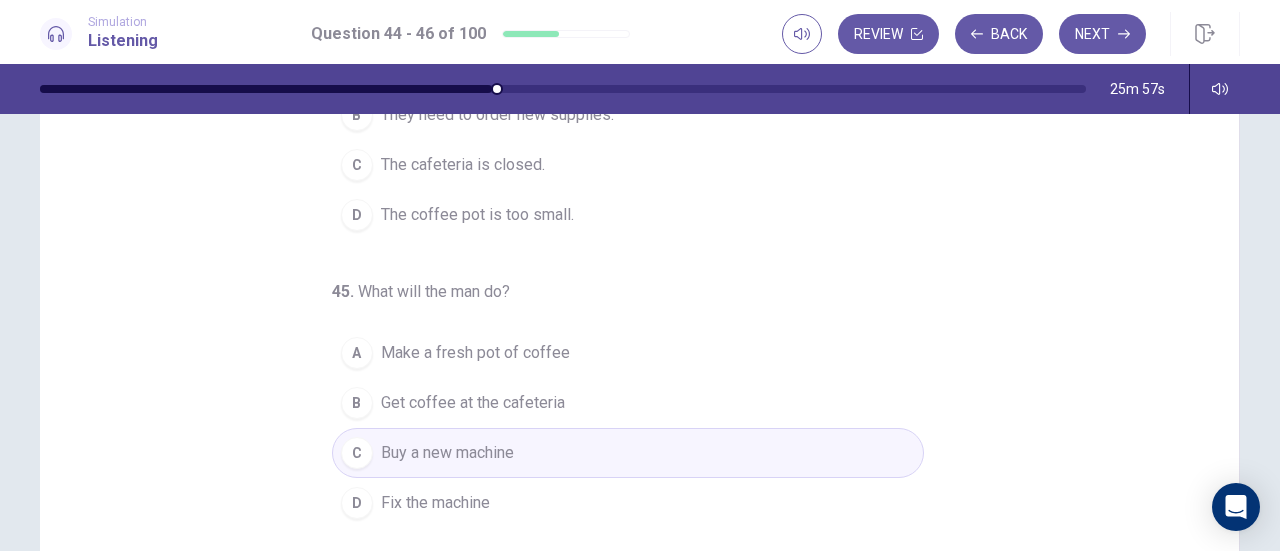 click on "Next" at bounding box center (1102, 34) 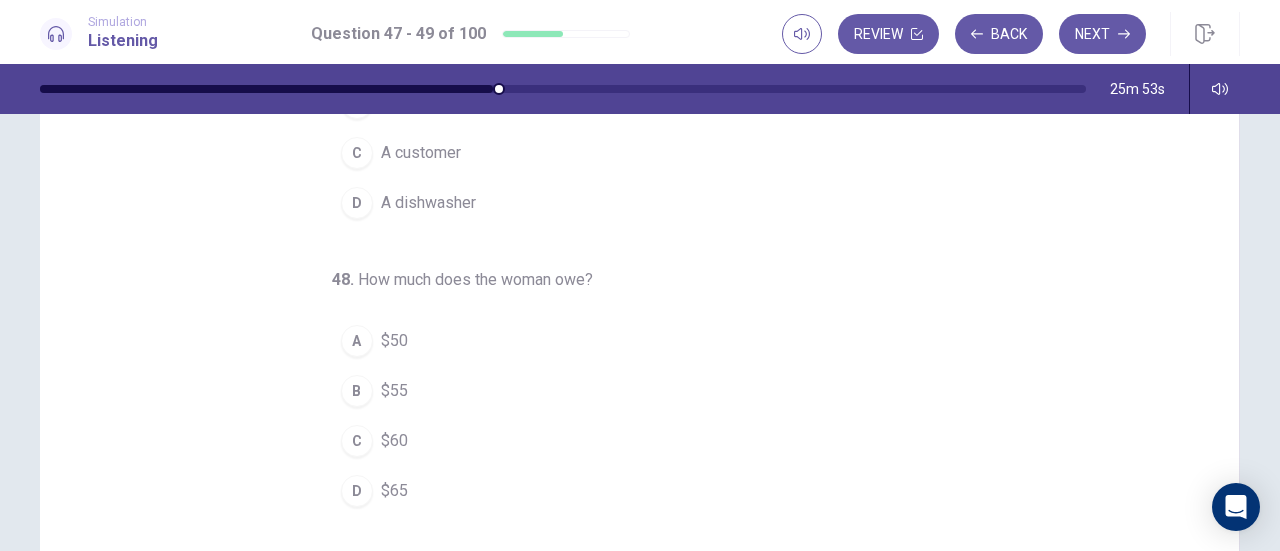 scroll, scrollTop: 0, scrollLeft: 0, axis: both 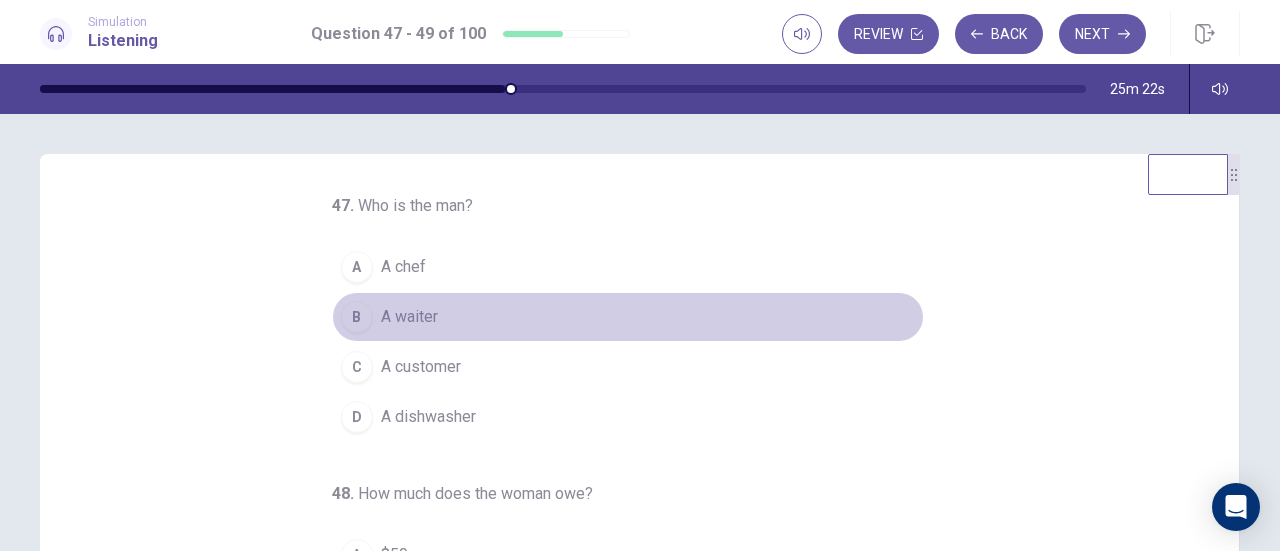 click on "B A waiter" at bounding box center [628, 317] 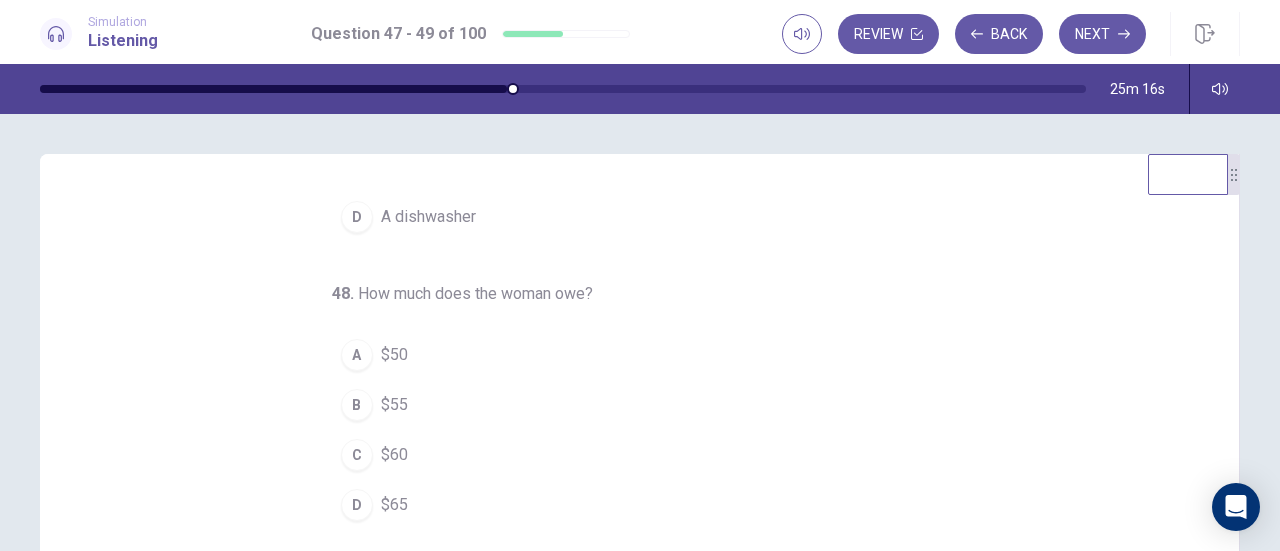 scroll, scrollTop: 200, scrollLeft: 0, axis: vertical 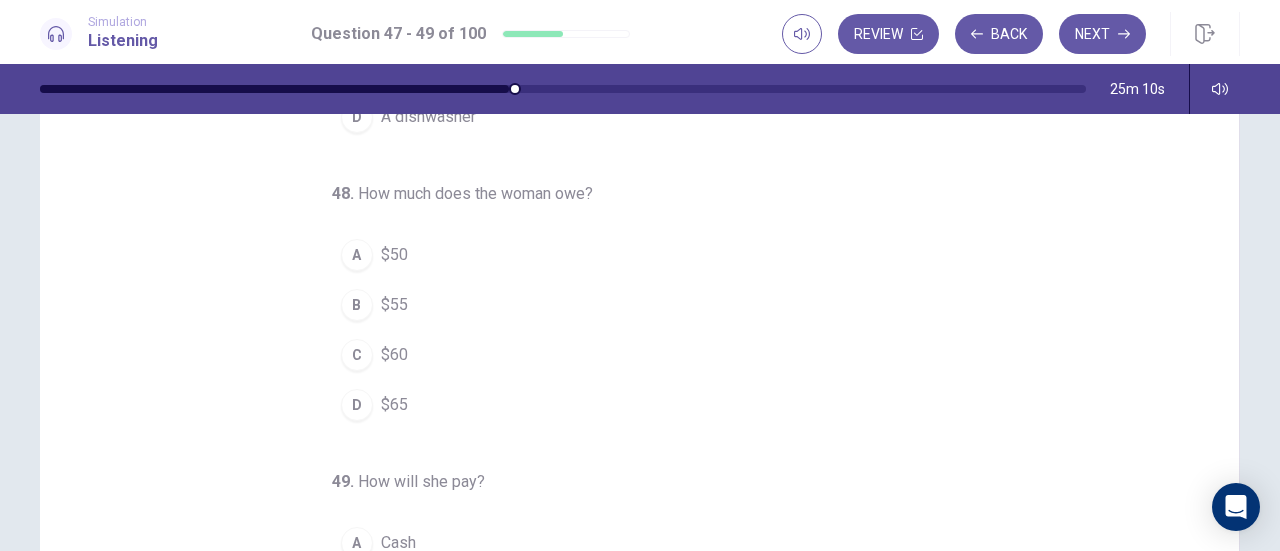 click on "D $65" at bounding box center [628, 405] 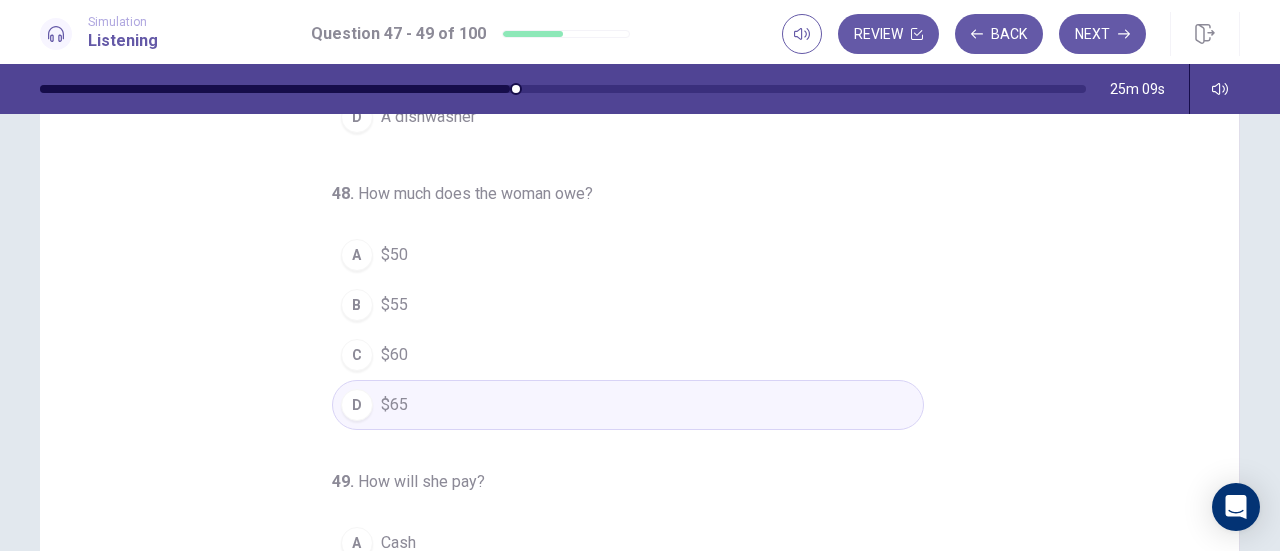 scroll, scrollTop: 200, scrollLeft: 0, axis: vertical 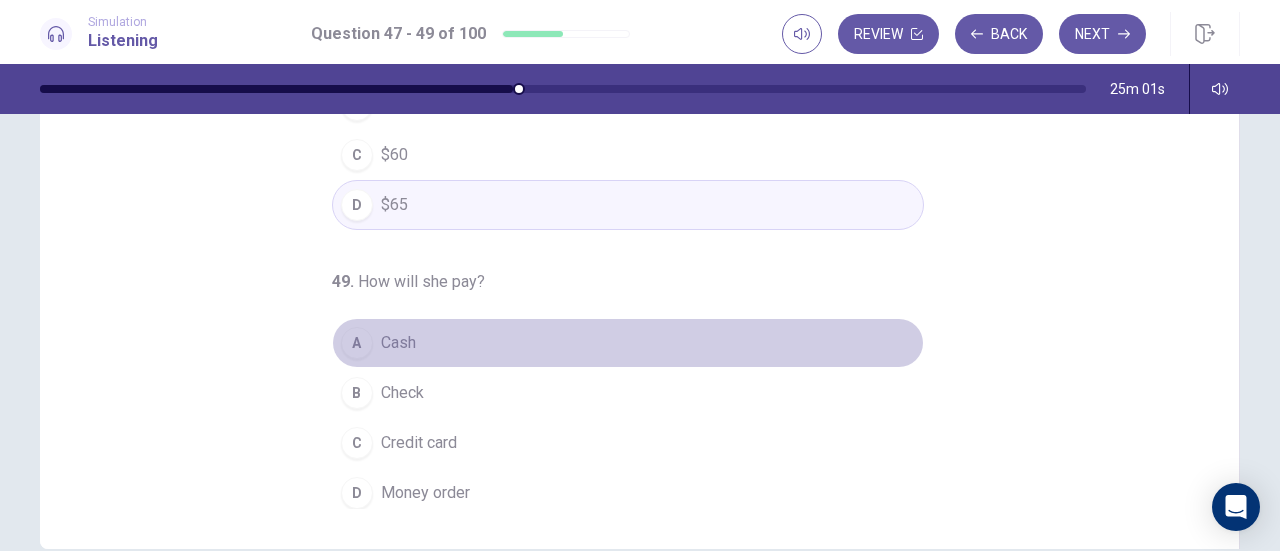click on "A Cash" at bounding box center (628, 343) 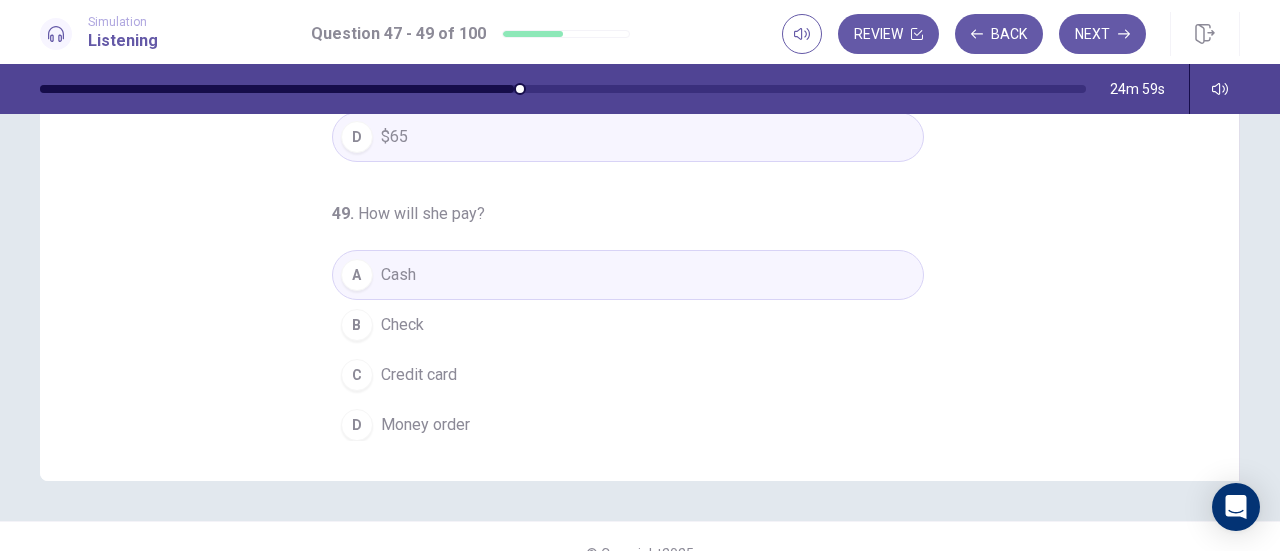 scroll, scrollTop: 402, scrollLeft: 0, axis: vertical 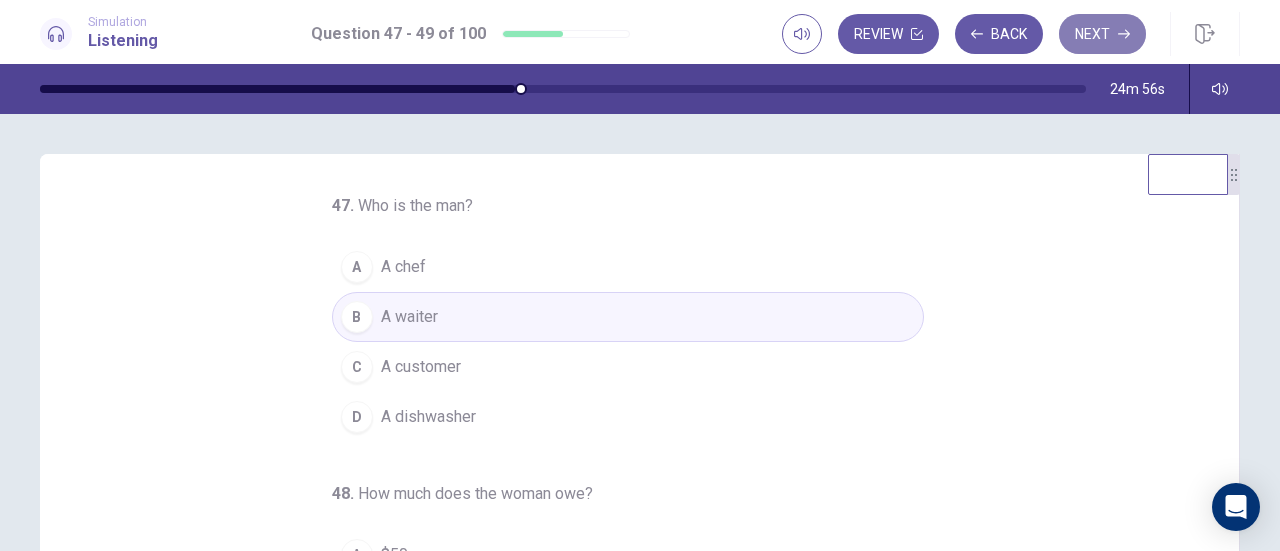 click on "Next" at bounding box center (1102, 34) 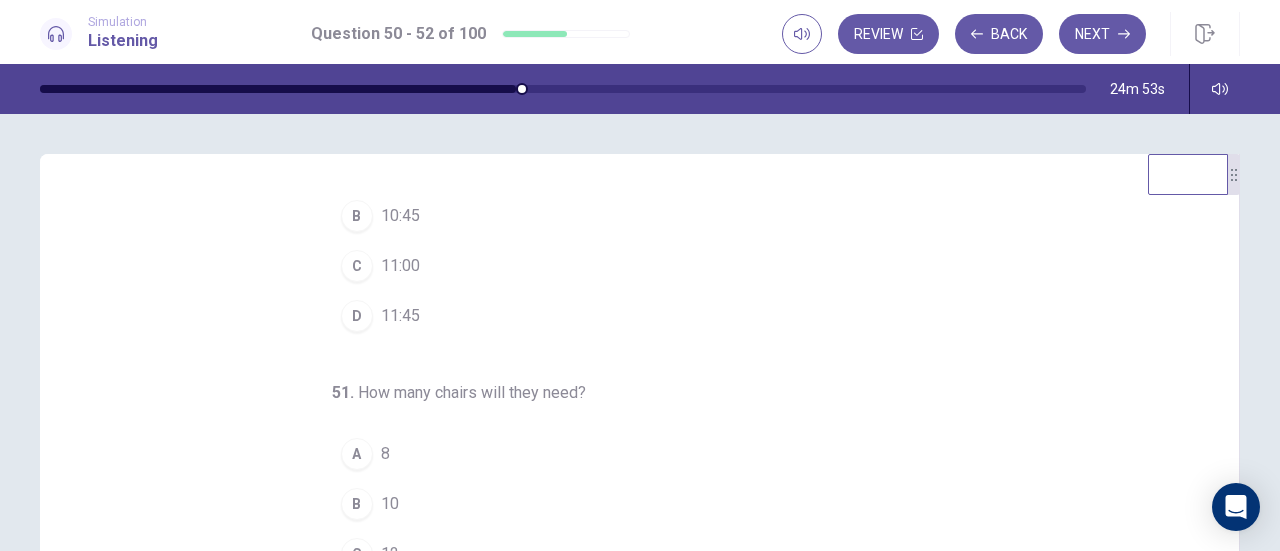 scroll, scrollTop: 200, scrollLeft: 0, axis: vertical 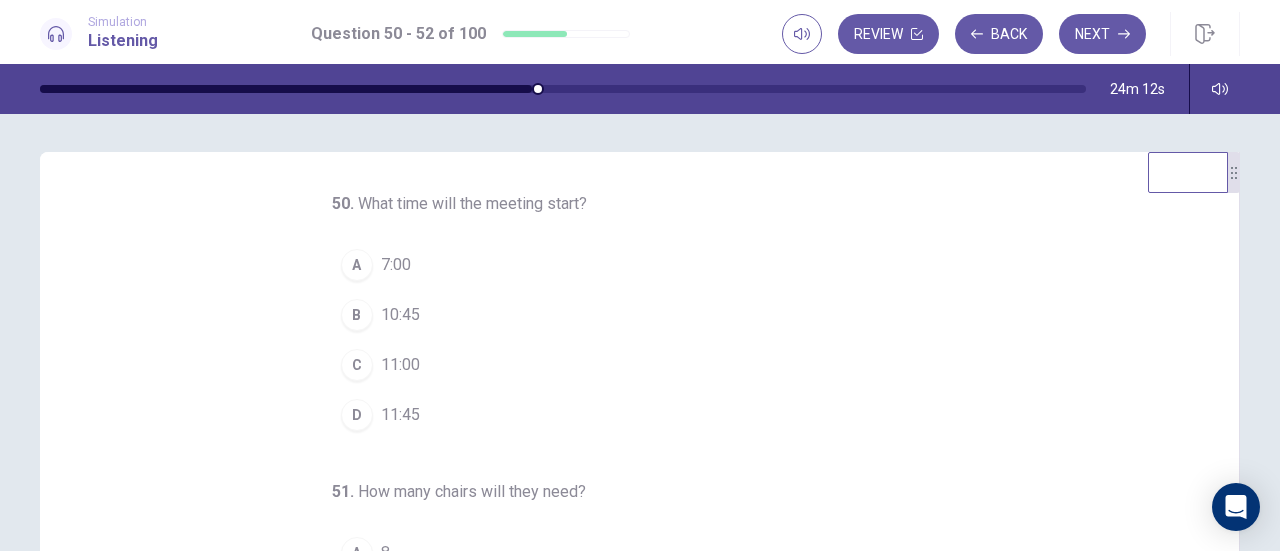 click on "C 11:00" at bounding box center [628, 365] 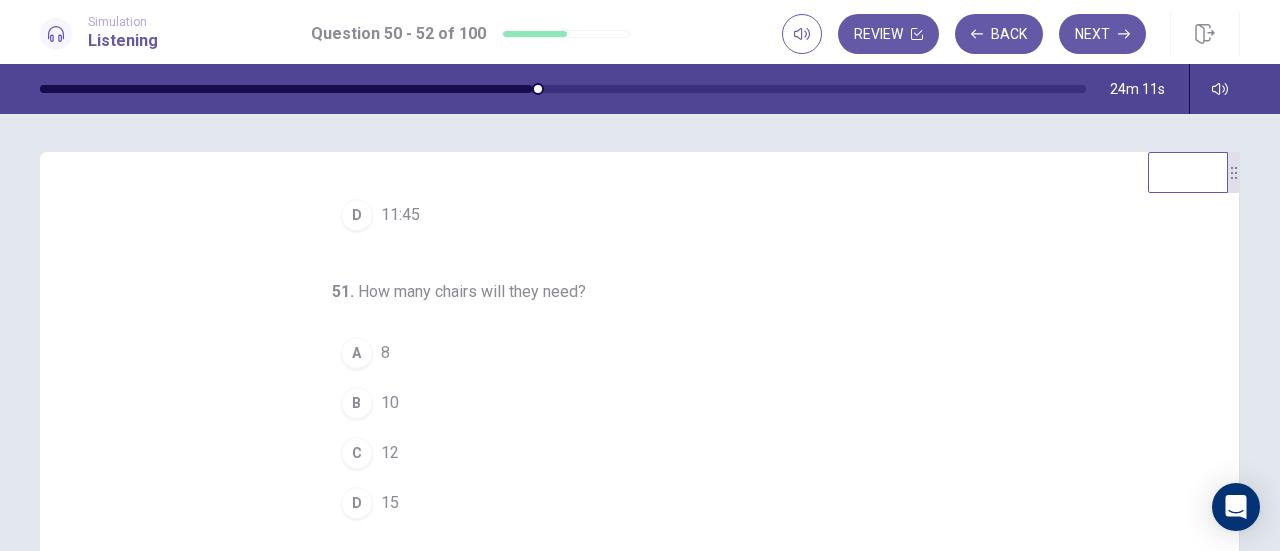 scroll, scrollTop: 200, scrollLeft: 0, axis: vertical 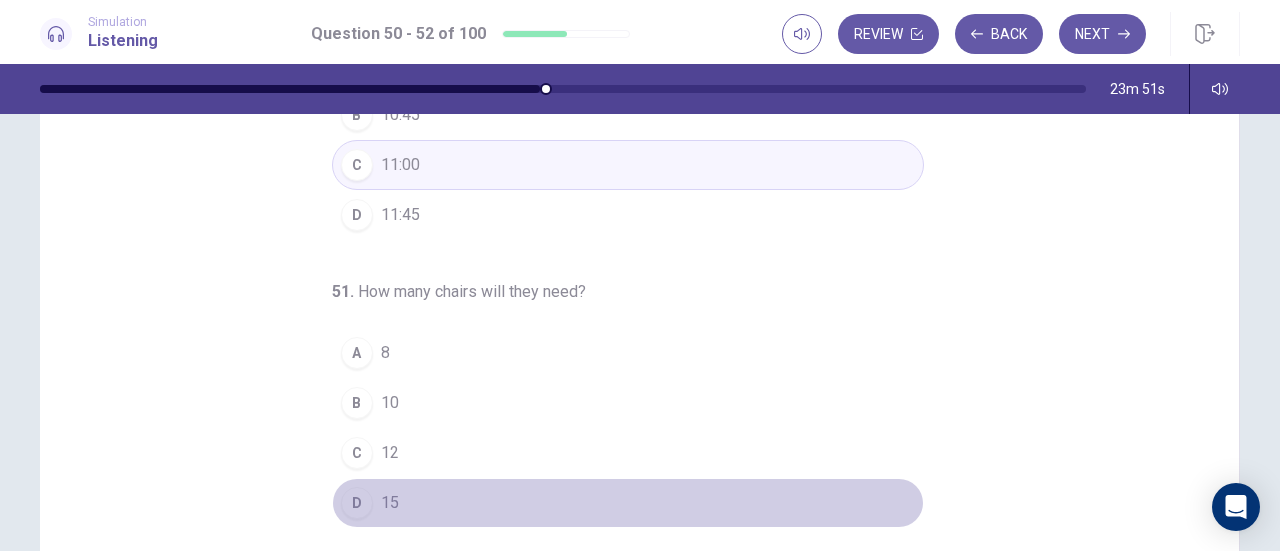 click on "D" at bounding box center [357, 503] 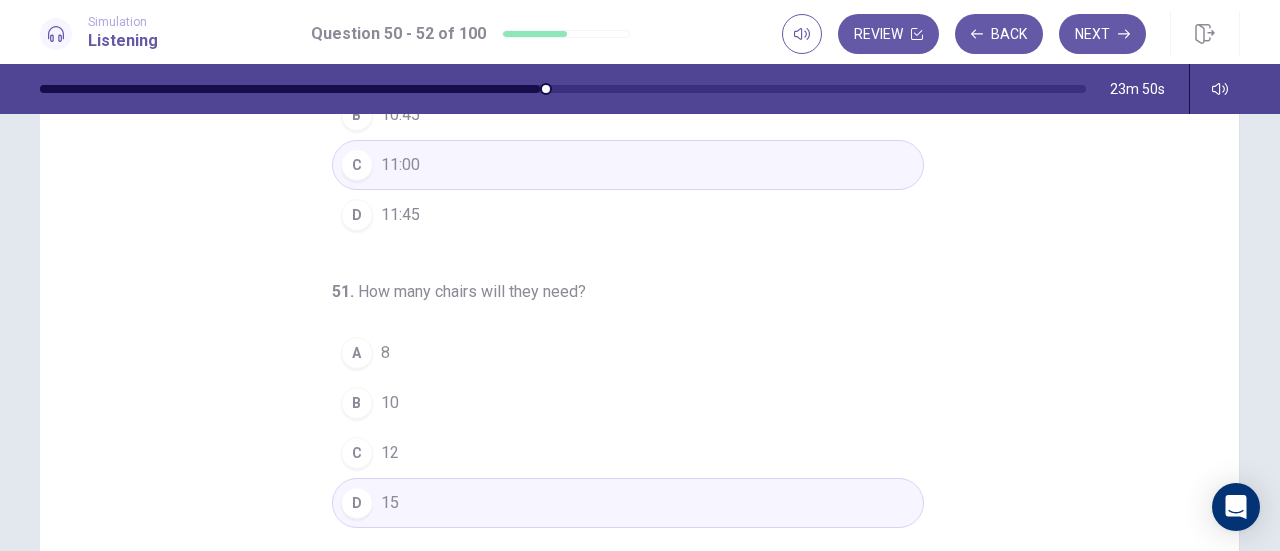 scroll, scrollTop: 200, scrollLeft: 0, axis: vertical 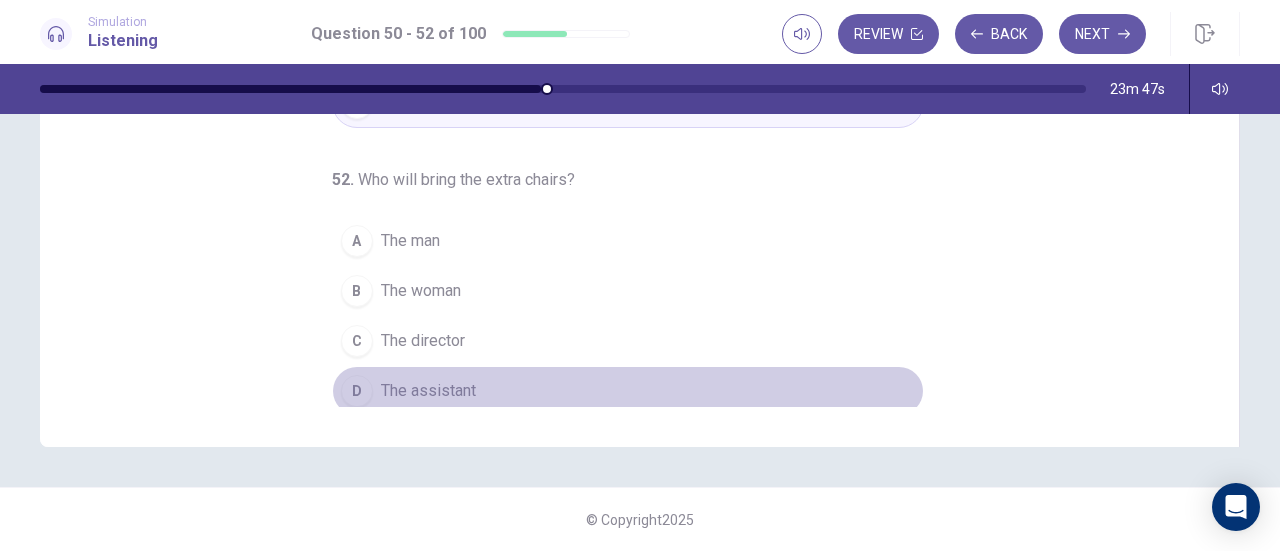 click on "D The assistant" at bounding box center [628, 391] 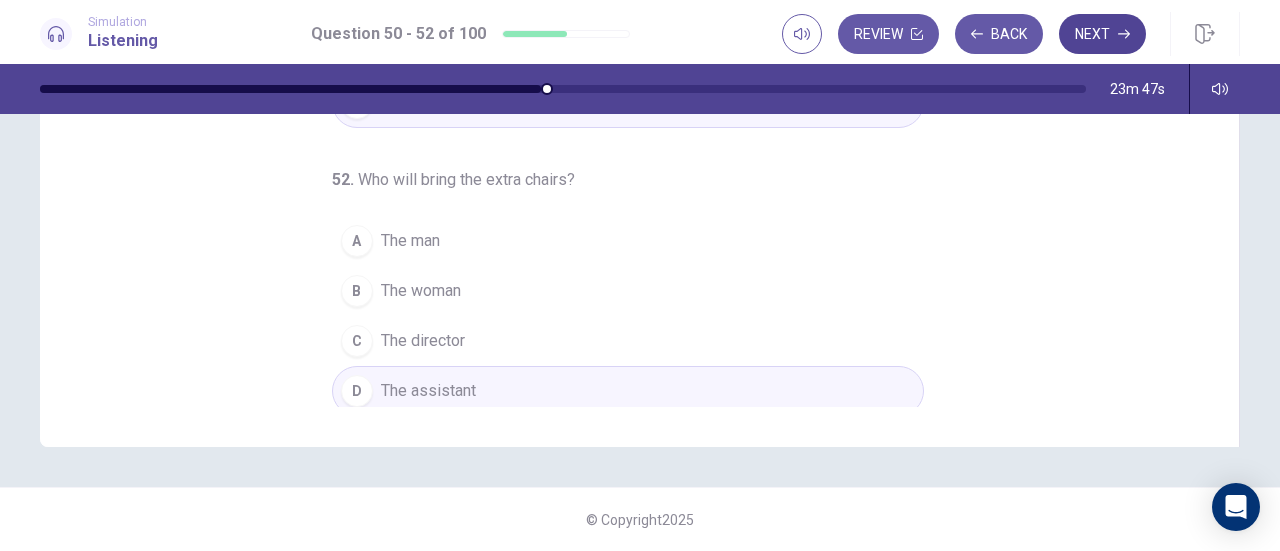click 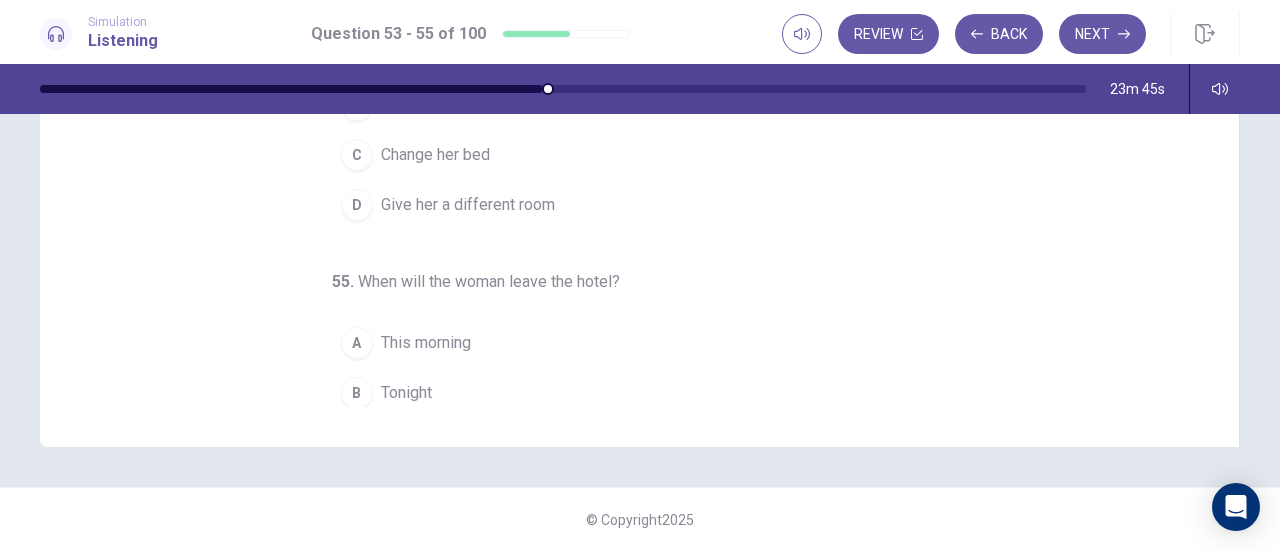 scroll, scrollTop: 0, scrollLeft: 0, axis: both 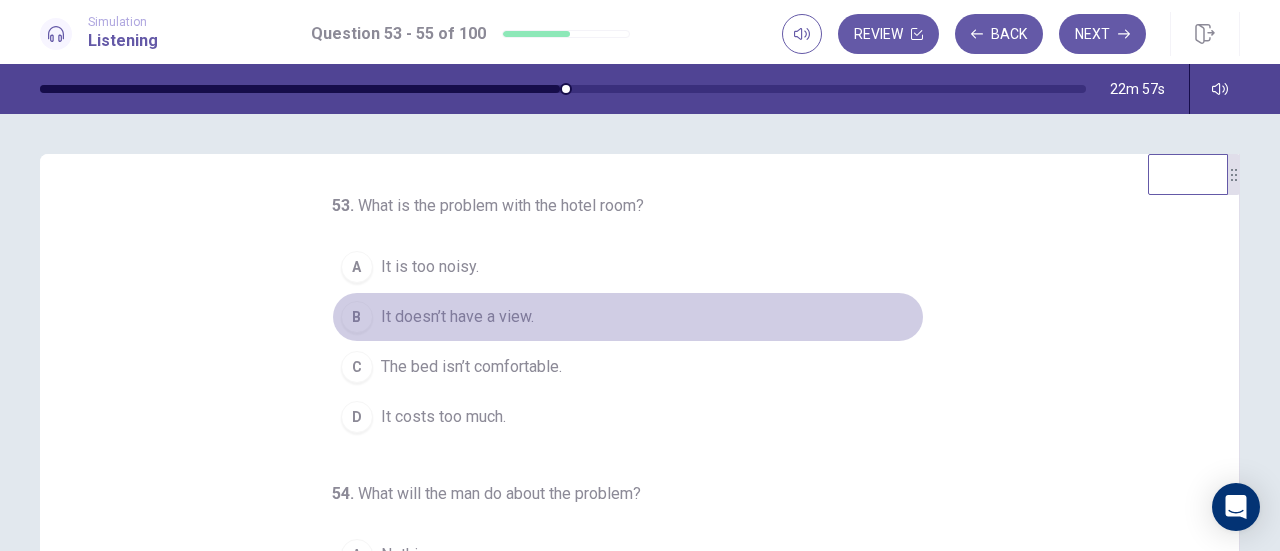 drag, startPoint x: 515, startPoint y: 327, endPoint x: 589, endPoint y: 357, distance: 79.84986 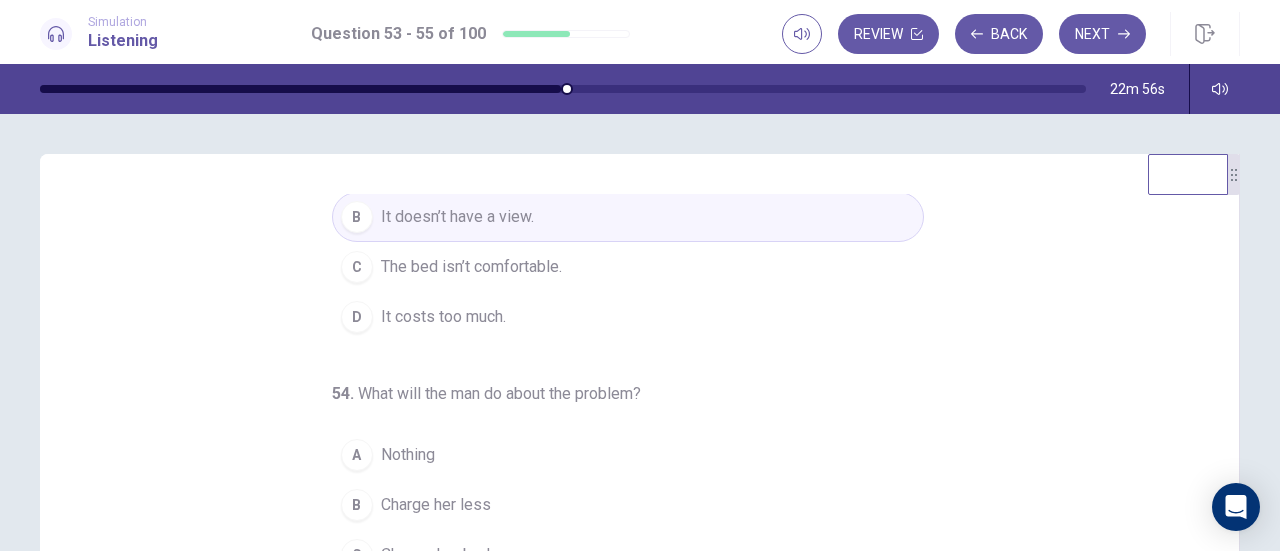 scroll, scrollTop: 200, scrollLeft: 0, axis: vertical 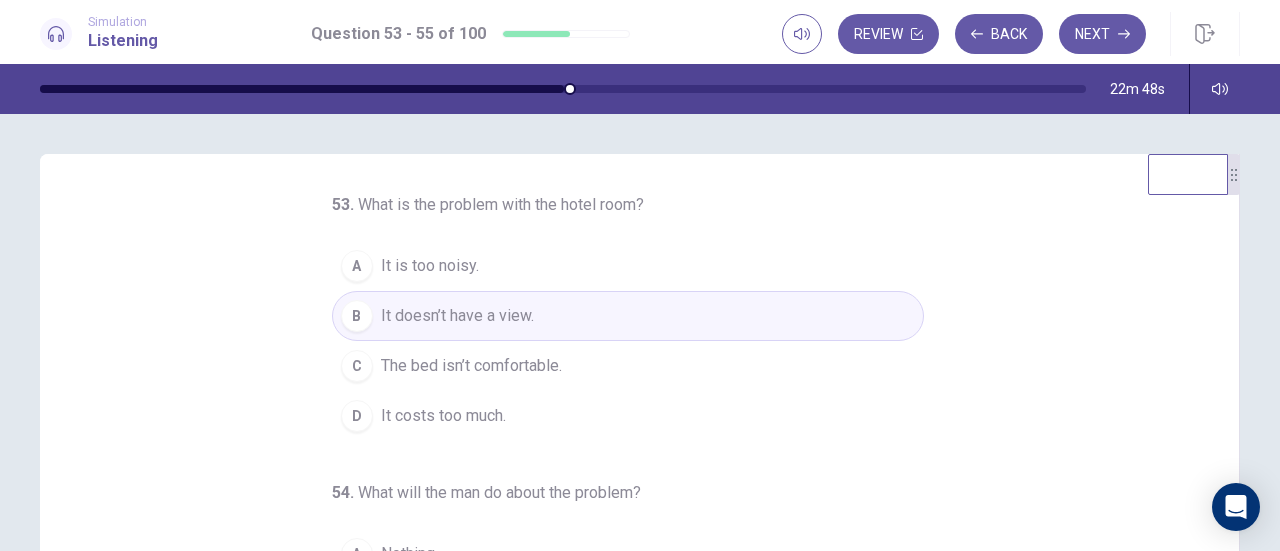click on "A It is too noisy." at bounding box center (628, 266) 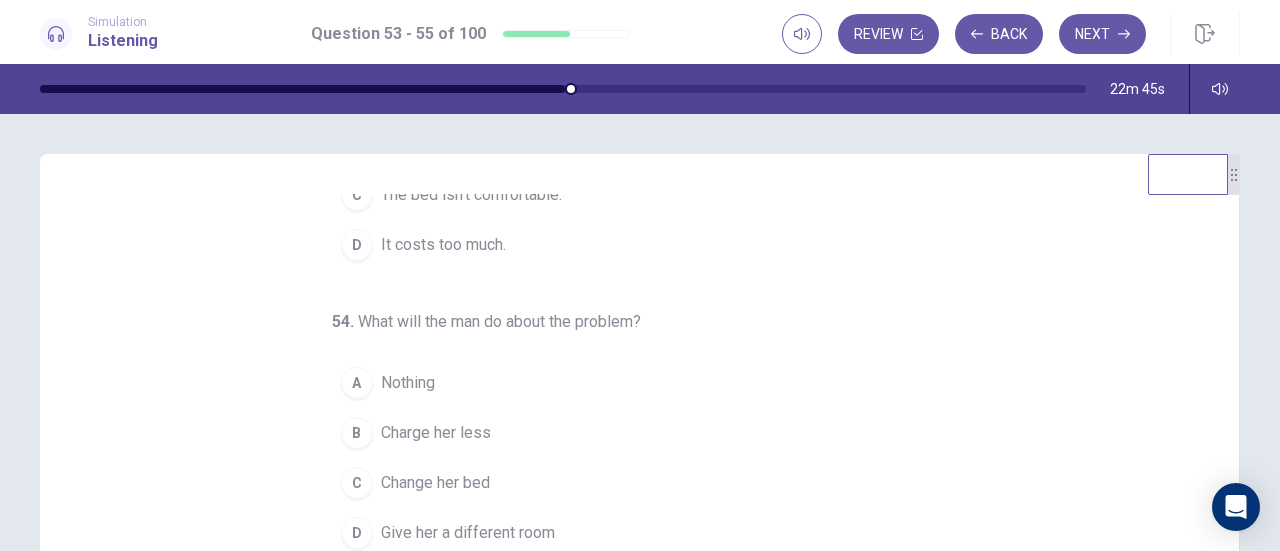 scroll, scrollTop: 200, scrollLeft: 0, axis: vertical 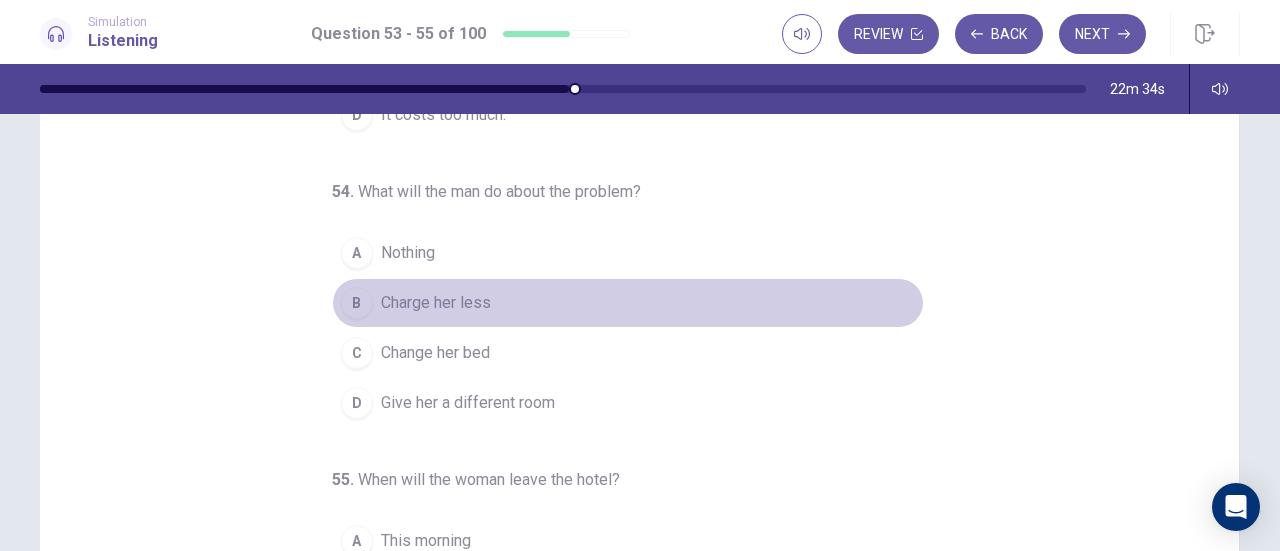 click on "Charge her less" at bounding box center (436, 303) 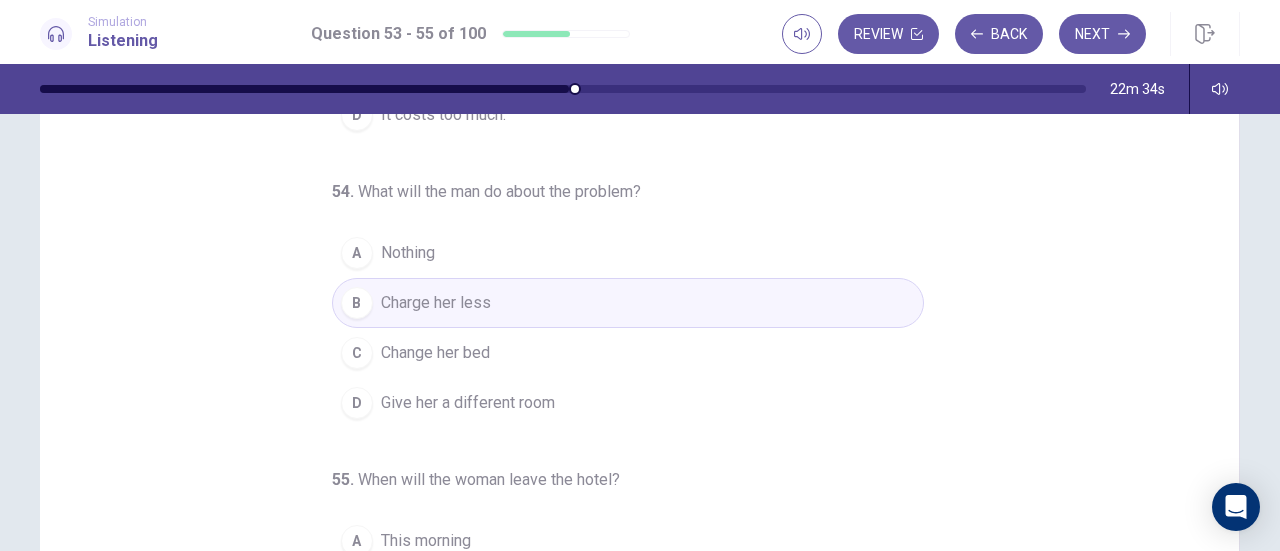 scroll, scrollTop: 200, scrollLeft: 0, axis: vertical 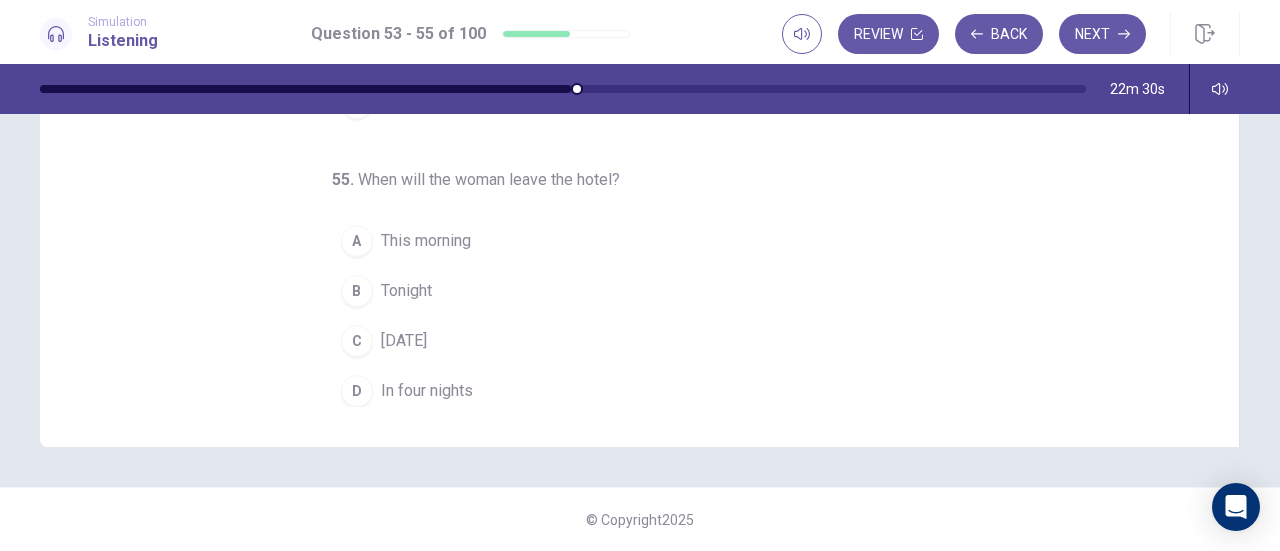 click on "[DATE]" at bounding box center [404, 341] 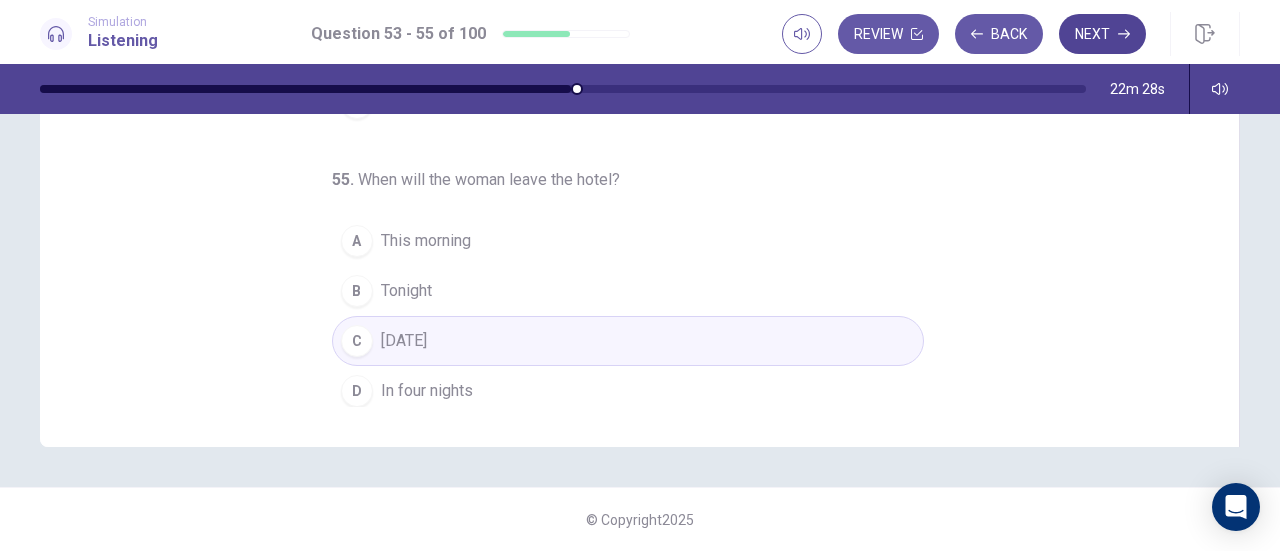 click on "Next" at bounding box center [1102, 34] 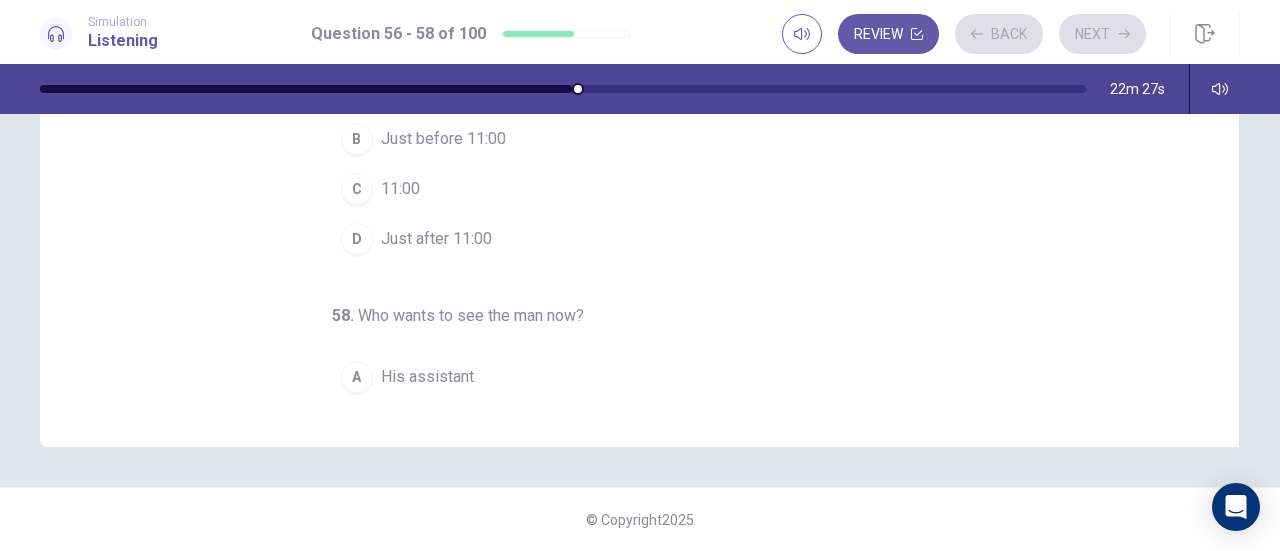 scroll, scrollTop: 0, scrollLeft: 0, axis: both 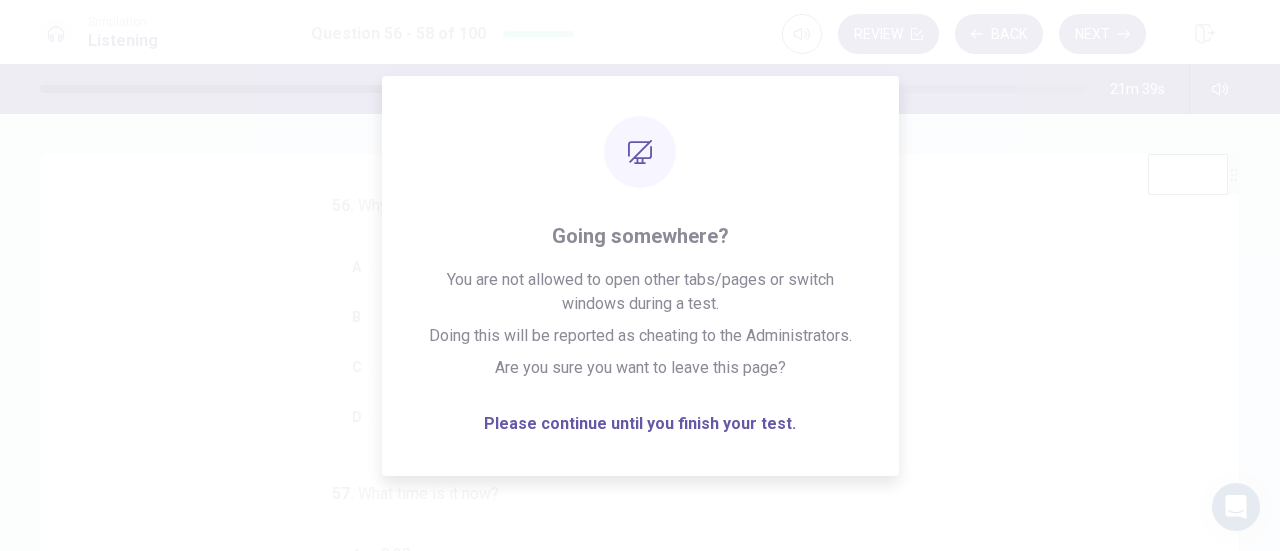 click on "56 .   Why was the man late? A He had a meeting. B His clock wasn’t working. C He had an appointment. D He was stuck in traffic. 57 .   What time is it now? A 9:30 B Just before 11:00 C 11:00 D Just after 11:00 58 .   Who wants to see the man now? A His assistant B His friend C His boss D His client" at bounding box center (647, 501) 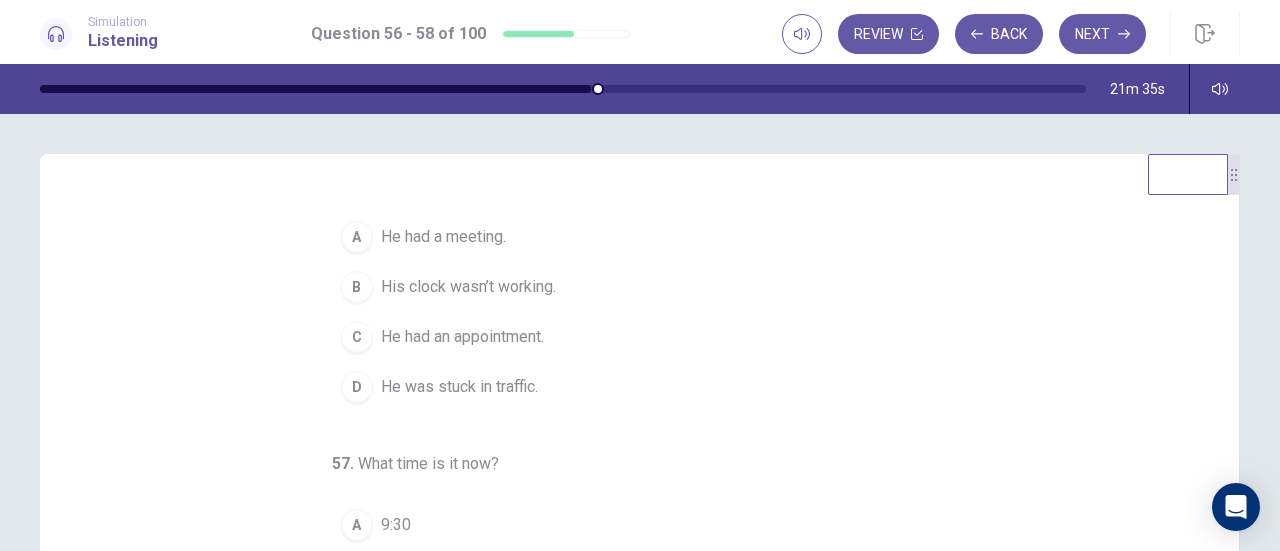 scroll, scrollTop: 0, scrollLeft: 0, axis: both 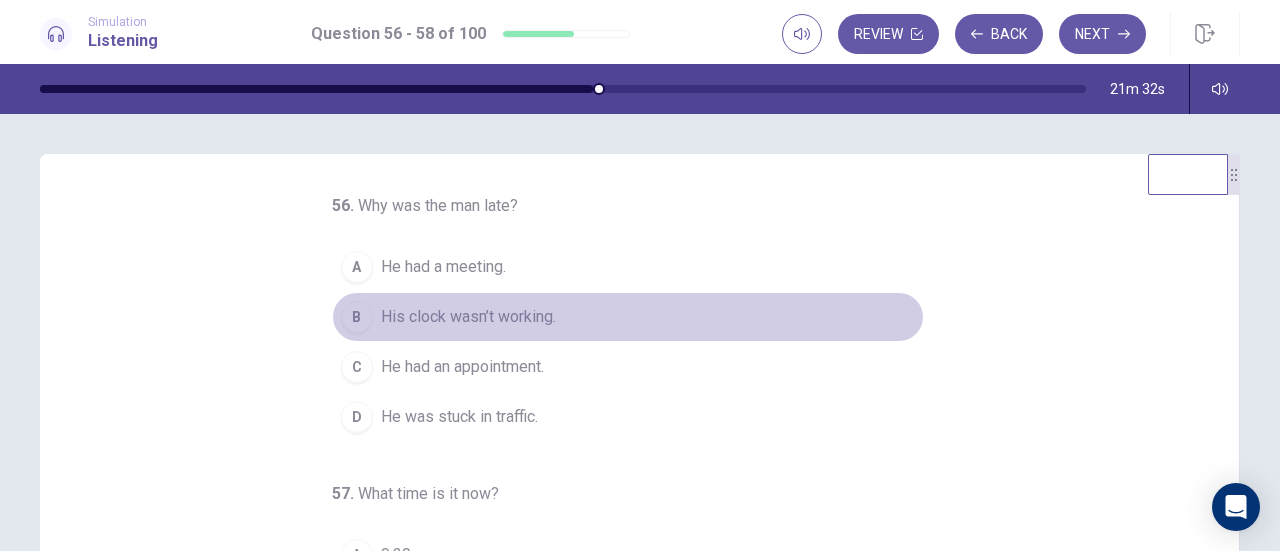 click on "B His clock wasn’t working." at bounding box center (628, 317) 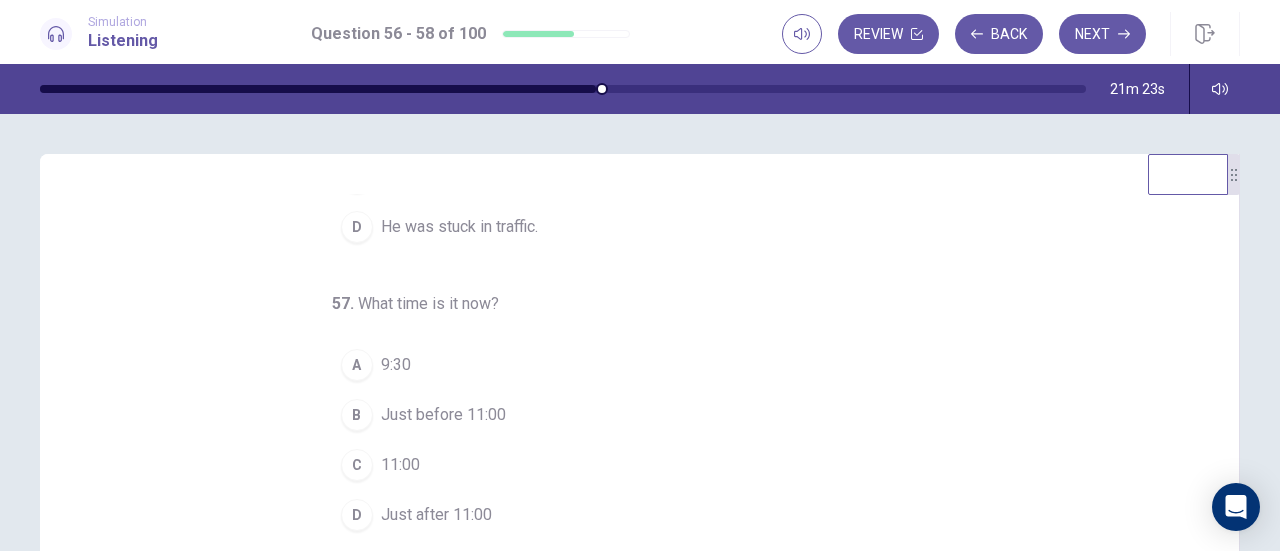 scroll, scrollTop: 200, scrollLeft: 0, axis: vertical 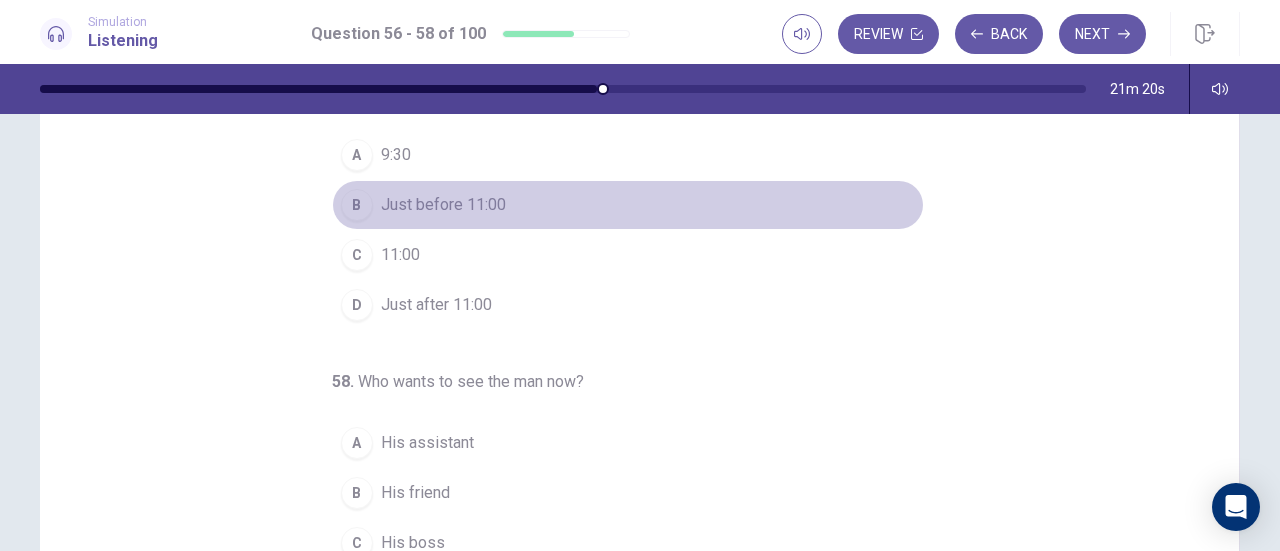 click on "B Just before 11:00" at bounding box center [628, 205] 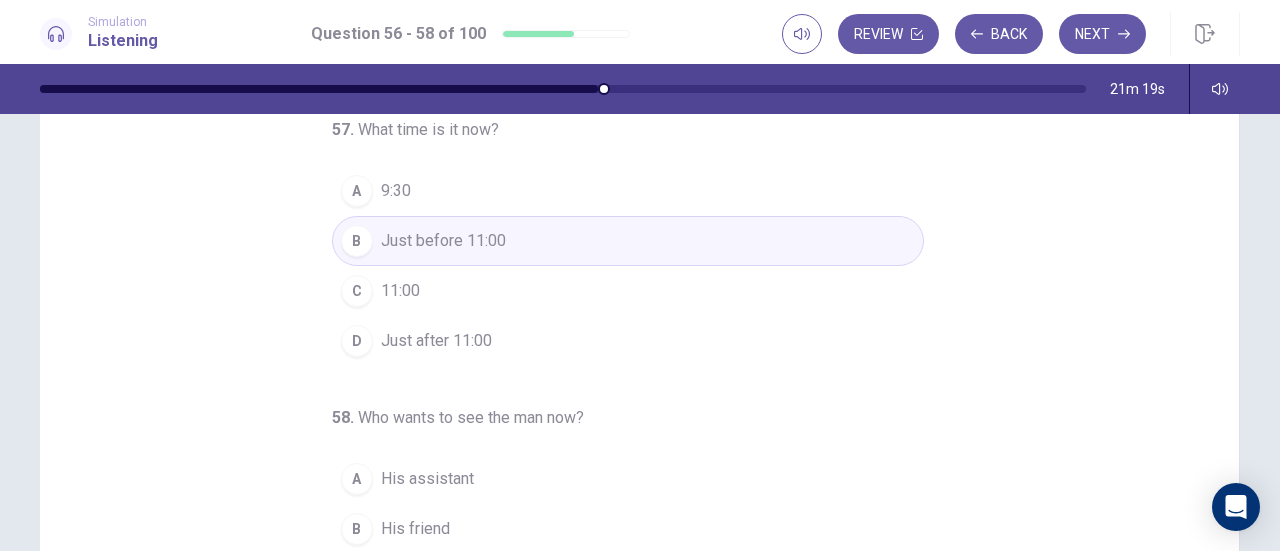 scroll, scrollTop: 200, scrollLeft: 0, axis: vertical 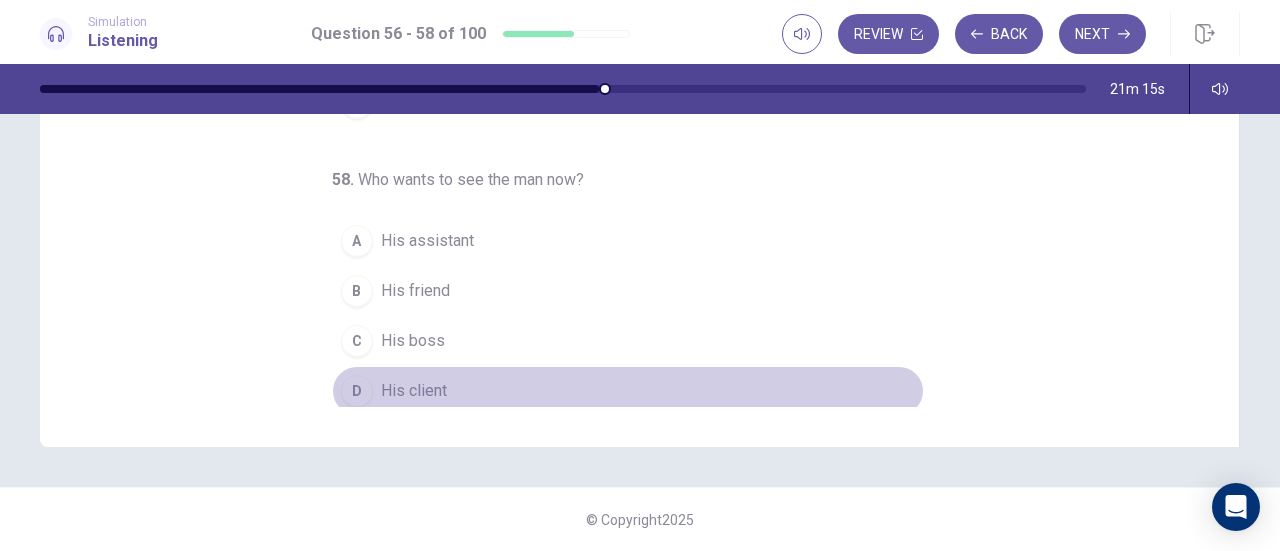 click on "His client" at bounding box center (414, 391) 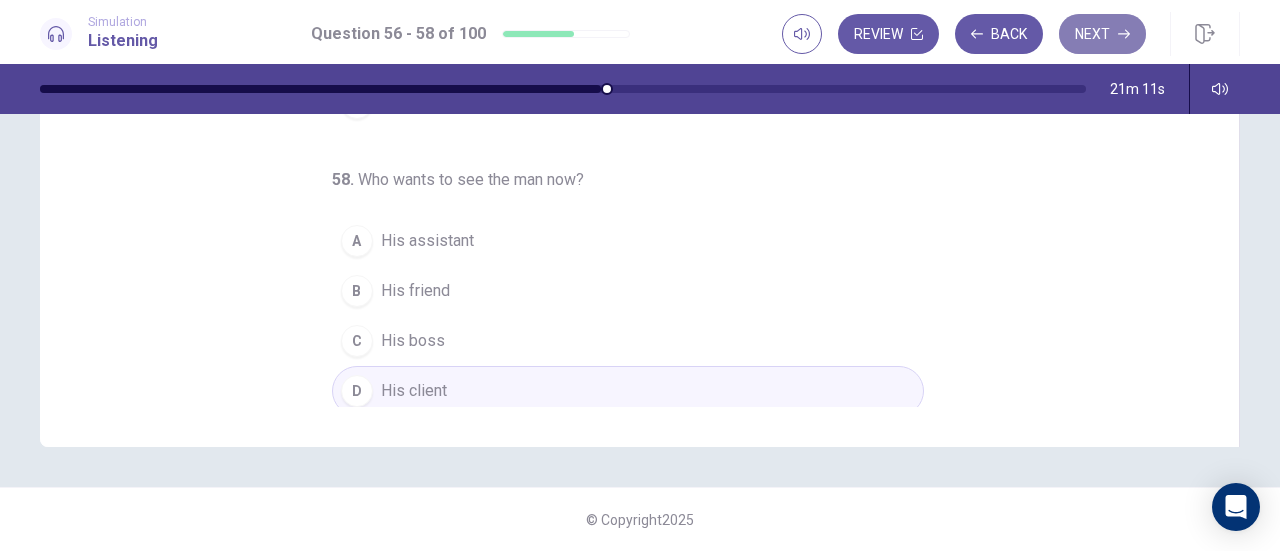 click on "Next" at bounding box center (1102, 34) 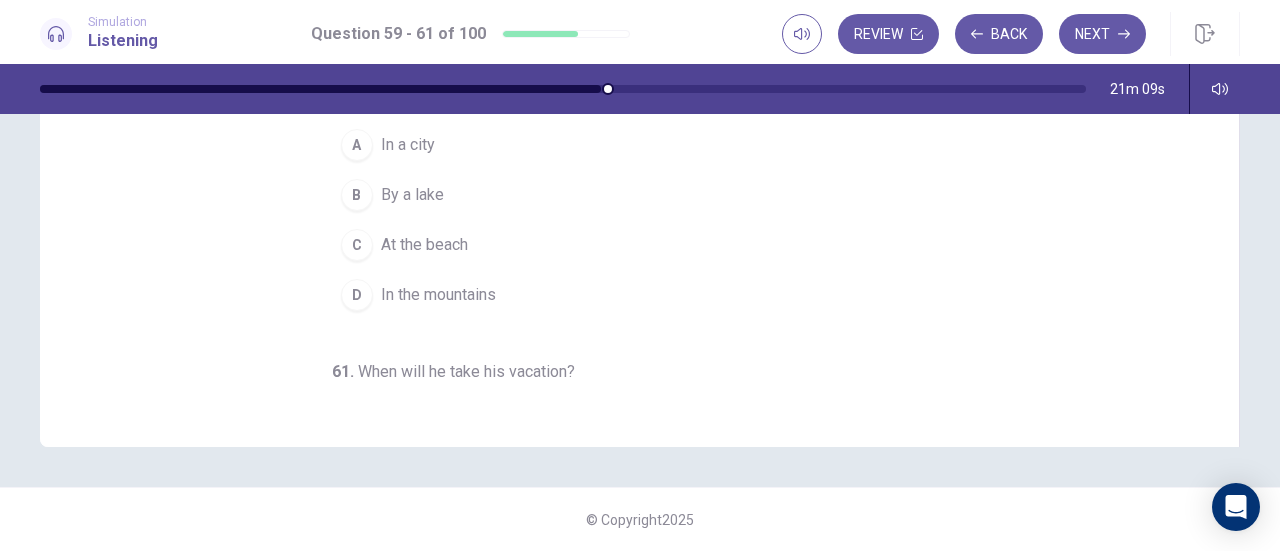 scroll, scrollTop: 0, scrollLeft: 0, axis: both 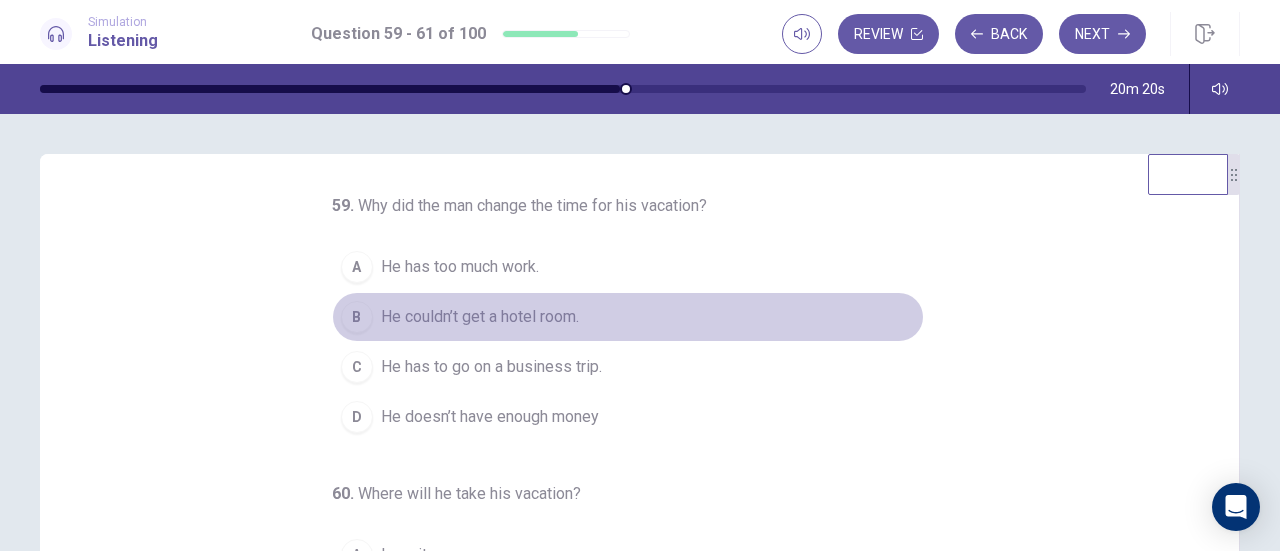 click on "He couldn’t get a hotel room." at bounding box center [480, 317] 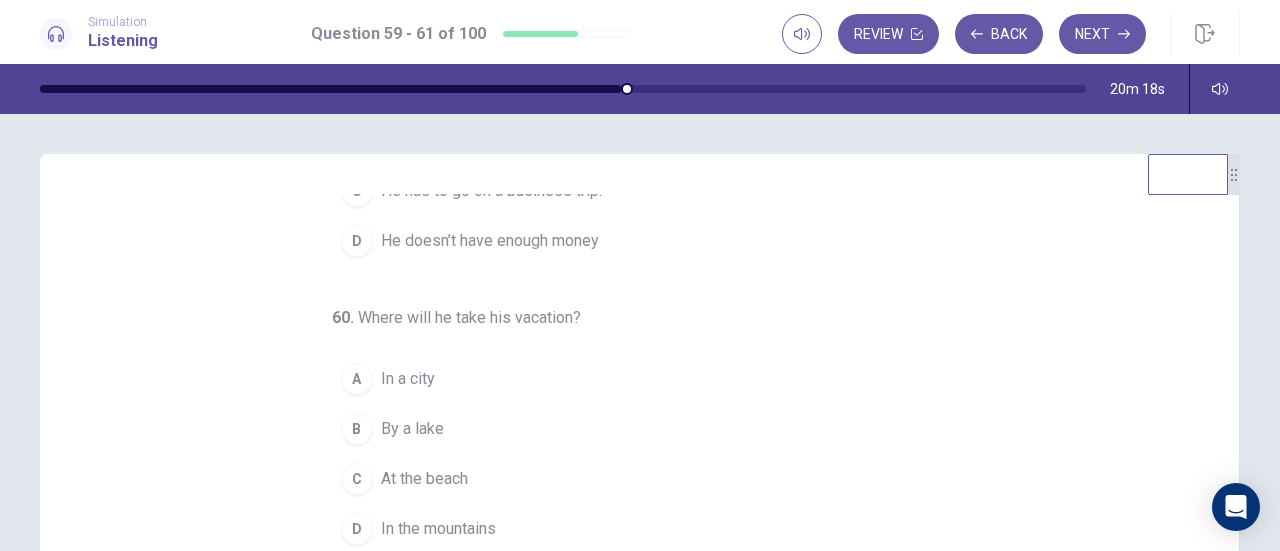scroll, scrollTop: 224, scrollLeft: 0, axis: vertical 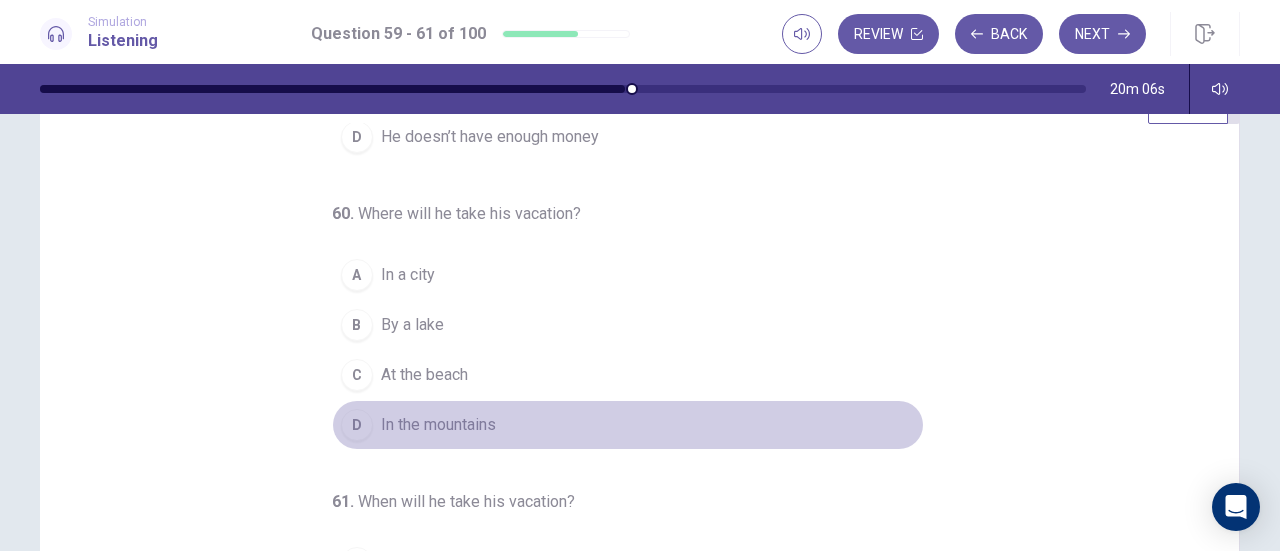 click on "In the mountains" at bounding box center (438, 425) 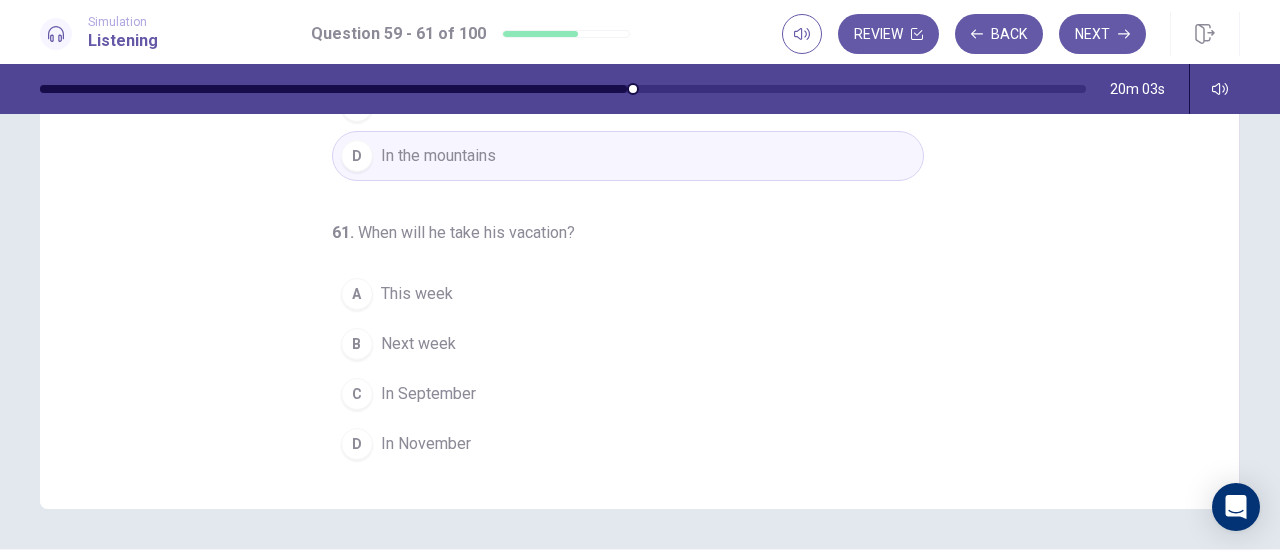 scroll, scrollTop: 341, scrollLeft: 0, axis: vertical 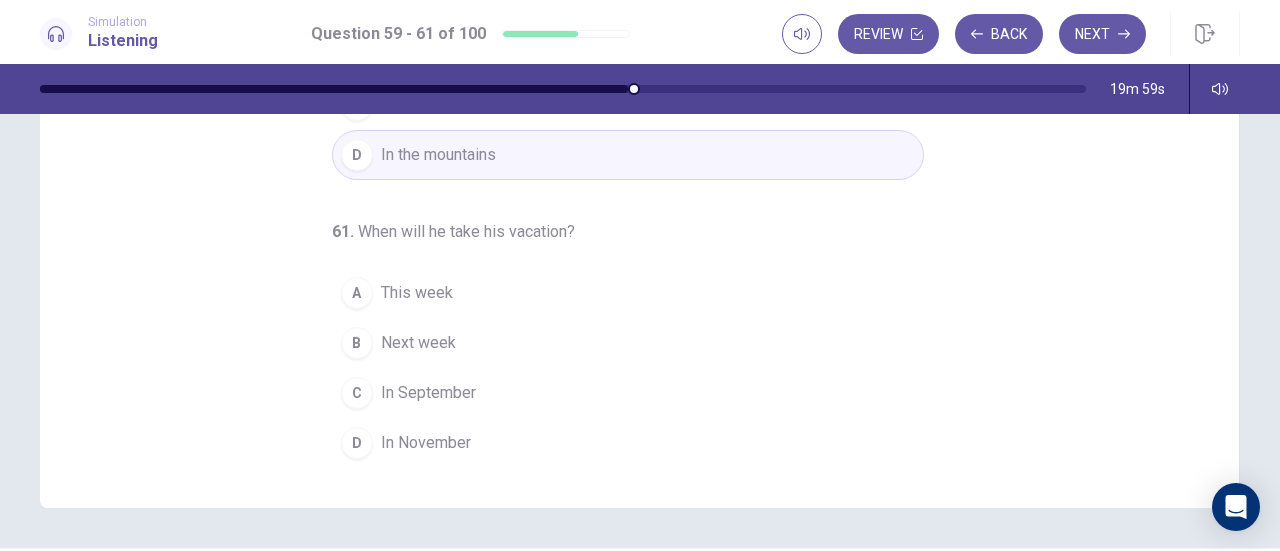 click on "C In September" at bounding box center [628, 393] 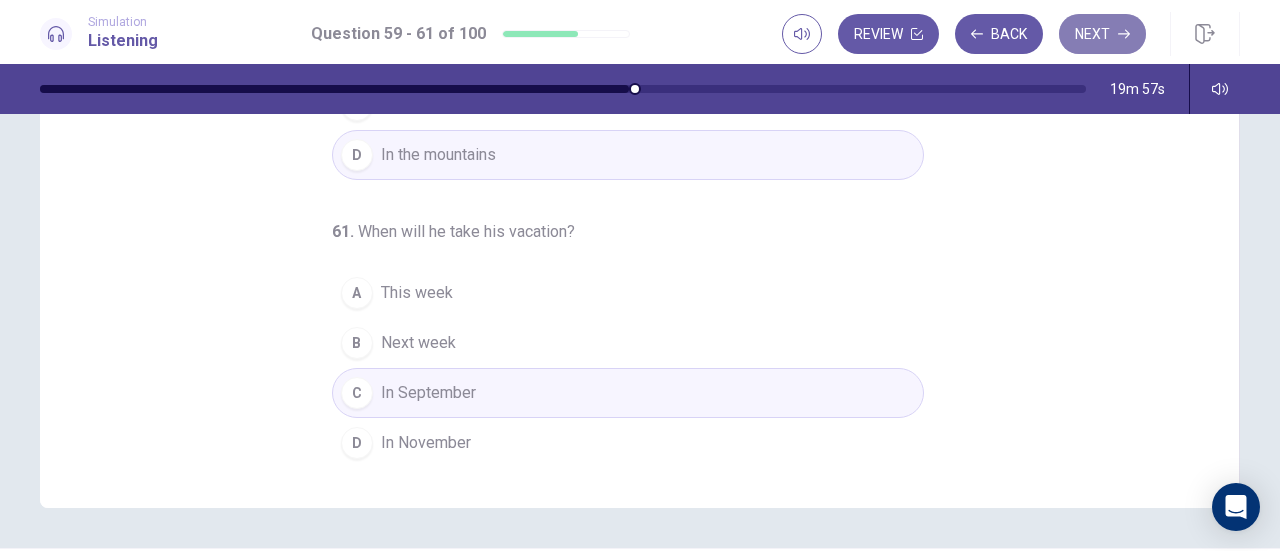 click on "Next" at bounding box center [1102, 34] 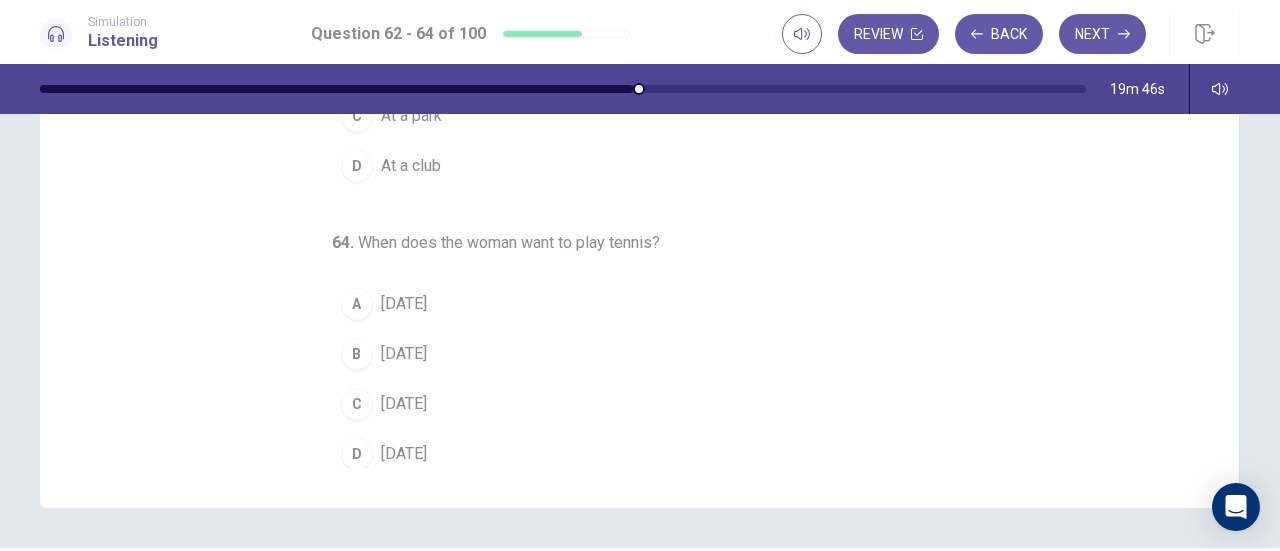 scroll, scrollTop: 200, scrollLeft: 0, axis: vertical 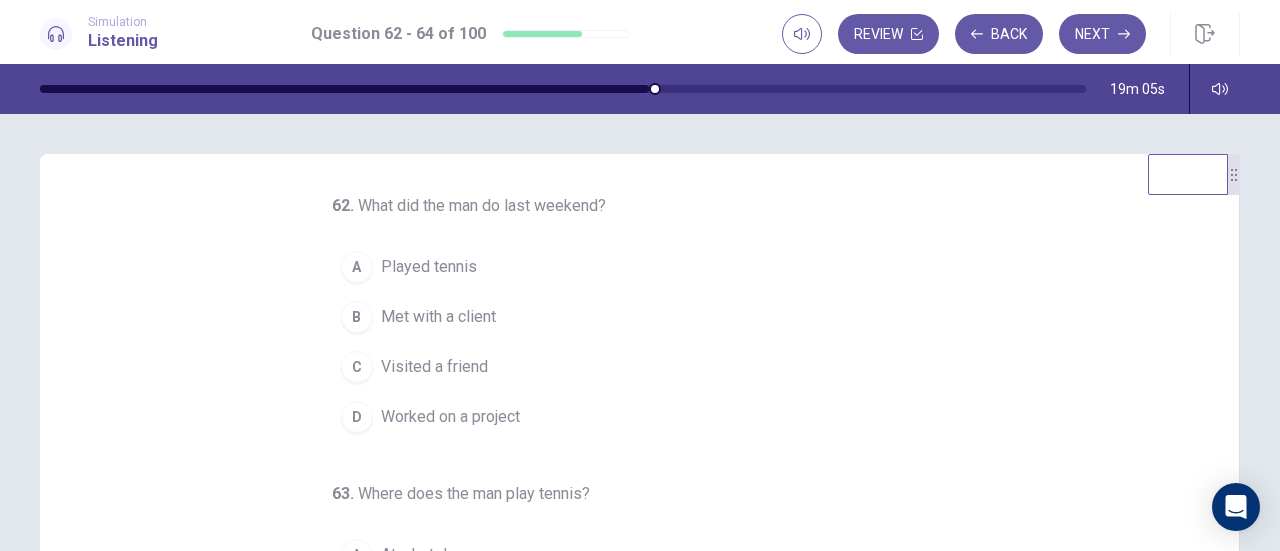 click on "Worked on a project" at bounding box center [450, 417] 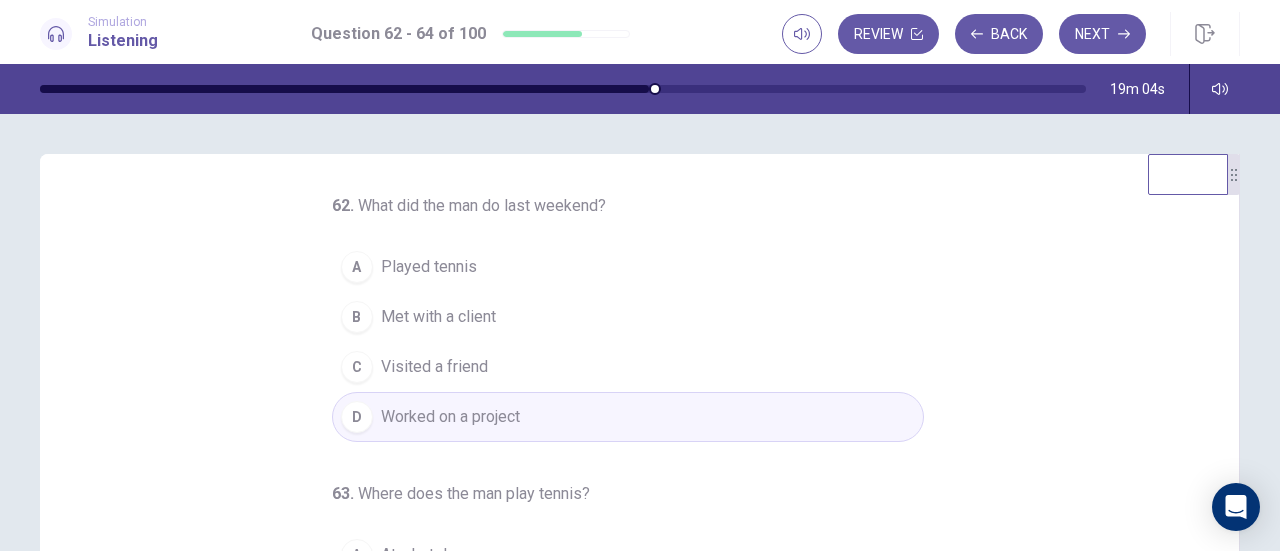 scroll, scrollTop: 200, scrollLeft: 0, axis: vertical 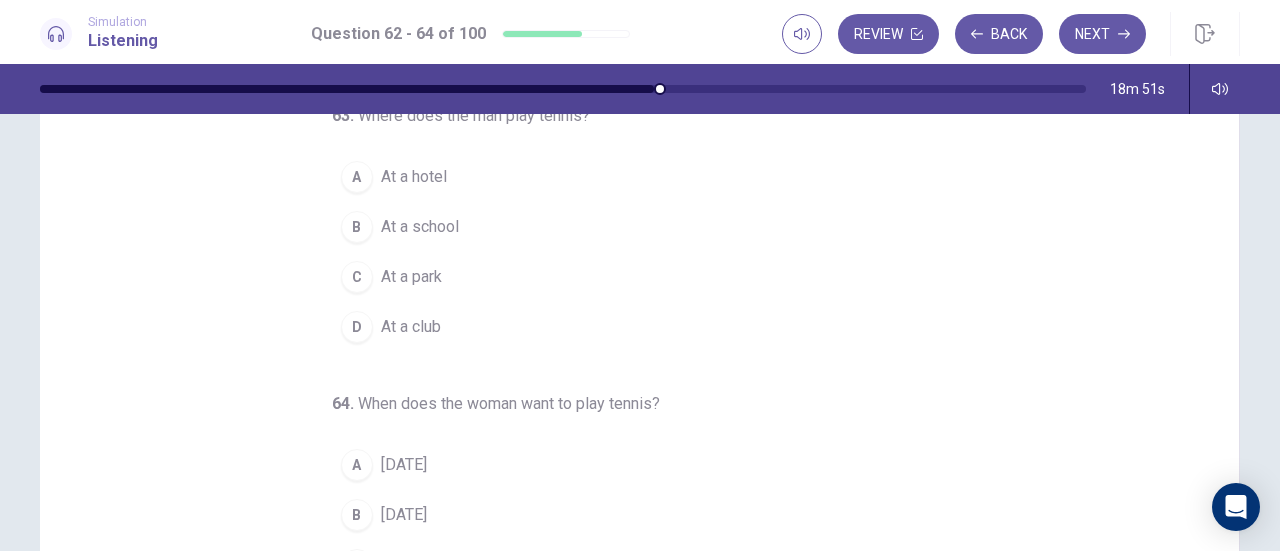 click on "At a hotel" at bounding box center (414, 177) 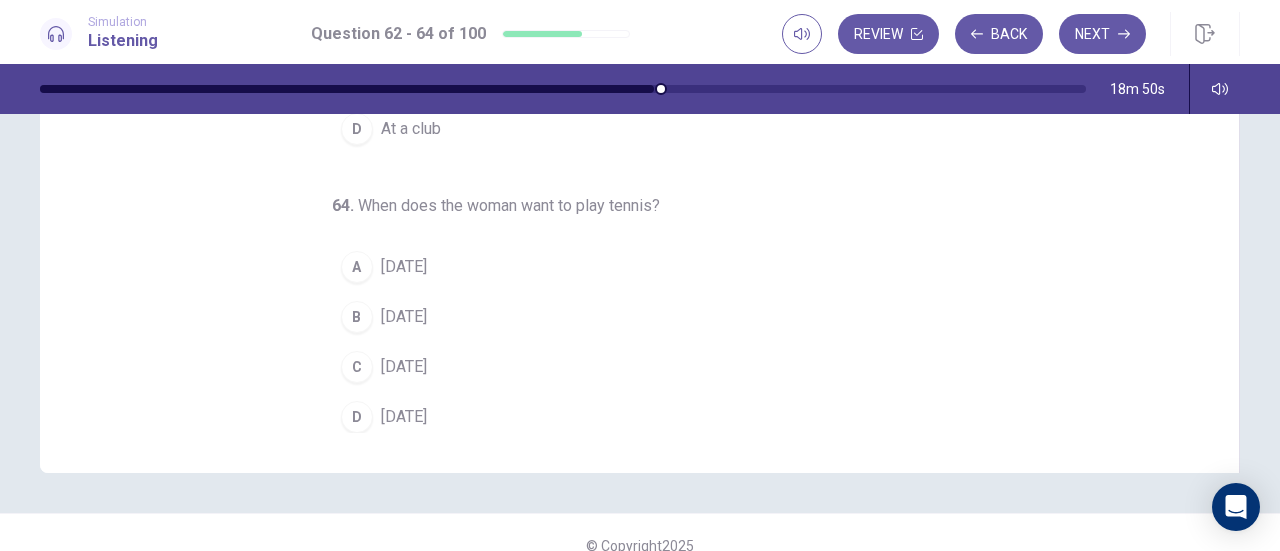 scroll, scrollTop: 378, scrollLeft: 0, axis: vertical 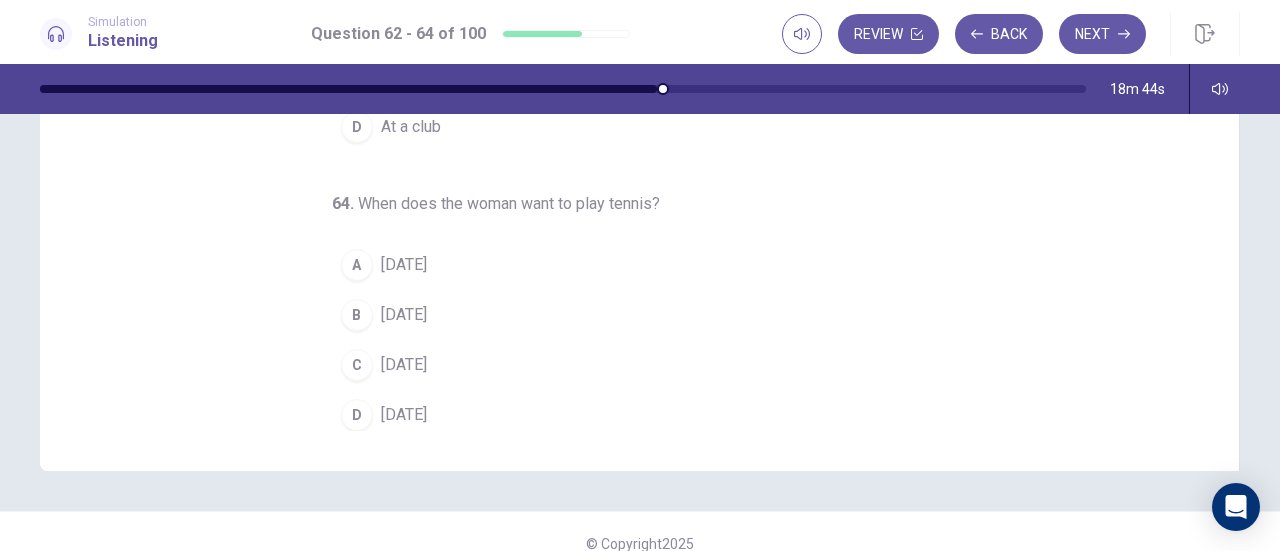 click on "D [DATE]" at bounding box center (628, 415) 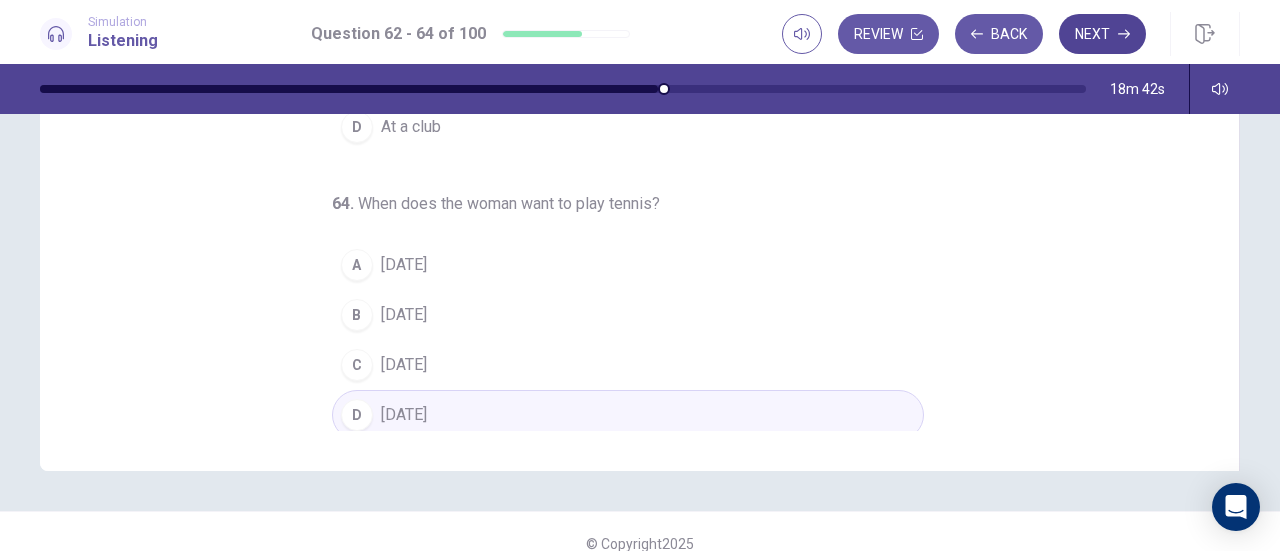 click on "Next" at bounding box center [1102, 34] 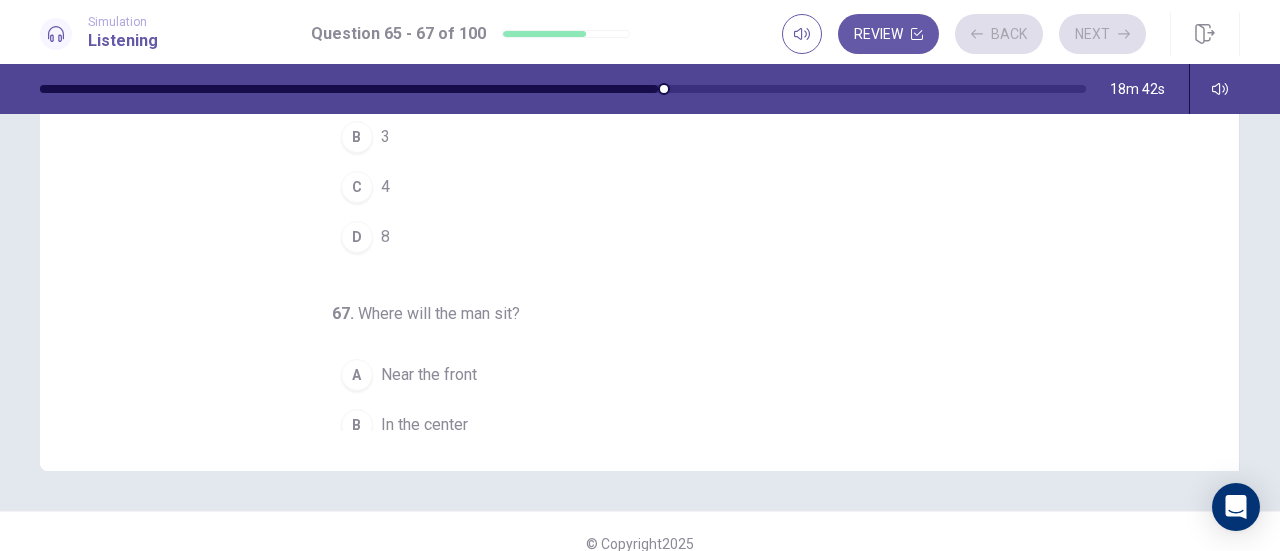 scroll, scrollTop: 0, scrollLeft: 0, axis: both 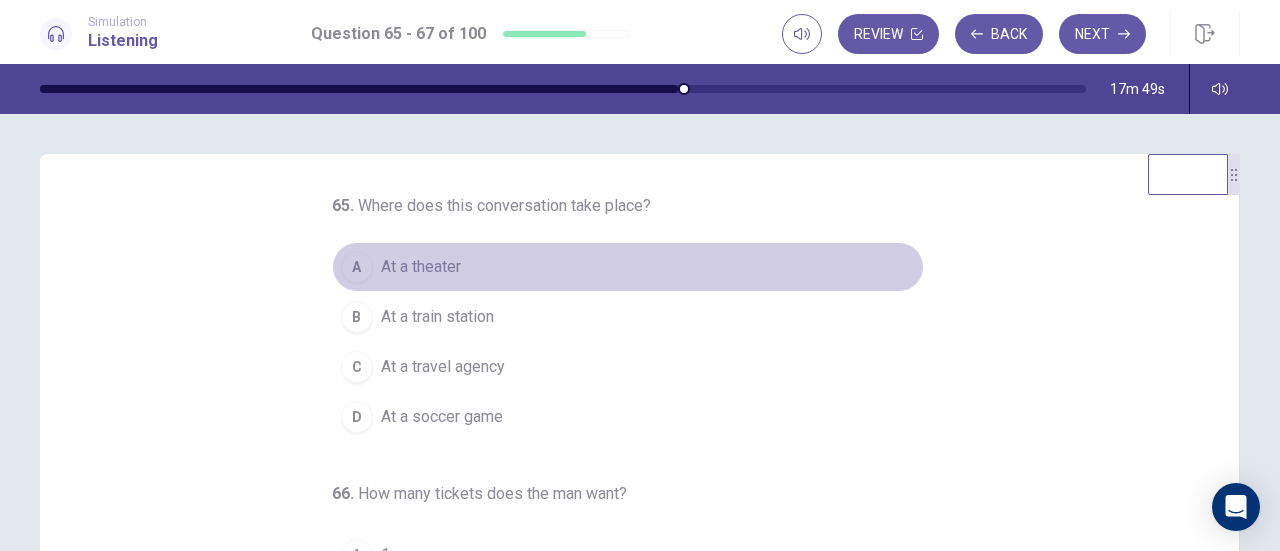 click on "A At a theater" at bounding box center (628, 267) 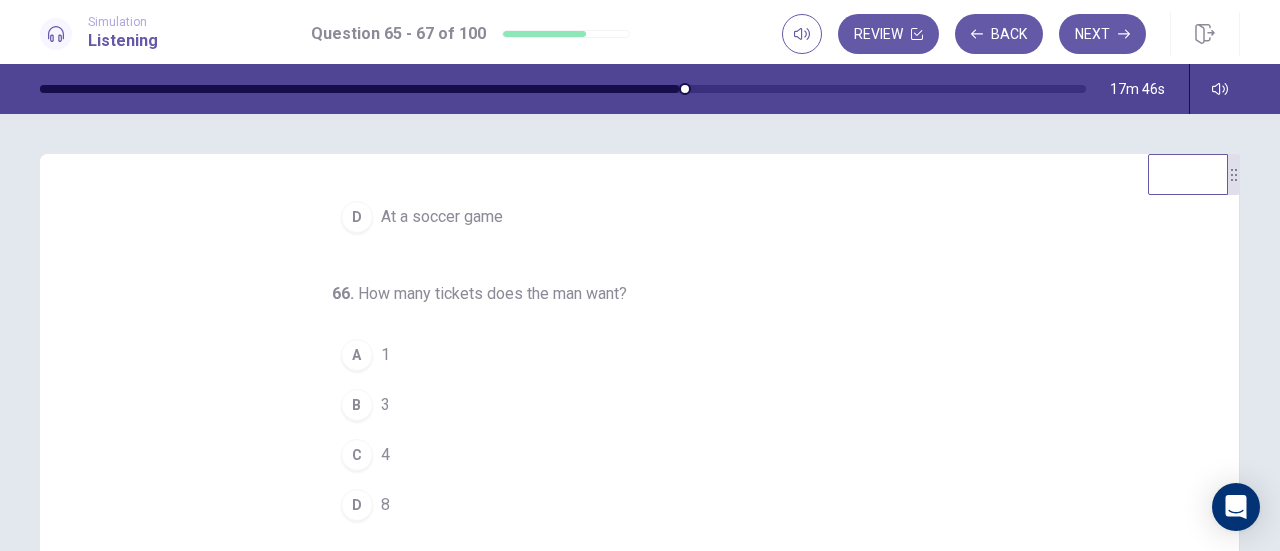 scroll, scrollTop: 200, scrollLeft: 0, axis: vertical 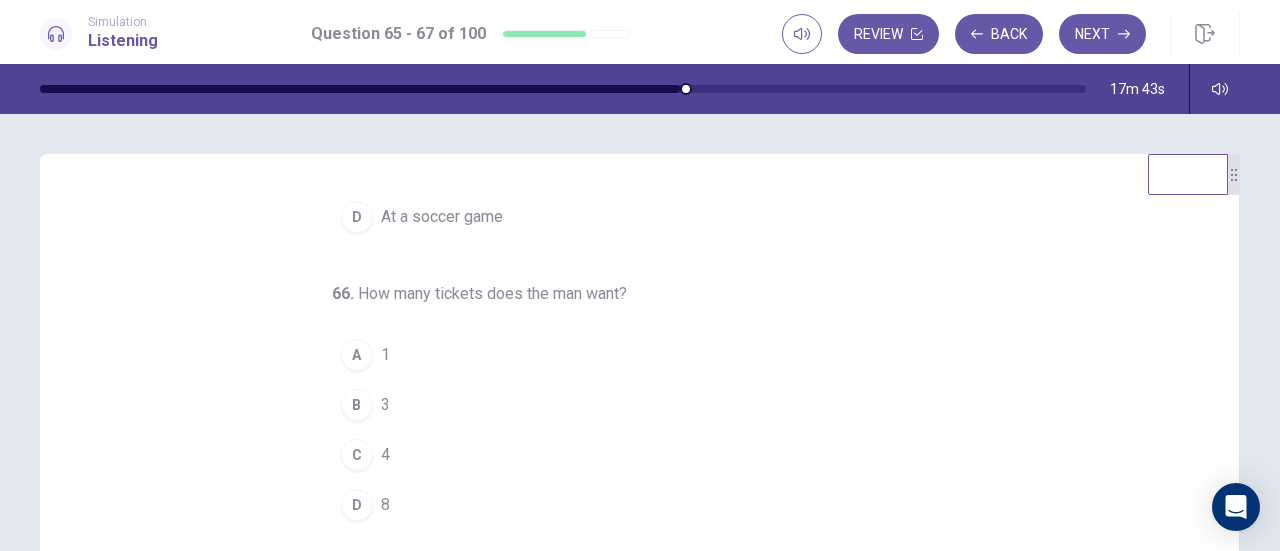 click on "B 3" at bounding box center [628, 405] 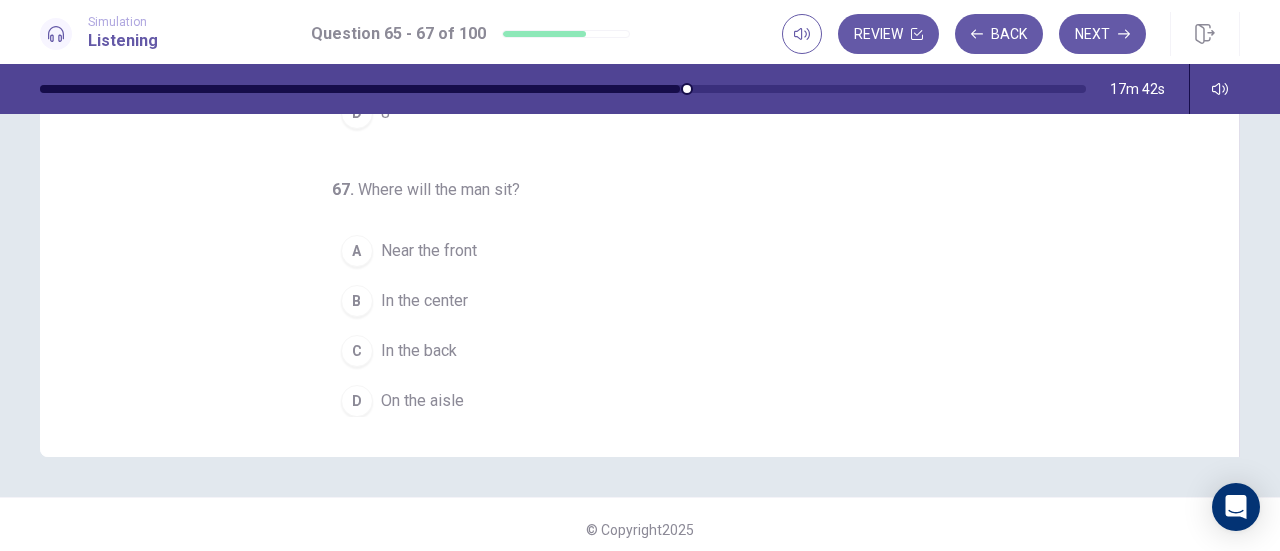 scroll, scrollTop: 400, scrollLeft: 0, axis: vertical 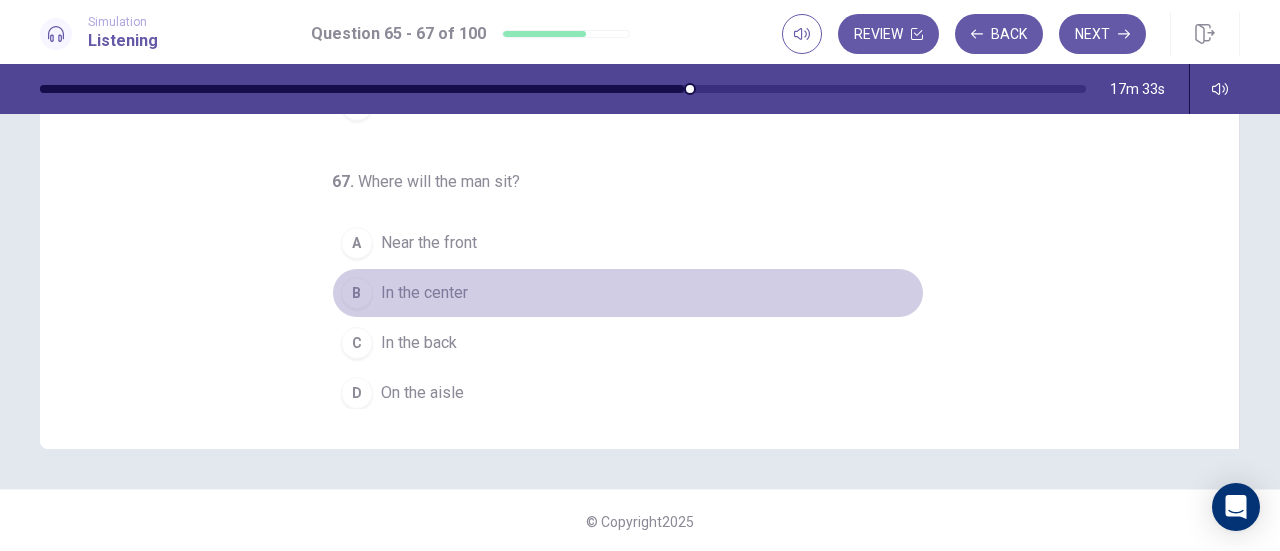 click on "B In the center" at bounding box center [628, 293] 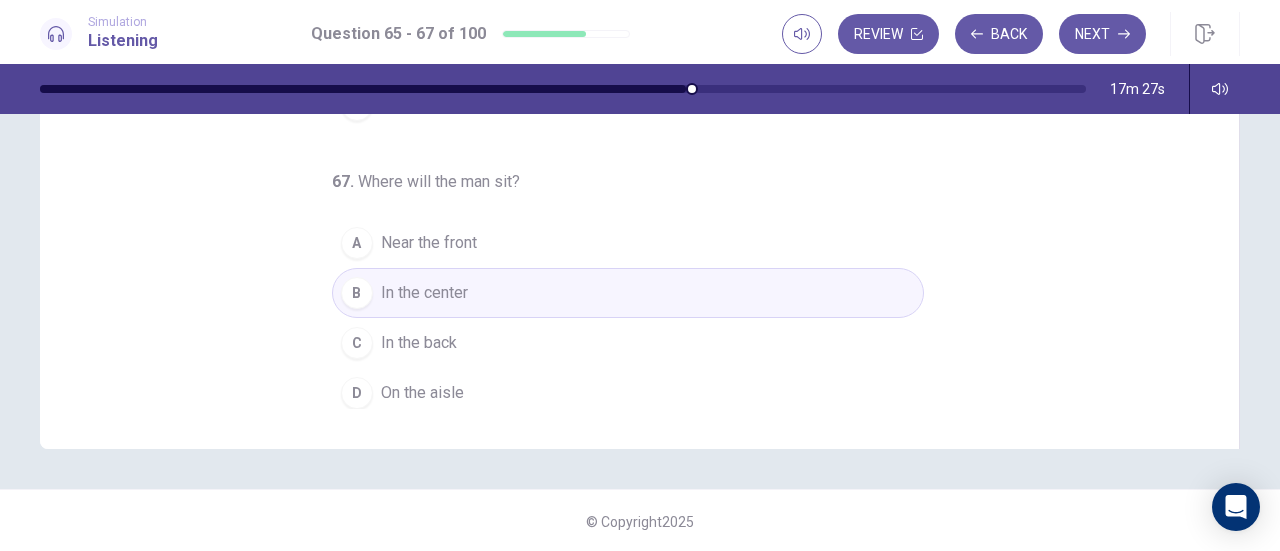 click on "C In the back" at bounding box center (628, 343) 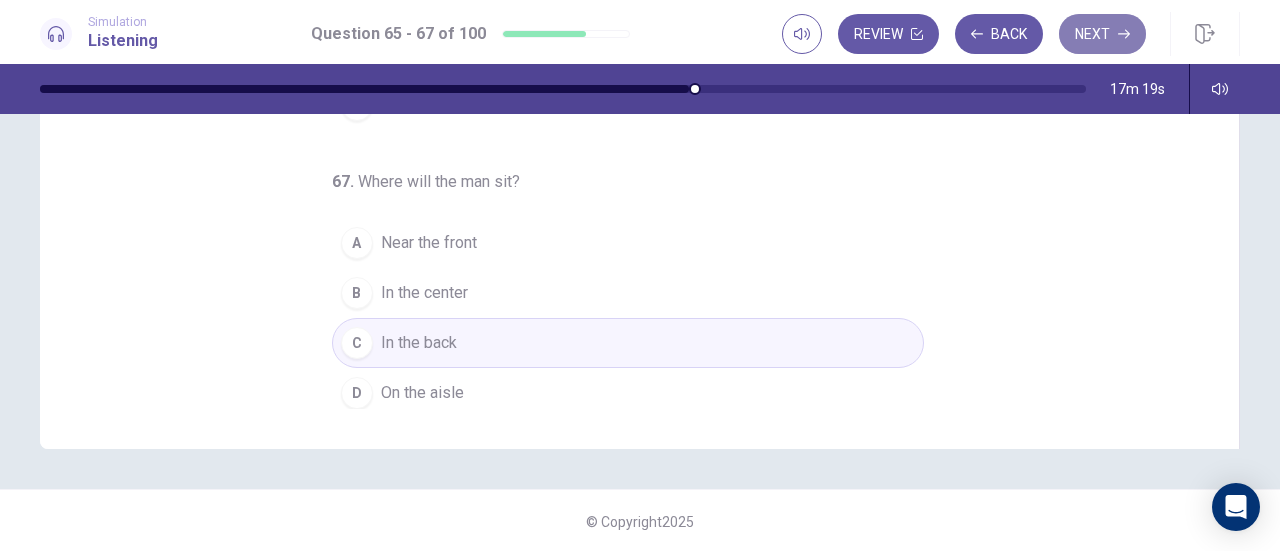 click on "Next" at bounding box center [1102, 34] 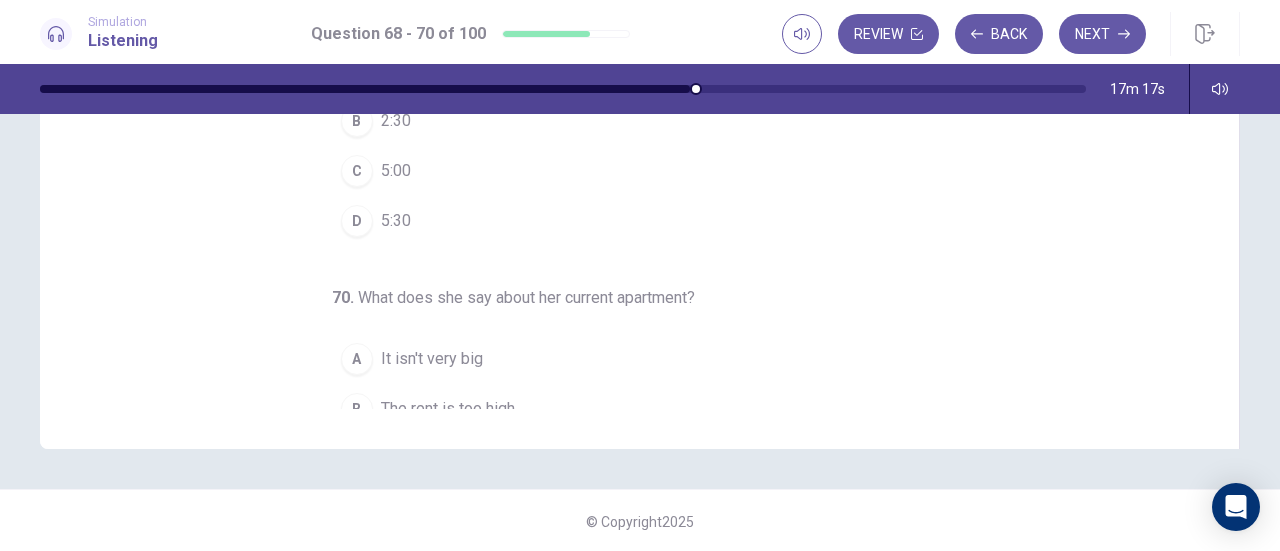 scroll, scrollTop: 0, scrollLeft: 0, axis: both 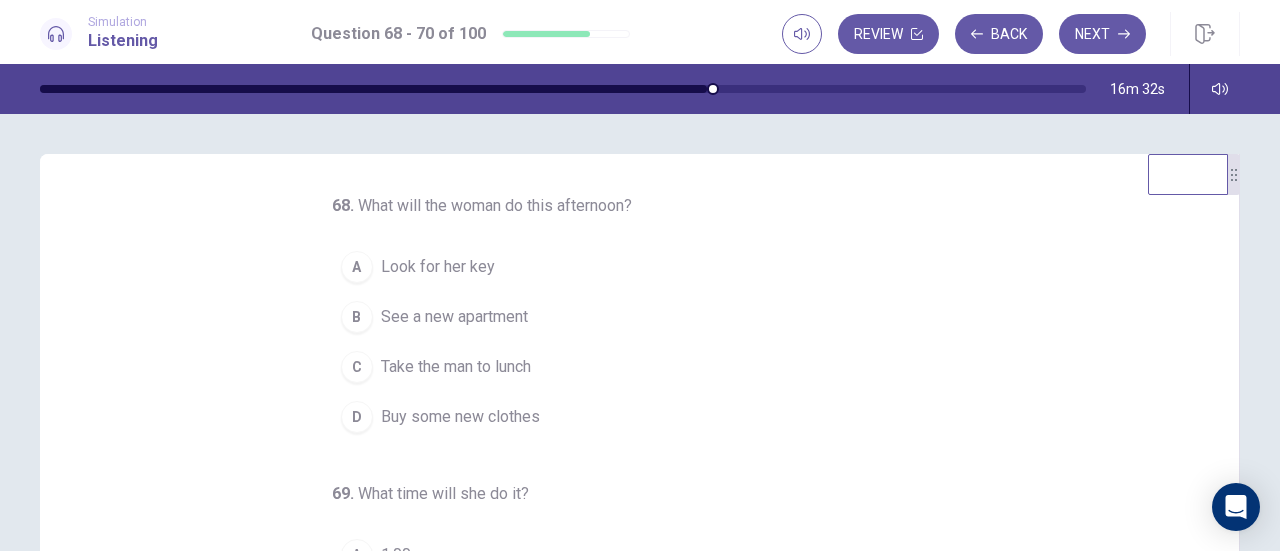 click on "See a new apartment" at bounding box center [454, 317] 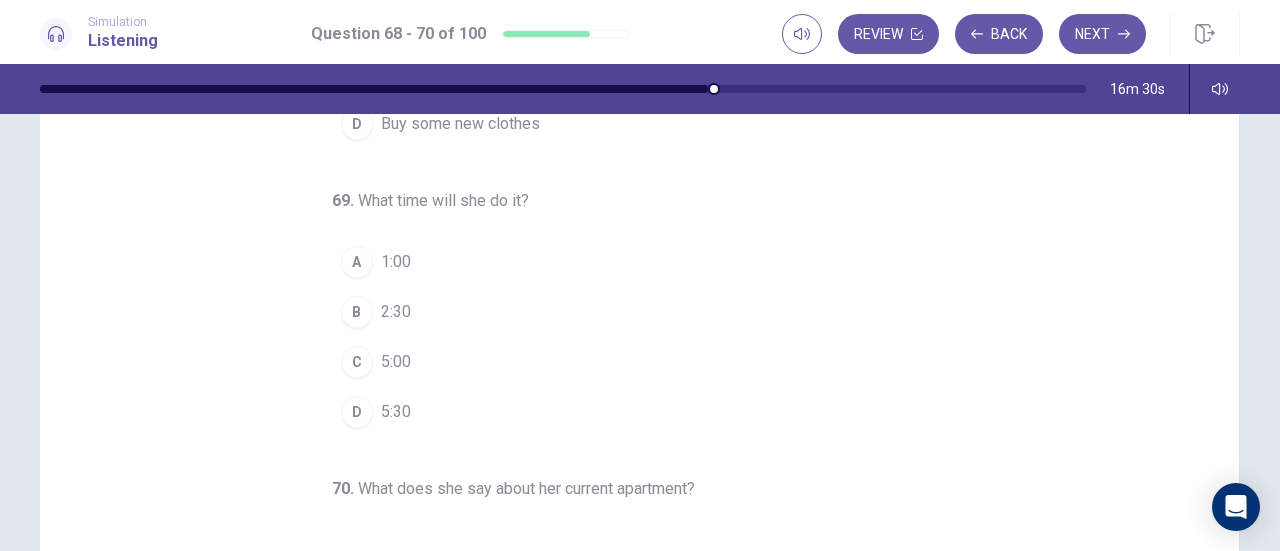 scroll, scrollTop: 300, scrollLeft: 0, axis: vertical 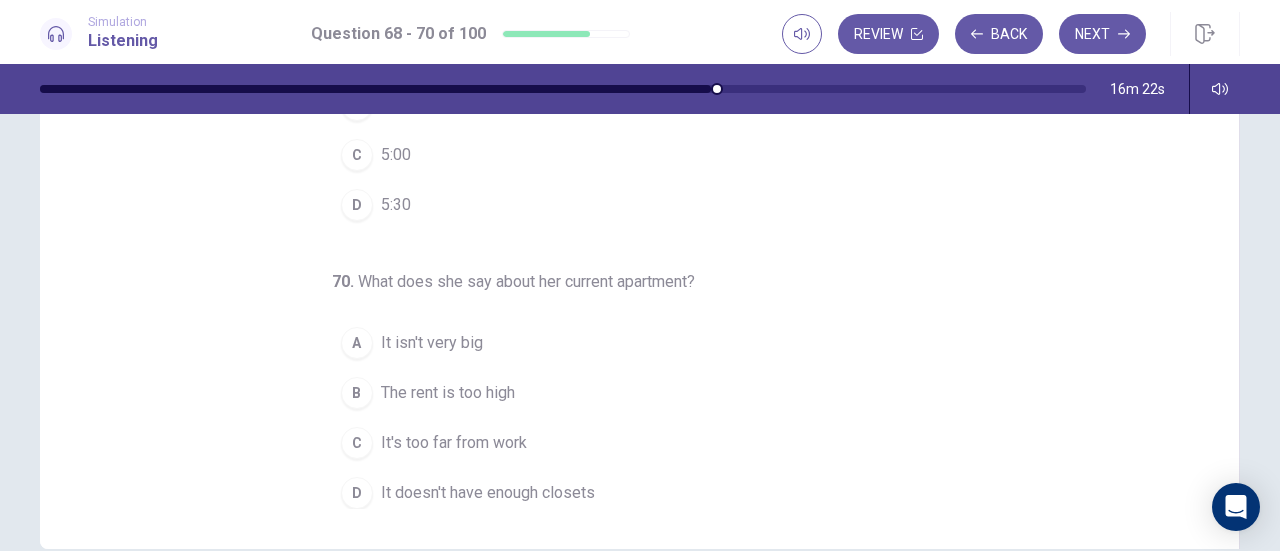 click on "It's too far from work" at bounding box center (454, 443) 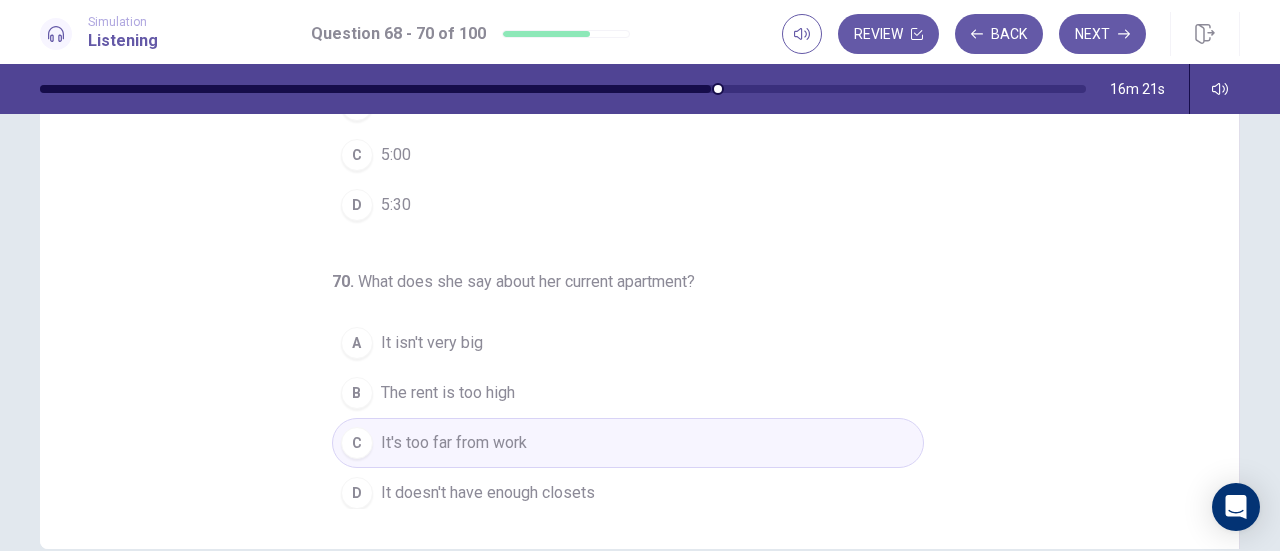 scroll, scrollTop: 0, scrollLeft: 0, axis: both 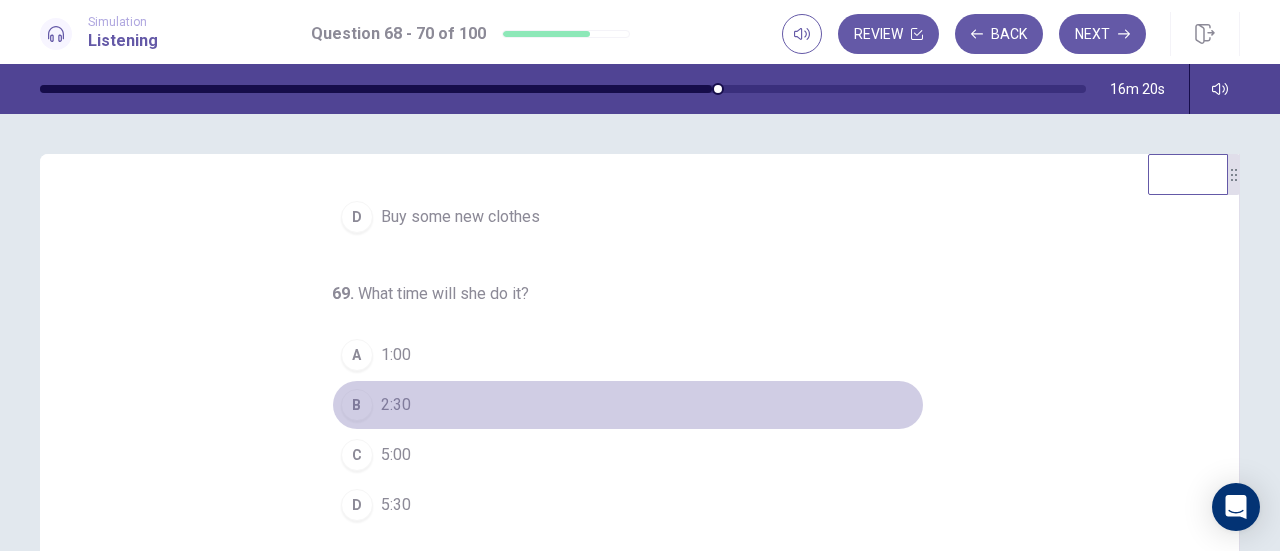 click on "B 2:30" at bounding box center [628, 405] 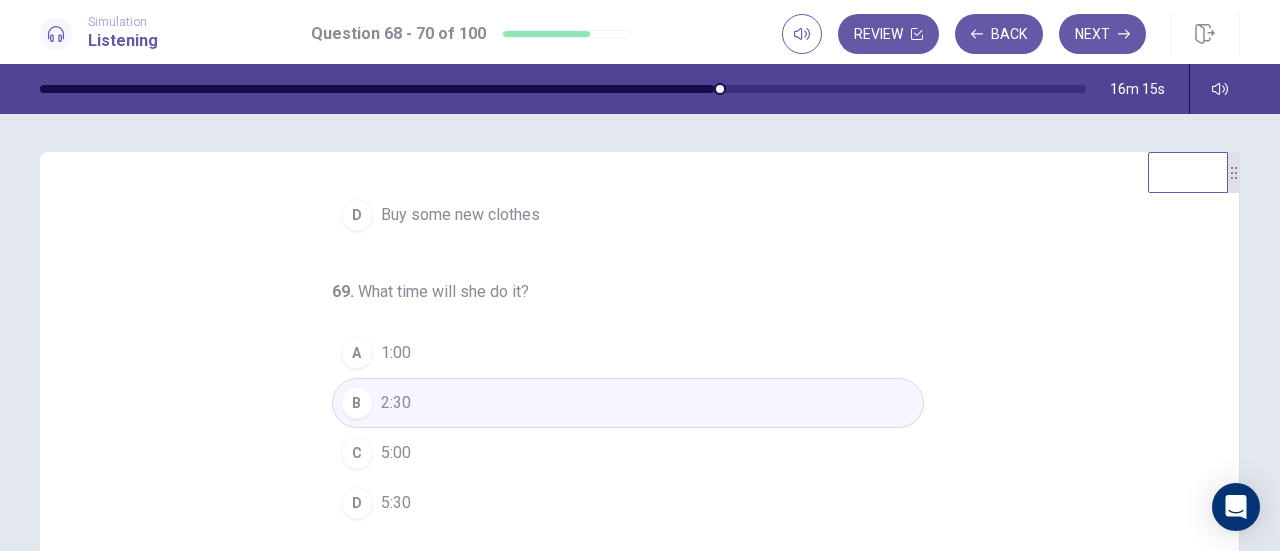 scroll, scrollTop: 0, scrollLeft: 0, axis: both 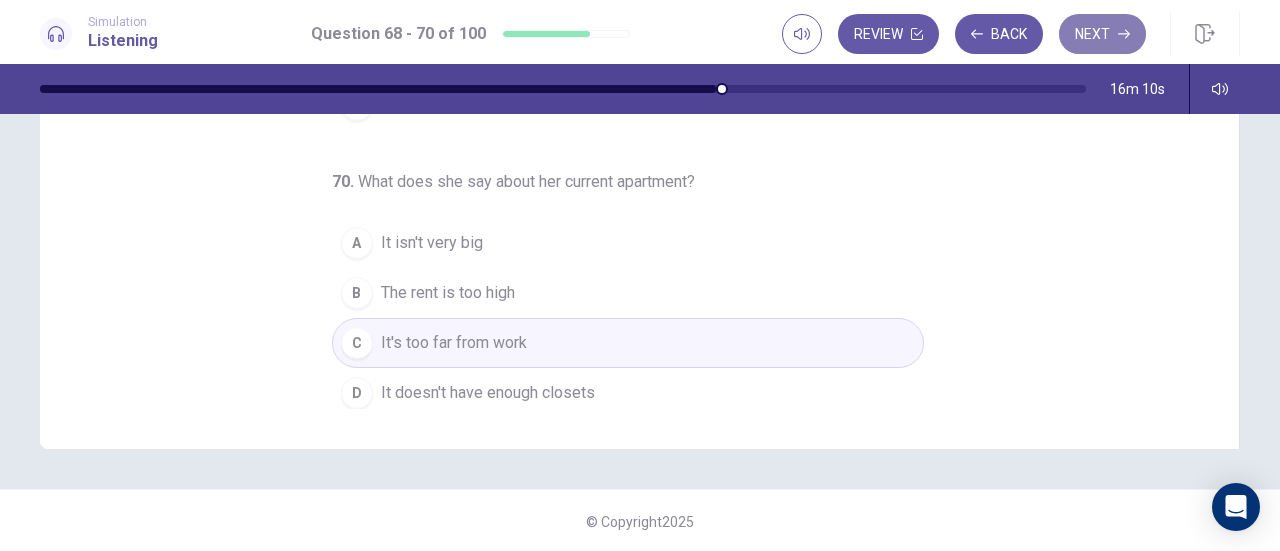 click on "Next" at bounding box center (1102, 34) 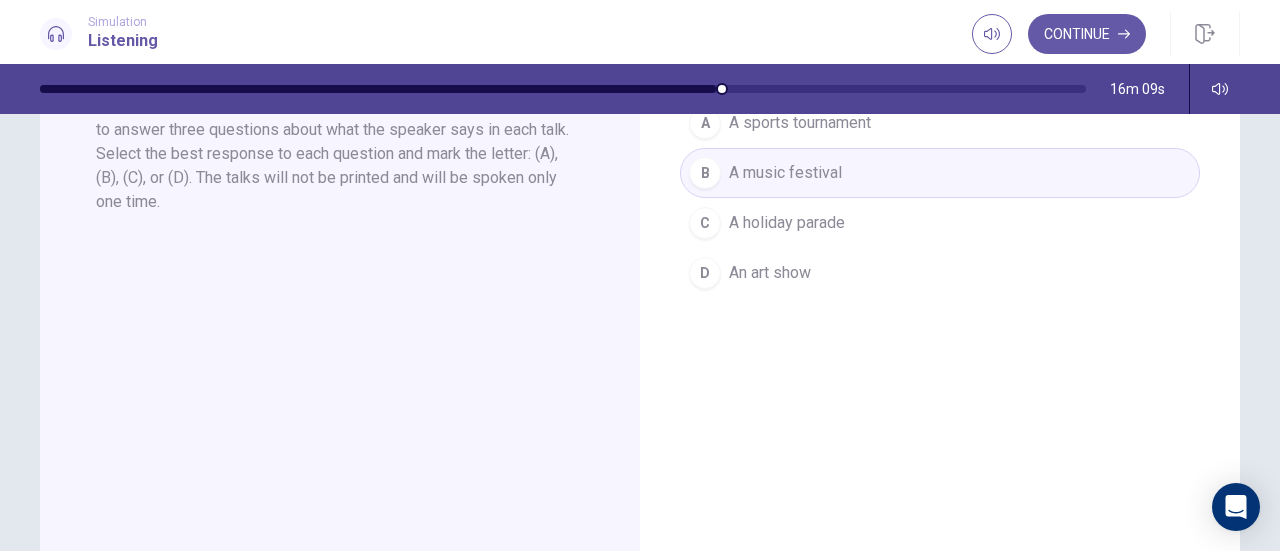 scroll, scrollTop: 0, scrollLeft: 0, axis: both 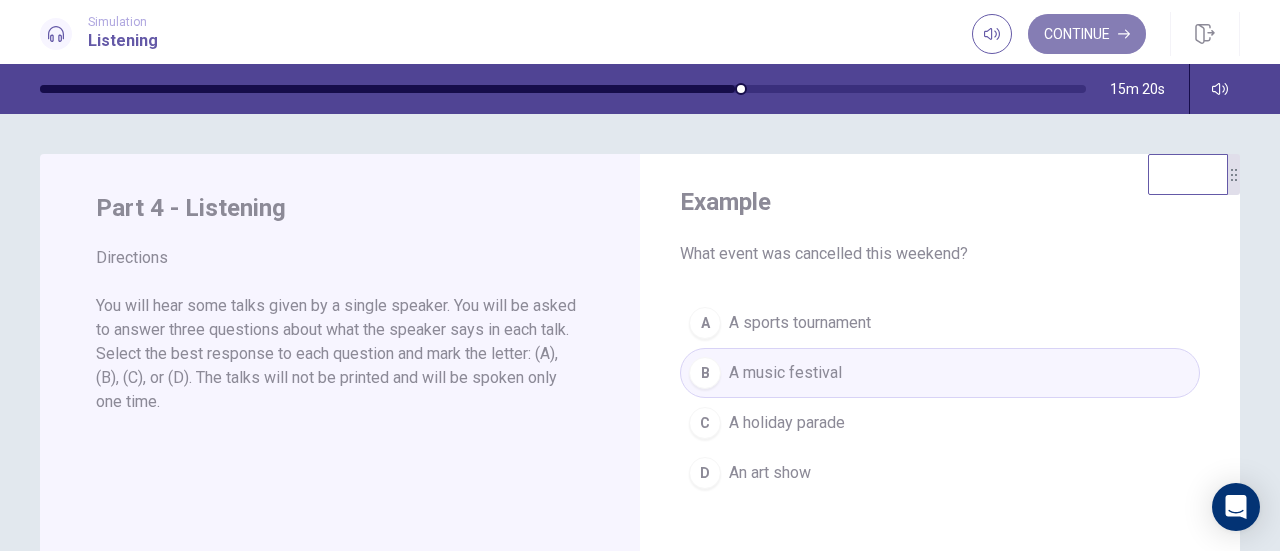 click on "Continue" at bounding box center [1087, 34] 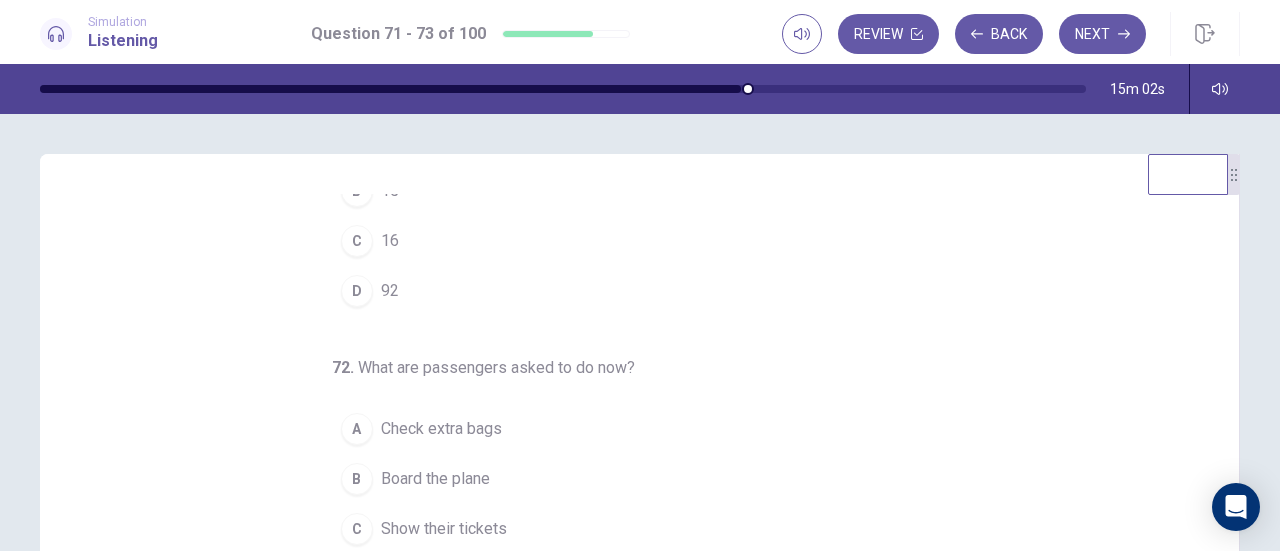 scroll, scrollTop: 200, scrollLeft: 0, axis: vertical 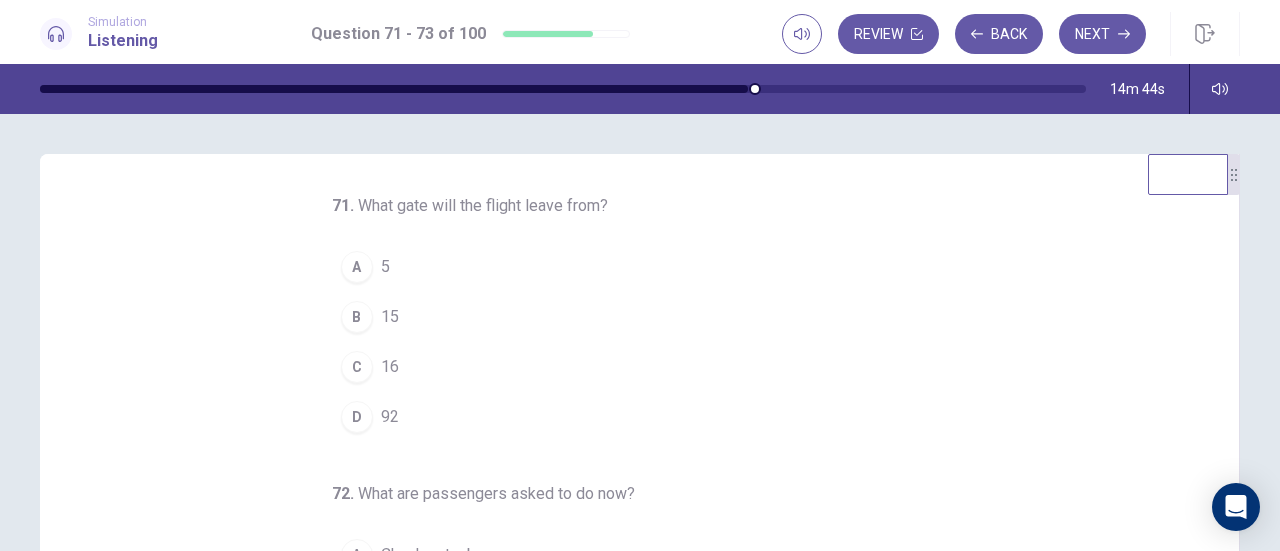 click on "C 16" at bounding box center (628, 367) 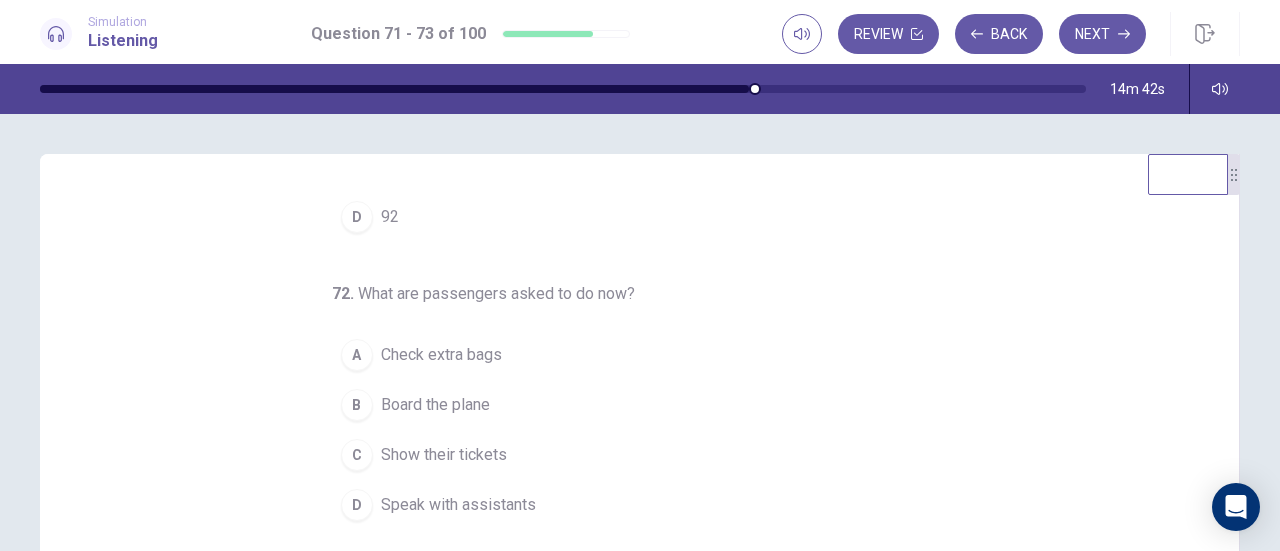 scroll, scrollTop: 200, scrollLeft: 0, axis: vertical 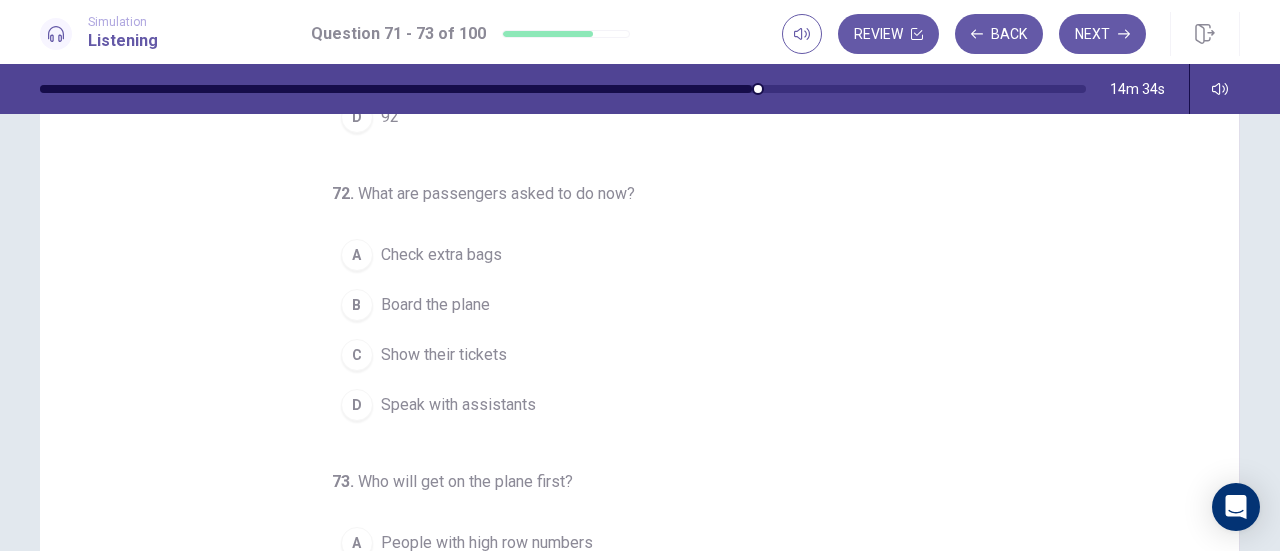 click on "Show their tickets" at bounding box center (444, 355) 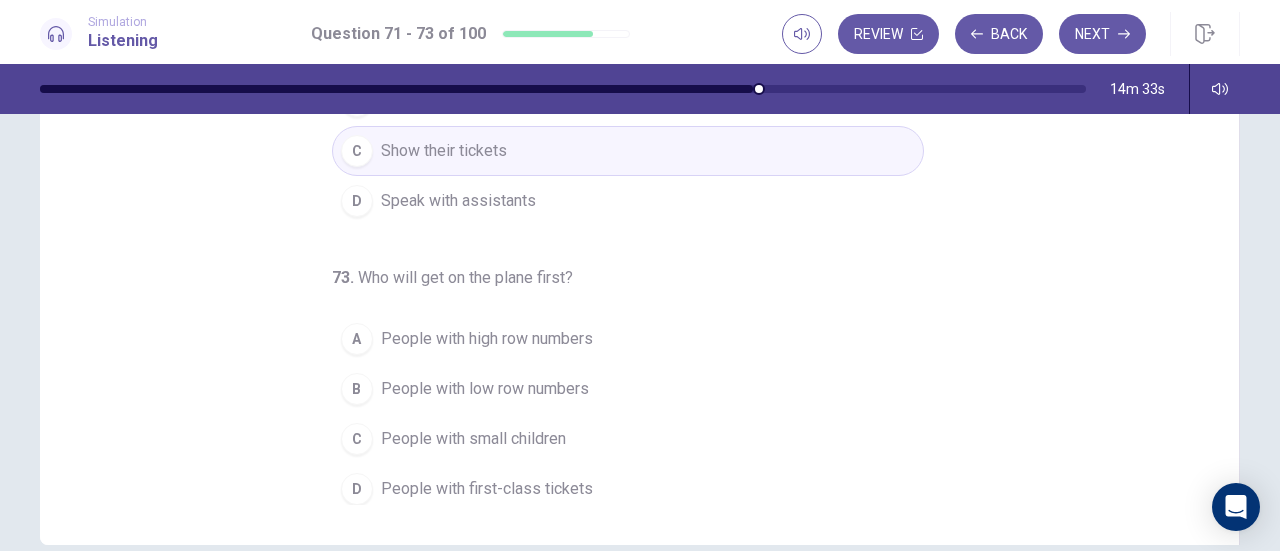 scroll, scrollTop: 400, scrollLeft: 0, axis: vertical 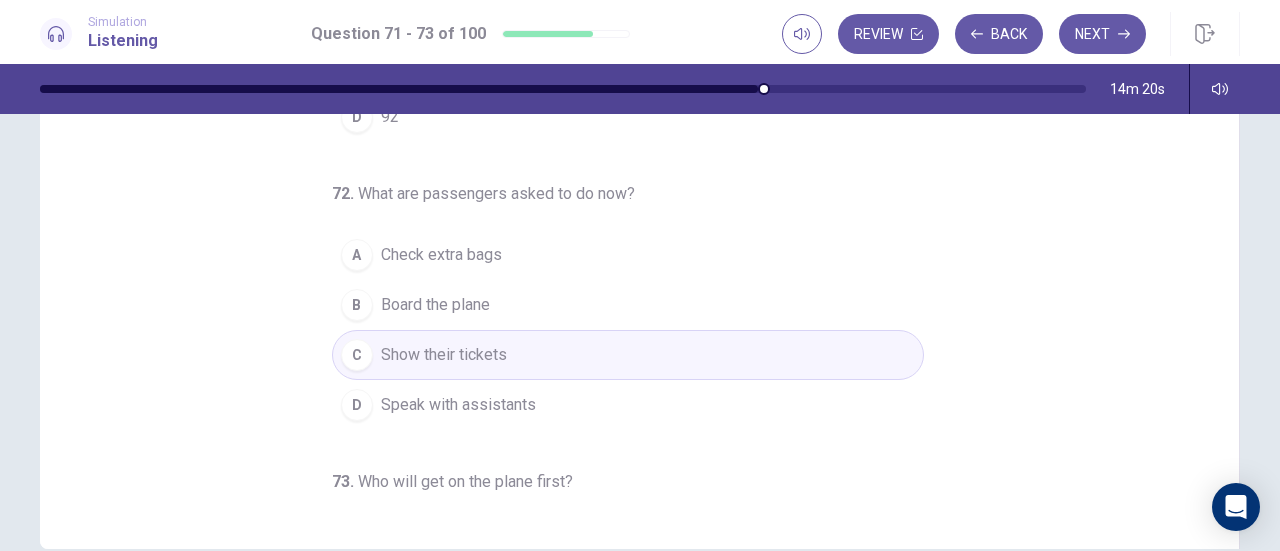 click on "A Check extra bags" at bounding box center [628, 255] 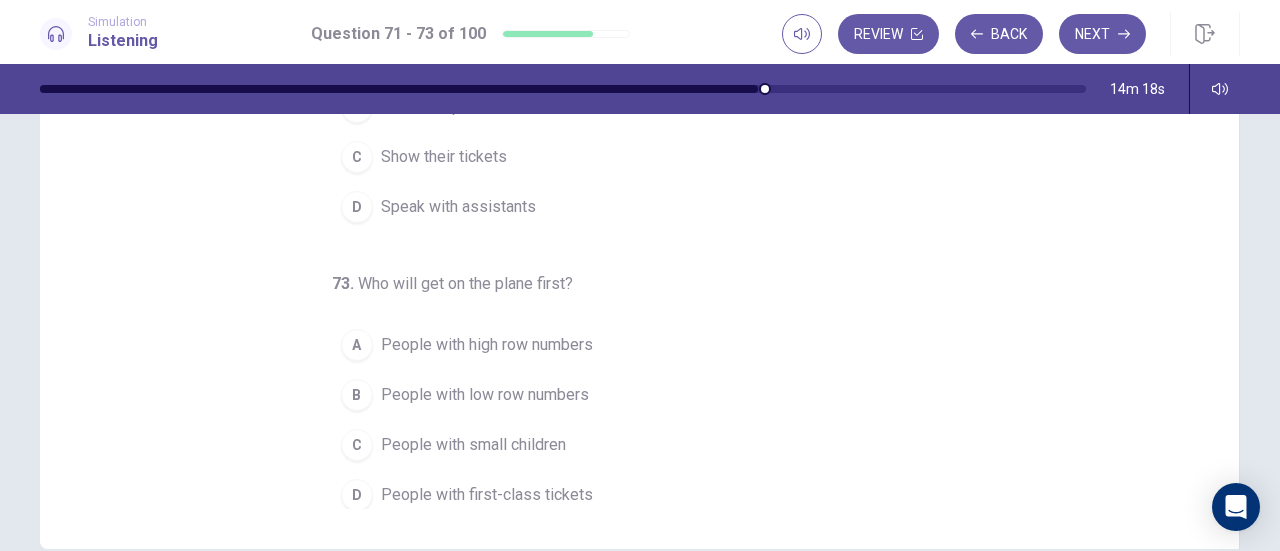 scroll, scrollTop: 200, scrollLeft: 0, axis: vertical 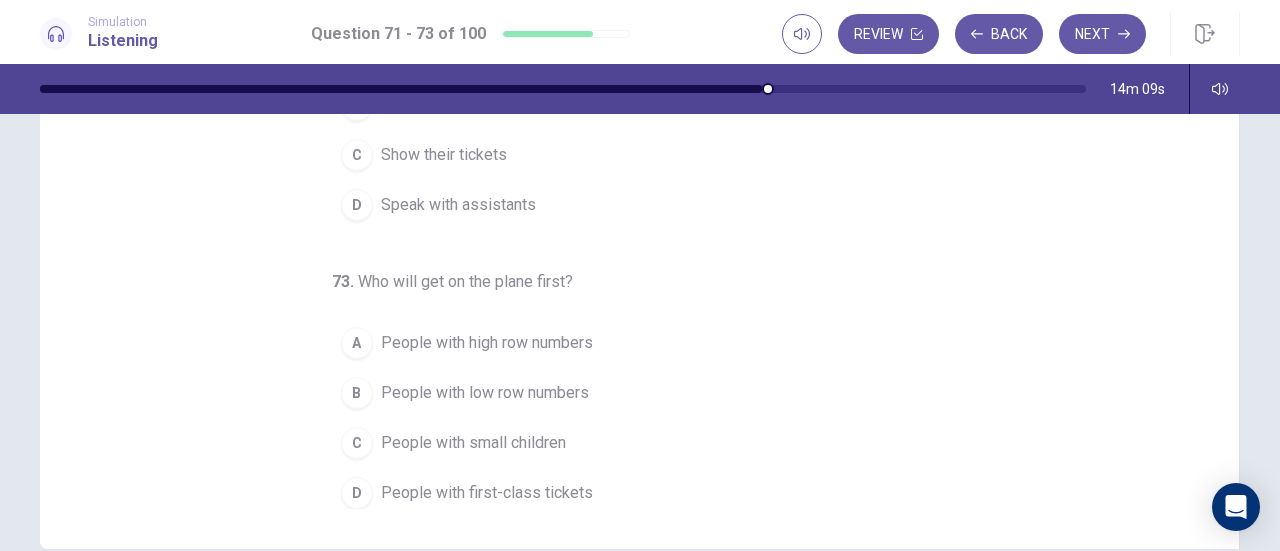 click on "People with small children" at bounding box center [473, 443] 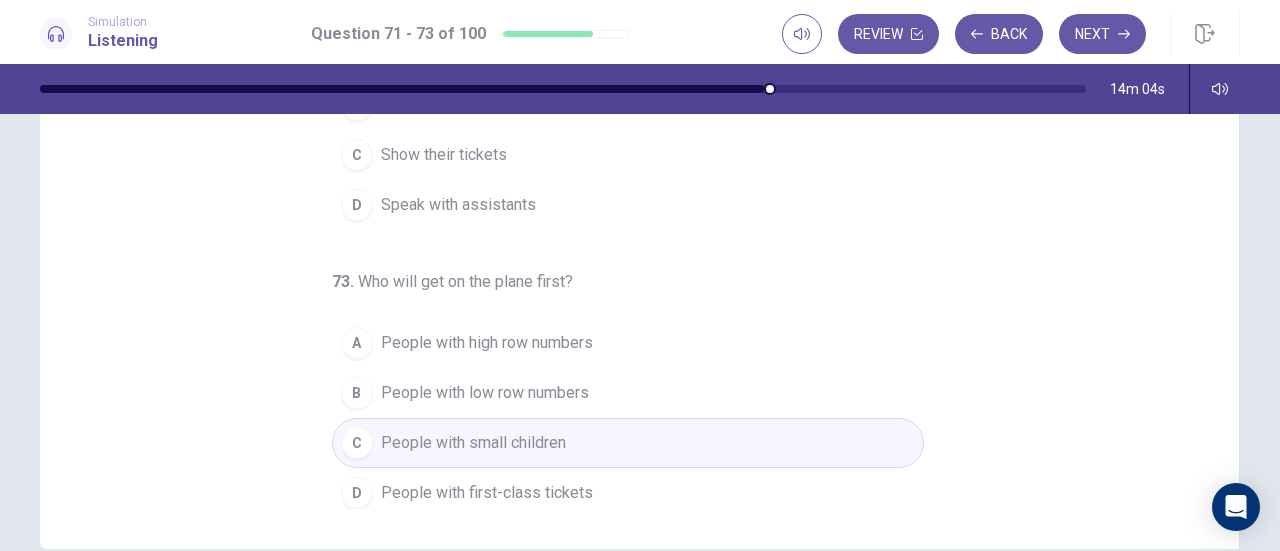 scroll, scrollTop: 0, scrollLeft: 0, axis: both 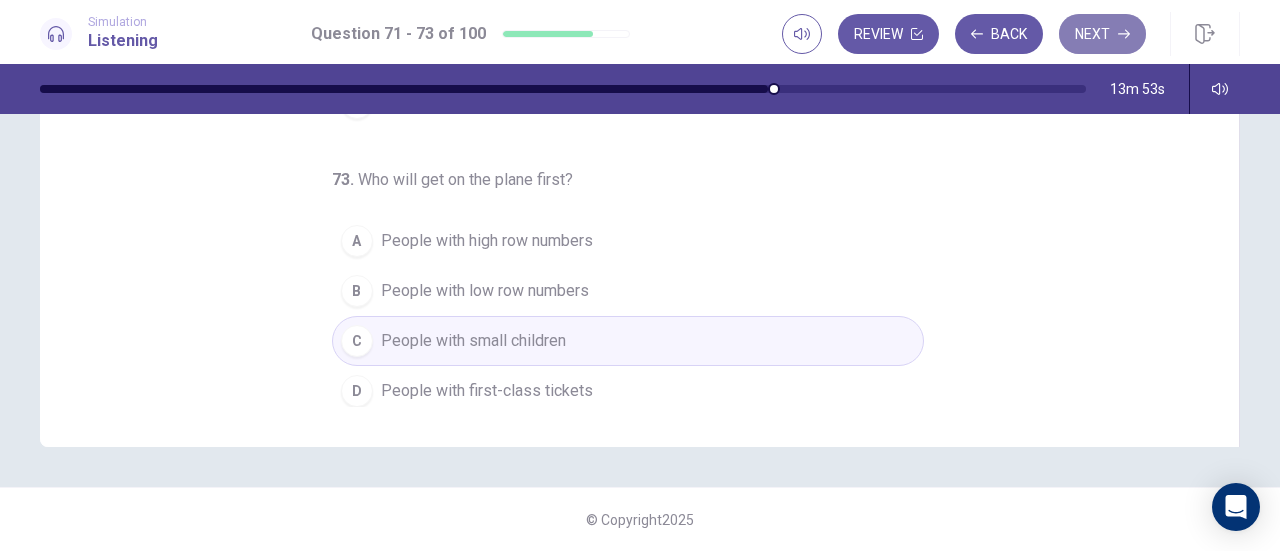 click on "Next" at bounding box center [1102, 34] 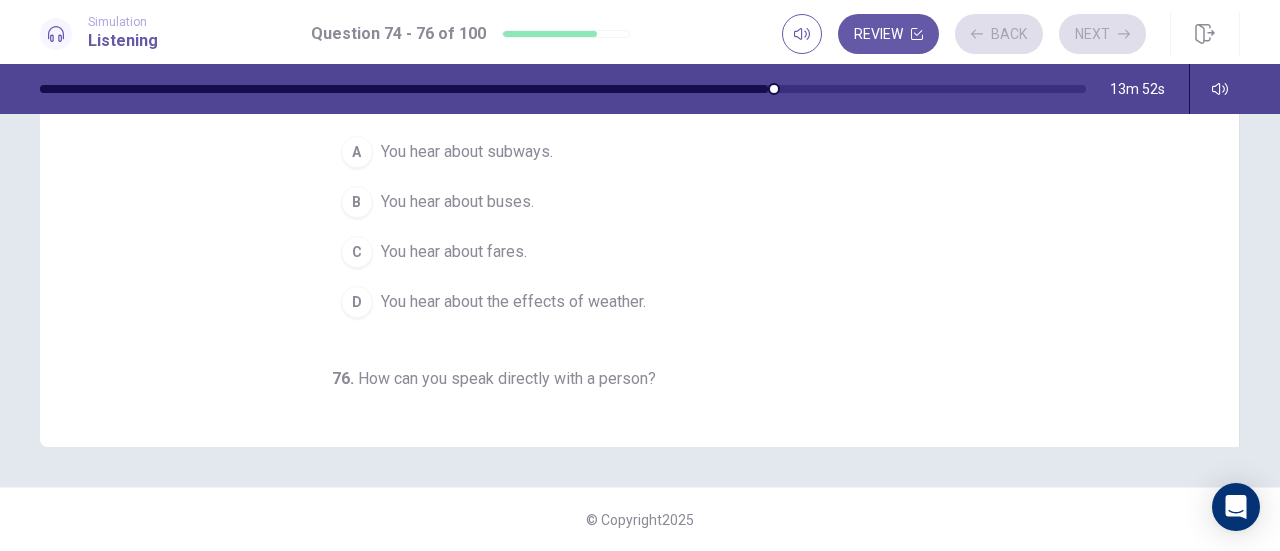 scroll, scrollTop: 0, scrollLeft: 0, axis: both 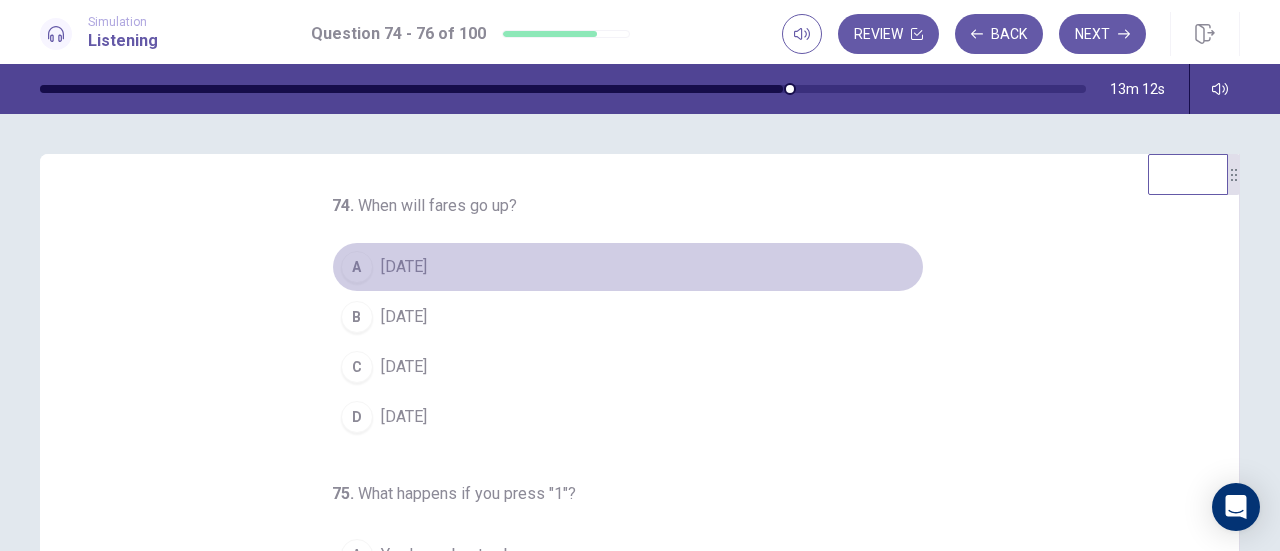 click on "[DATE]" at bounding box center (404, 267) 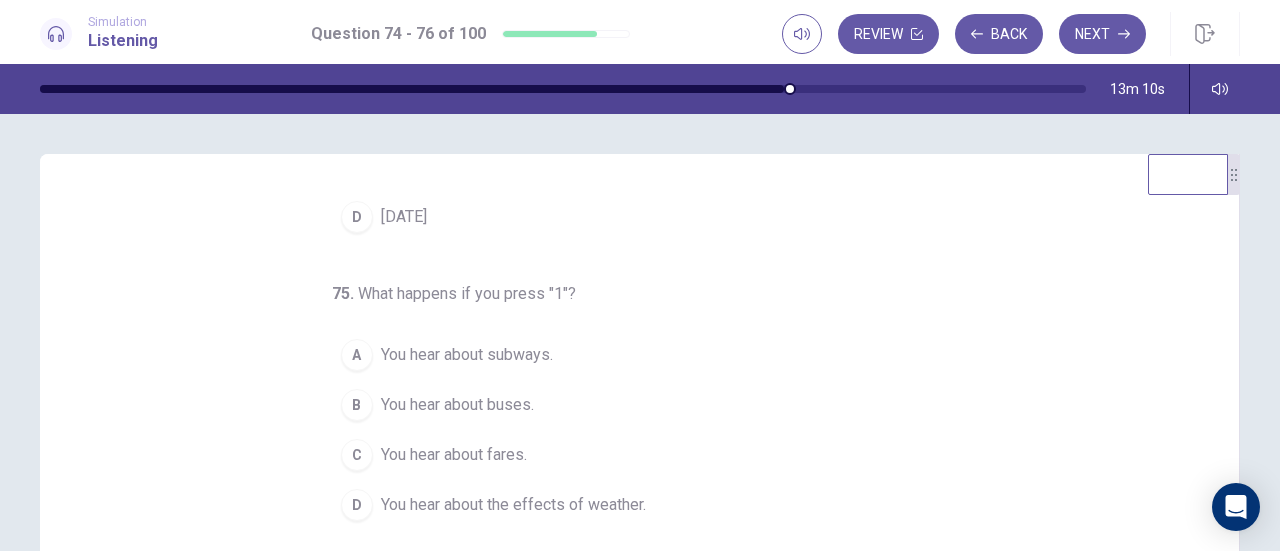 scroll, scrollTop: 200, scrollLeft: 0, axis: vertical 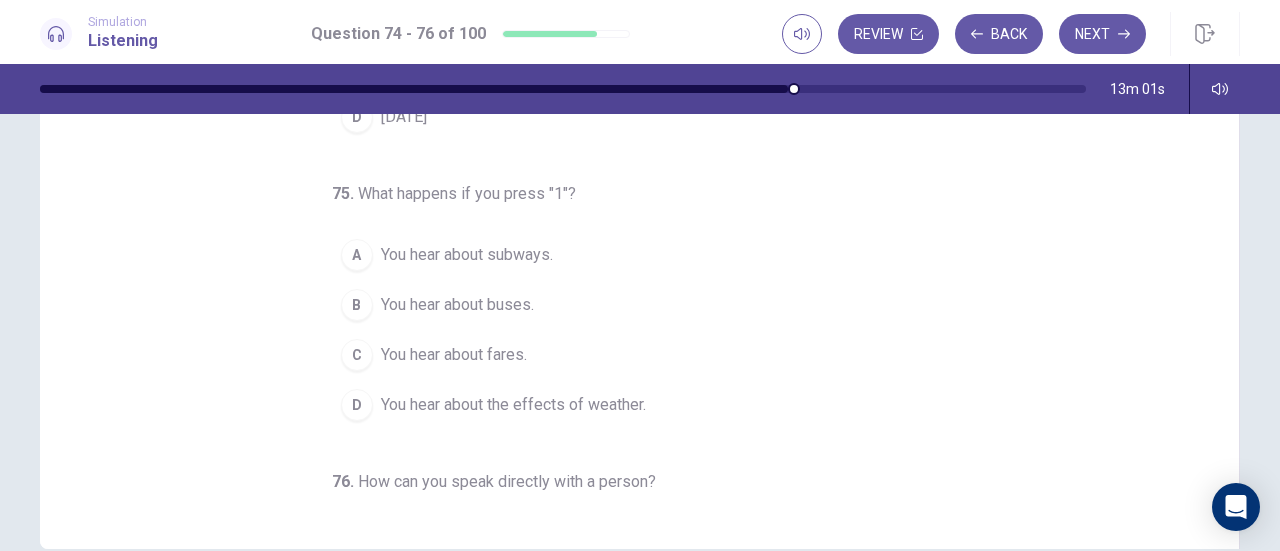click on "You hear about buses." at bounding box center [457, 305] 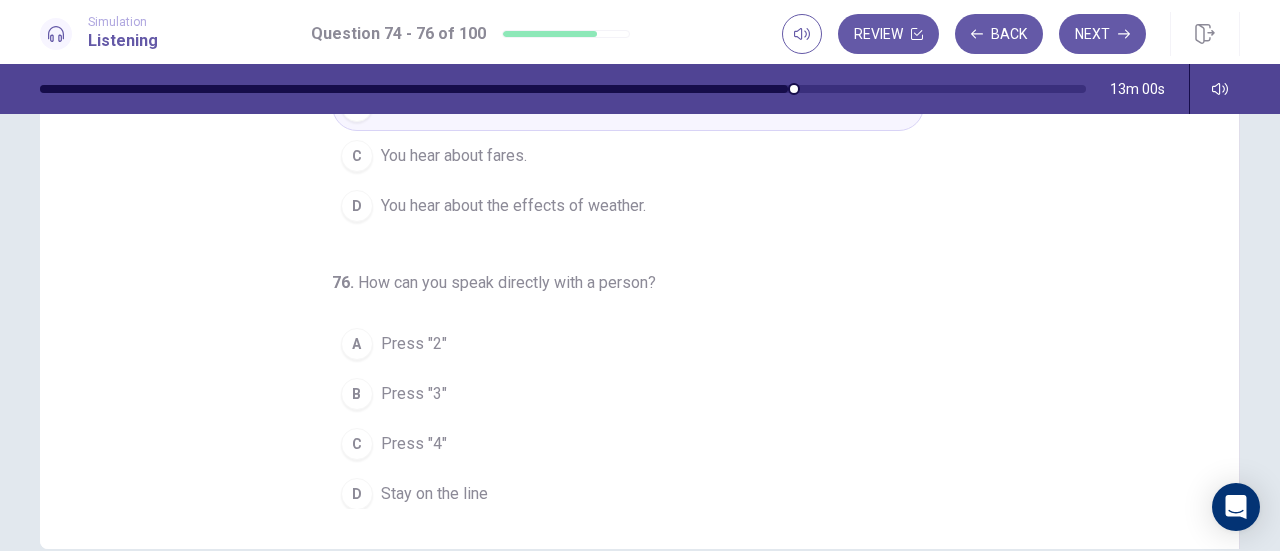 scroll, scrollTop: 200, scrollLeft: 0, axis: vertical 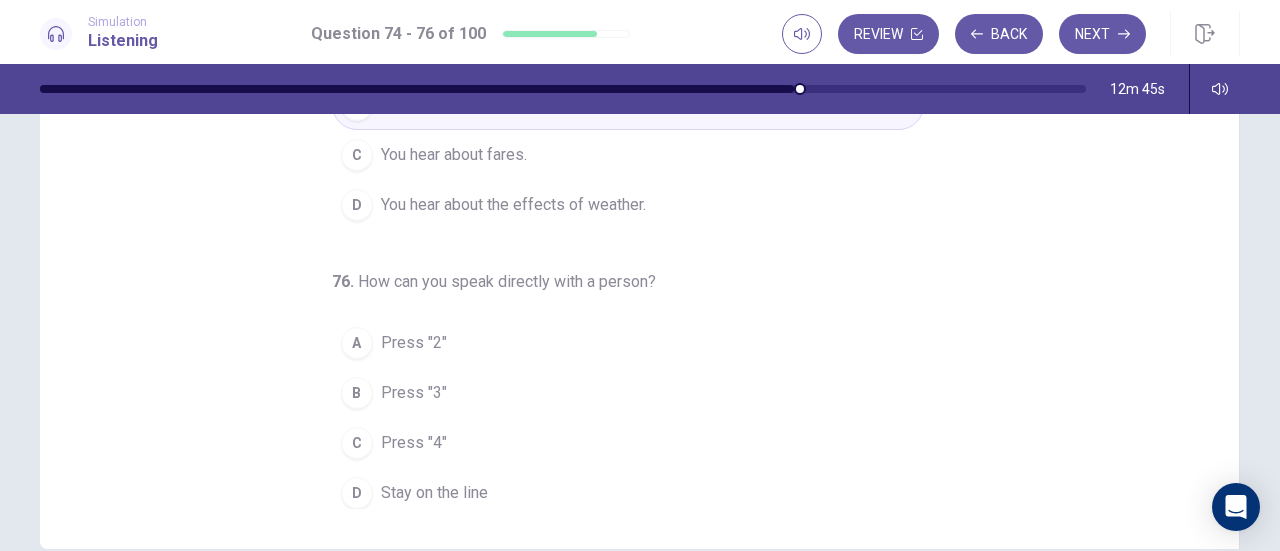 click on "D Stay on the line" at bounding box center [628, 493] 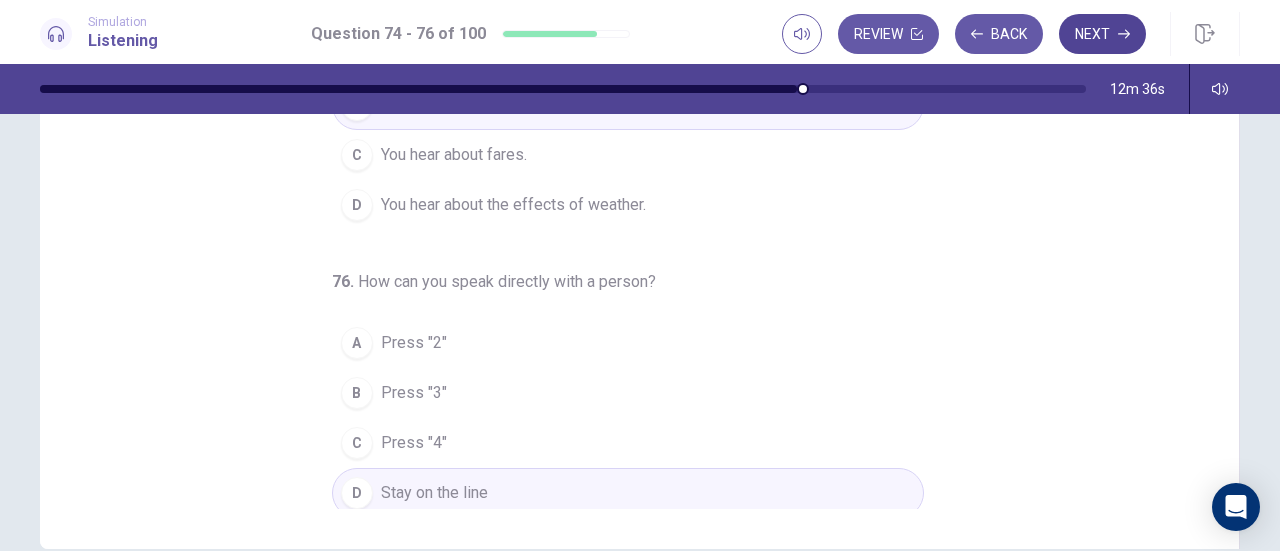 click on "Next" at bounding box center [1102, 34] 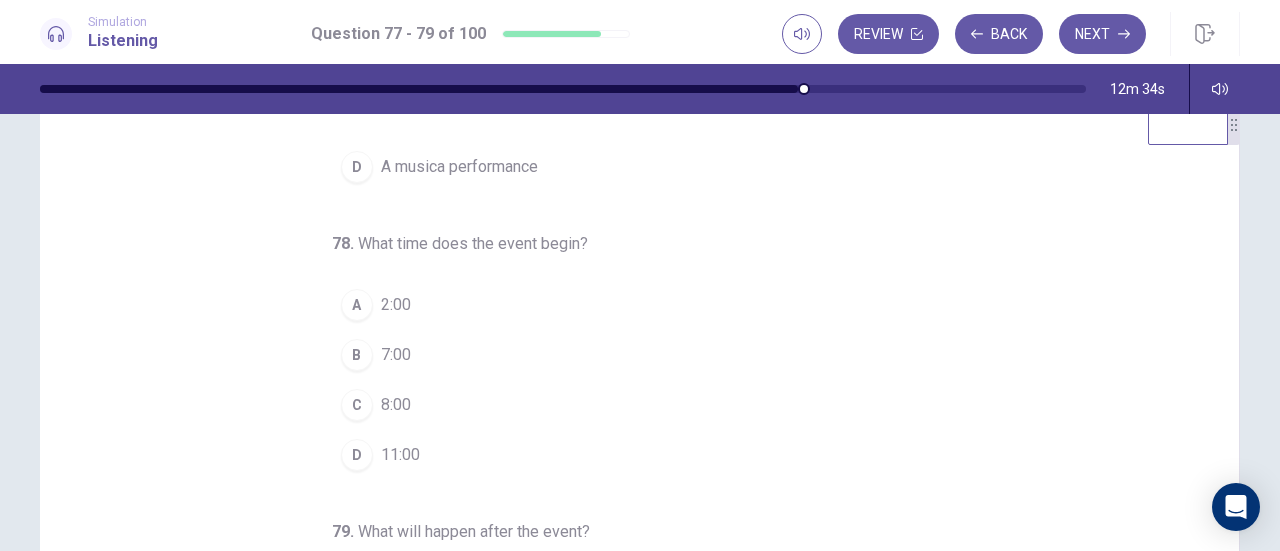 scroll, scrollTop: 0, scrollLeft: 0, axis: both 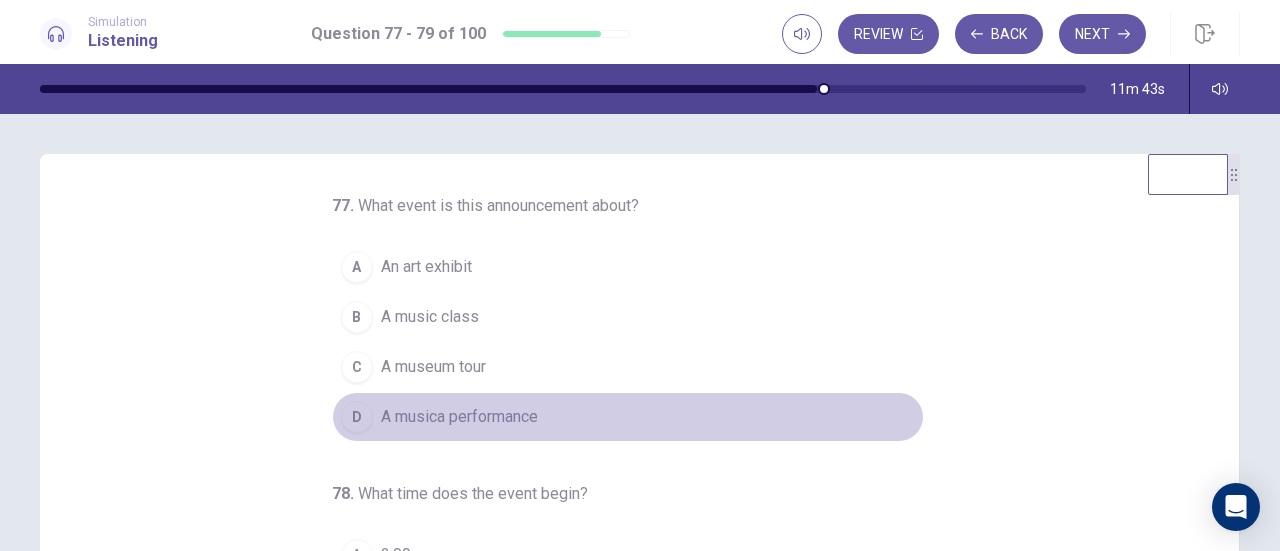 click on "D A musica performance" at bounding box center [628, 417] 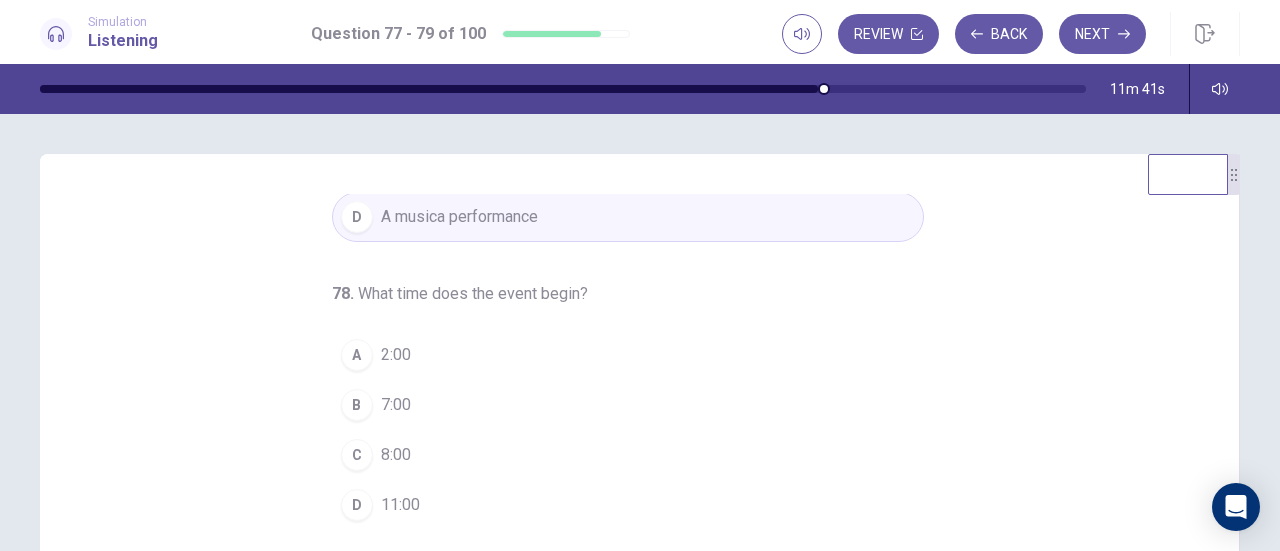 scroll, scrollTop: 200, scrollLeft: 0, axis: vertical 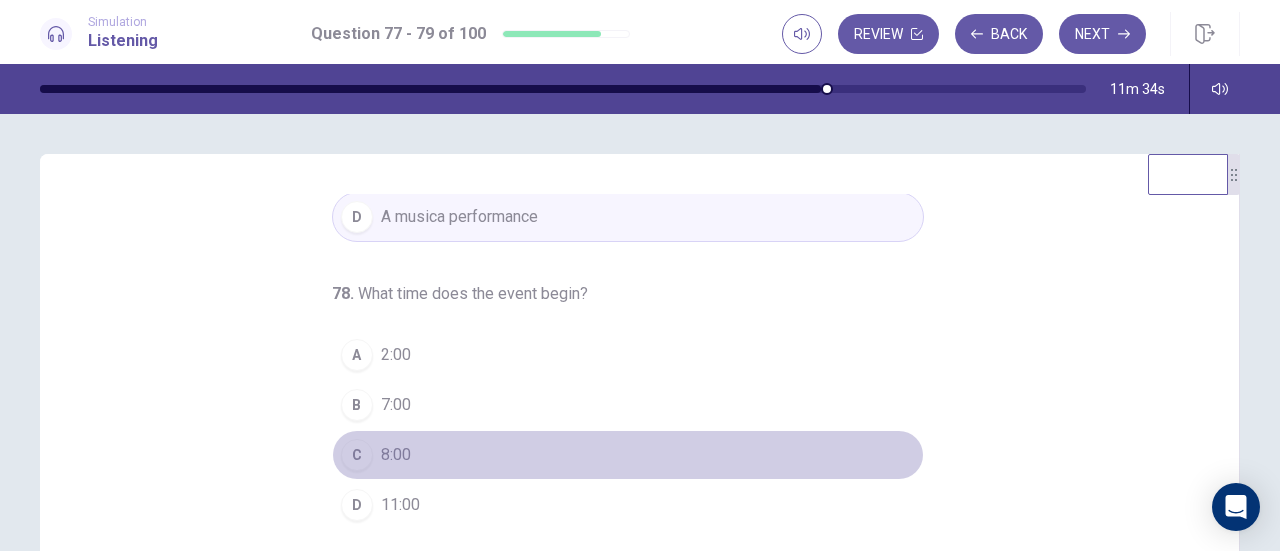 click on "C 8:00" at bounding box center [628, 455] 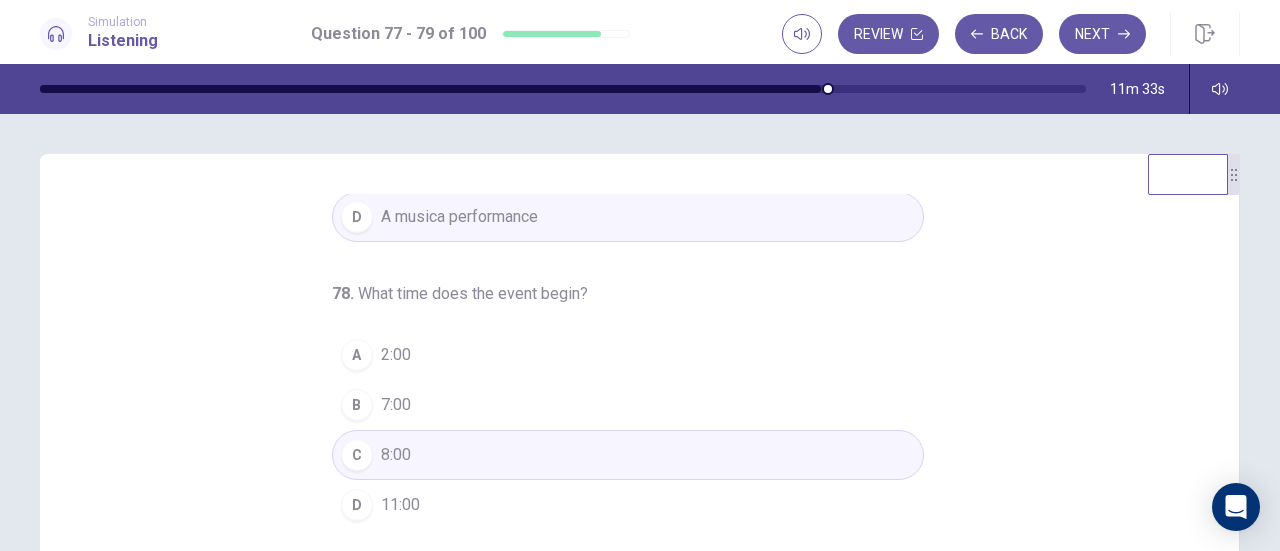 scroll, scrollTop: 300, scrollLeft: 0, axis: vertical 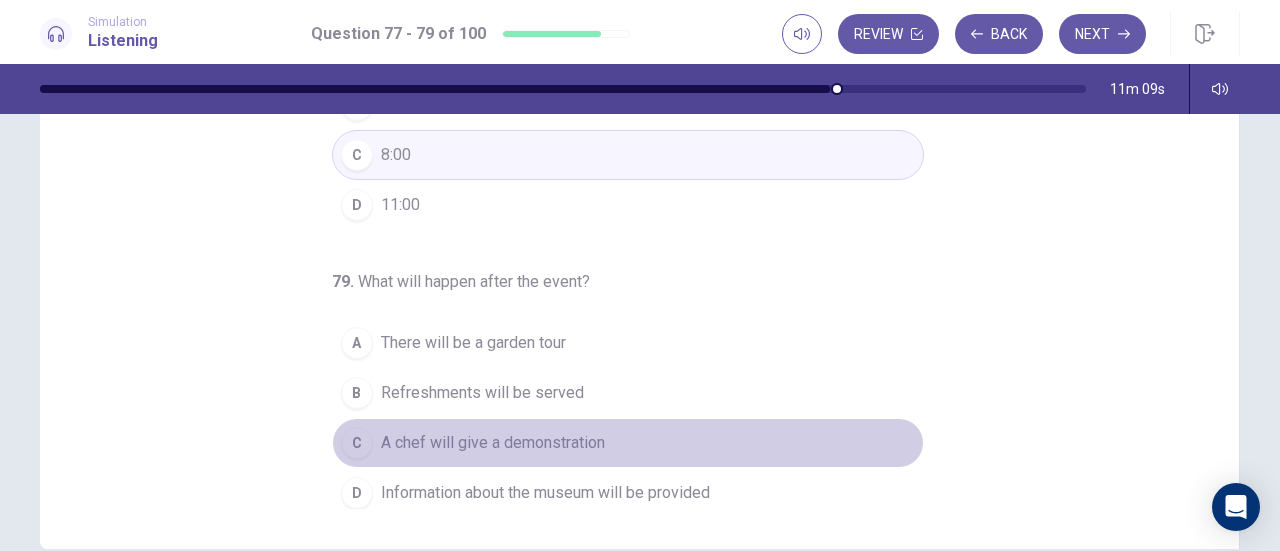 click on "C" at bounding box center [357, 443] 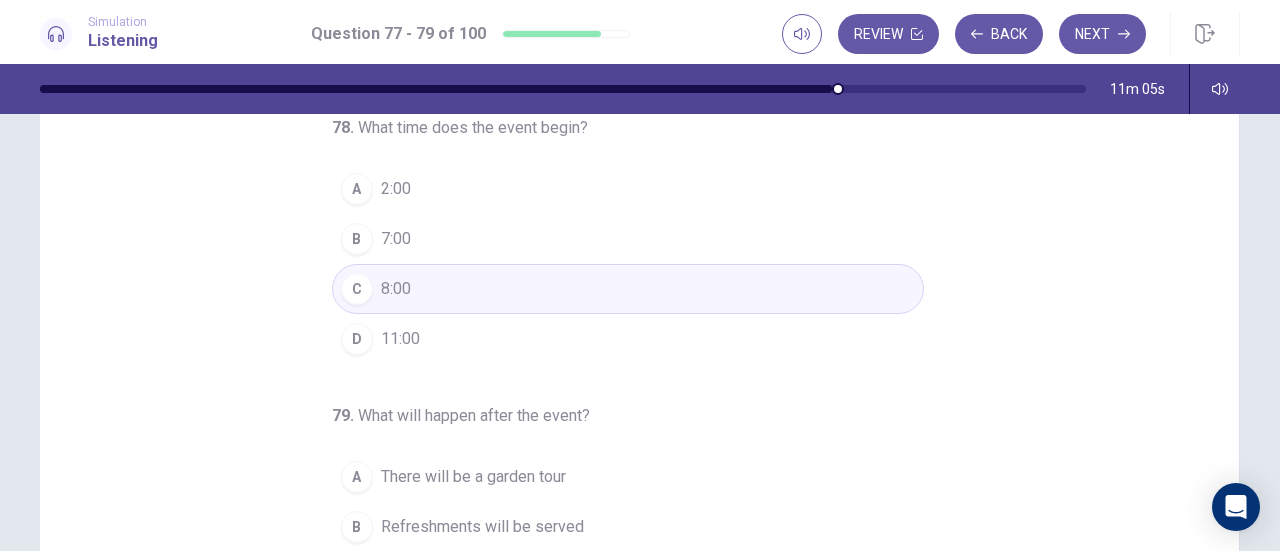 scroll, scrollTop: 0, scrollLeft: 0, axis: both 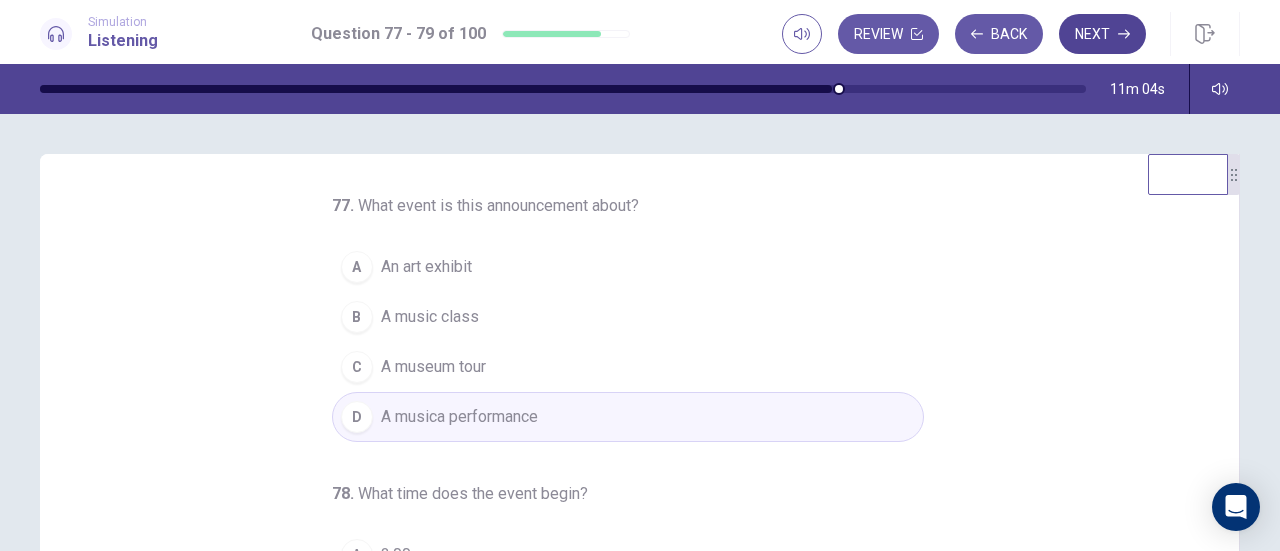click on "Next" at bounding box center [1102, 34] 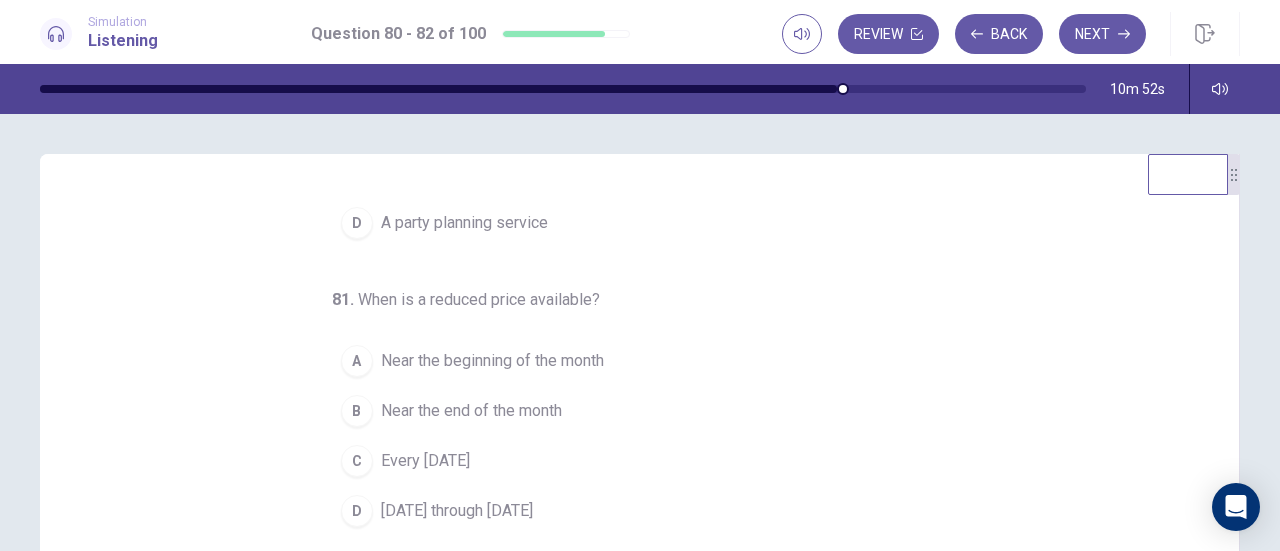 scroll, scrollTop: 200, scrollLeft: 0, axis: vertical 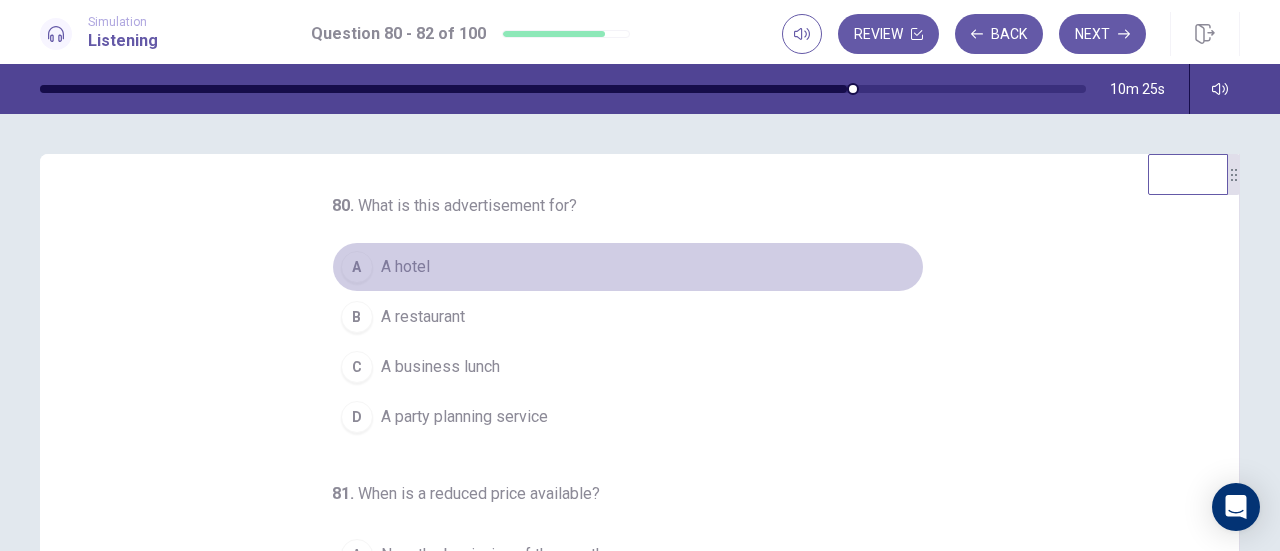 click on "A A hotel" at bounding box center [628, 267] 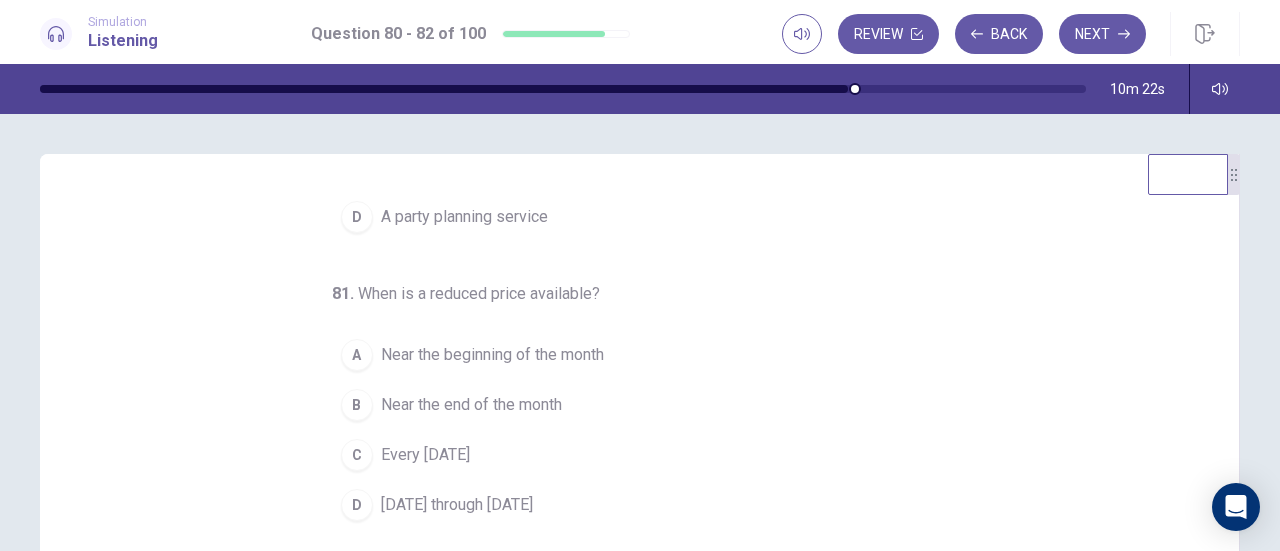 scroll, scrollTop: 200, scrollLeft: 0, axis: vertical 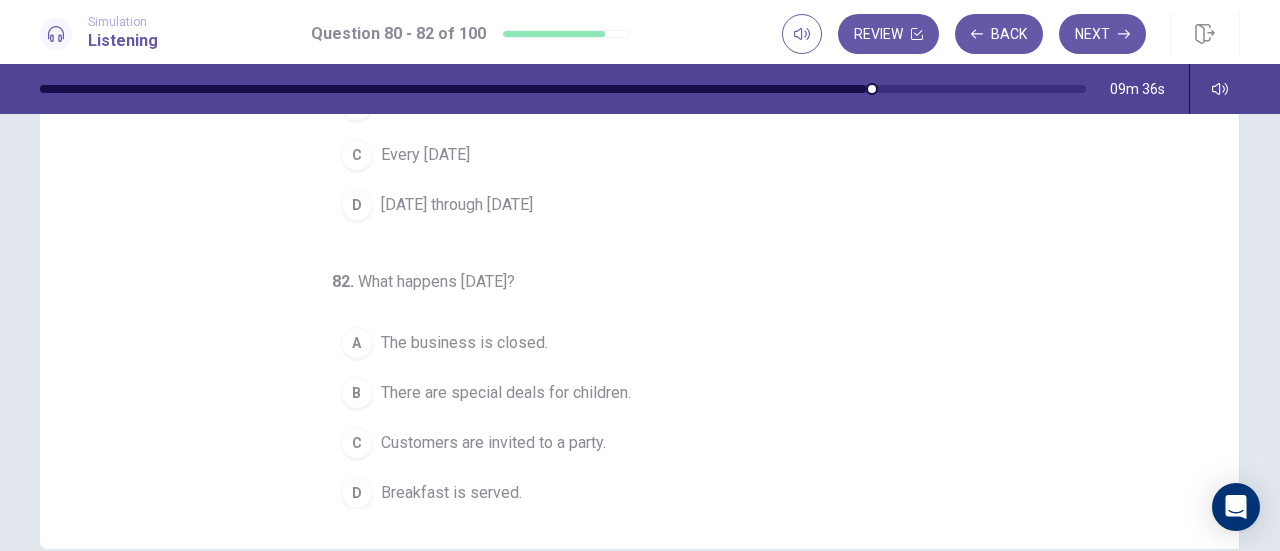 click on "D Breakfast is served." at bounding box center (628, 493) 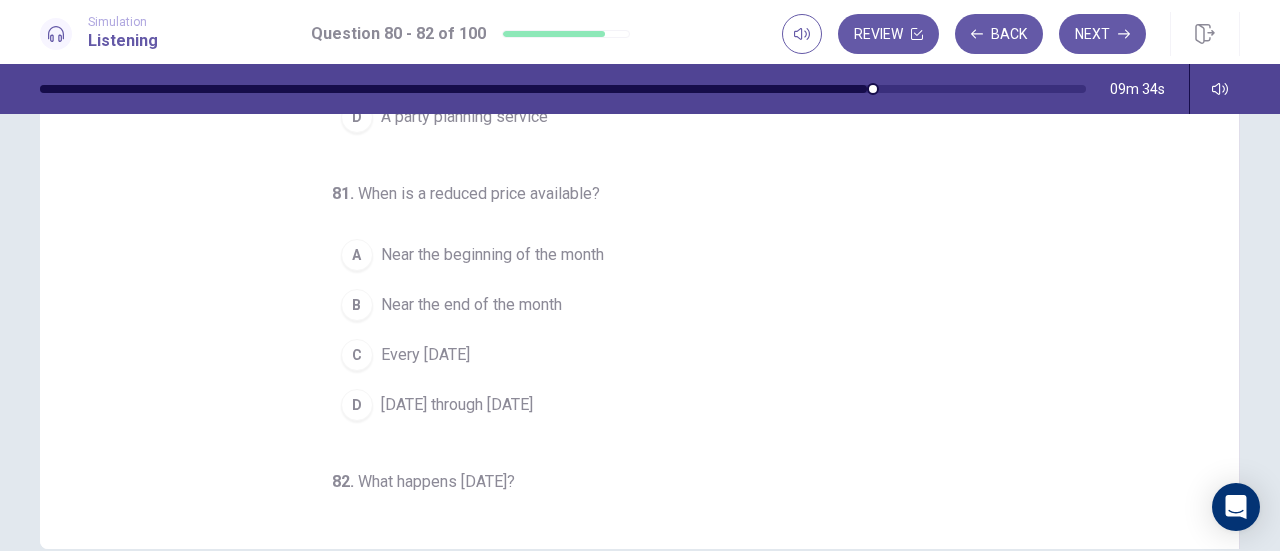 scroll, scrollTop: 0, scrollLeft: 0, axis: both 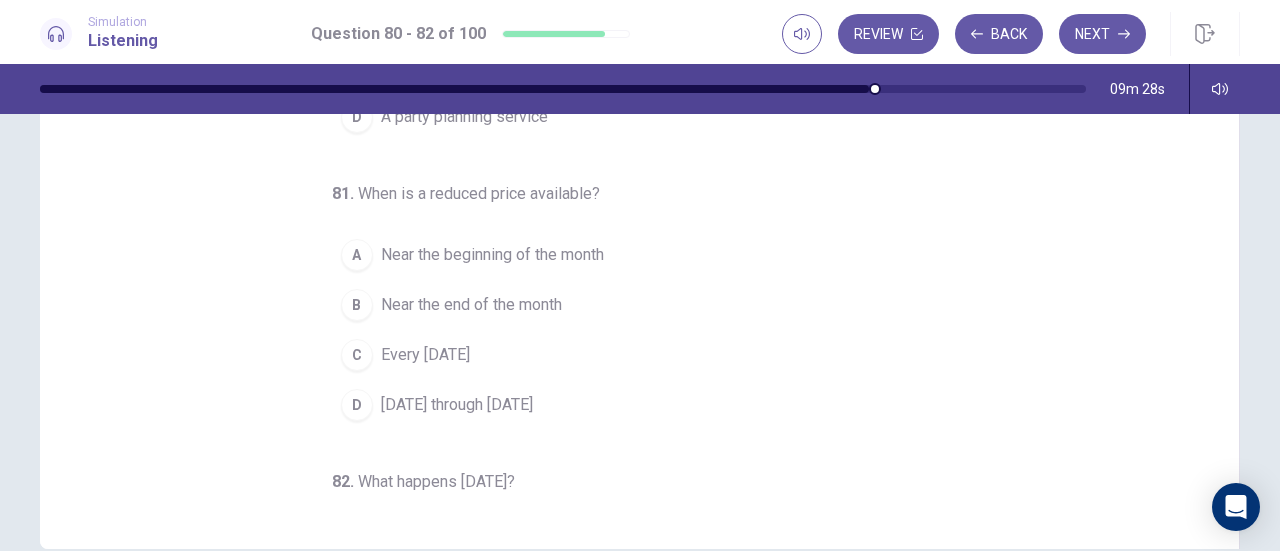 click on "Near the beginning of the month" at bounding box center (492, 255) 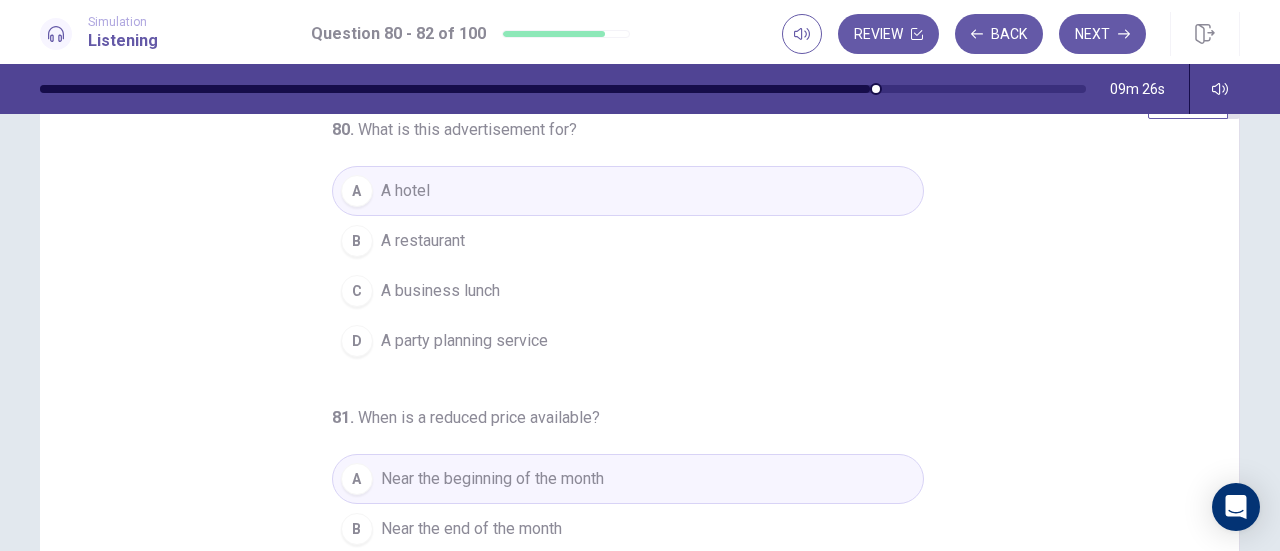 scroll, scrollTop: 200, scrollLeft: 0, axis: vertical 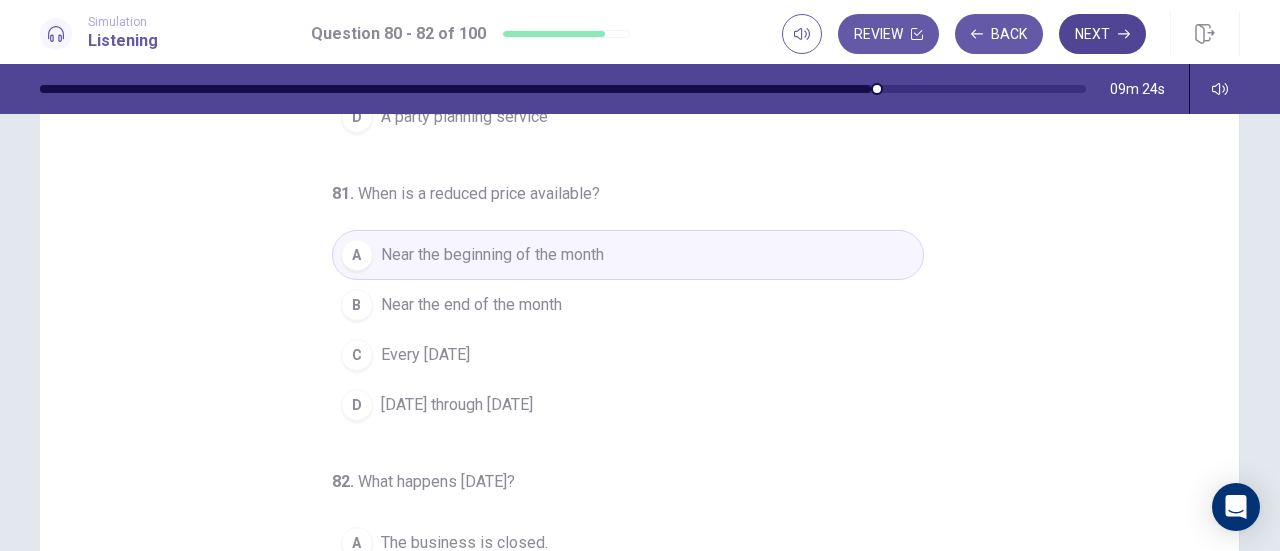 click on "Next" at bounding box center [1102, 34] 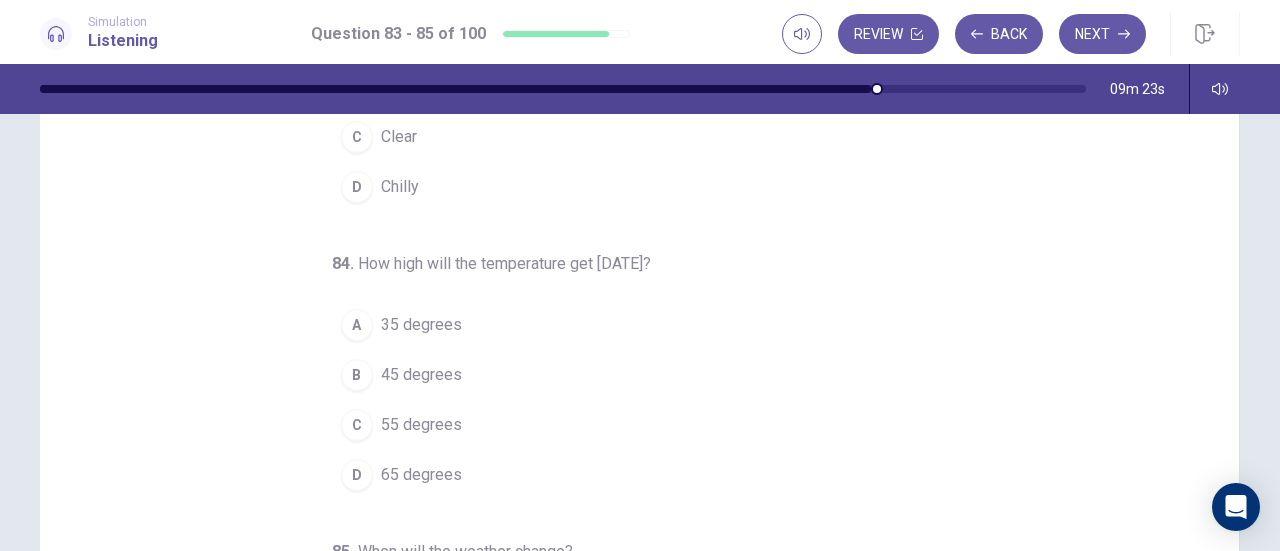 scroll, scrollTop: 0, scrollLeft: 0, axis: both 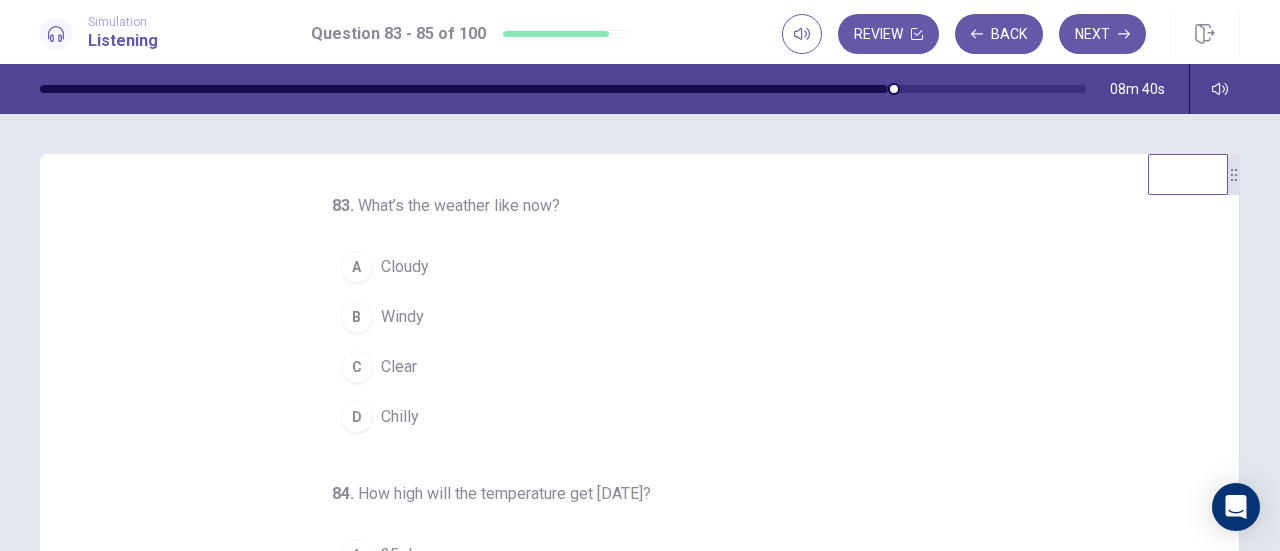 click on "Clear" at bounding box center (399, 367) 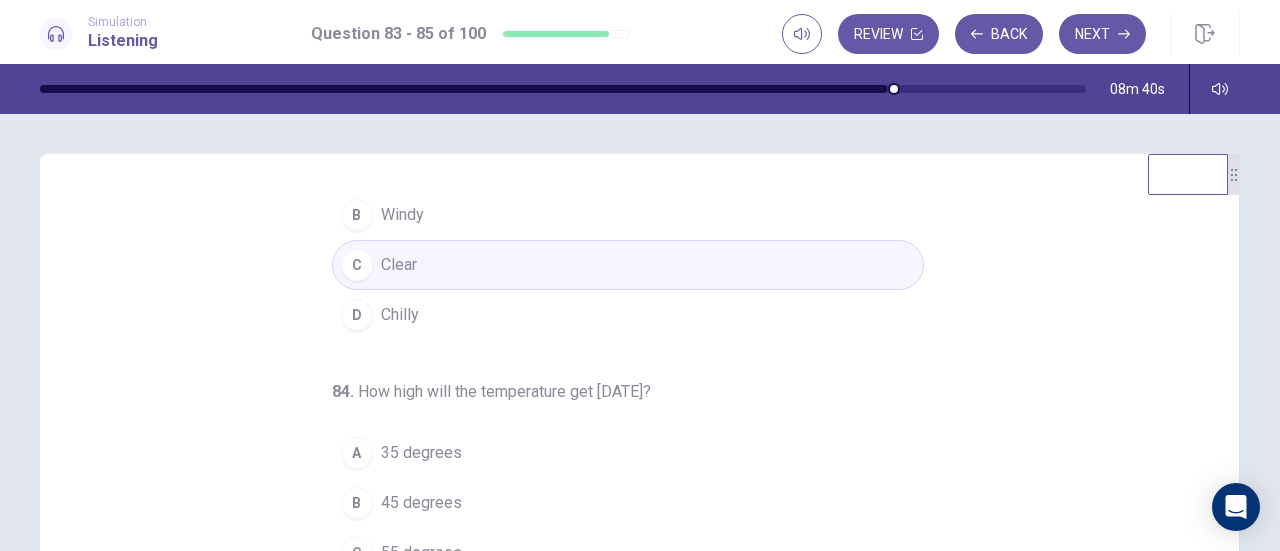 scroll, scrollTop: 200, scrollLeft: 0, axis: vertical 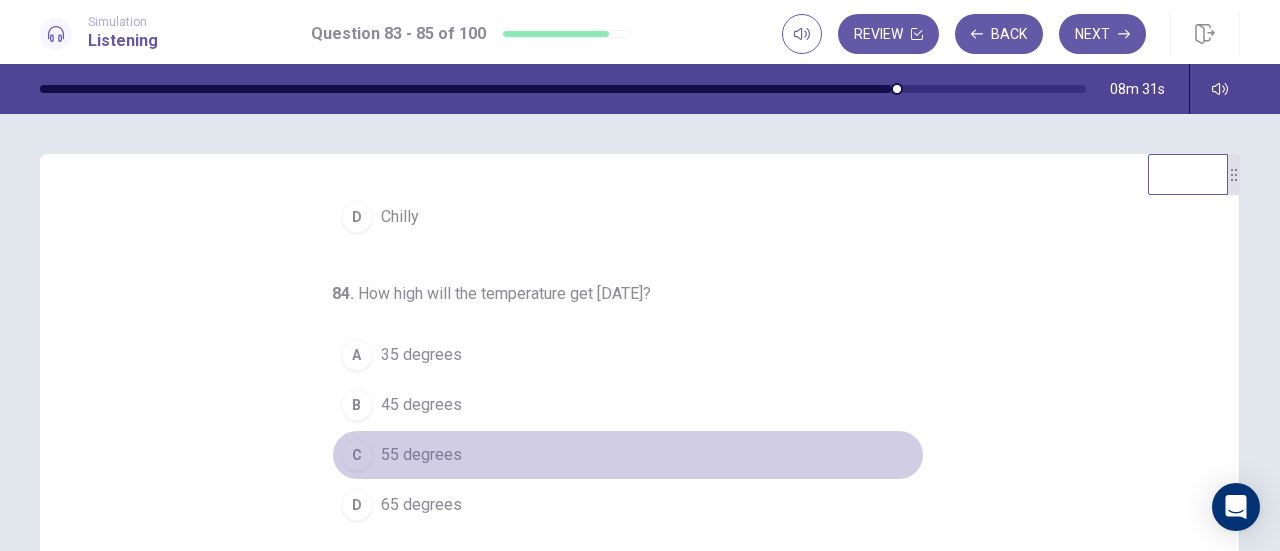click on "C 55 degrees" at bounding box center (628, 455) 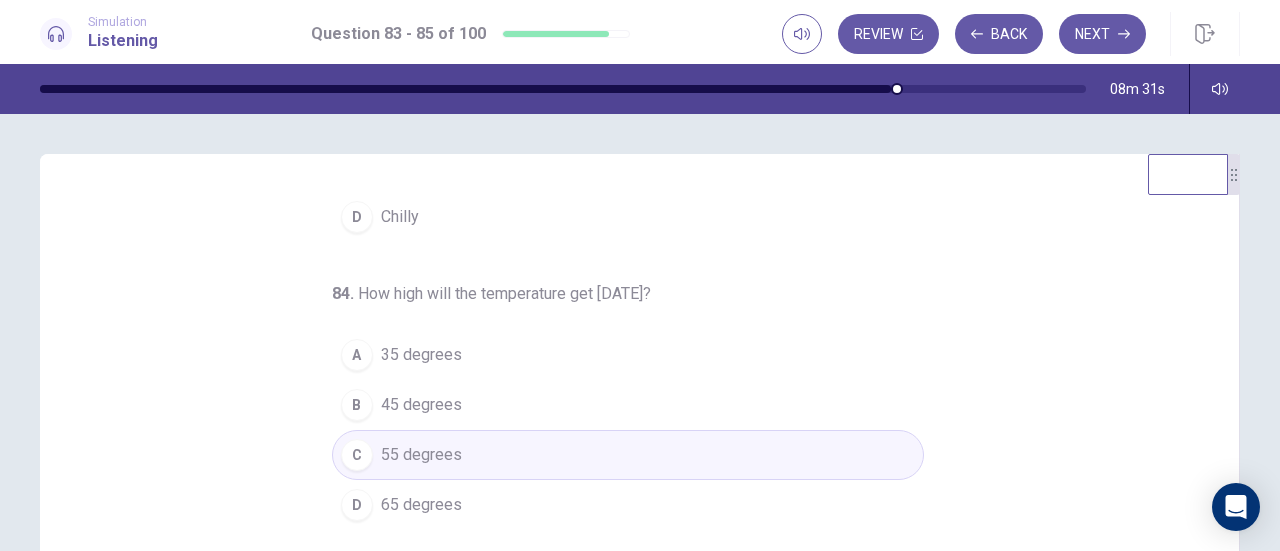 scroll, scrollTop: 200, scrollLeft: 0, axis: vertical 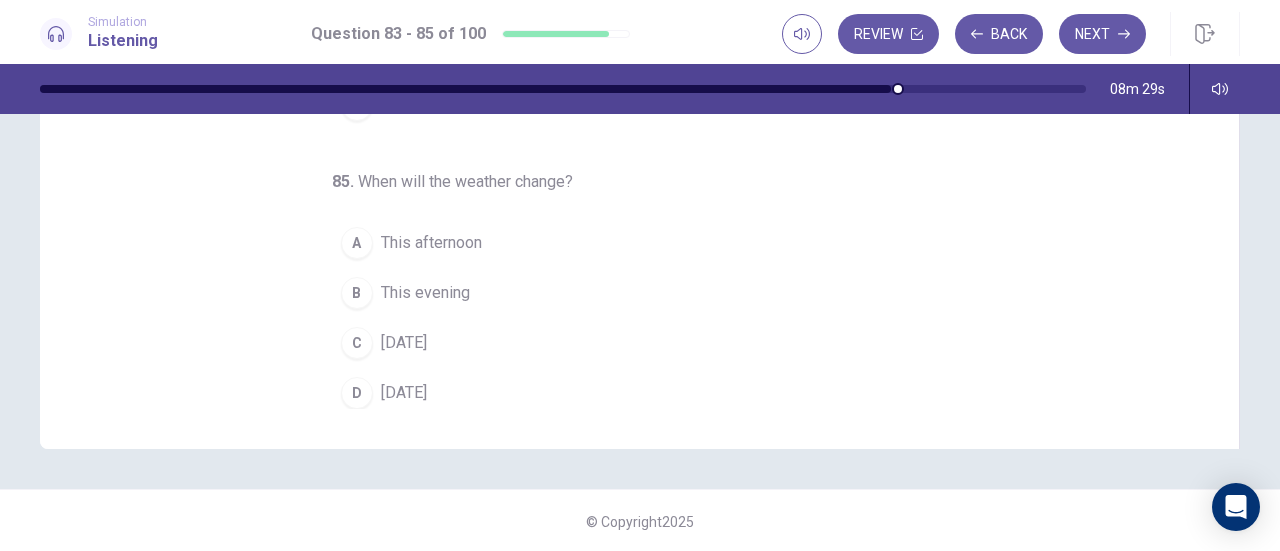 click on "B This evening" at bounding box center (628, 293) 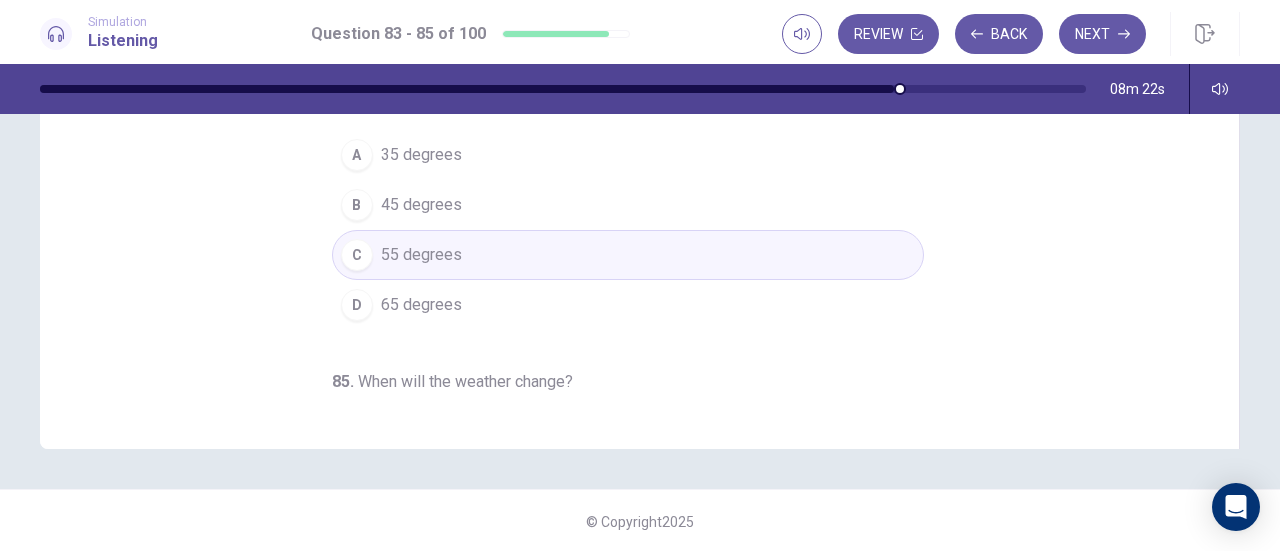 scroll, scrollTop: 0, scrollLeft: 0, axis: both 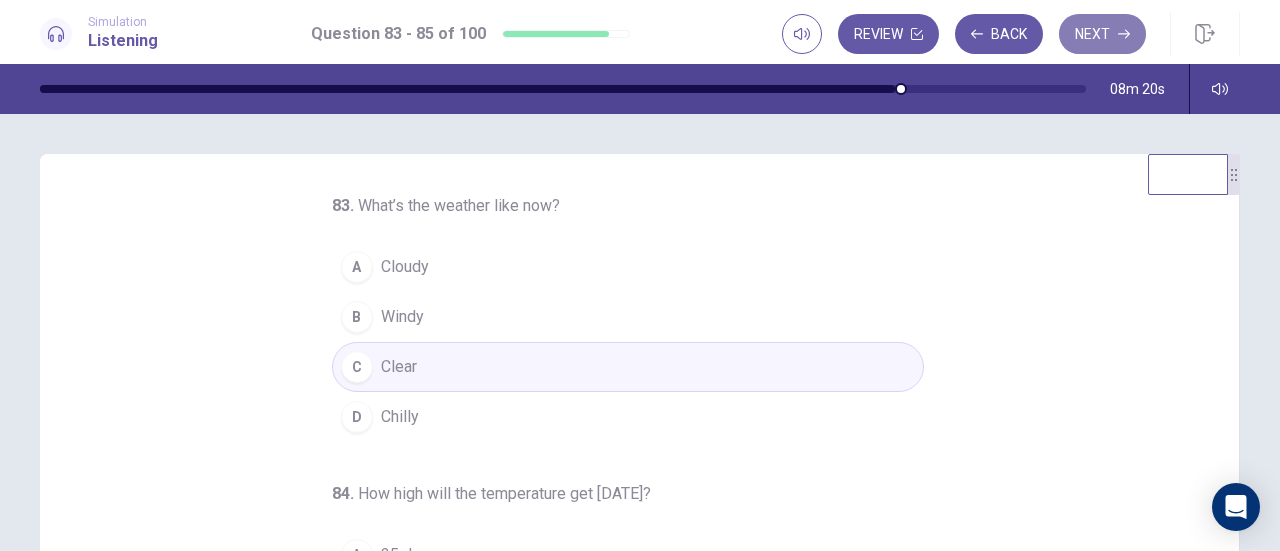 click 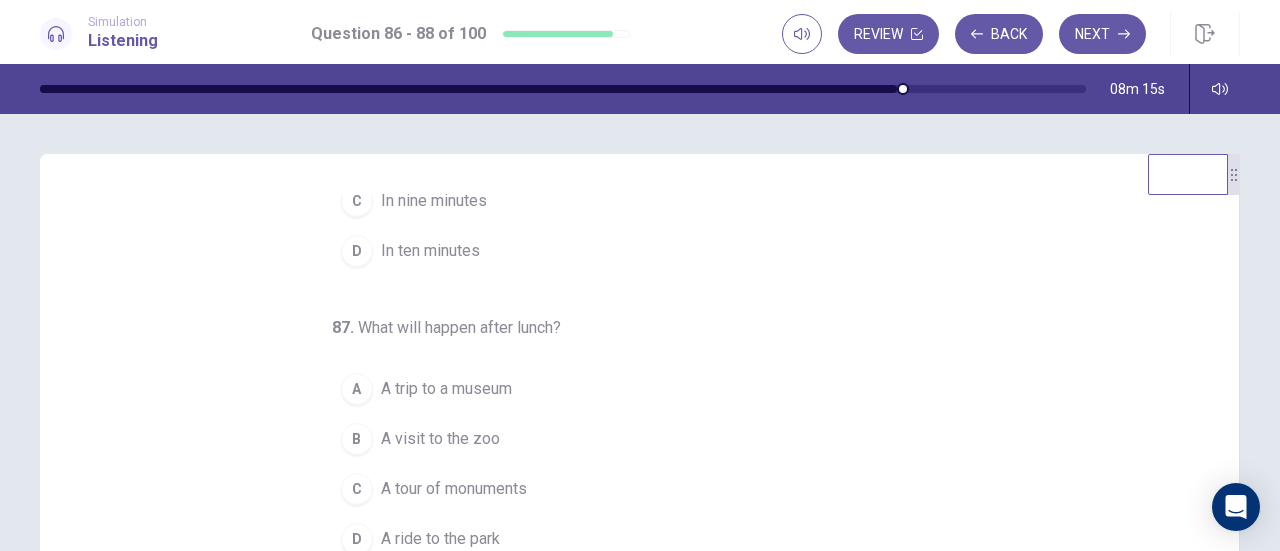 scroll, scrollTop: 200, scrollLeft: 0, axis: vertical 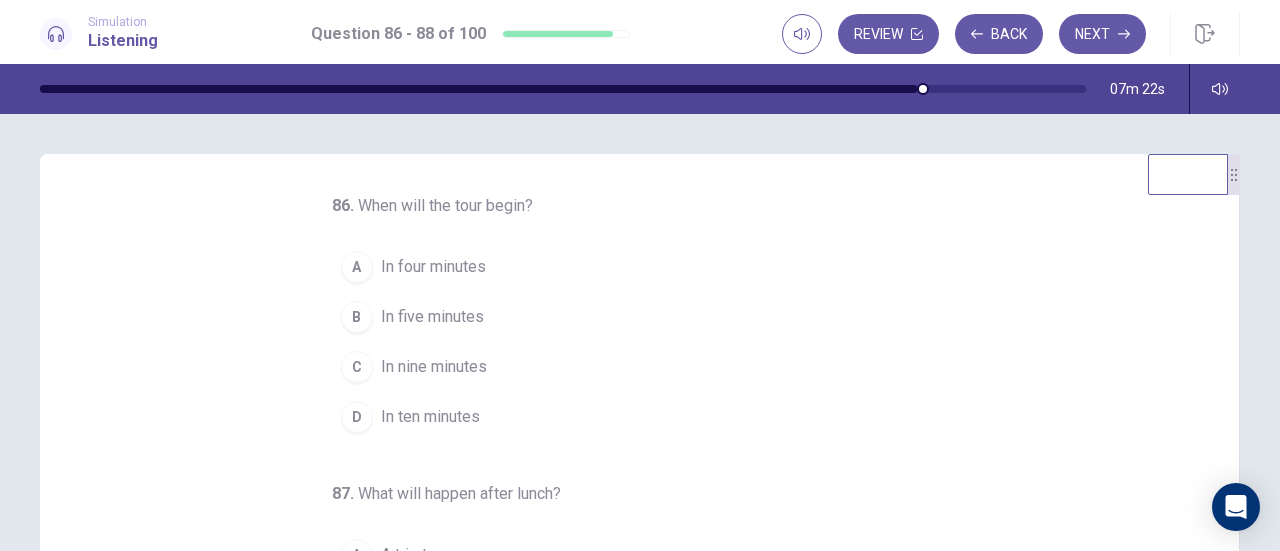 click on "In ten minutes" at bounding box center (430, 417) 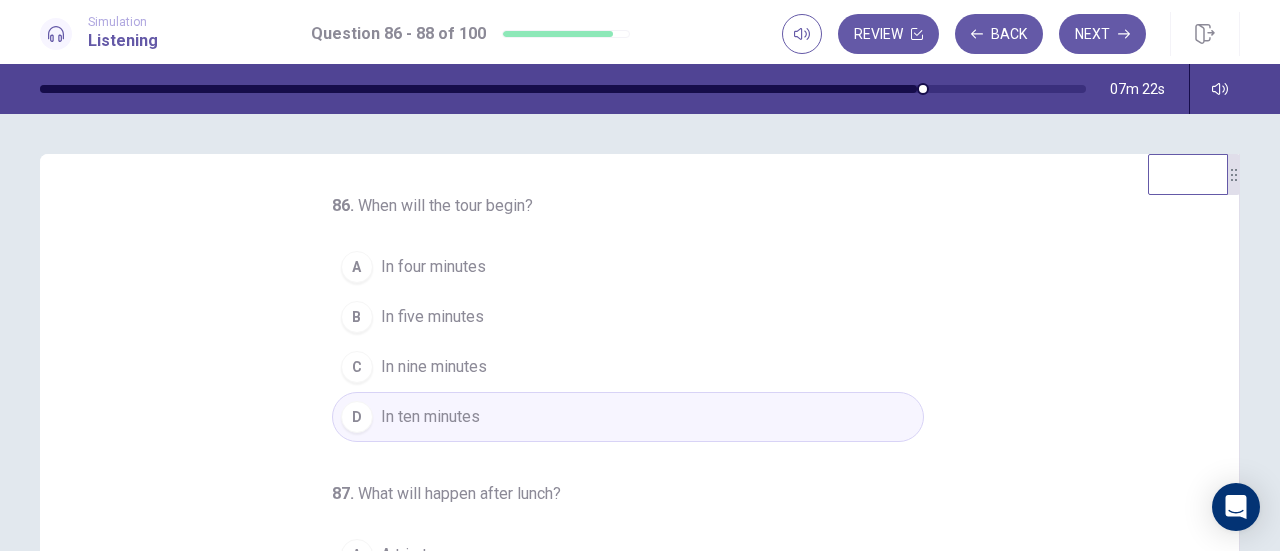 scroll, scrollTop: 200, scrollLeft: 0, axis: vertical 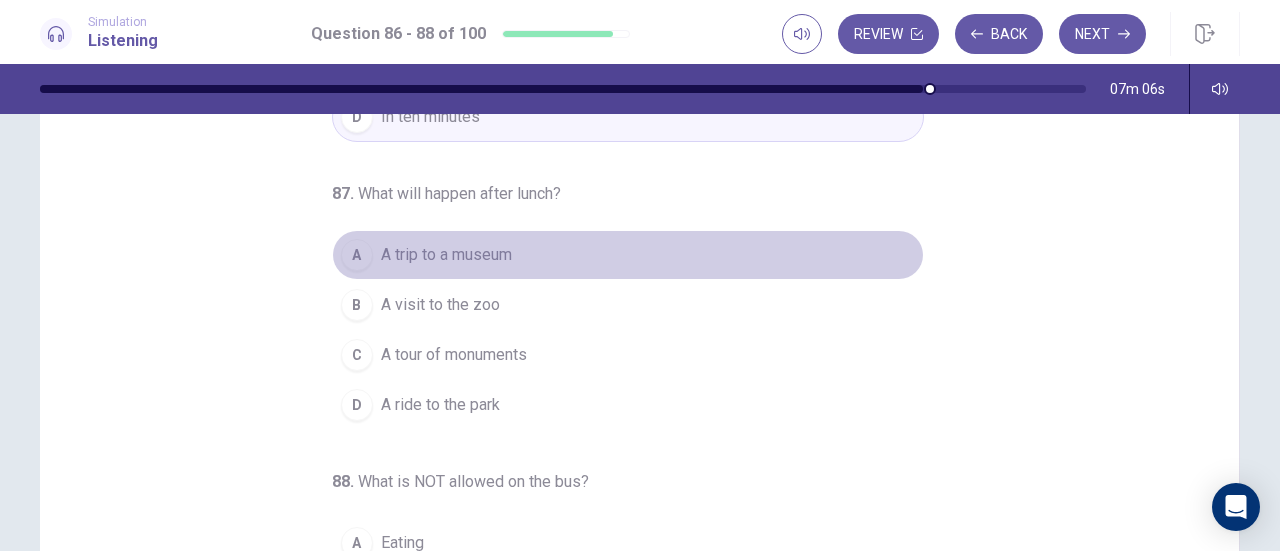 click on "A trip to a museum" at bounding box center [446, 255] 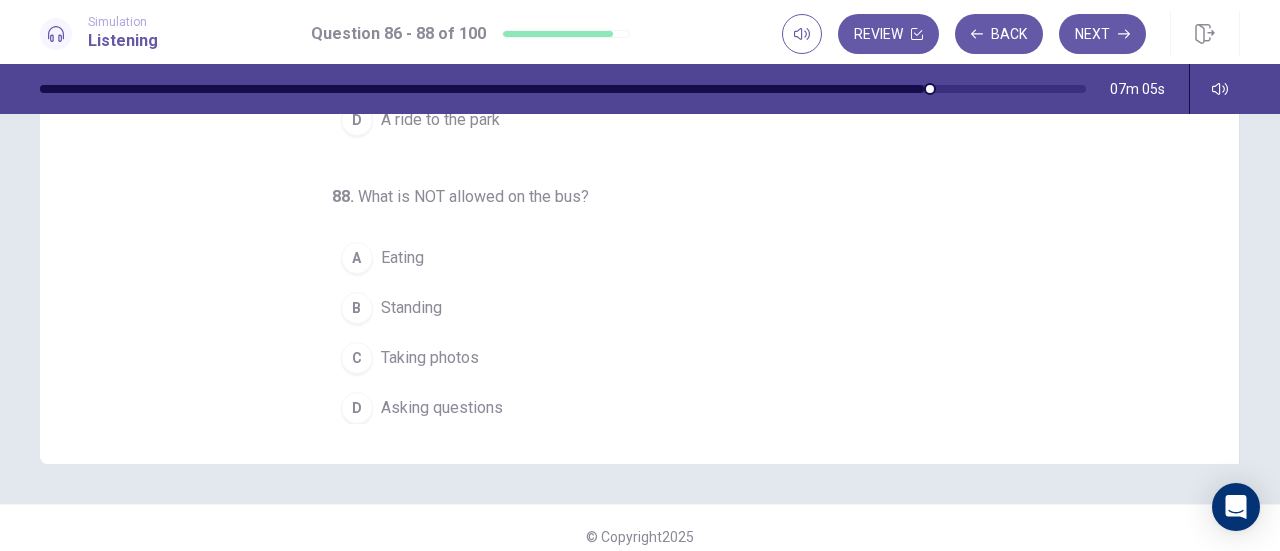scroll, scrollTop: 400, scrollLeft: 0, axis: vertical 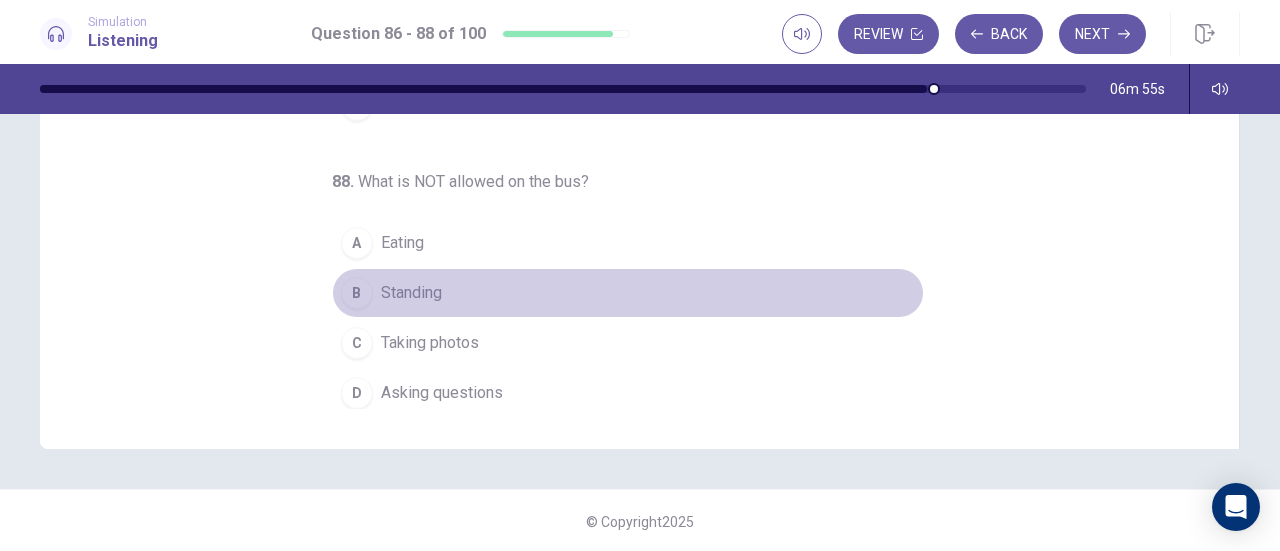 click on "B Standing" at bounding box center (628, 293) 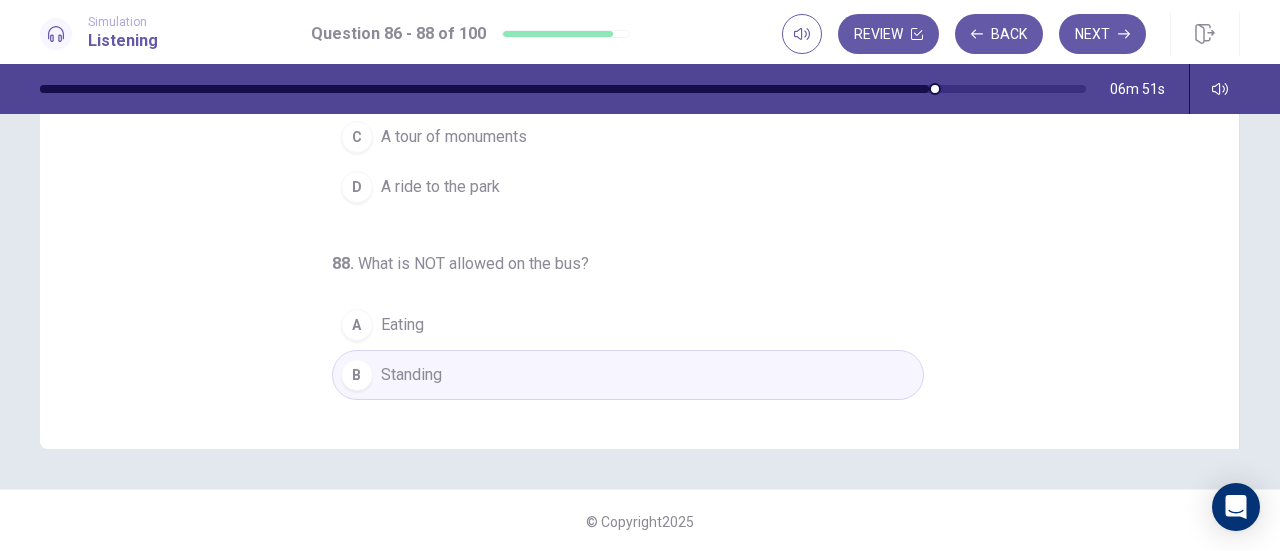 scroll, scrollTop: 200, scrollLeft: 0, axis: vertical 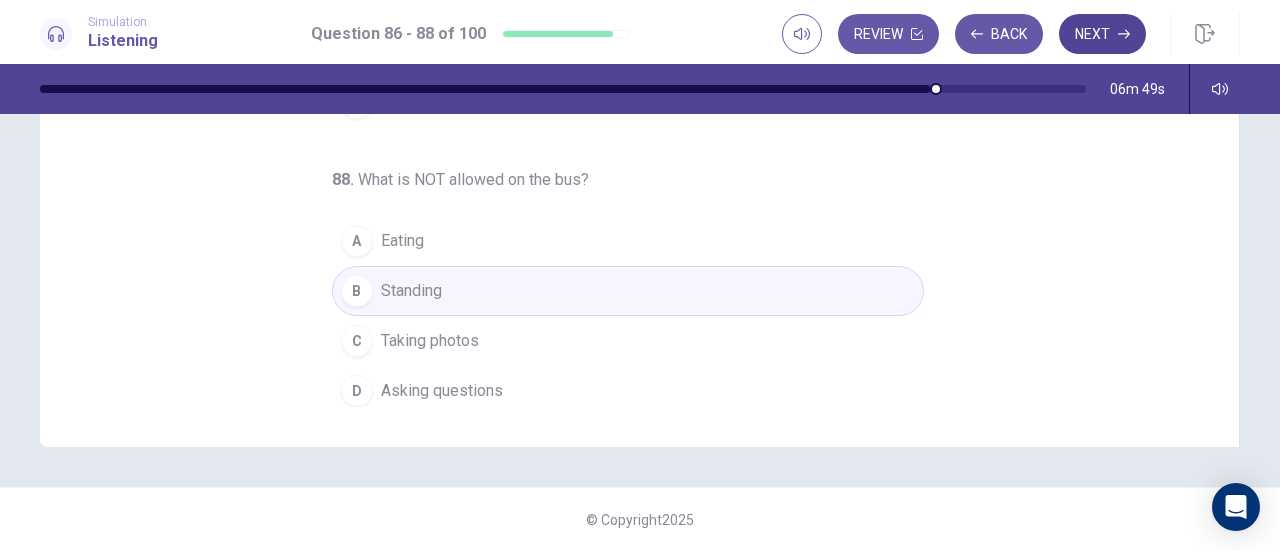 click on "Next" at bounding box center (1102, 34) 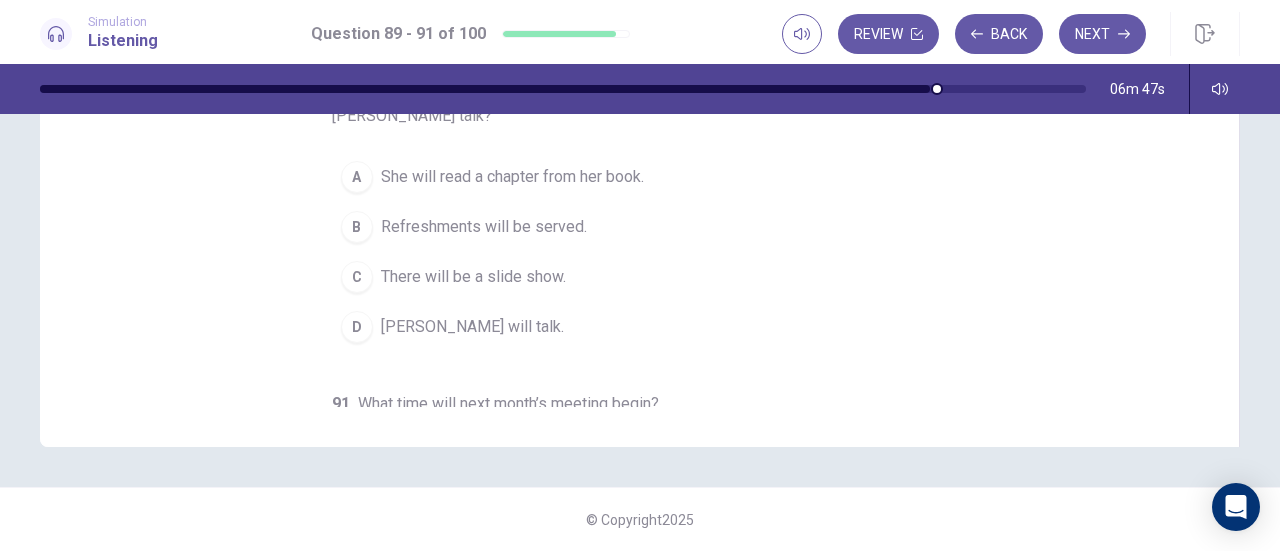 scroll, scrollTop: 0, scrollLeft: 0, axis: both 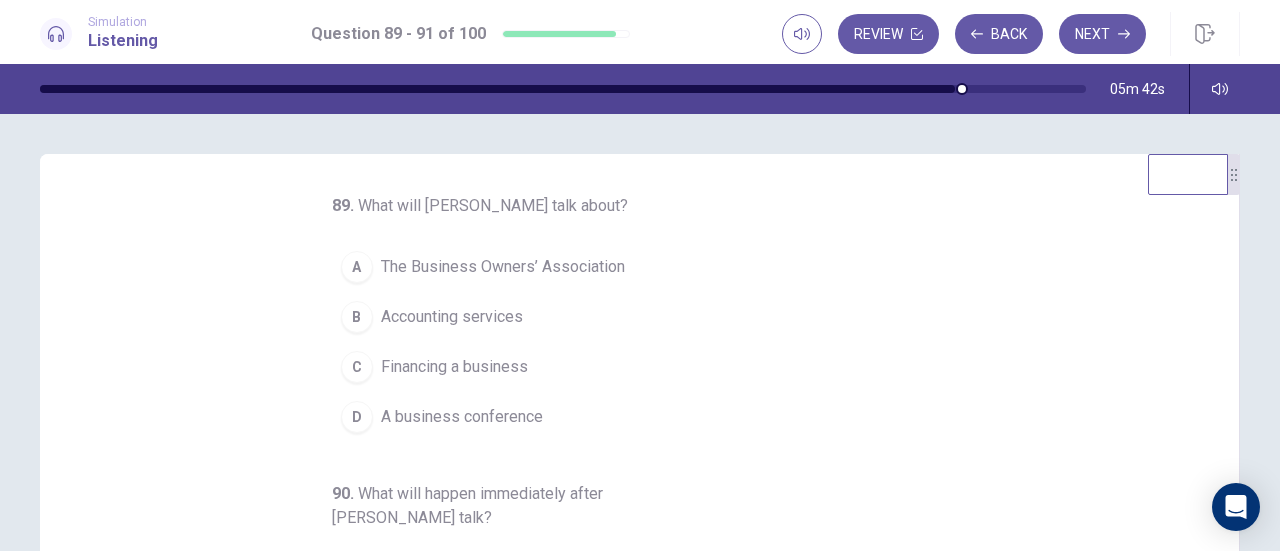 click on "C Financing a business" at bounding box center (628, 367) 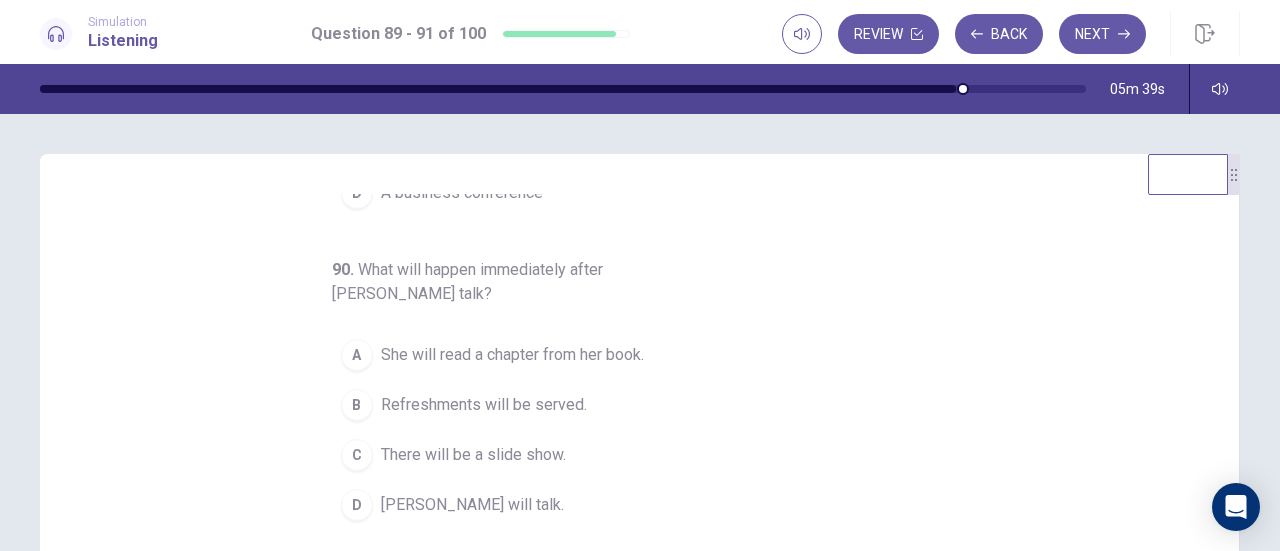 scroll, scrollTop: 224, scrollLeft: 0, axis: vertical 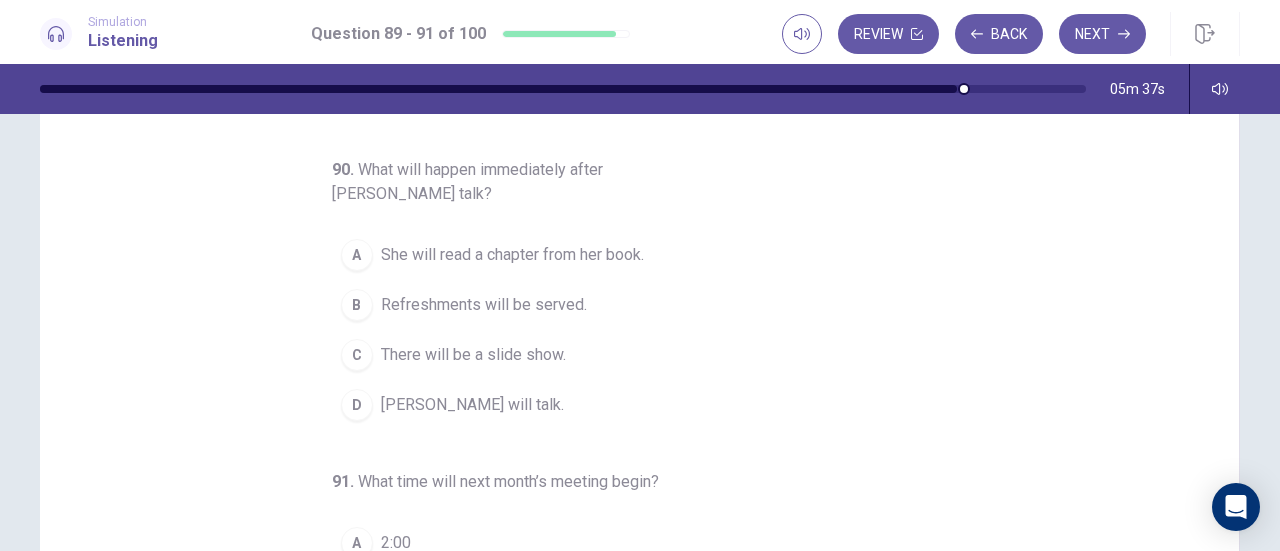 click on "B Refreshments will be served." at bounding box center (628, 305) 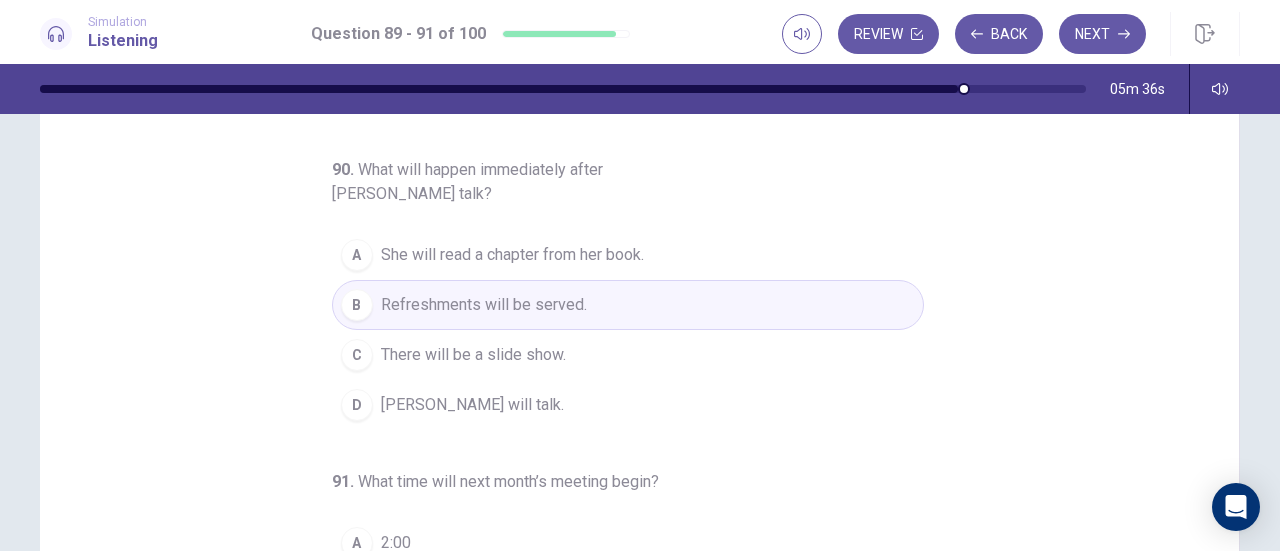 scroll, scrollTop: 300, scrollLeft: 0, axis: vertical 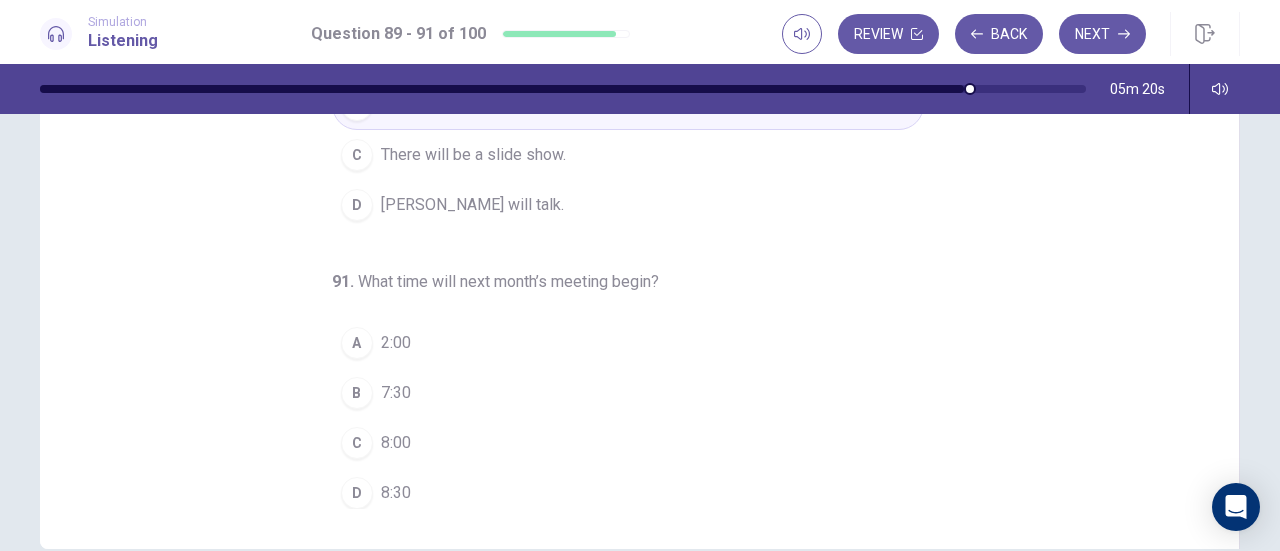 click on "B 7:30" at bounding box center (628, 393) 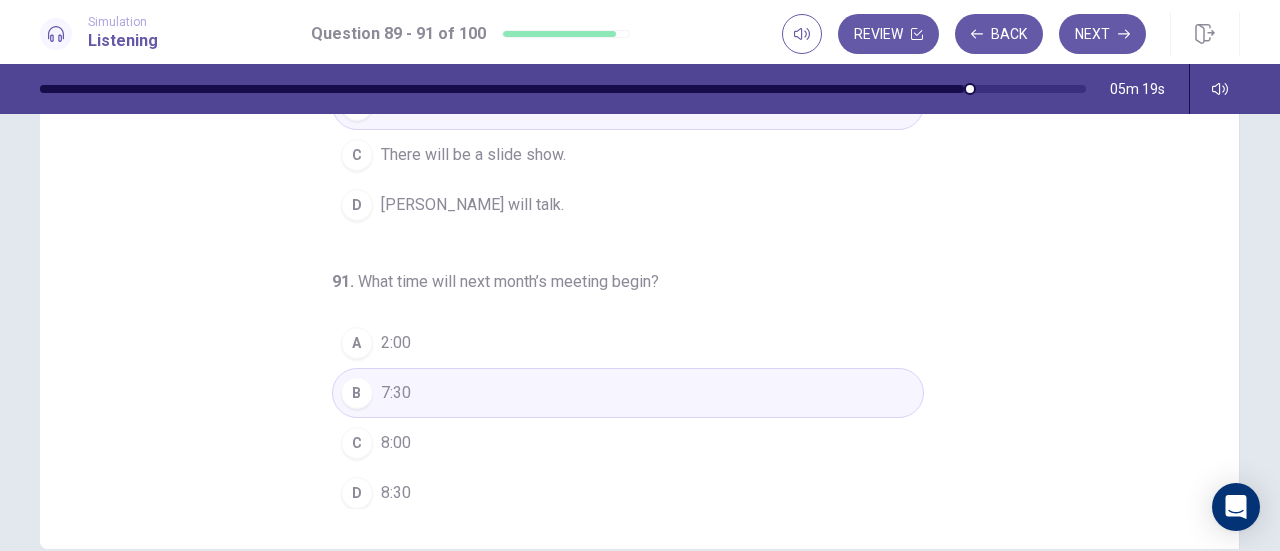scroll, scrollTop: 0, scrollLeft: 0, axis: both 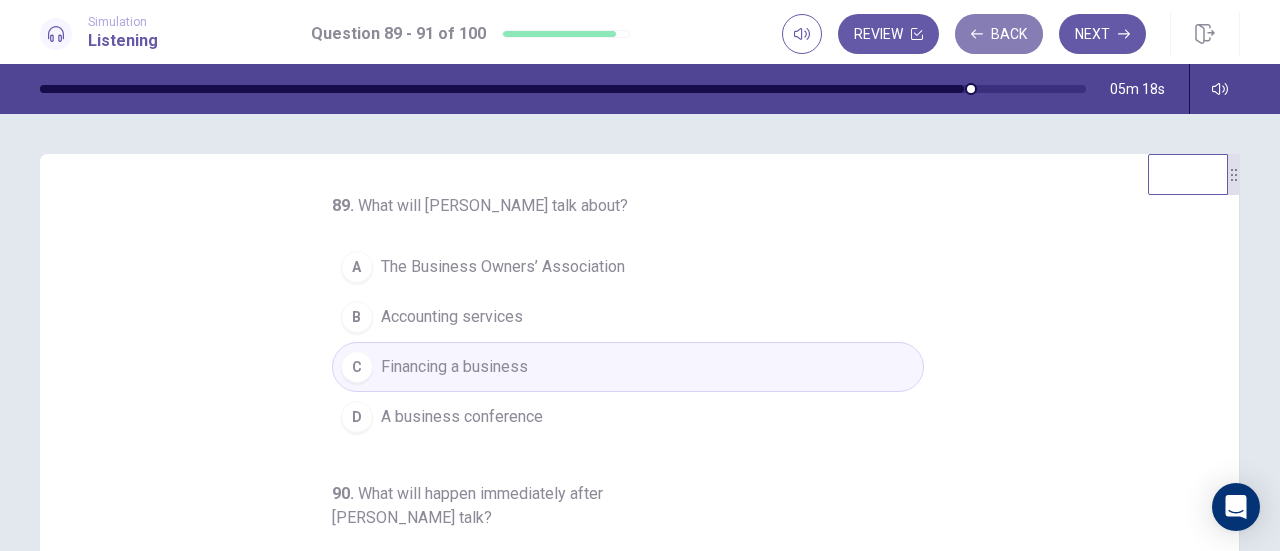 click on "Back" at bounding box center (999, 34) 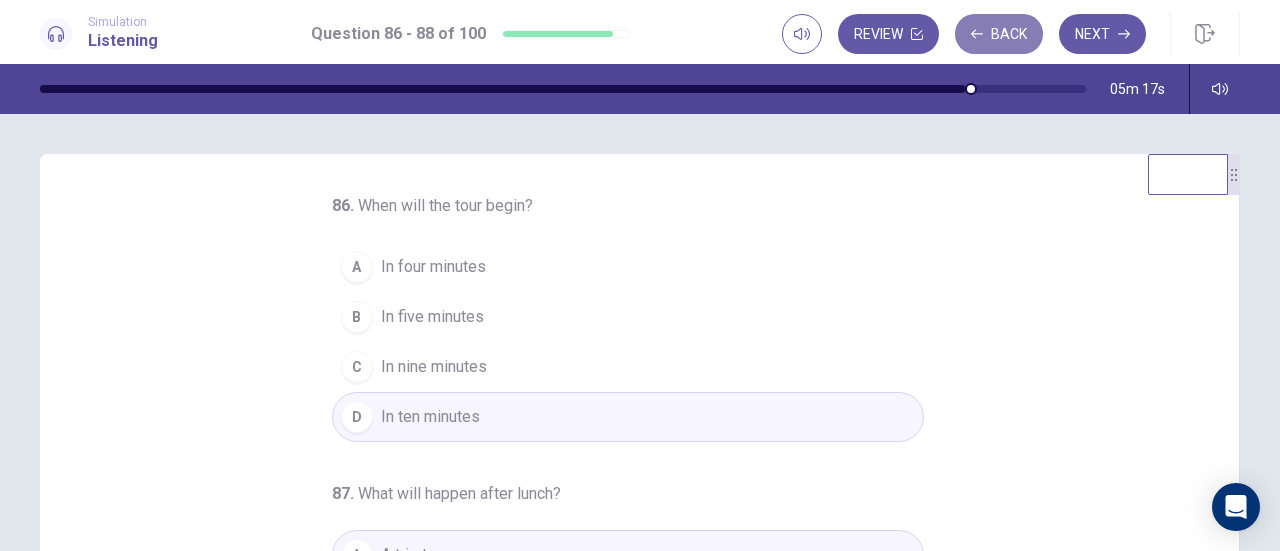 click on "Back" at bounding box center [999, 34] 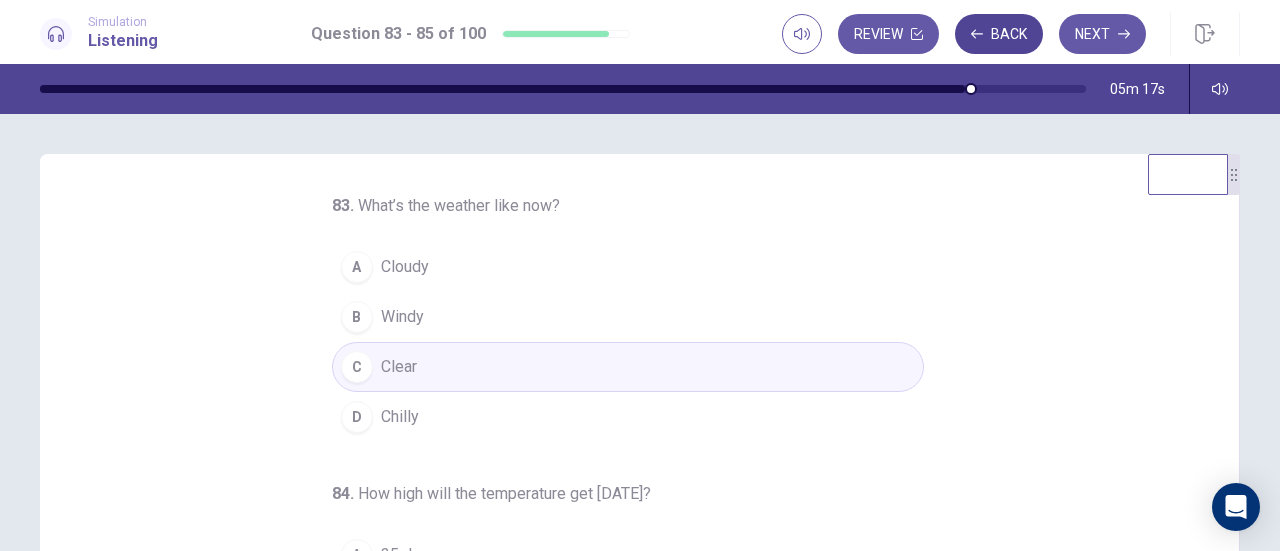click on "Back" at bounding box center (999, 34) 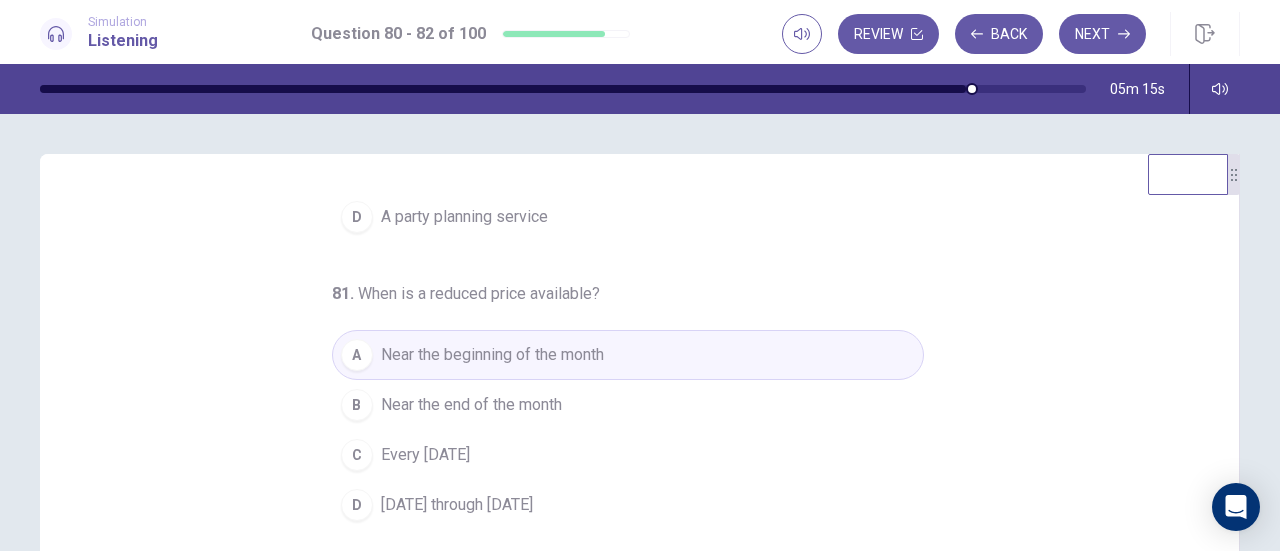 scroll, scrollTop: 200, scrollLeft: 0, axis: vertical 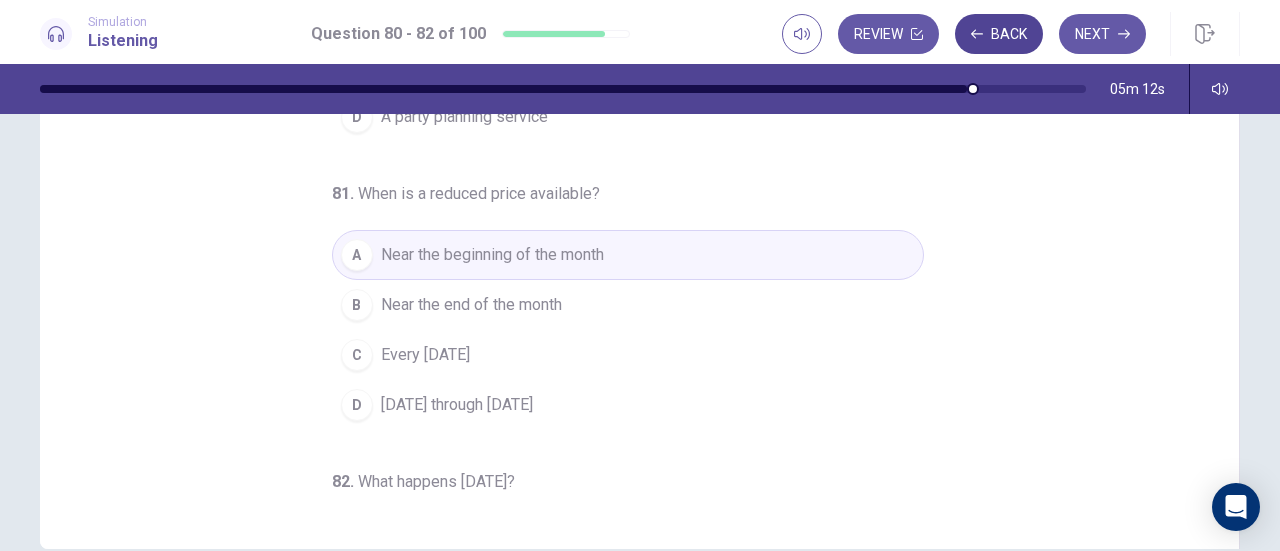 click on "Back" at bounding box center (999, 34) 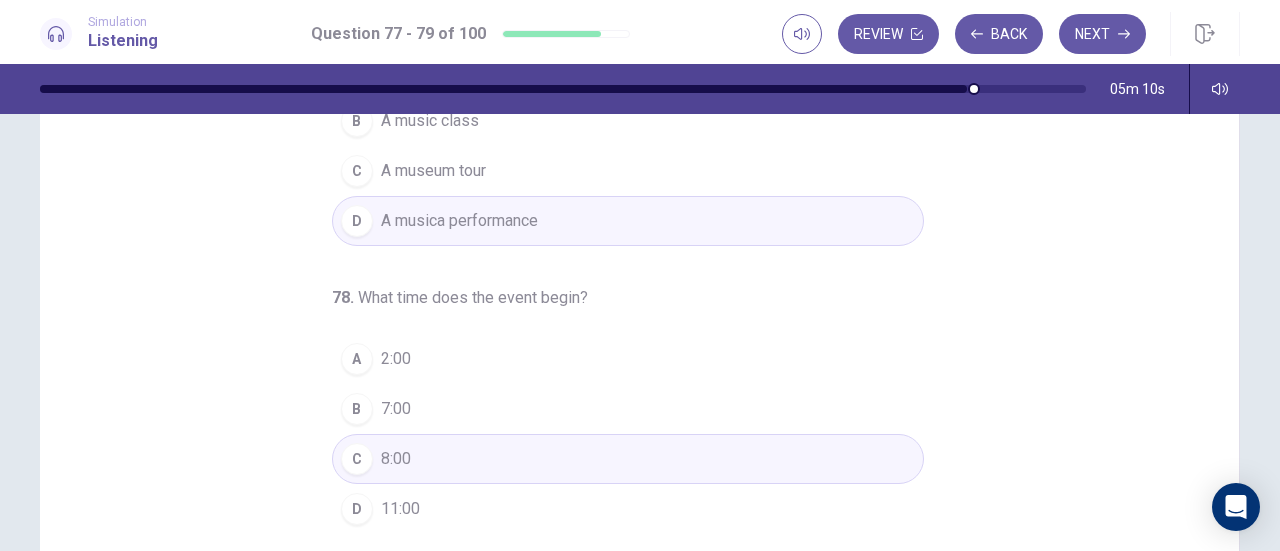 scroll, scrollTop: 0, scrollLeft: 0, axis: both 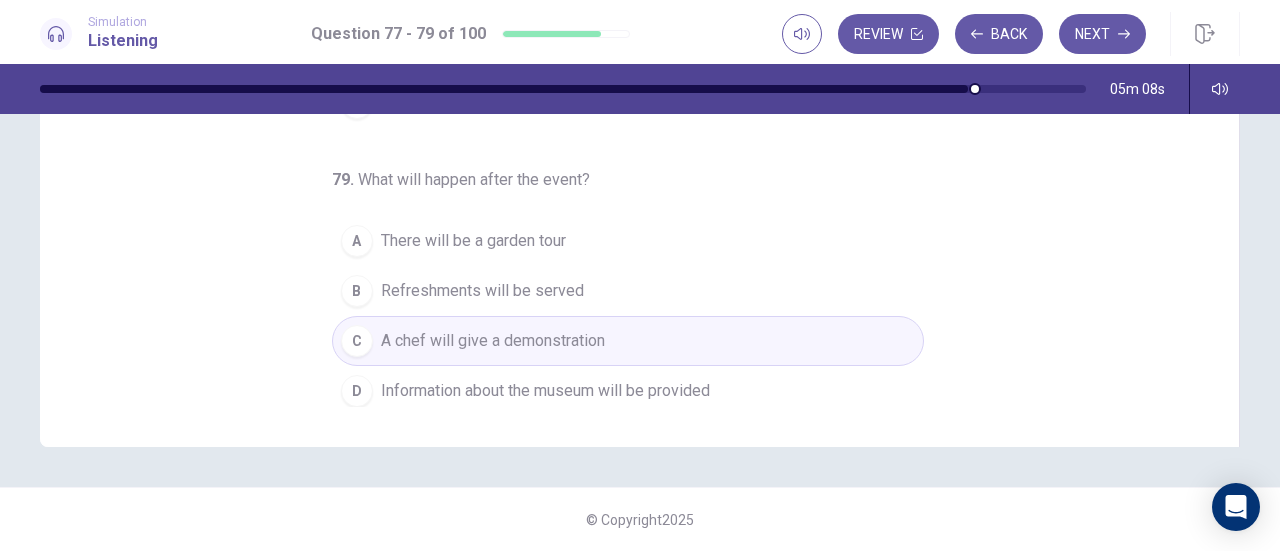 click on "B Refreshments will be served" at bounding box center (628, 291) 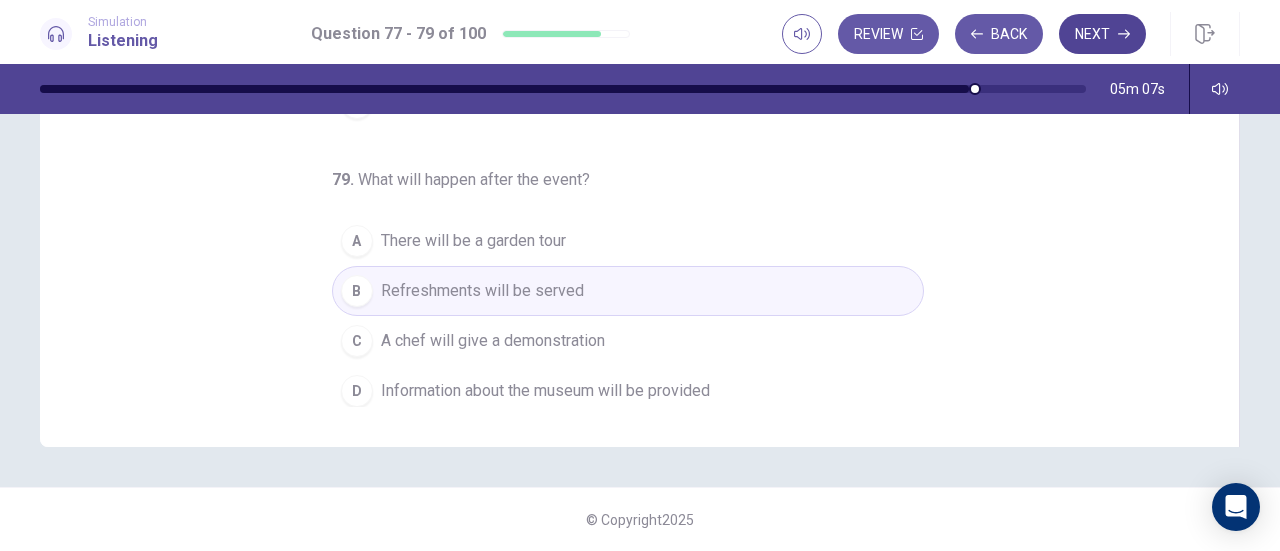 click on "Next" at bounding box center [1102, 34] 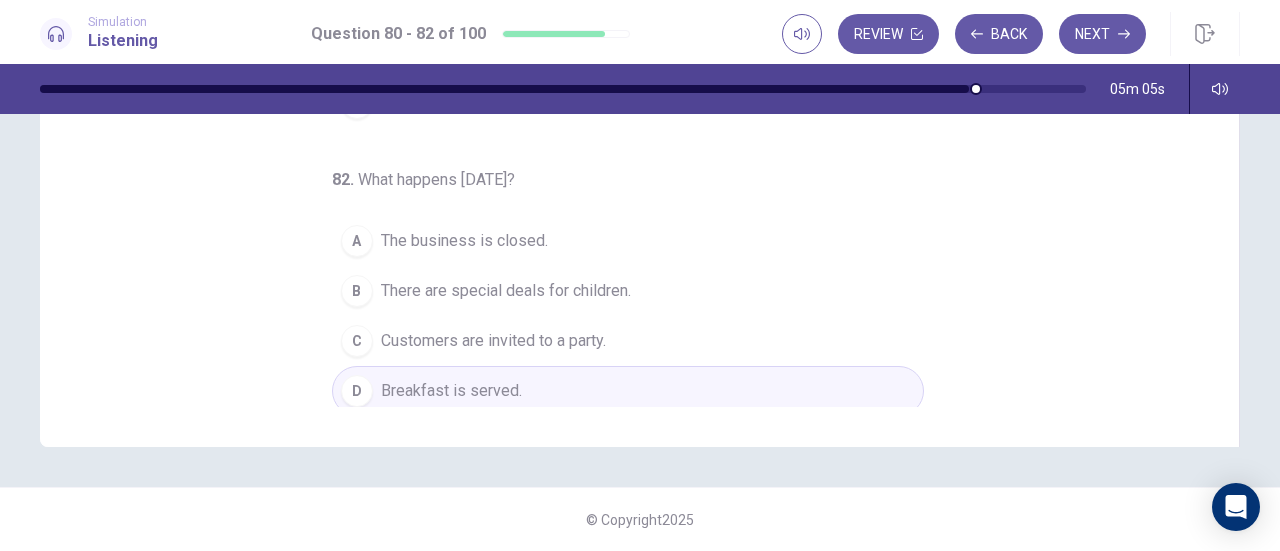 click on "Next" at bounding box center (1102, 34) 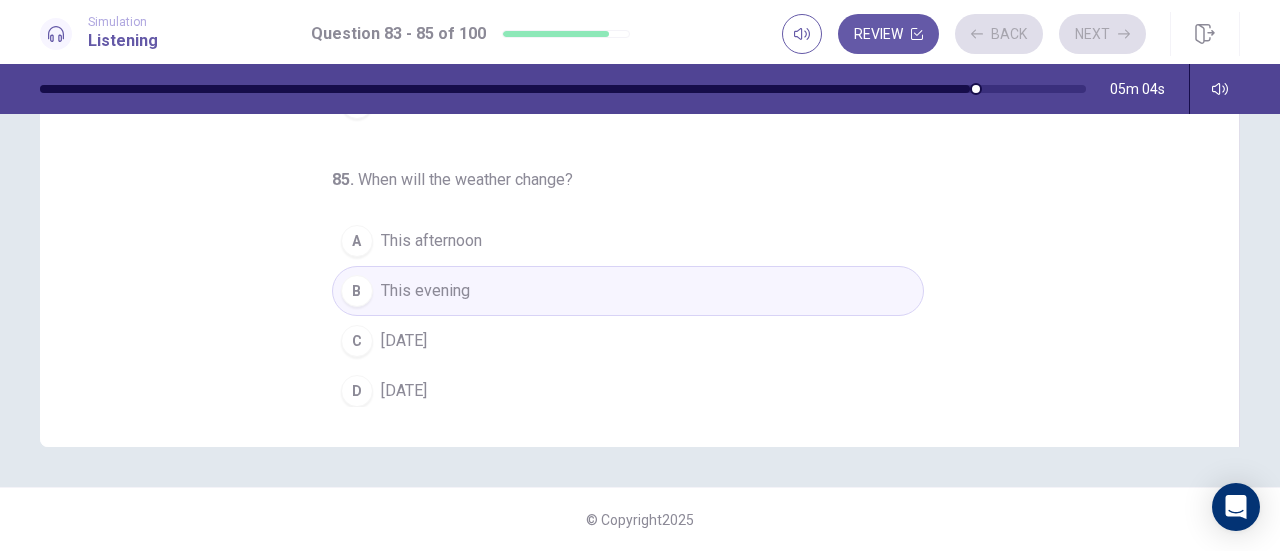 click on "Review Back Next" at bounding box center [964, 34] 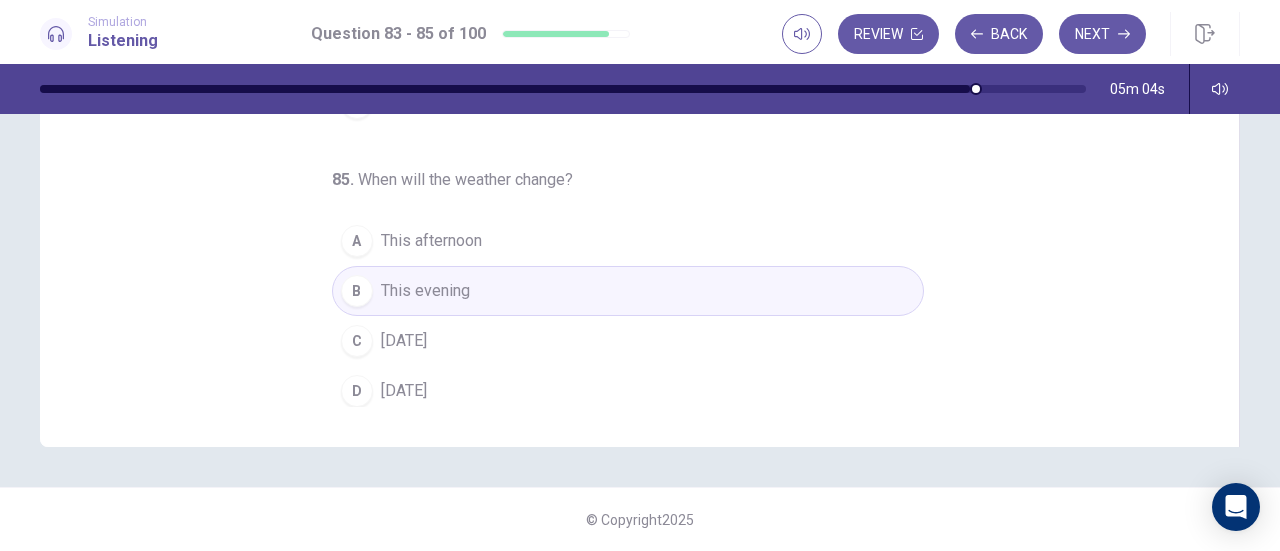 click on "Next" at bounding box center (1102, 34) 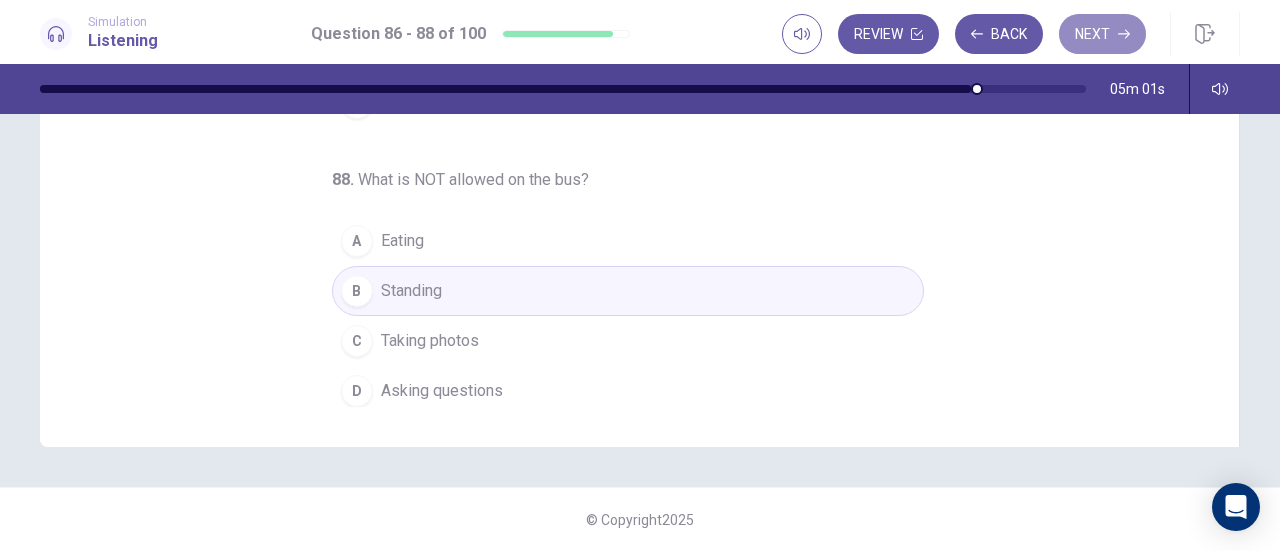 click on "Next" at bounding box center (1102, 34) 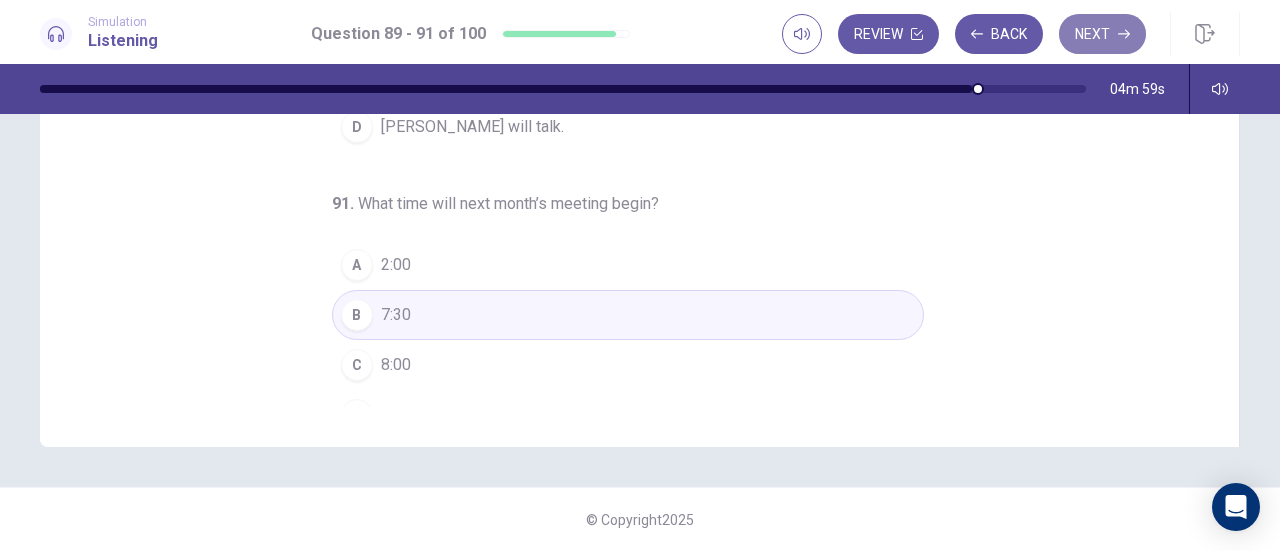 click on "Next" at bounding box center (1102, 34) 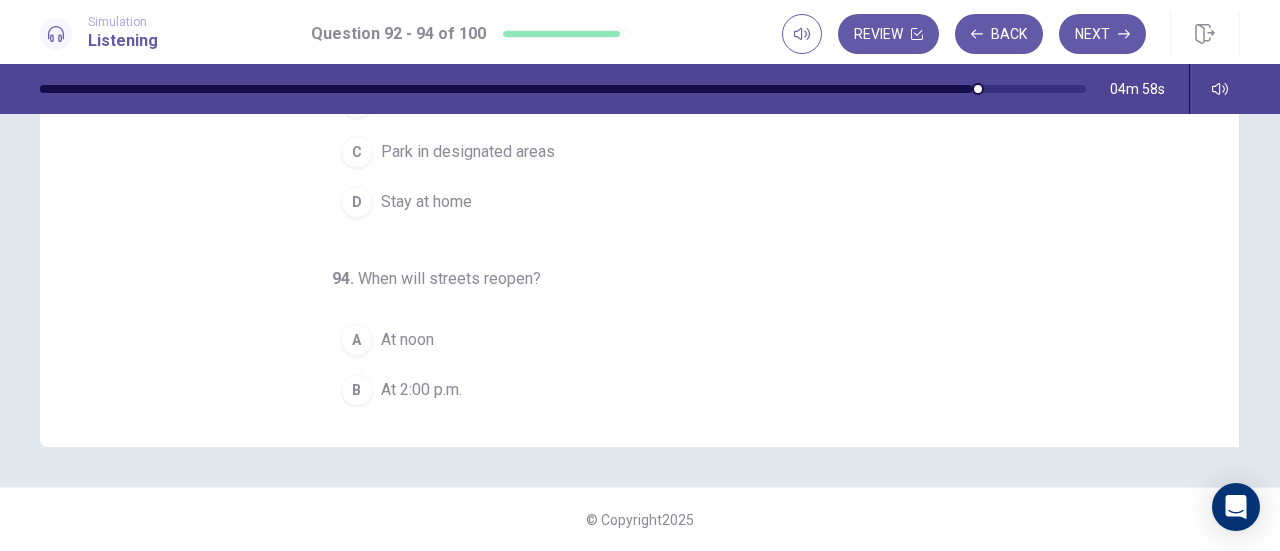 scroll, scrollTop: 0, scrollLeft: 0, axis: both 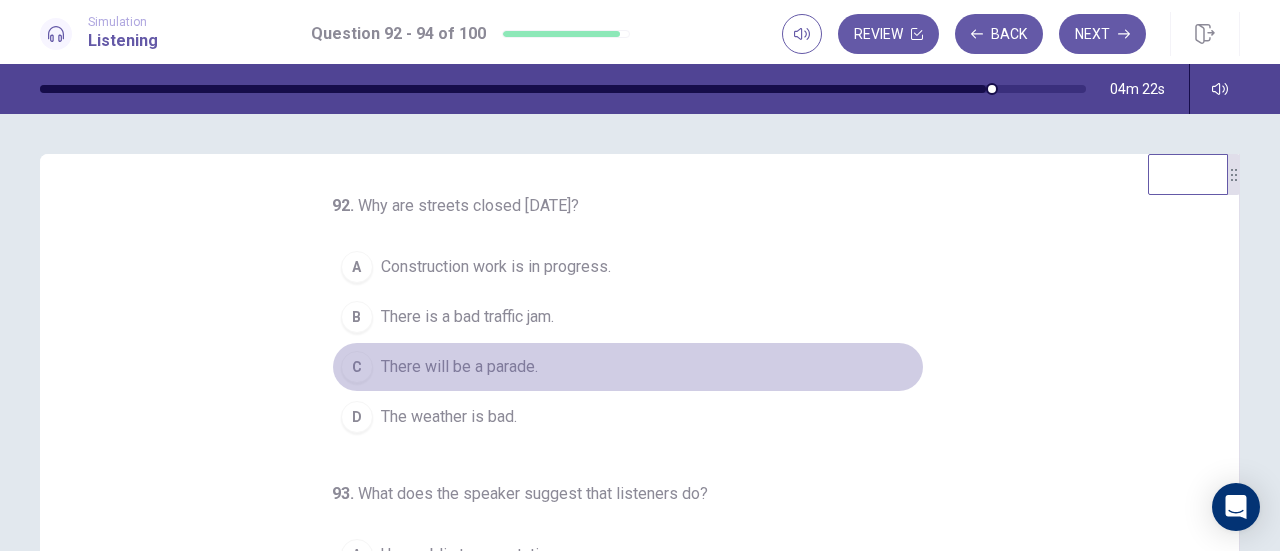 click on "C There will be a parade." at bounding box center [628, 367] 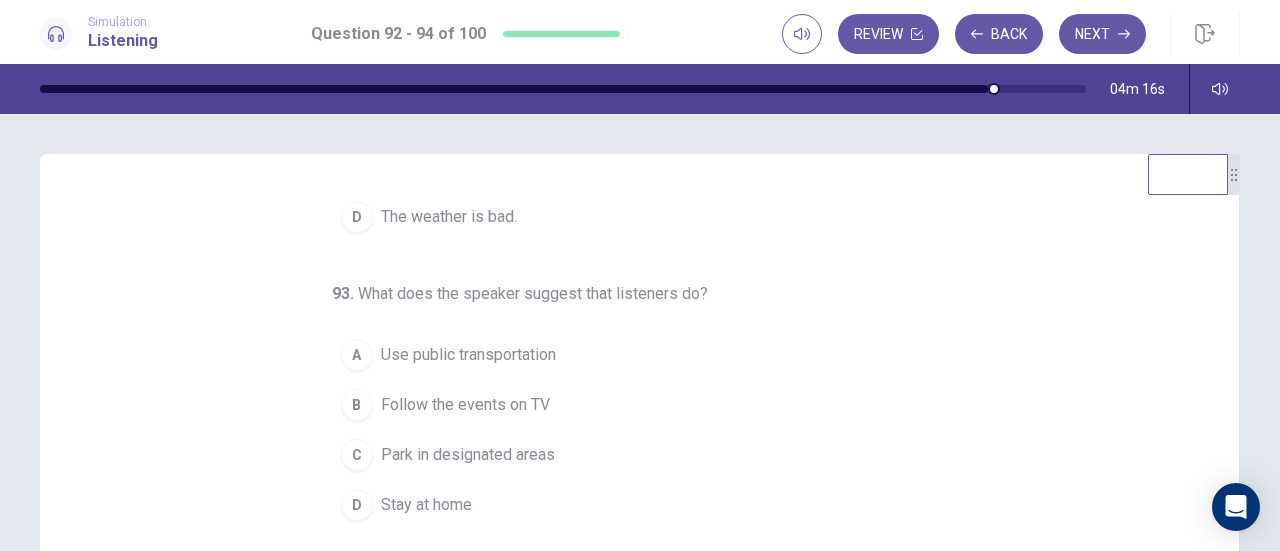 scroll, scrollTop: 200, scrollLeft: 0, axis: vertical 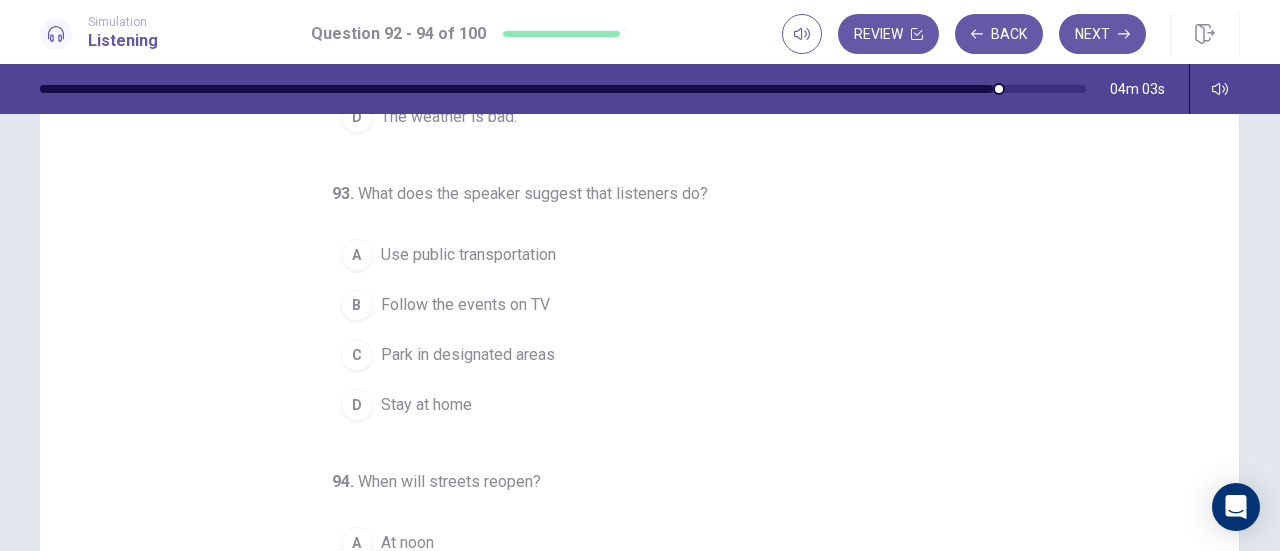 click on "A Use public transportation" at bounding box center (628, 255) 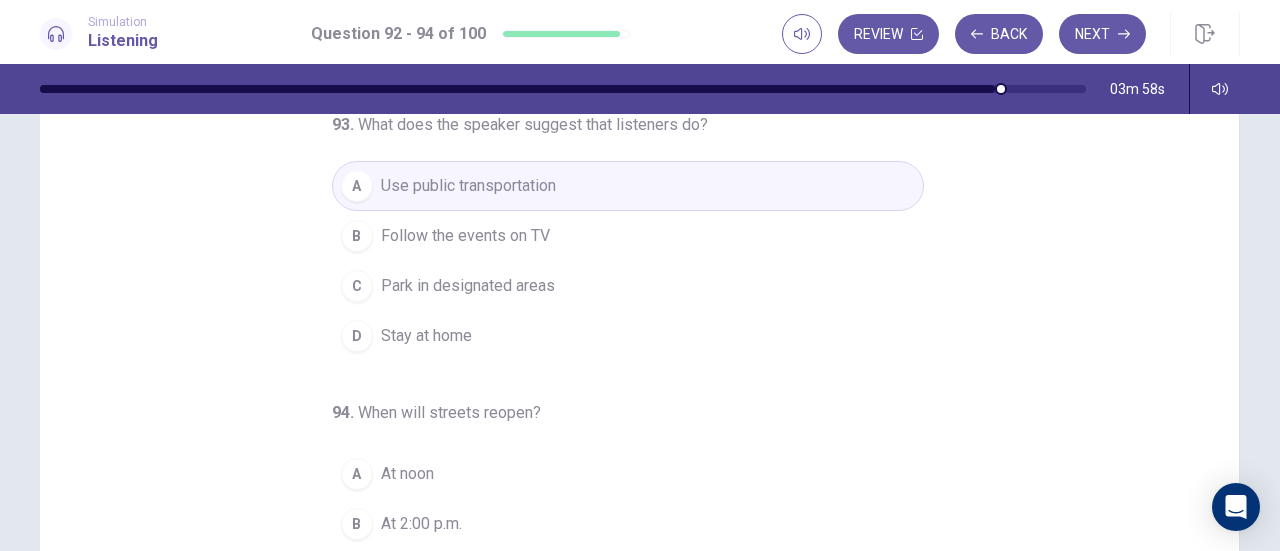 scroll, scrollTop: 200, scrollLeft: 0, axis: vertical 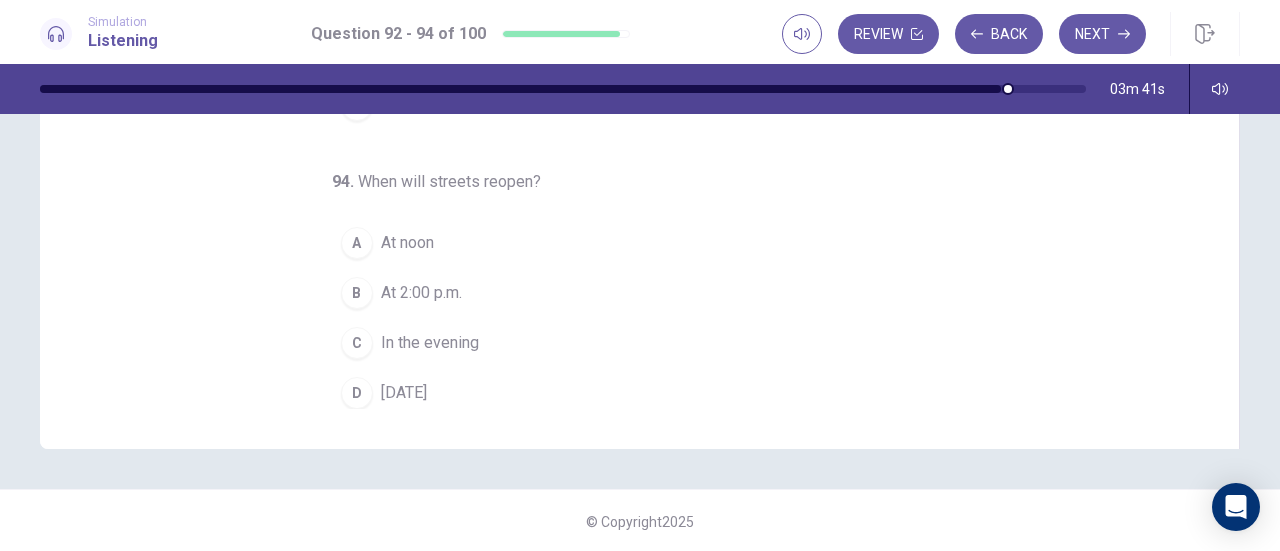 click on "D [DATE]" at bounding box center [628, 393] 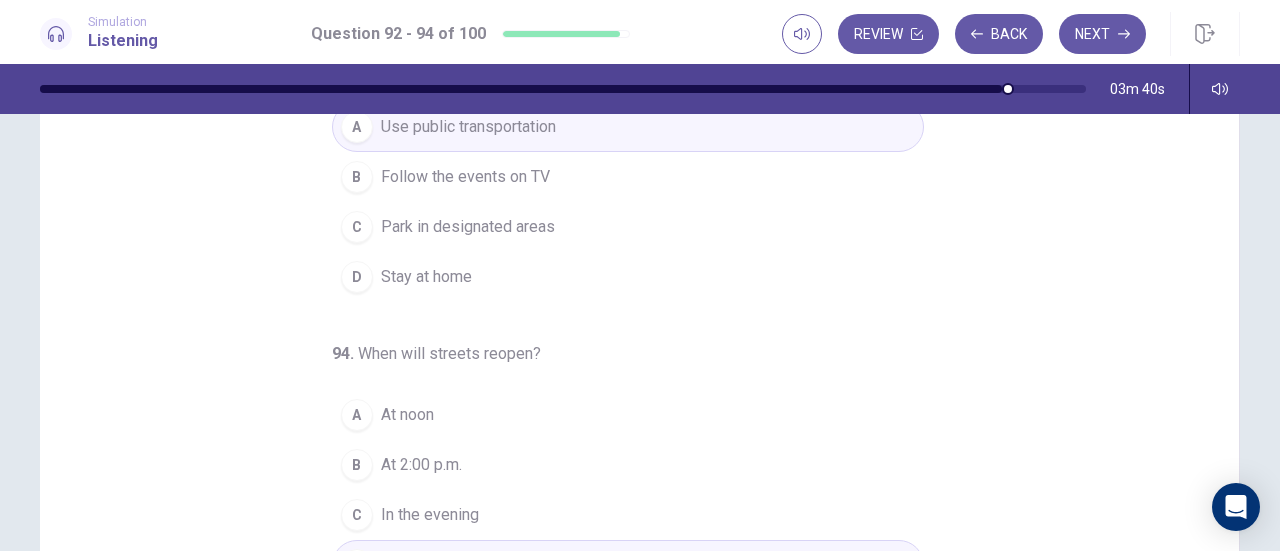 scroll, scrollTop: 102, scrollLeft: 0, axis: vertical 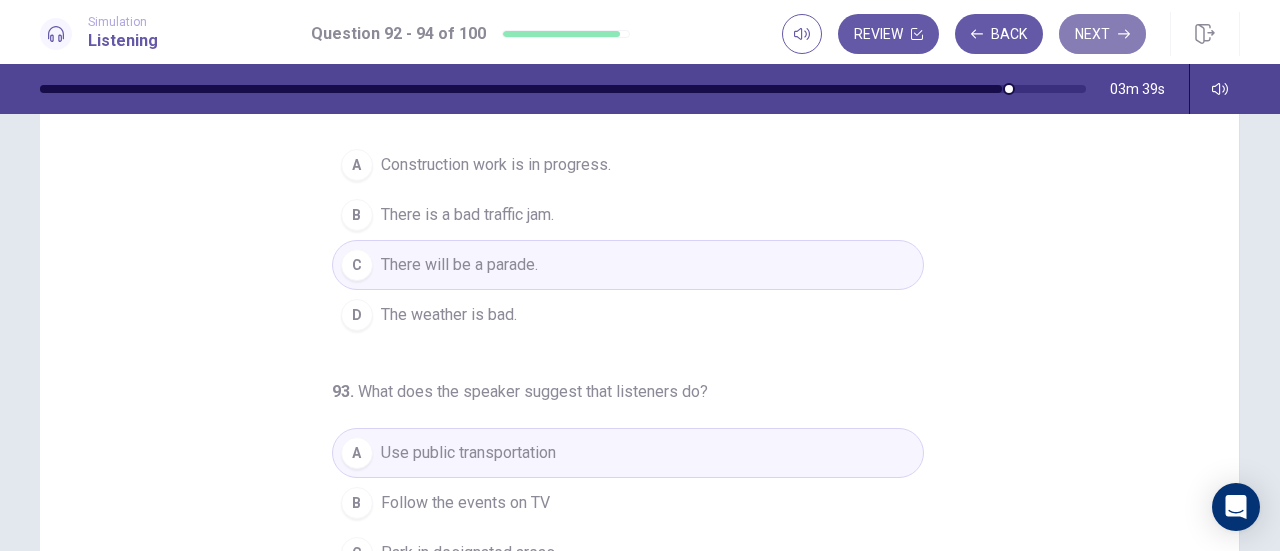 click 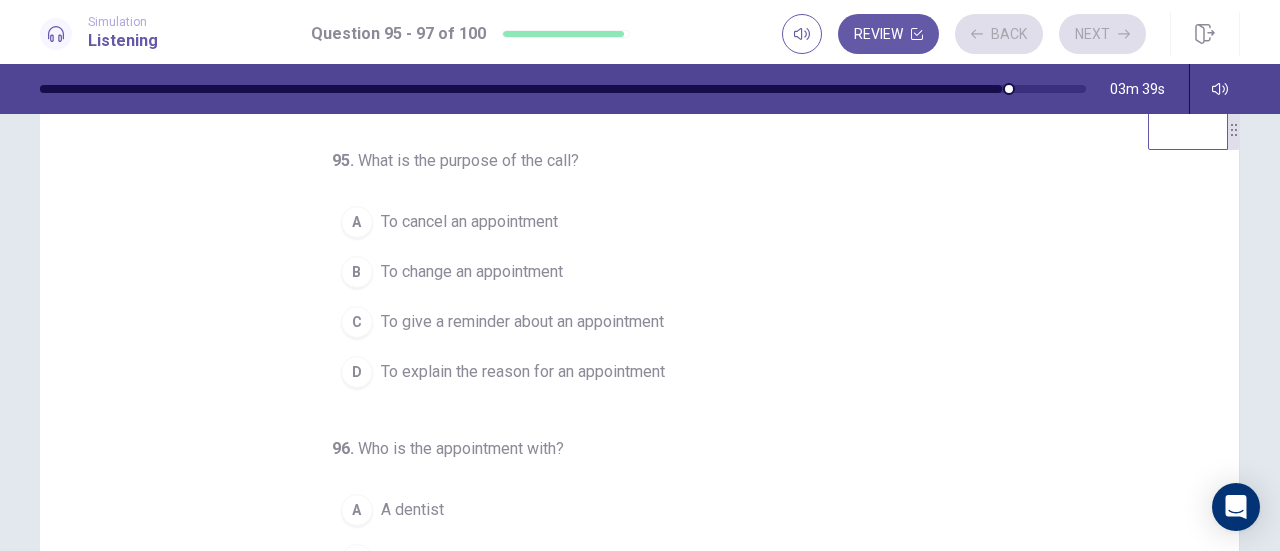 scroll, scrollTop: 0, scrollLeft: 0, axis: both 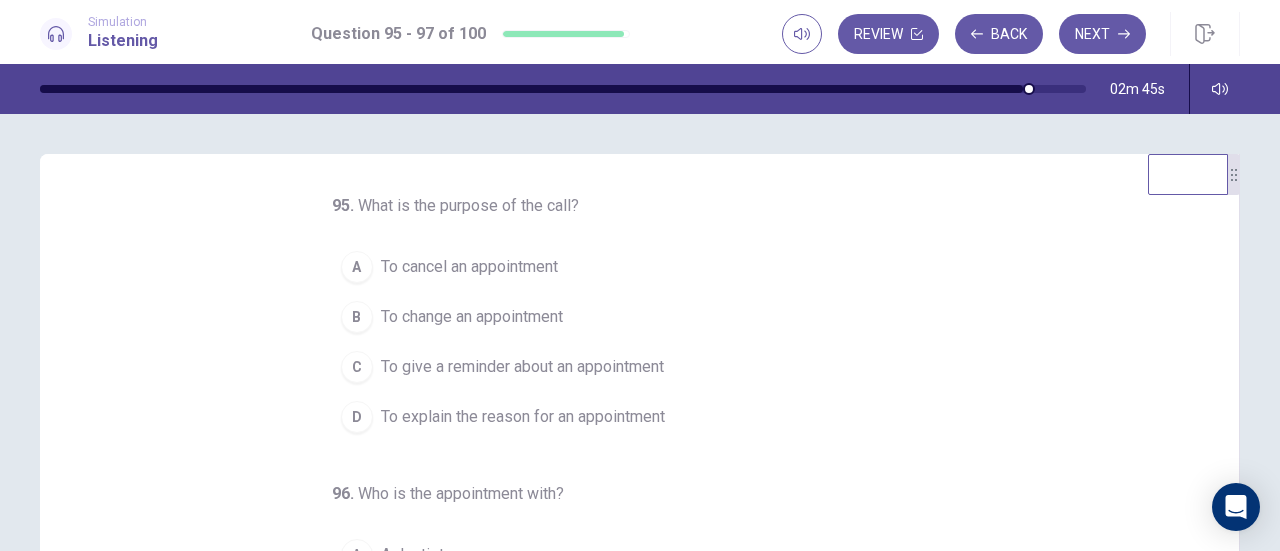 click on "C To give a reminder about an appointment" at bounding box center (628, 367) 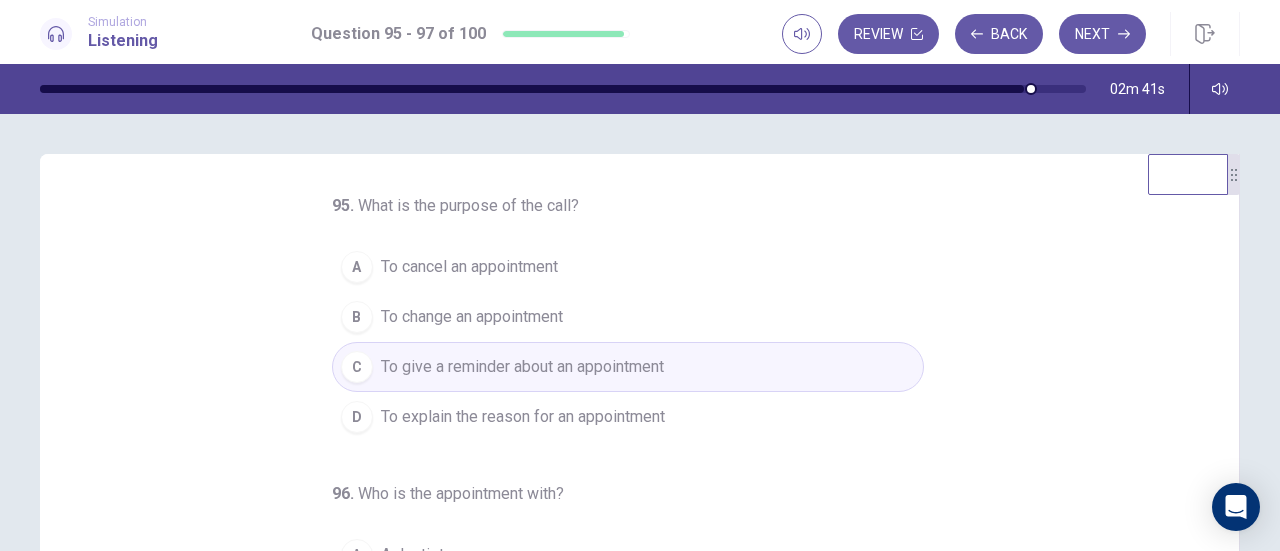 scroll, scrollTop: 200, scrollLeft: 0, axis: vertical 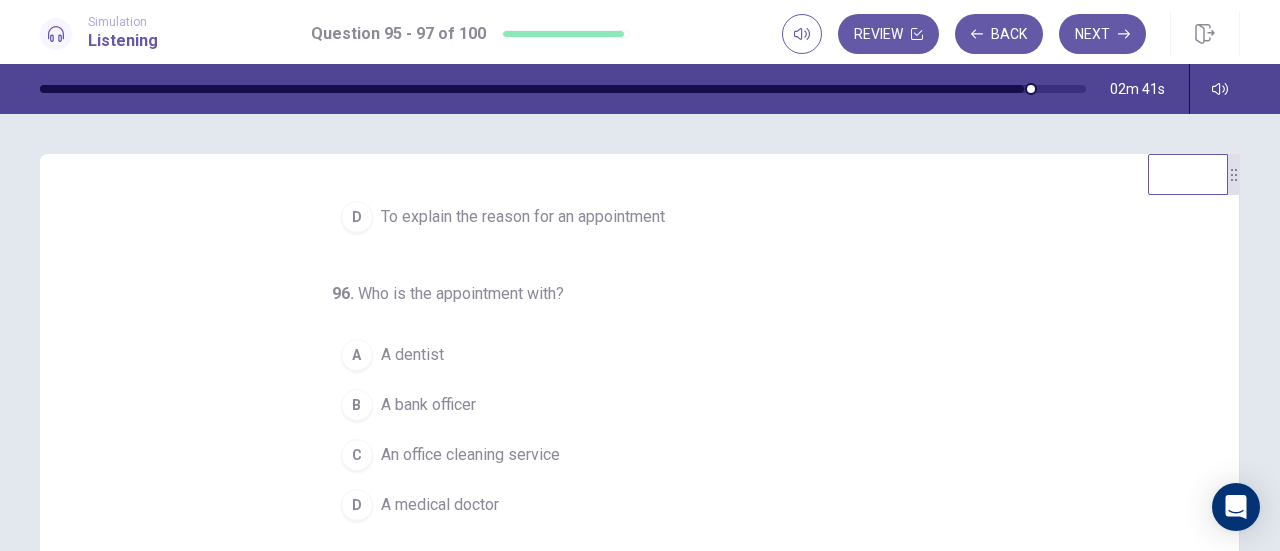 click on "A A dentist" at bounding box center [628, 355] 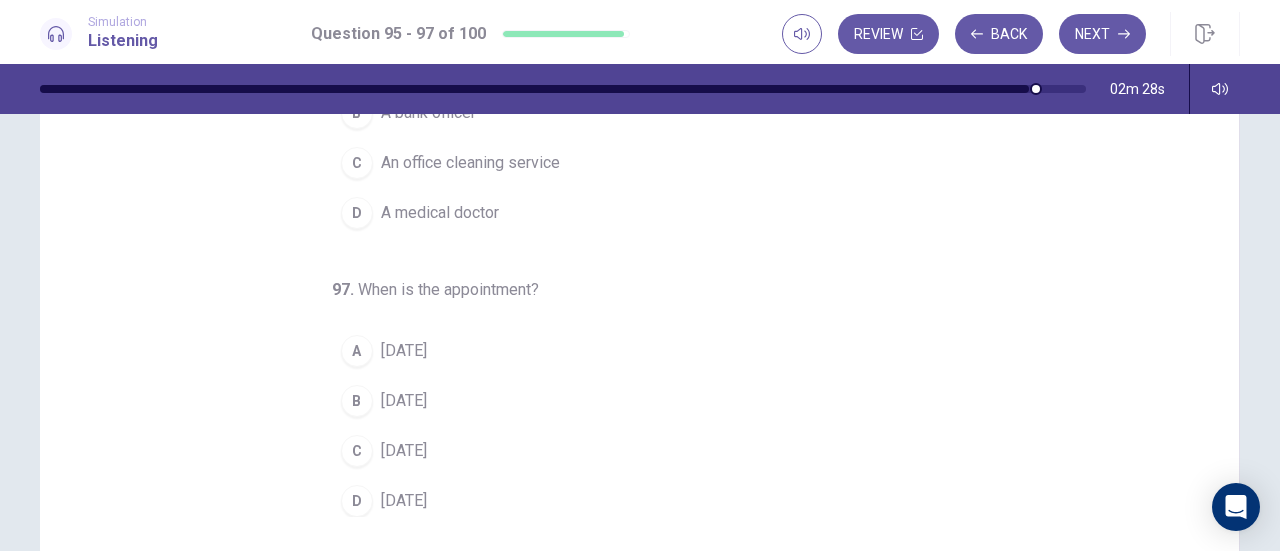 scroll, scrollTop: 400, scrollLeft: 0, axis: vertical 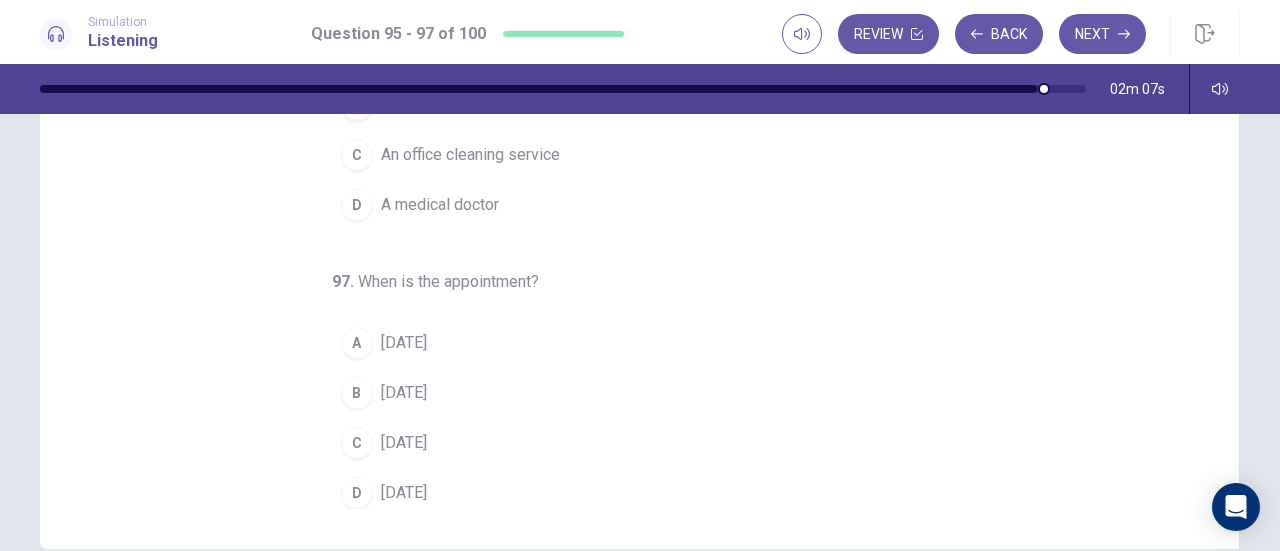 click on "A [DATE]" at bounding box center (628, 343) 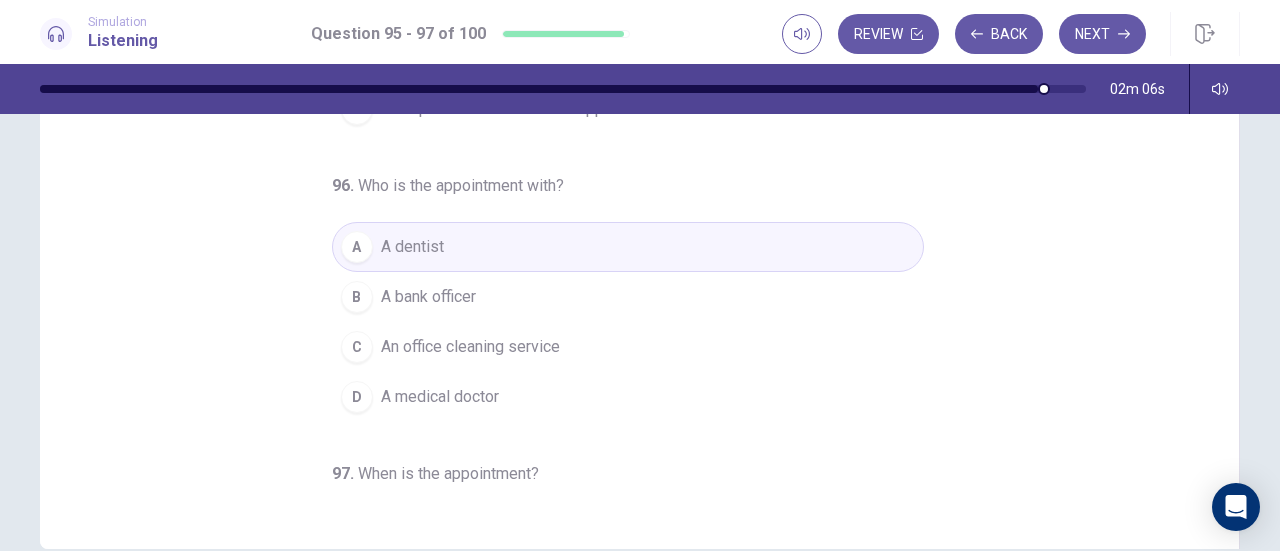scroll, scrollTop: 0, scrollLeft: 0, axis: both 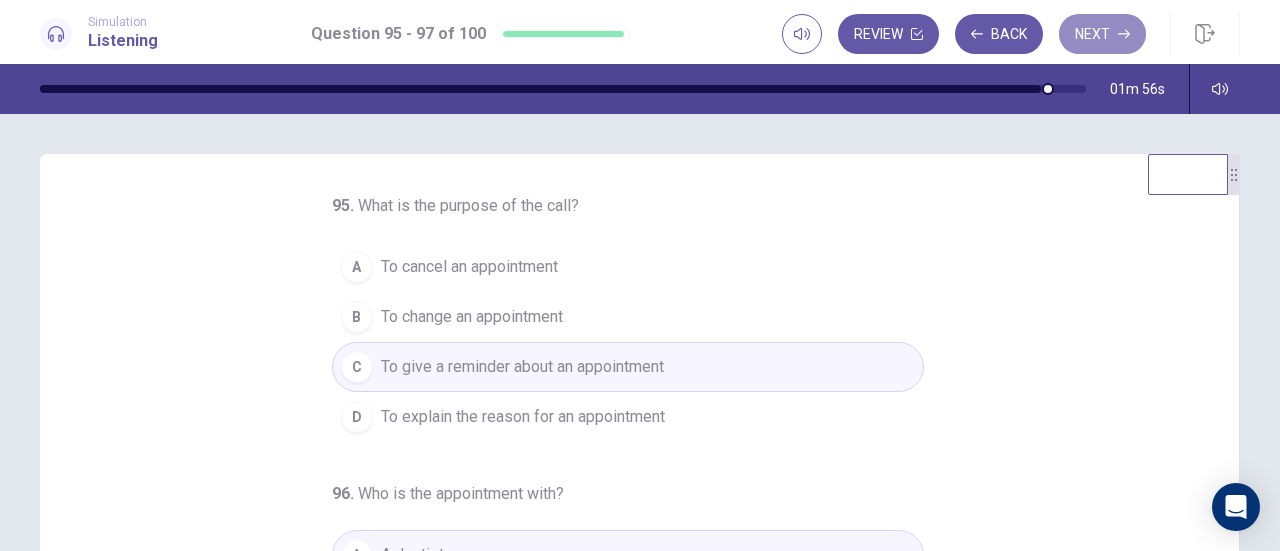 click on "Next" at bounding box center (1102, 34) 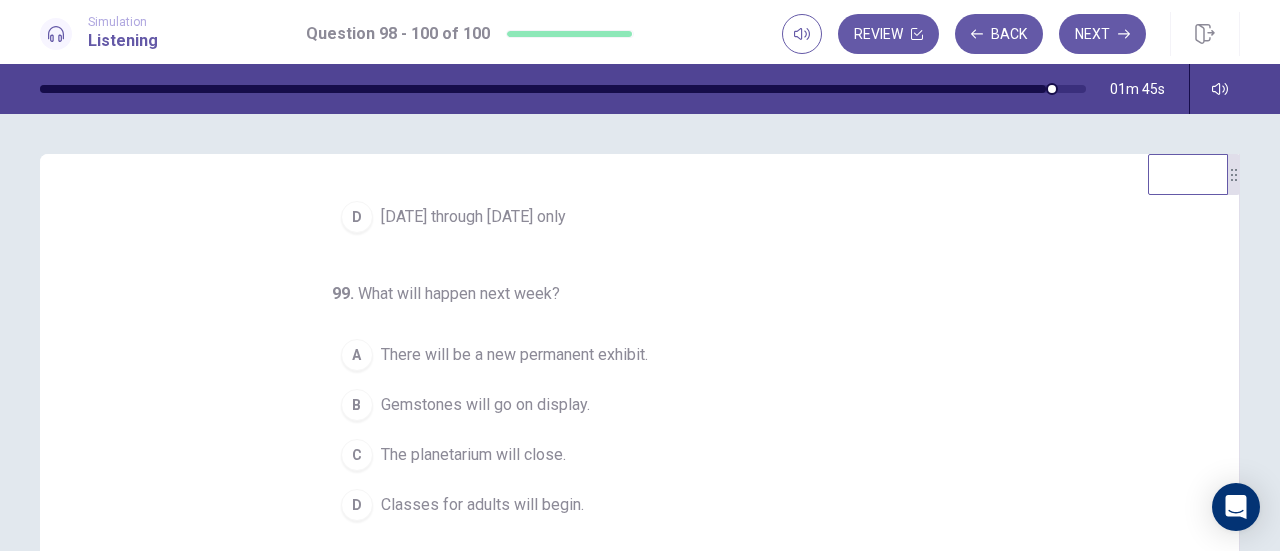 scroll, scrollTop: 0, scrollLeft: 0, axis: both 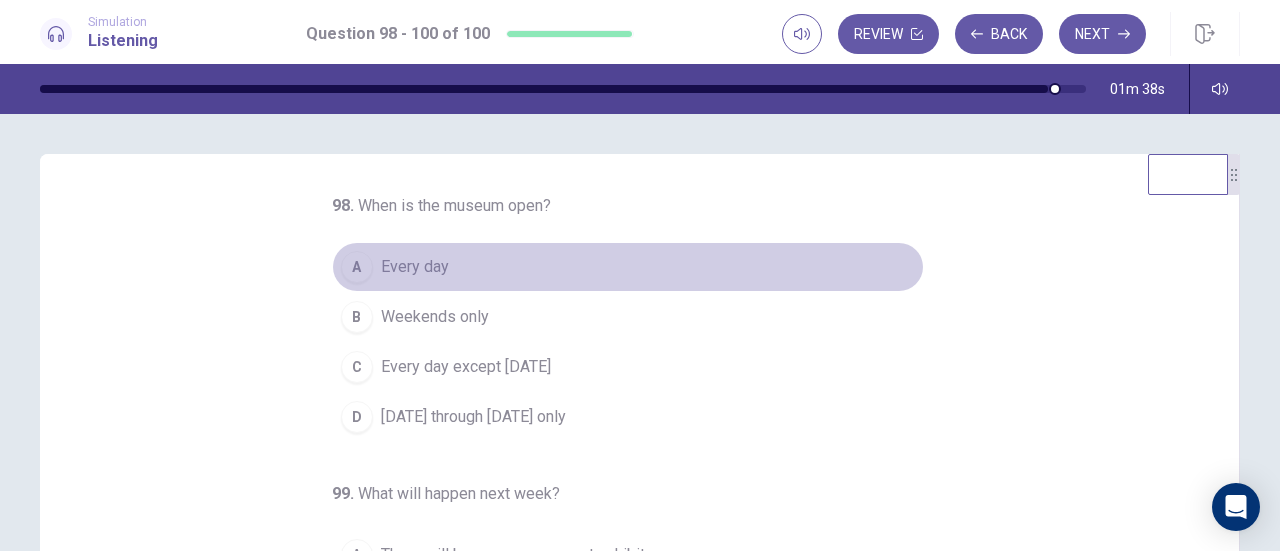click on "A Every day" at bounding box center (628, 267) 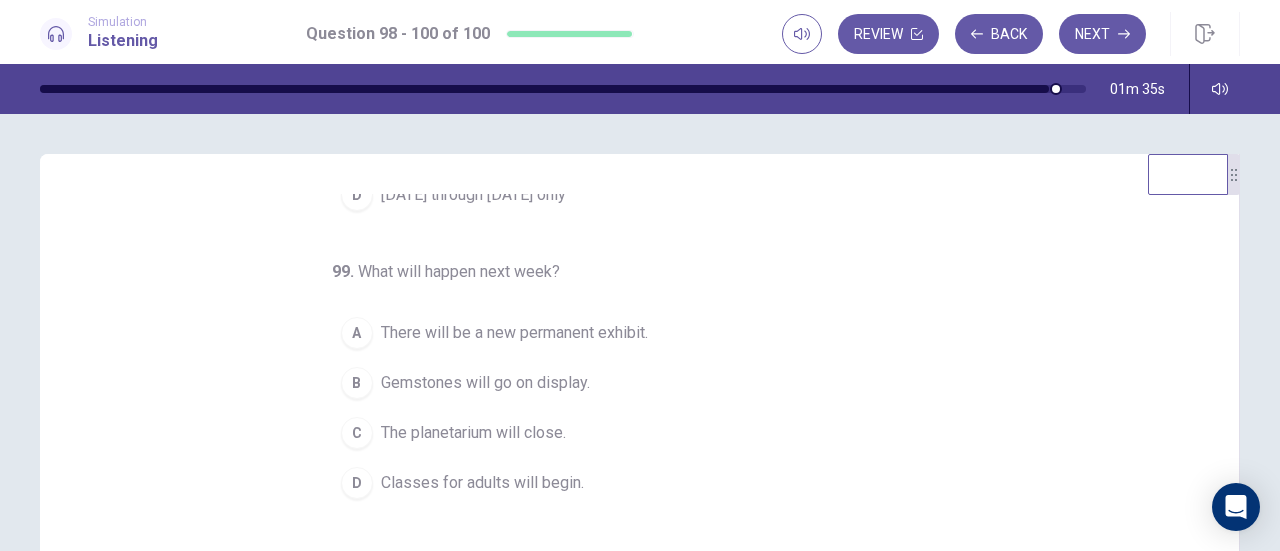 scroll, scrollTop: 224, scrollLeft: 0, axis: vertical 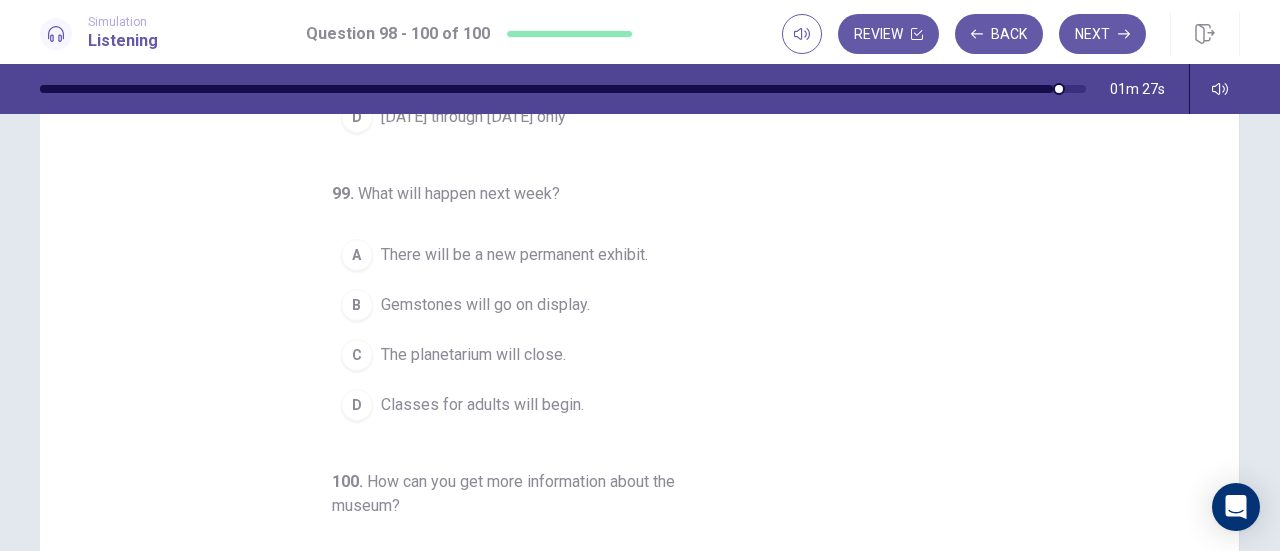 click on "B Gemstones will go on display." at bounding box center (628, 305) 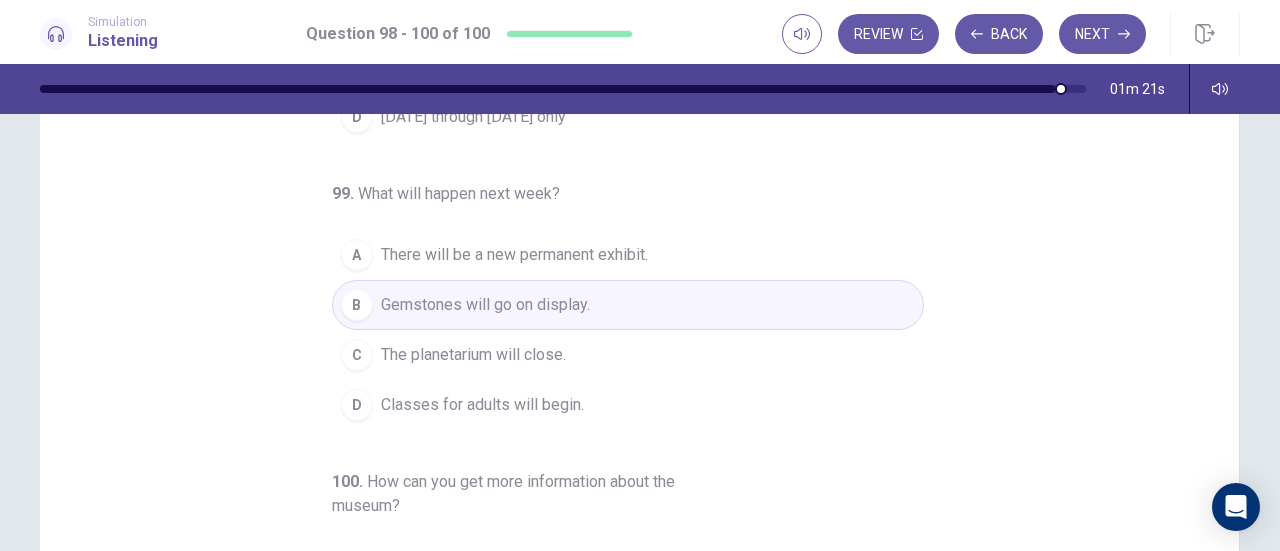 scroll, scrollTop: 224, scrollLeft: 0, axis: vertical 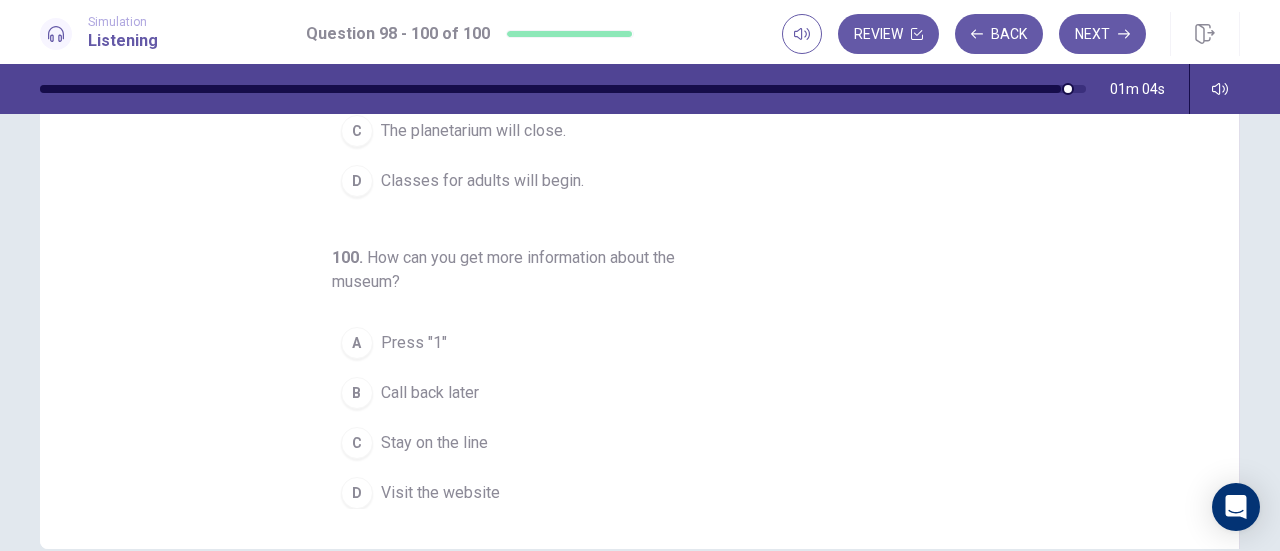 click on "Stay on the line" at bounding box center [434, 443] 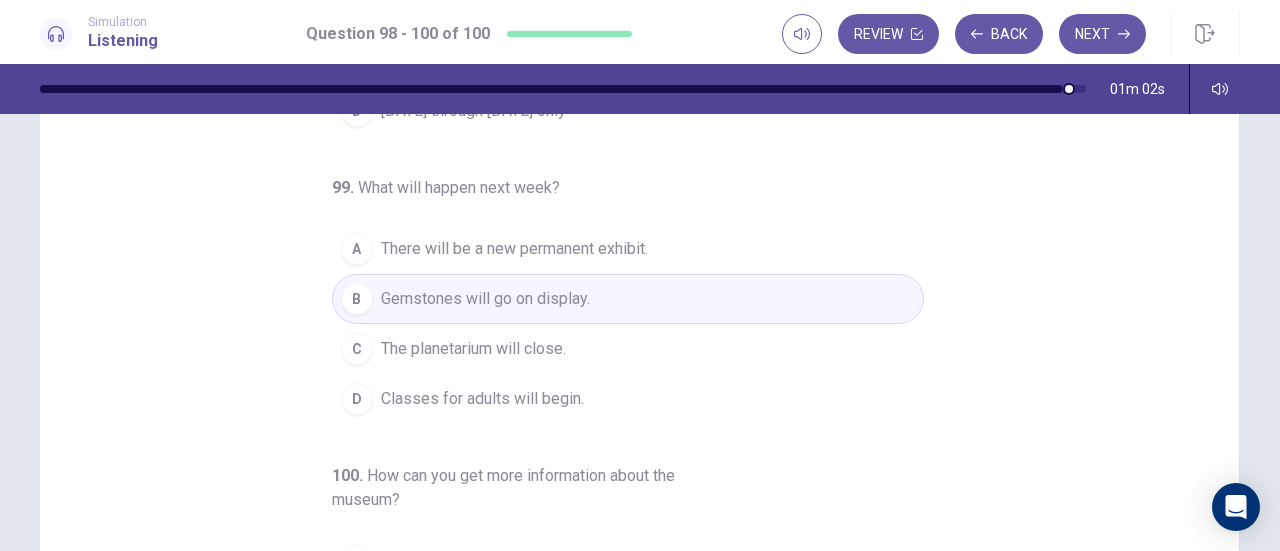 scroll, scrollTop: 0, scrollLeft: 0, axis: both 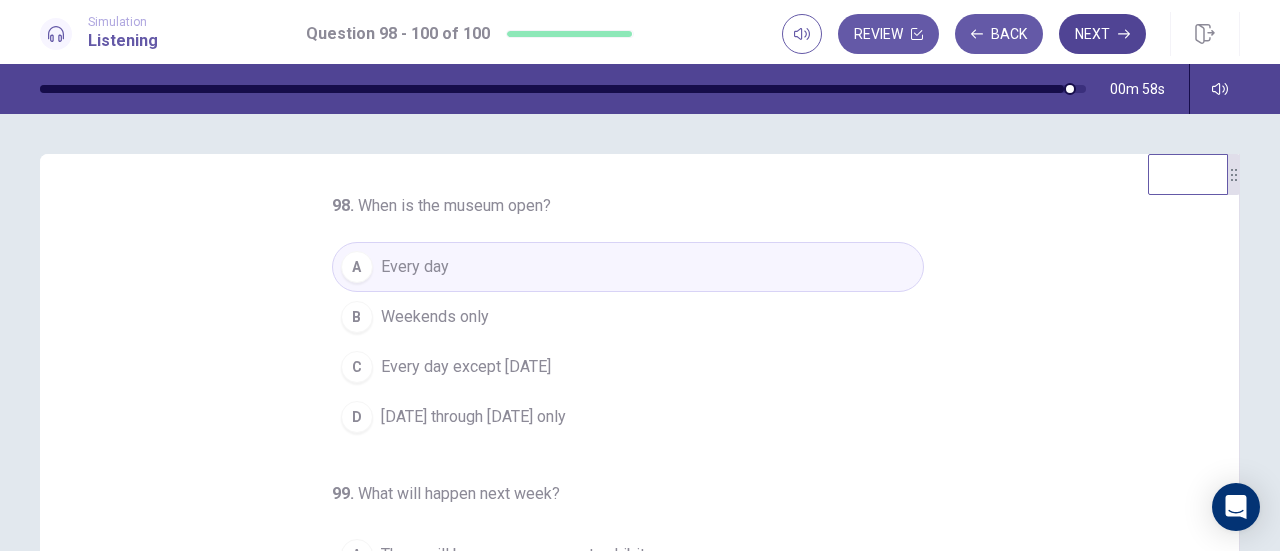 click on "Next" at bounding box center (1102, 34) 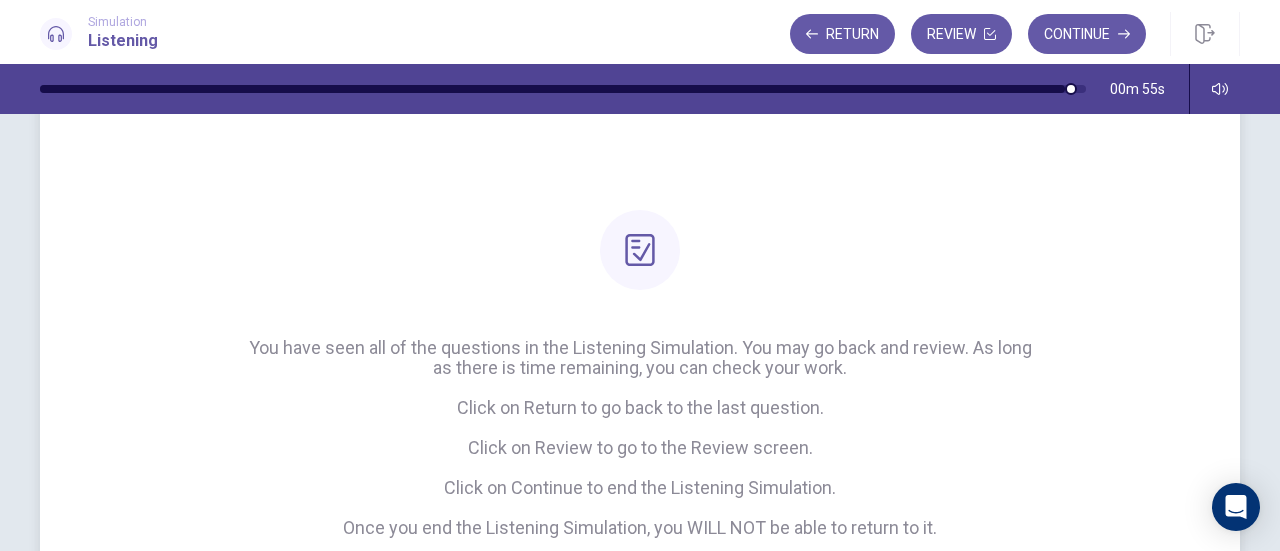 scroll, scrollTop: 200, scrollLeft: 0, axis: vertical 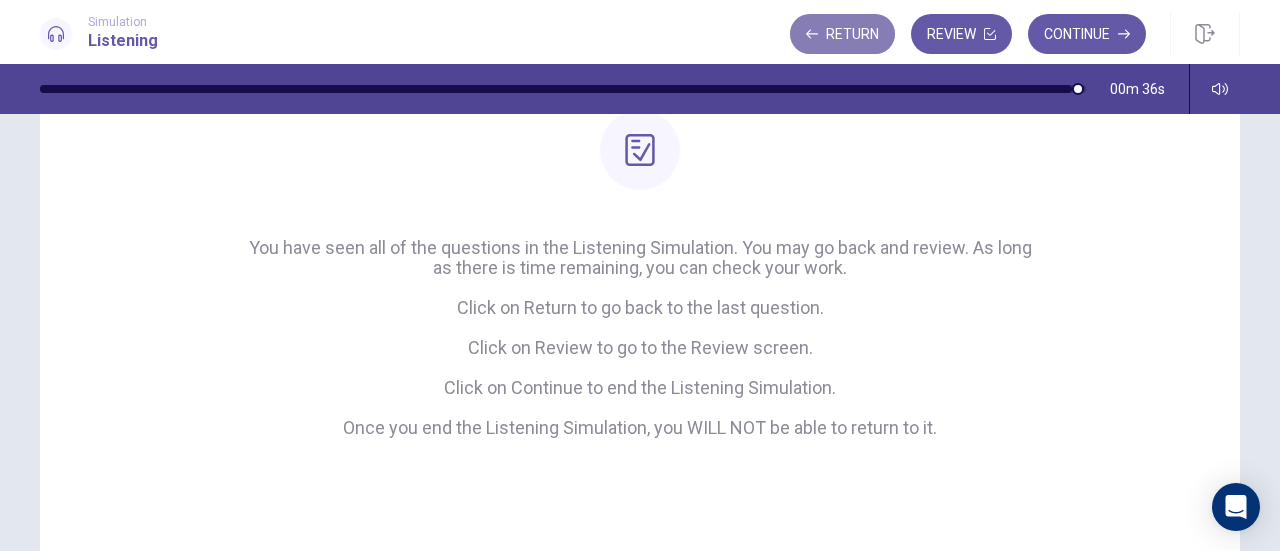 click on "Return" at bounding box center [842, 34] 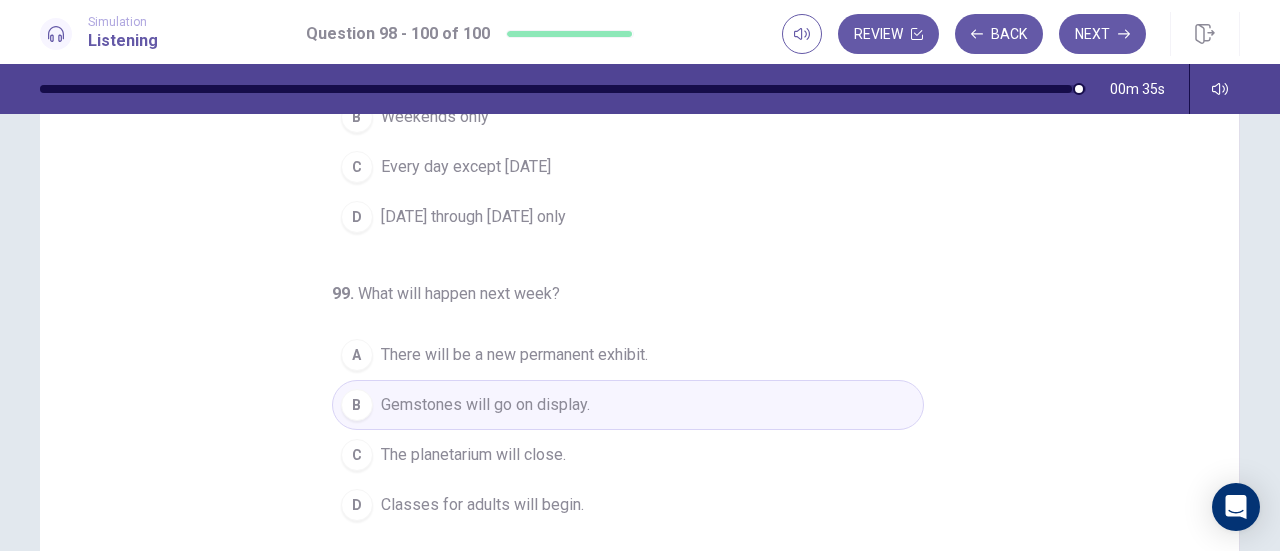 scroll, scrollTop: 0, scrollLeft: 0, axis: both 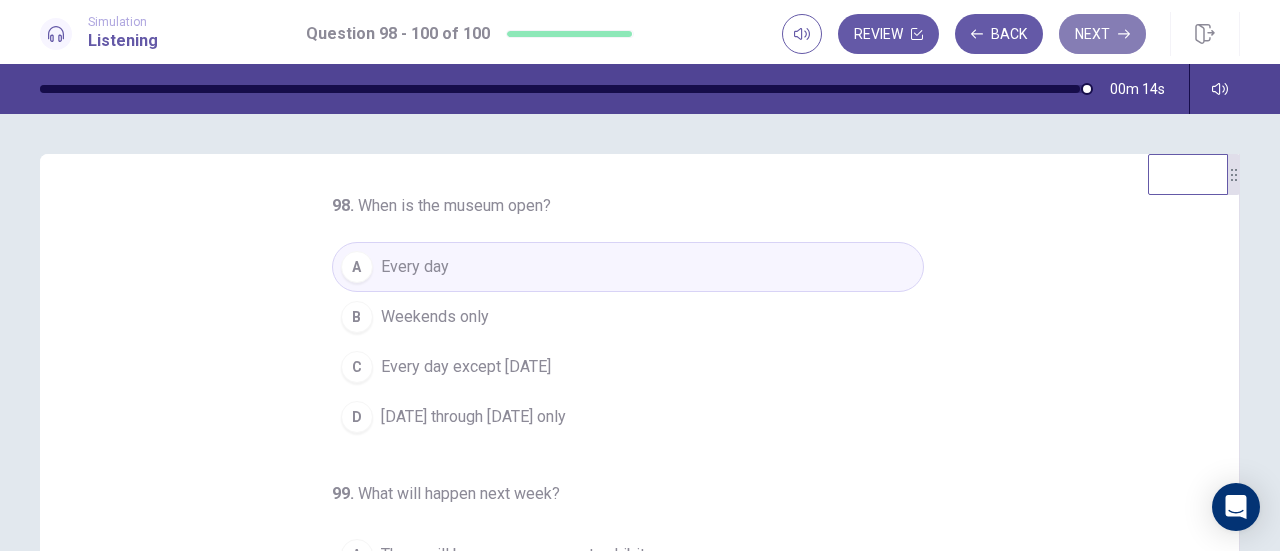 click on "Next" at bounding box center [1102, 34] 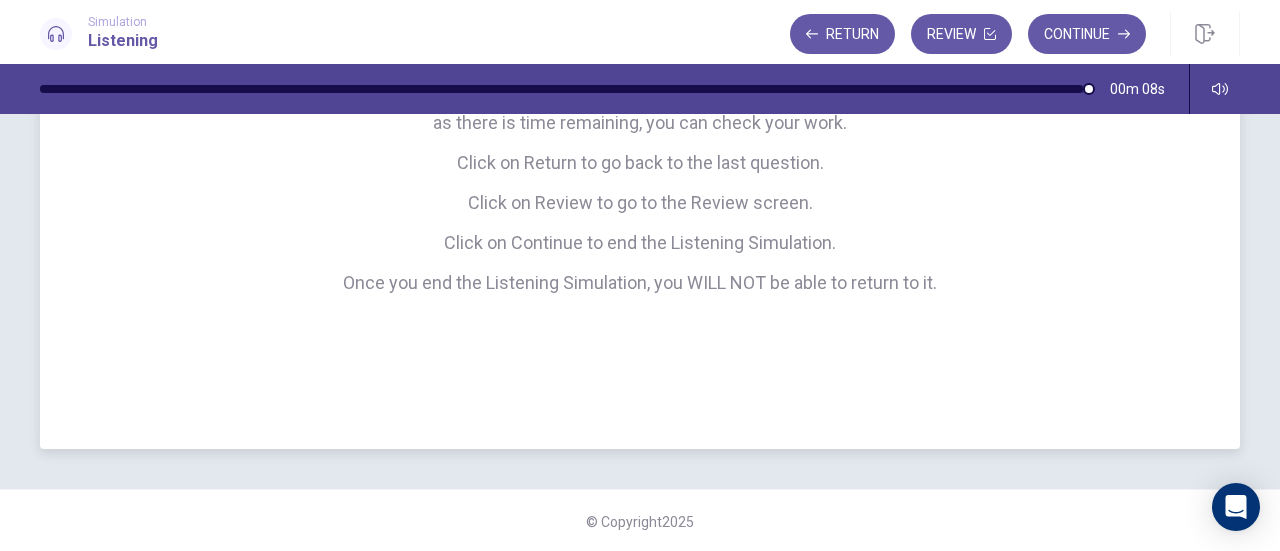 scroll, scrollTop: 0, scrollLeft: 0, axis: both 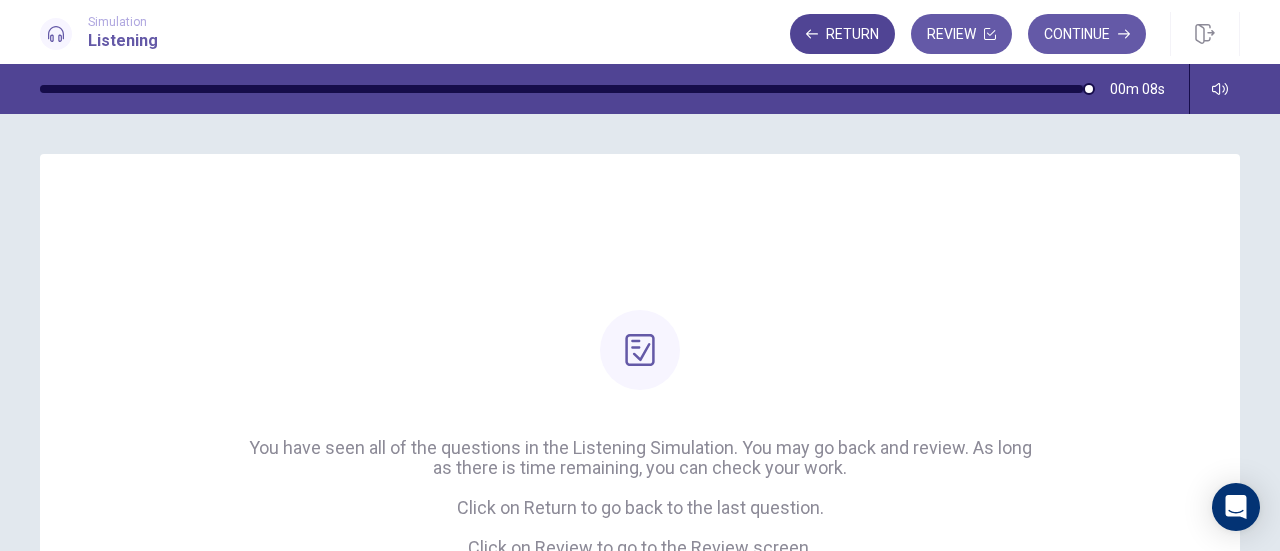 click on "Return" at bounding box center [842, 34] 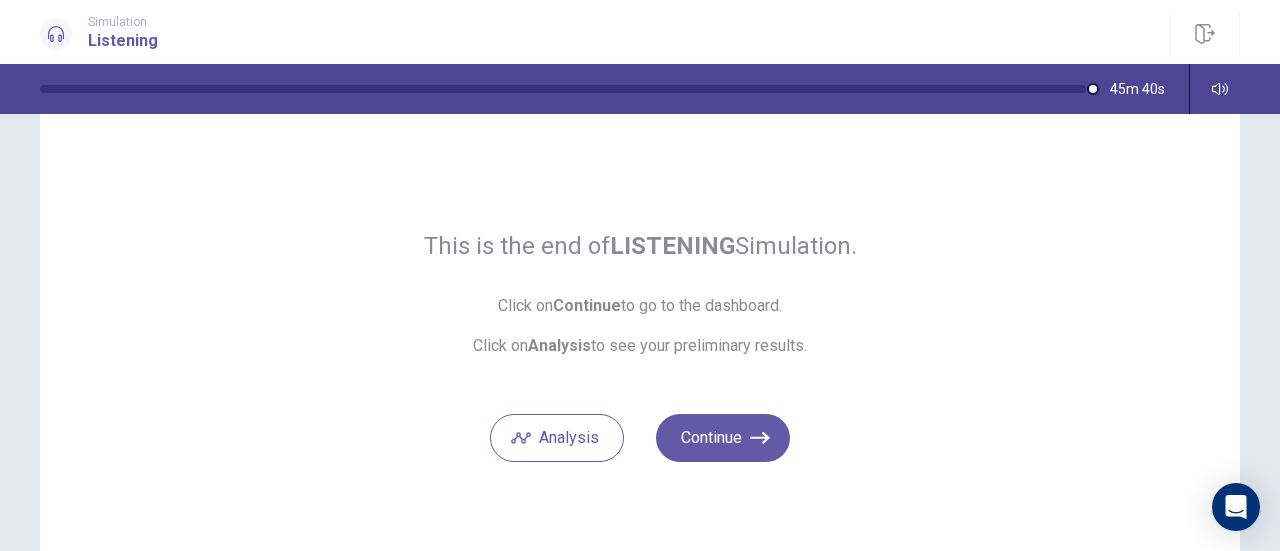 scroll, scrollTop: 100, scrollLeft: 0, axis: vertical 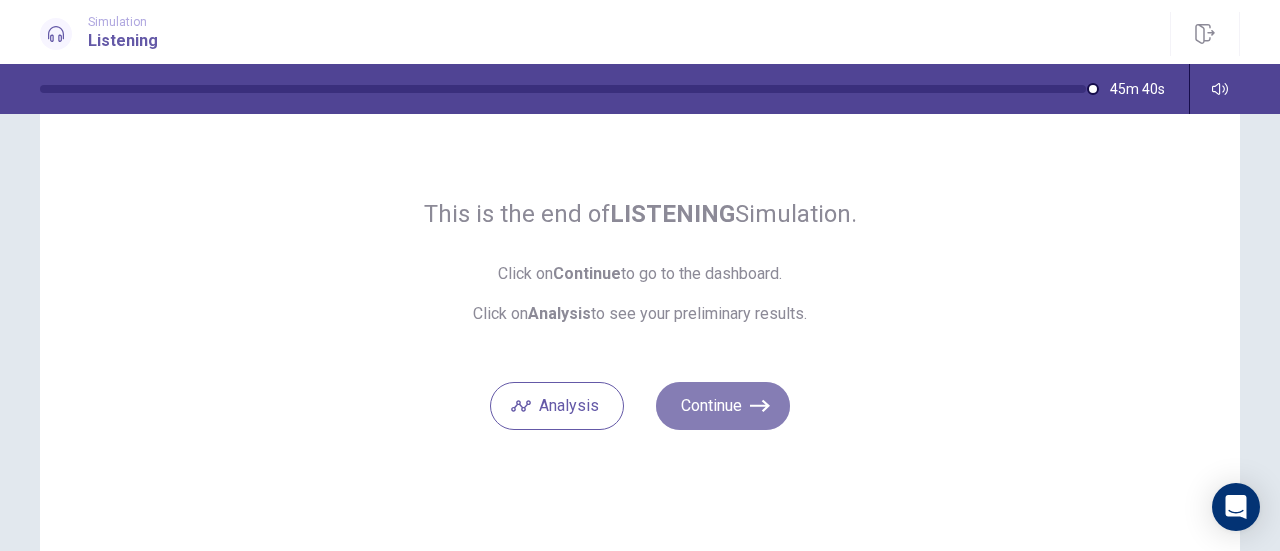 click on "Continue" at bounding box center (723, 406) 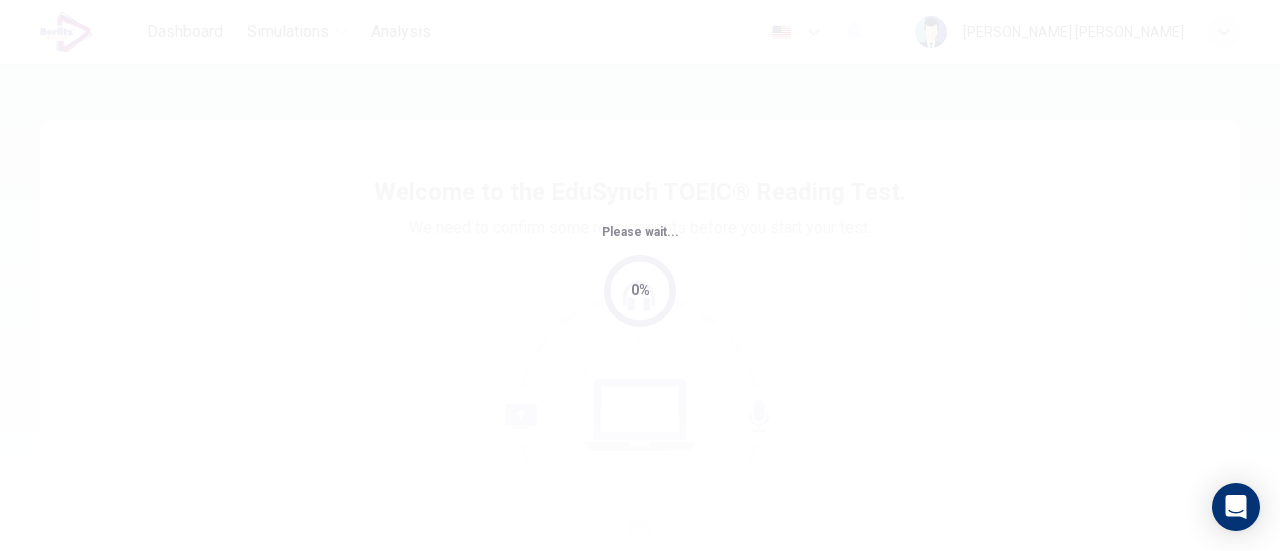 scroll, scrollTop: 0, scrollLeft: 0, axis: both 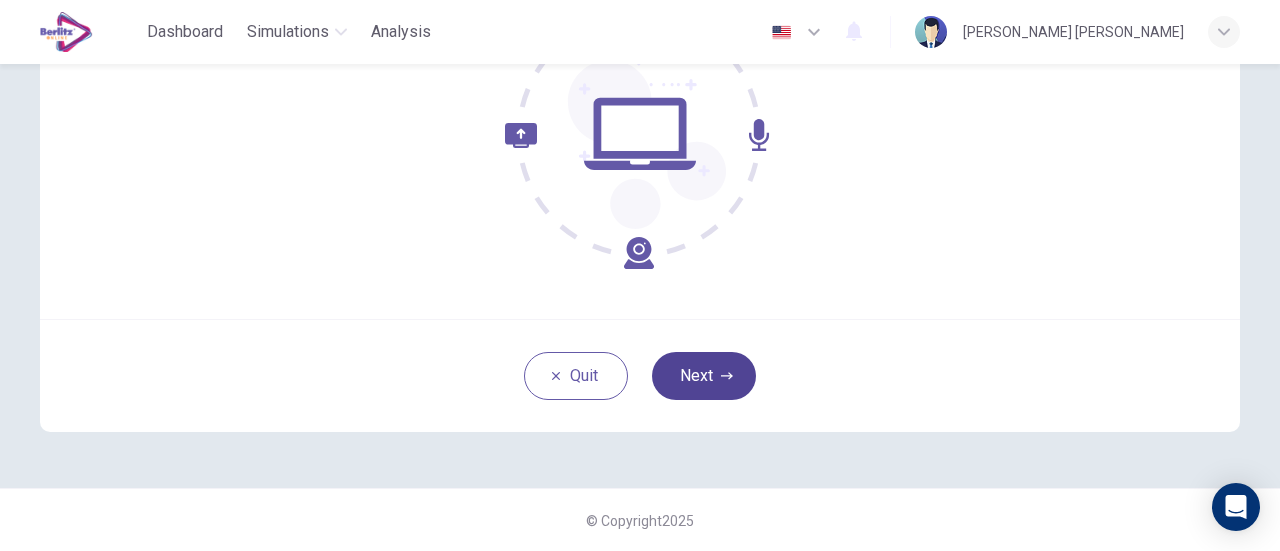 click on "Next" at bounding box center (704, 376) 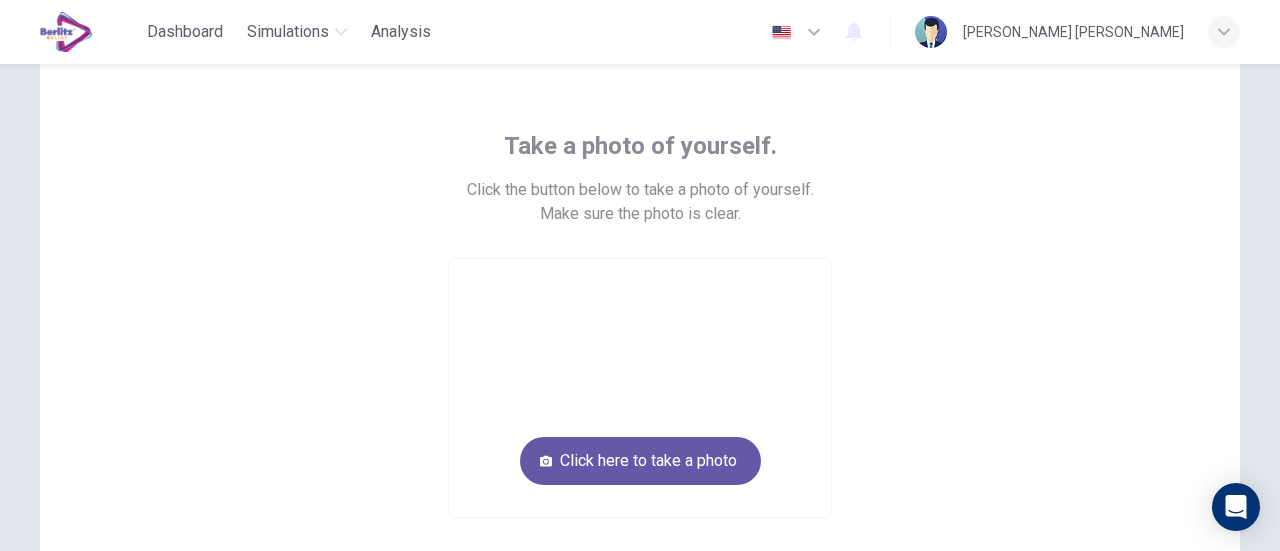scroll, scrollTop: 100, scrollLeft: 0, axis: vertical 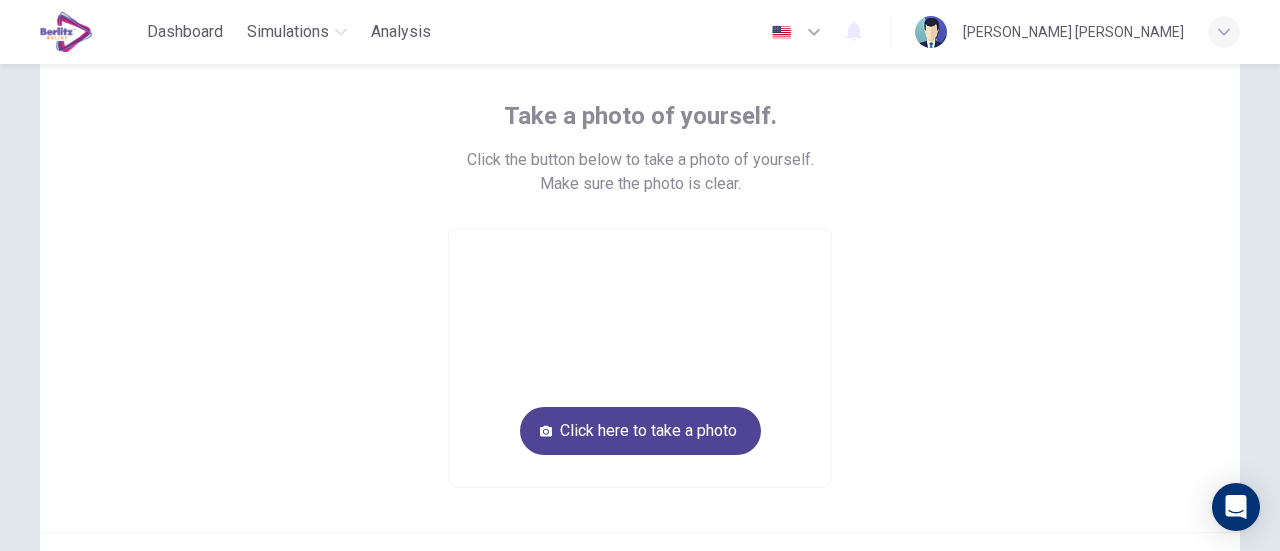 click on "Click here to take a photo" at bounding box center (640, 431) 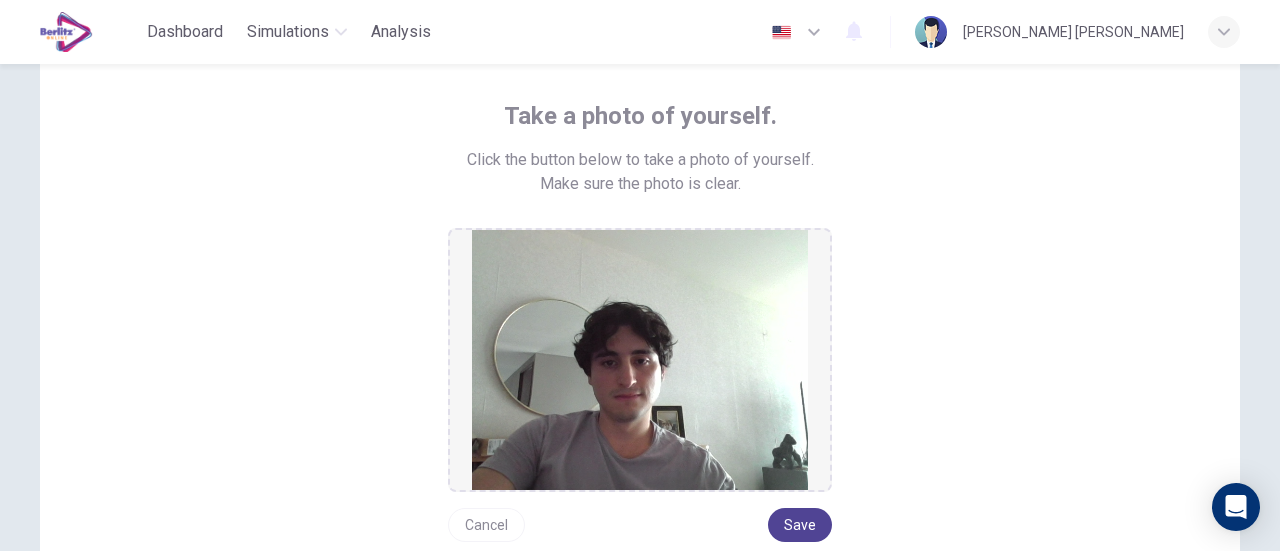 click on "Save" at bounding box center (800, 525) 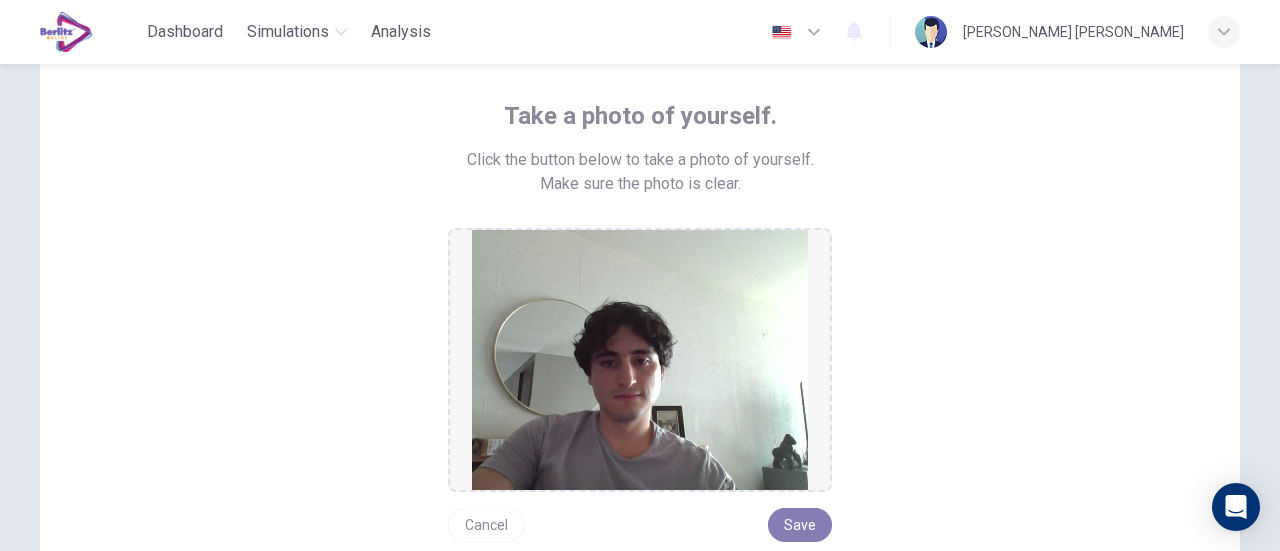 click on "Save" at bounding box center [800, 525] 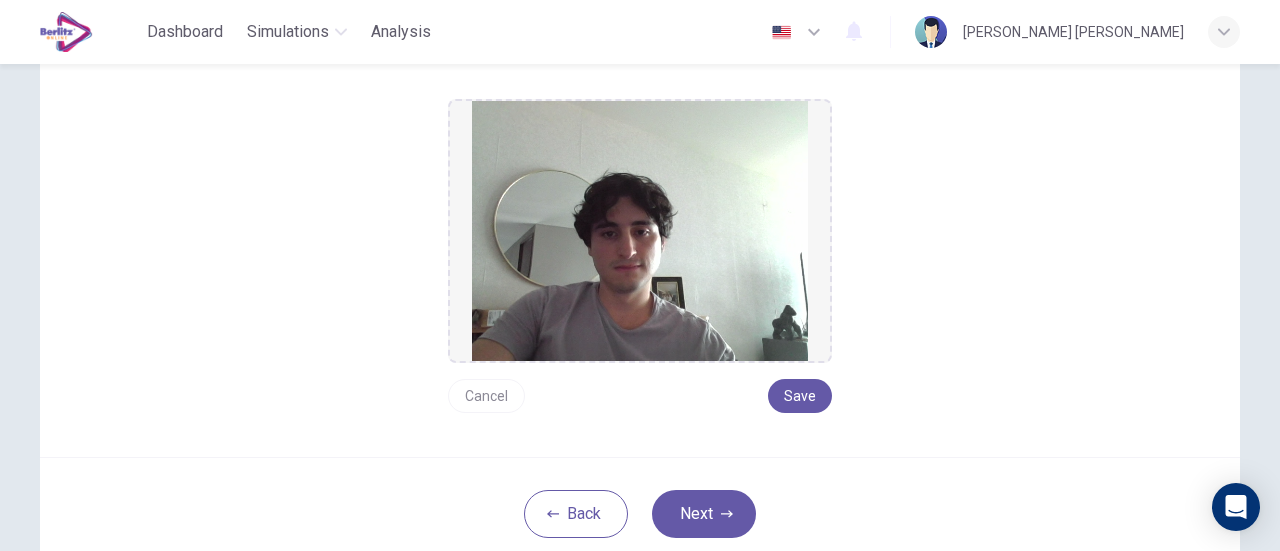 scroll, scrollTop: 366, scrollLeft: 0, axis: vertical 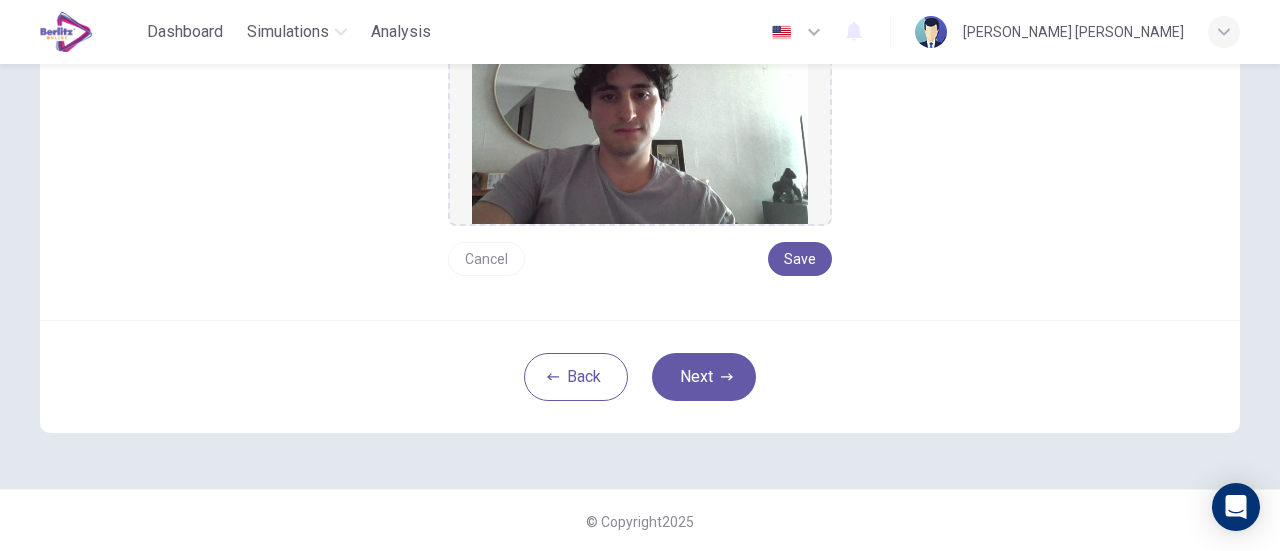 click on "Next" at bounding box center [704, 377] 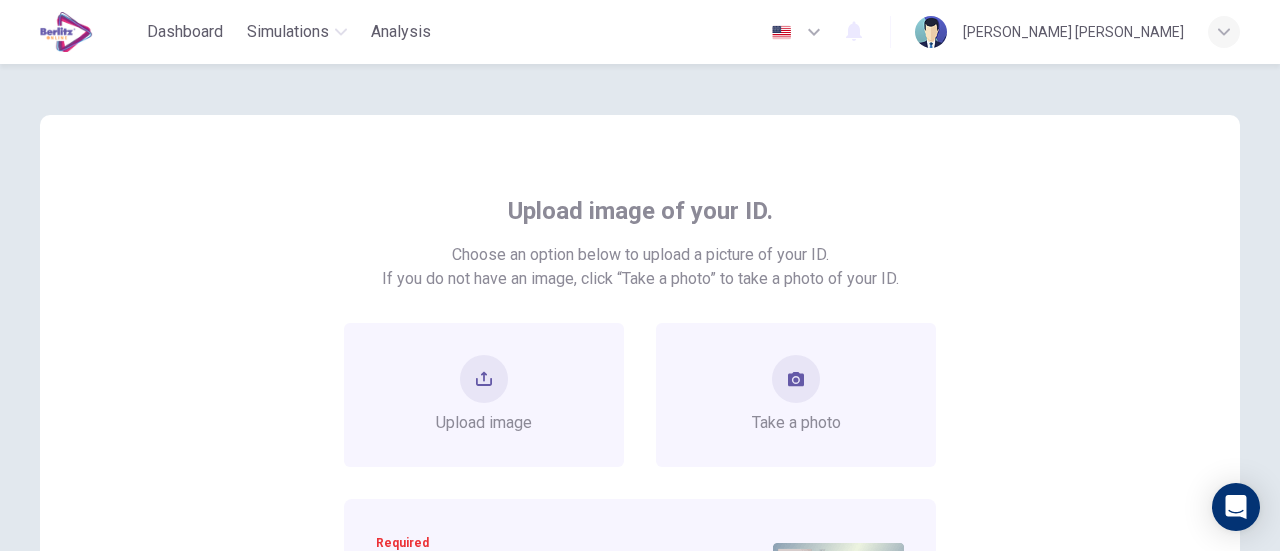 scroll, scrollTop: 0, scrollLeft: 0, axis: both 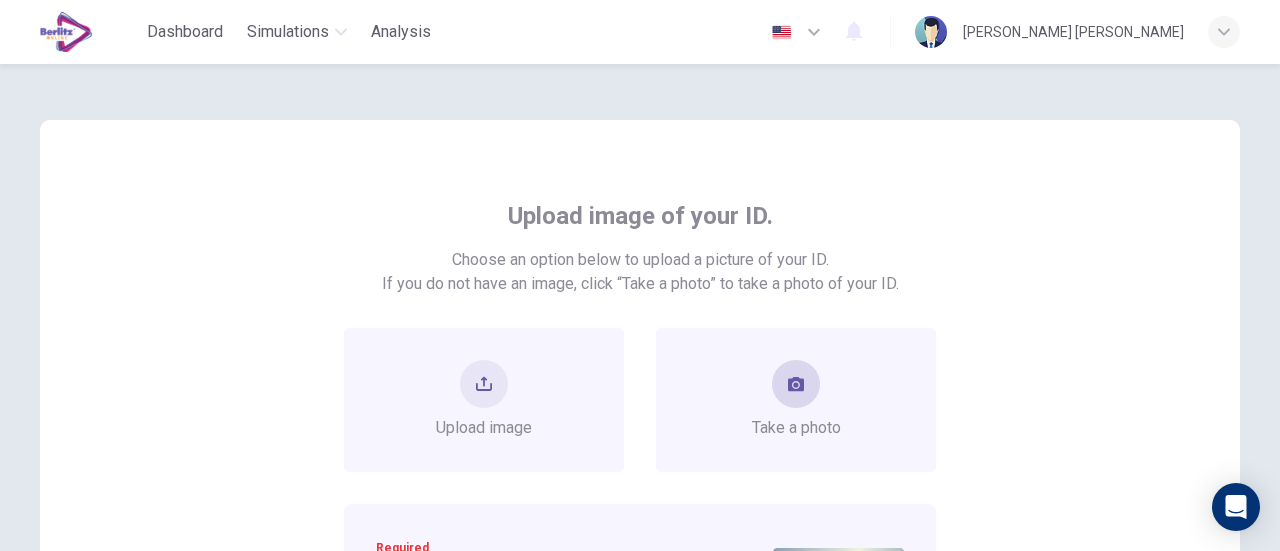 click on "Take a photo" at bounding box center (796, 400) 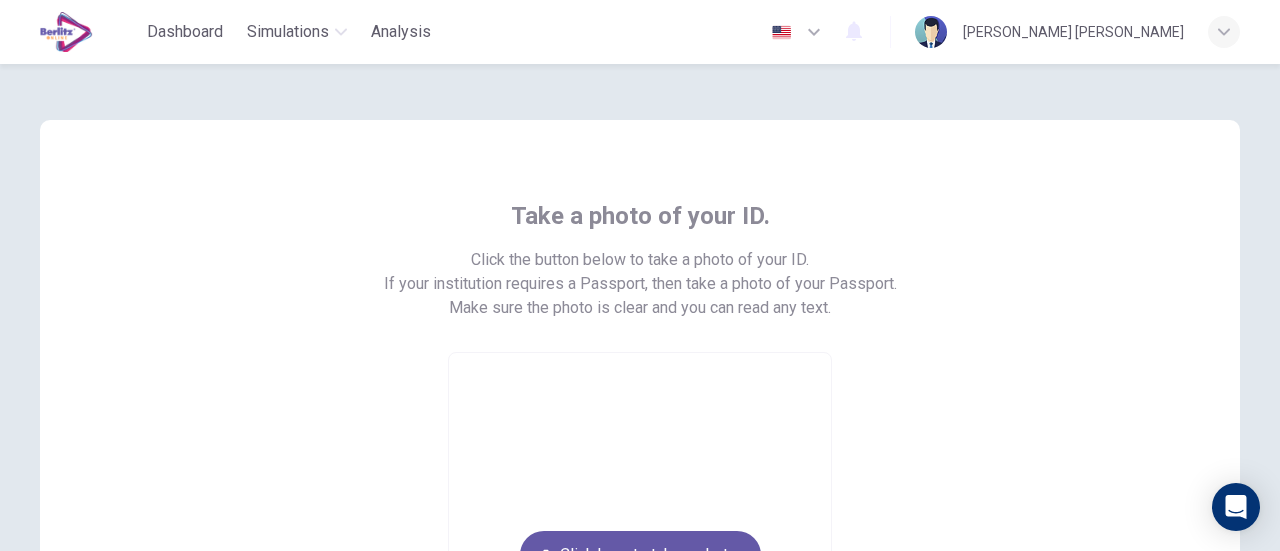 scroll, scrollTop: 100, scrollLeft: 0, axis: vertical 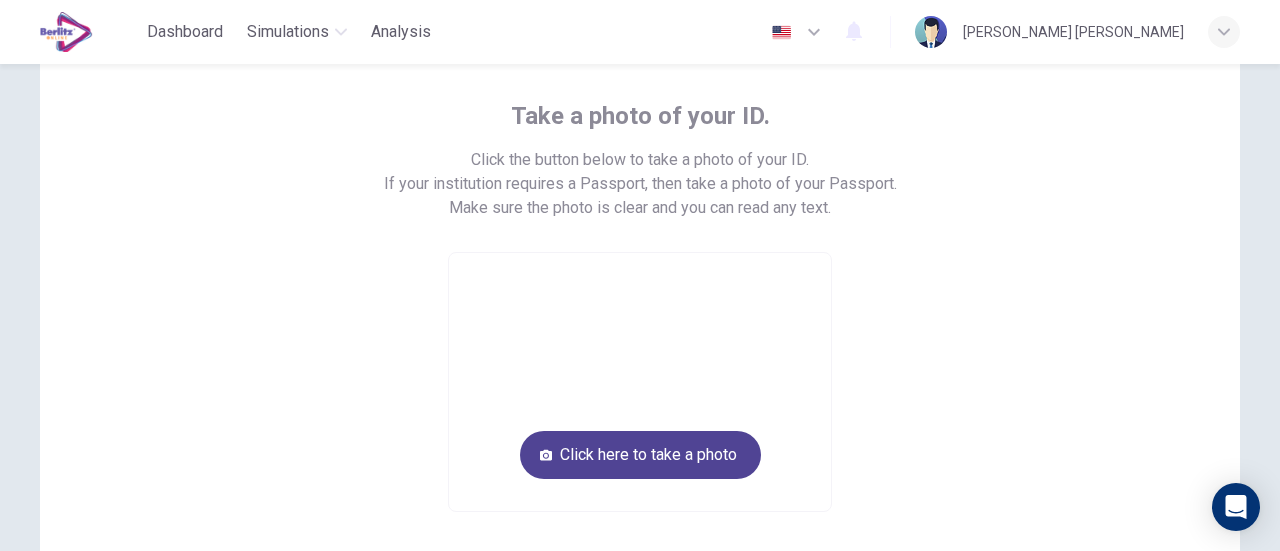 click on "Click here to take a photo" at bounding box center (640, 455) 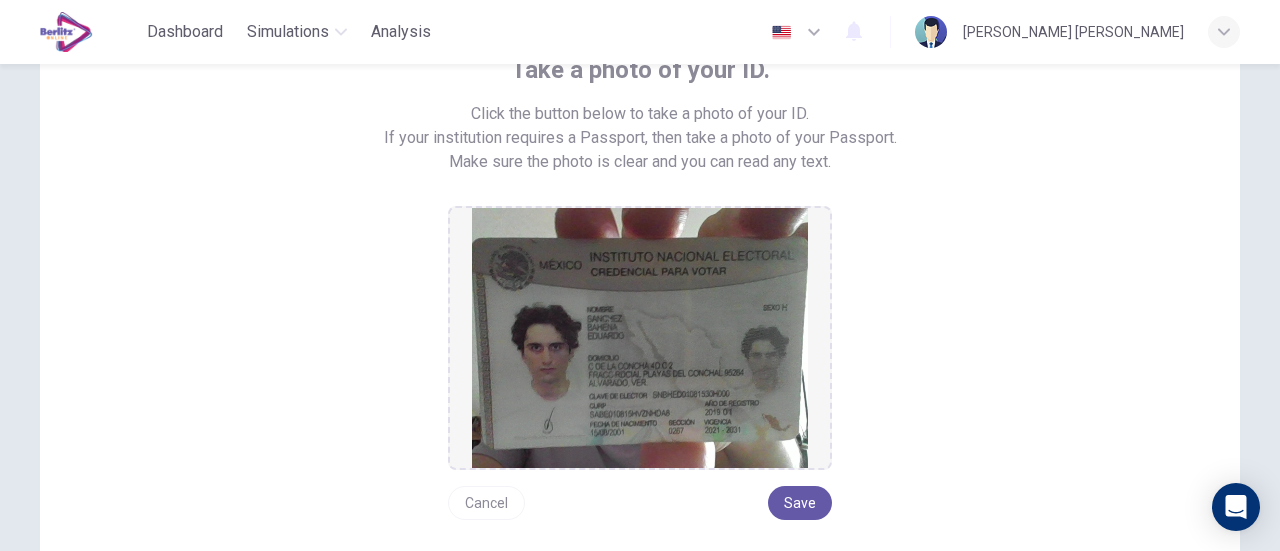 scroll, scrollTop: 300, scrollLeft: 0, axis: vertical 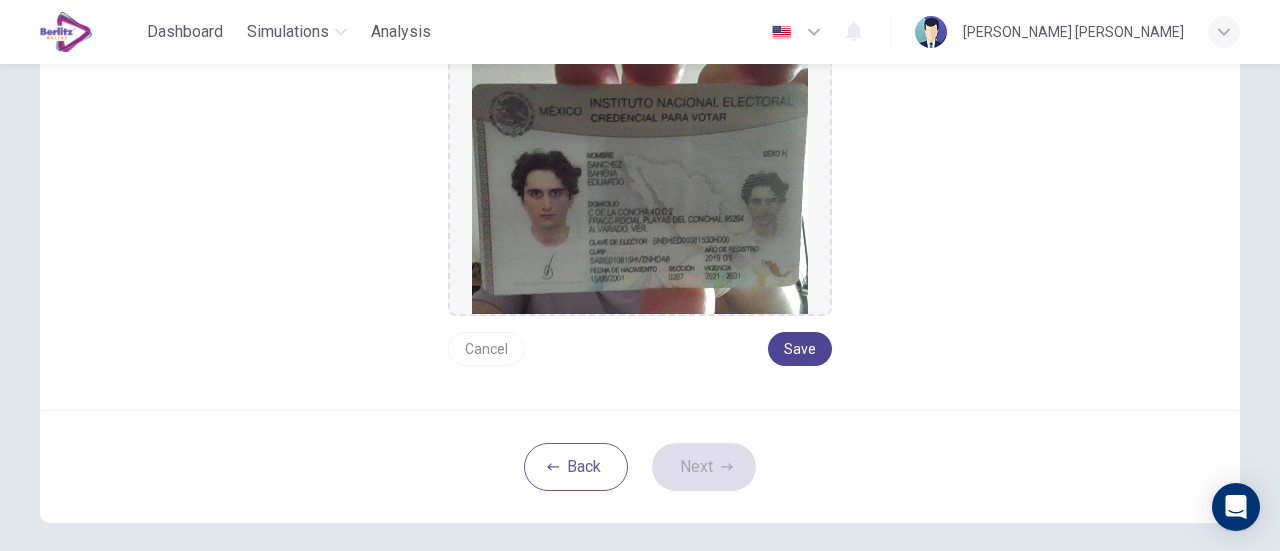 click on "Save" at bounding box center (800, 349) 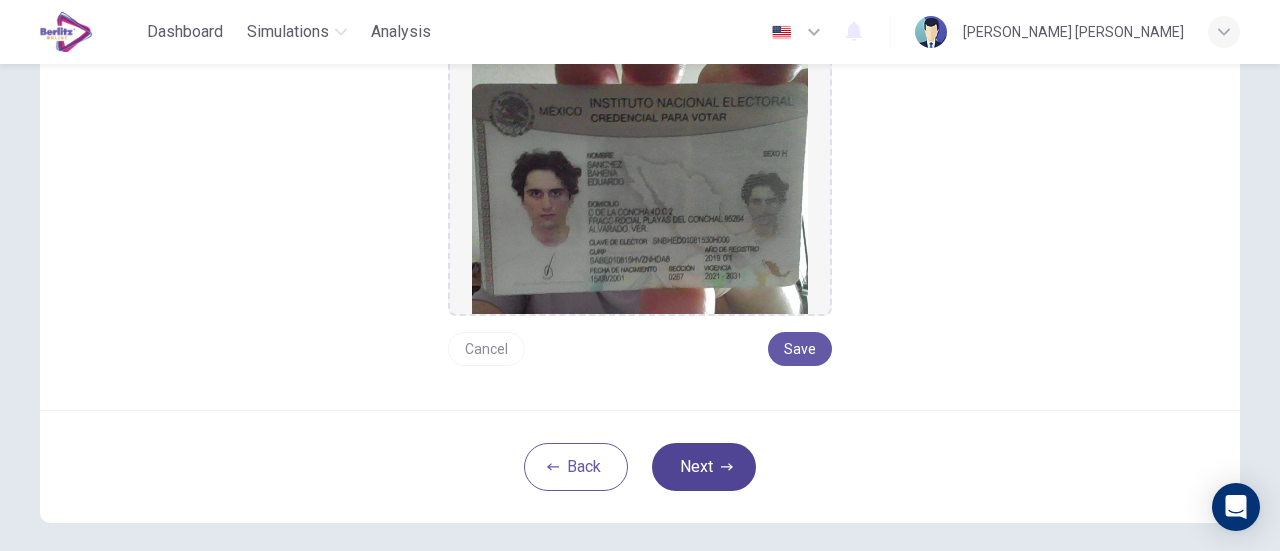 click on "Next" at bounding box center (704, 467) 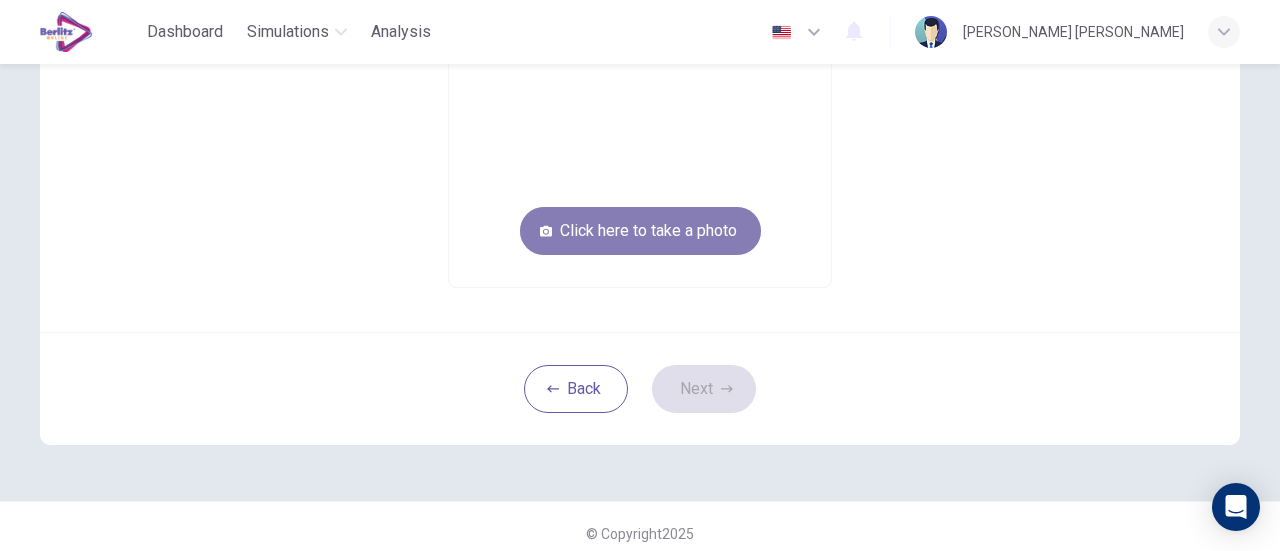 drag, startPoint x: 694, startPoint y: 231, endPoint x: 696, endPoint y: 241, distance: 10.198039 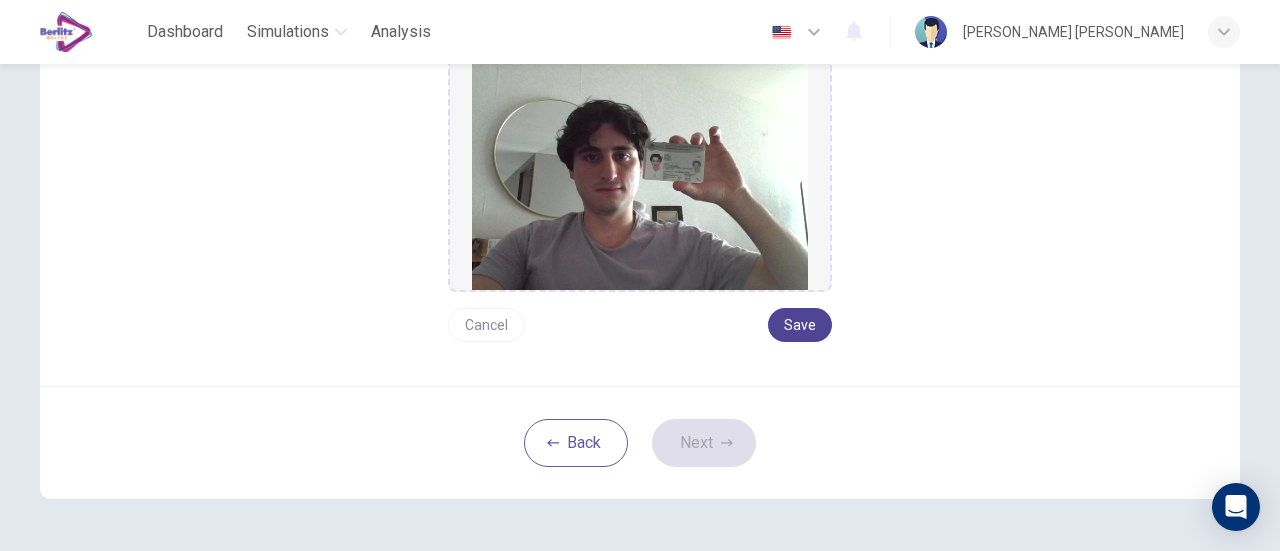 drag, startPoint x: 784, startPoint y: 309, endPoint x: 734, endPoint y: 393, distance: 97.7548 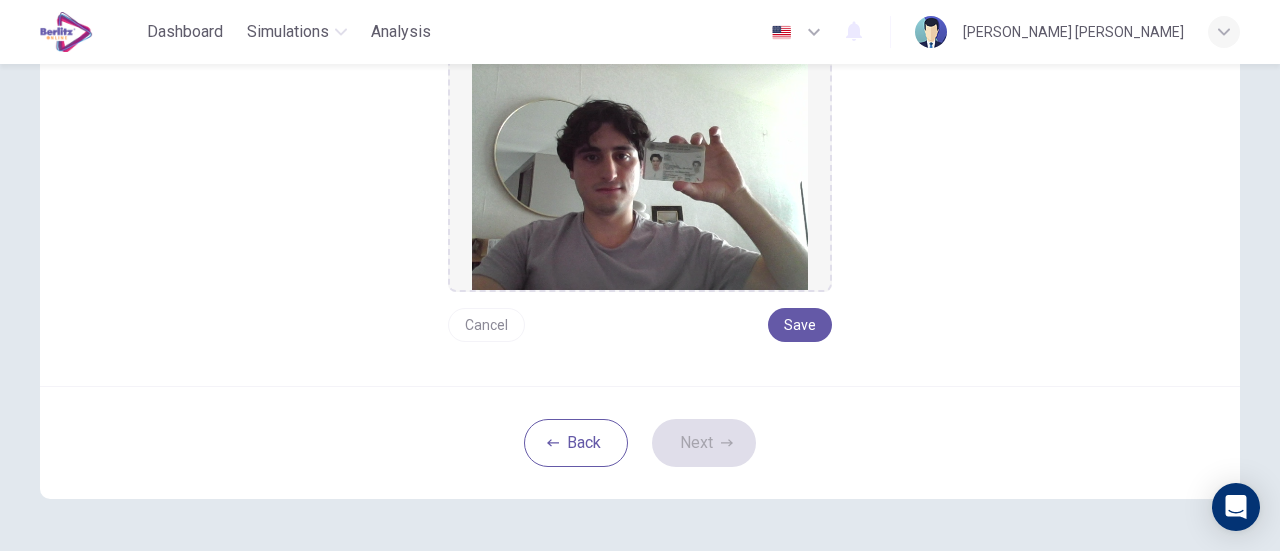 click on "Save" at bounding box center (800, 325) 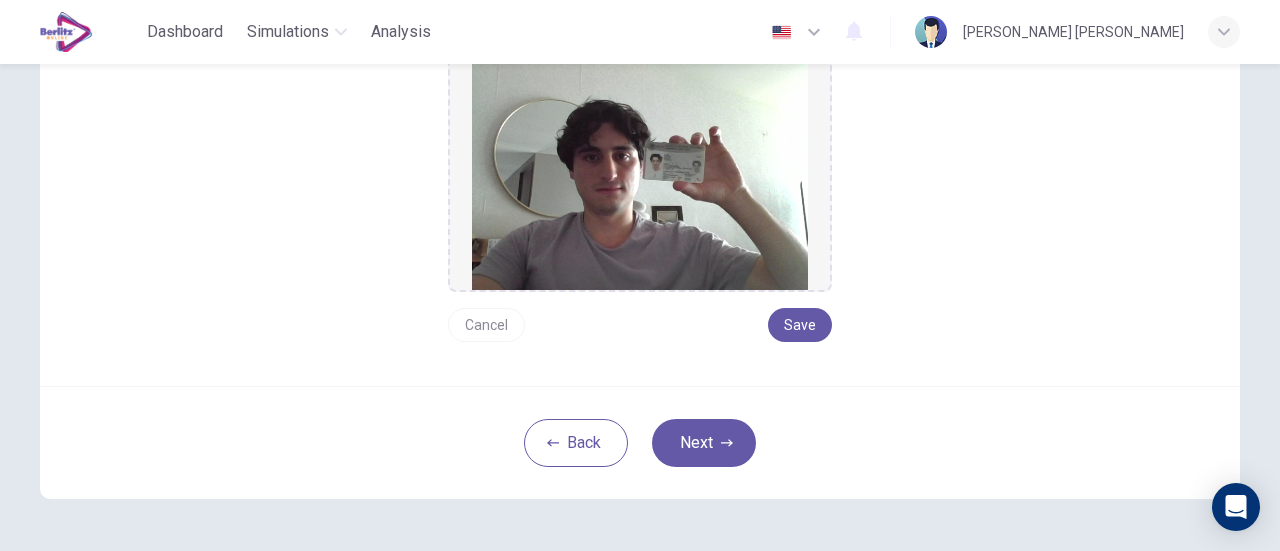 click on "Next" at bounding box center [704, 443] 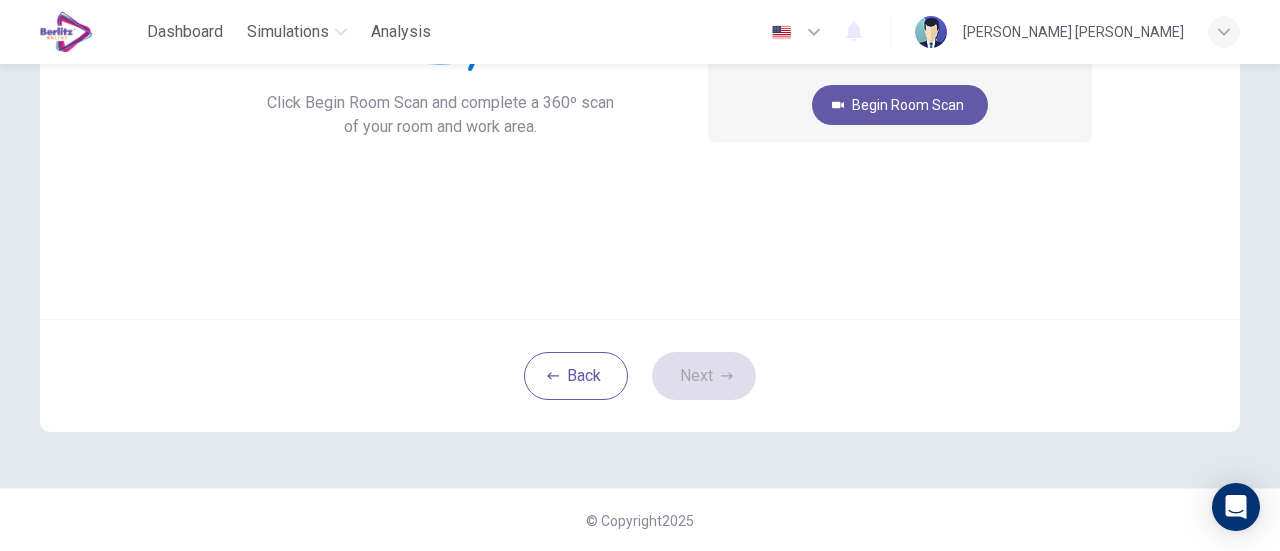 scroll, scrollTop: 0, scrollLeft: 0, axis: both 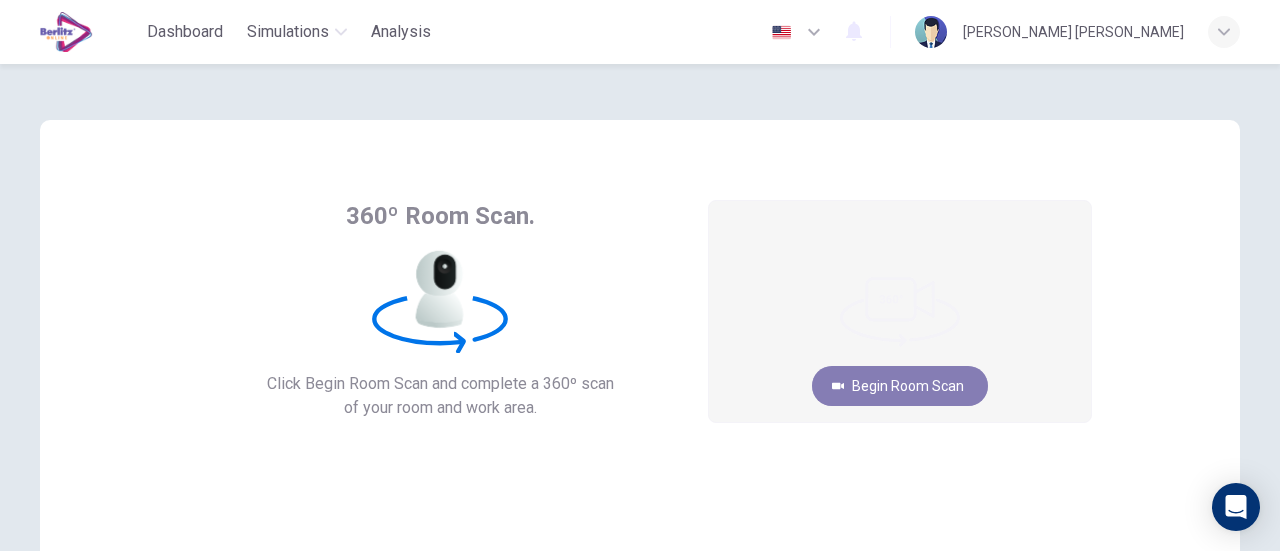click on "Begin Room Scan" at bounding box center (900, 386) 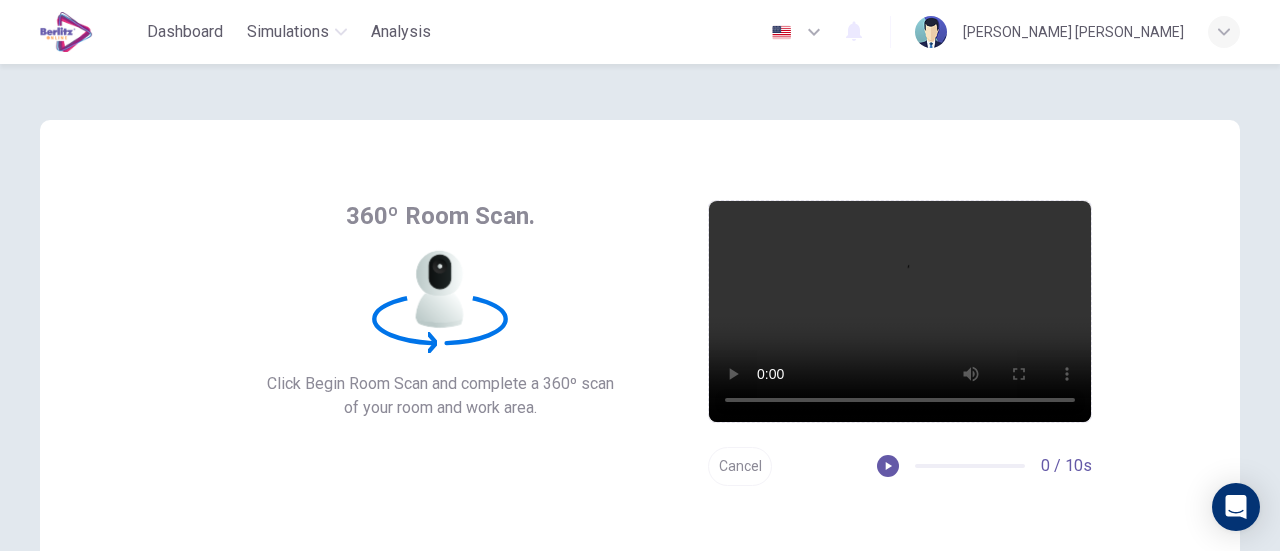 scroll, scrollTop: 281, scrollLeft: 0, axis: vertical 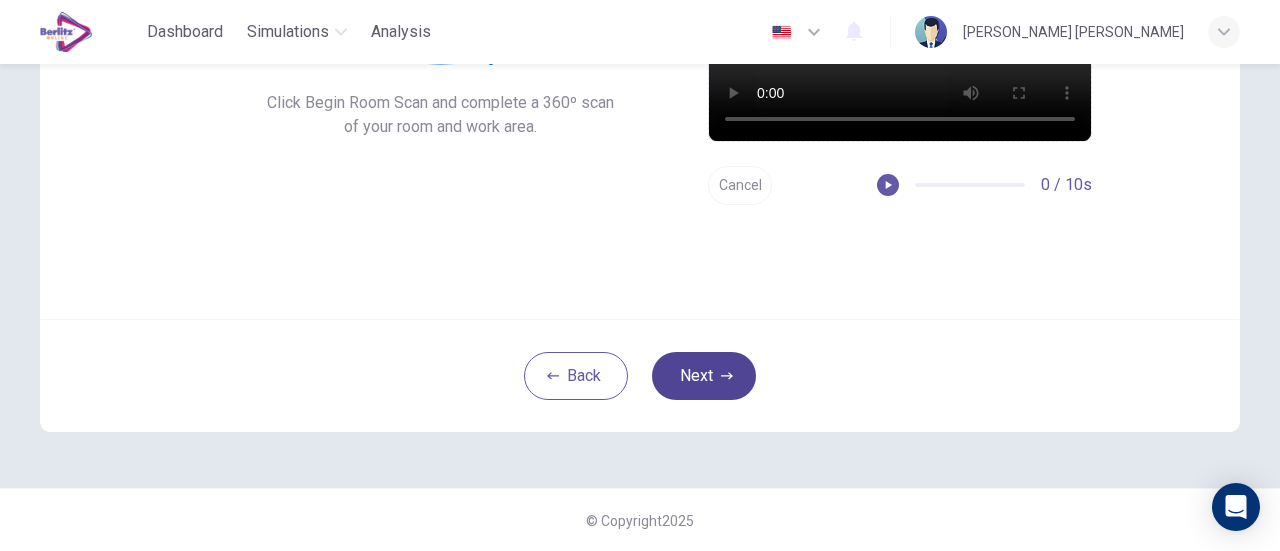 click on "Next" at bounding box center (704, 376) 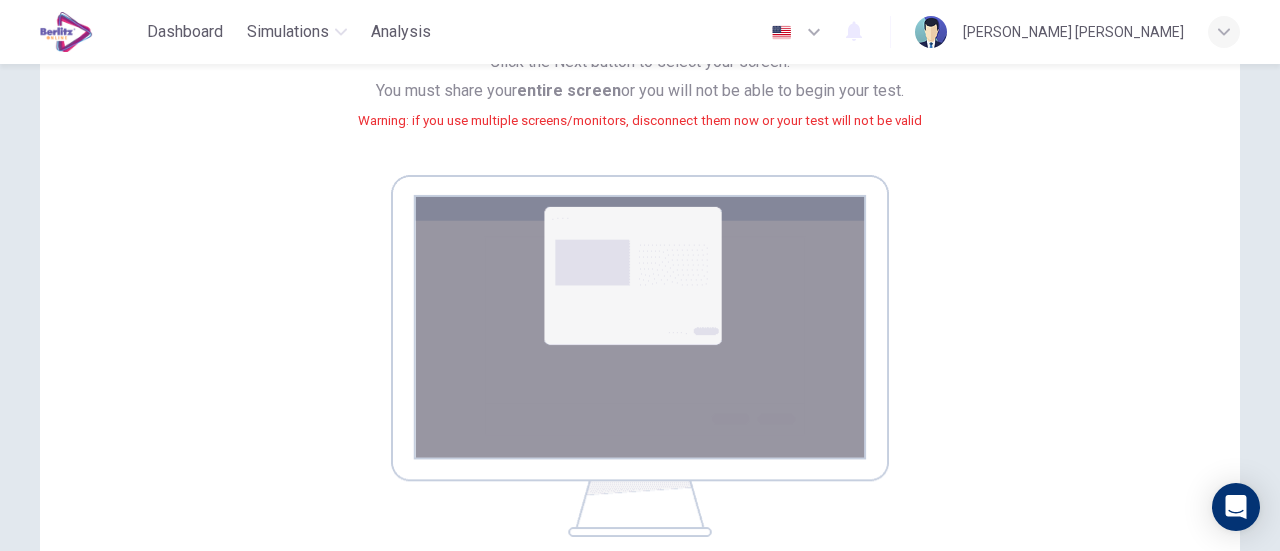 scroll, scrollTop: 400, scrollLeft: 0, axis: vertical 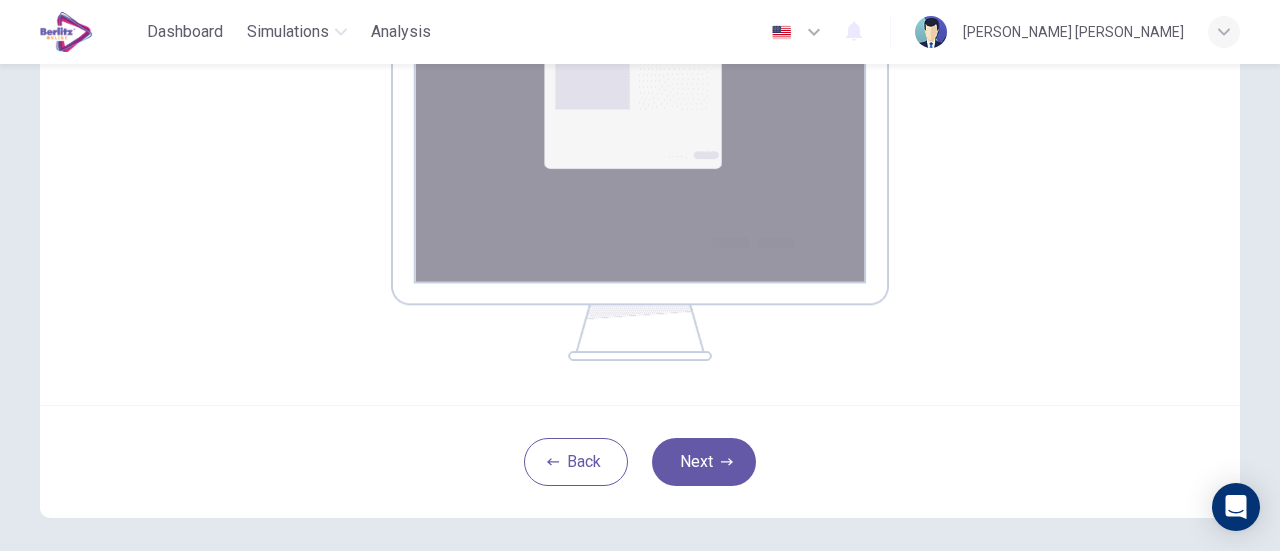 click on "Your screen will also be recorded. Click the Next button to select your screen.  You must share your  entire screen  or you will not be able to begin your test.    Warning: if you use multiple screens/monitors, disconnect them now or your test will not be valid Back Next" at bounding box center [640, 119] 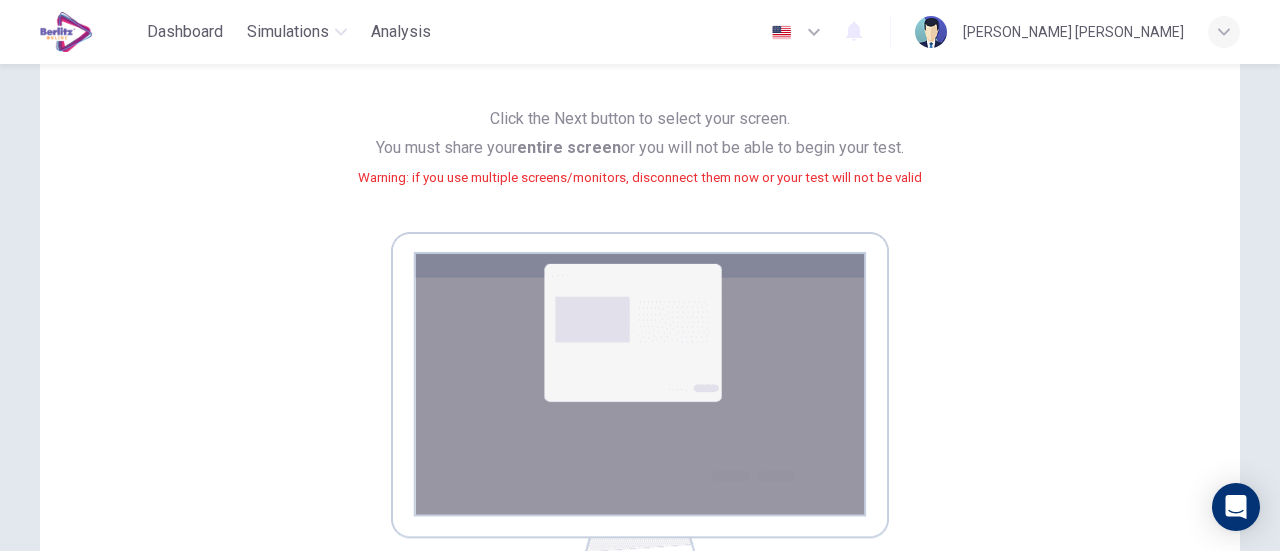 scroll, scrollTop: 487, scrollLeft: 0, axis: vertical 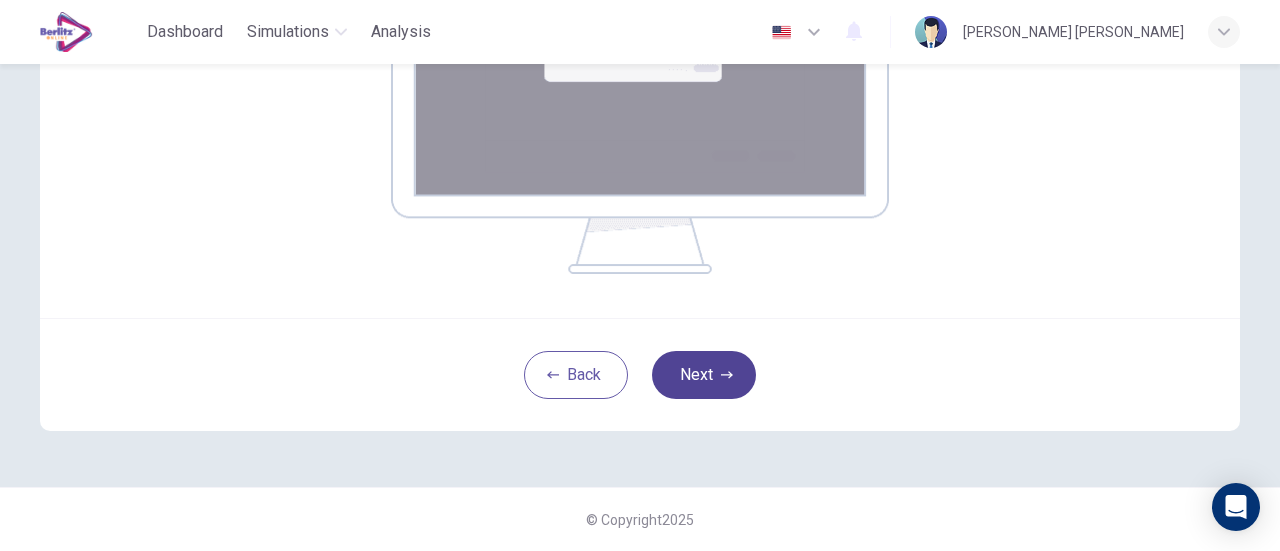 click on "Next" at bounding box center [704, 375] 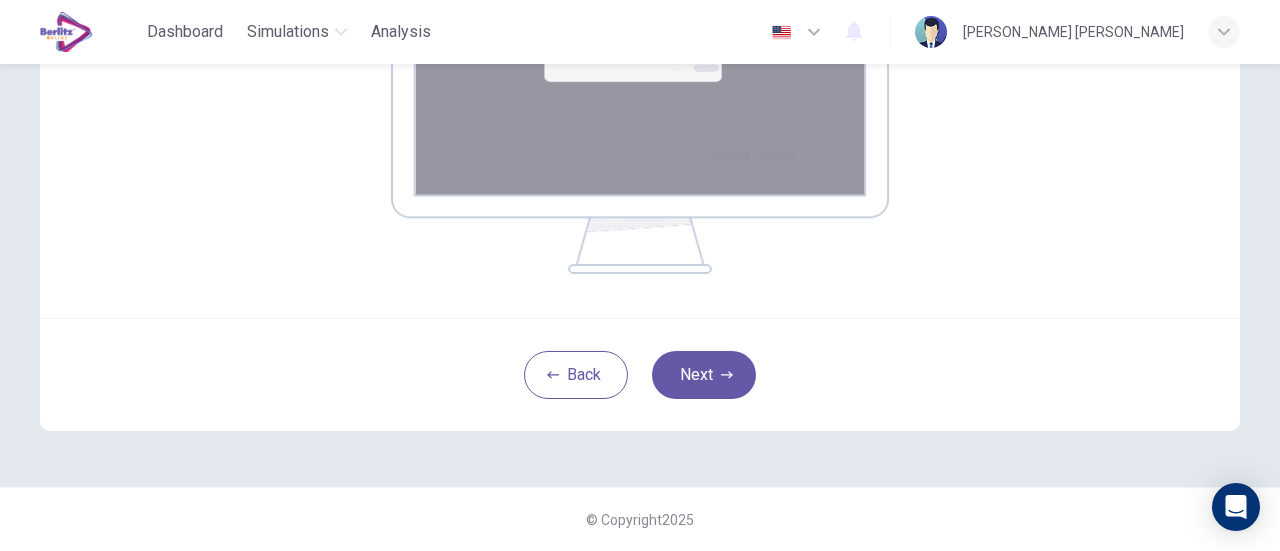 scroll, scrollTop: 281, scrollLeft: 0, axis: vertical 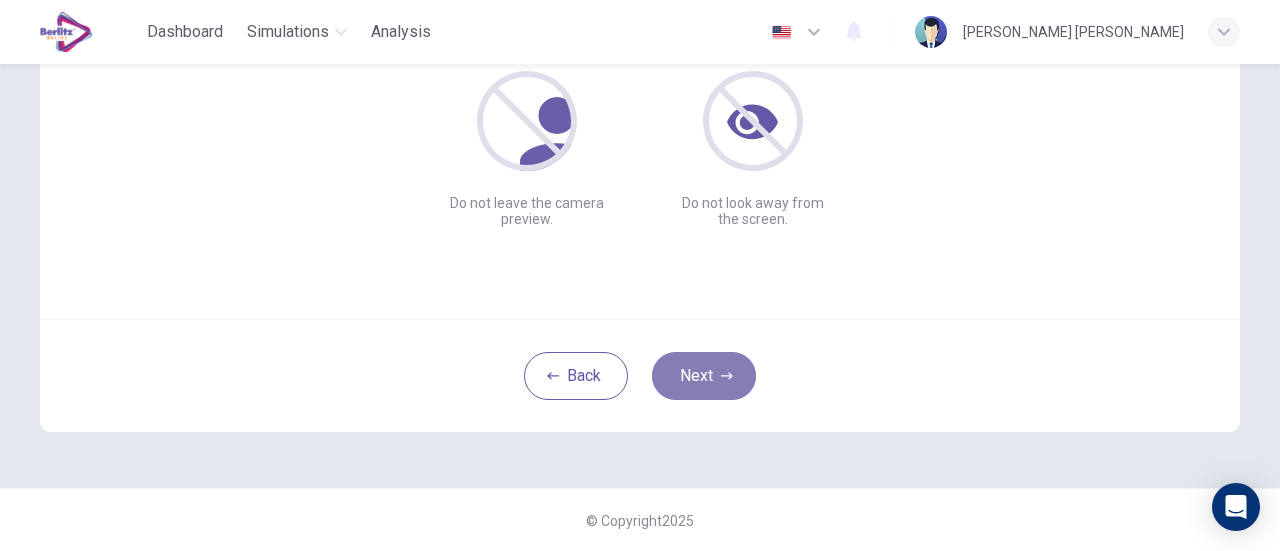 click on "Next" at bounding box center (704, 376) 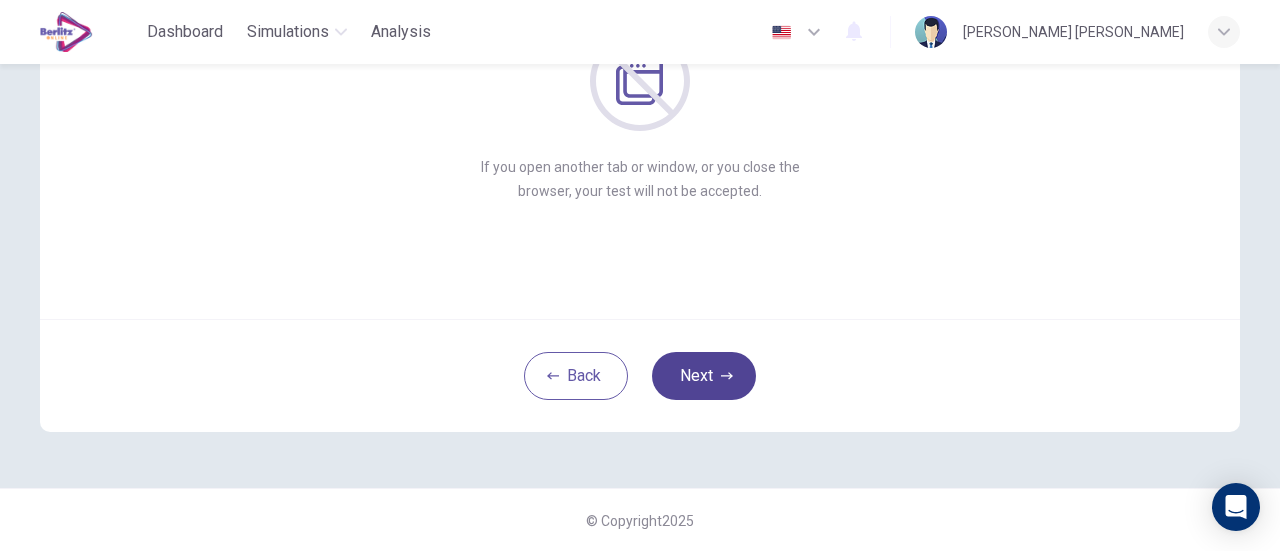 click on "Next" at bounding box center [704, 376] 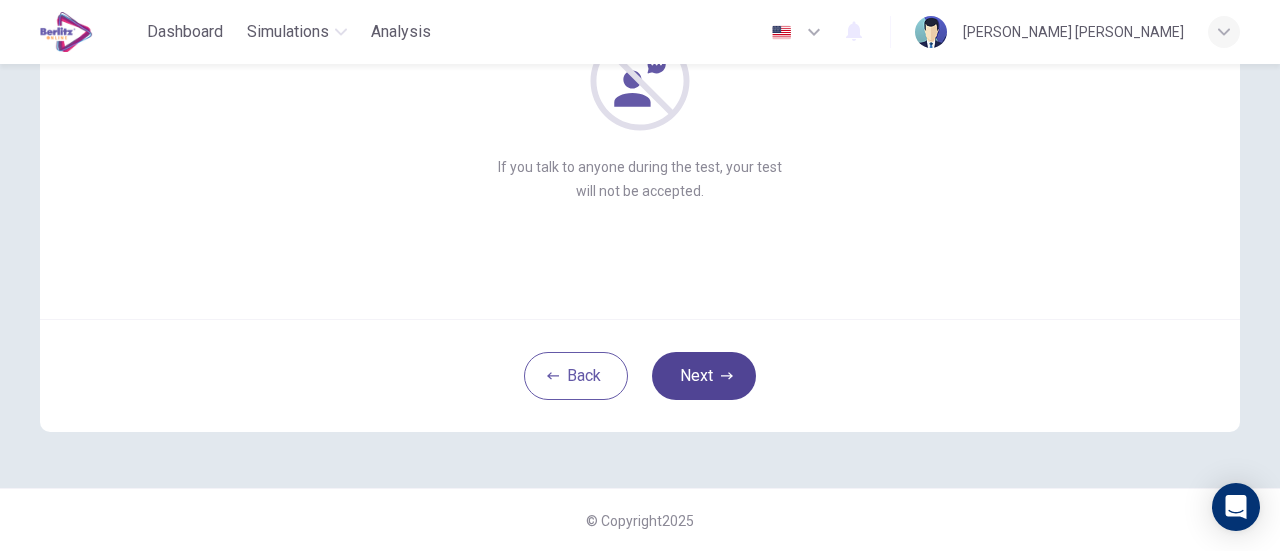 click on "Next" at bounding box center [704, 376] 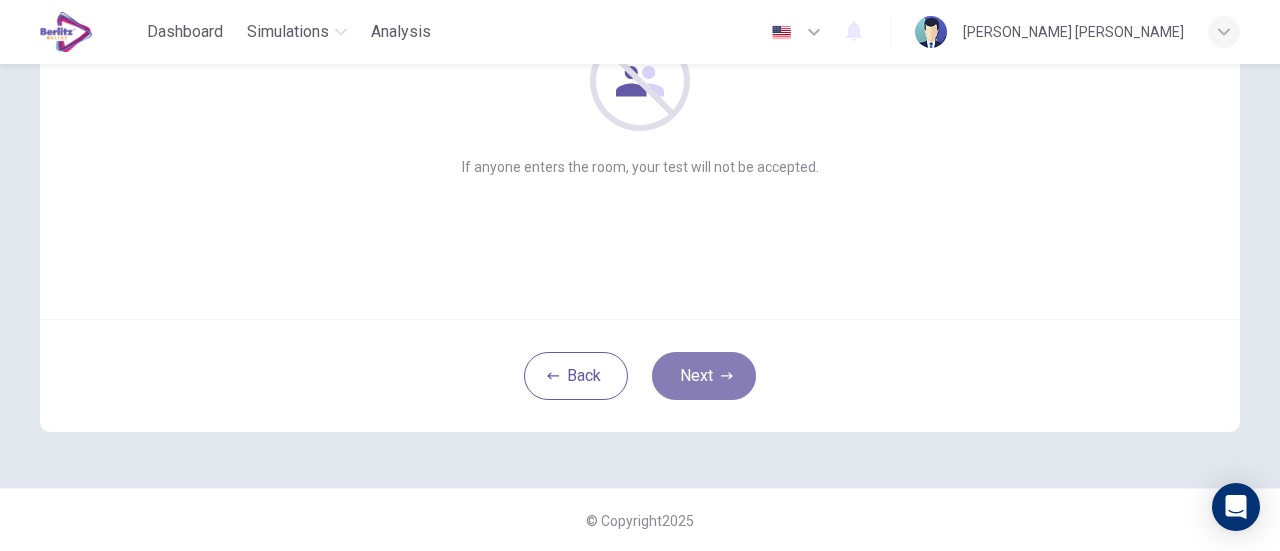 click on "Next" at bounding box center [704, 376] 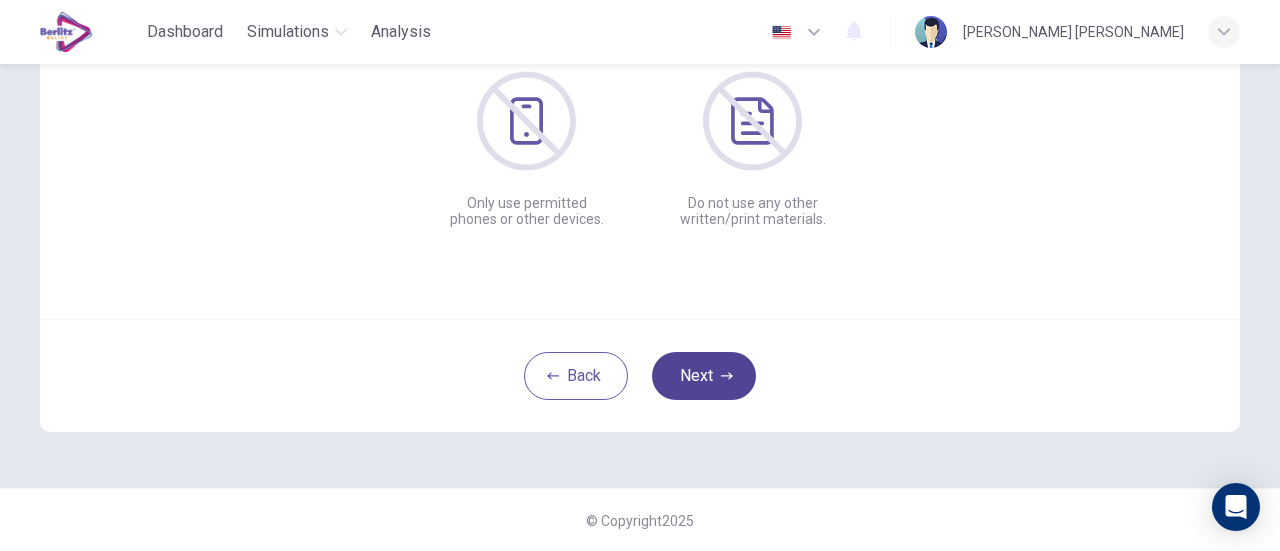 click on "Next" at bounding box center (704, 376) 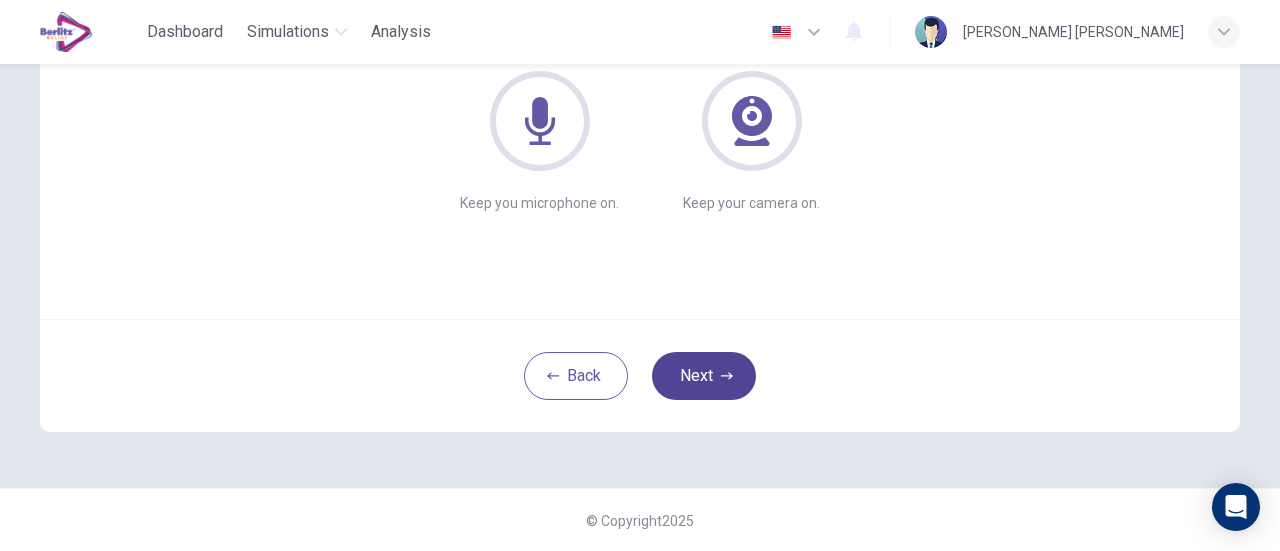 click on "Next" at bounding box center (704, 376) 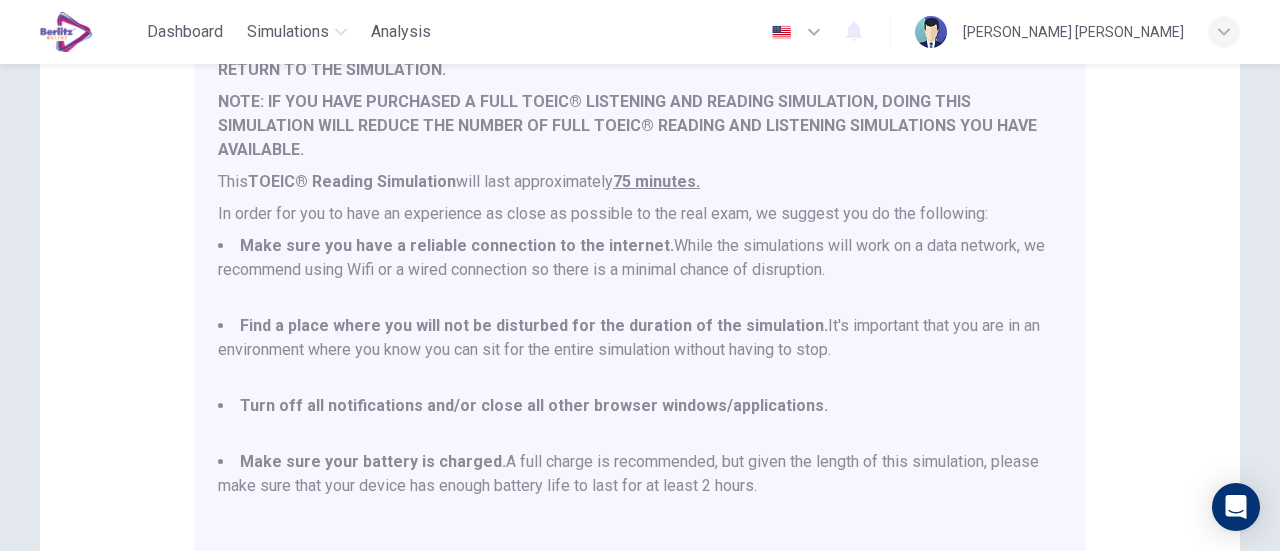 scroll, scrollTop: 52, scrollLeft: 0, axis: vertical 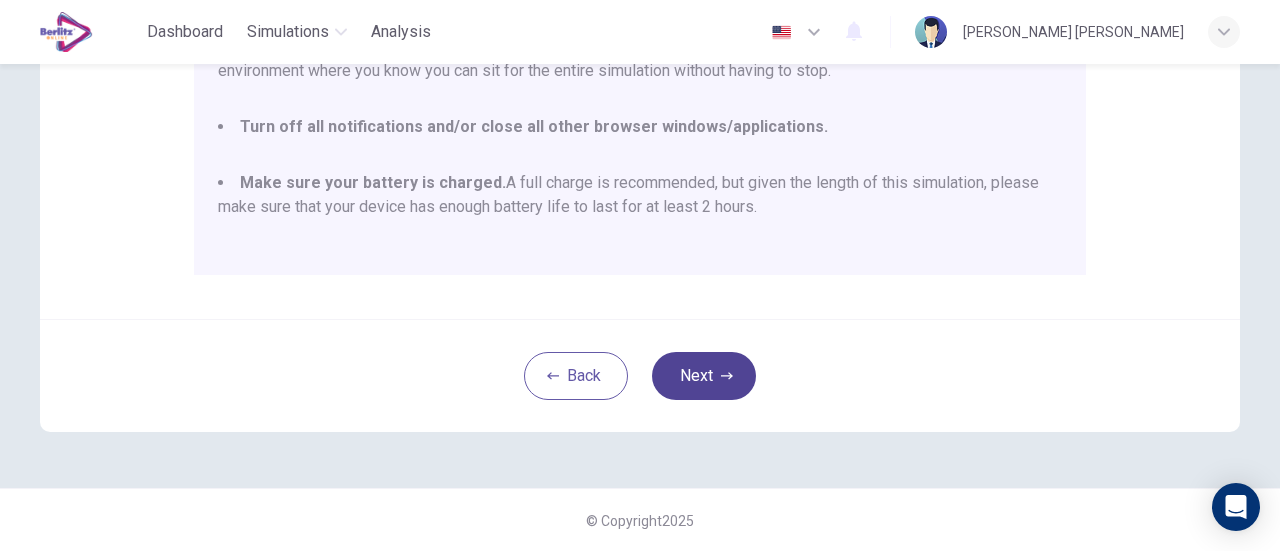 click on "Next" at bounding box center [704, 376] 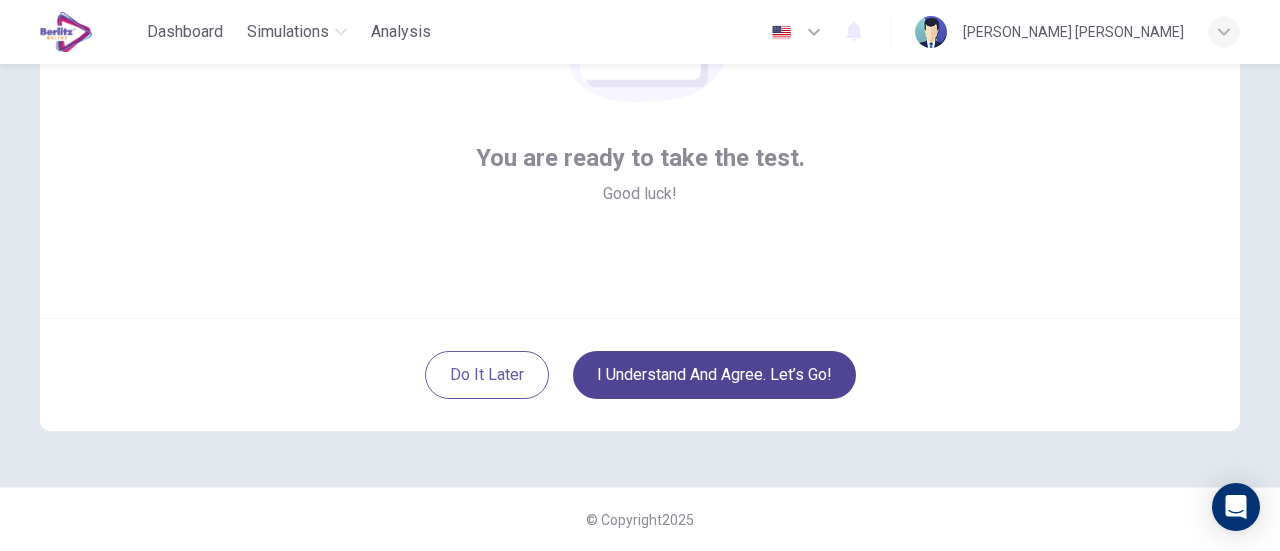 scroll, scrollTop: 281, scrollLeft: 0, axis: vertical 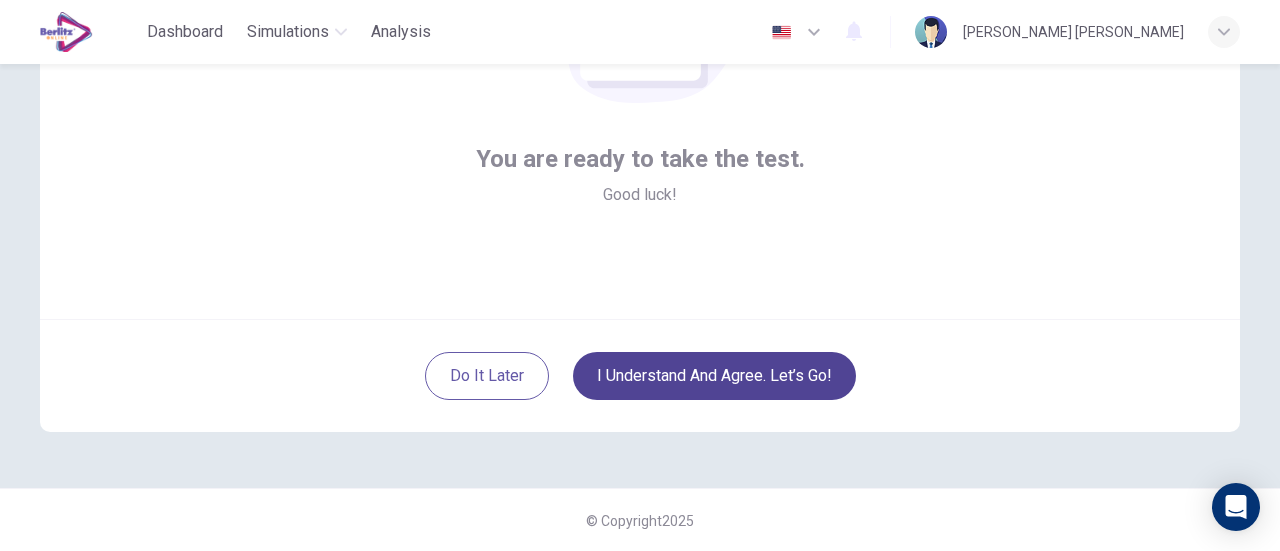 click on "I understand and agree. Let’s go!" at bounding box center (714, 376) 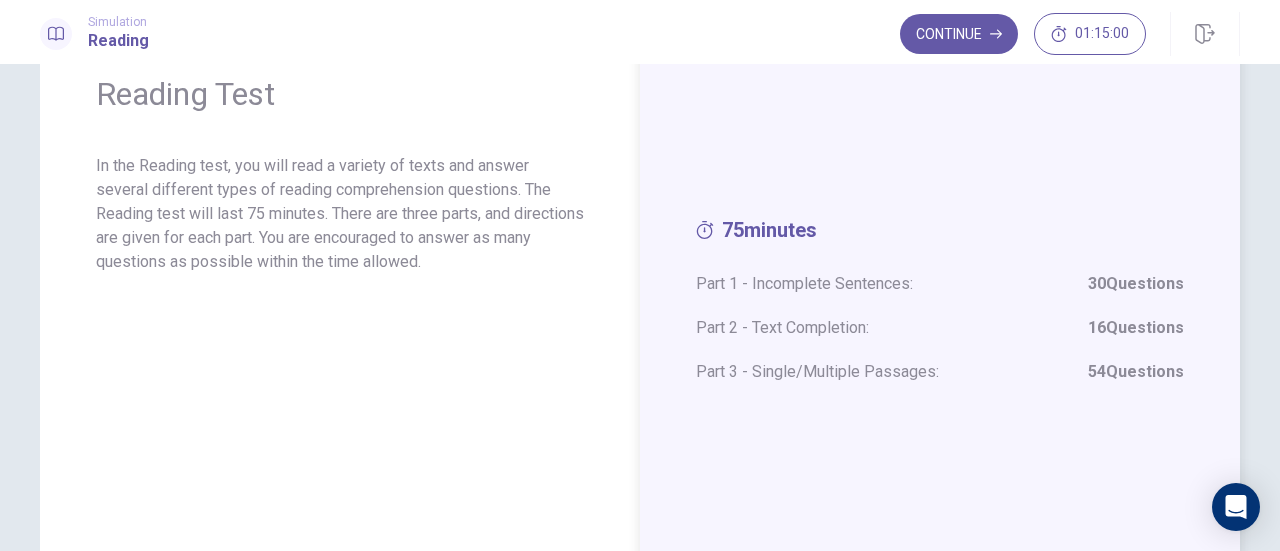 scroll, scrollTop: 0, scrollLeft: 0, axis: both 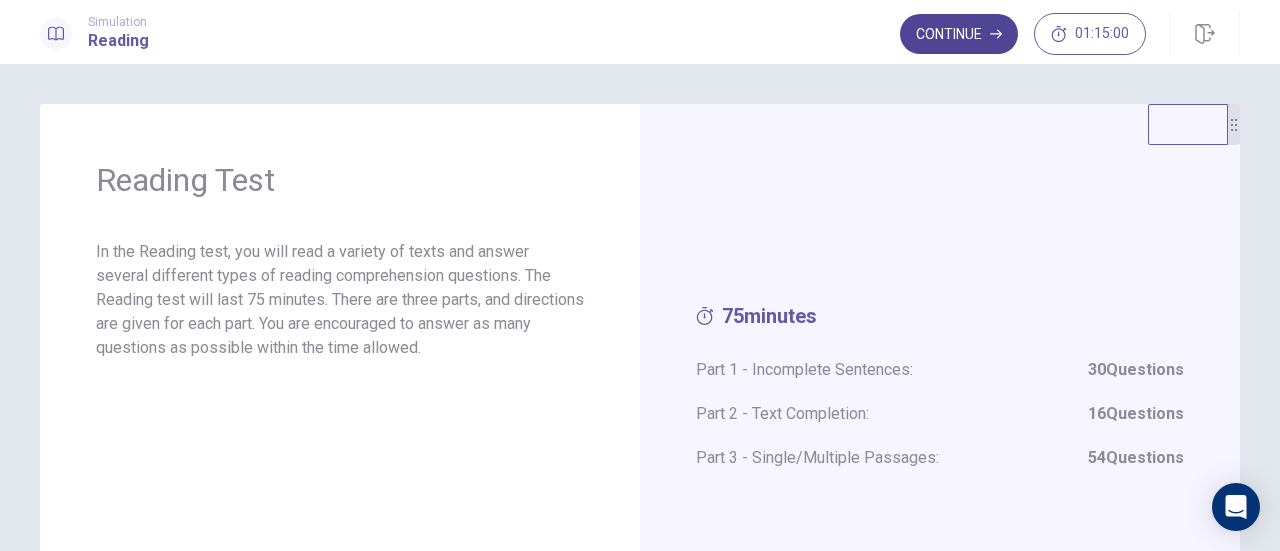 click on "Continue" at bounding box center (959, 34) 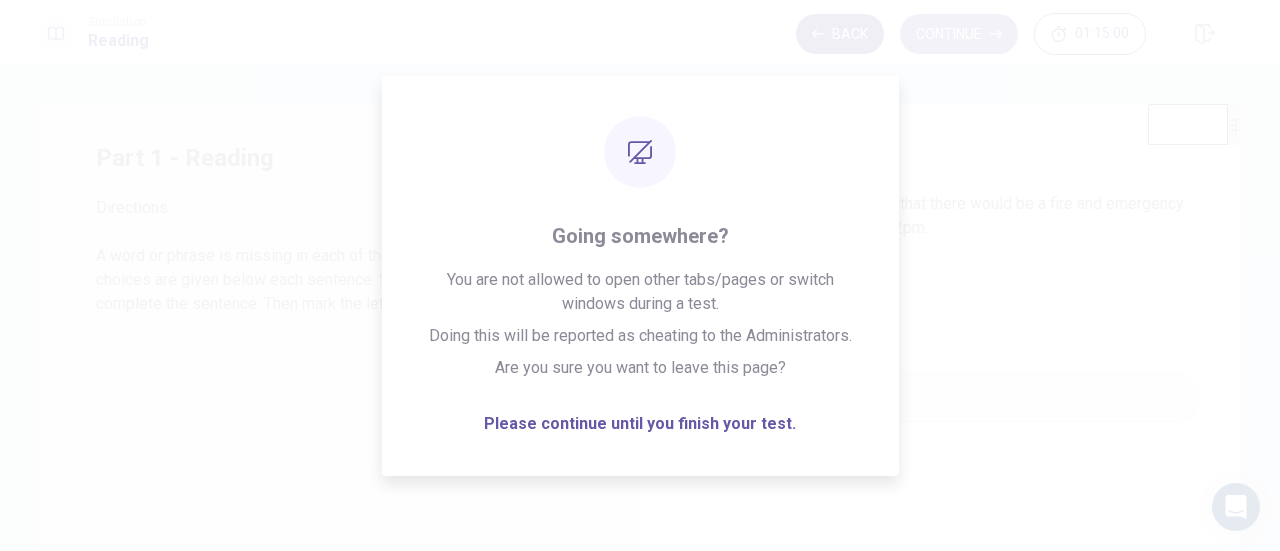 click 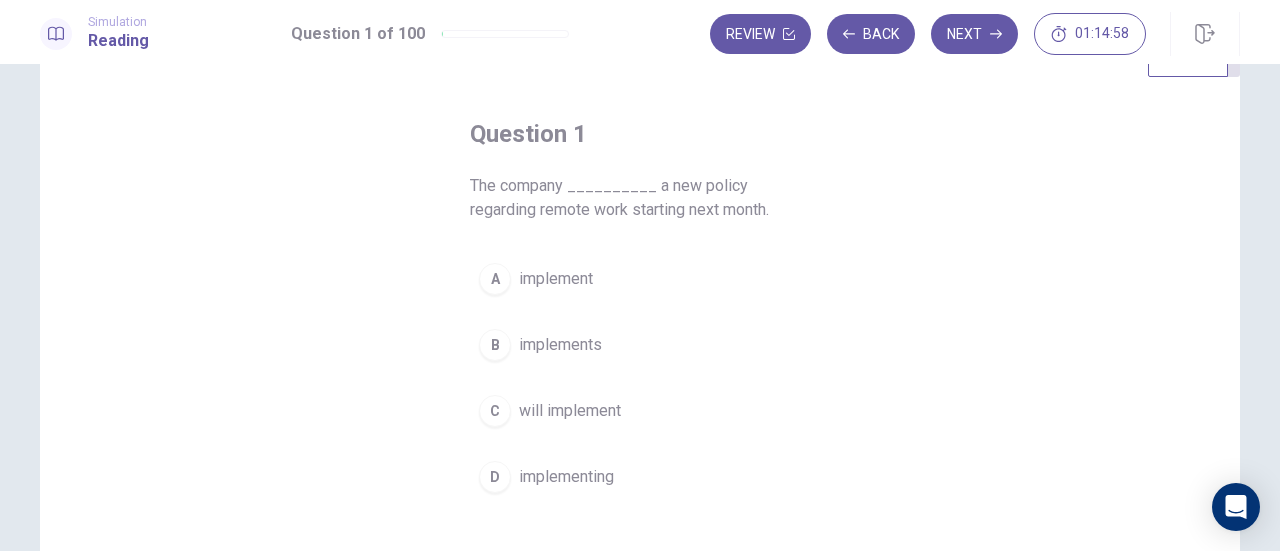 scroll, scrollTop: 100, scrollLeft: 0, axis: vertical 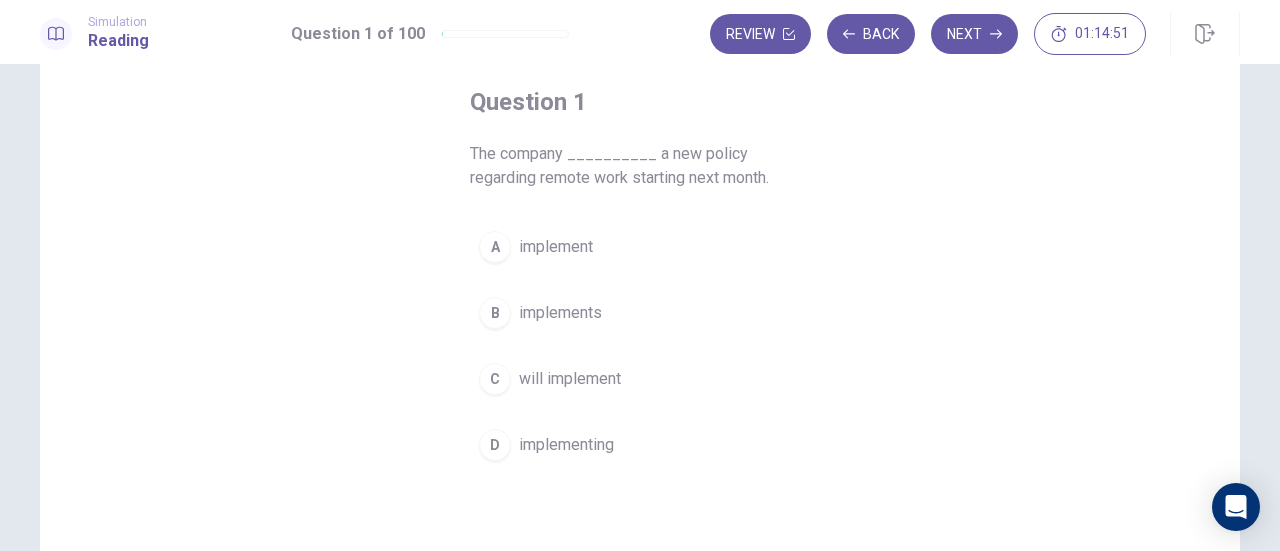 click on "will implement" at bounding box center (570, 379) 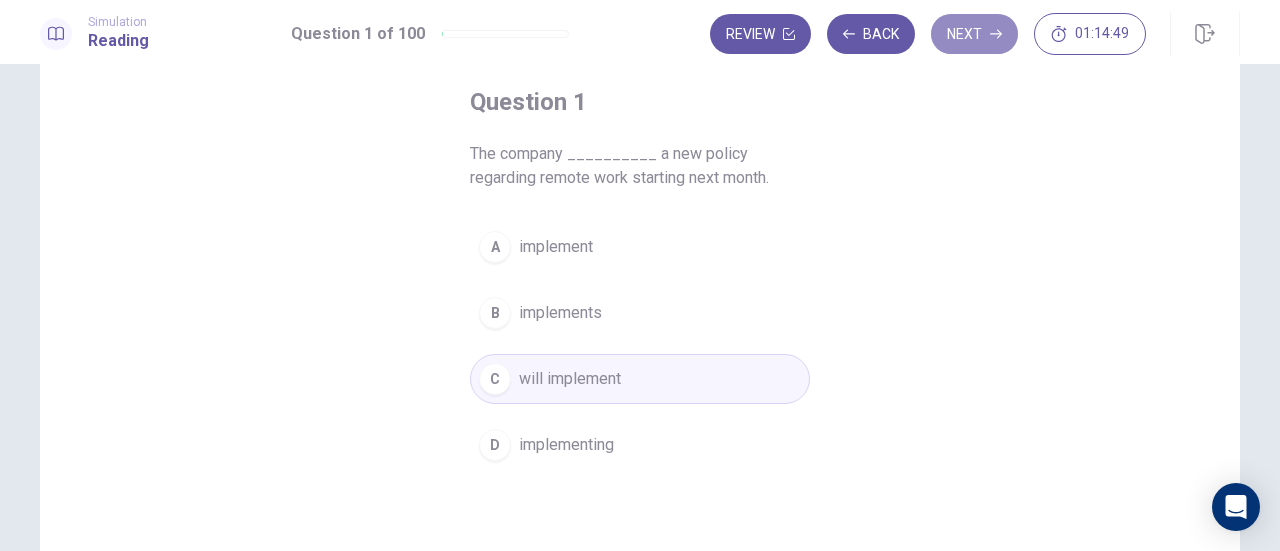 drag, startPoint x: 973, startPoint y: 41, endPoint x: 955, endPoint y: 41, distance: 18 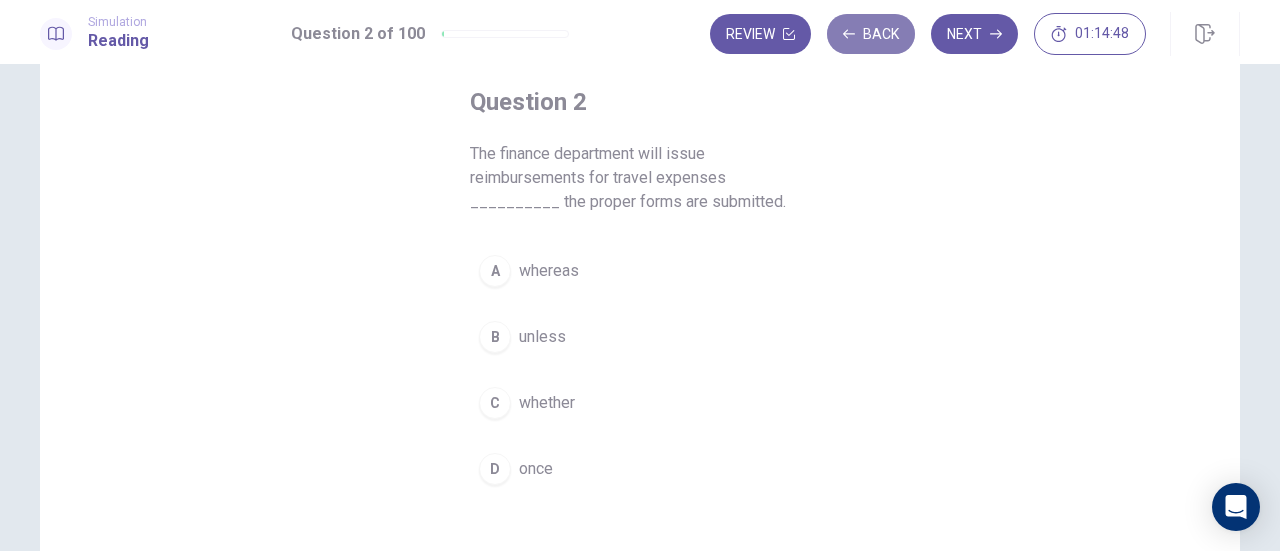 drag, startPoint x: 862, startPoint y: 31, endPoint x: 850, endPoint y: 37, distance: 13.416408 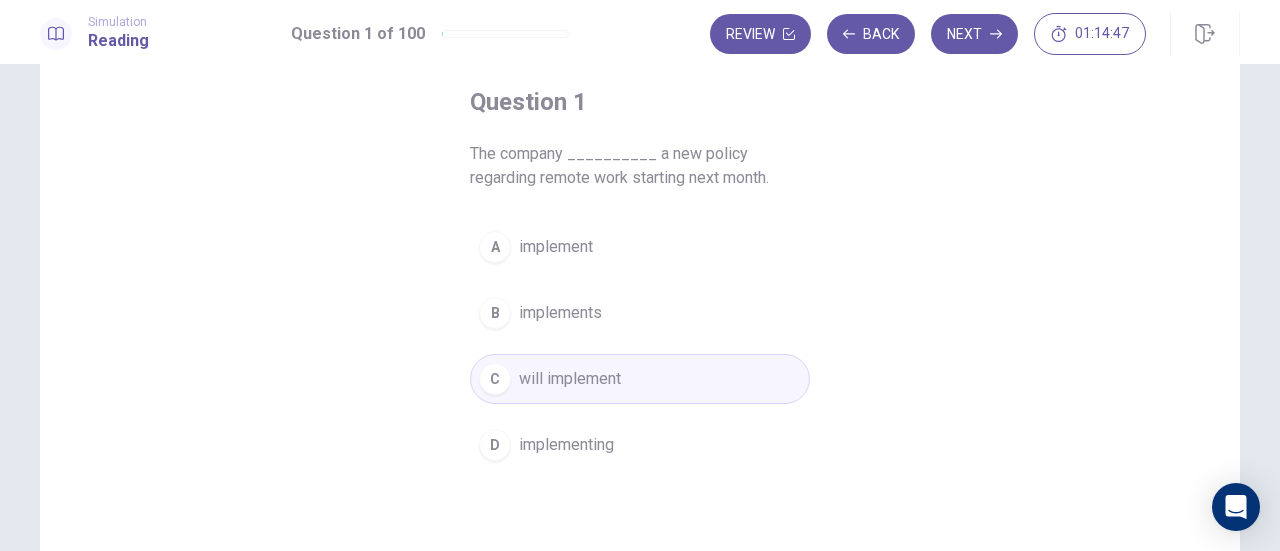 click on "Next" at bounding box center (974, 34) 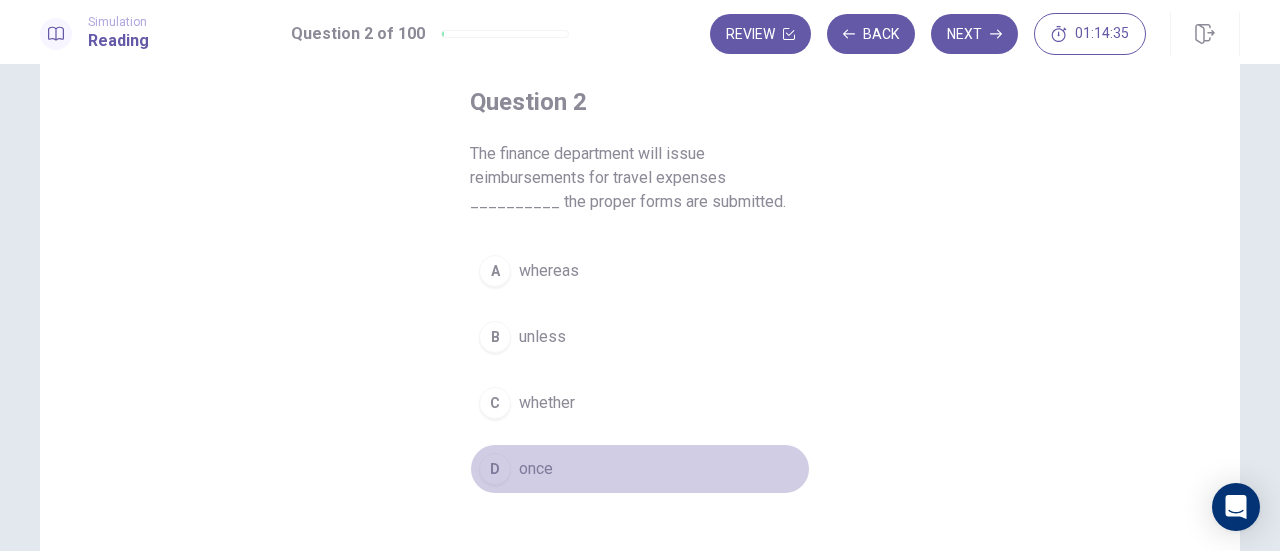 click on "once" at bounding box center [536, 469] 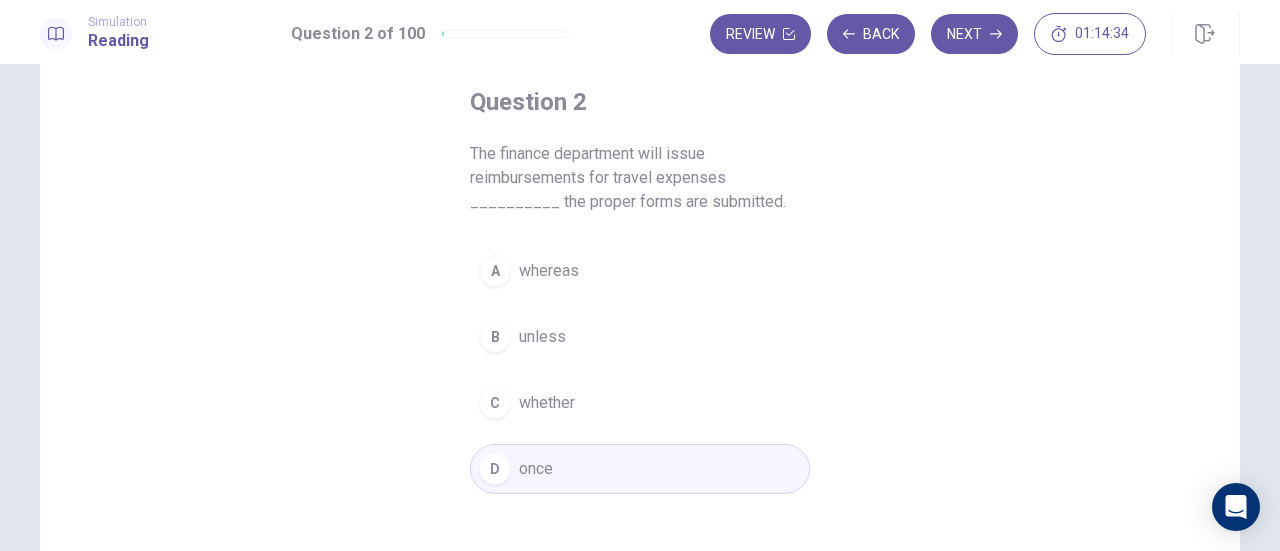 click on "Next" at bounding box center [974, 34] 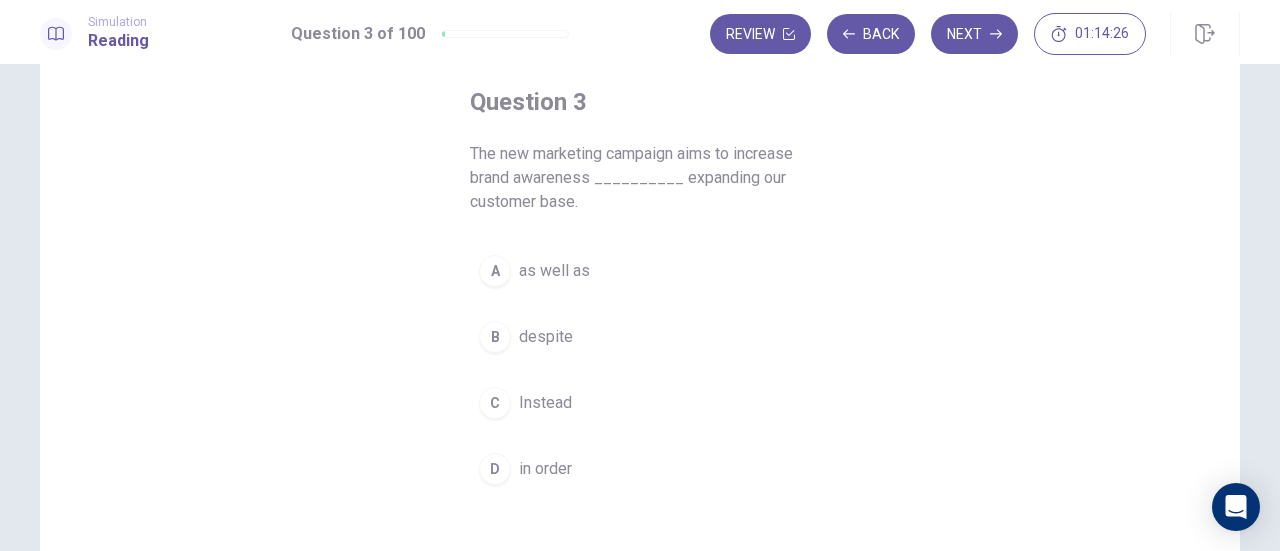 click on "in order" at bounding box center (545, 469) 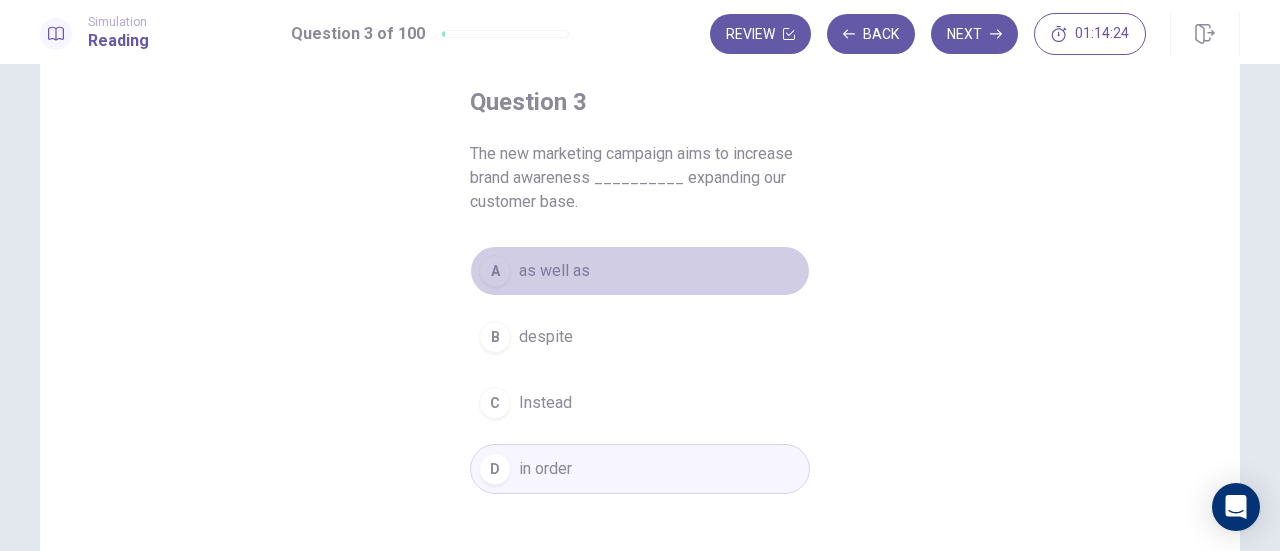 click on "A as well as" at bounding box center (640, 271) 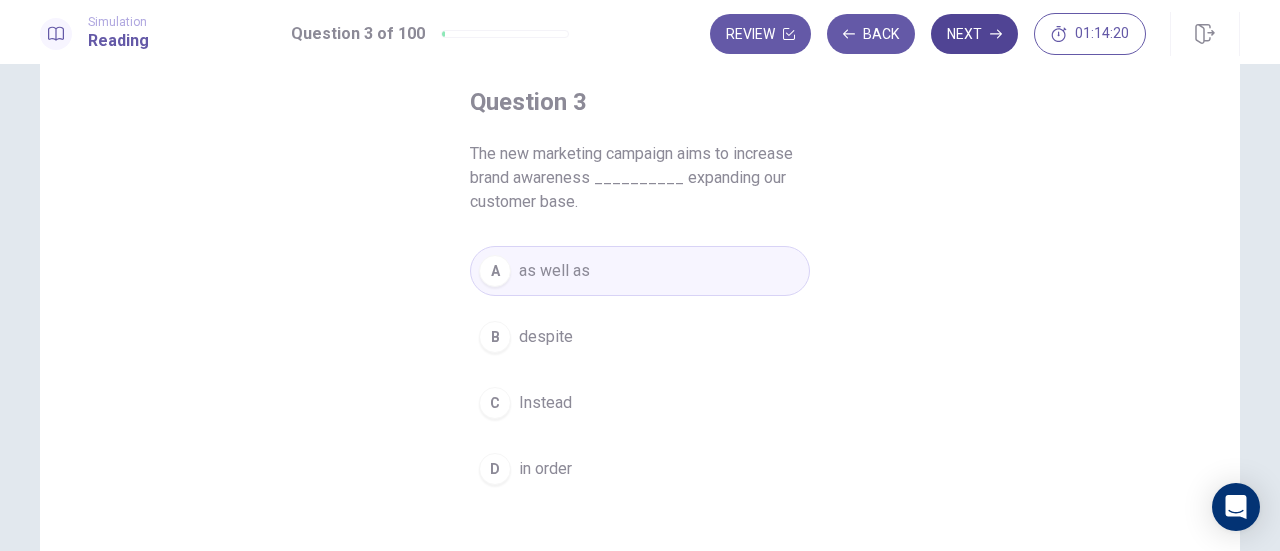 click on "Next" at bounding box center (974, 34) 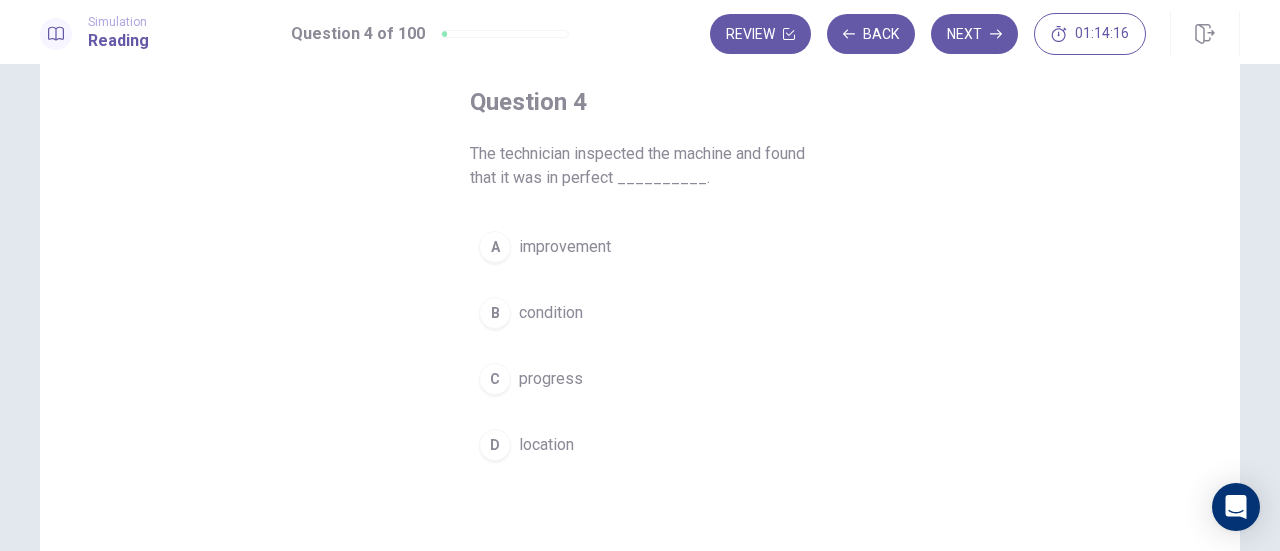 click on "condition" at bounding box center [551, 313] 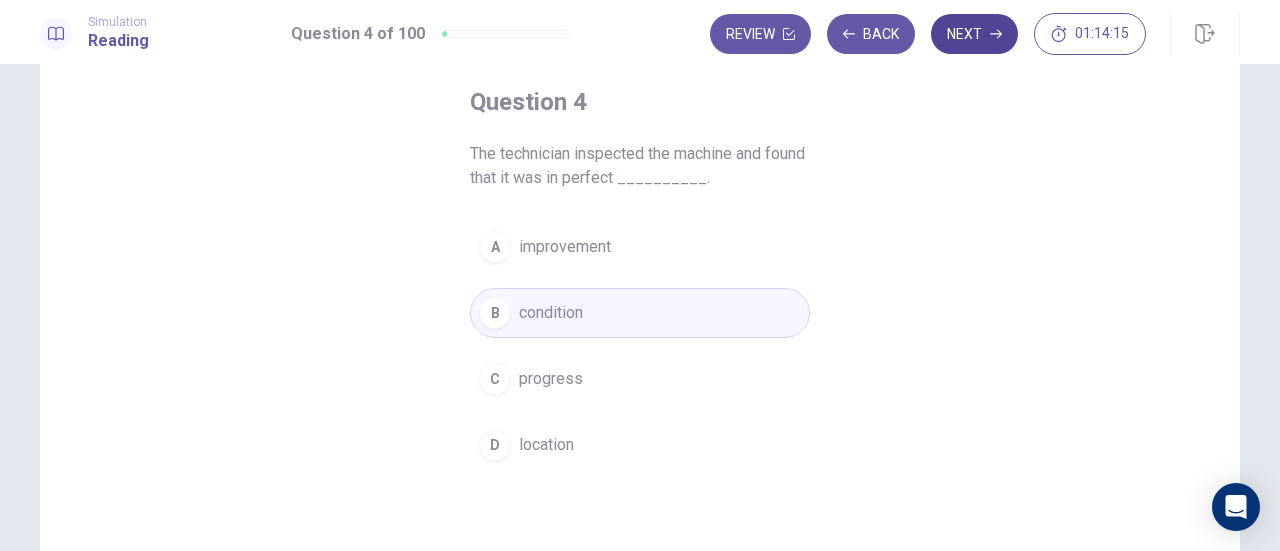 click on "Next" at bounding box center [974, 34] 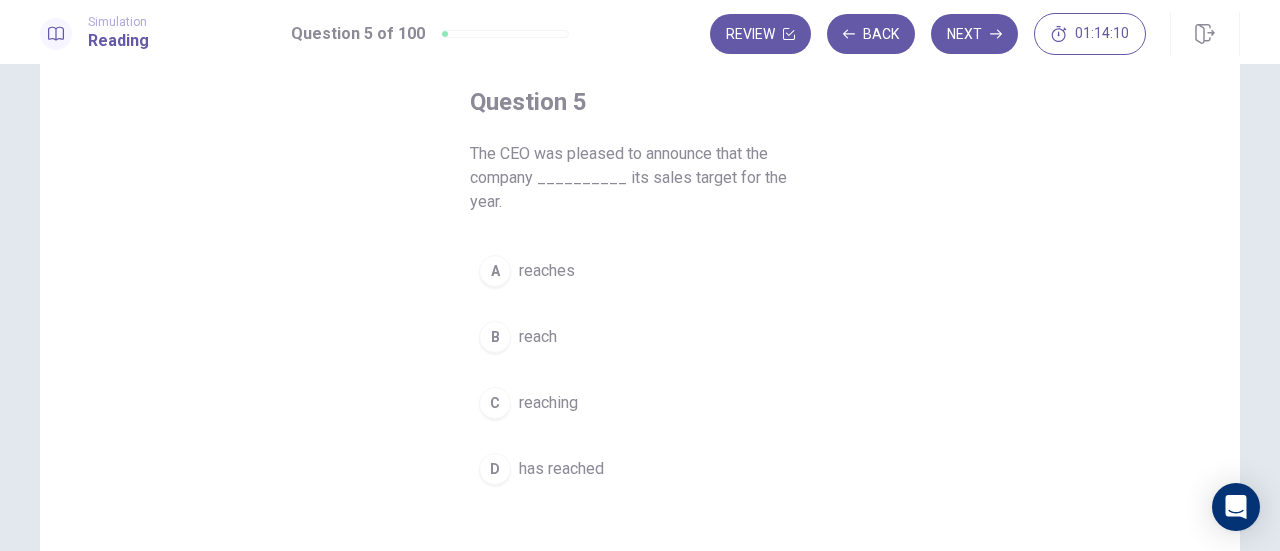 click on "D has reached" at bounding box center (640, 469) 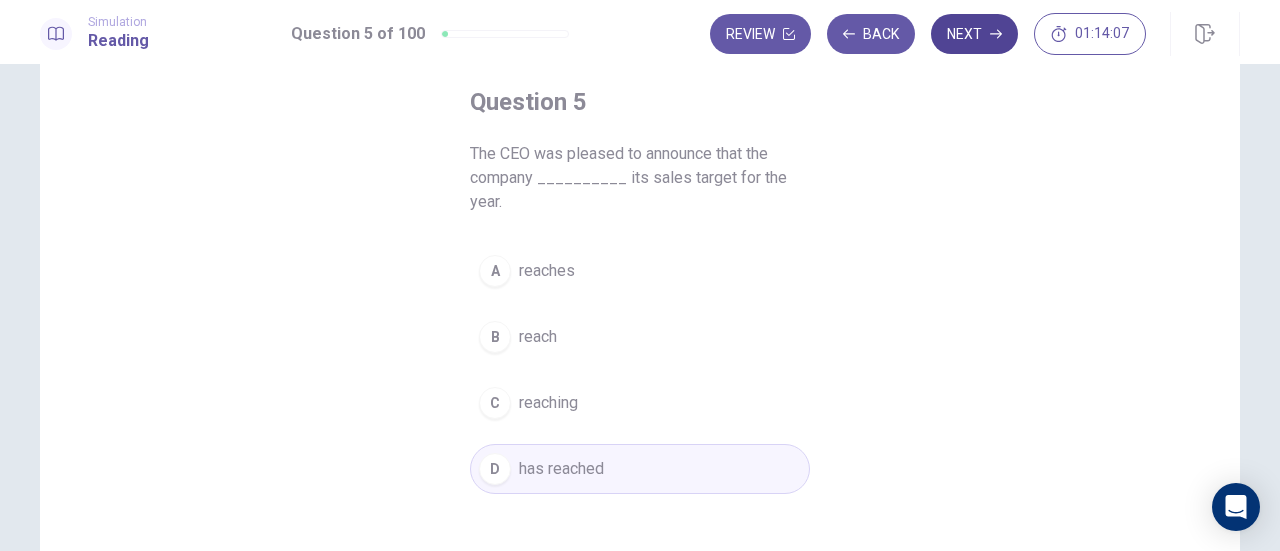 click on "Next" at bounding box center (974, 34) 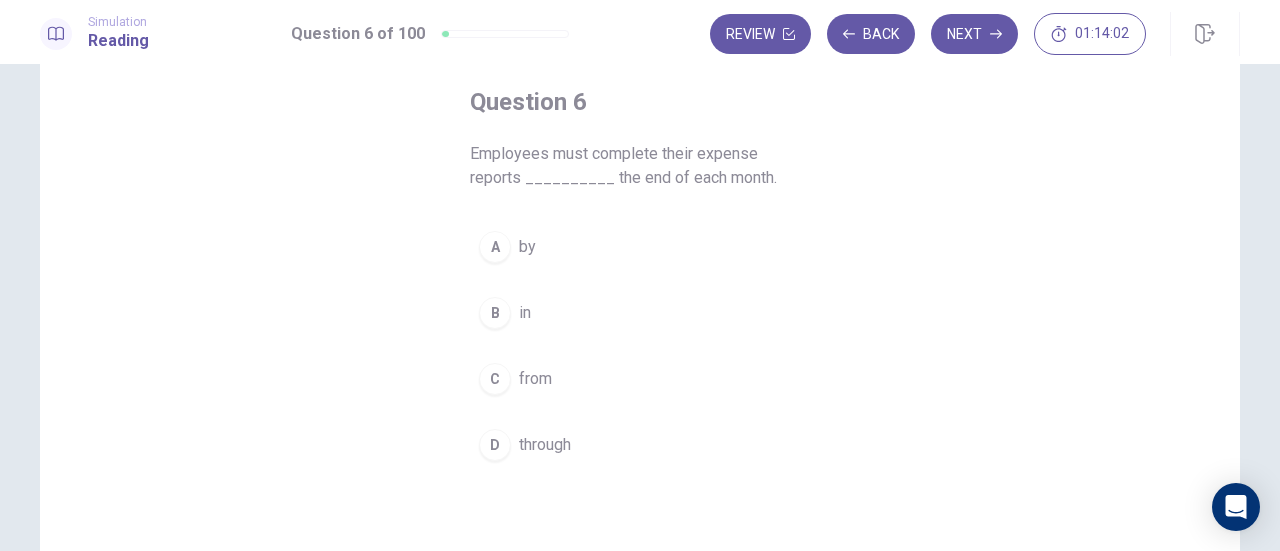 click on "A by" at bounding box center (640, 247) 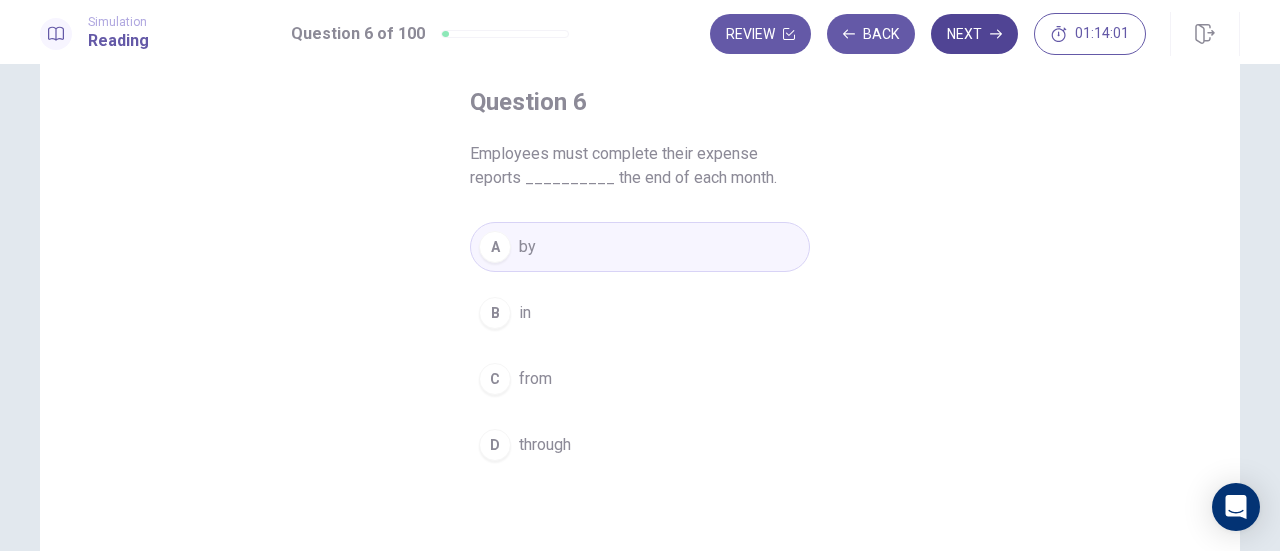click on "Next" at bounding box center [974, 34] 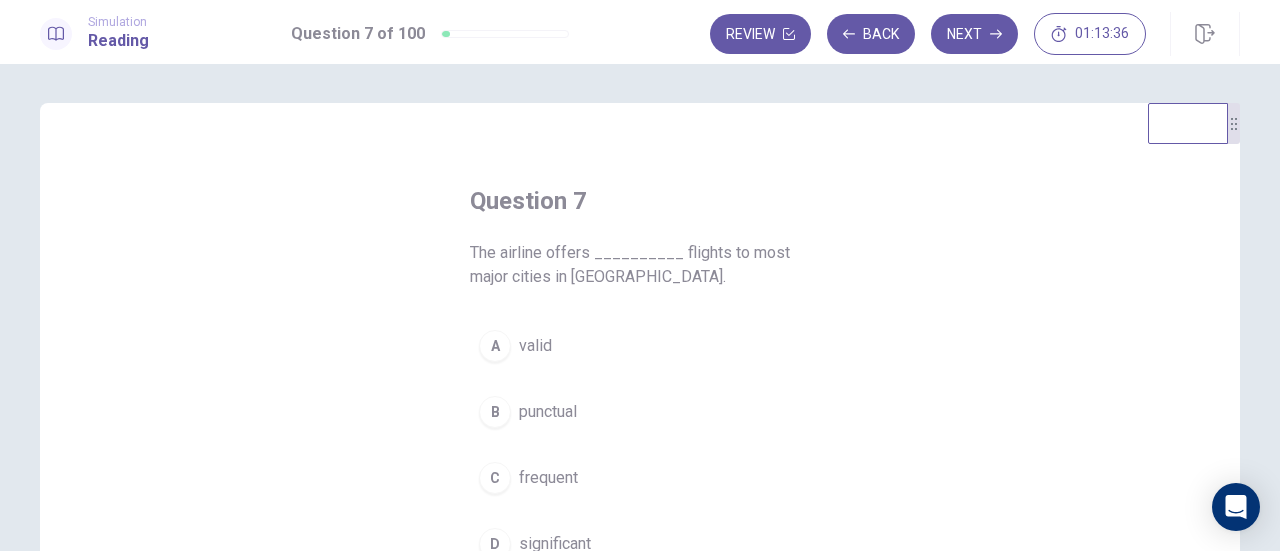 scroll, scrollTop: 100, scrollLeft: 0, axis: vertical 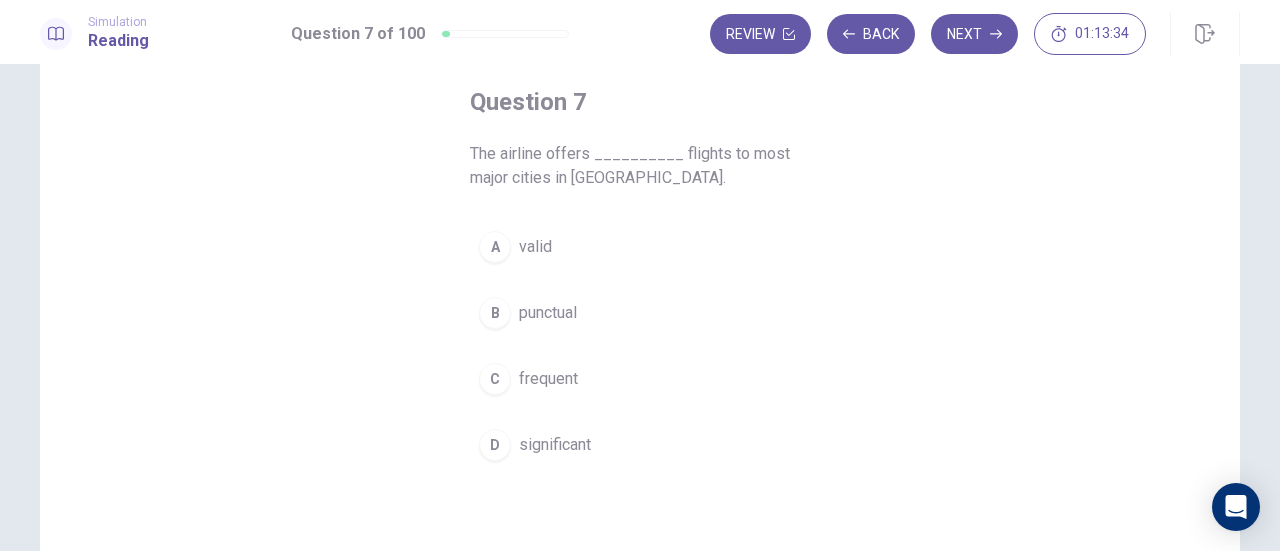 click on "punctual" at bounding box center [548, 313] 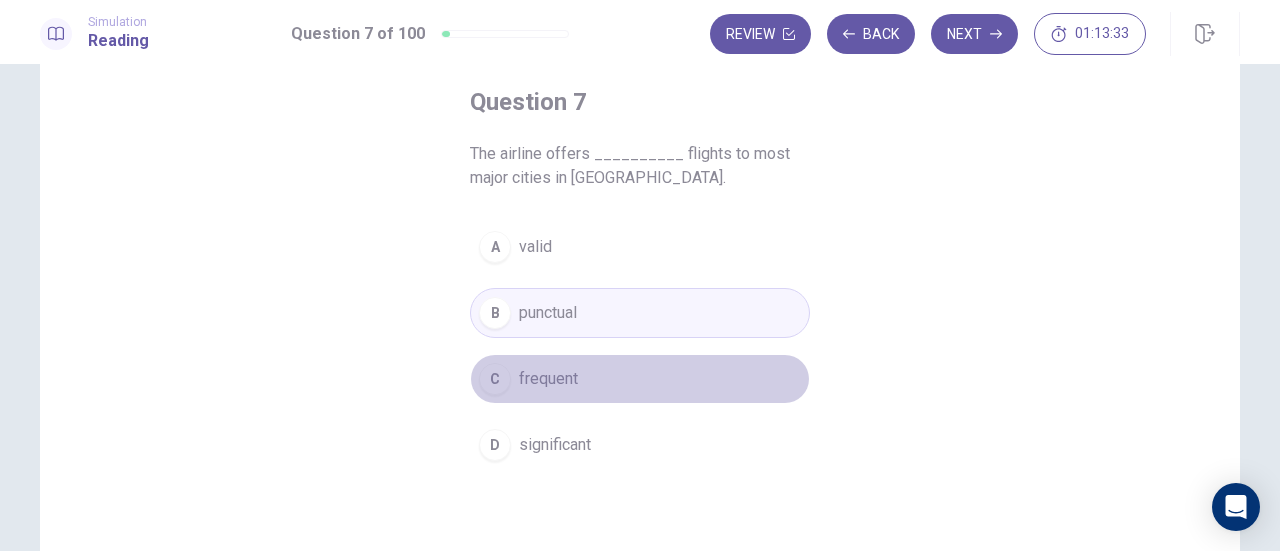 click on "frequent" at bounding box center [548, 379] 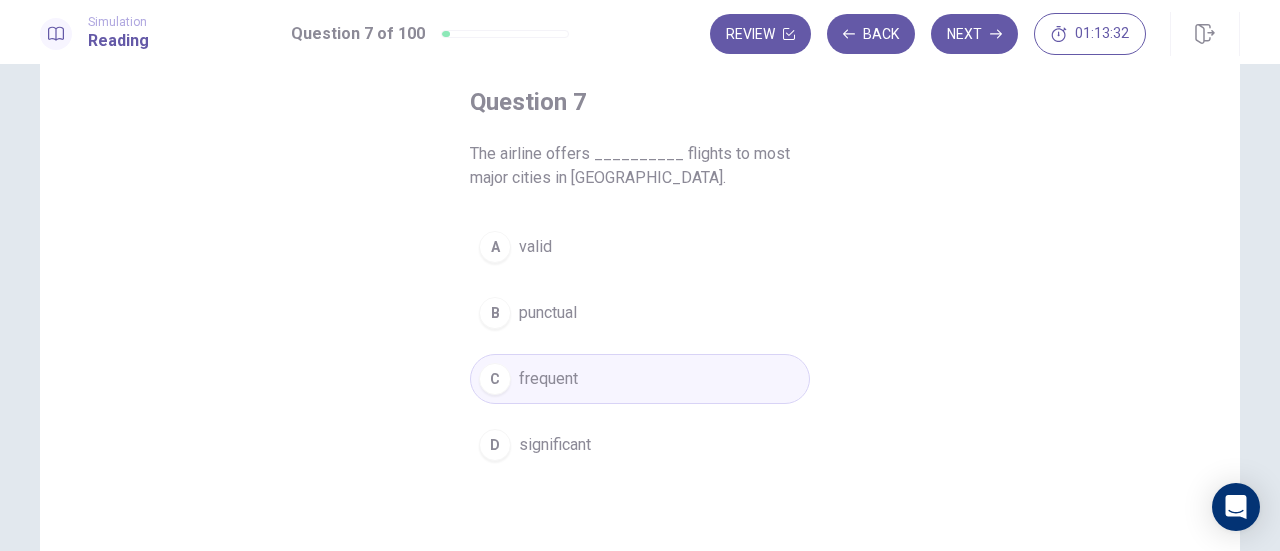 scroll, scrollTop: 0, scrollLeft: 0, axis: both 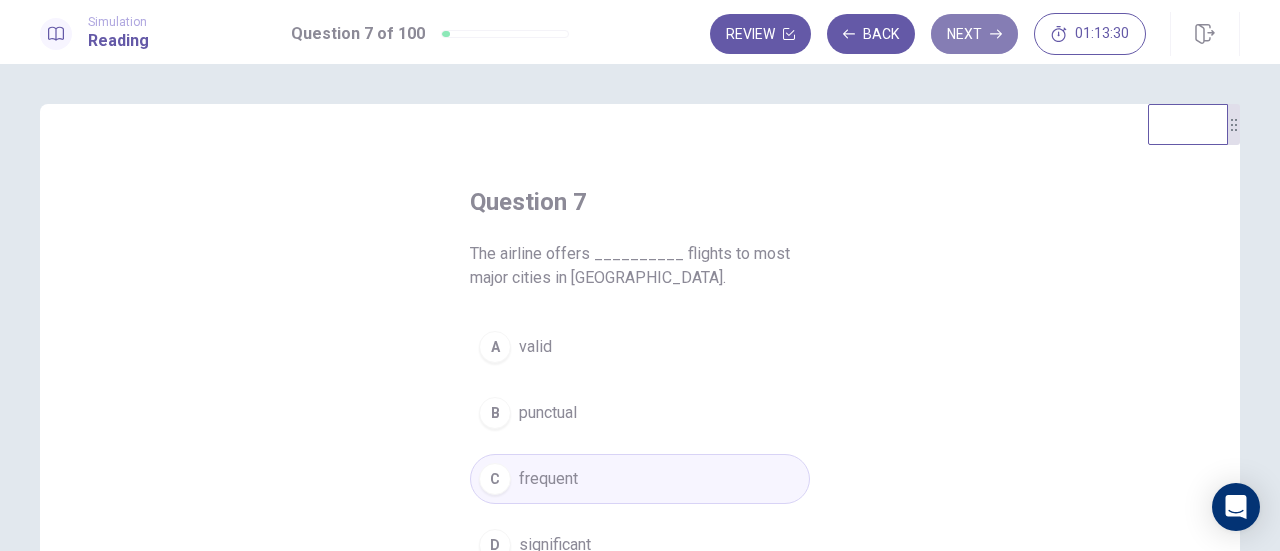 click on "Next" at bounding box center [974, 34] 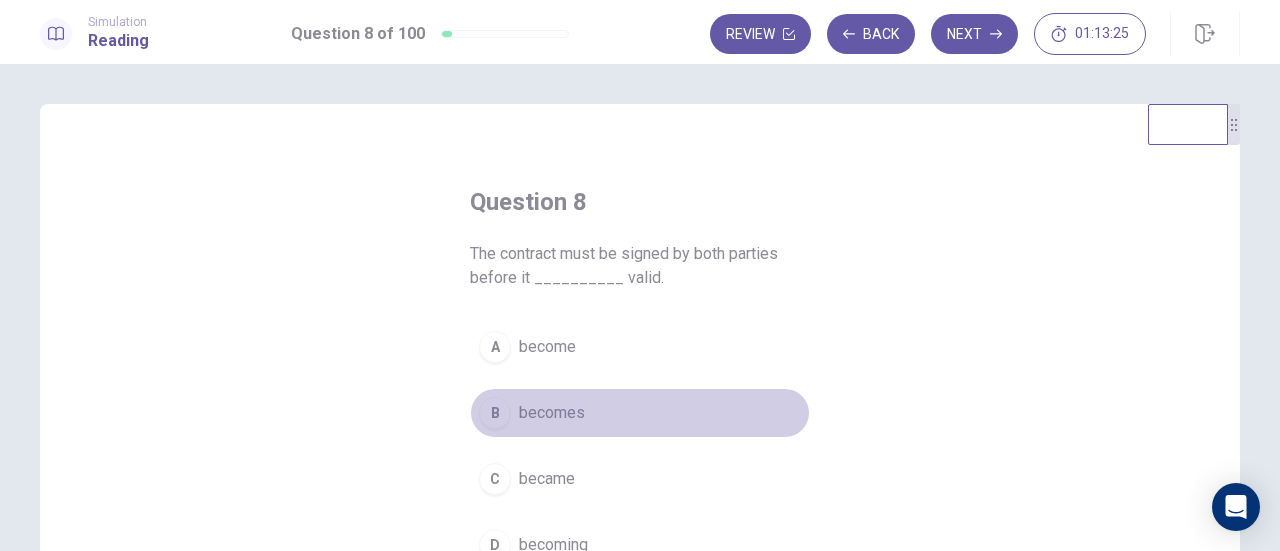 click on "B becomes" at bounding box center (640, 413) 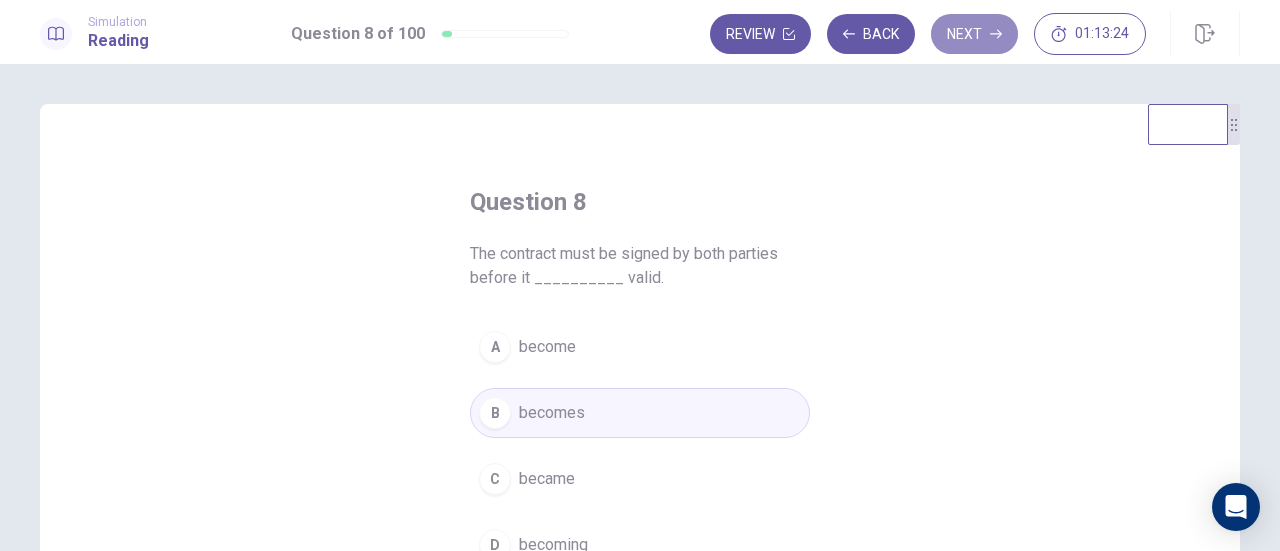 click on "Next" at bounding box center (974, 34) 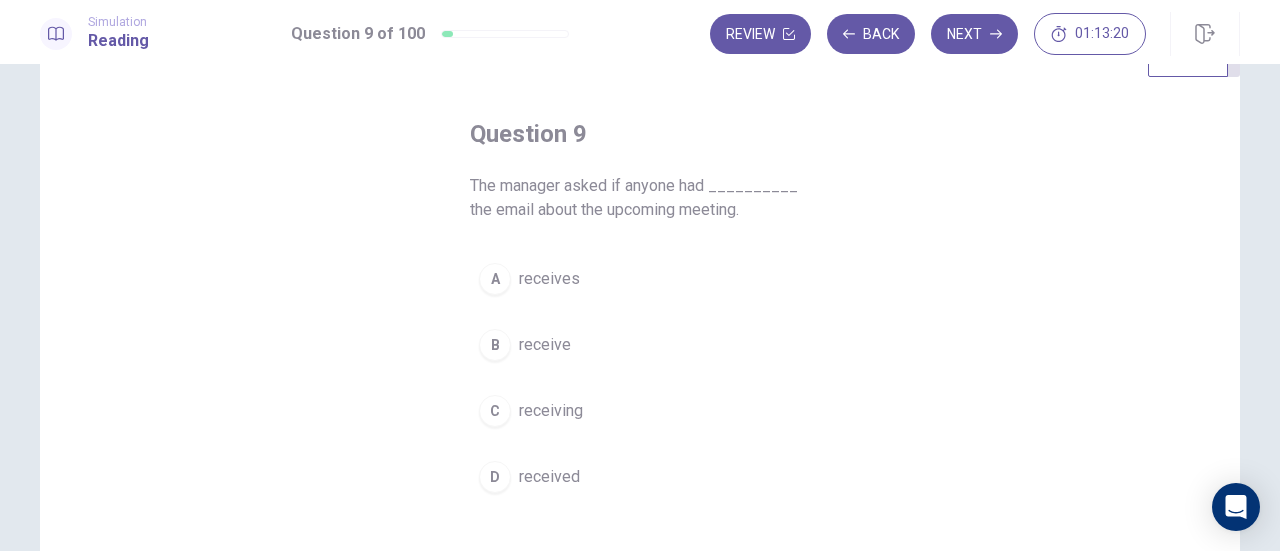 scroll, scrollTop: 100, scrollLeft: 0, axis: vertical 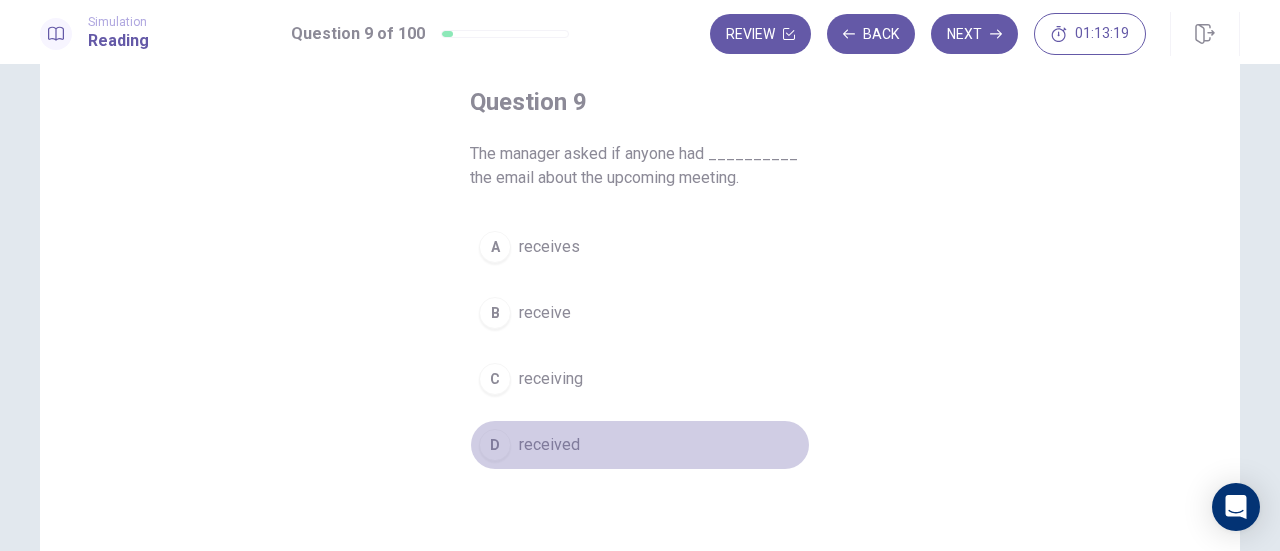 drag, startPoint x: 571, startPoint y: 454, endPoint x: 638, endPoint y: 389, distance: 93.34881 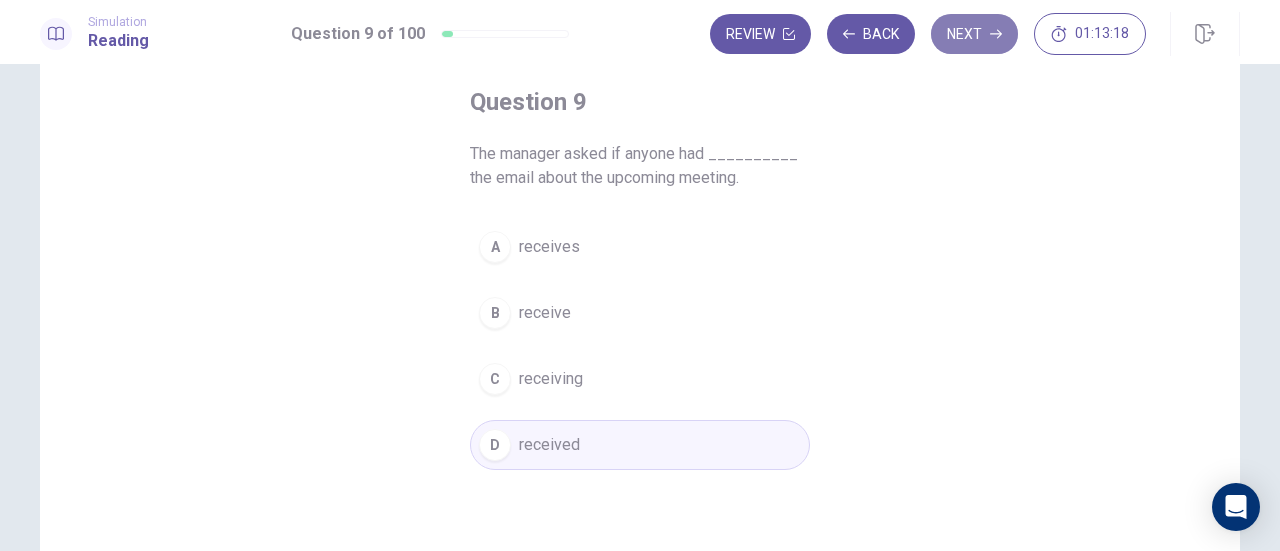 click on "Next" at bounding box center [974, 34] 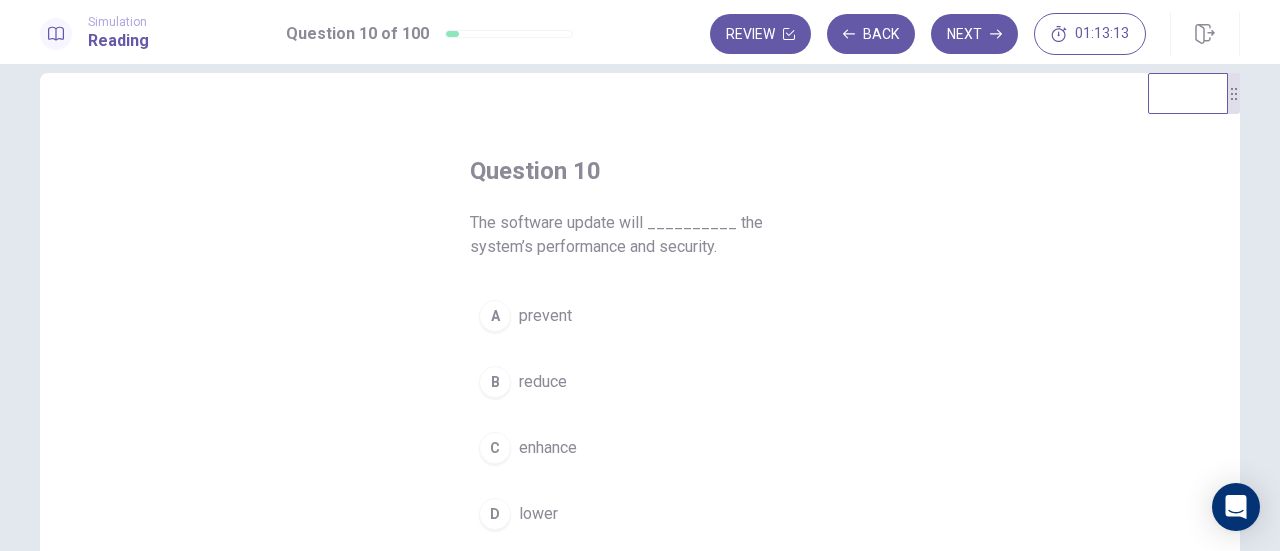 scroll, scrollTop: 0, scrollLeft: 0, axis: both 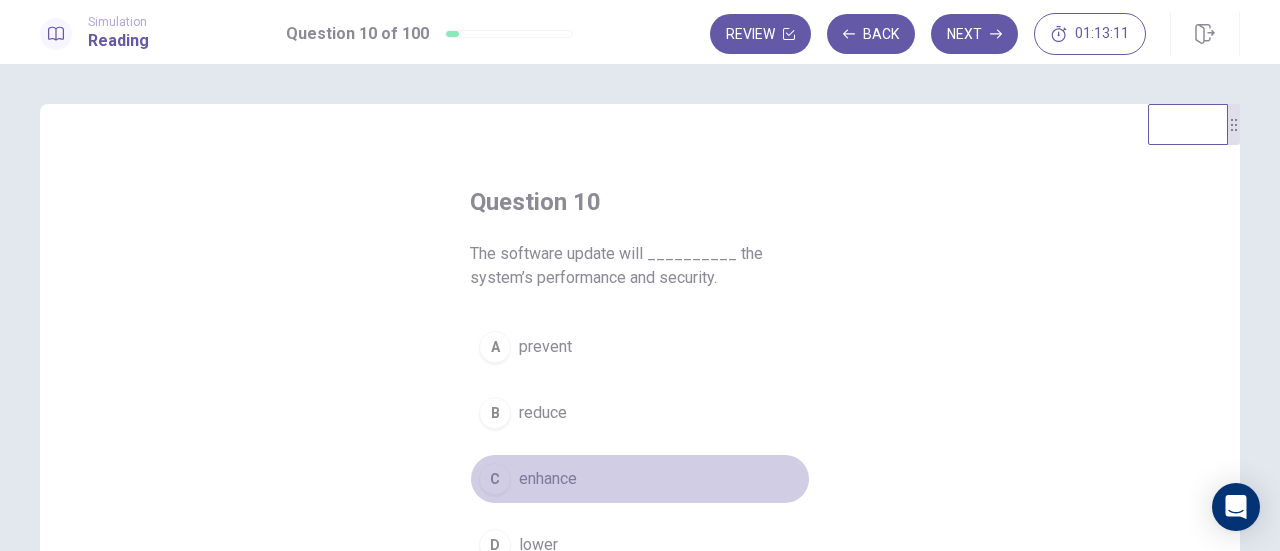 click on "enhance" at bounding box center (548, 479) 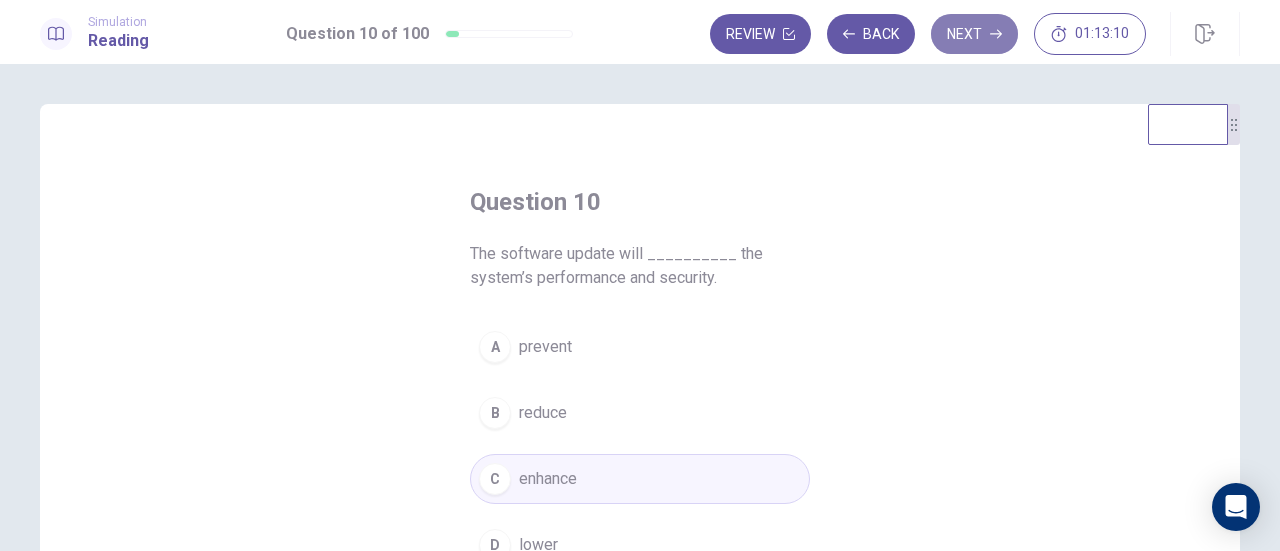 click on "Next" at bounding box center (974, 34) 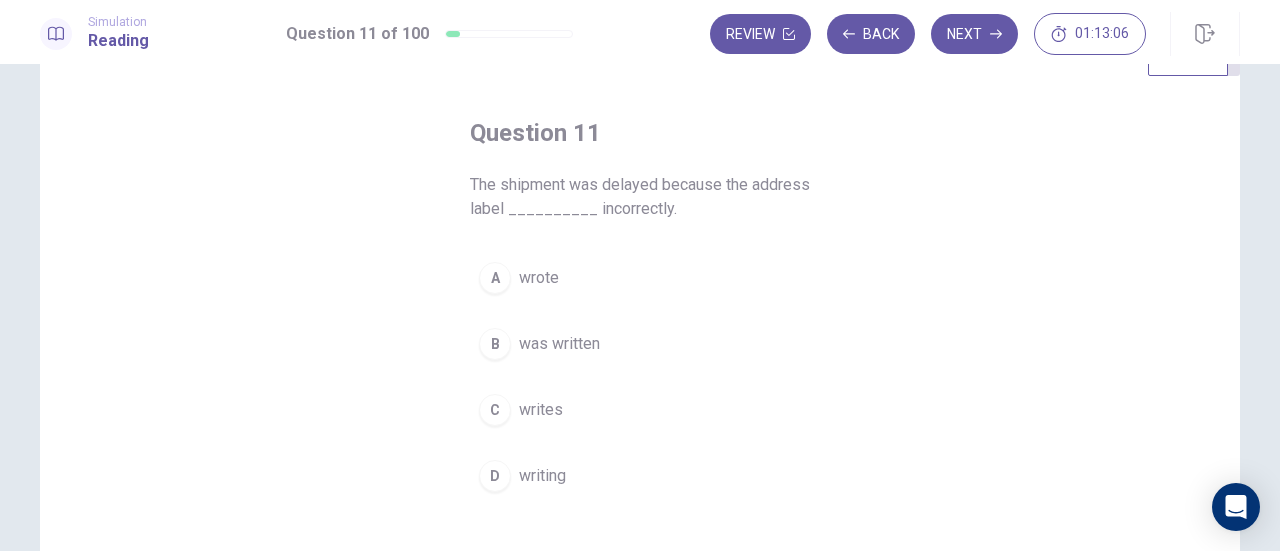scroll, scrollTop: 100, scrollLeft: 0, axis: vertical 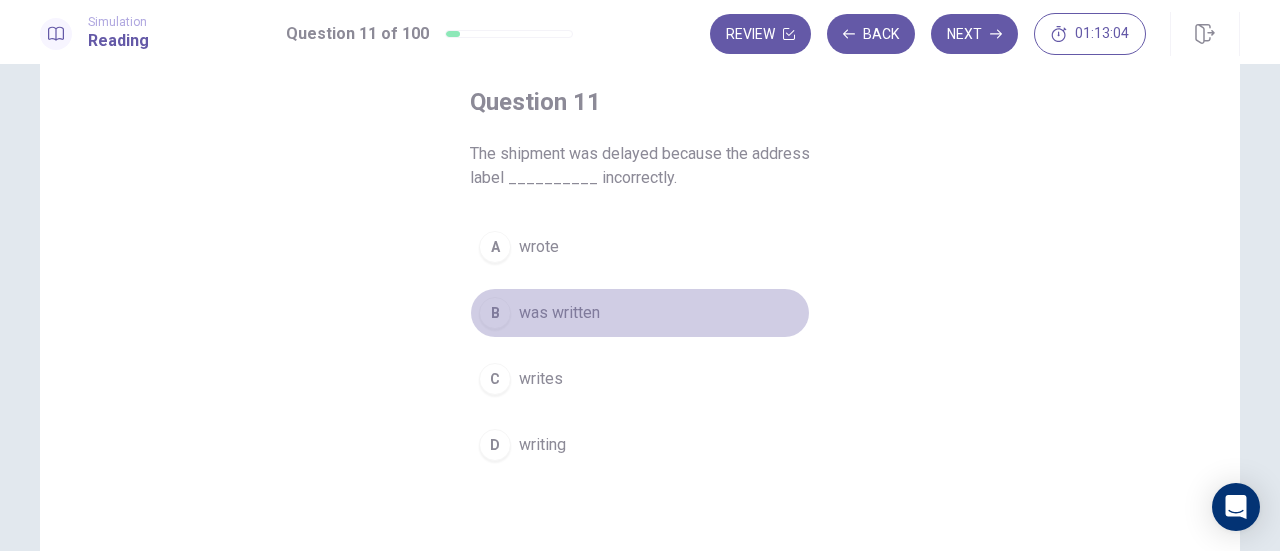 click on "was written" at bounding box center (559, 313) 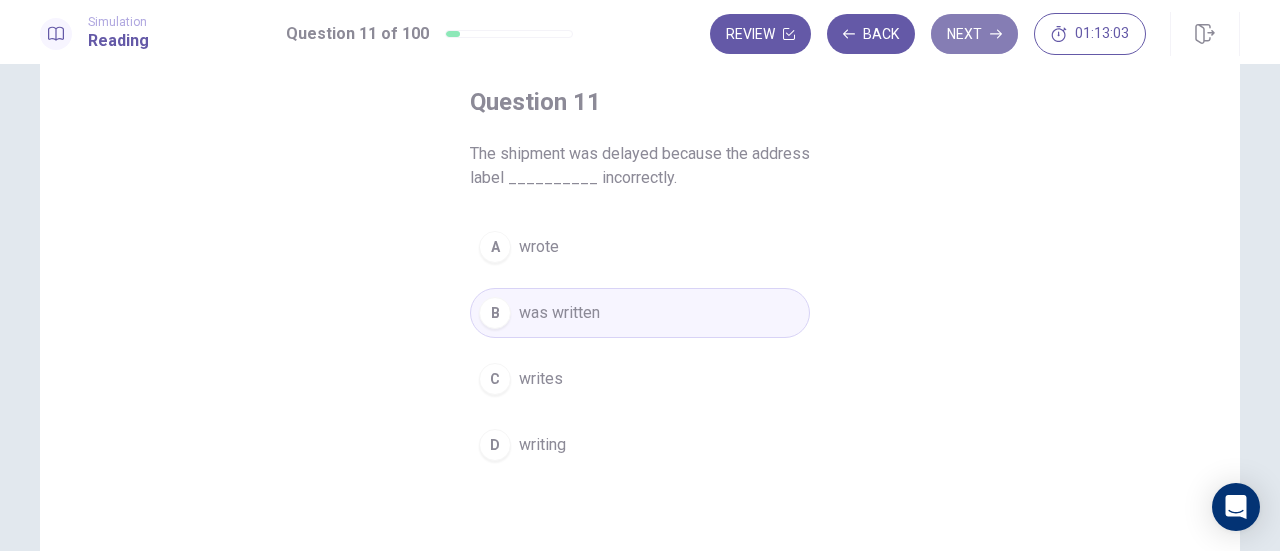 click on "Next" at bounding box center (974, 34) 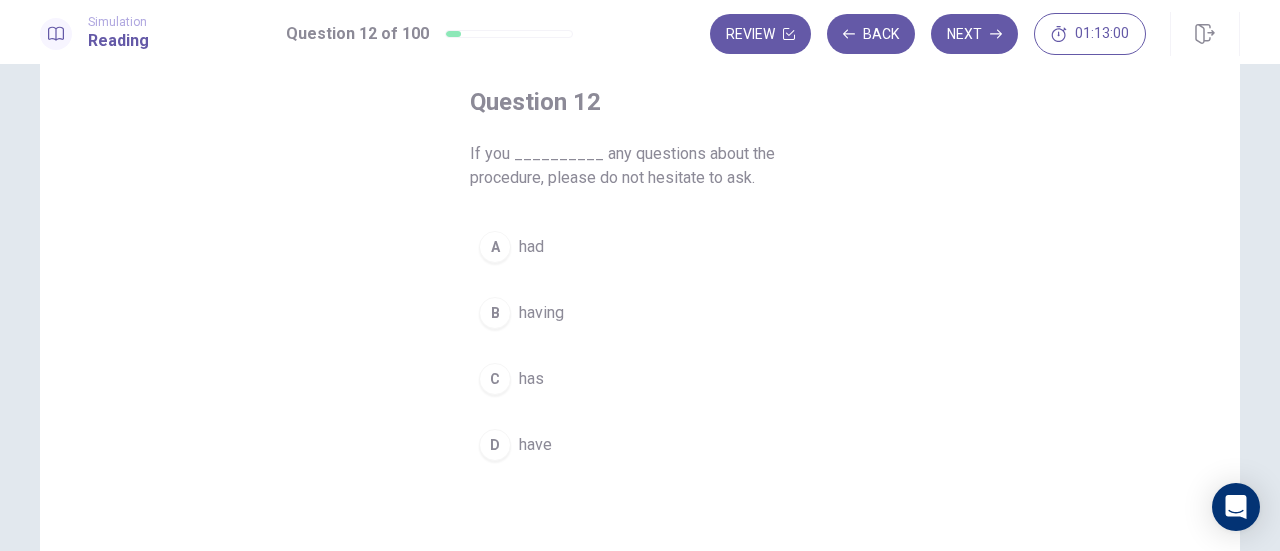 click on "D have" at bounding box center (640, 445) 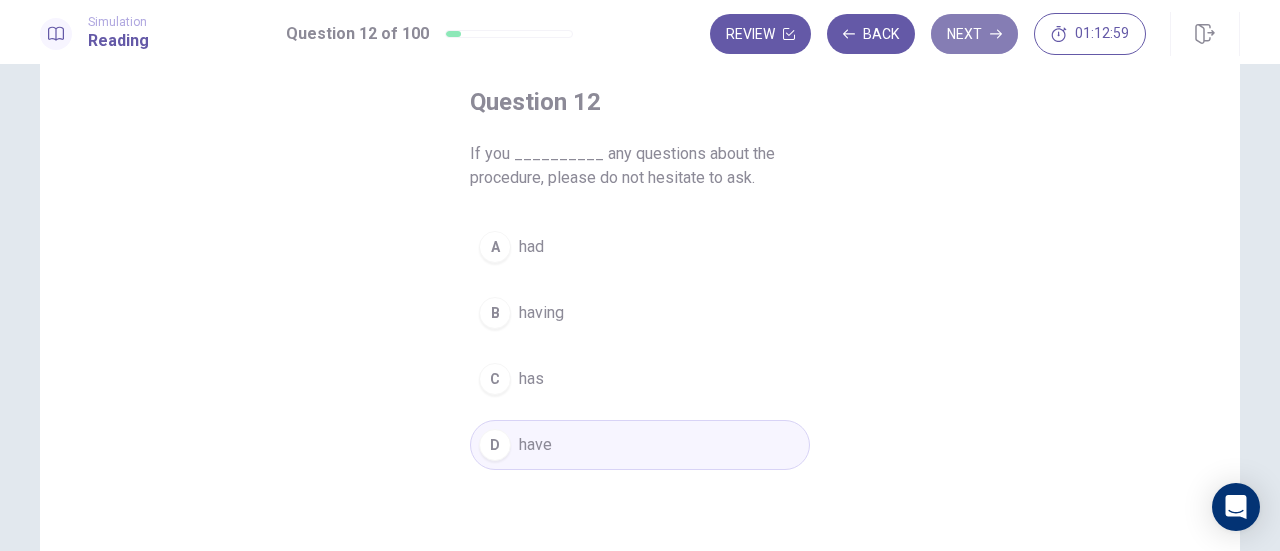 click 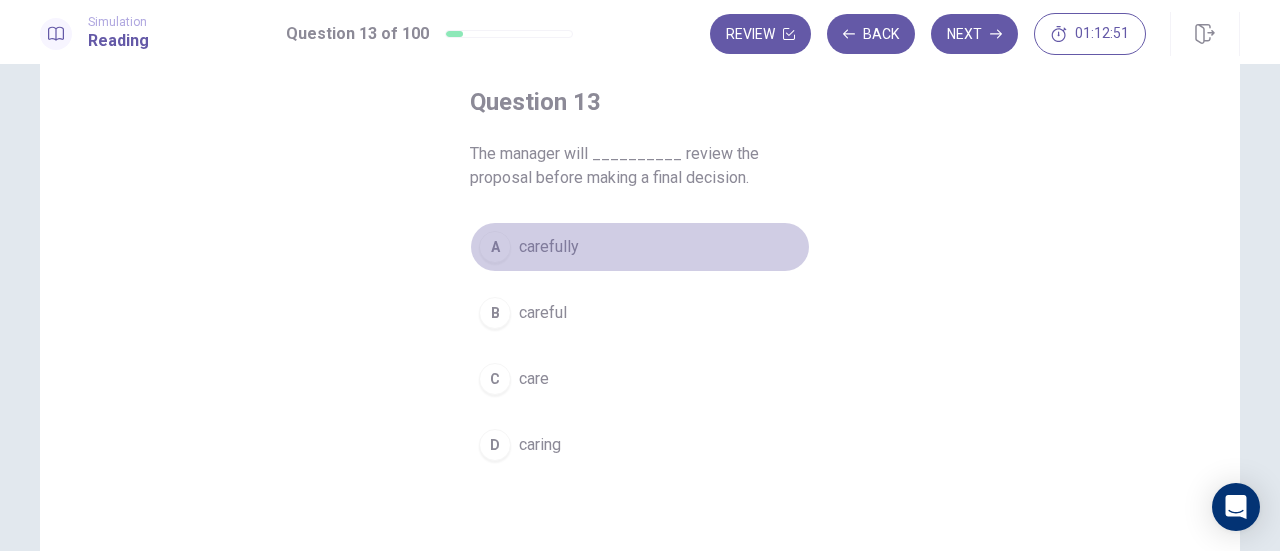 click on "A carefully" at bounding box center (640, 247) 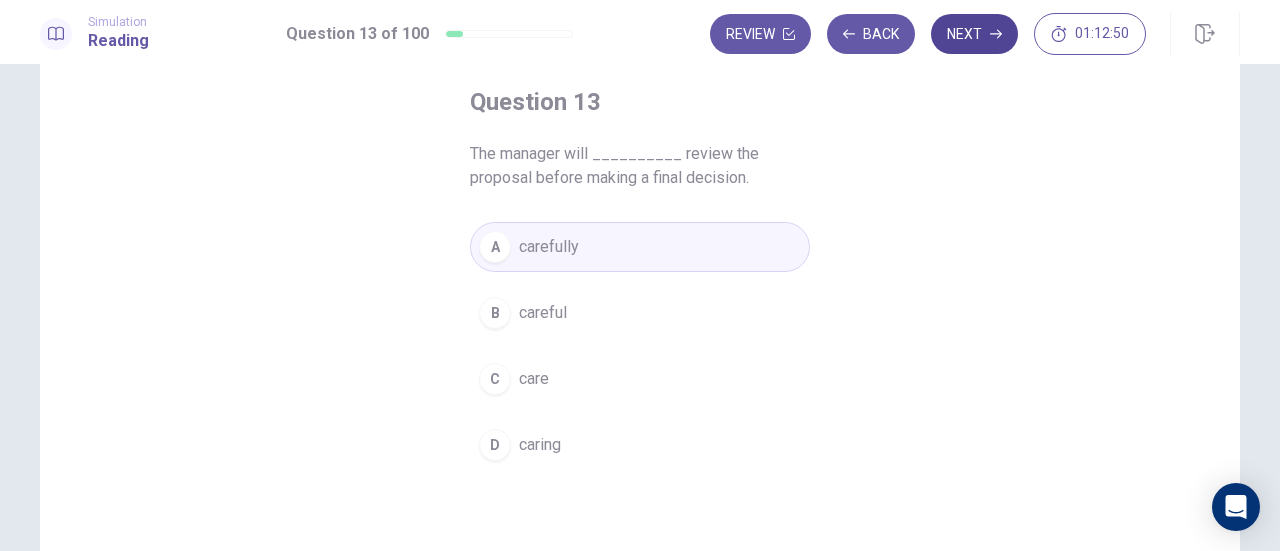 click on "Next" at bounding box center (974, 34) 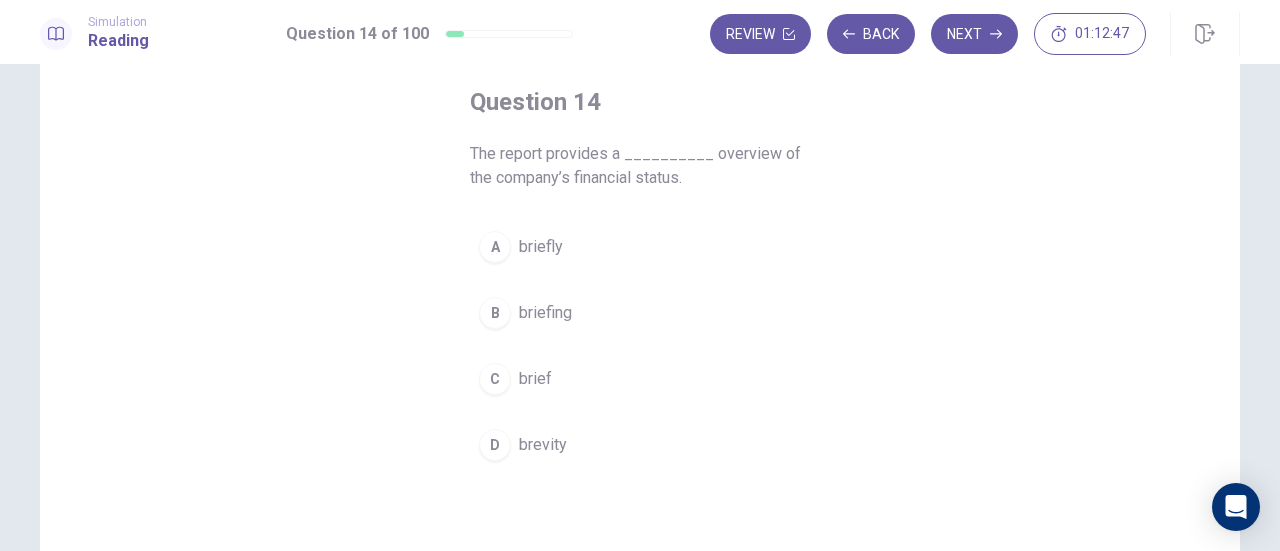 click on "C brief" at bounding box center [640, 379] 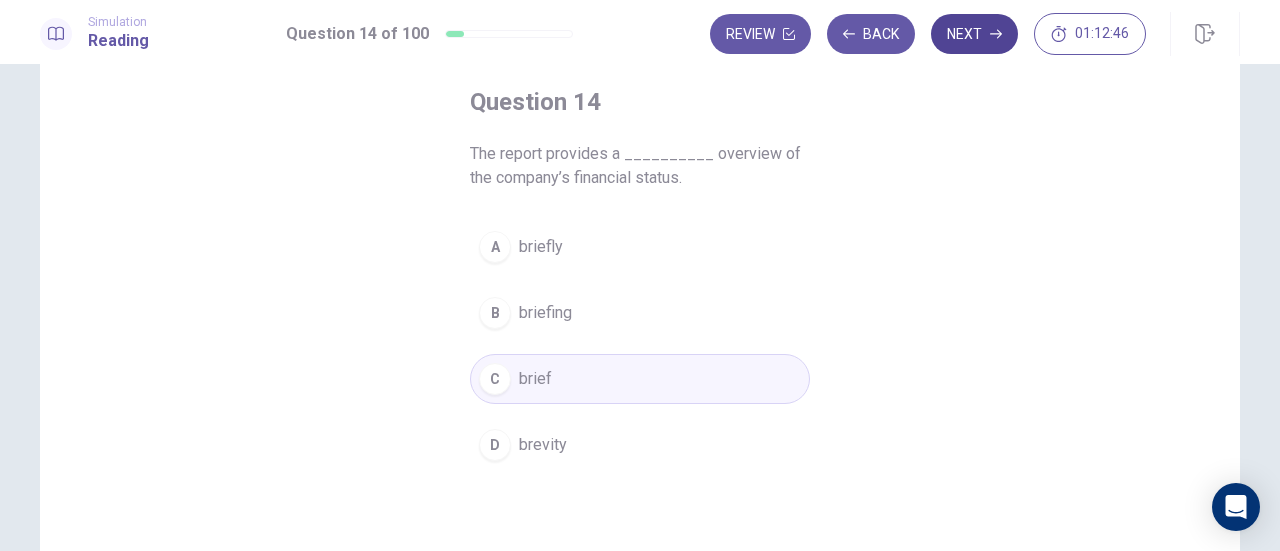 click on "Next" at bounding box center [974, 34] 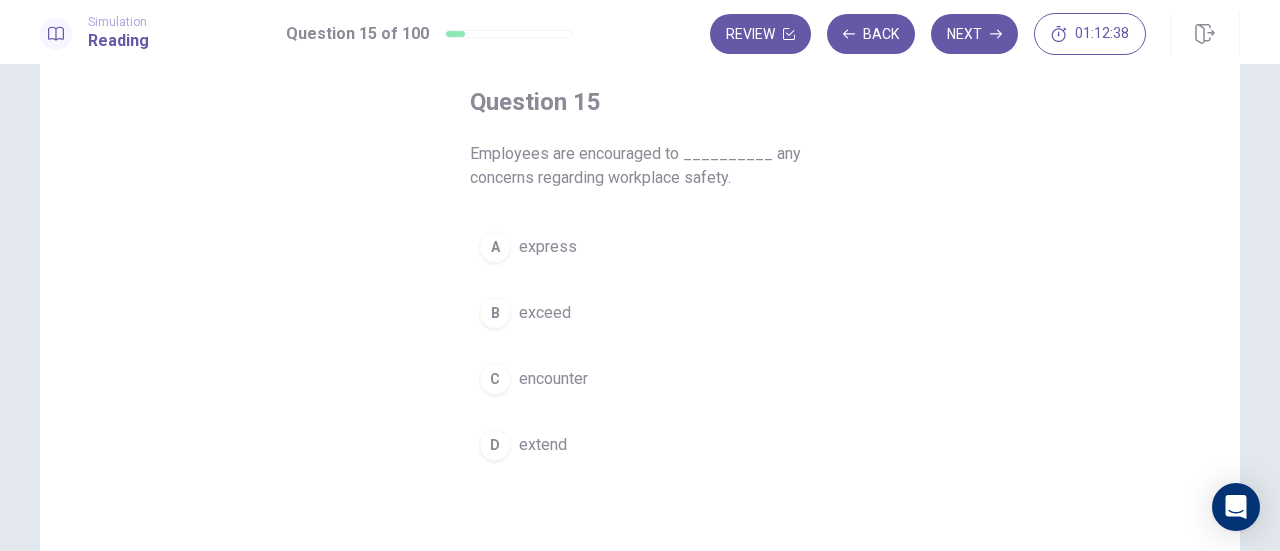 click on "express" at bounding box center [548, 247] 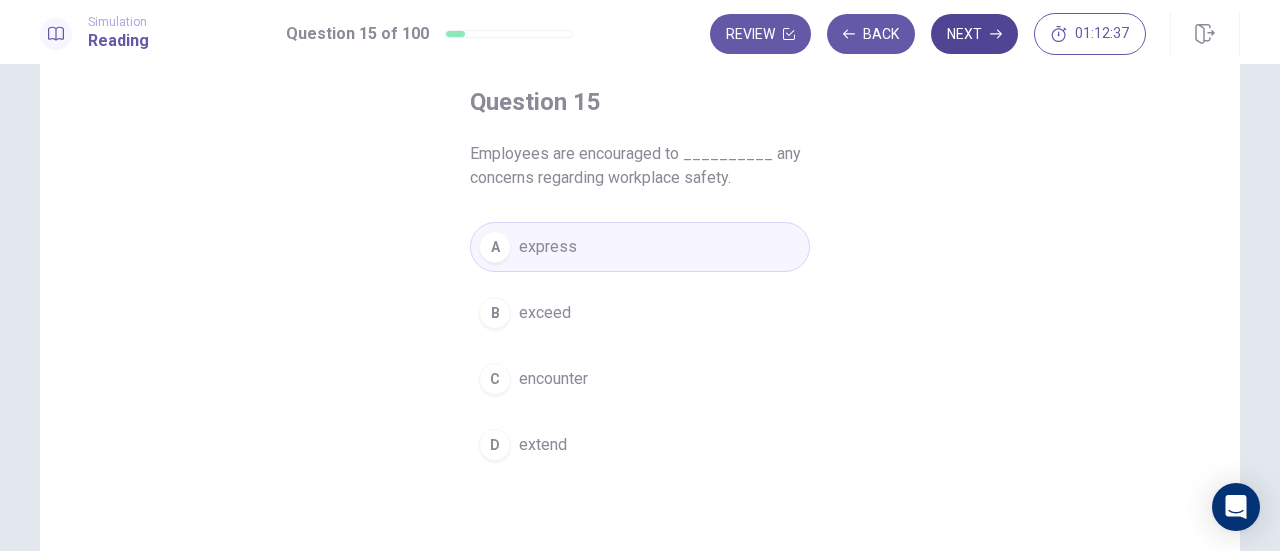 click on "Next" at bounding box center (974, 34) 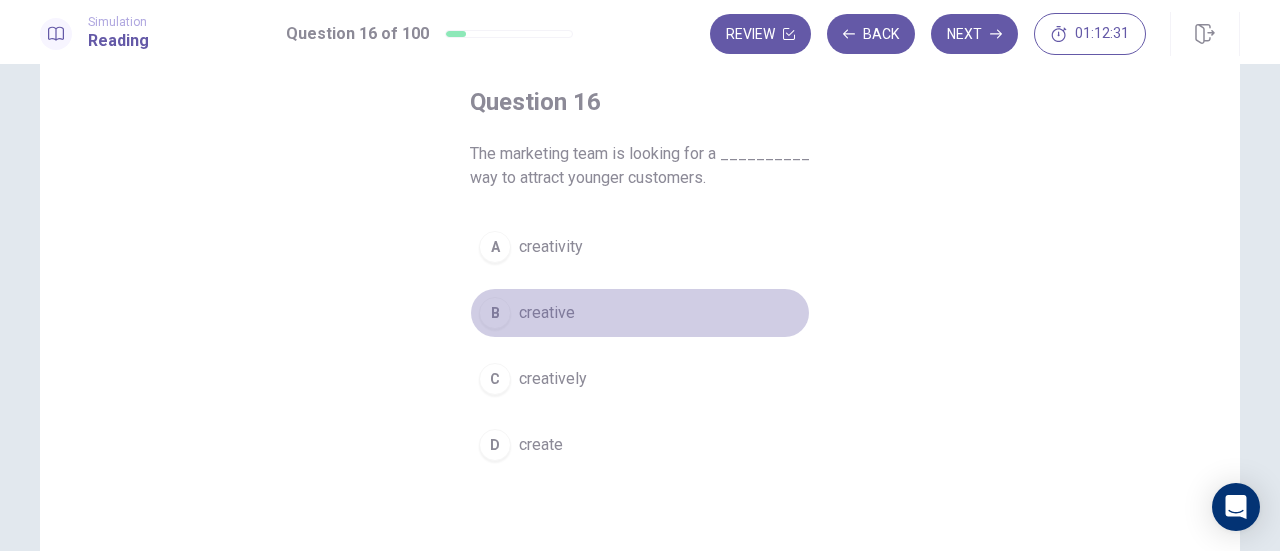 click on "B creative" at bounding box center [640, 313] 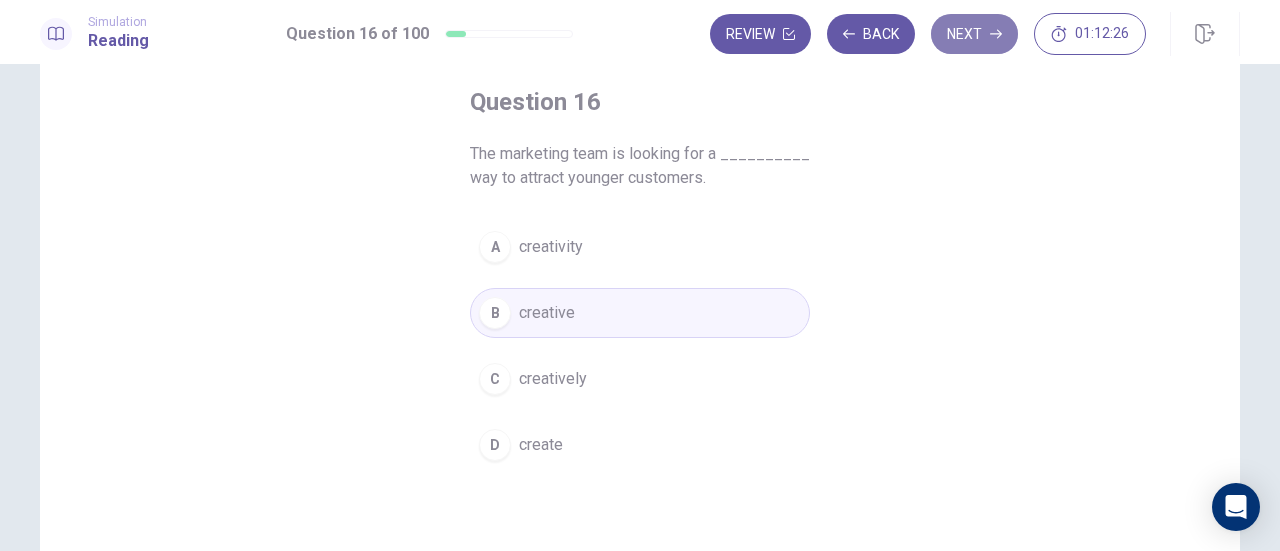 click on "Next" at bounding box center (974, 34) 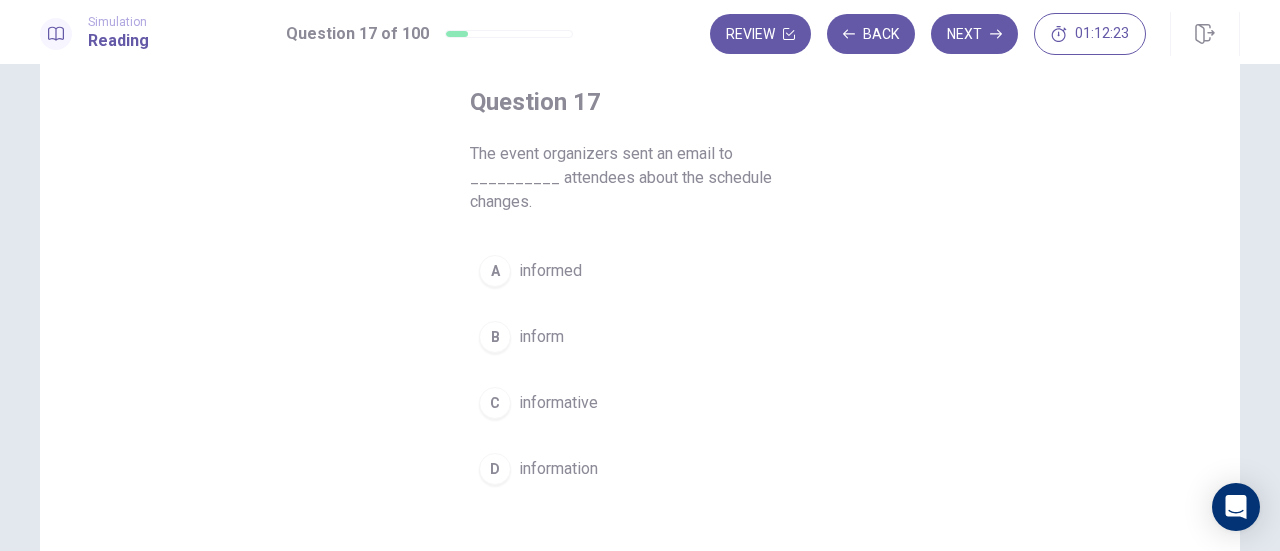 click on "inform" at bounding box center (541, 337) 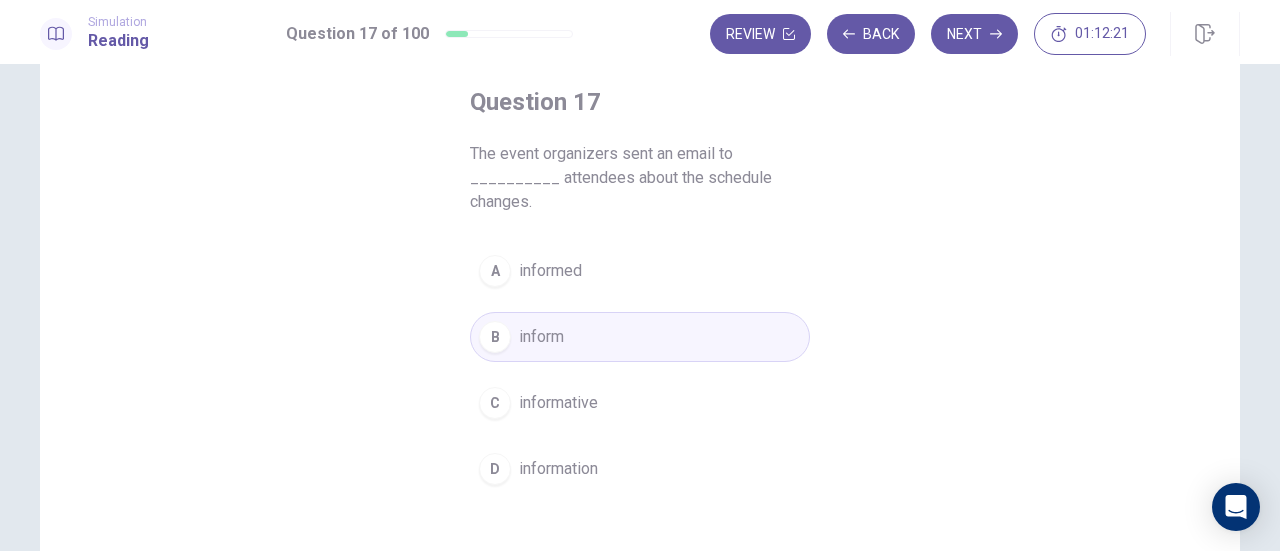click on "Next" at bounding box center [974, 34] 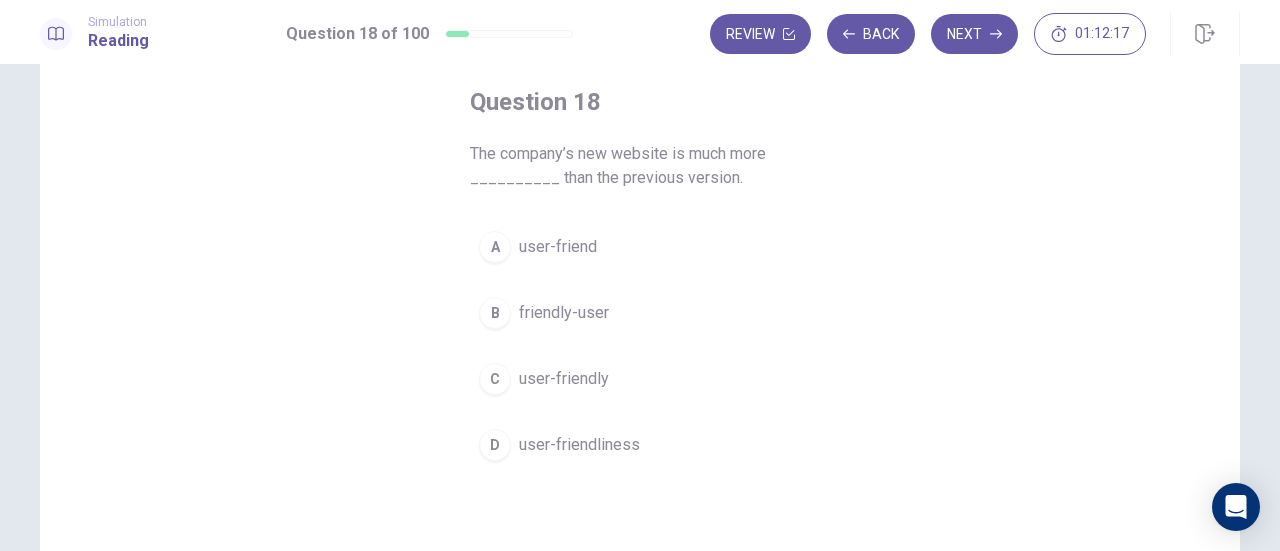 click on "A user-friend" at bounding box center [640, 247] 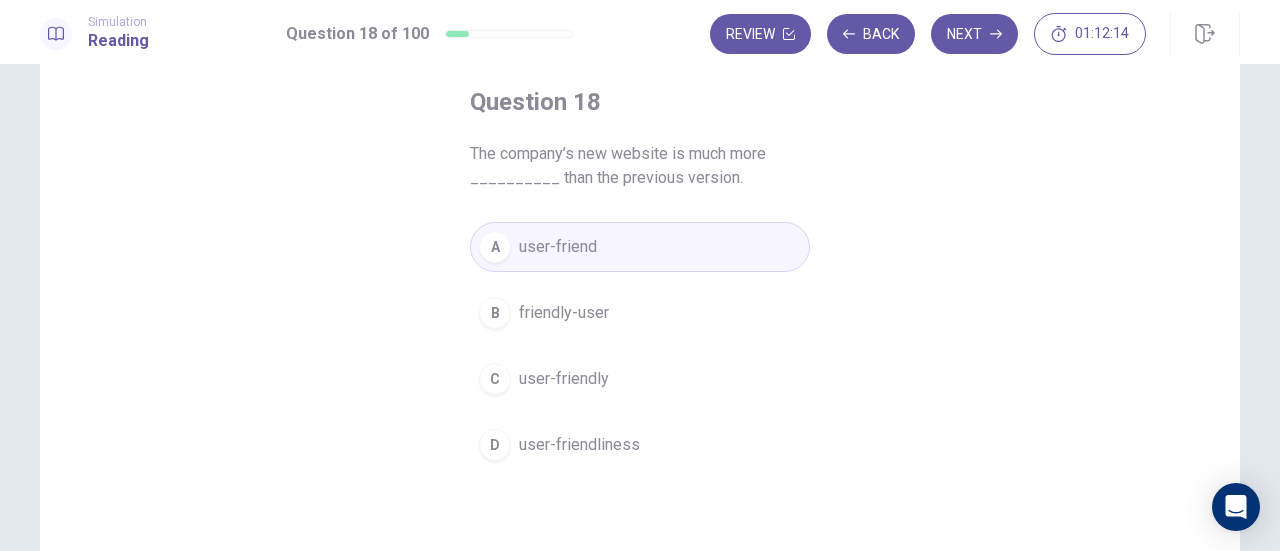 click on "user-friendly" at bounding box center [564, 379] 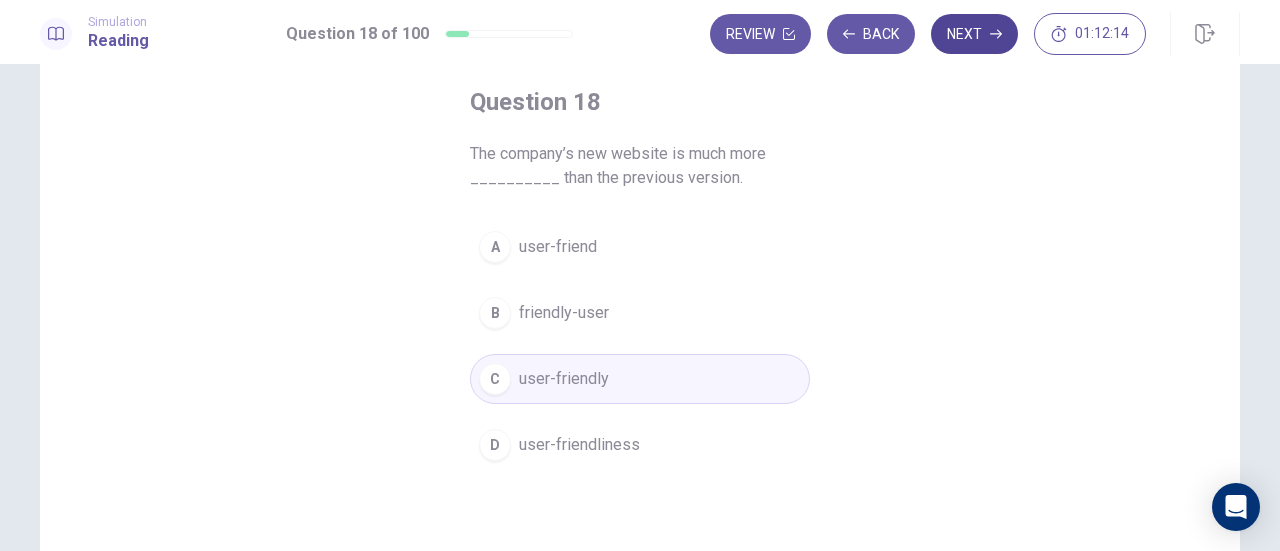 click on "Next" at bounding box center [974, 34] 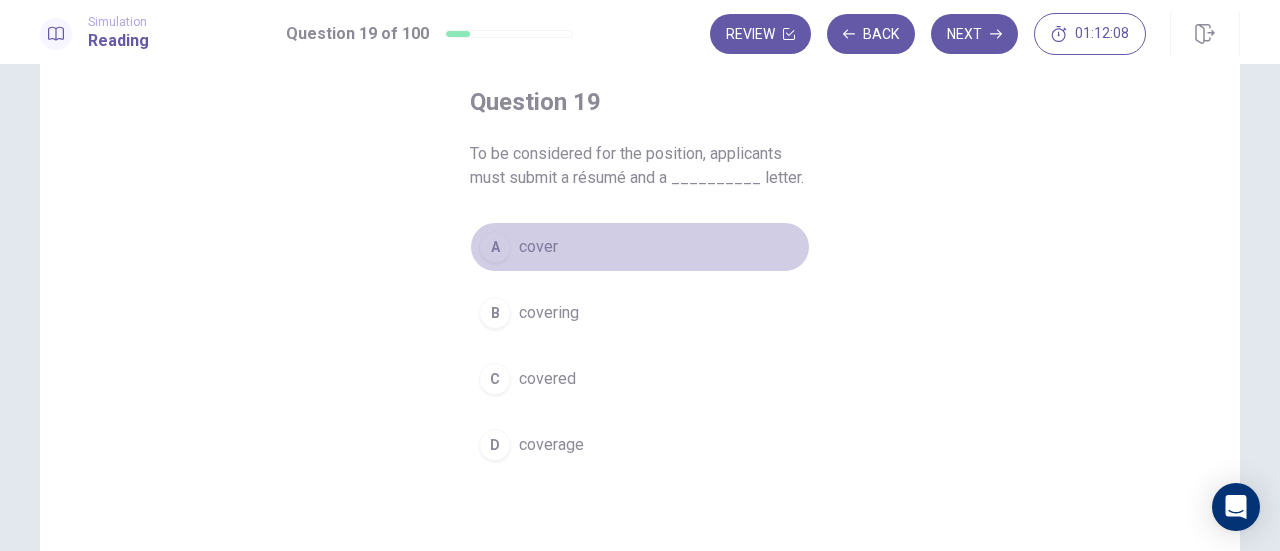 drag, startPoint x: 544, startPoint y: 262, endPoint x: 941, endPoint y: 126, distance: 419.64865 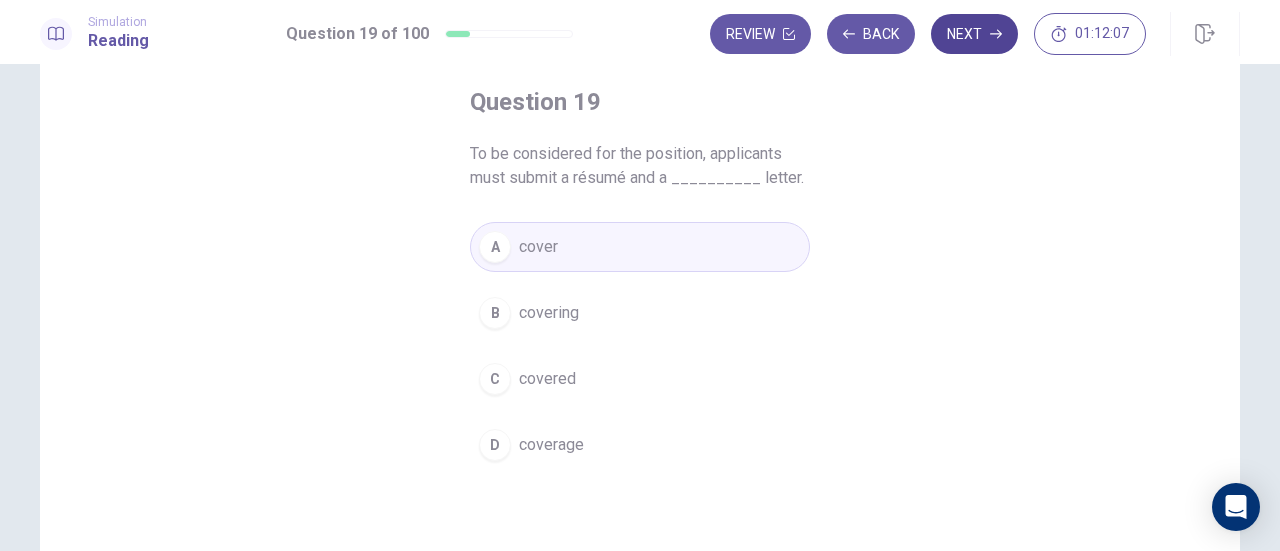 click on "Next" at bounding box center (974, 34) 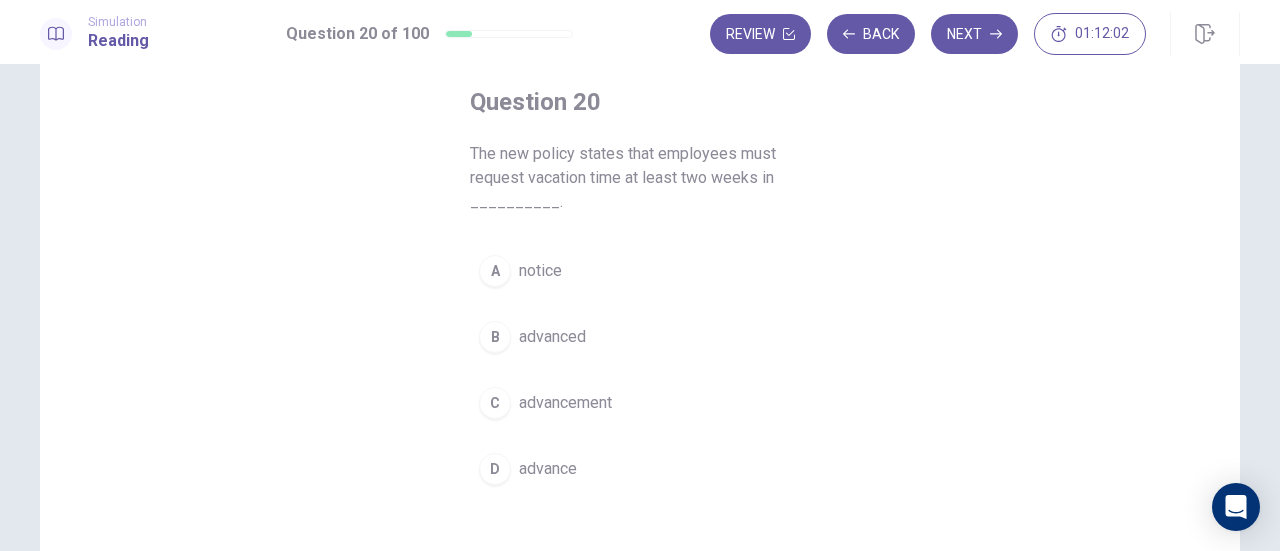 click on "advanced" at bounding box center (552, 337) 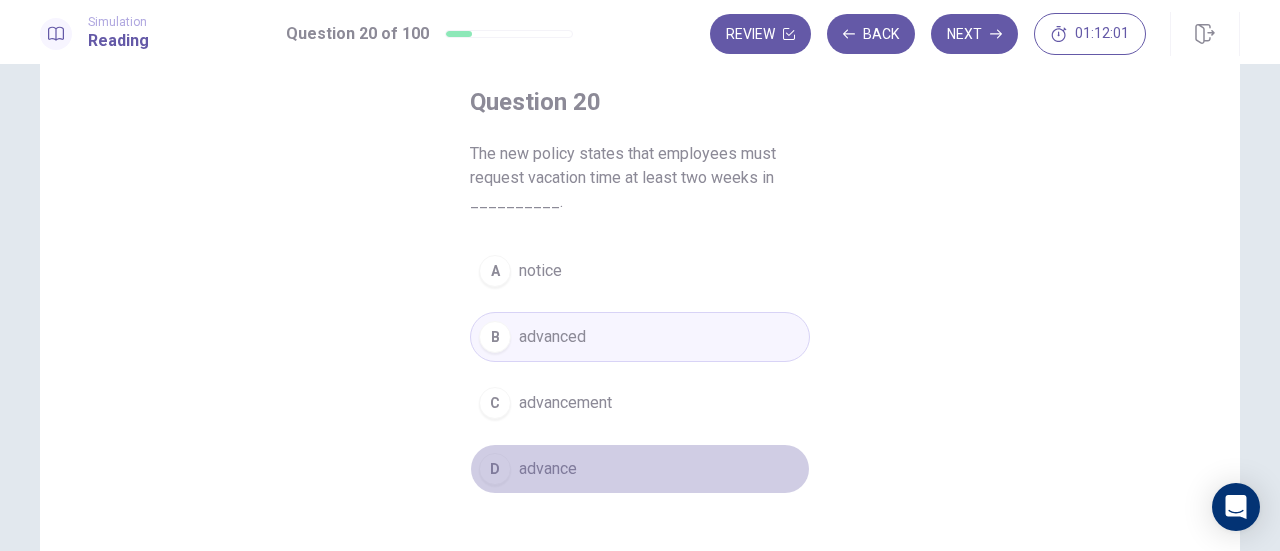 drag, startPoint x: 589, startPoint y: 479, endPoint x: 932, endPoint y: 173, distance: 459.65747 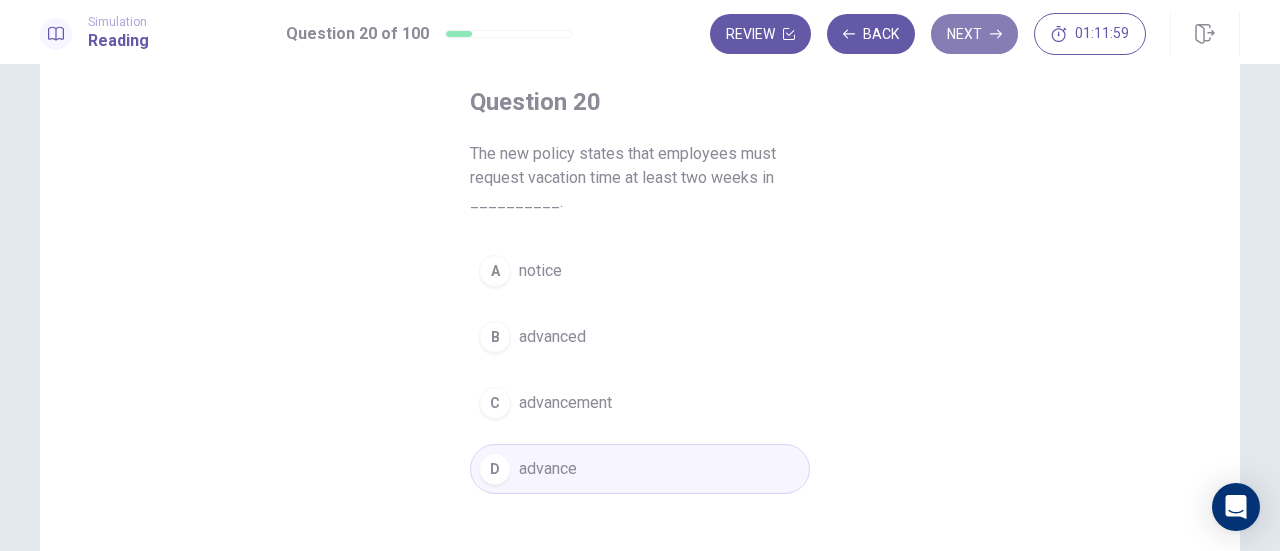 click on "Next" at bounding box center [974, 34] 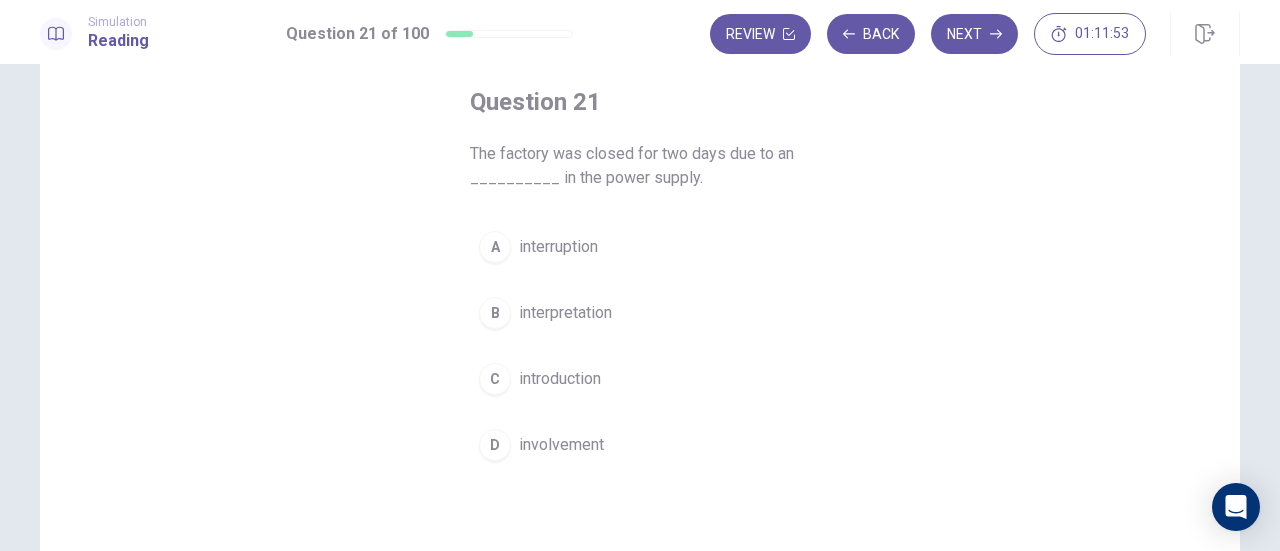 click on "A interruption" at bounding box center [640, 247] 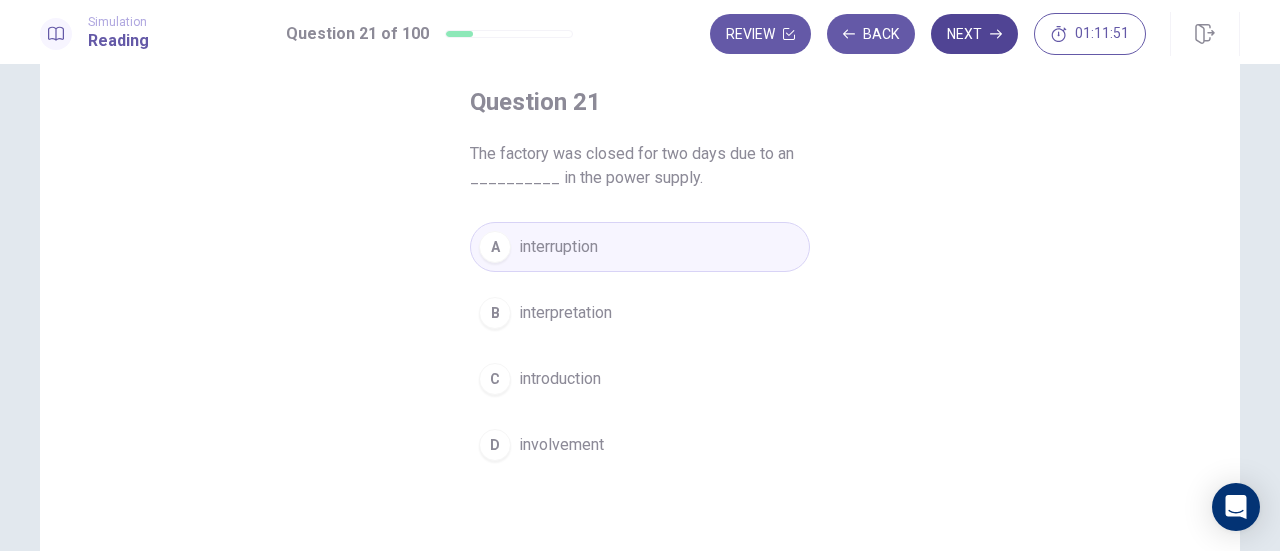 click on "Next" at bounding box center [974, 34] 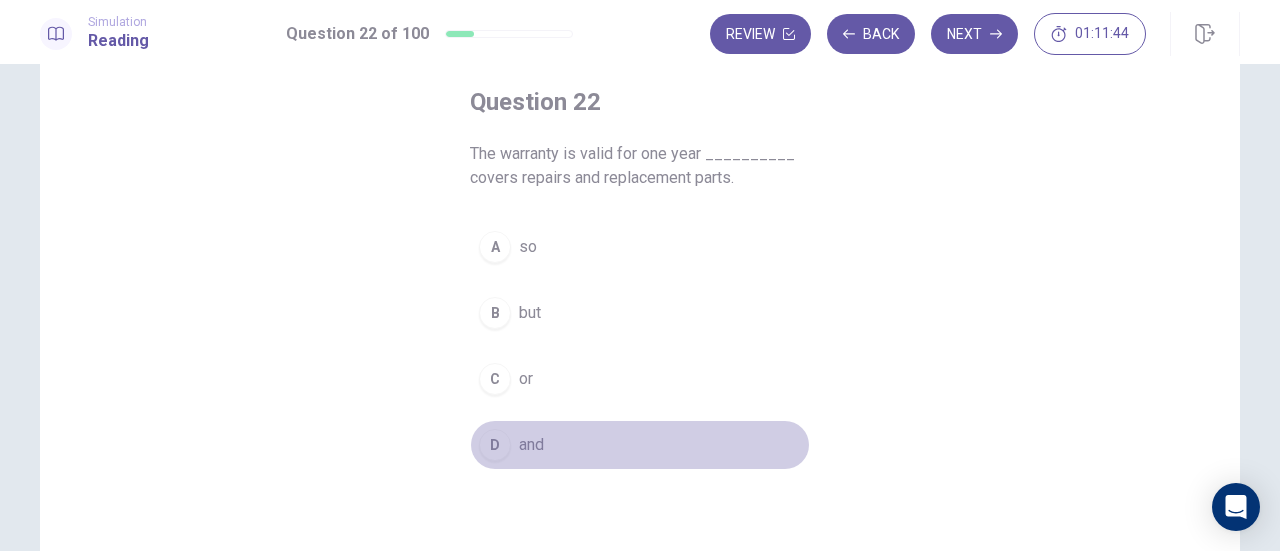click on "D and" at bounding box center [640, 445] 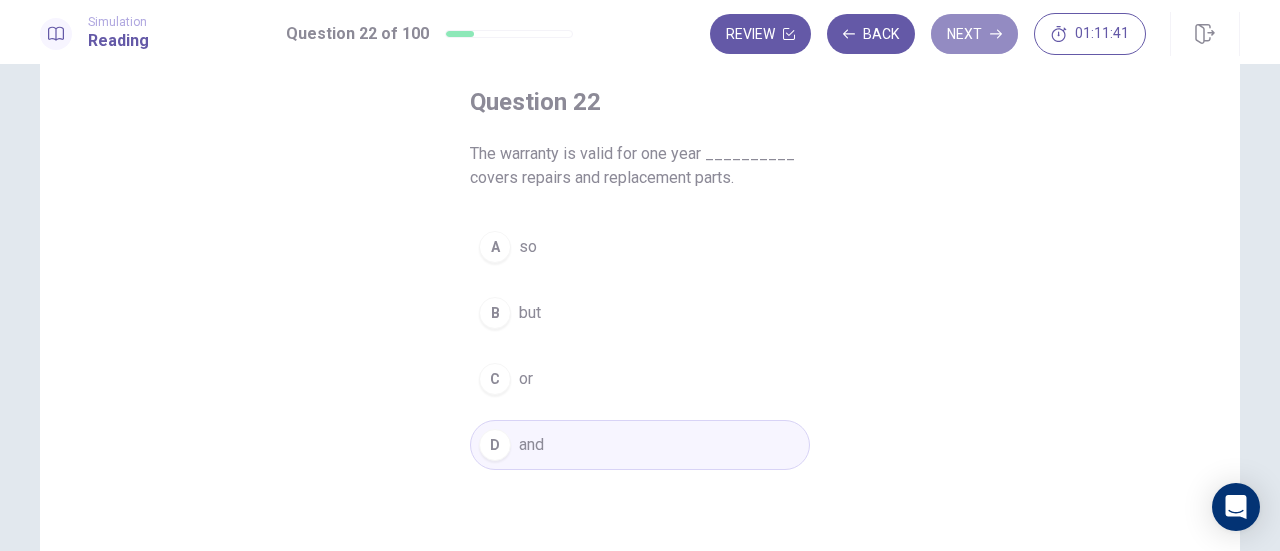 click on "Next" at bounding box center (974, 34) 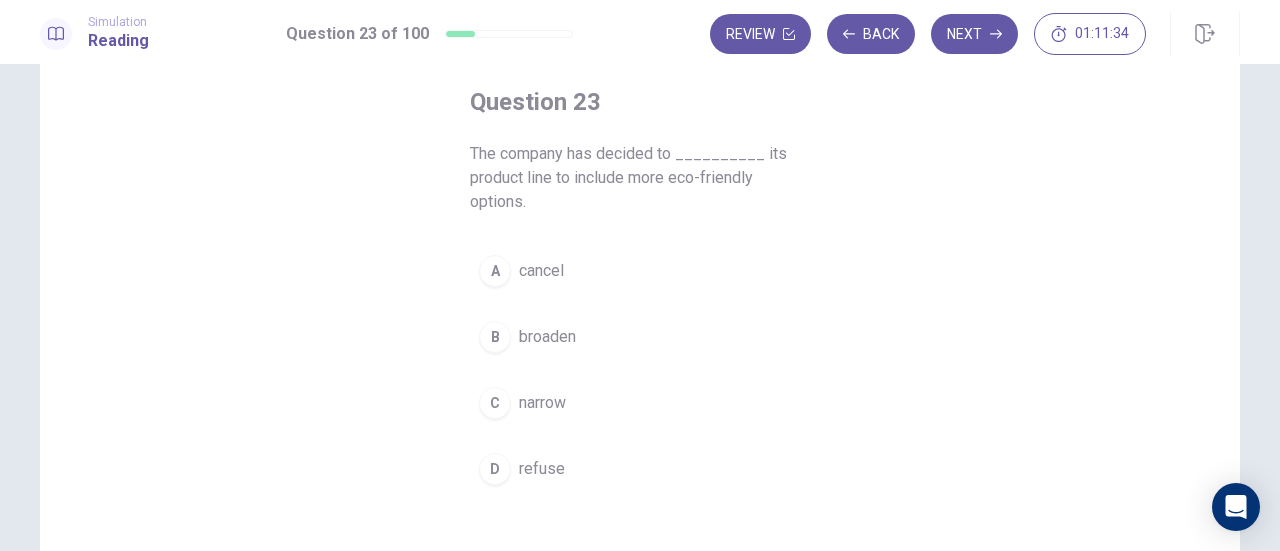 click on "B broaden" at bounding box center [640, 337] 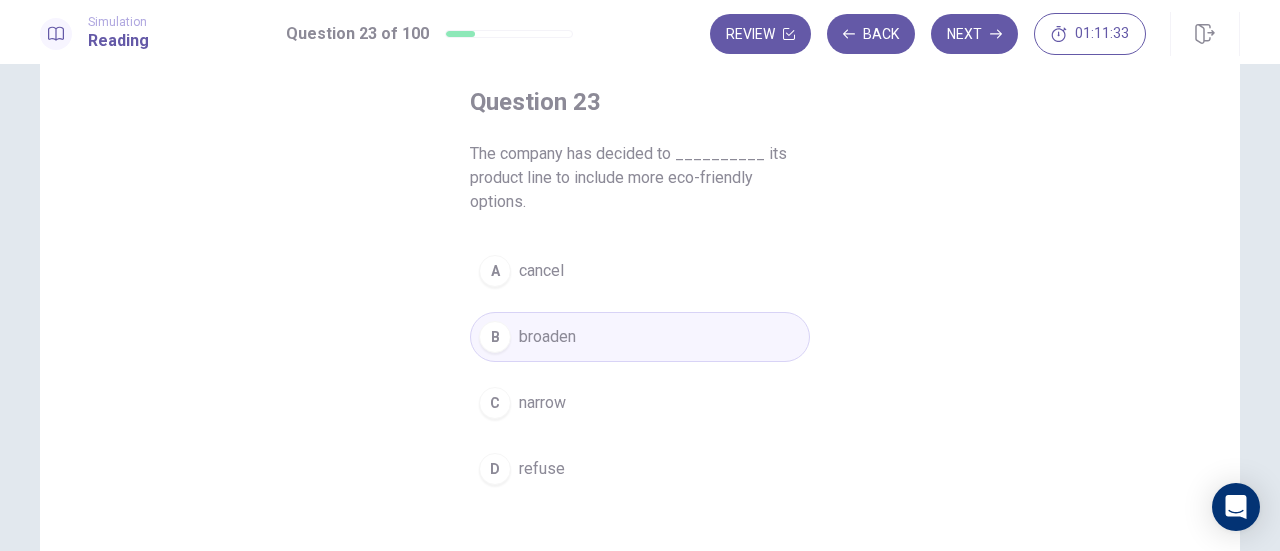 click on "Next" at bounding box center (974, 34) 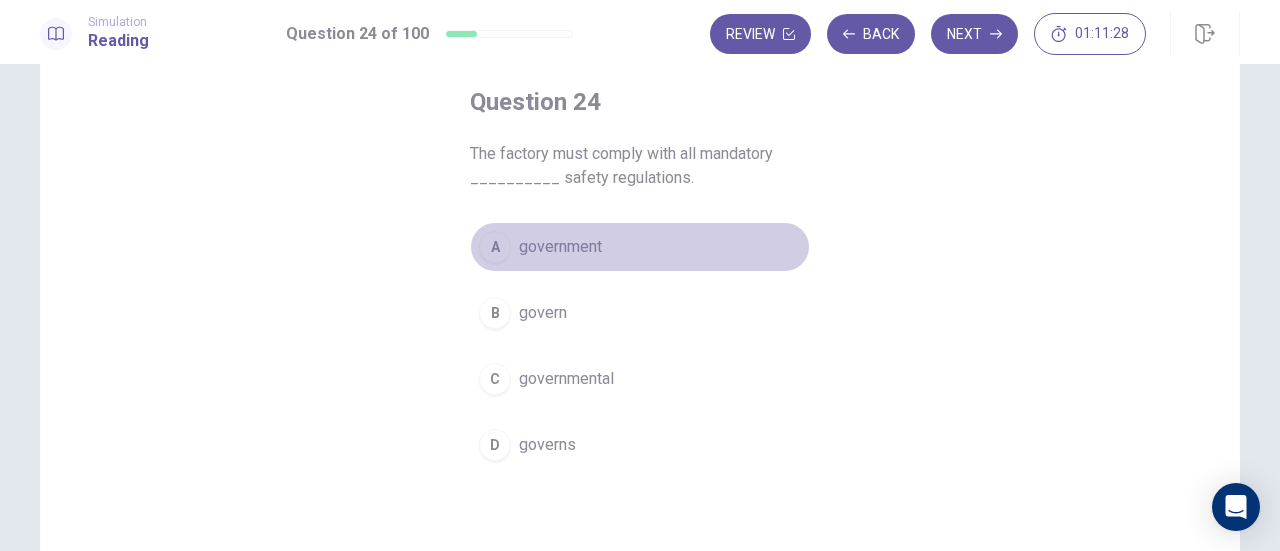 click on "government" at bounding box center (560, 247) 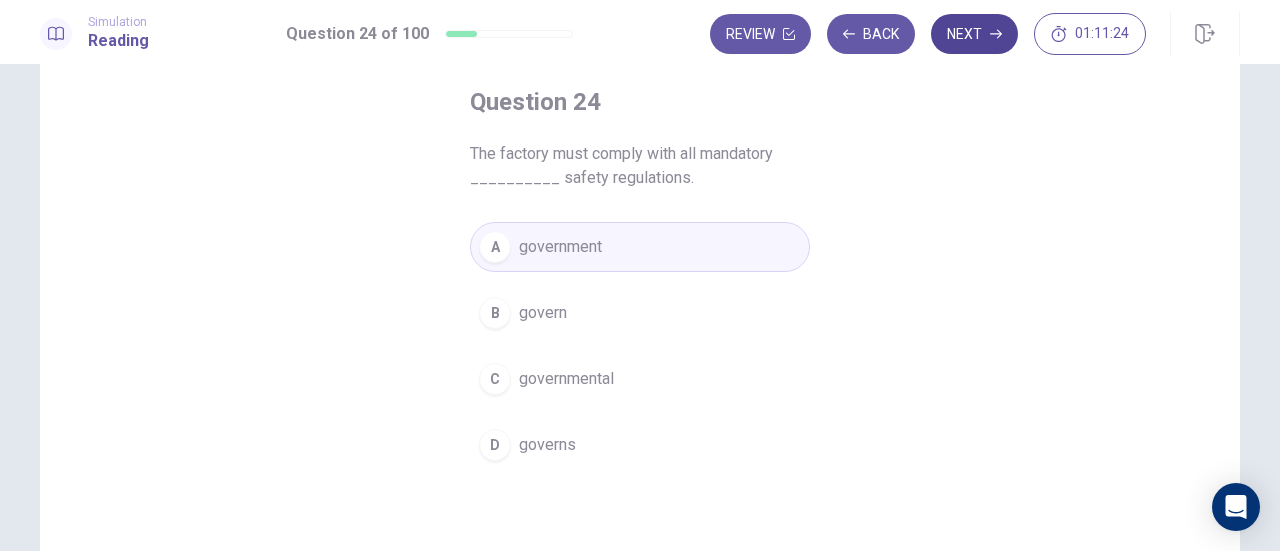 click 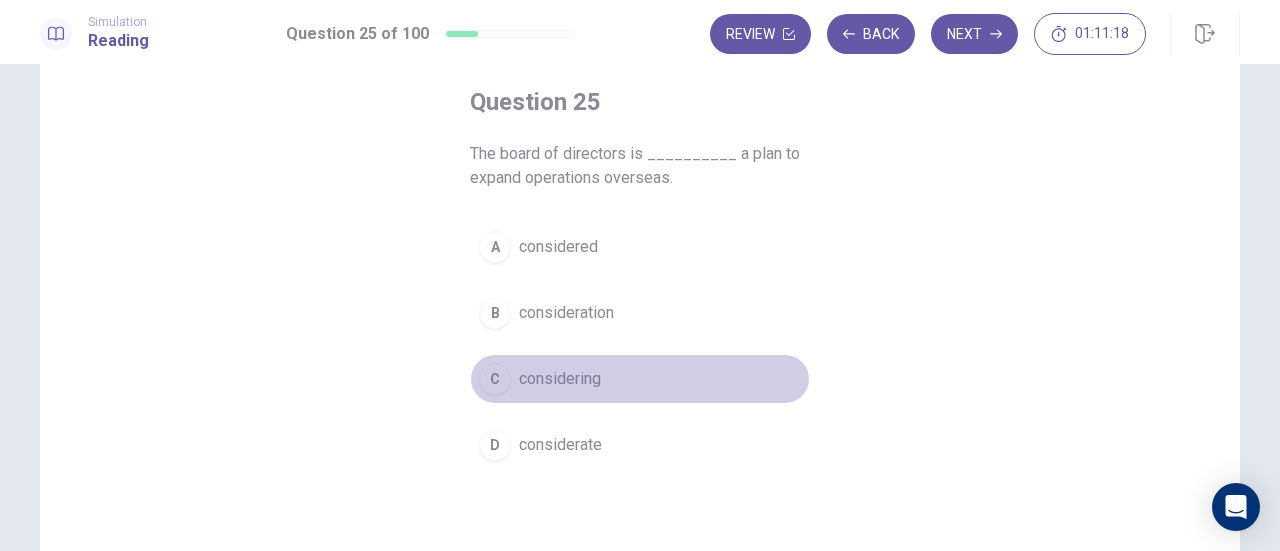 click on "considering" at bounding box center [560, 379] 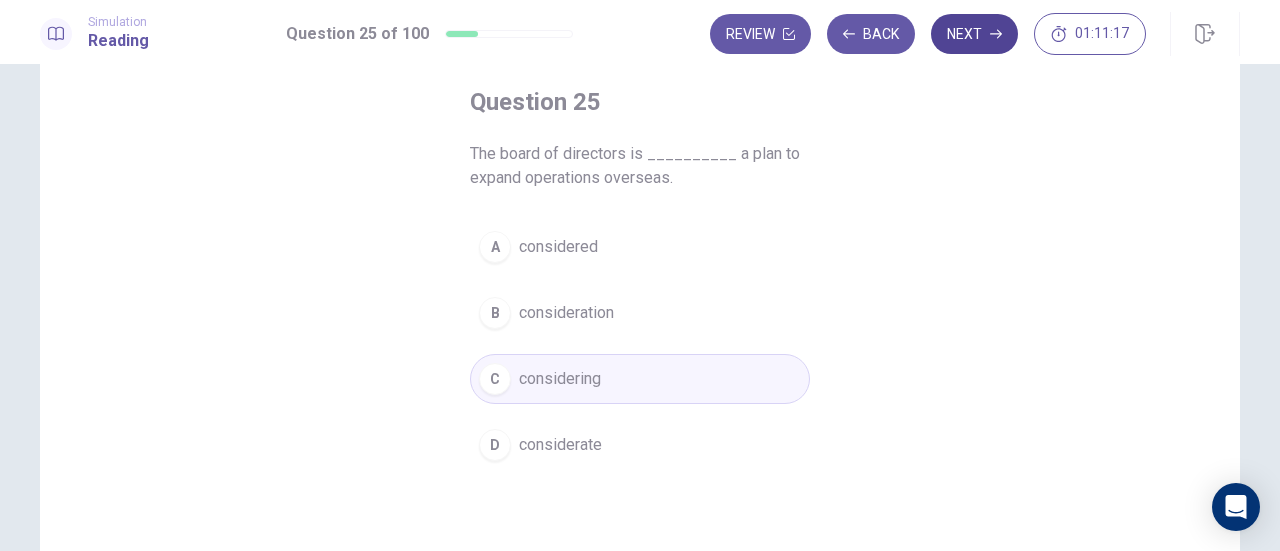 click on "Next" at bounding box center [974, 34] 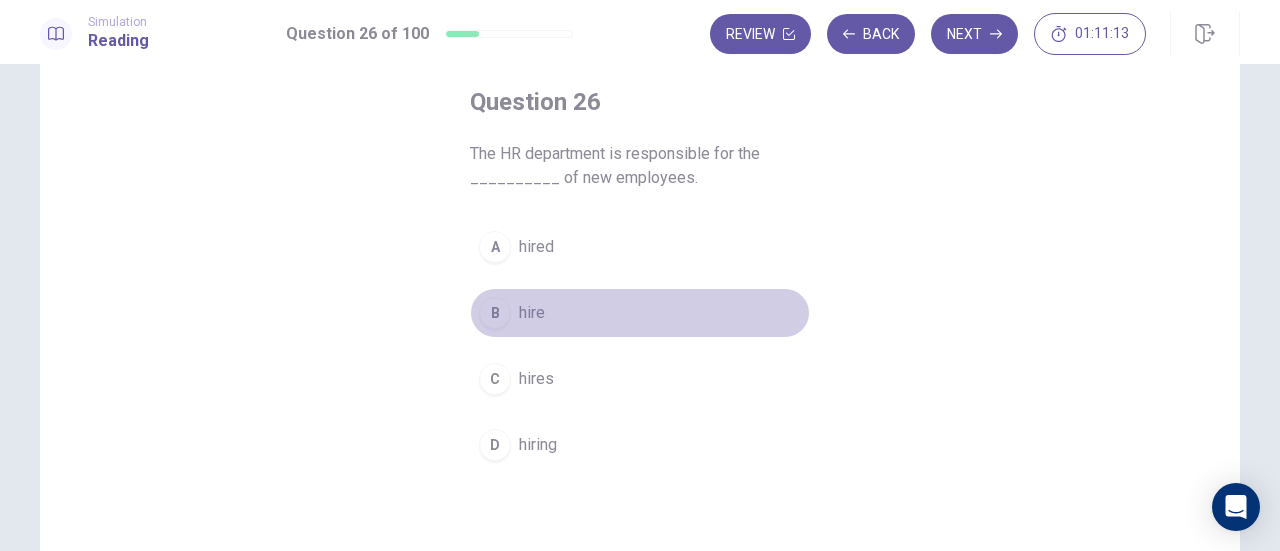 click on "B hire" at bounding box center [640, 313] 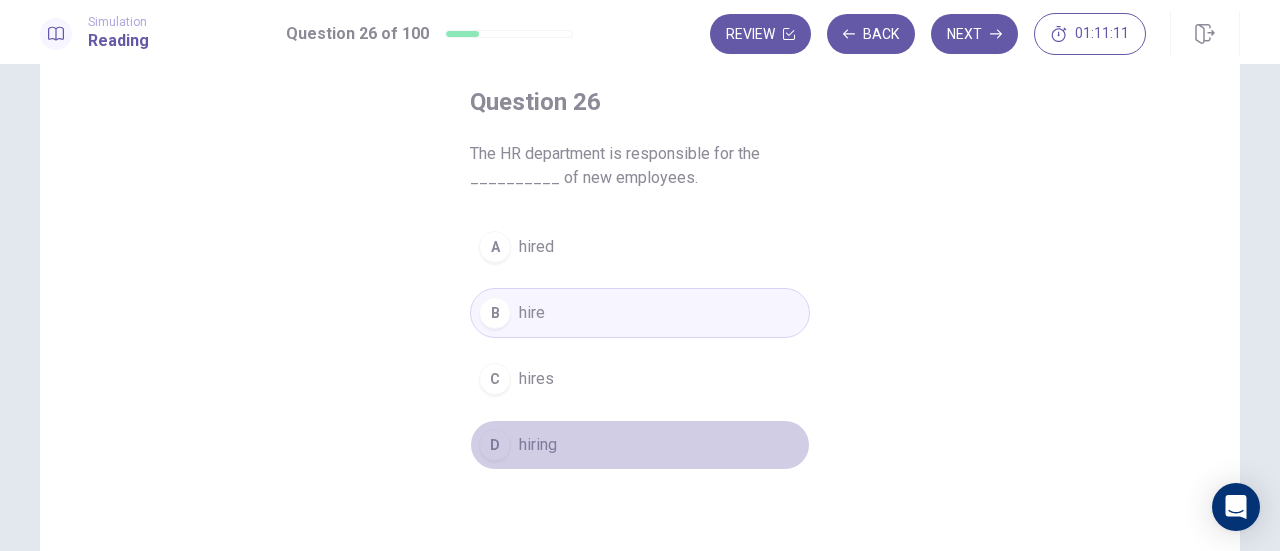 drag, startPoint x: 562, startPoint y: 438, endPoint x: 620, endPoint y: 391, distance: 74.65253 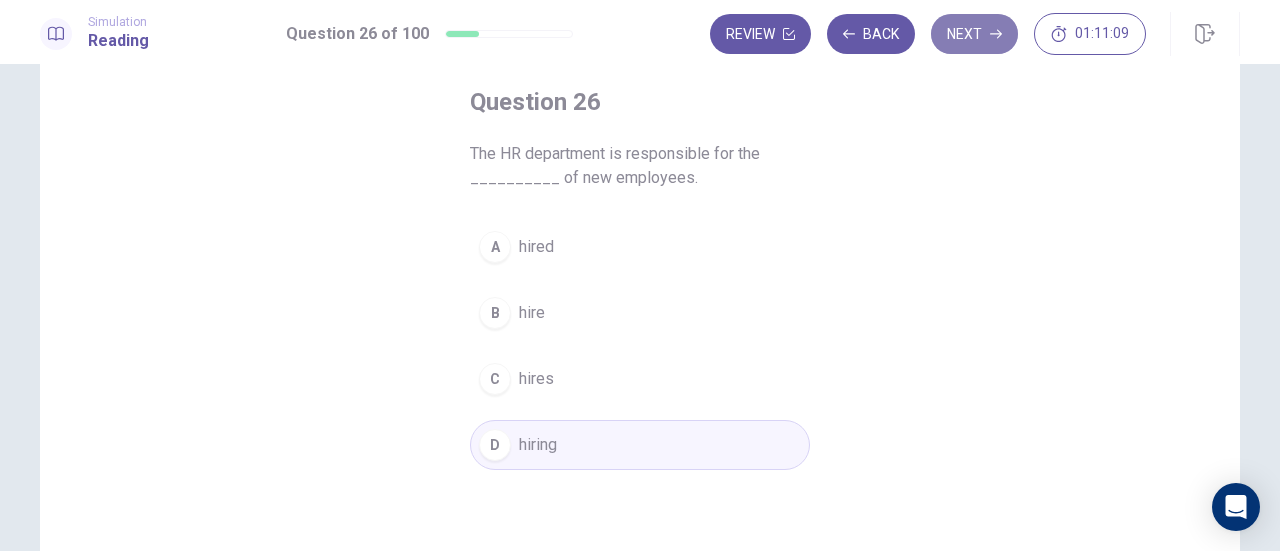 click on "Next" at bounding box center (974, 34) 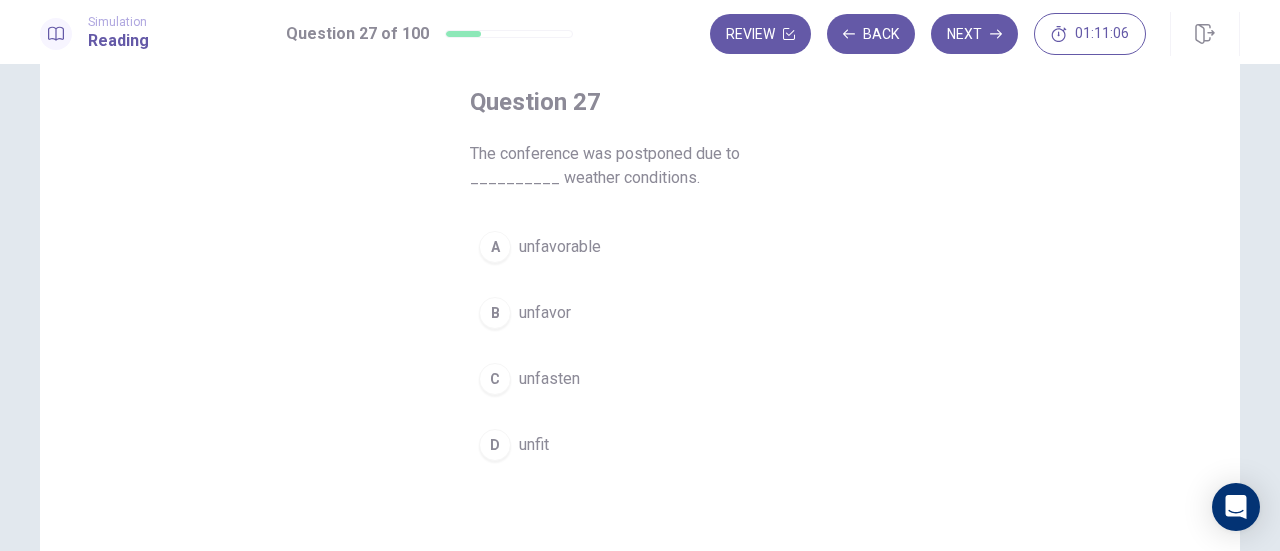 click on "A unfavorable" at bounding box center (640, 247) 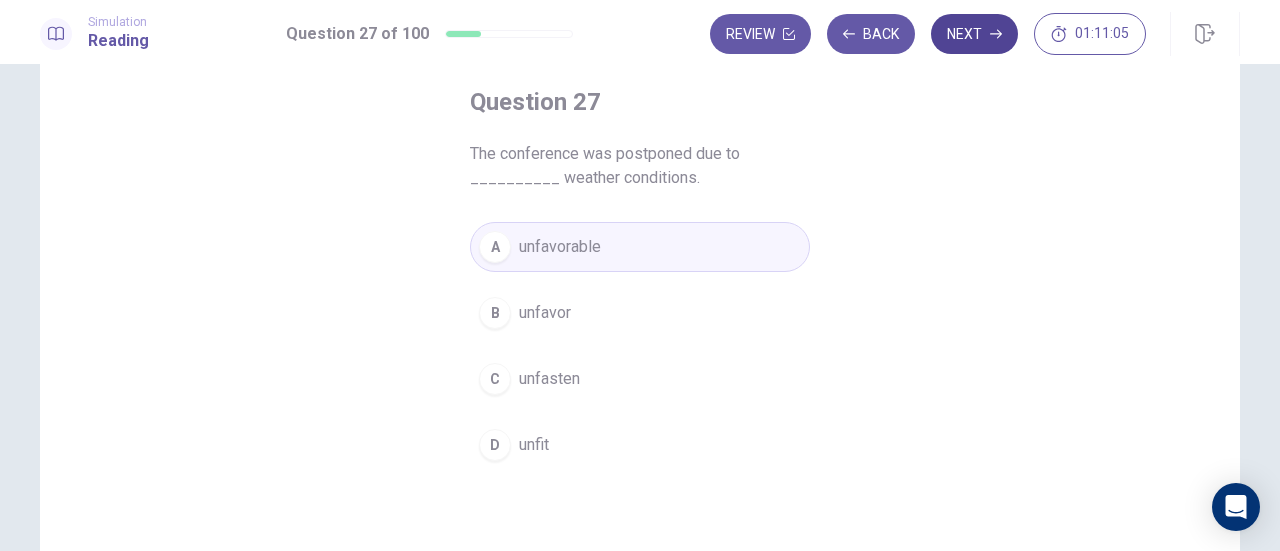 click on "Next" at bounding box center (974, 34) 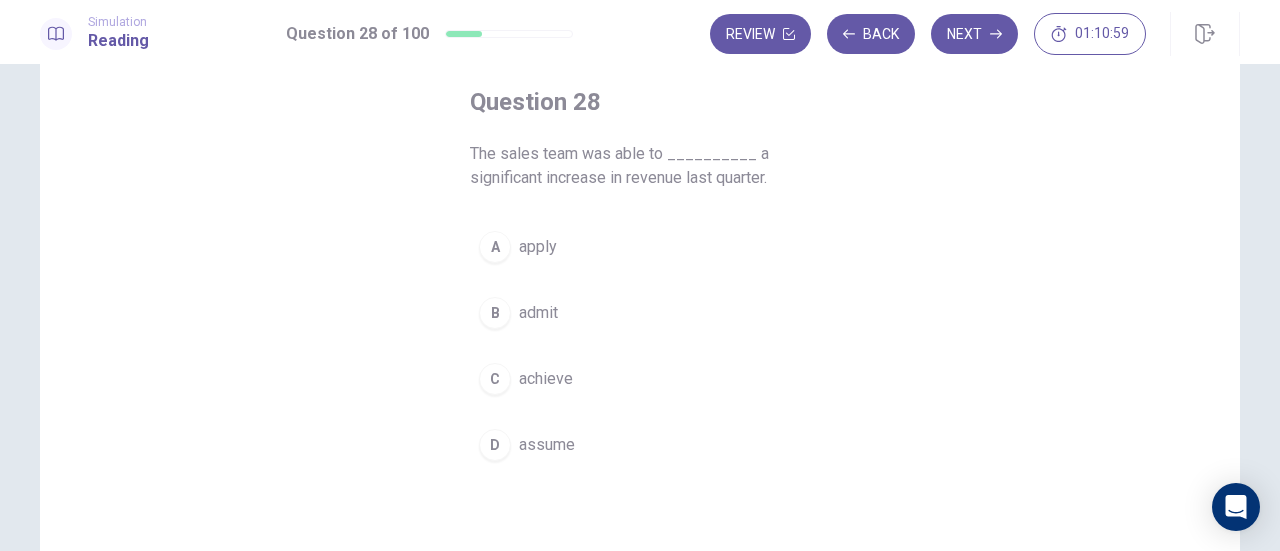 click on "C achieve" at bounding box center (640, 379) 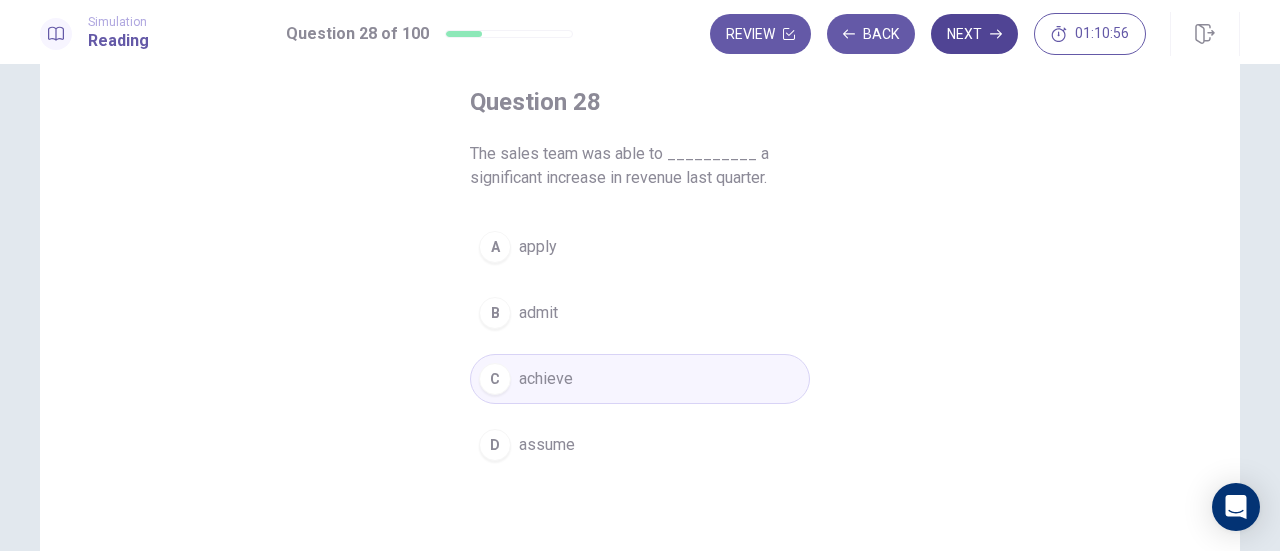 click on "Next" at bounding box center [974, 34] 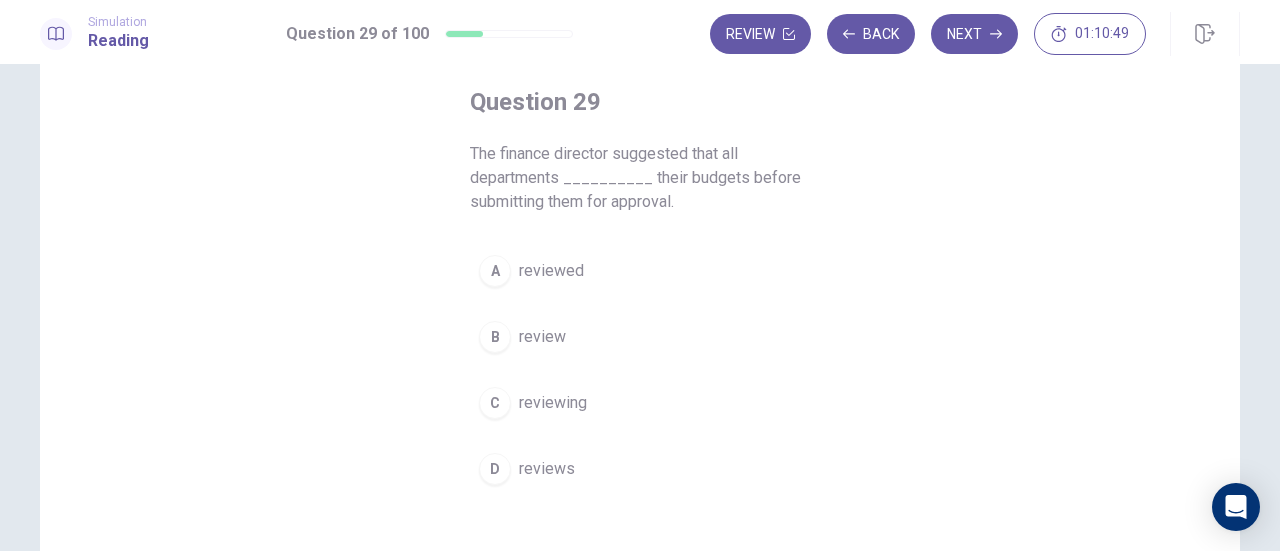 click on "A reviewed" at bounding box center (640, 271) 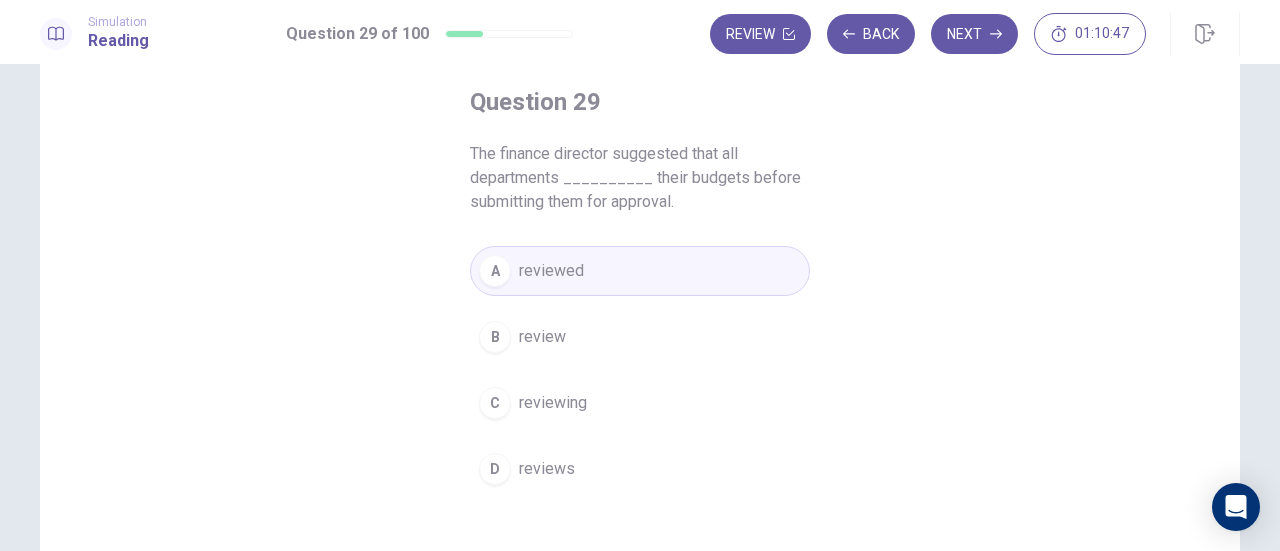 click on "B review" at bounding box center [640, 337] 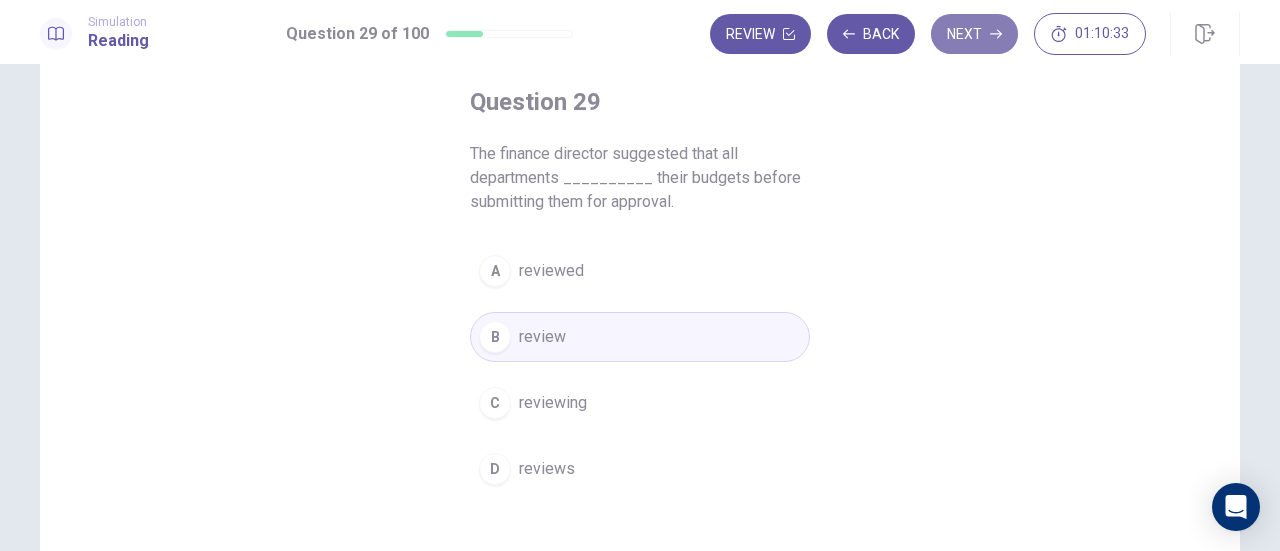 click on "Next" at bounding box center (974, 34) 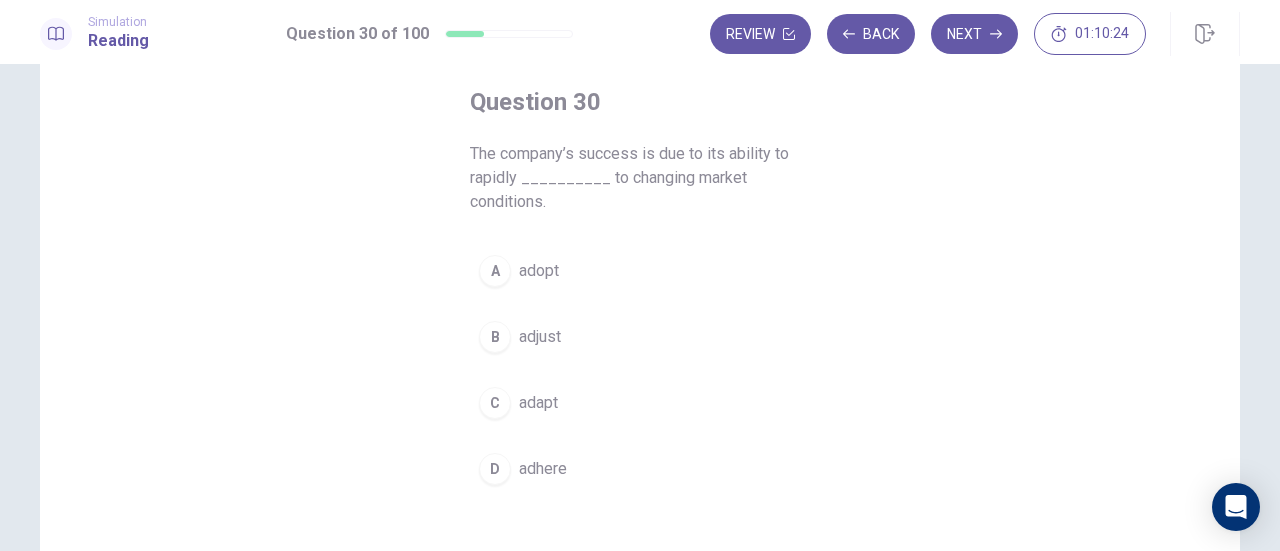 drag, startPoint x: 566, startPoint y: 433, endPoint x: 567, endPoint y: 420, distance: 13.038404 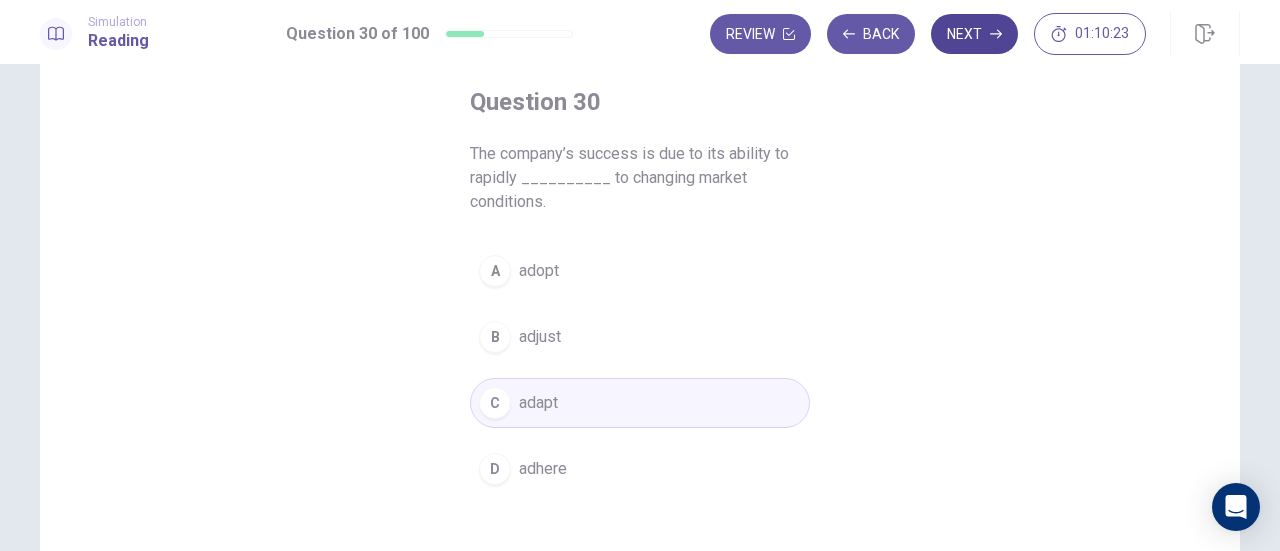click on "Next" at bounding box center [974, 34] 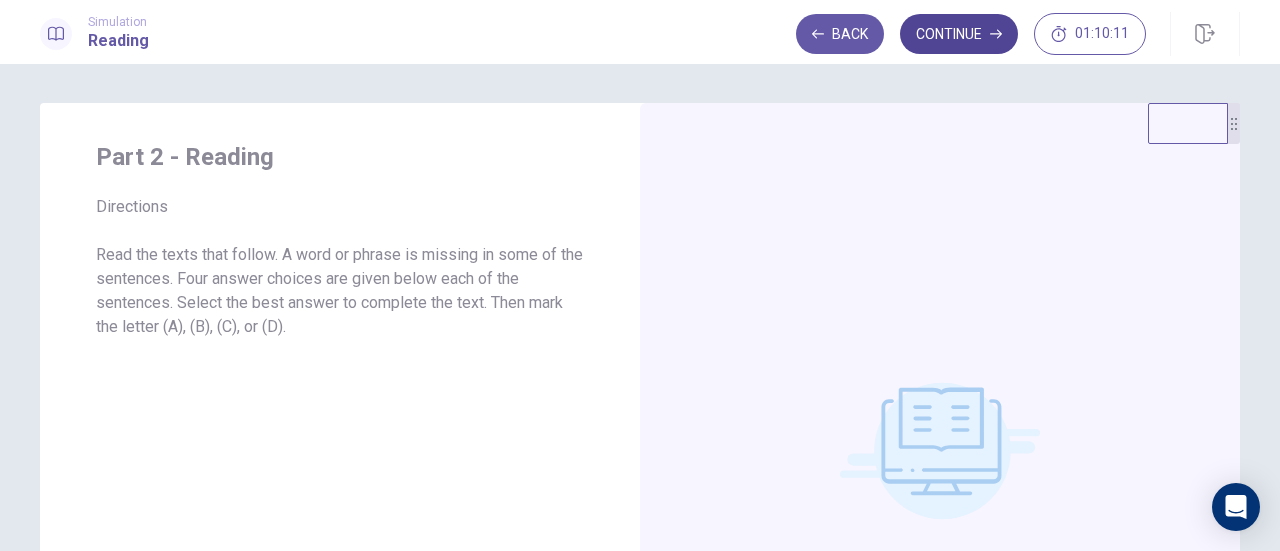 scroll, scrollTop: 0, scrollLeft: 0, axis: both 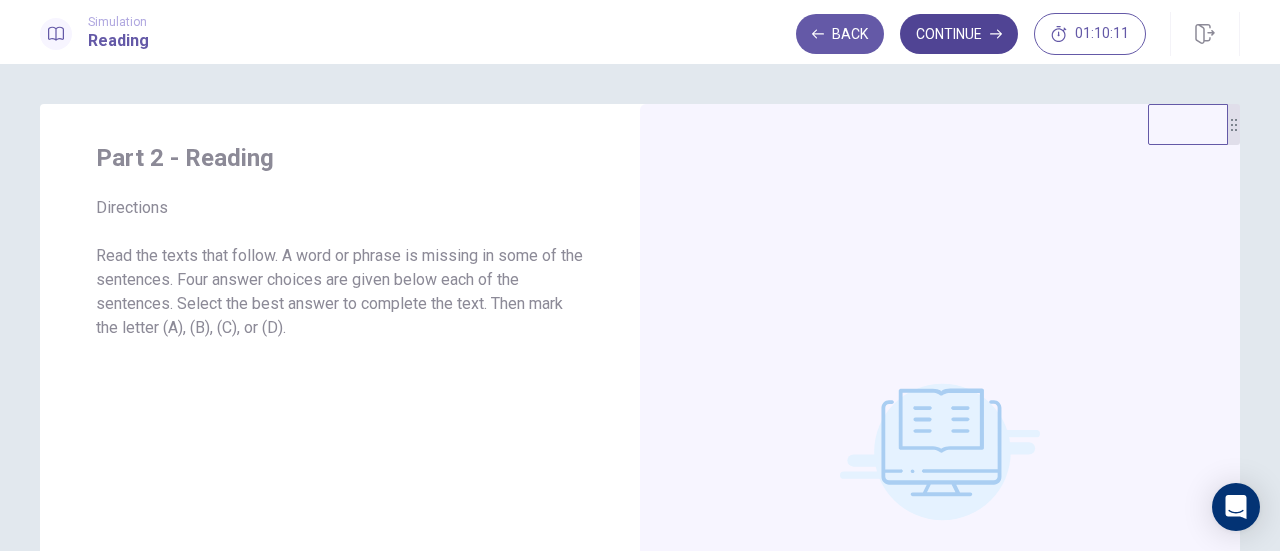 click on "Continue" at bounding box center [959, 34] 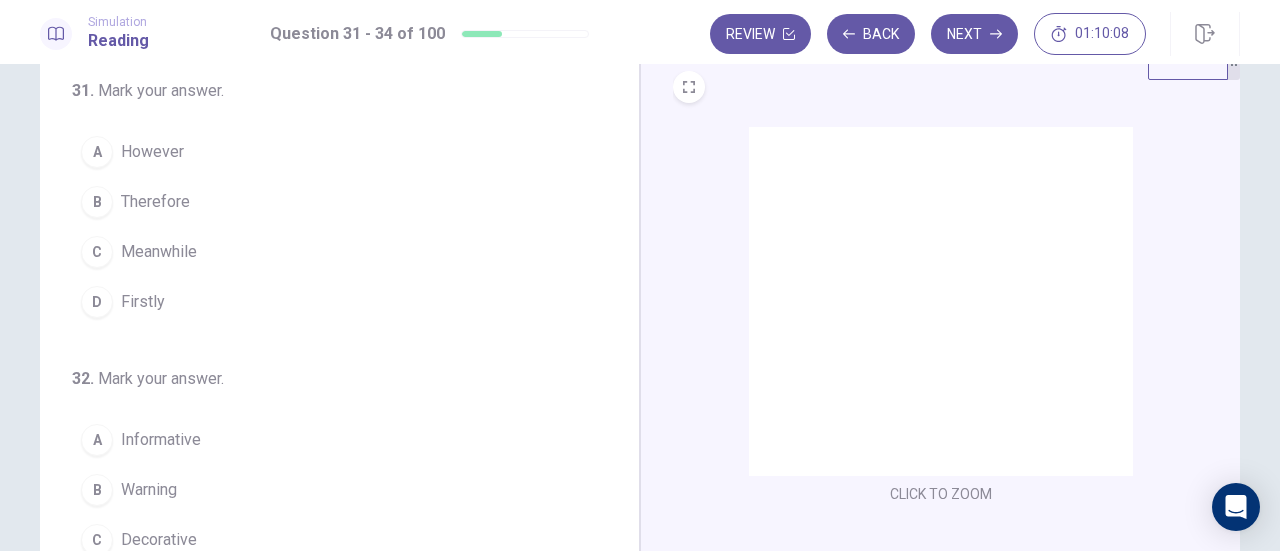 scroll, scrollTop: 0, scrollLeft: 0, axis: both 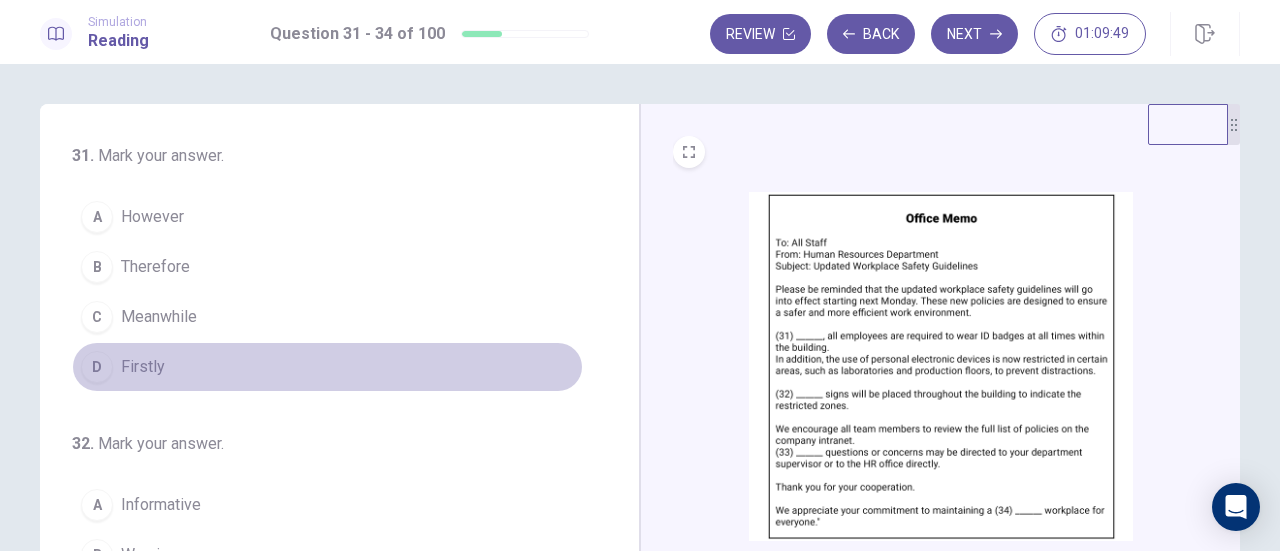 click on "D Firstly" at bounding box center [327, 367] 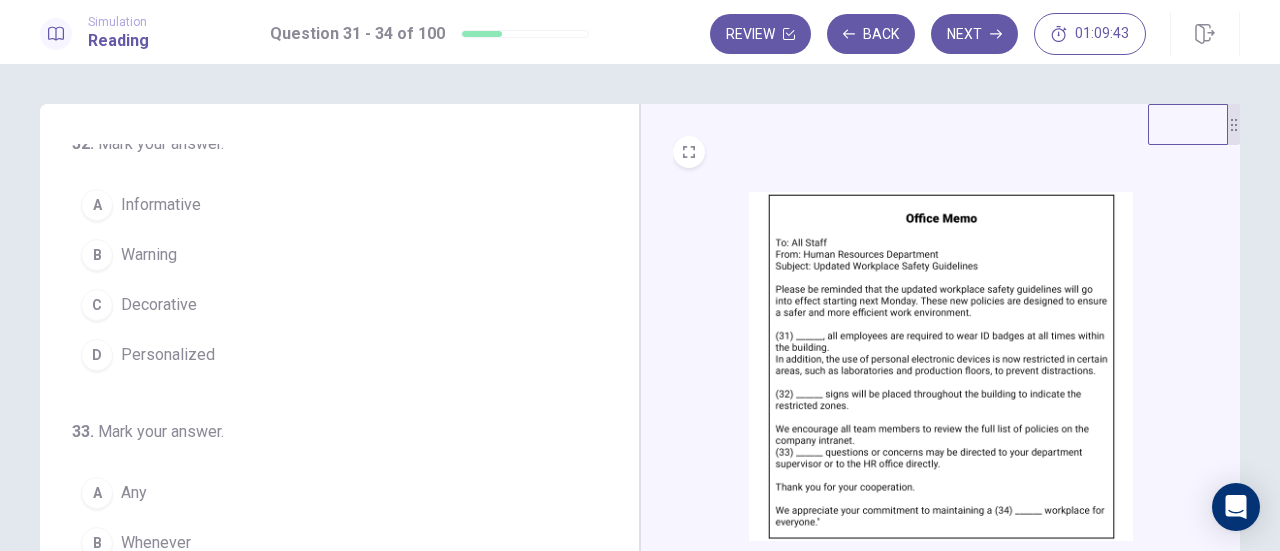 scroll, scrollTop: 200, scrollLeft: 0, axis: vertical 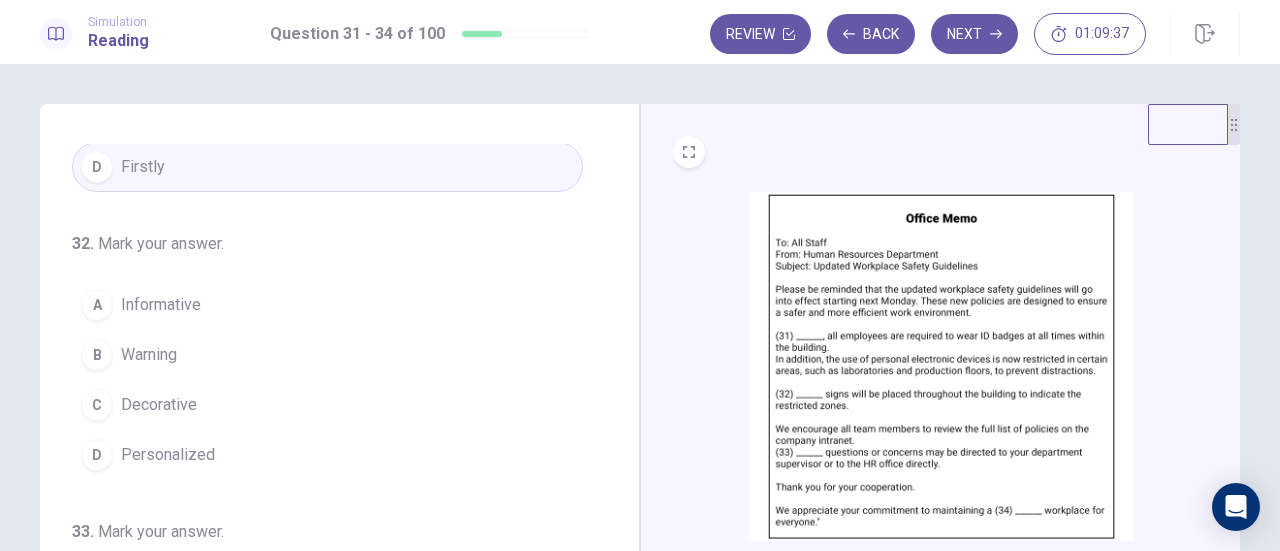 click on "B Warning" at bounding box center (327, 355) 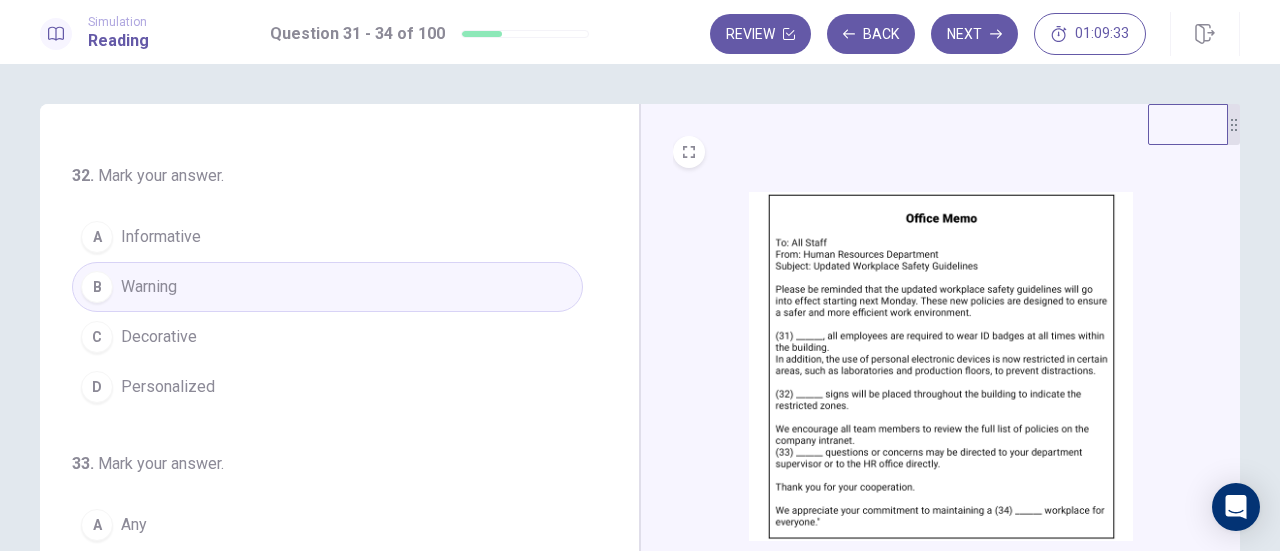 scroll, scrollTop: 300, scrollLeft: 0, axis: vertical 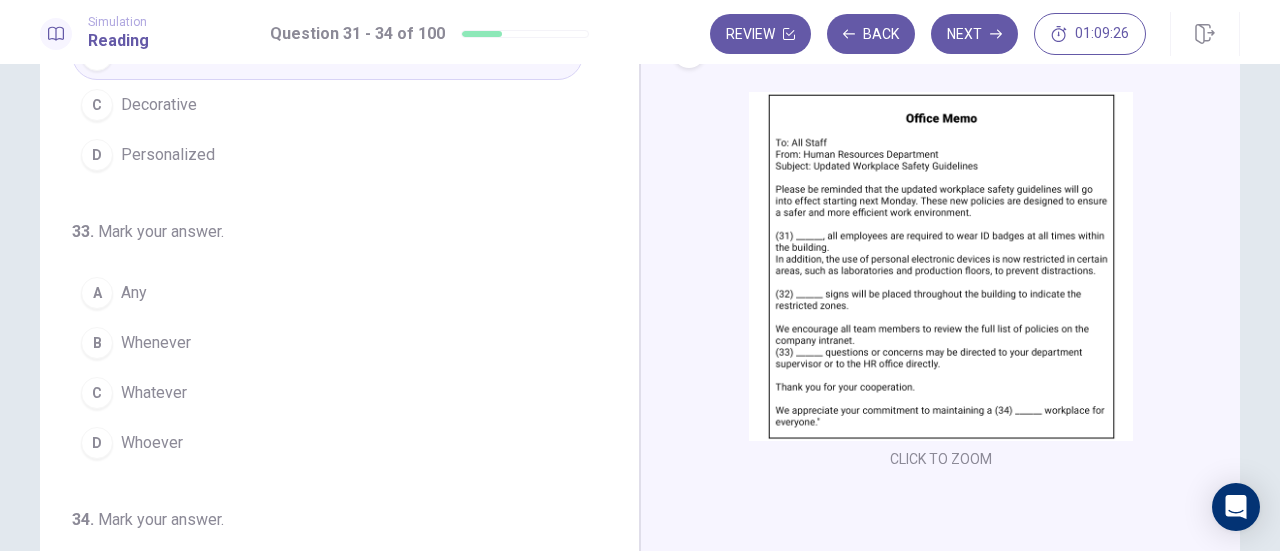 click on "A Any" at bounding box center (327, 293) 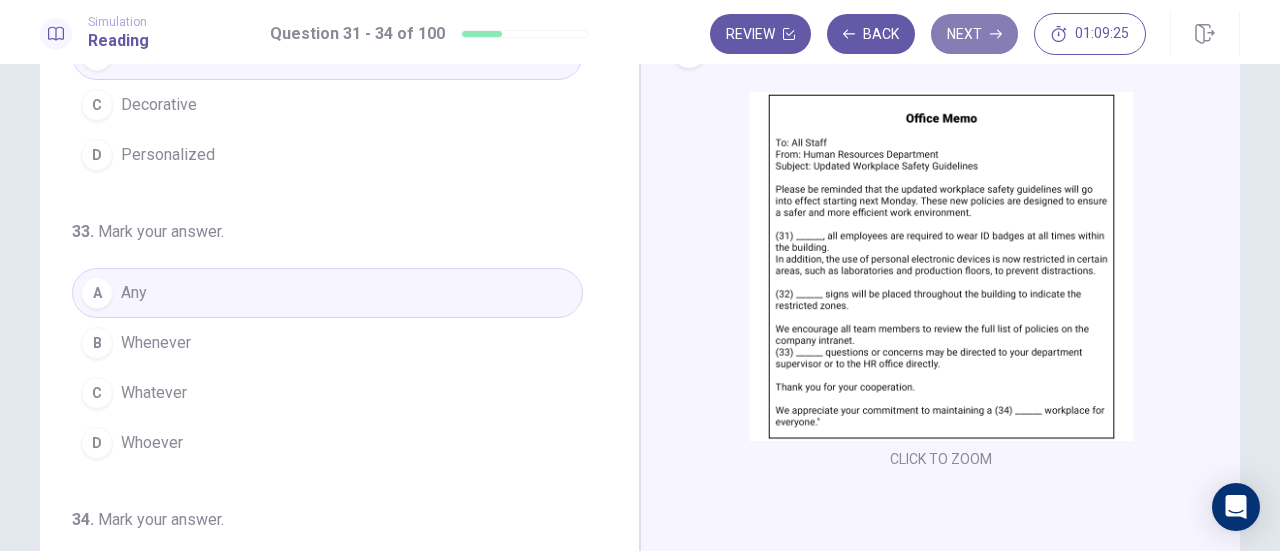 click on "Next" at bounding box center [974, 34] 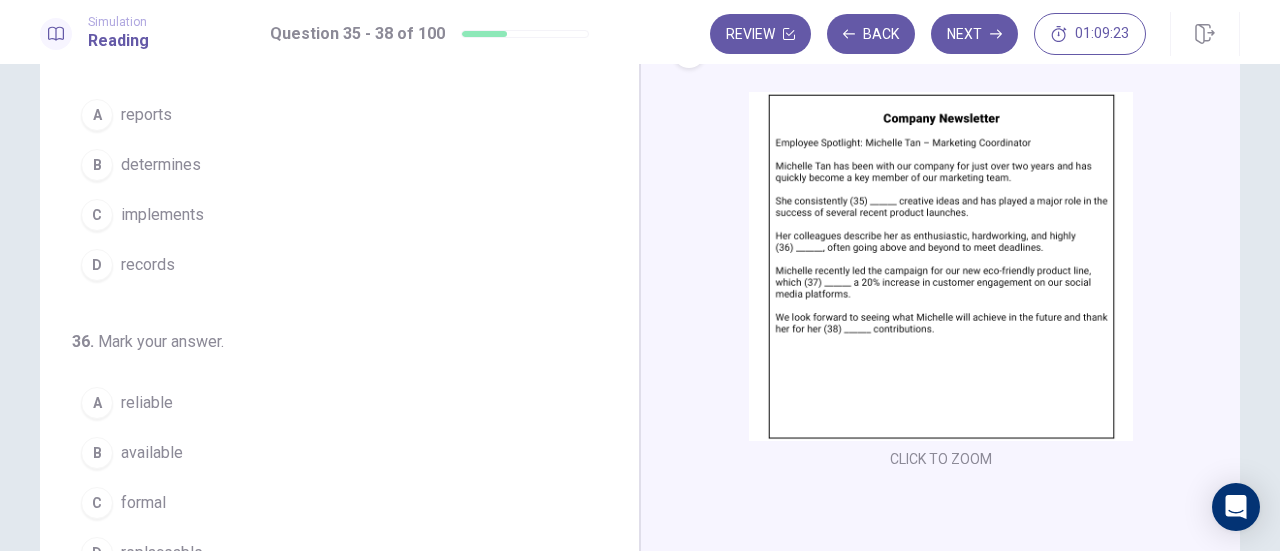 scroll, scrollTop: 0, scrollLeft: 0, axis: both 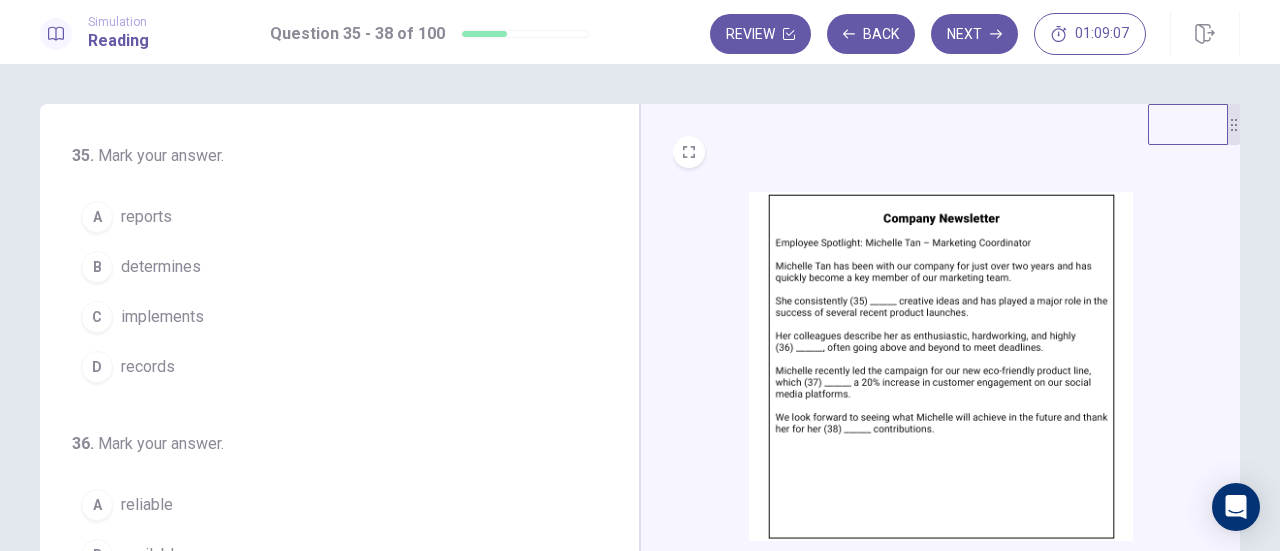 click on "C implements" at bounding box center (327, 317) 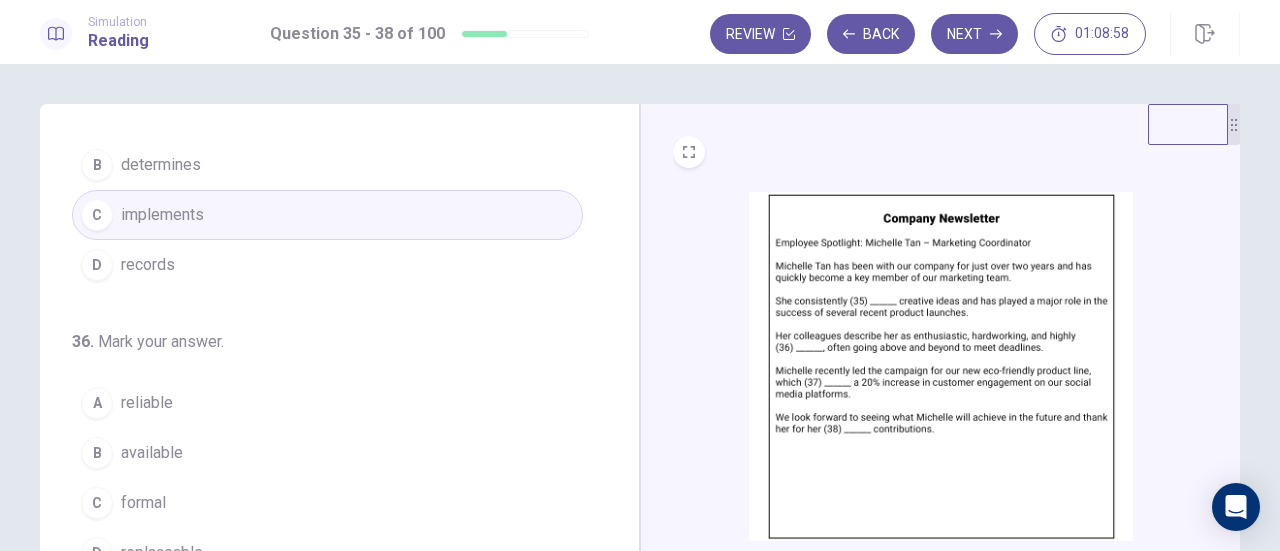 scroll, scrollTop: 200, scrollLeft: 0, axis: vertical 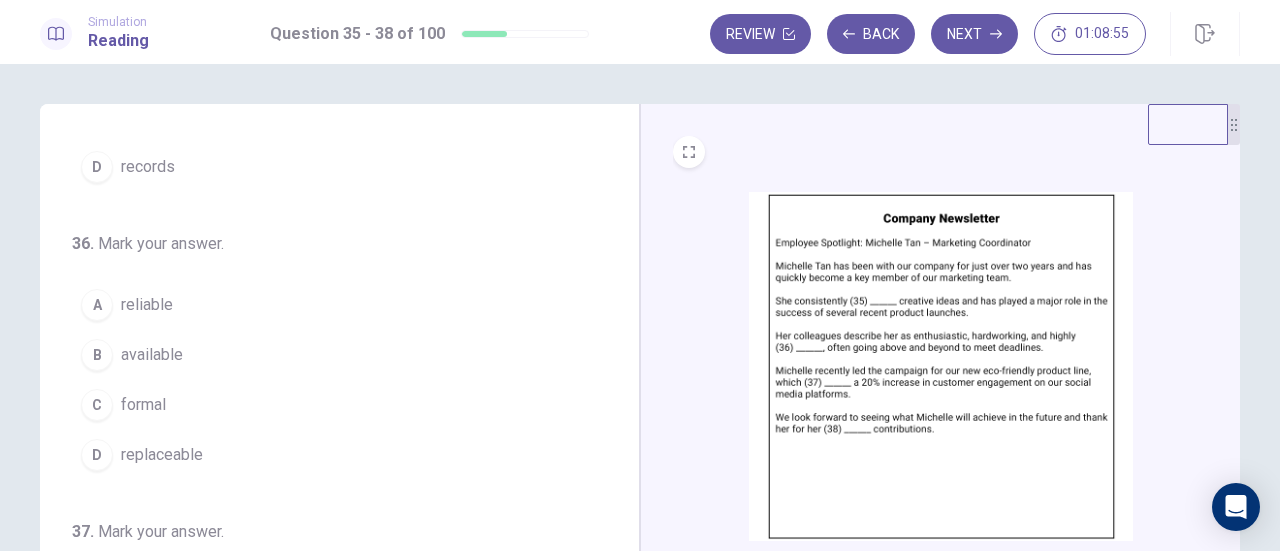 click on "A reliable" at bounding box center [327, 305] 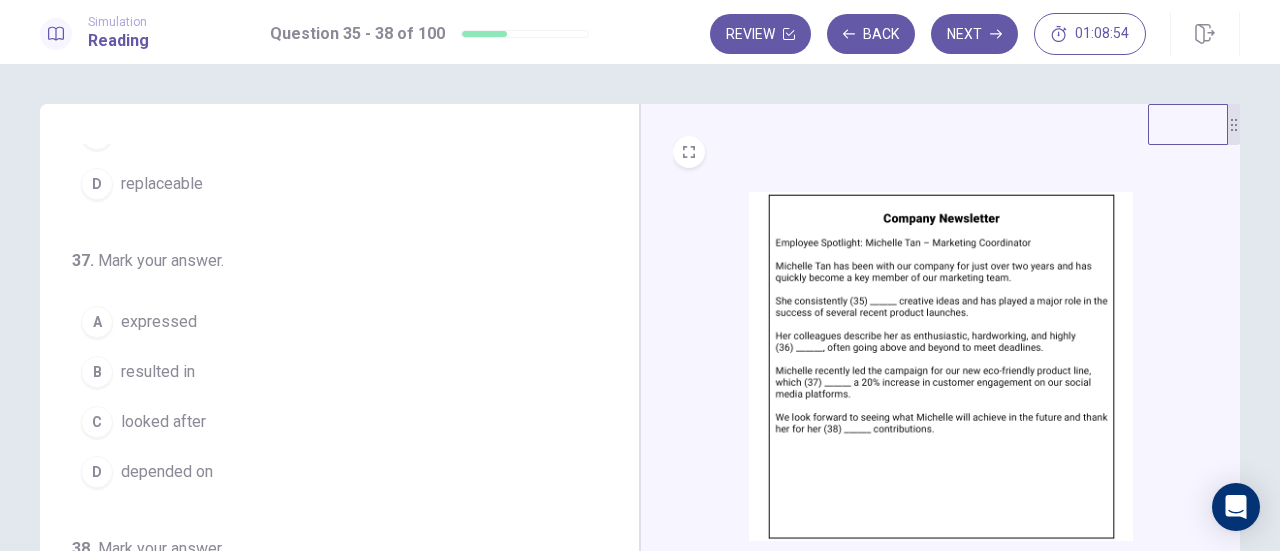 scroll, scrollTop: 486, scrollLeft: 0, axis: vertical 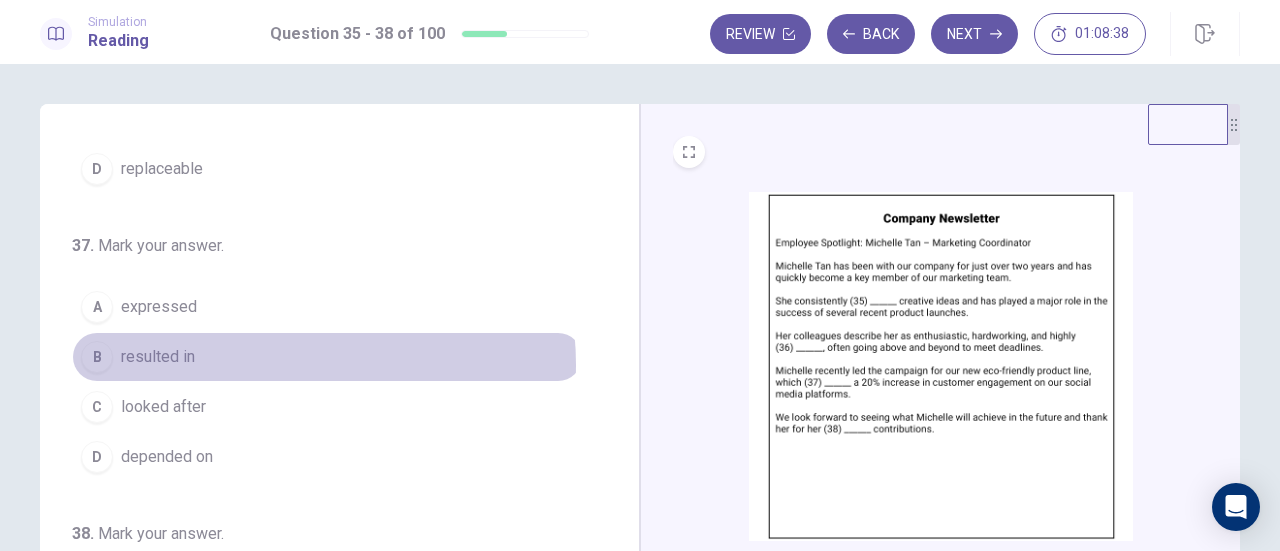 click on "B resulted in" at bounding box center (327, 357) 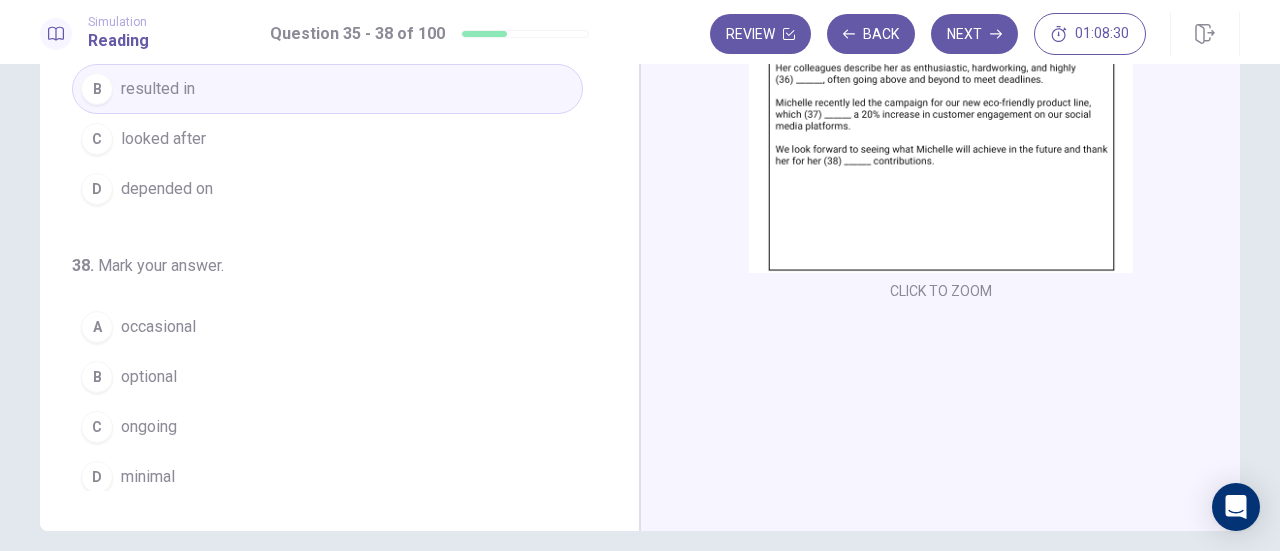 scroll, scrollTop: 300, scrollLeft: 0, axis: vertical 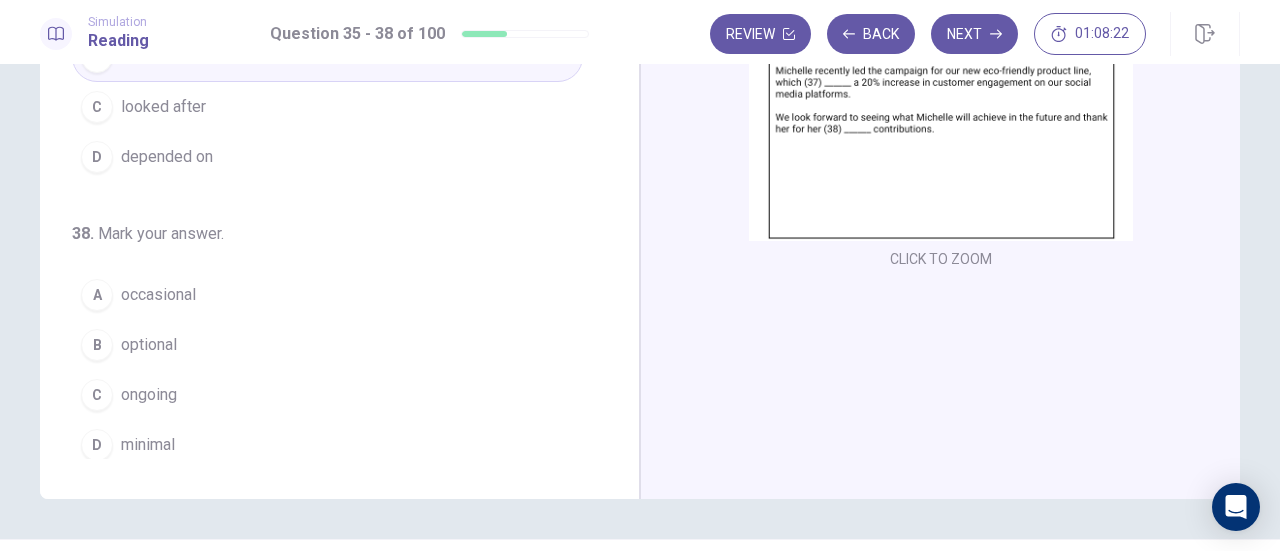 click on "C ongoing" at bounding box center [327, 395] 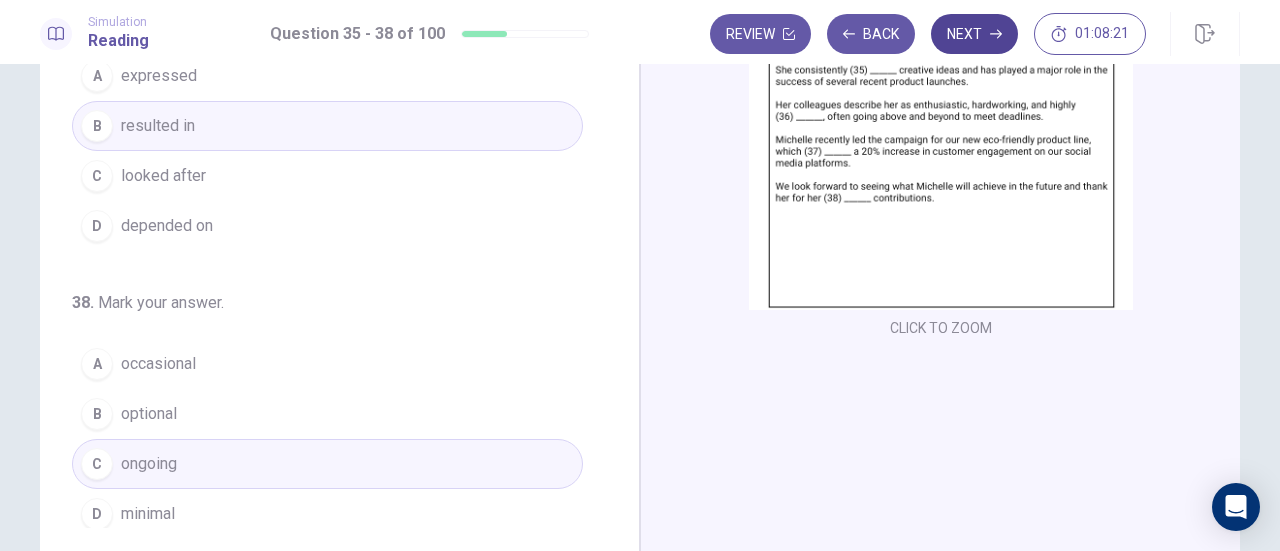 scroll, scrollTop: 200, scrollLeft: 0, axis: vertical 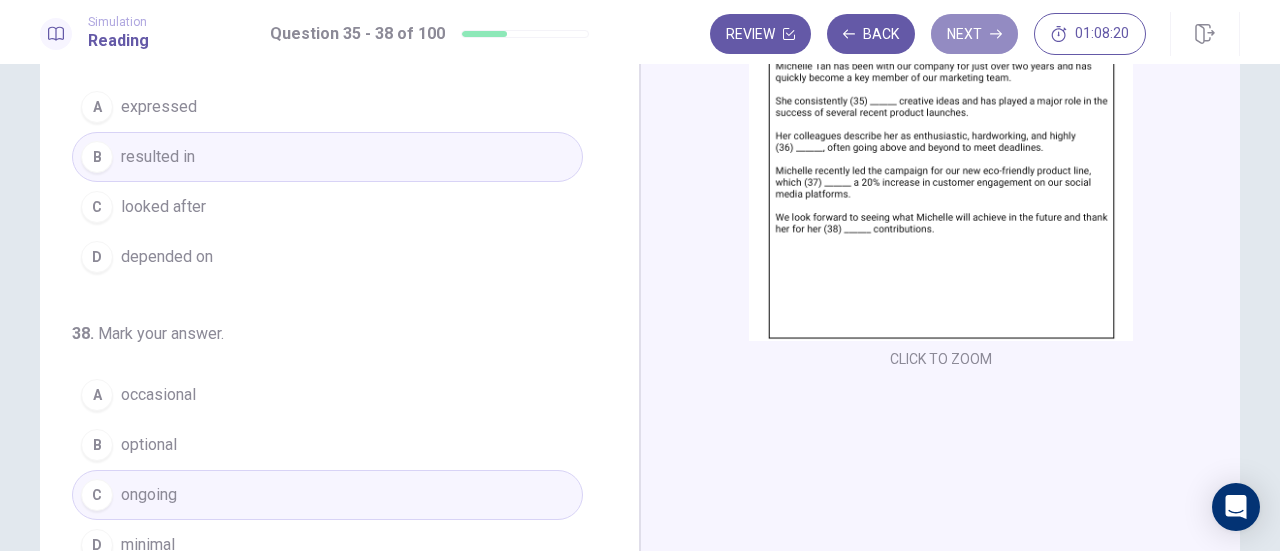 drag, startPoint x: 977, startPoint y: 37, endPoint x: 979, endPoint y: 48, distance: 11.18034 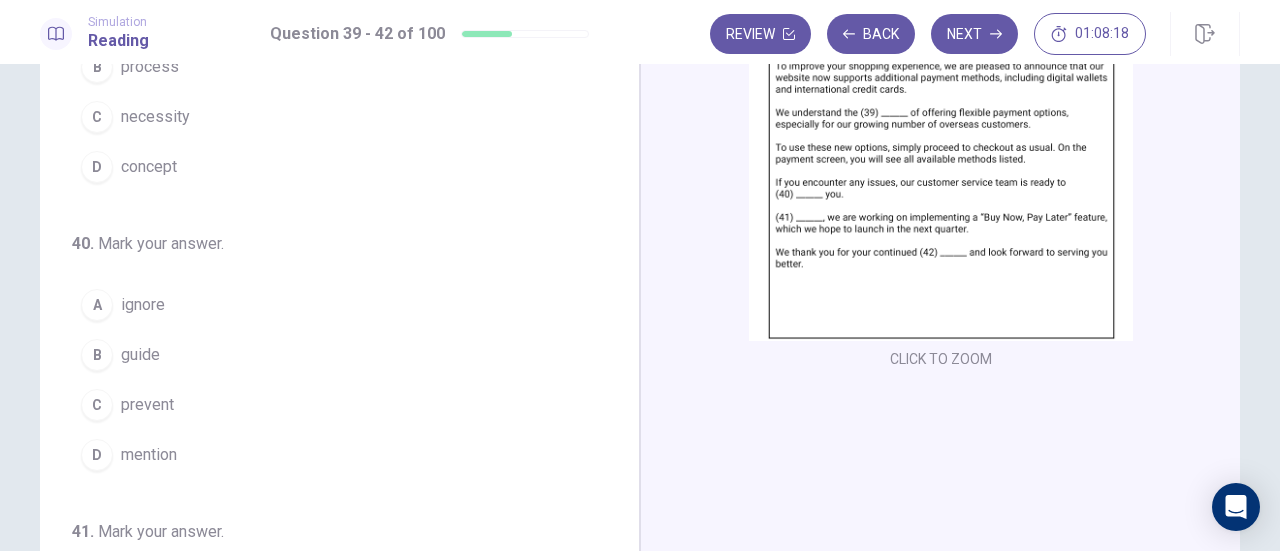 scroll, scrollTop: 0, scrollLeft: 0, axis: both 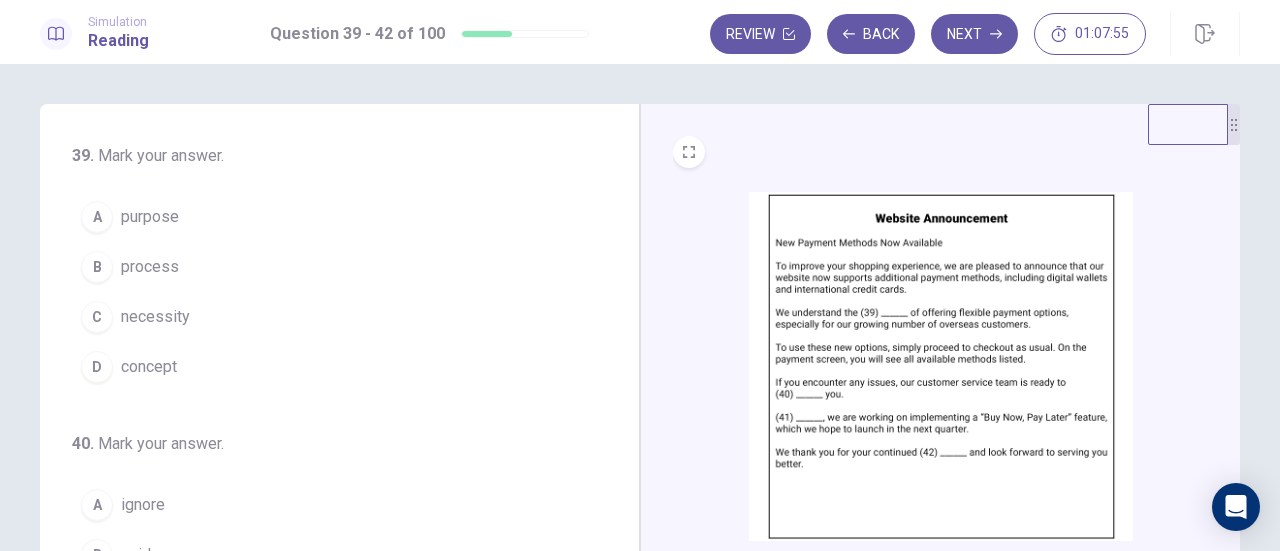 click on "C necessity" at bounding box center [327, 317] 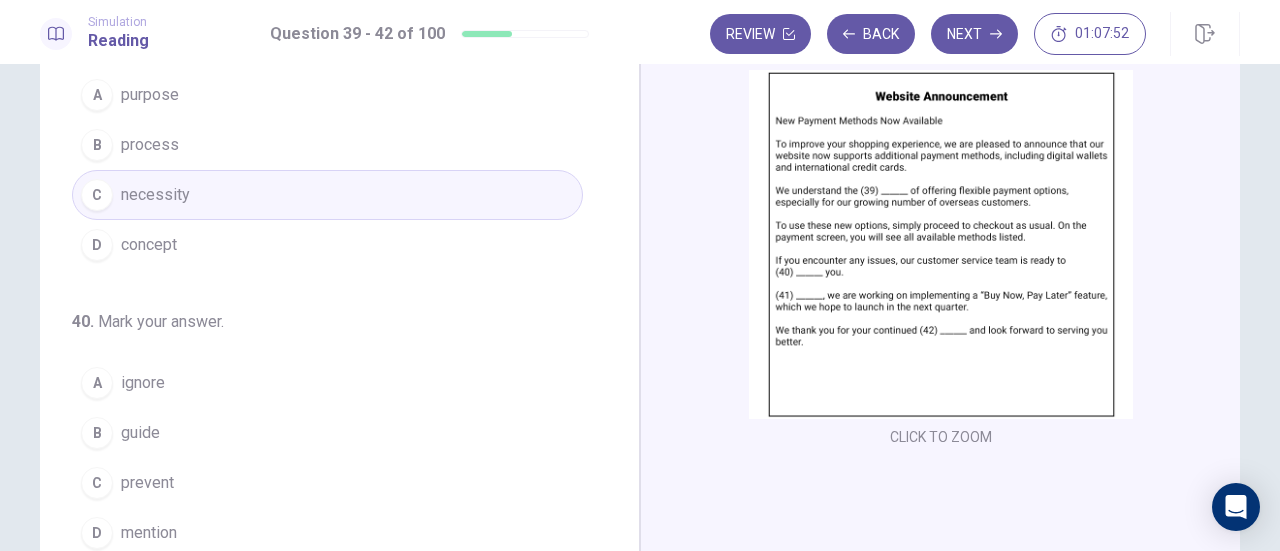 scroll, scrollTop: 0, scrollLeft: 0, axis: both 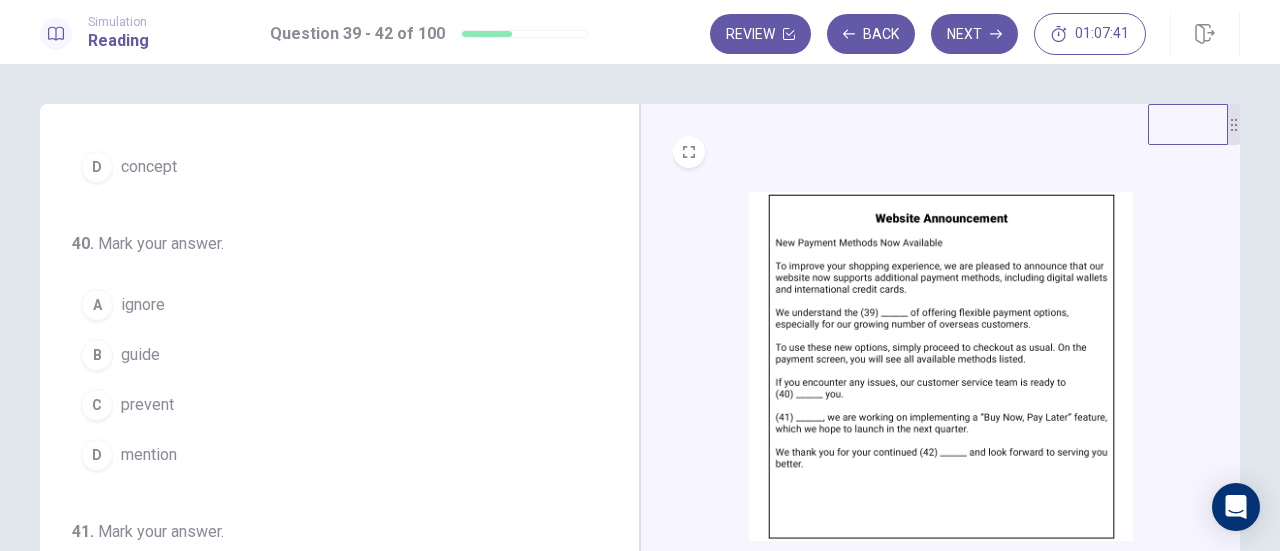 click on "B guide" at bounding box center [327, 355] 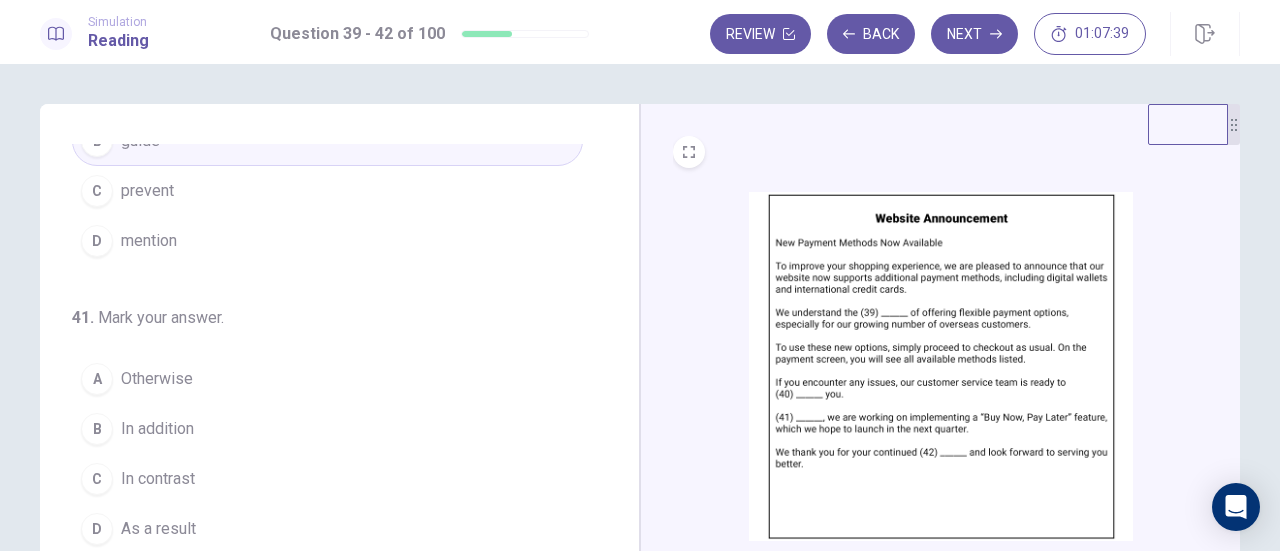 scroll, scrollTop: 486, scrollLeft: 0, axis: vertical 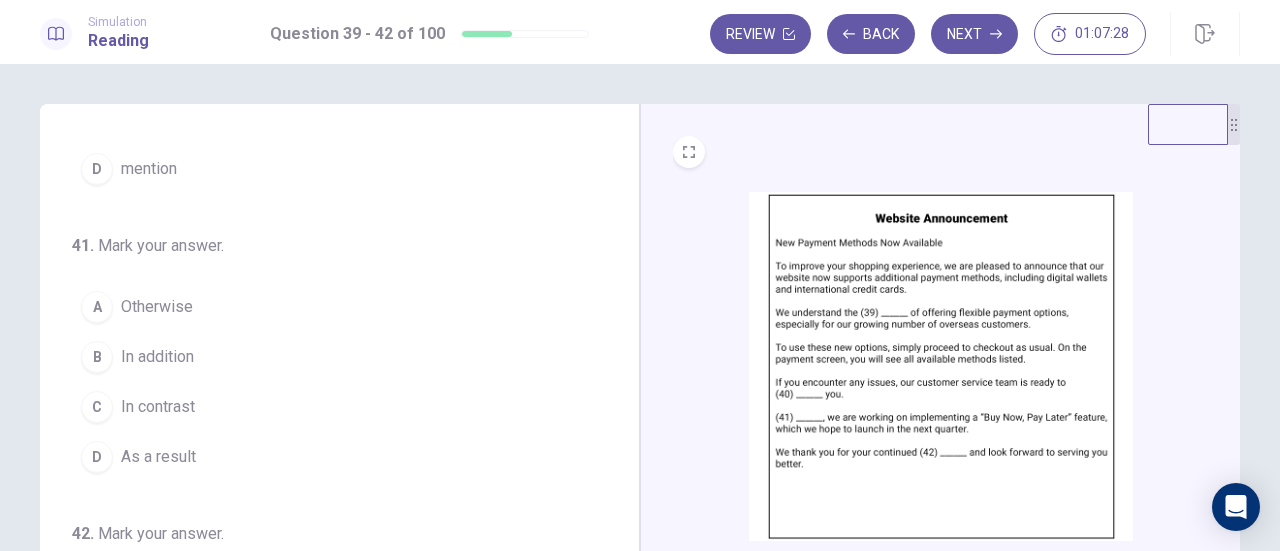 click on "B In addition" at bounding box center [327, 357] 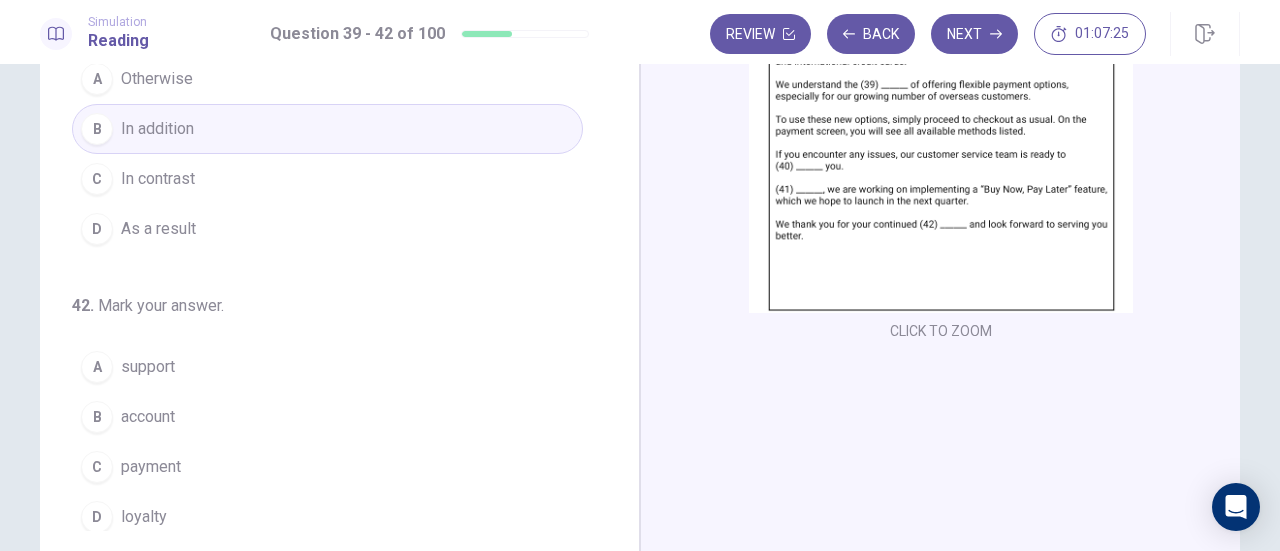 scroll, scrollTop: 352, scrollLeft: 0, axis: vertical 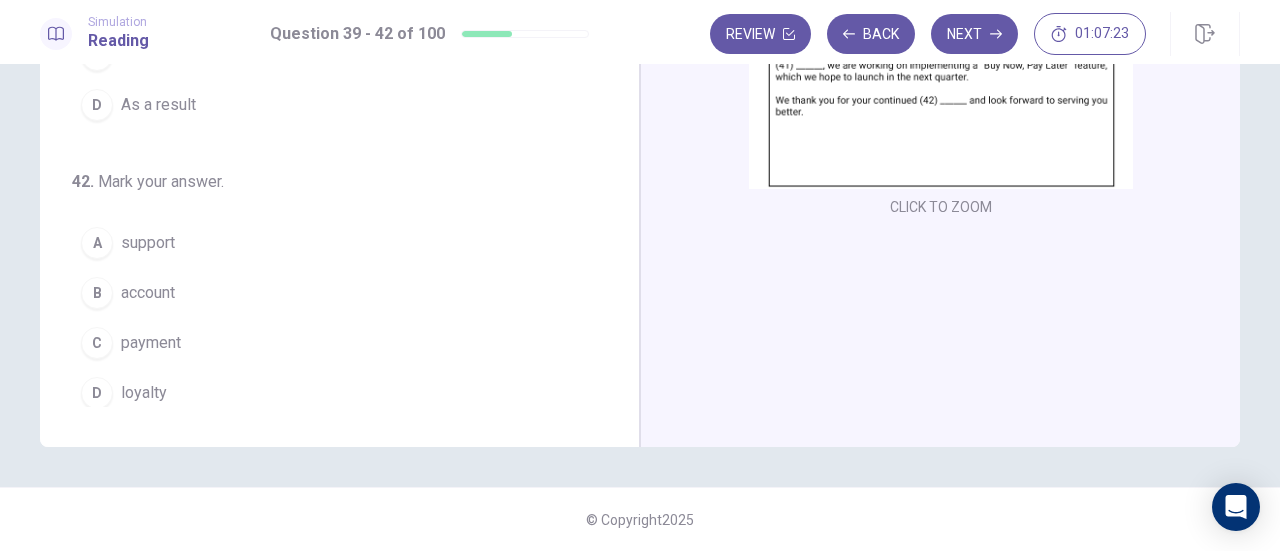 click on "A support" at bounding box center (327, 243) 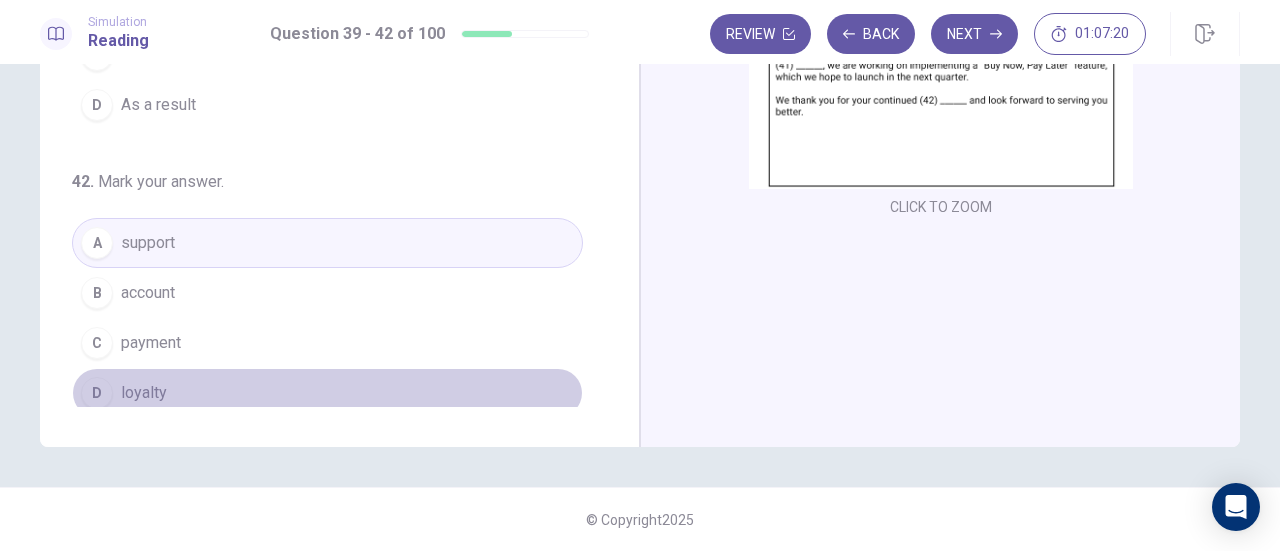 click on "D loyalty" at bounding box center (327, 393) 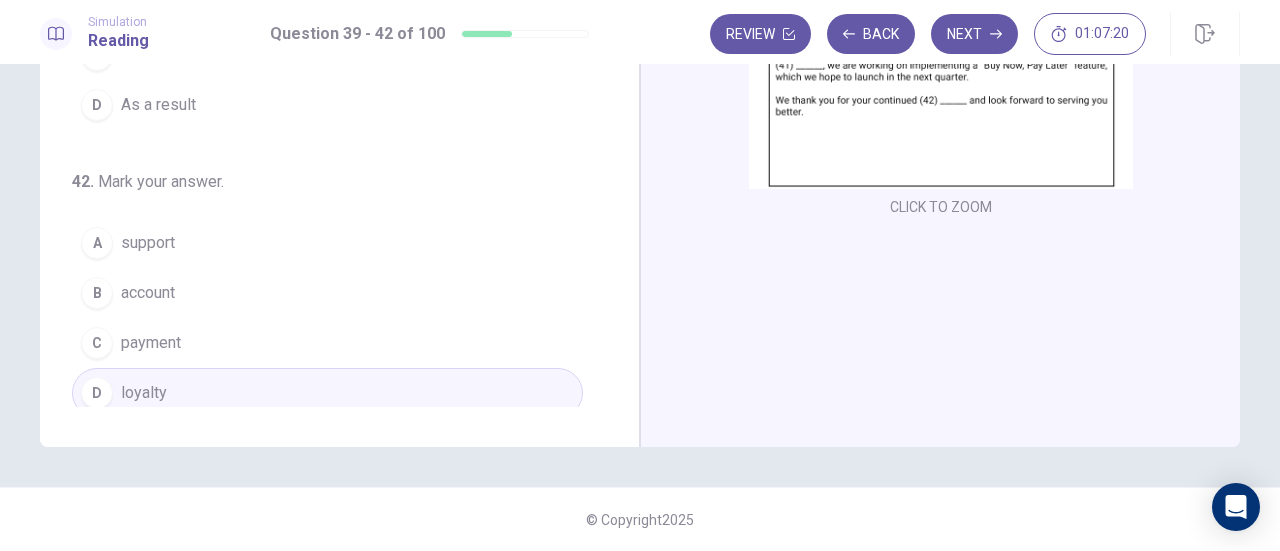 click on "Next" at bounding box center (974, 34) 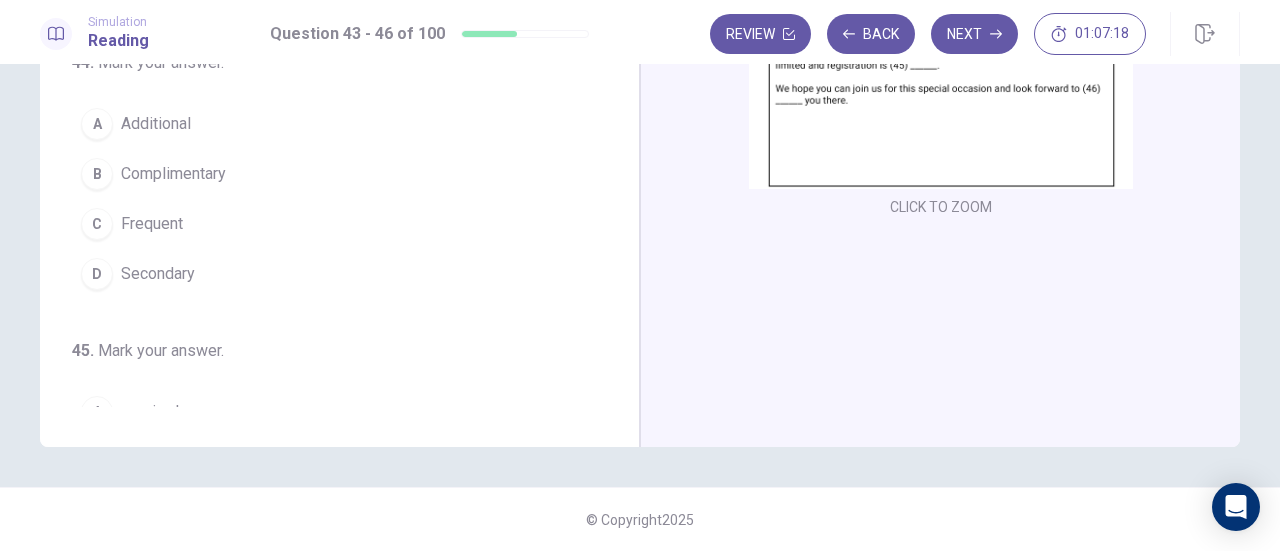 scroll, scrollTop: 0, scrollLeft: 0, axis: both 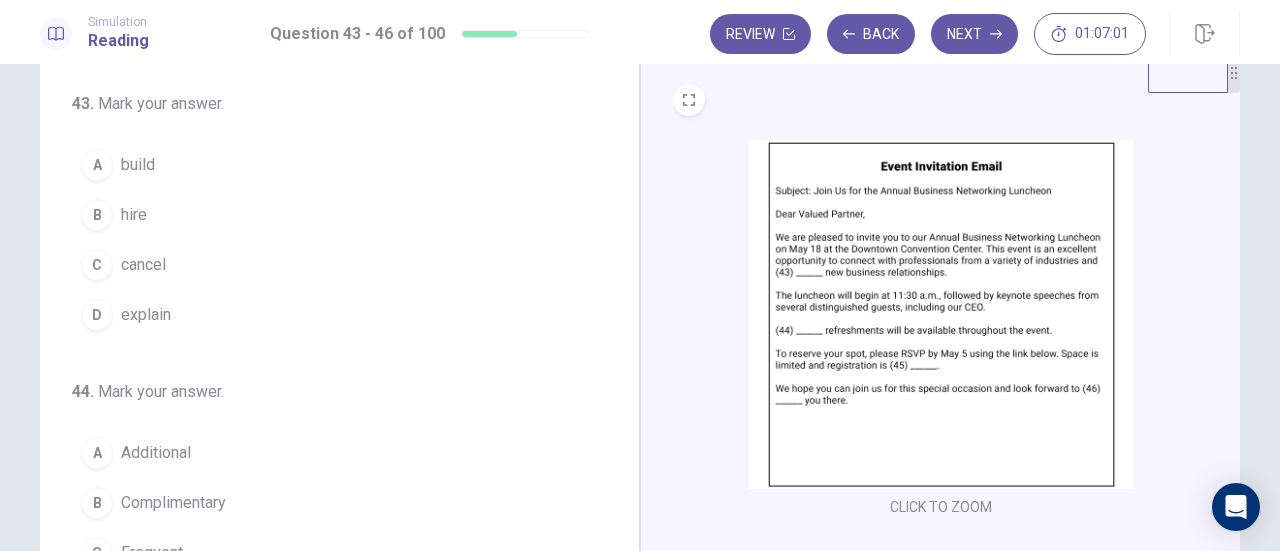 click on "A build" at bounding box center (327, 165) 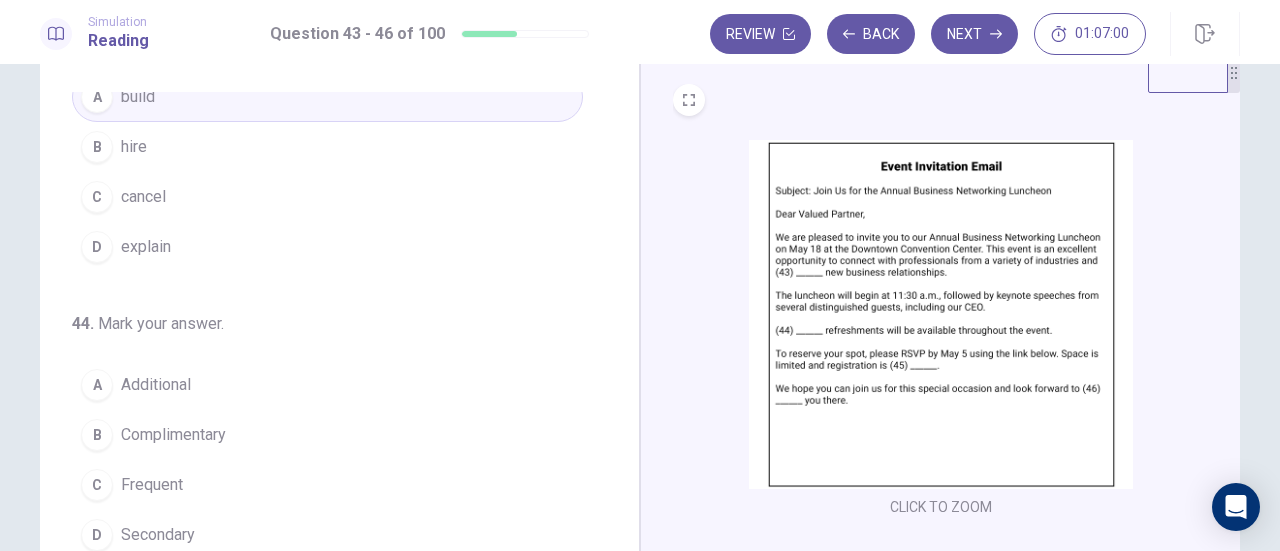scroll, scrollTop: 100, scrollLeft: 0, axis: vertical 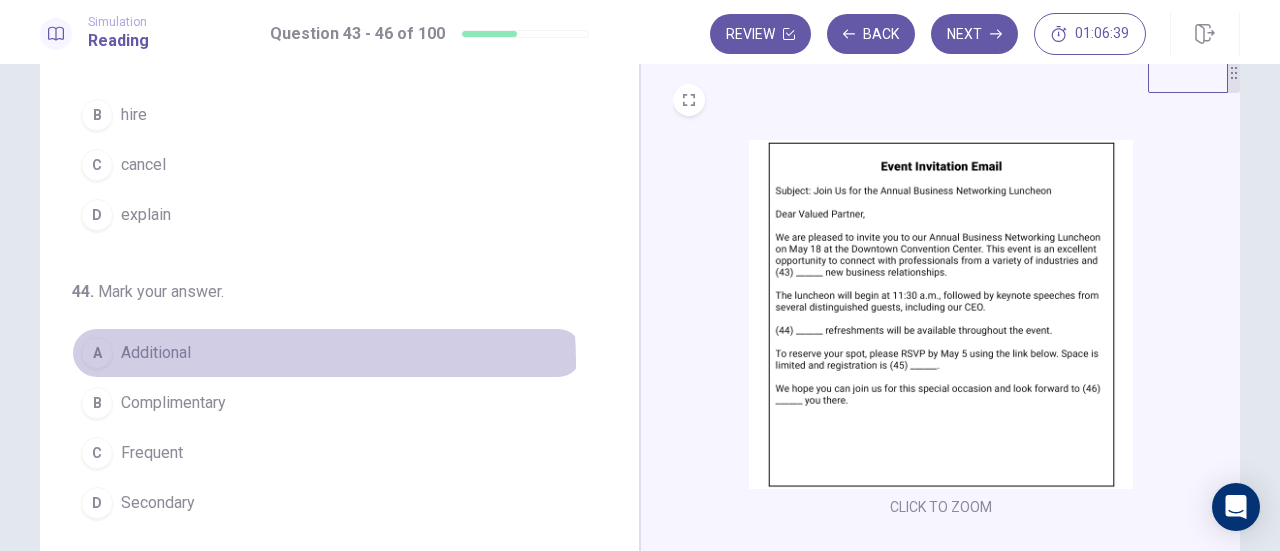 click on "A Additional" at bounding box center [327, 353] 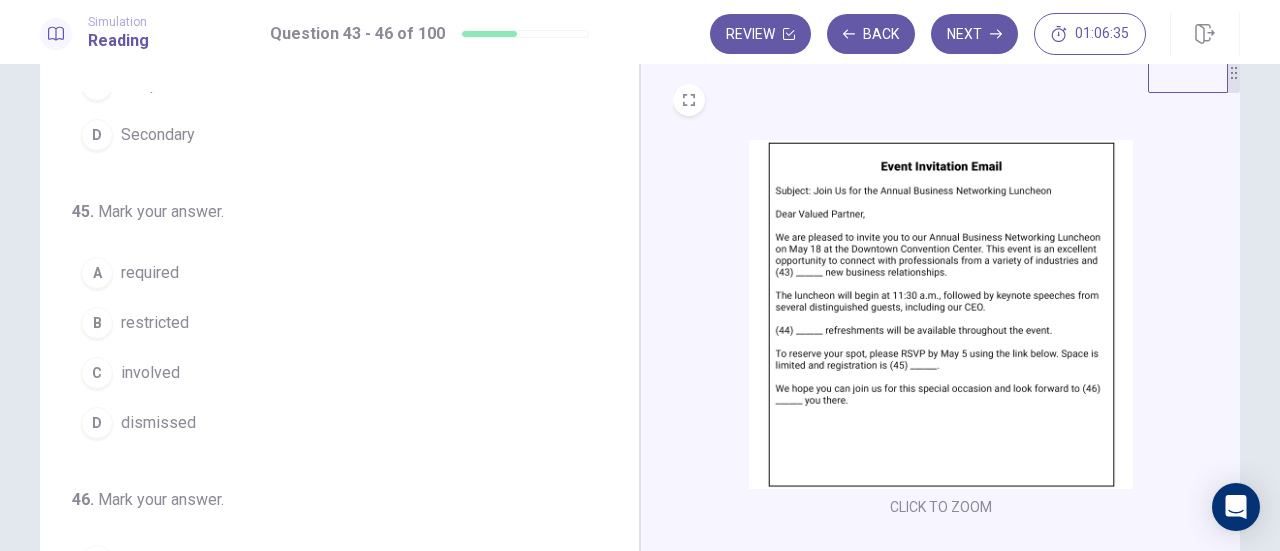 scroll, scrollTop: 486, scrollLeft: 0, axis: vertical 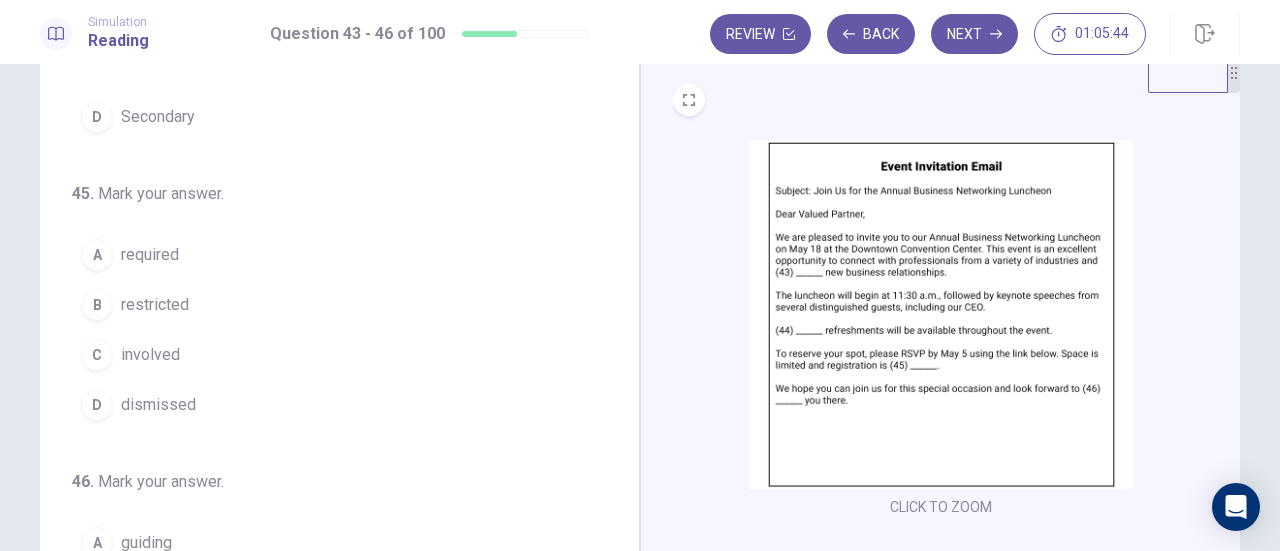 click on "A required" at bounding box center [327, 255] 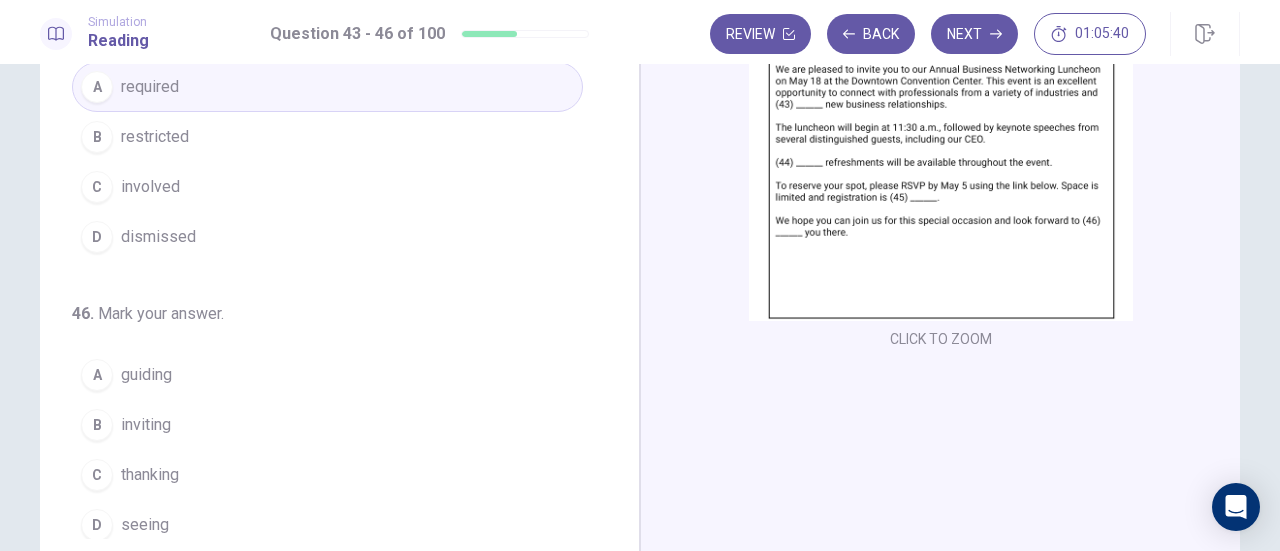 scroll, scrollTop: 252, scrollLeft: 0, axis: vertical 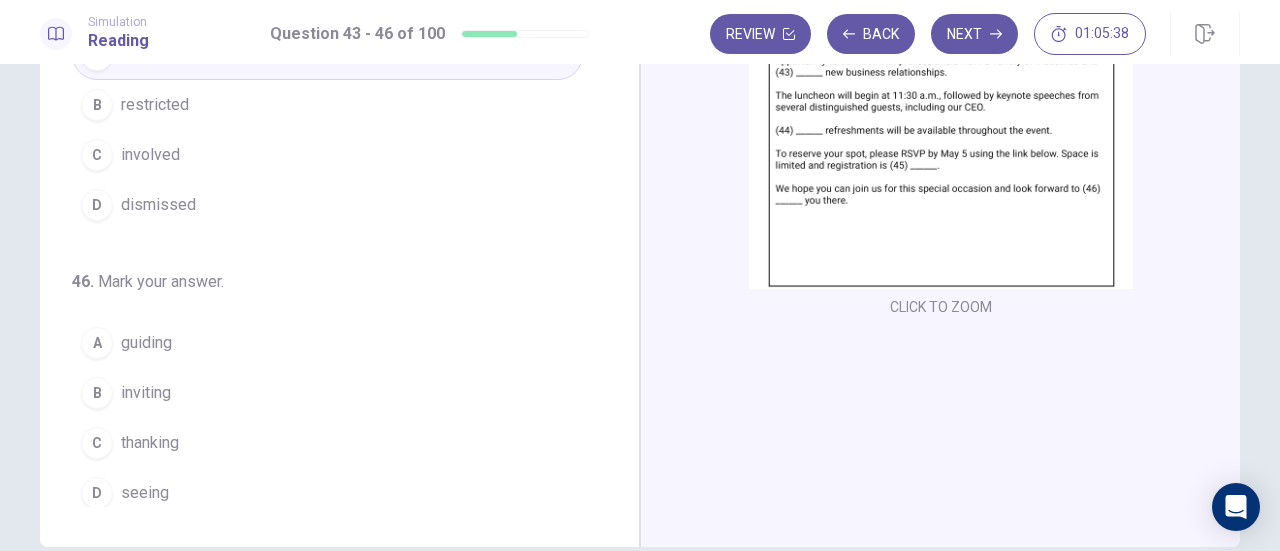 drag, startPoint x: 173, startPoint y: 481, endPoint x: 194, endPoint y: 464, distance: 27.018513 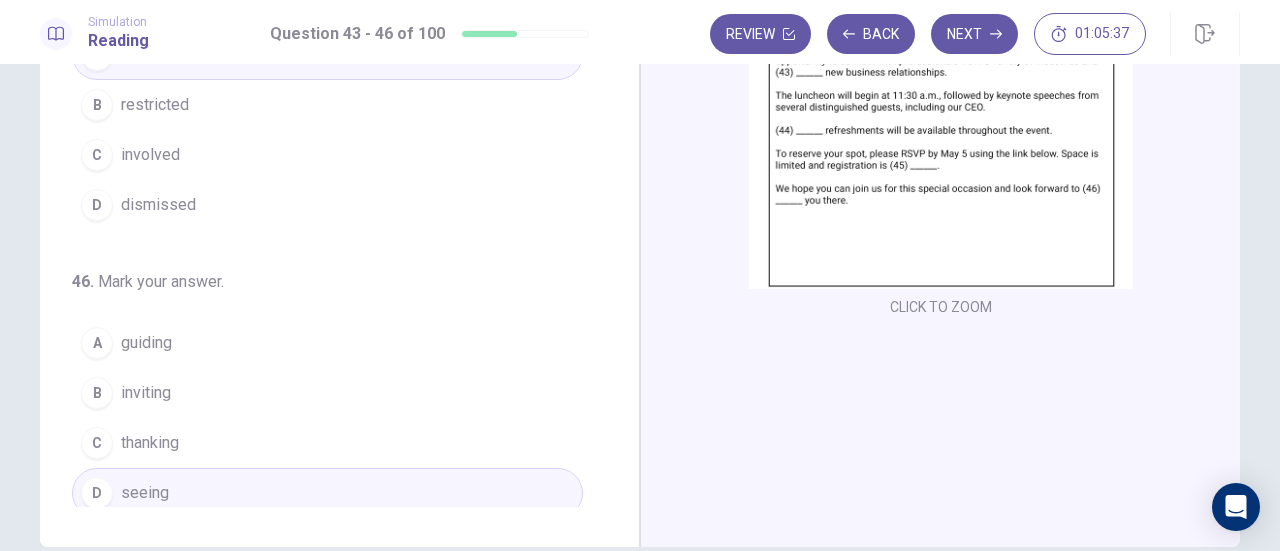 drag, startPoint x: 971, startPoint y: 35, endPoint x: 948, endPoint y: 53, distance: 29.206163 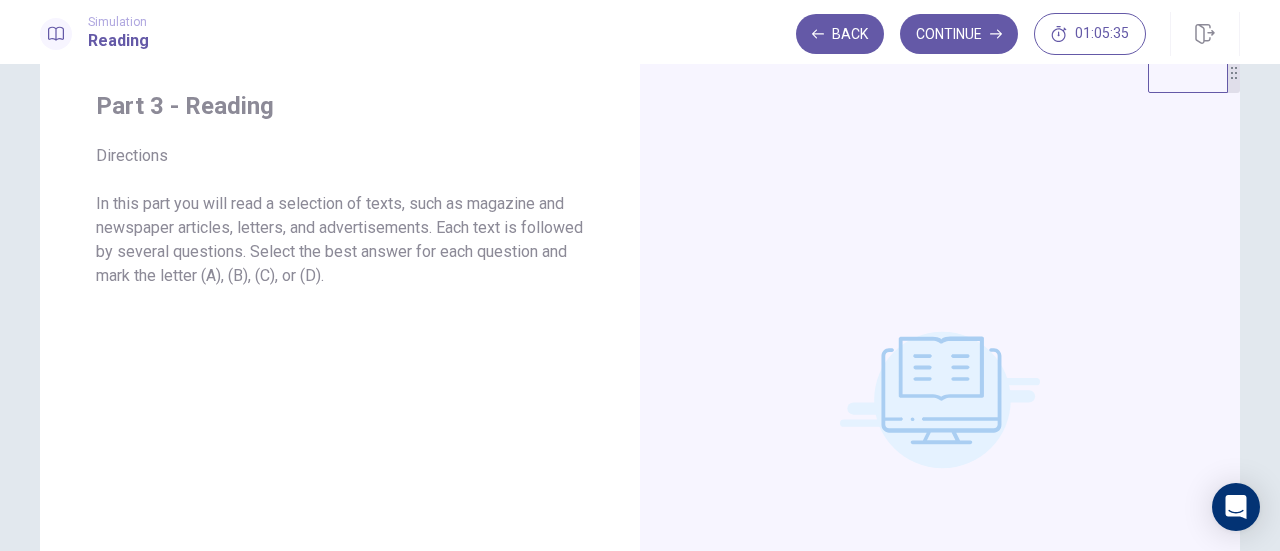 scroll, scrollTop: 0, scrollLeft: 0, axis: both 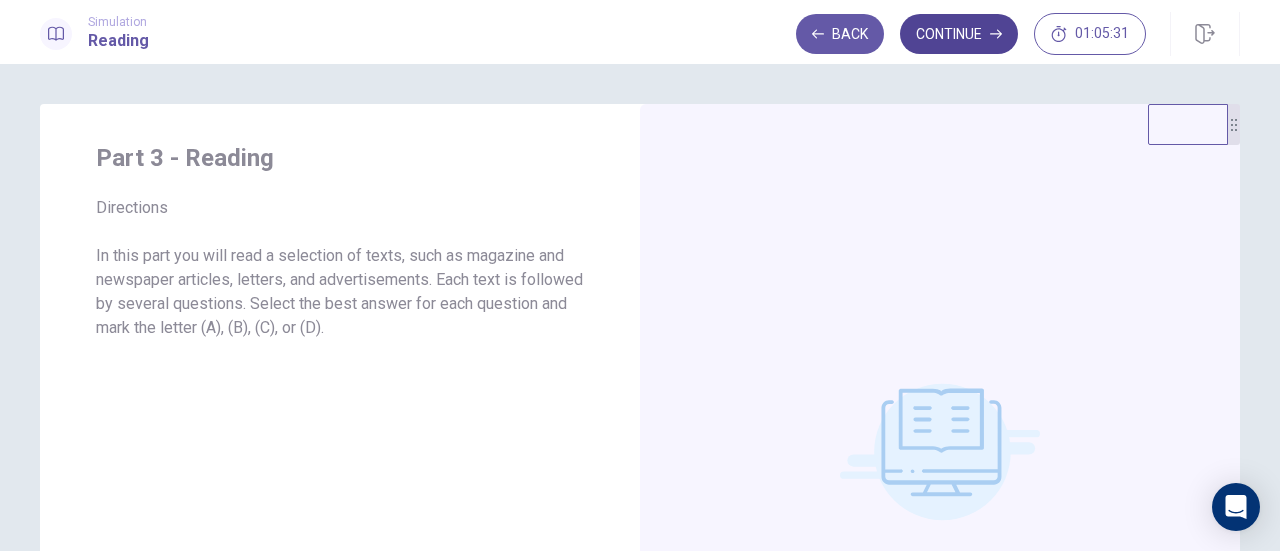click on "Continue" at bounding box center [959, 34] 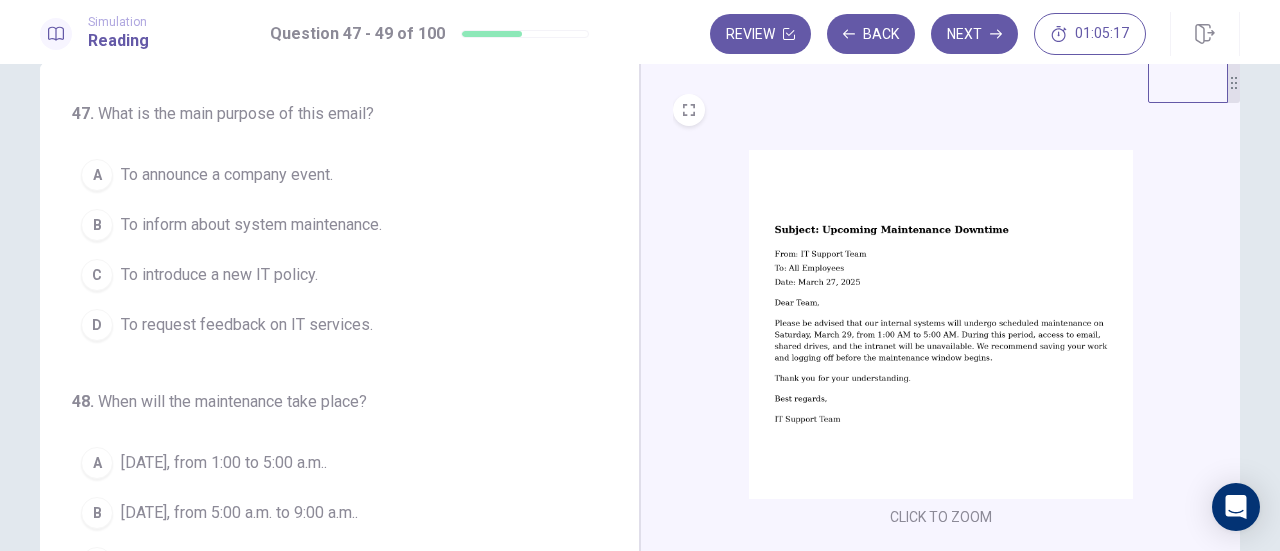 scroll, scrollTop: 0, scrollLeft: 0, axis: both 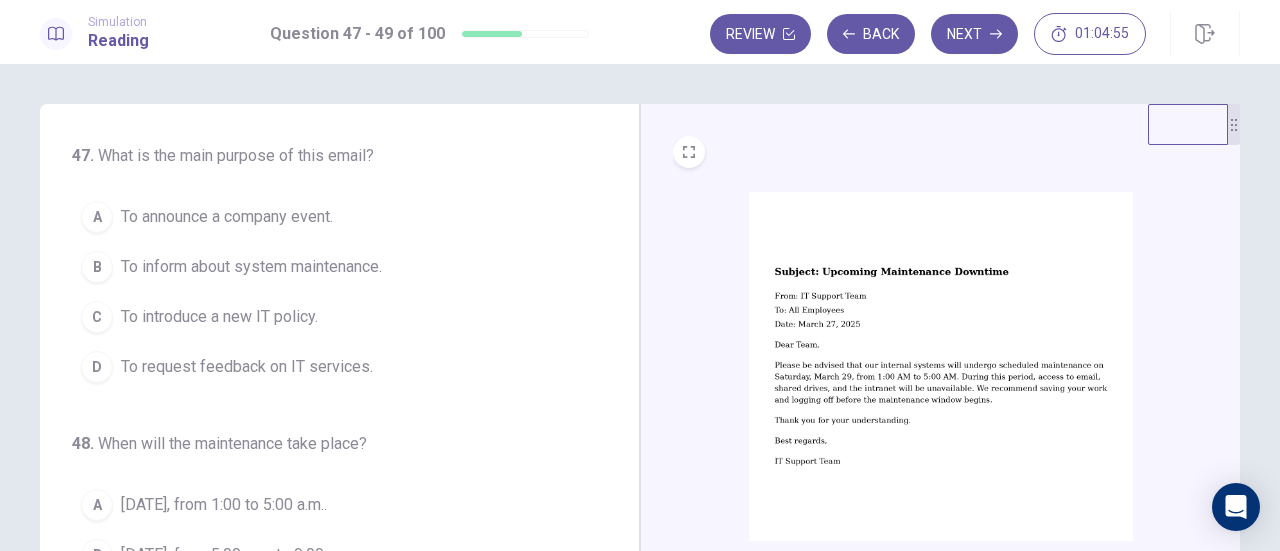 drag, startPoint x: 373, startPoint y: 245, endPoint x: 374, endPoint y: 255, distance: 10.049875 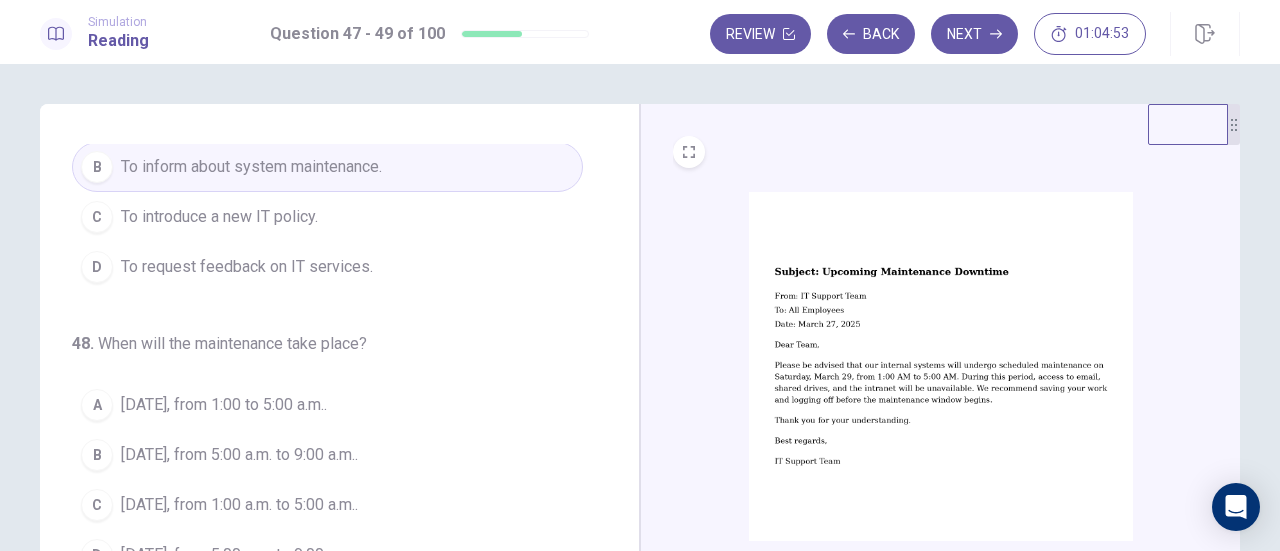 scroll, scrollTop: 200, scrollLeft: 0, axis: vertical 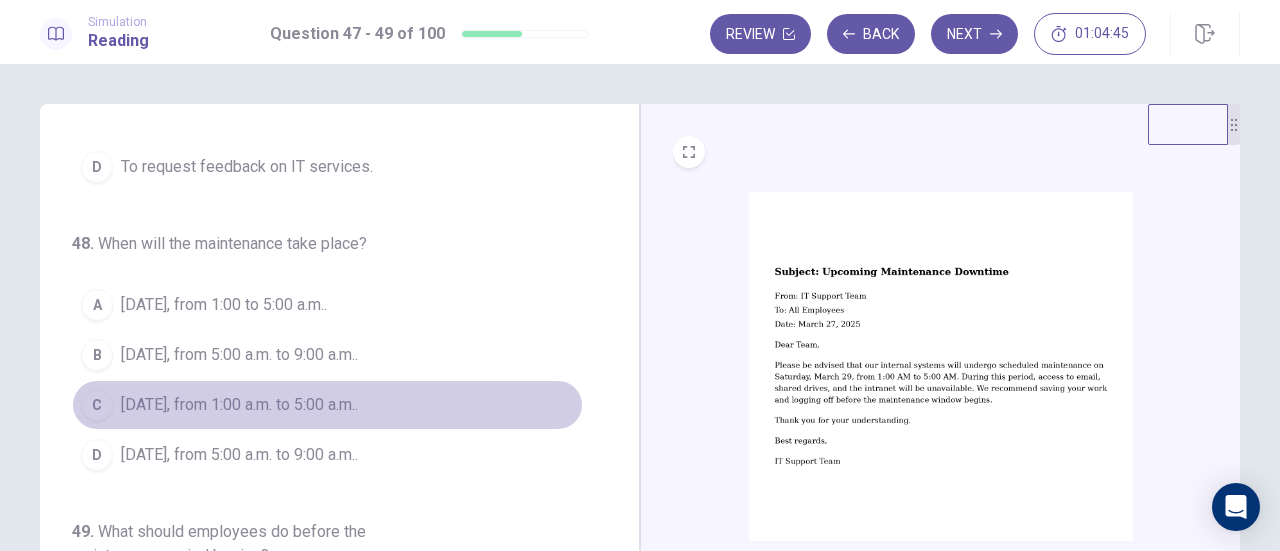 click on "C March 29, from 1:00 a.m. to 5:00 a.m.." at bounding box center [327, 405] 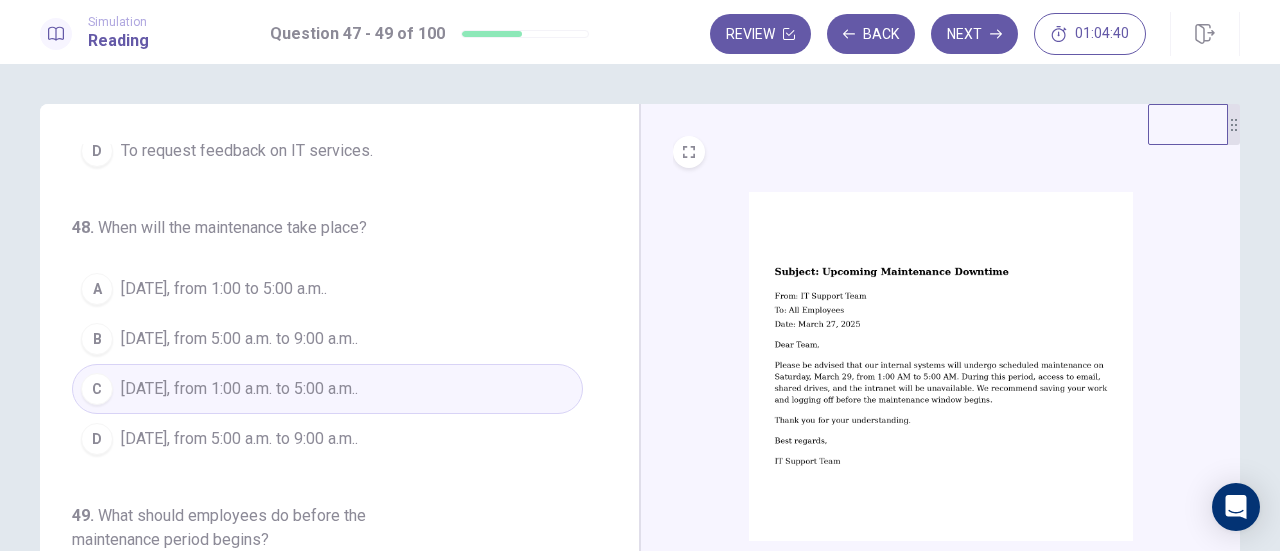scroll, scrollTop: 224, scrollLeft: 0, axis: vertical 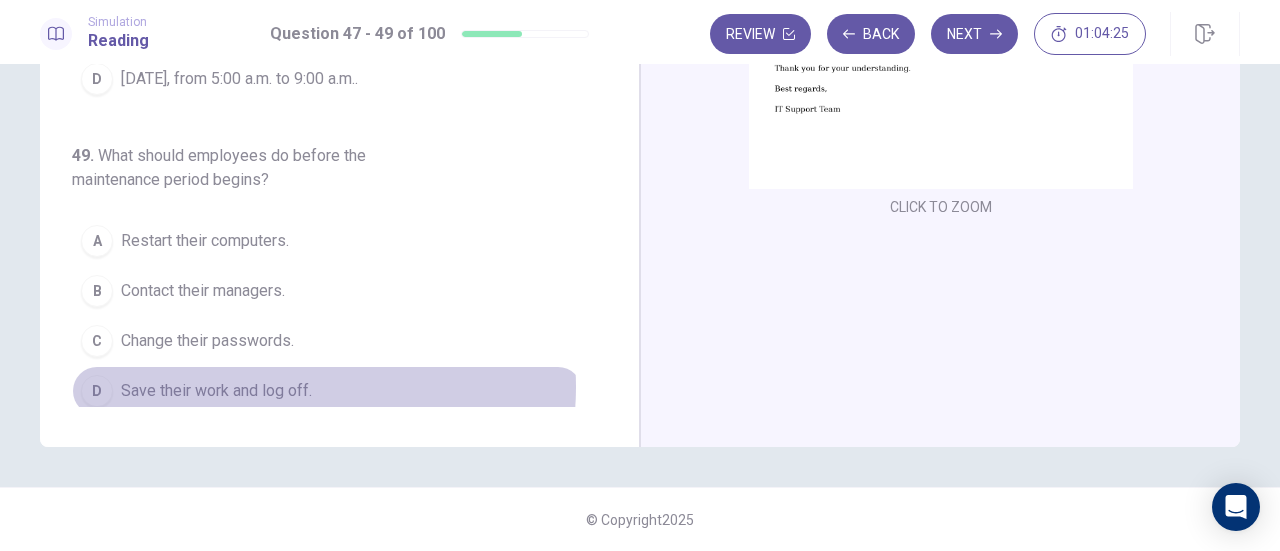 click on "Save their work and log off." at bounding box center [216, 391] 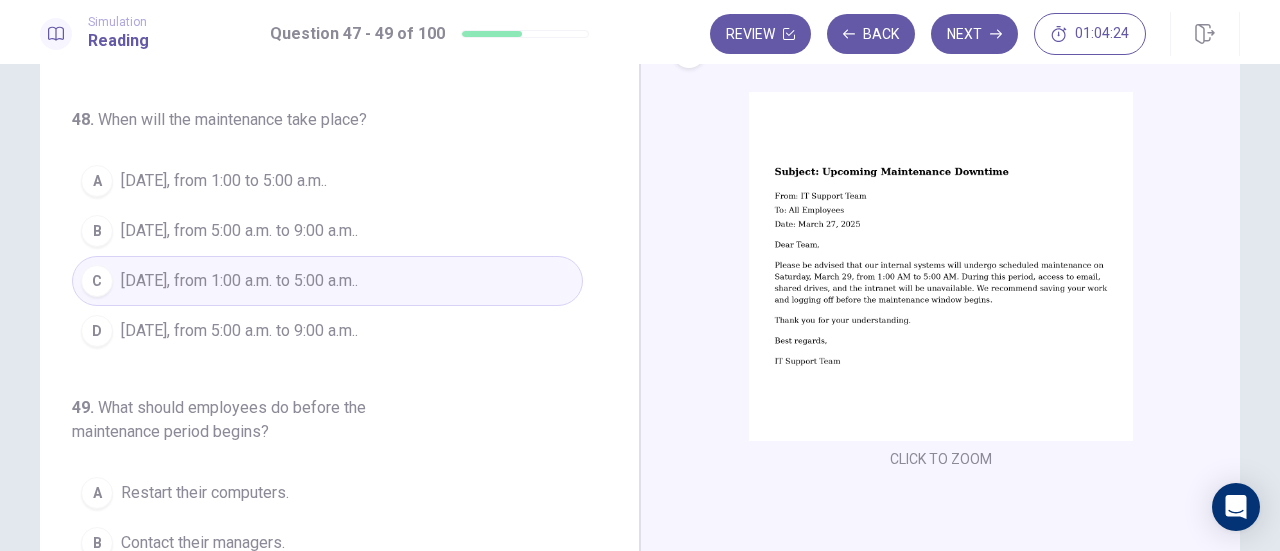 scroll, scrollTop: 0, scrollLeft: 0, axis: both 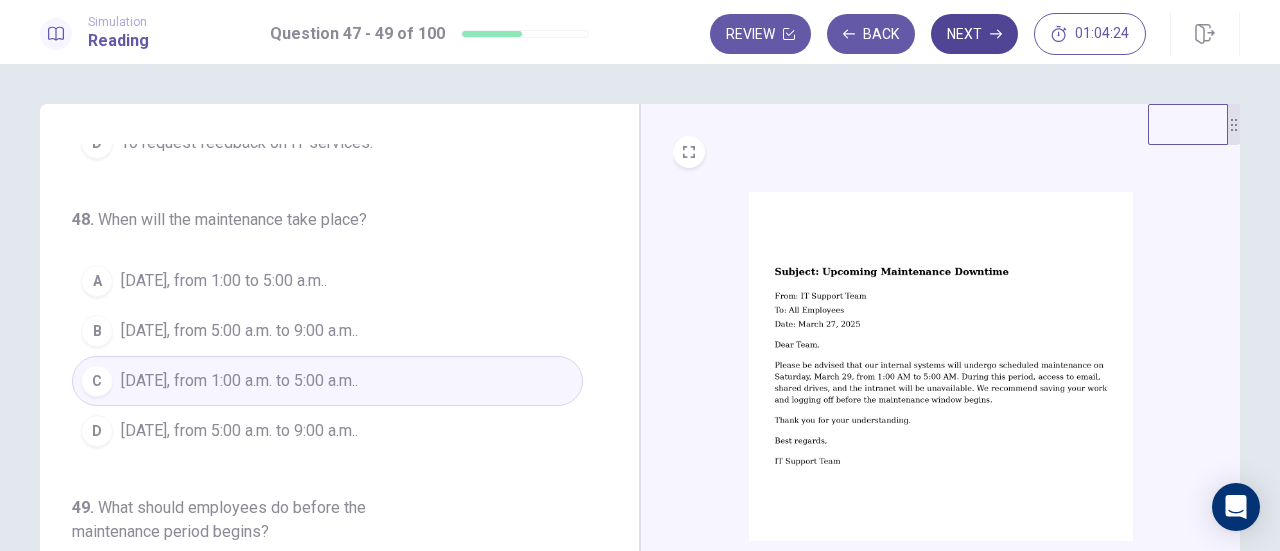 click on "Next" at bounding box center (974, 34) 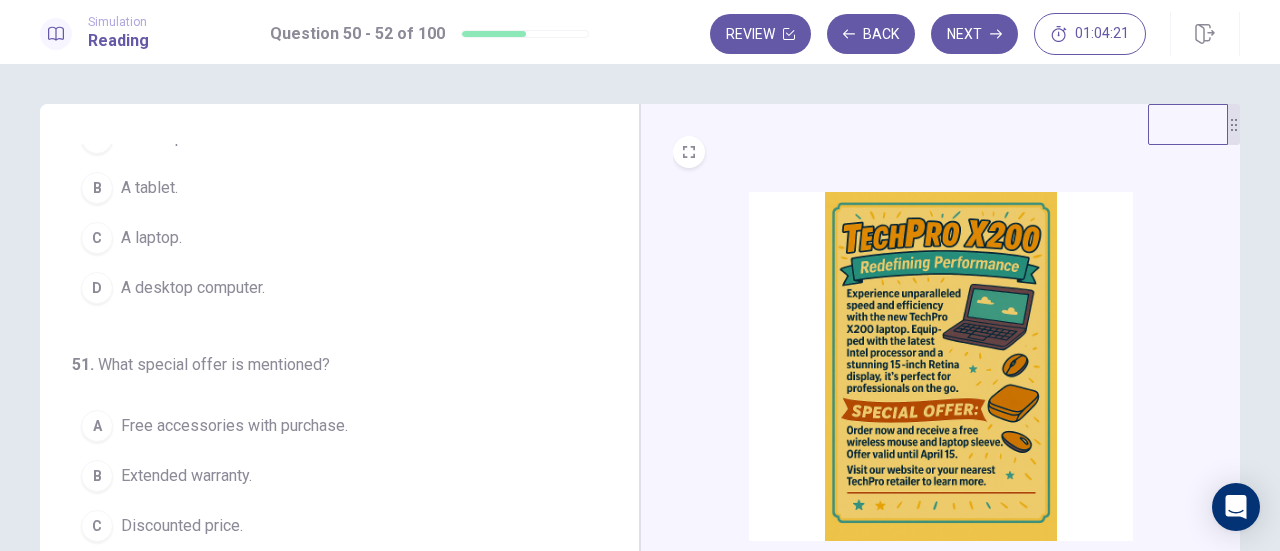 scroll, scrollTop: 0, scrollLeft: 0, axis: both 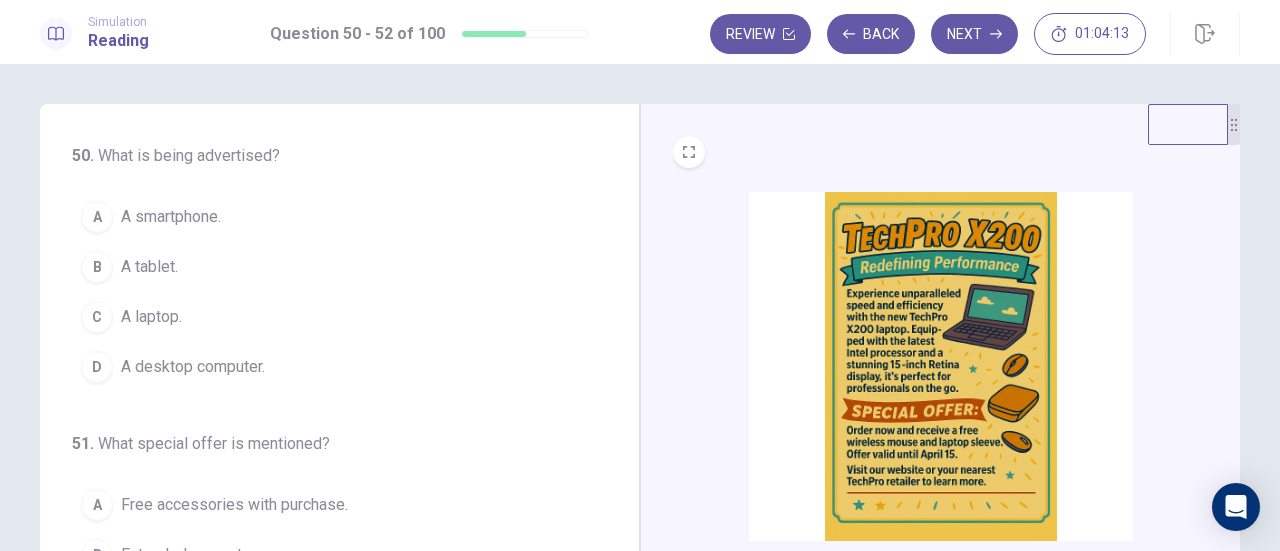 click on "C A laptop." at bounding box center (327, 317) 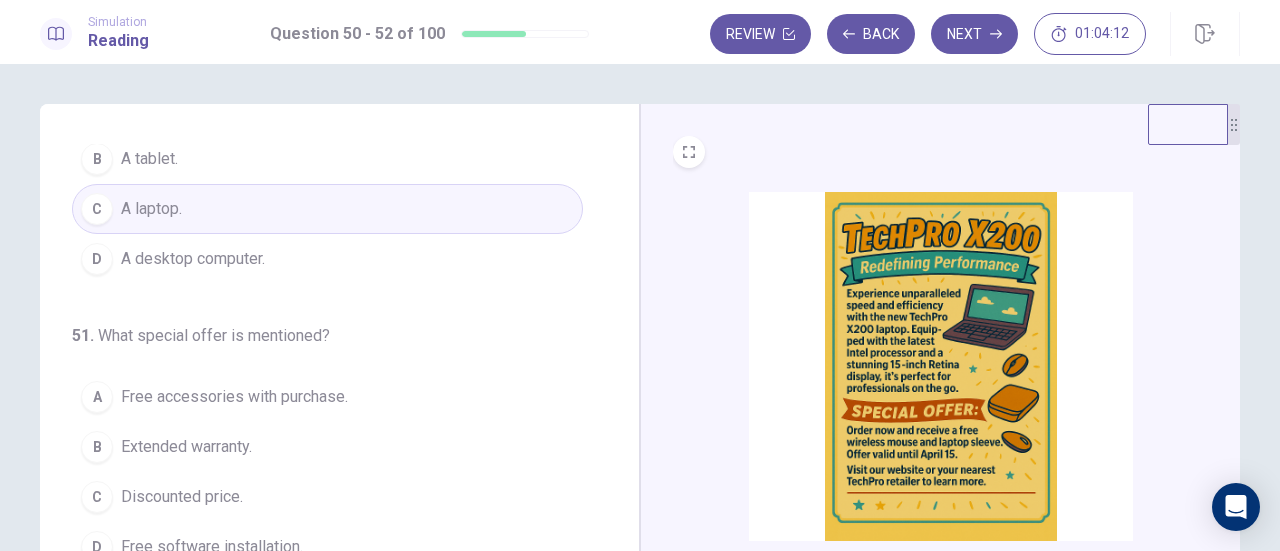 scroll, scrollTop: 200, scrollLeft: 0, axis: vertical 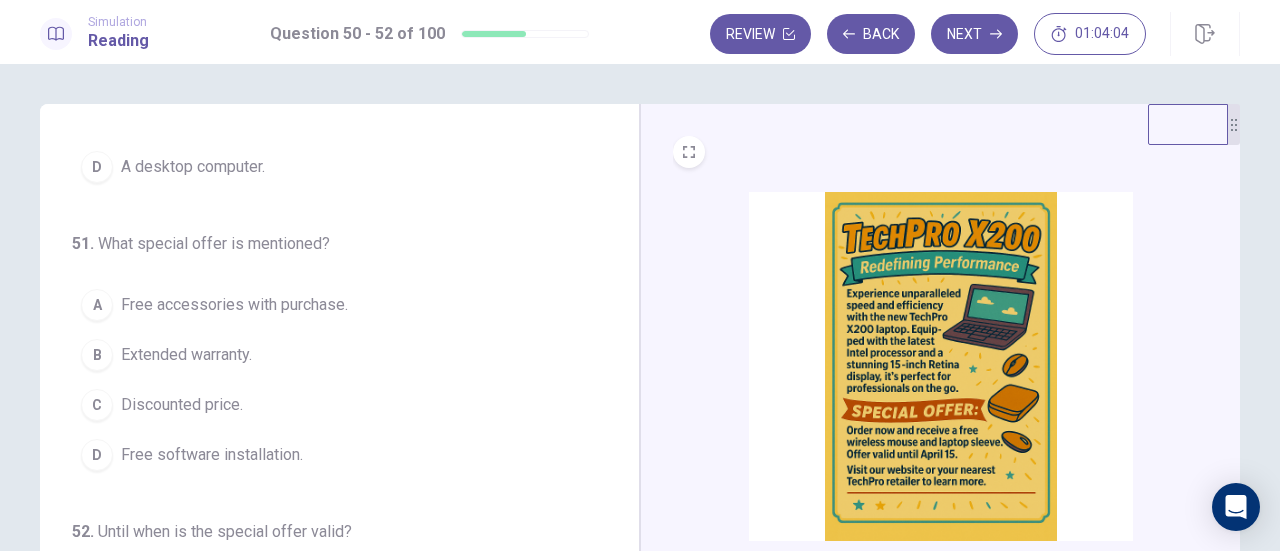 click on "Free accessories with purchase." at bounding box center (234, 305) 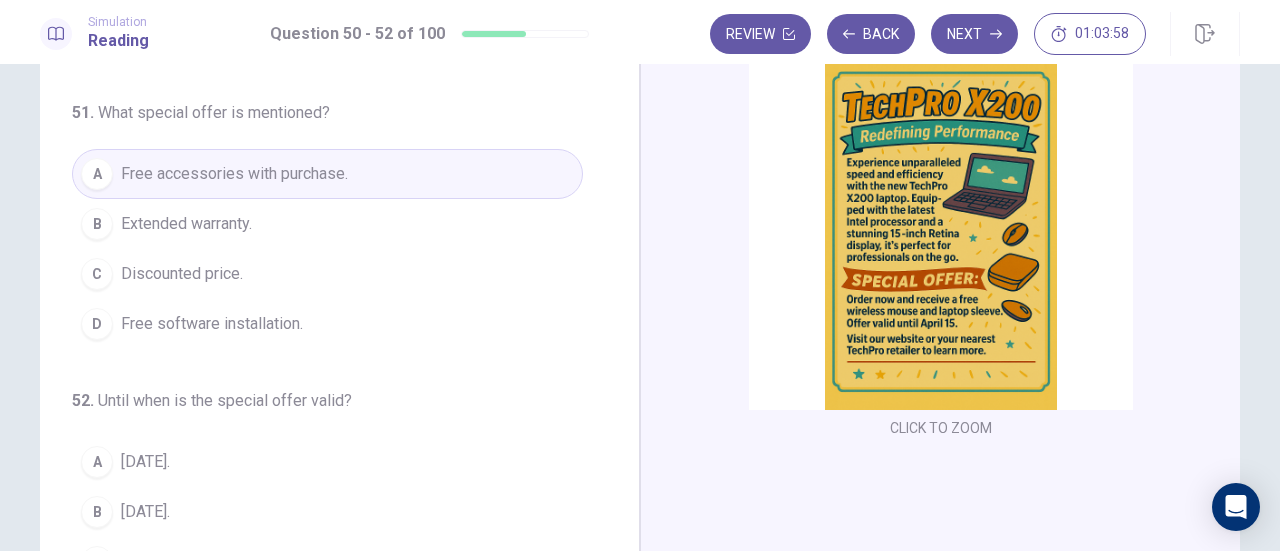 scroll, scrollTop: 100, scrollLeft: 0, axis: vertical 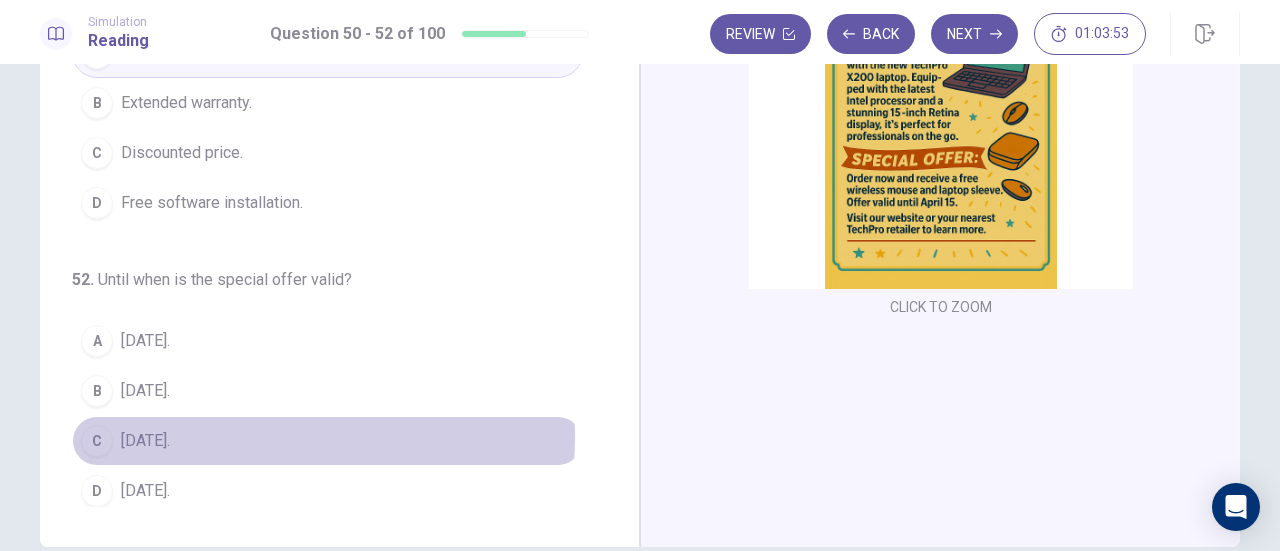 click on "C April 15." at bounding box center [327, 441] 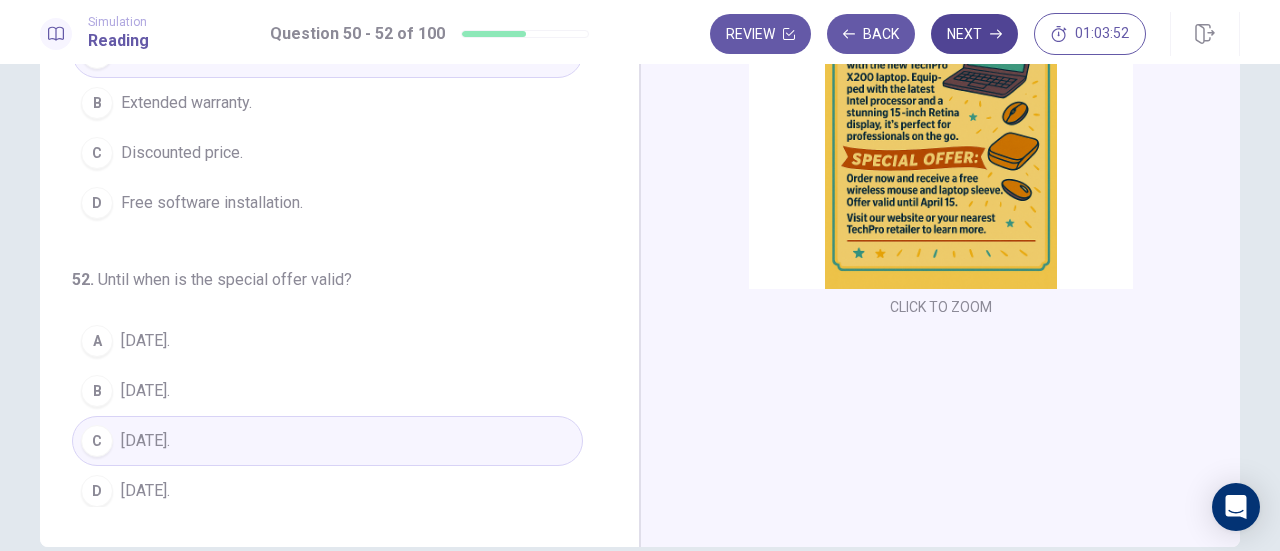 click on "Next" at bounding box center [974, 34] 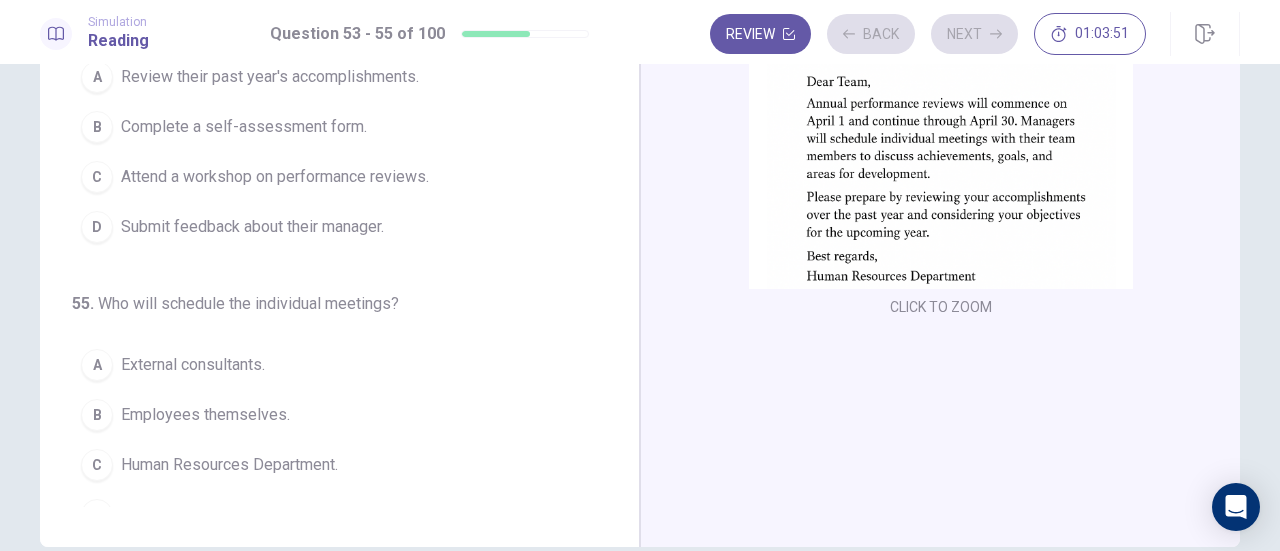 scroll, scrollTop: 276, scrollLeft: 0, axis: vertical 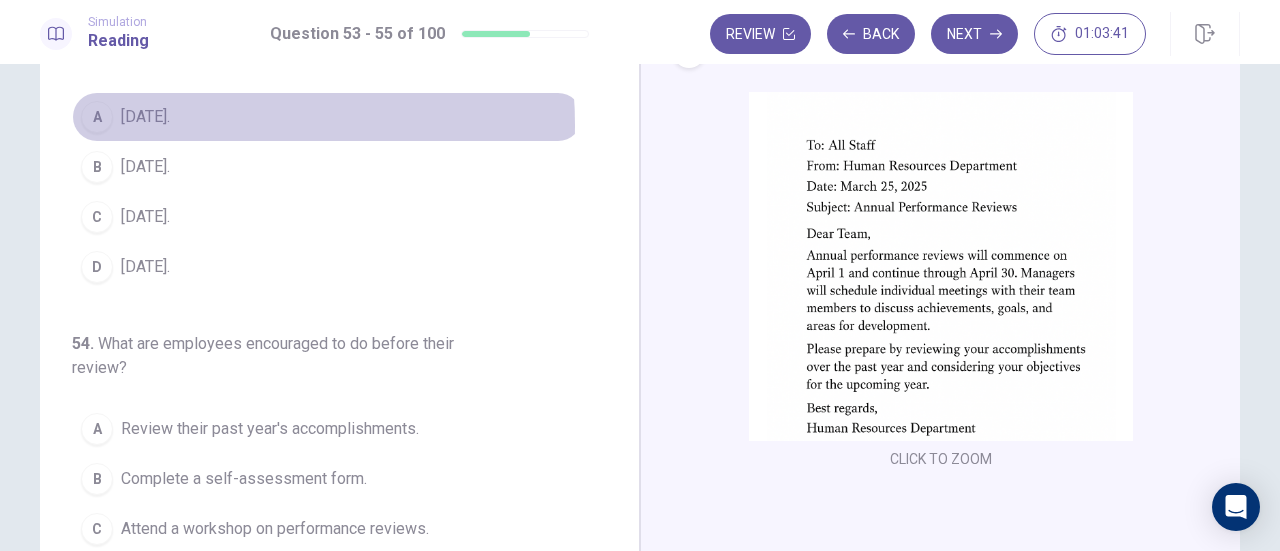 click on "April 1." at bounding box center (145, 117) 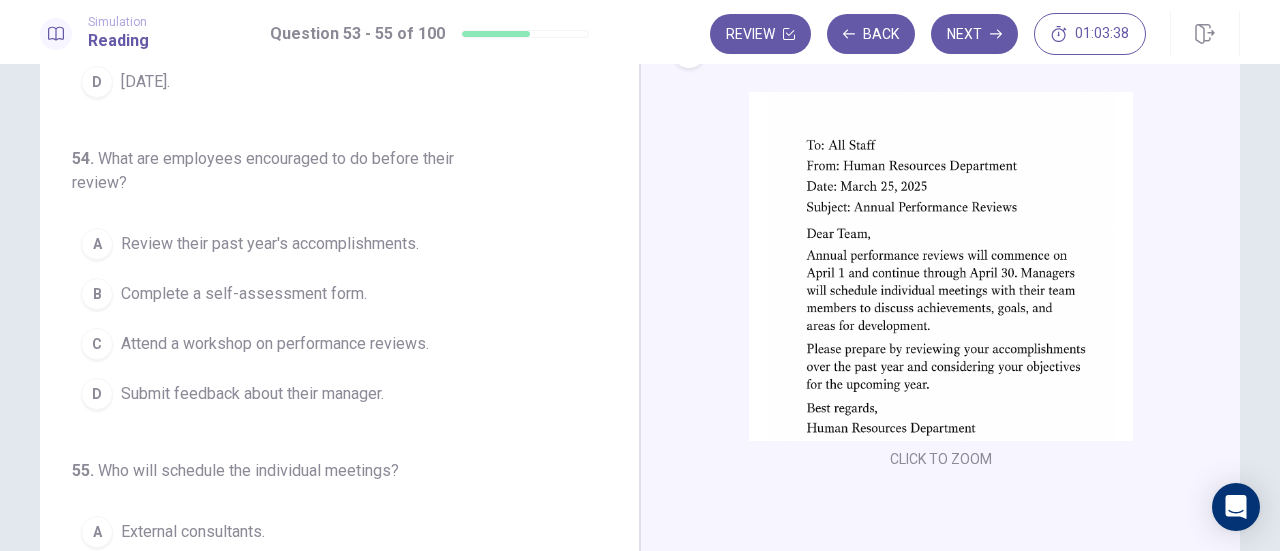 scroll, scrollTop: 200, scrollLeft: 0, axis: vertical 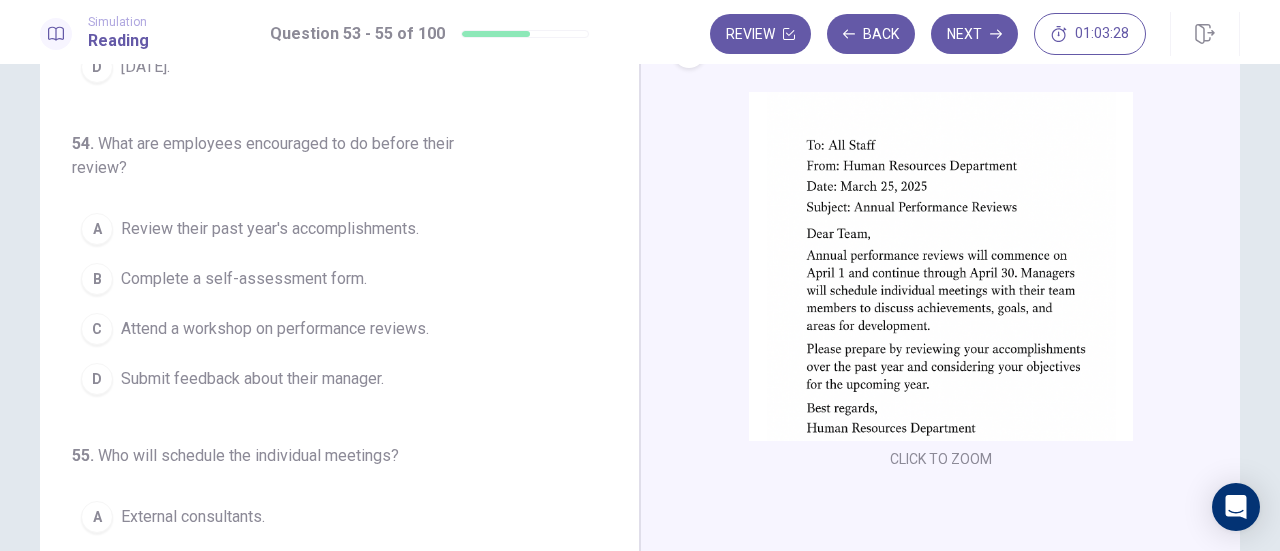 click on "Review their past year's accomplishments." at bounding box center [270, 229] 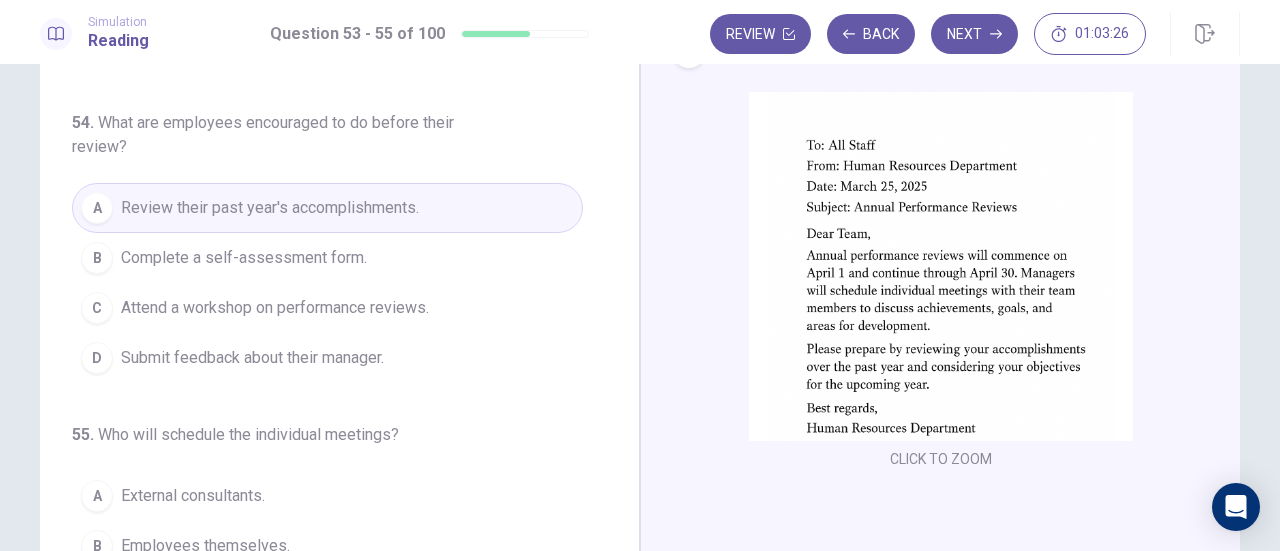 scroll, scrollTop: 224, scrollLeft: 0, axis: vertical 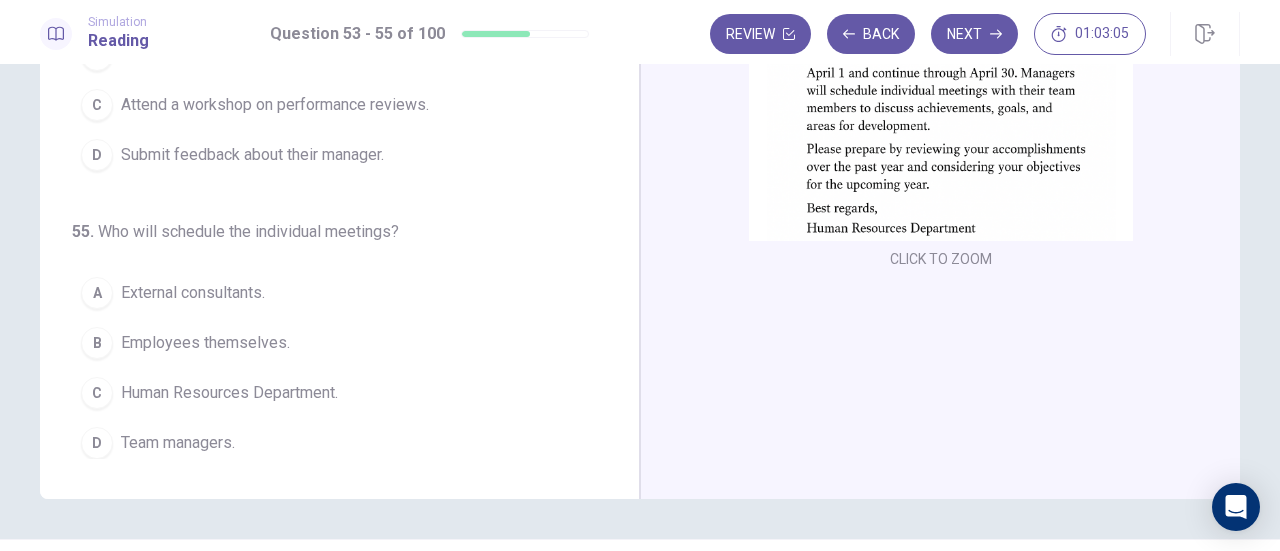 click on "B Employees themselves." at bounding box center [327, 343] 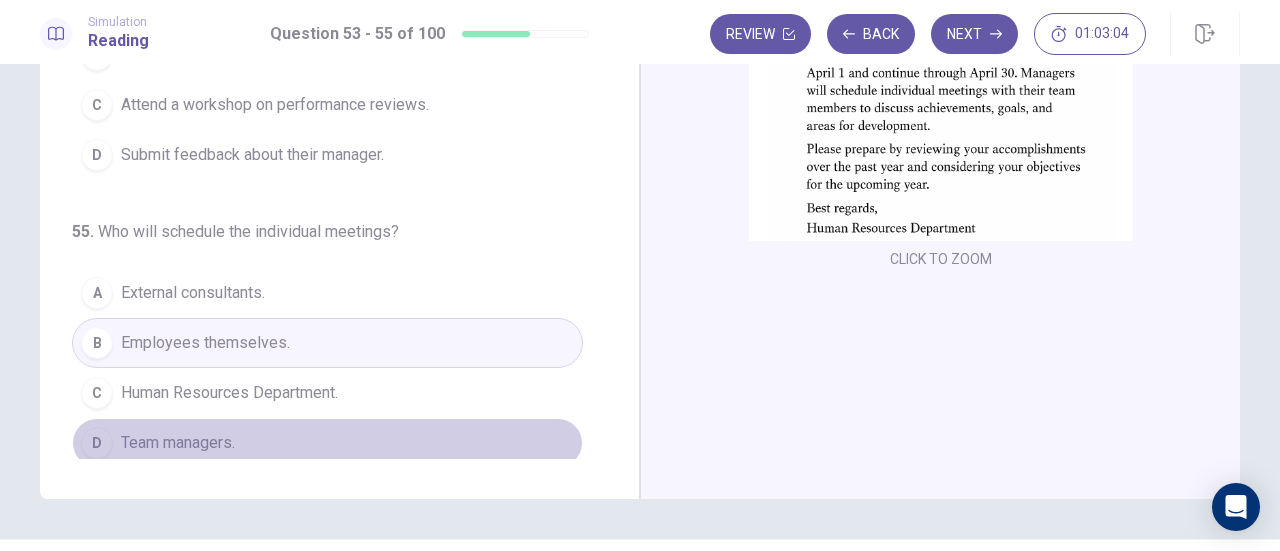 click on "D Team managers." at bounding box center (327, 443) 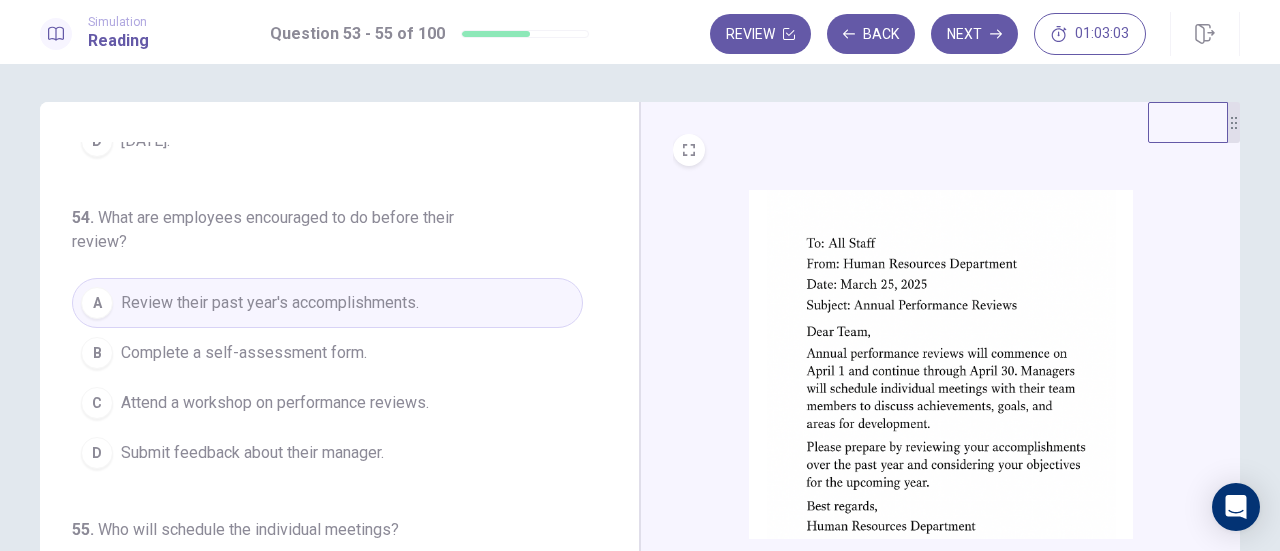 scroll, scrollTop: 0, scrollLeft: 0, axis: both 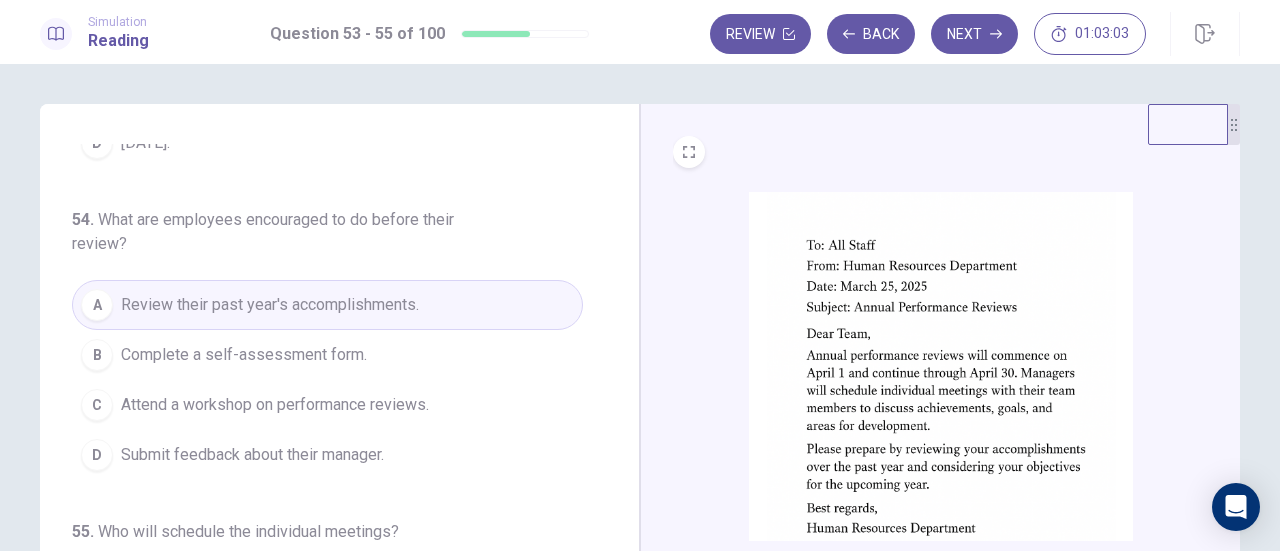click on "Next" at bounding box center [974, 34] 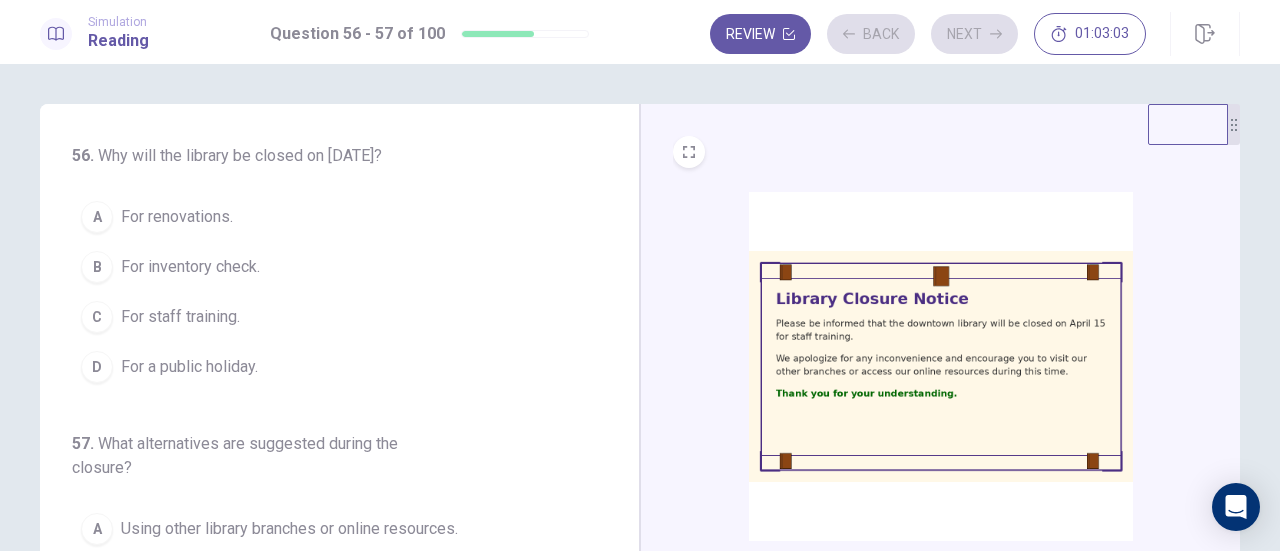 scroll, scrollTop: 0, scrollLeft: 0, axis: both 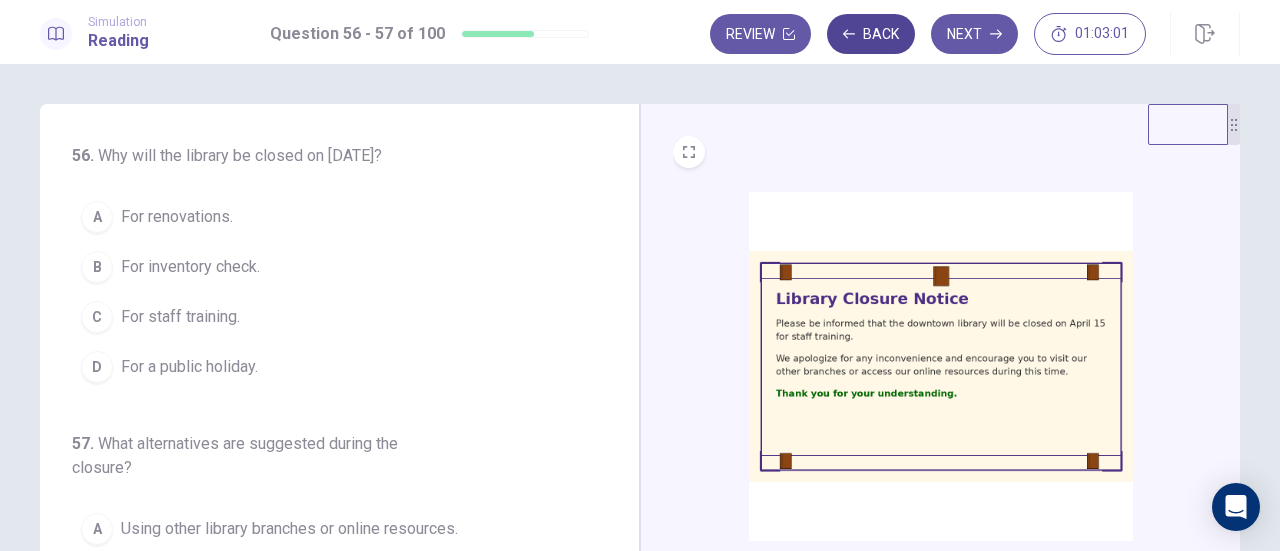 click on "Back" at bounding box center (871, 34) 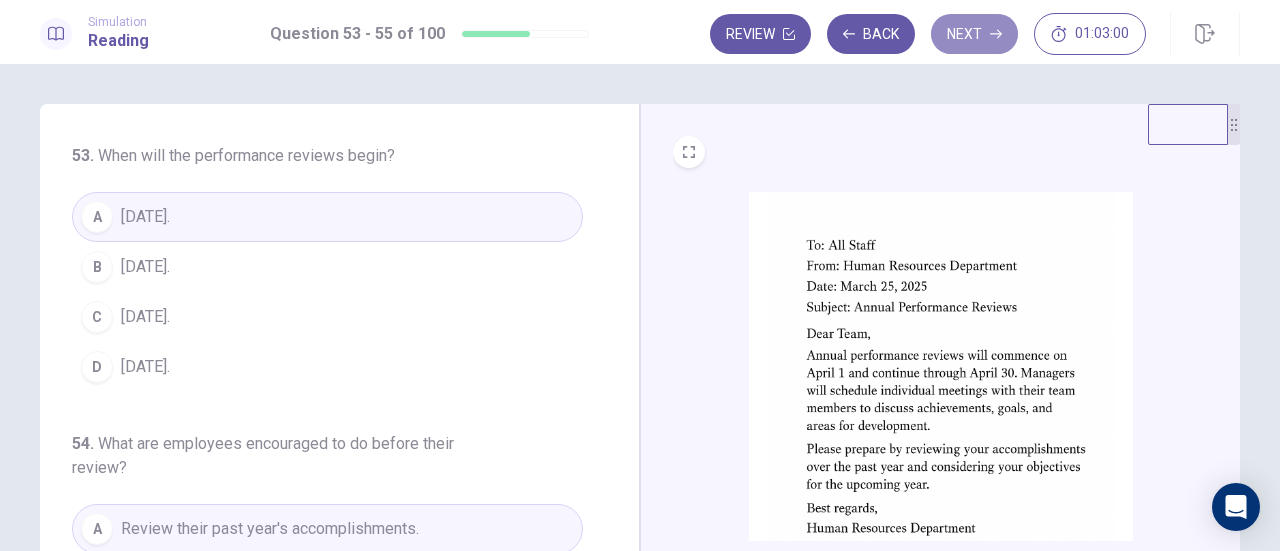 click on "Next" at bounding box center (974, 34) 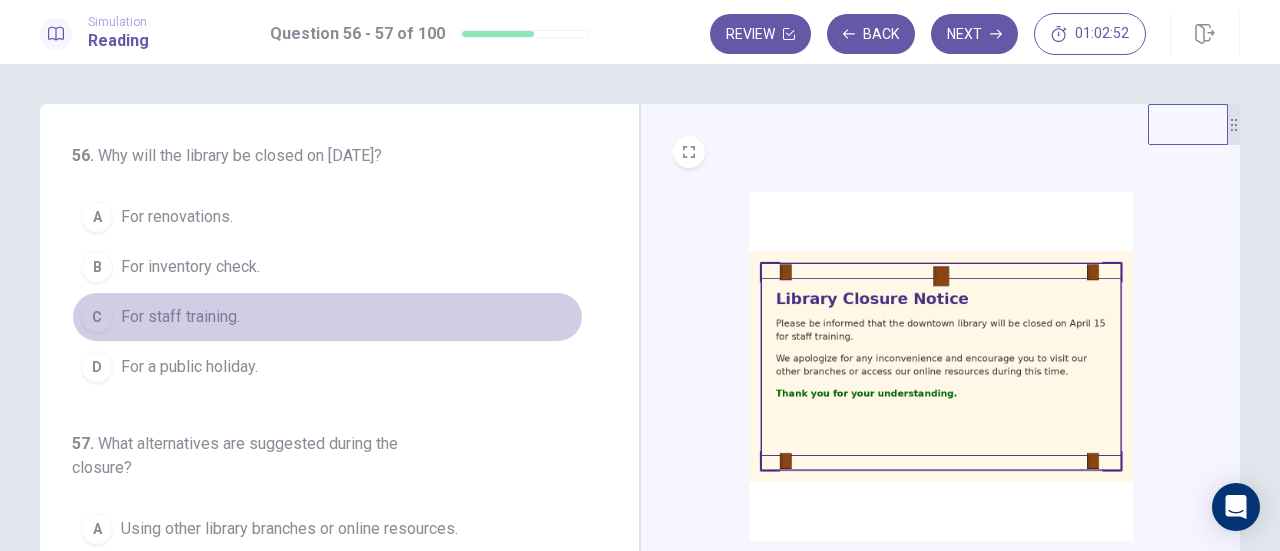 click on "C For staff training." at bounding box center [327, 317] 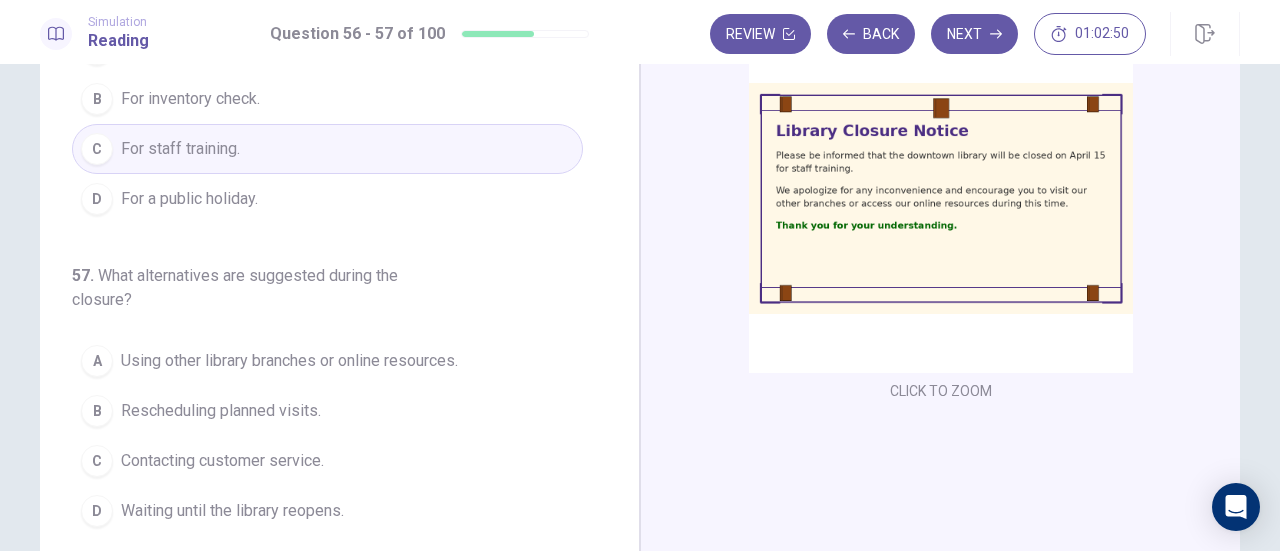 scroll, scrollTop: 200, scrollLeft: 0, axis: vertical 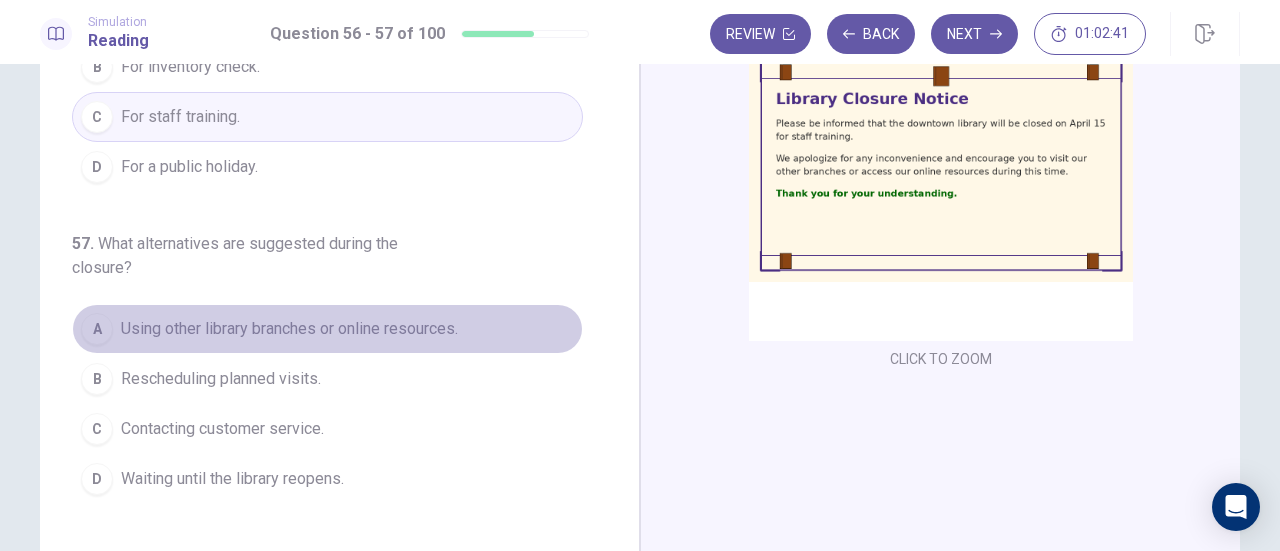 click on "Using other library branches or online resources." at bounding box center [289, 329] 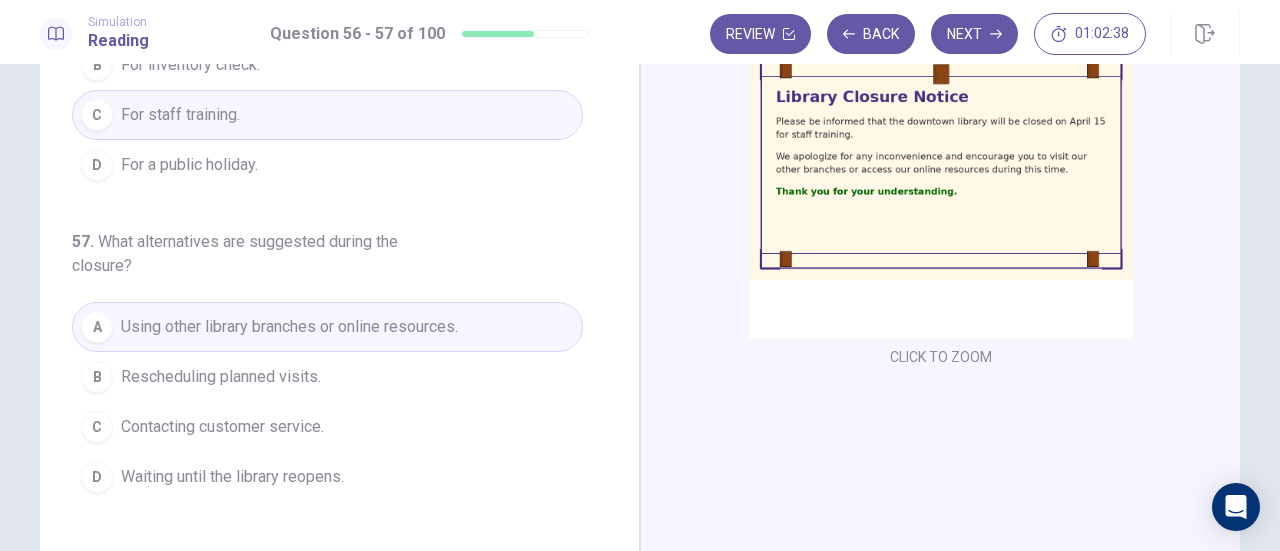 scroll, scrollTop: 0, scrollLeft: 0, axis: both 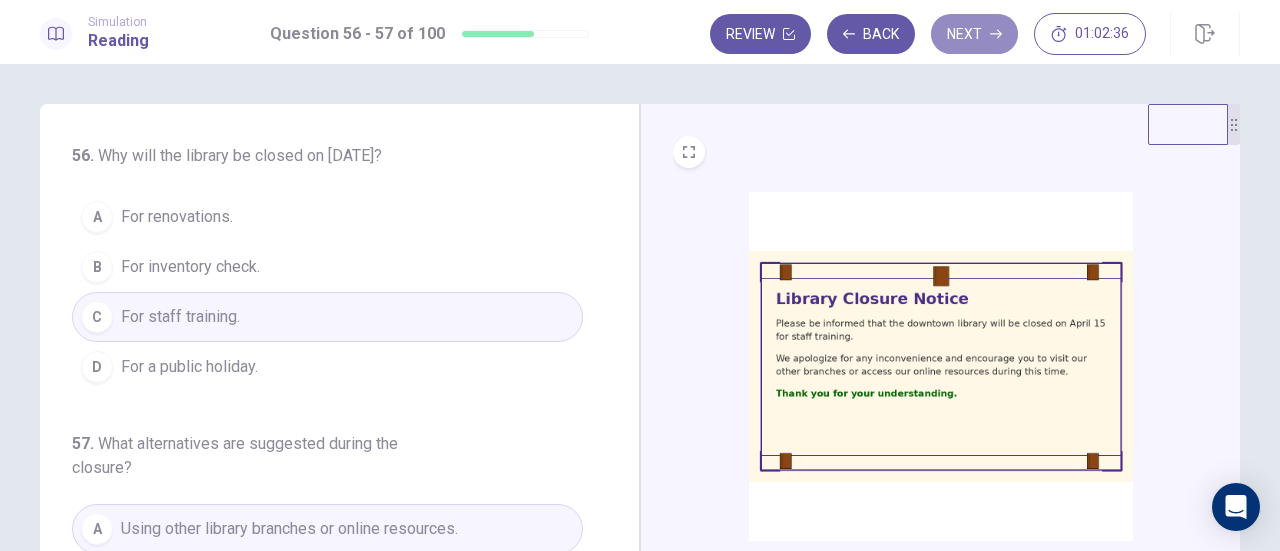 click on "Next" at bounding box center (974, 34) 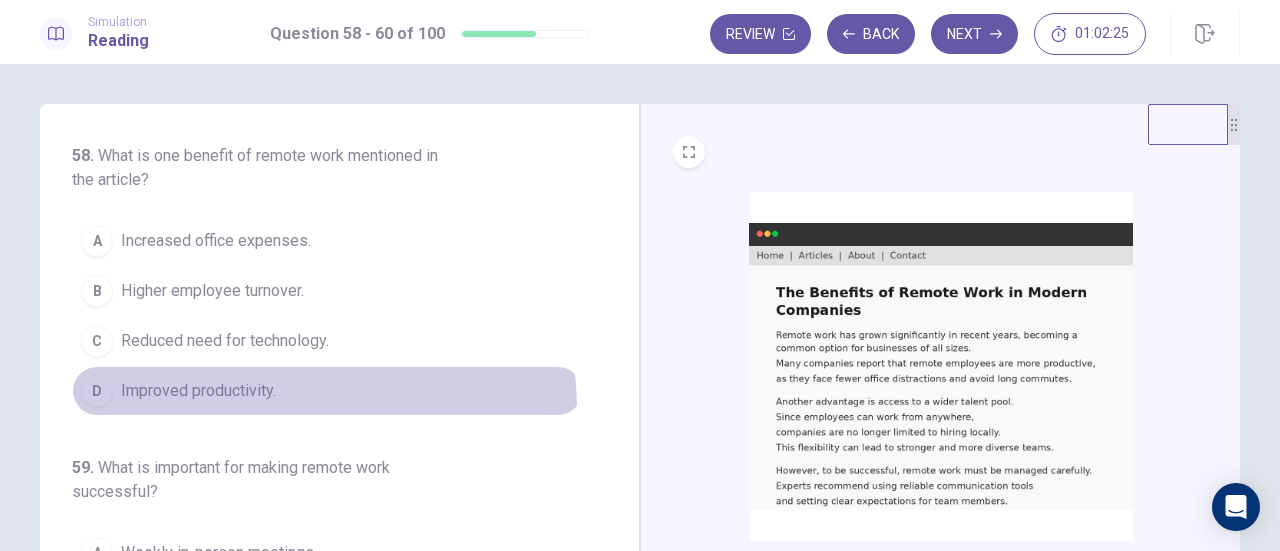 click on "D Improved productivity." at bounding box center (327, 391) 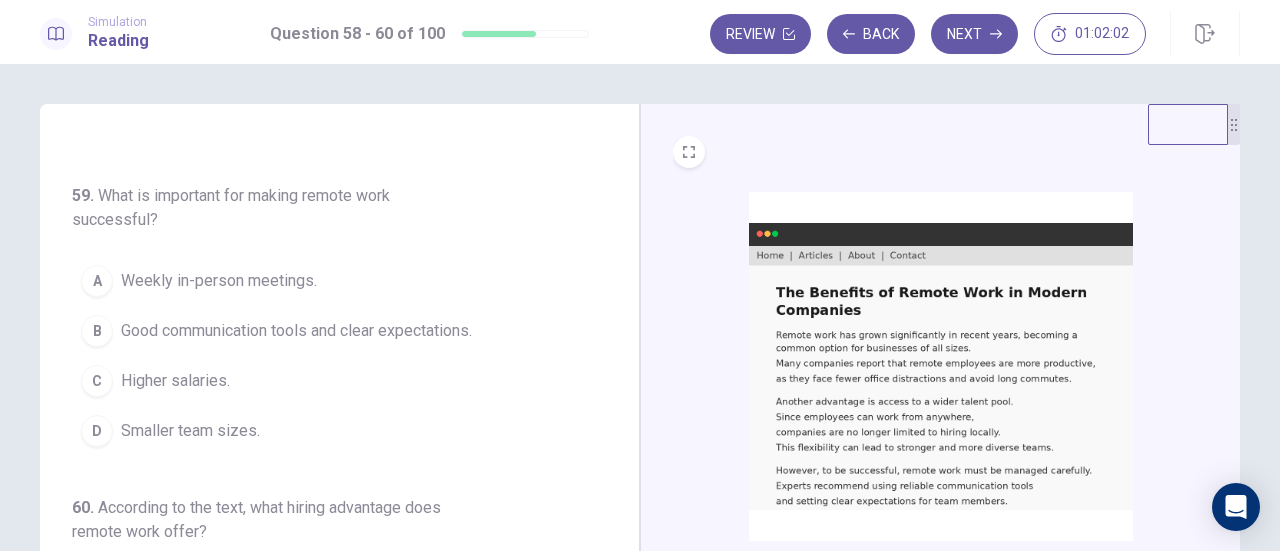 scroll, scrollTop: 272, scrollLeft: 0, axis: vertical 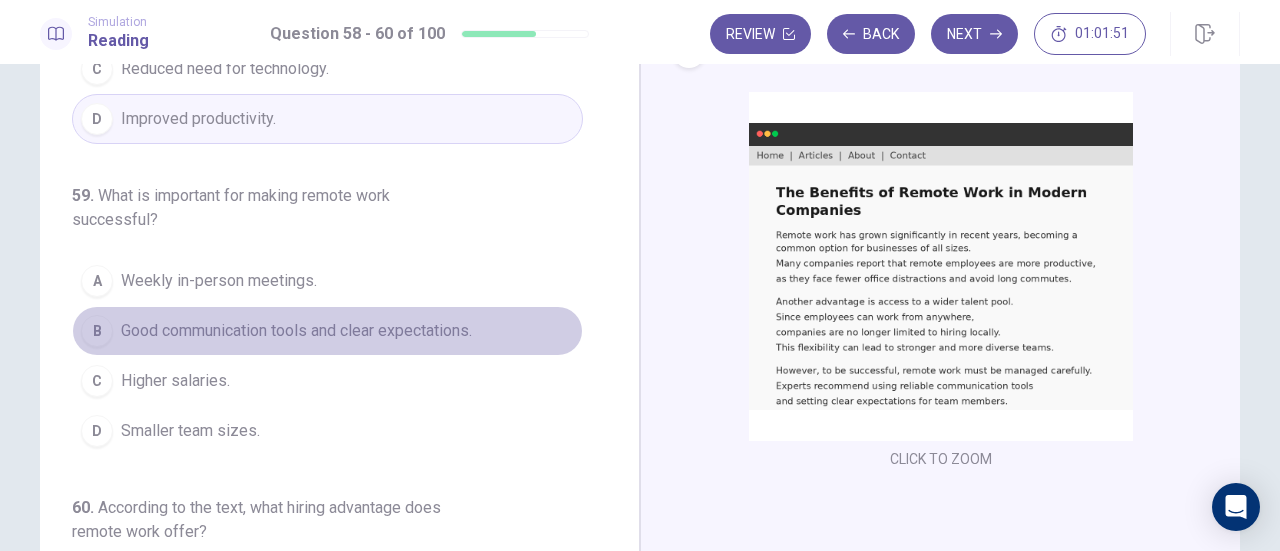 click on "Good communication tools and clear expectations." at bounding box center (296, 331) 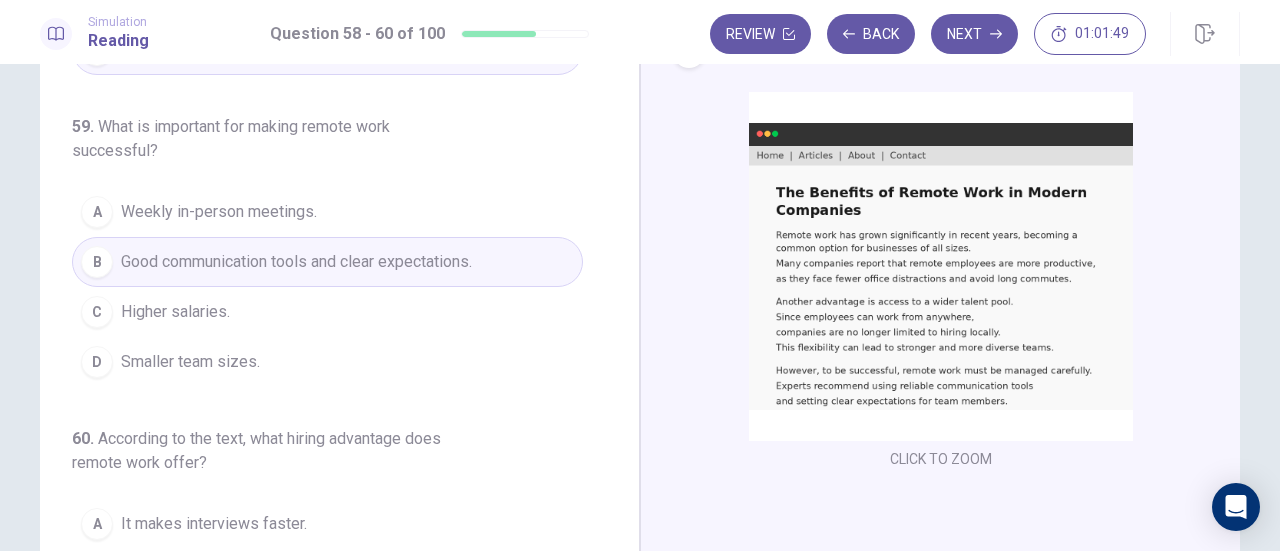 scroll, scrollTop: 272, scrollLeft: 0, axis: vertical 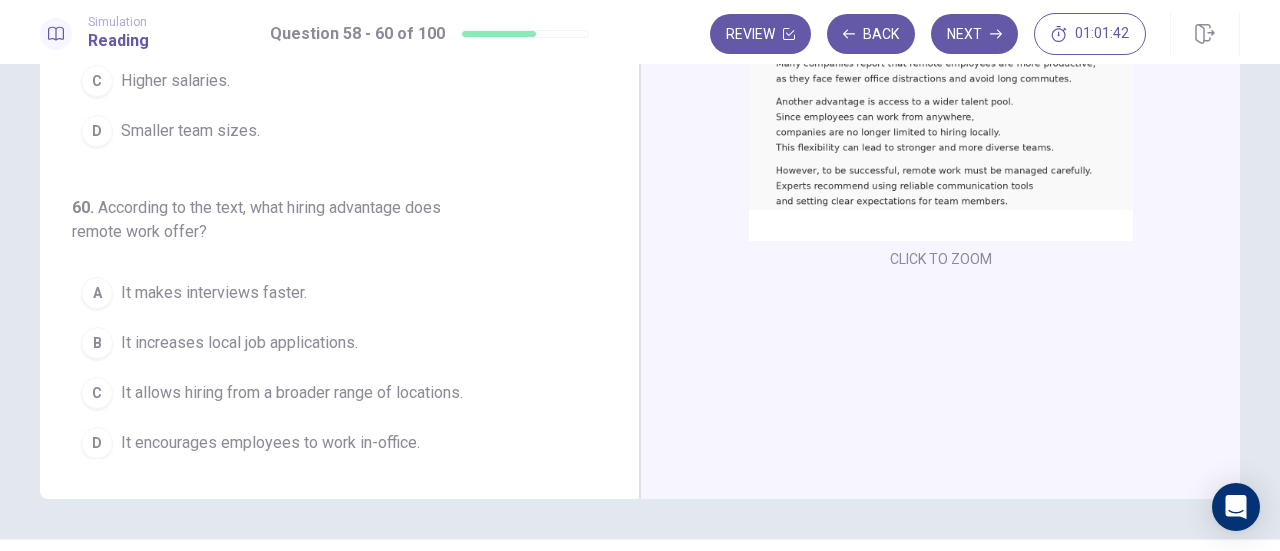 click on "C It allows hiring from a broader range of locations." at bounding box center [327, 393] 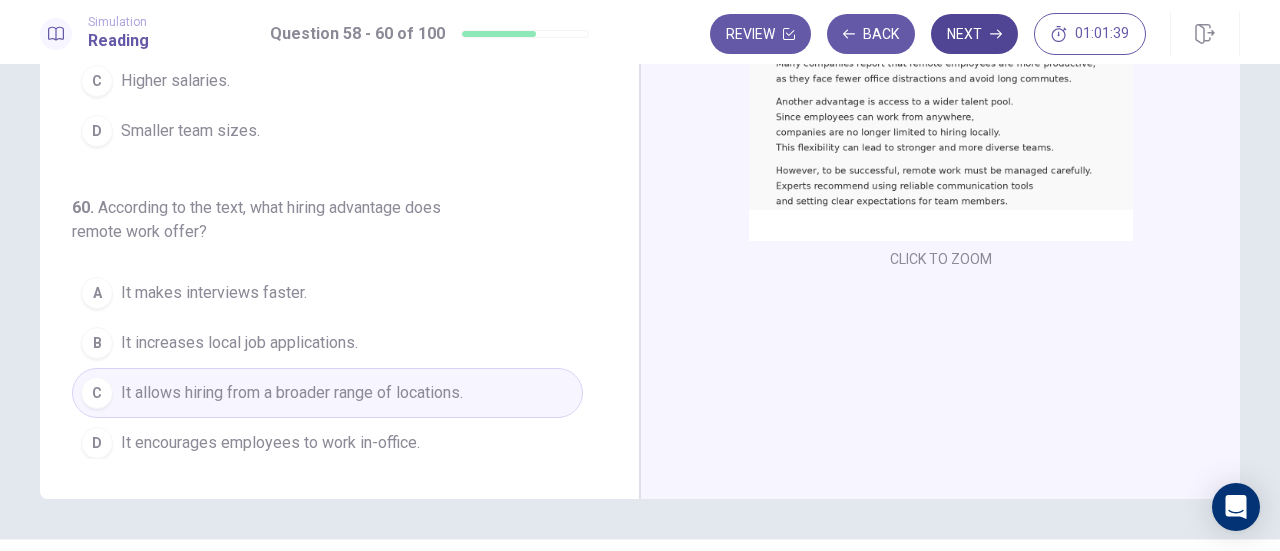 click on "Next" at bounding box center [974, 34] 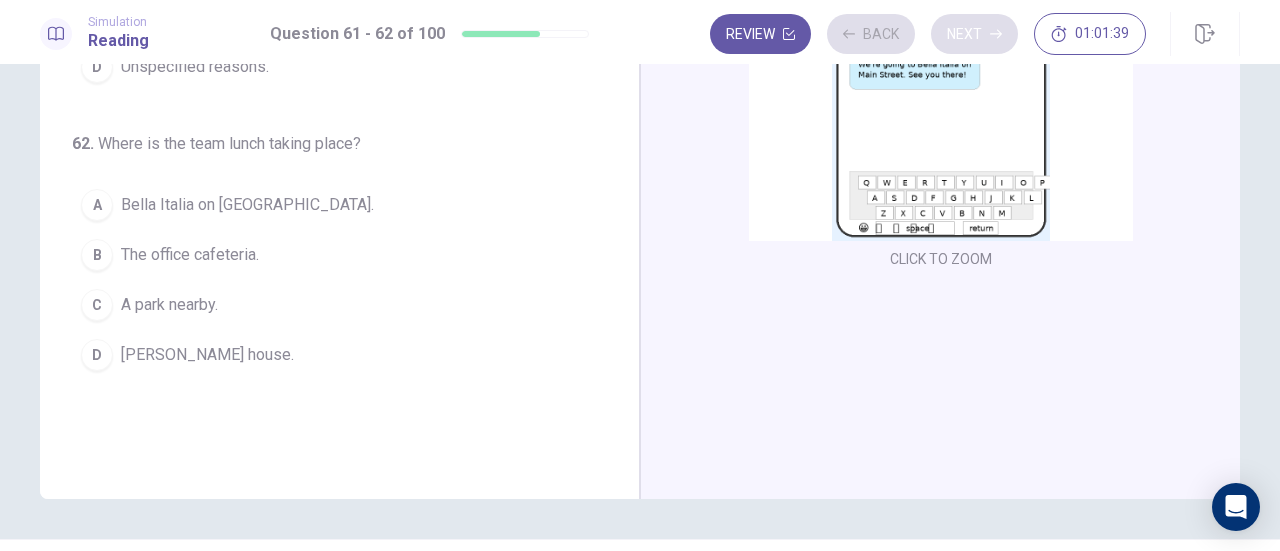 scroll, scrollTop: 0, scrollLeft: 0, axis: both 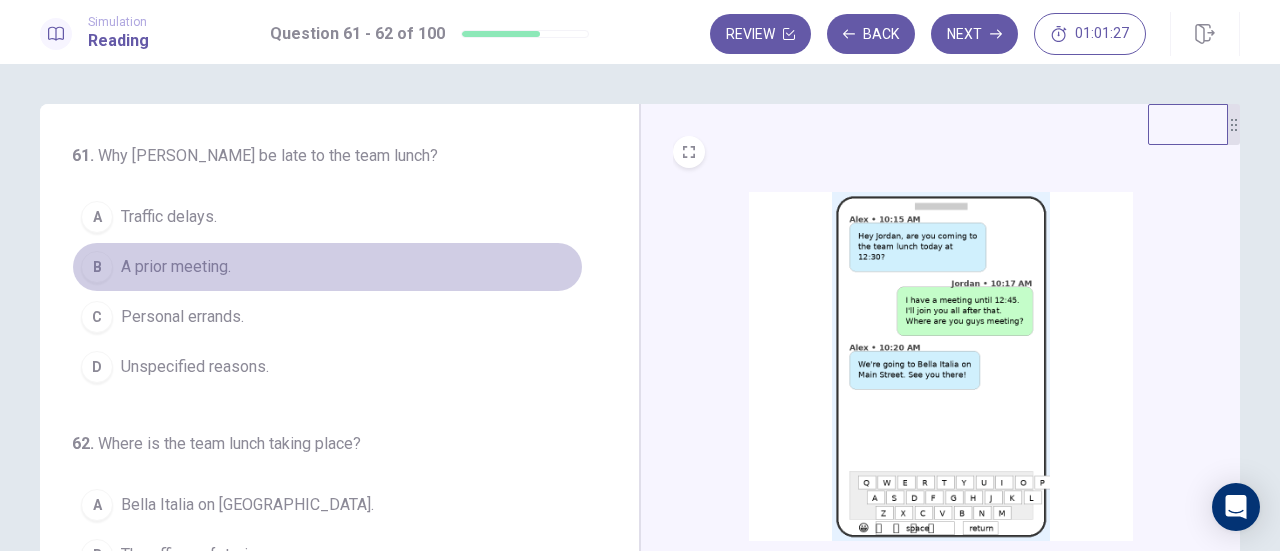 click on "B A prior meeting." at bounding box center [327, 267] 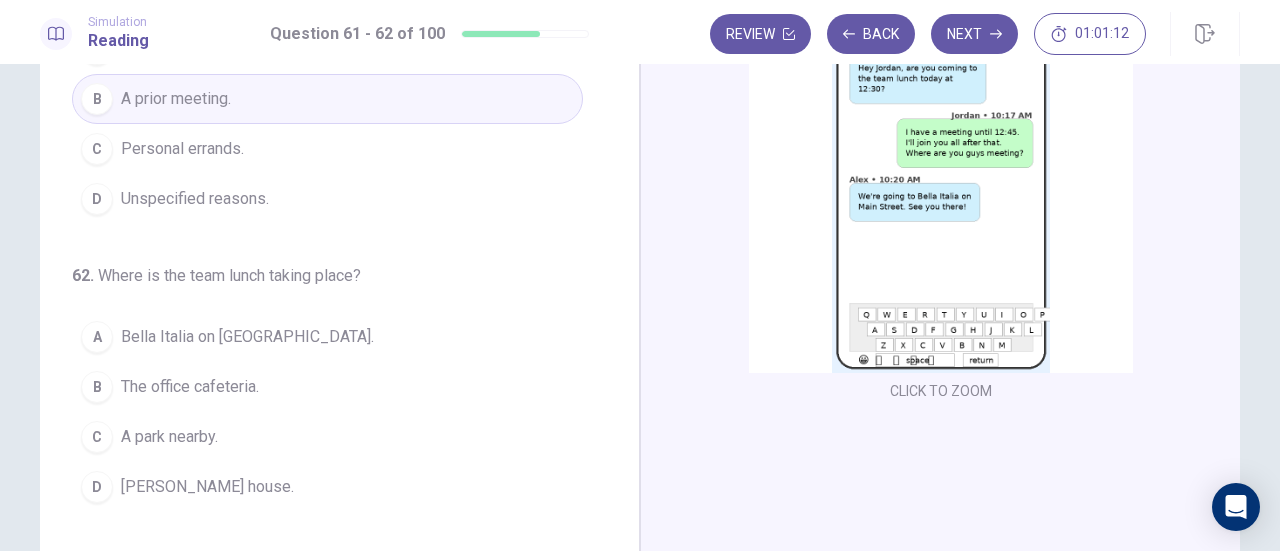 scroll, scrollTop: 200, scrollLeft: 0, axis: vertical 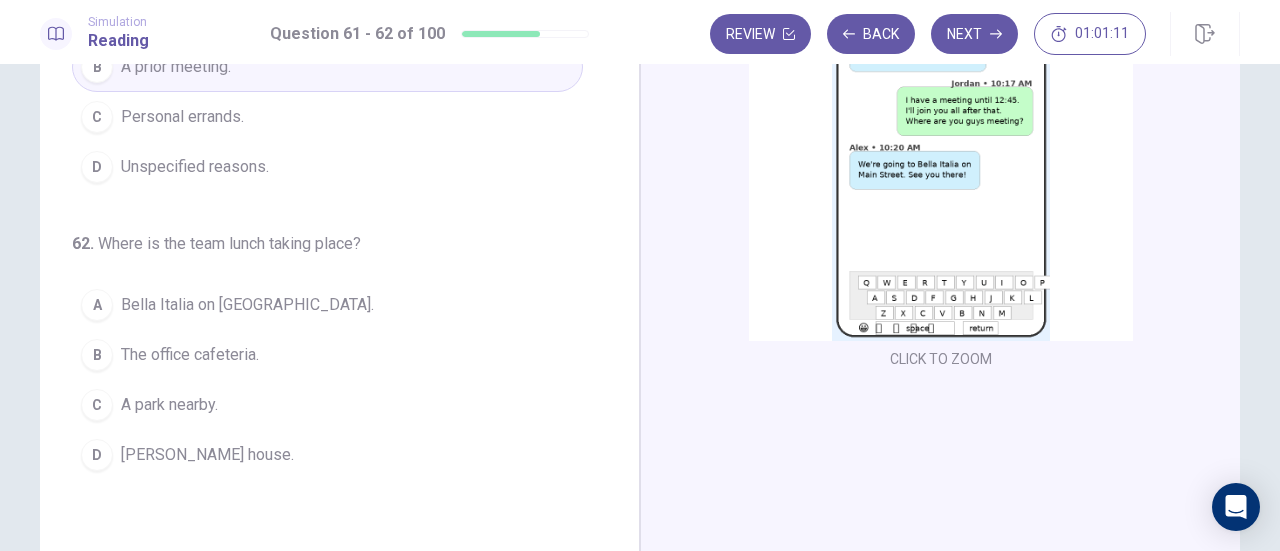 drag, startPoint x: 326, startPoint y: 310, endPoint x: 310, endPoint y: 328, distance: 24.083189 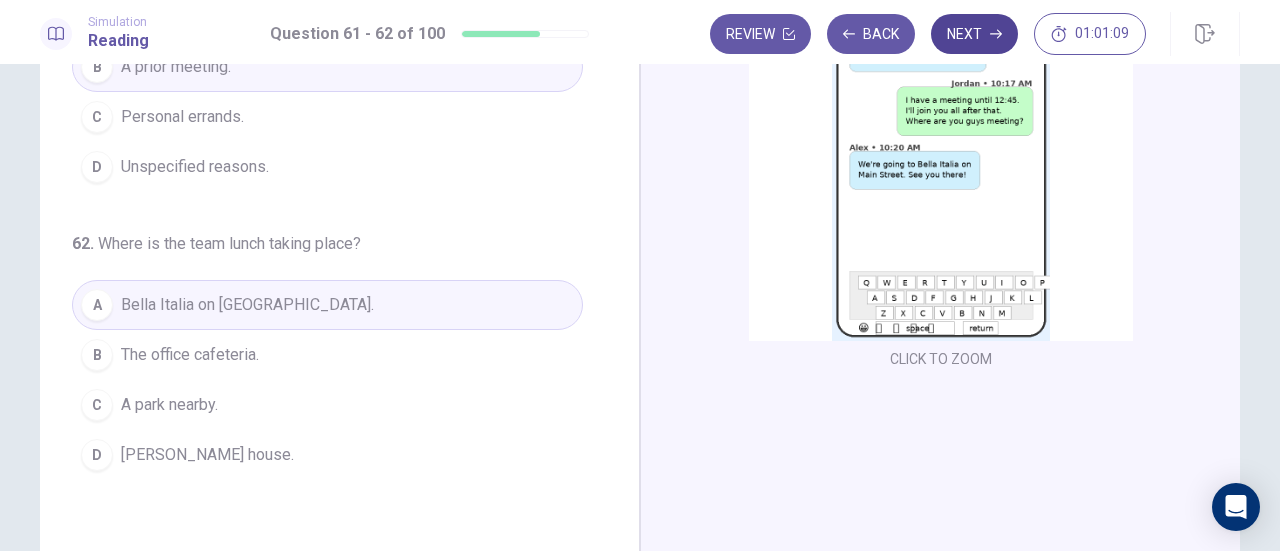 click on "Next" at bounding box center (974, 34) 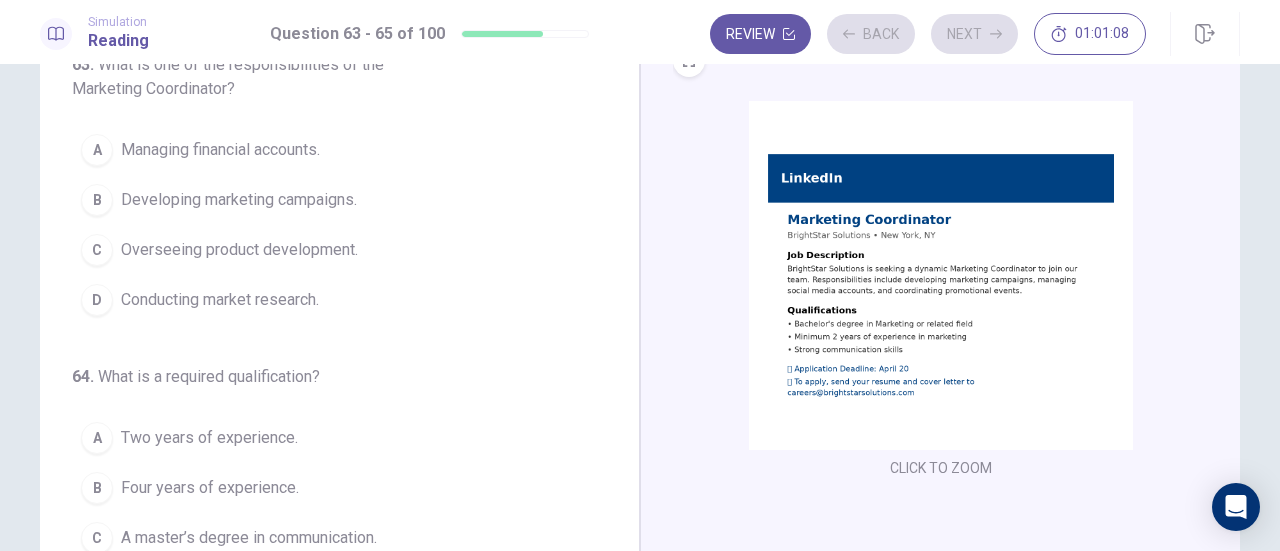 scroll, scrollTop: 0, scrollLeft: 0, axis: both 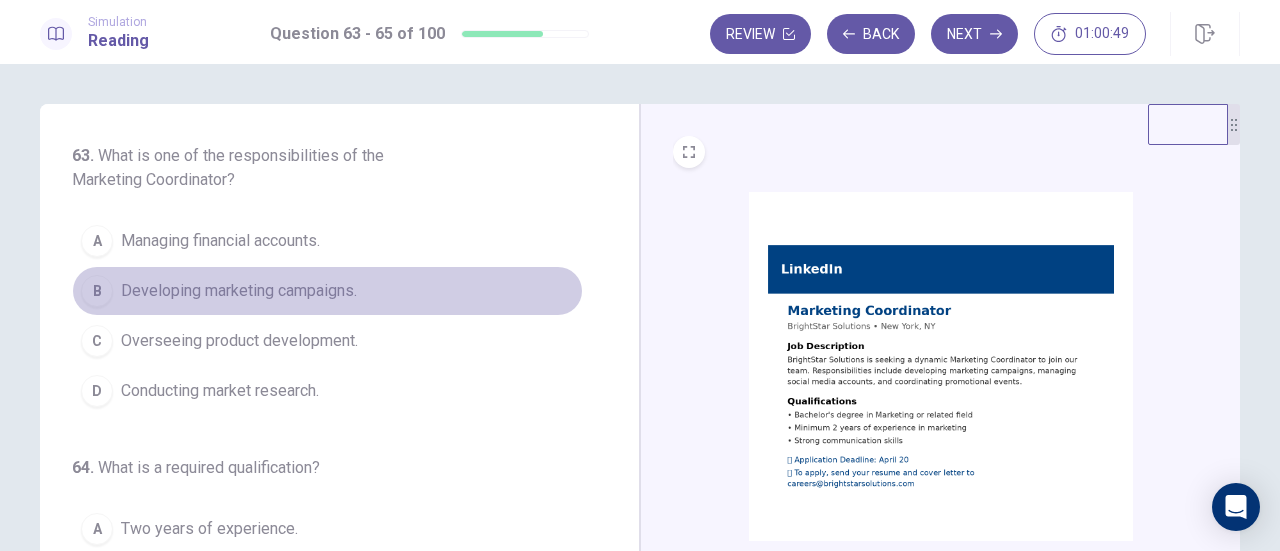 click on "B Developing marketing campaigns." at bounding box center [327, 291] 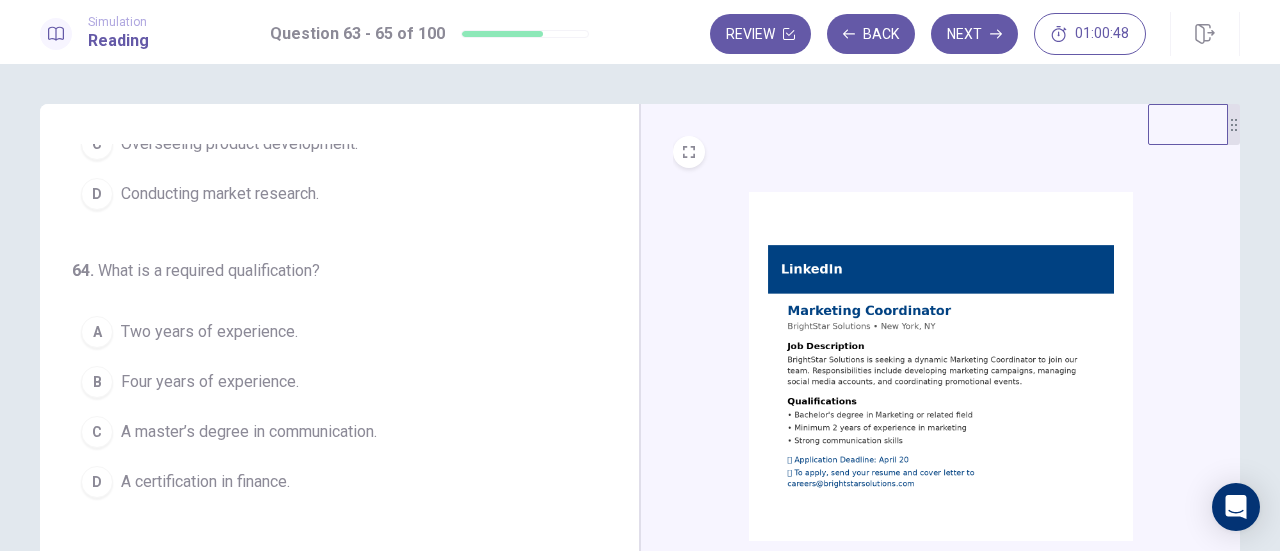 scroll, scrollTop: 200, scrollLeft: 0, axis: vertical 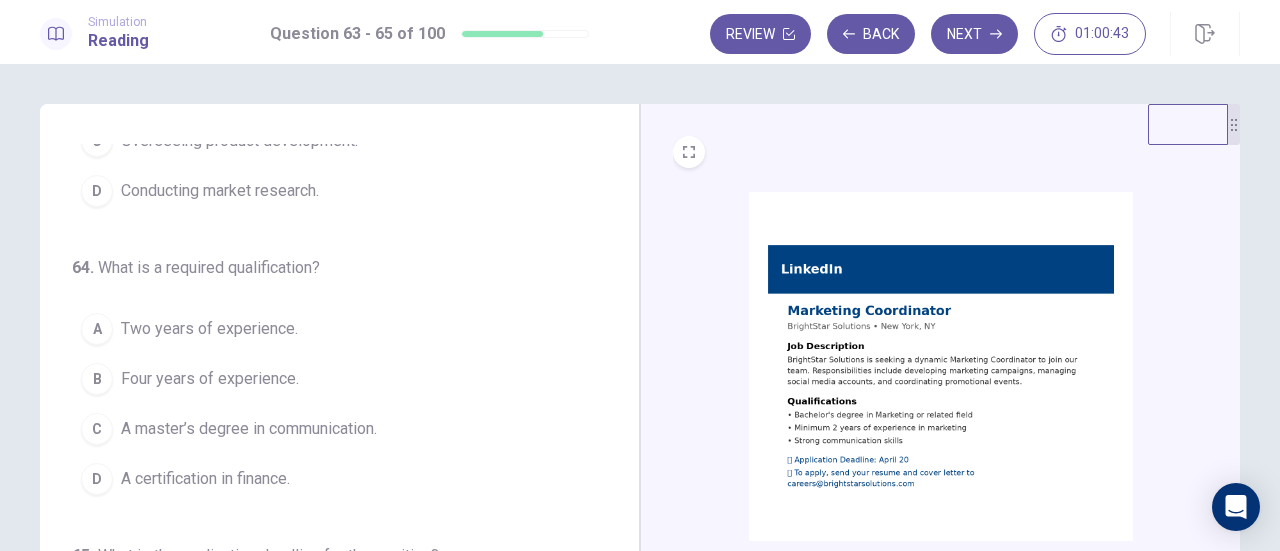 click on "A Two years of experience." at bounding box center [327, 329] 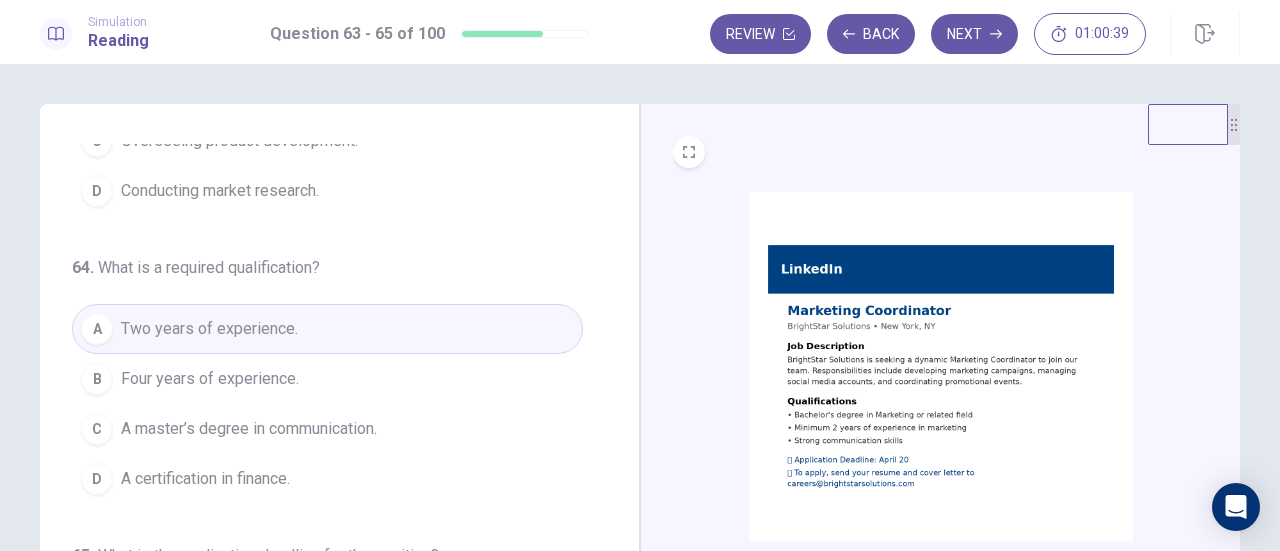scroll, scrollTop: 224, scrollLeft: 0, axis: vertical 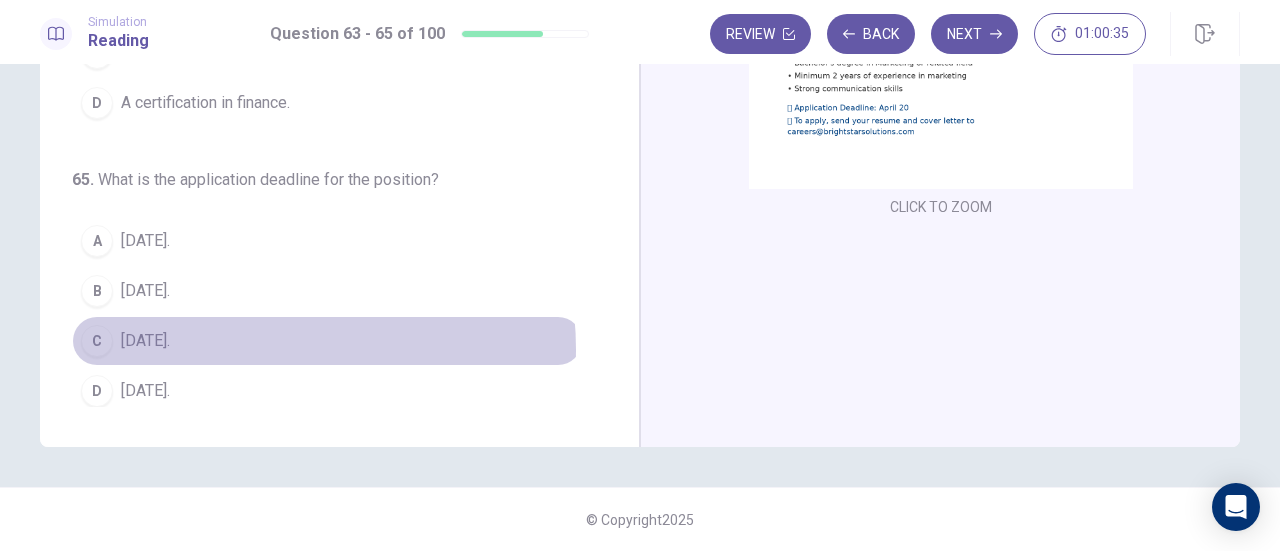 click on "C April 20." at bounding box center [327, 341] 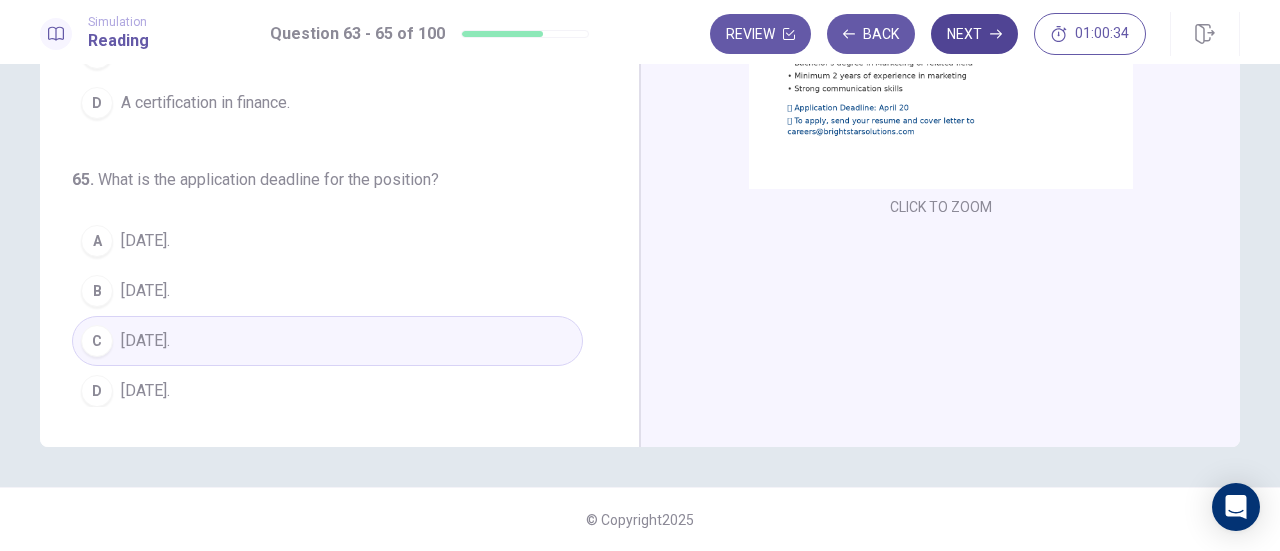 click on "Next" at bounding box center (974, 34) 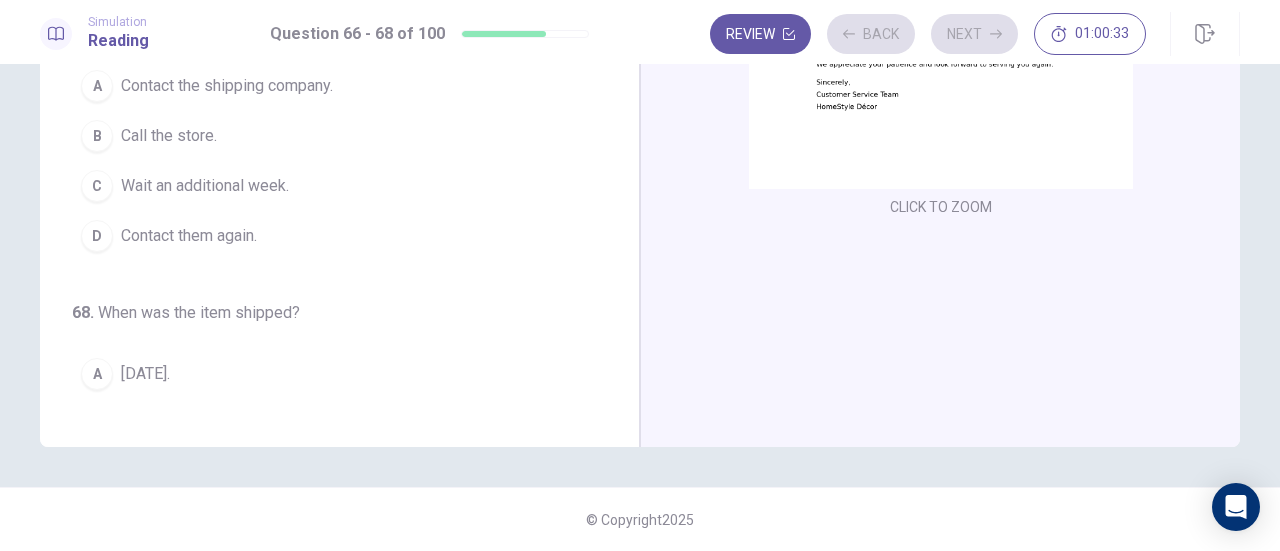 scroll, scrollTop: 0, scrollLeft: 0, axis: both 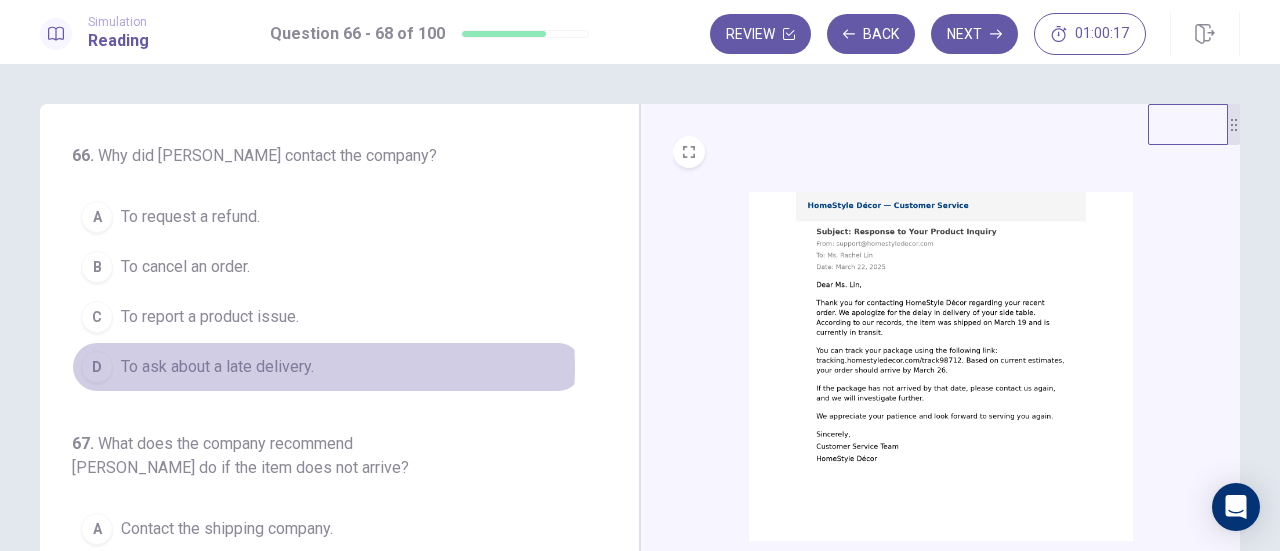 click on "To ask about a late delivery." at bounding box center (217, 367) 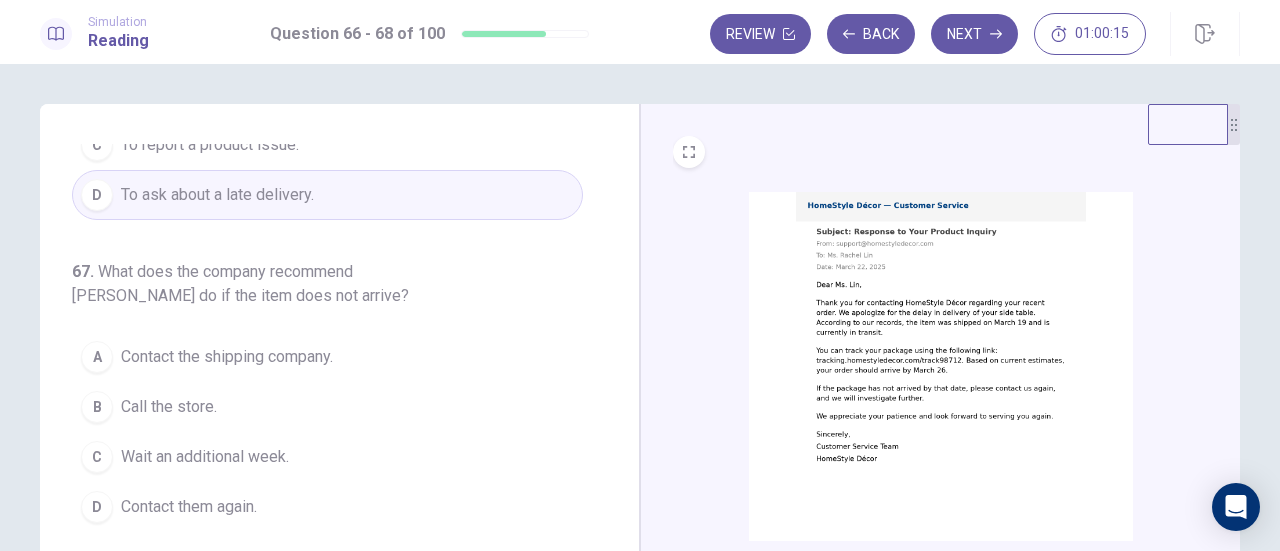 scroll, scrollTop: 200, scrollLeft: 0, axis: vertical 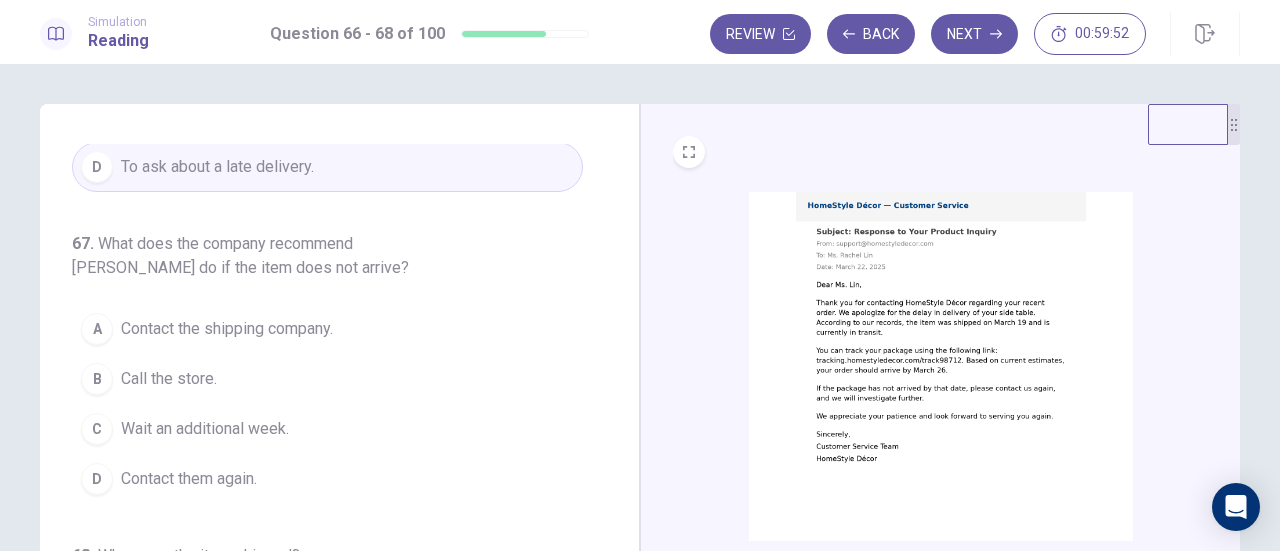 click on "D Contact them again." at bounding box center (327, 479) 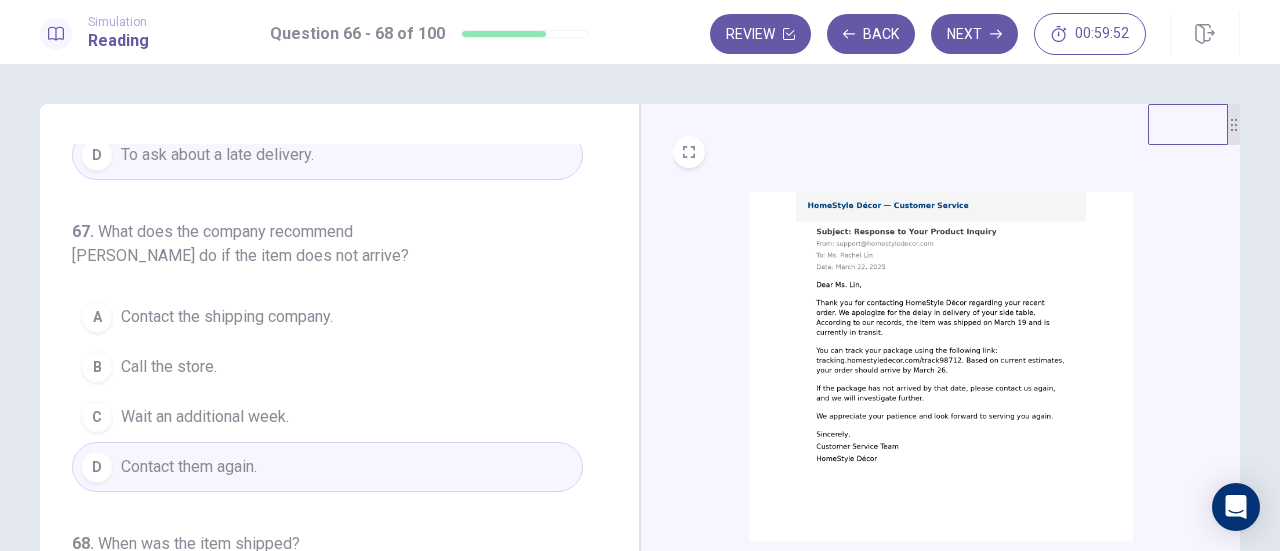 scroll, scrollTop: 224, scrollLeft: 0, axis: vertical 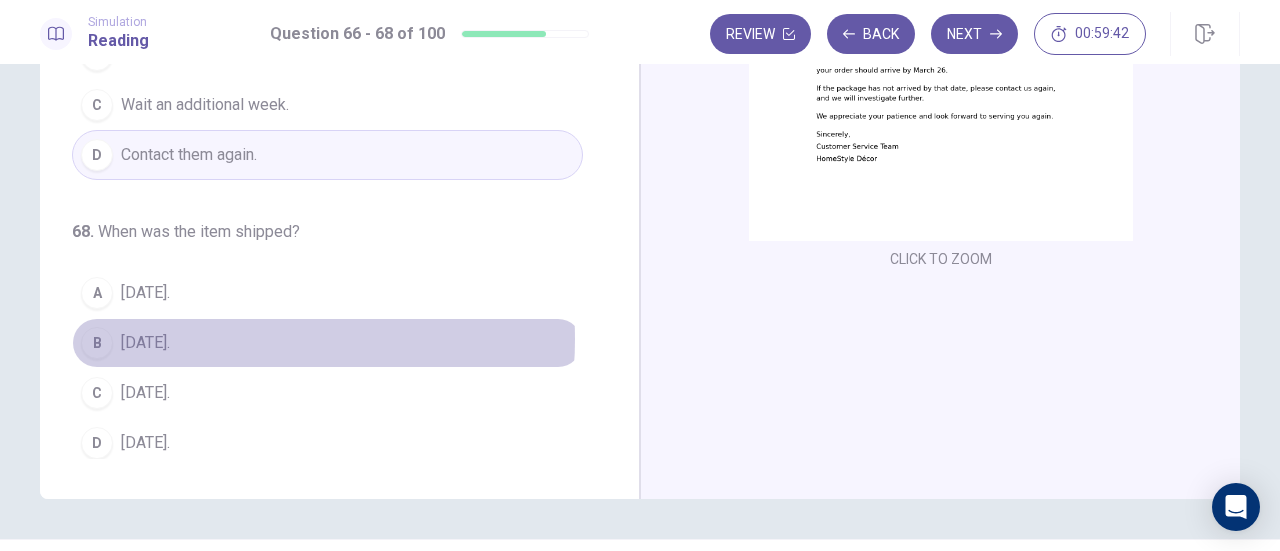 drag, startPoint x: 195, startPoint y: 332, endPoint x: 474, endPoint y: 303, distance: 280.5031 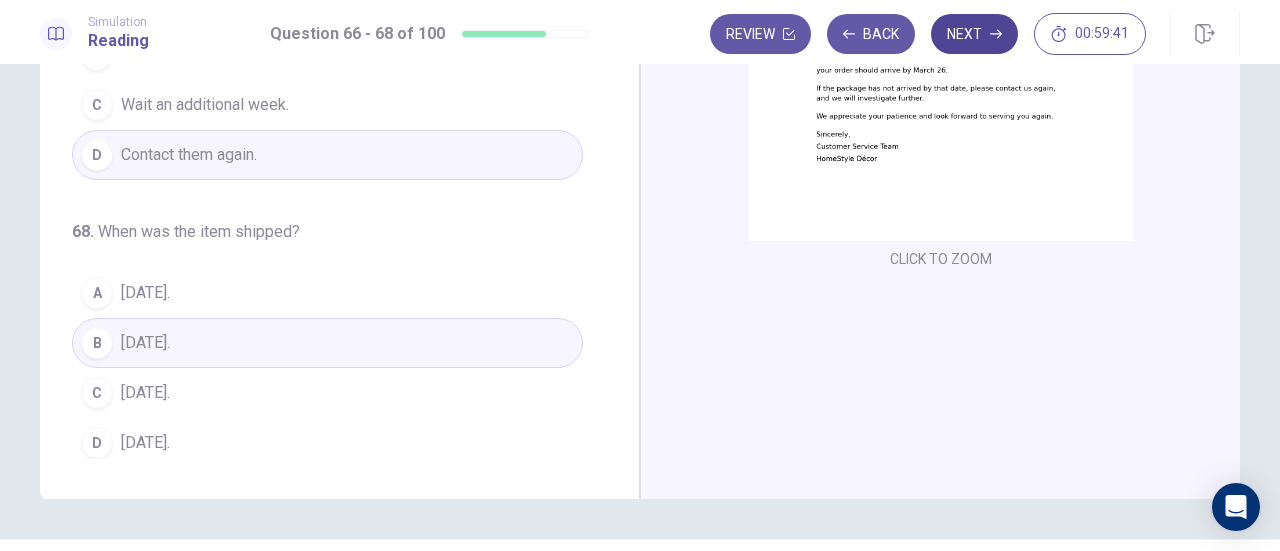 click on "Next" at bounding box center (974, 34) 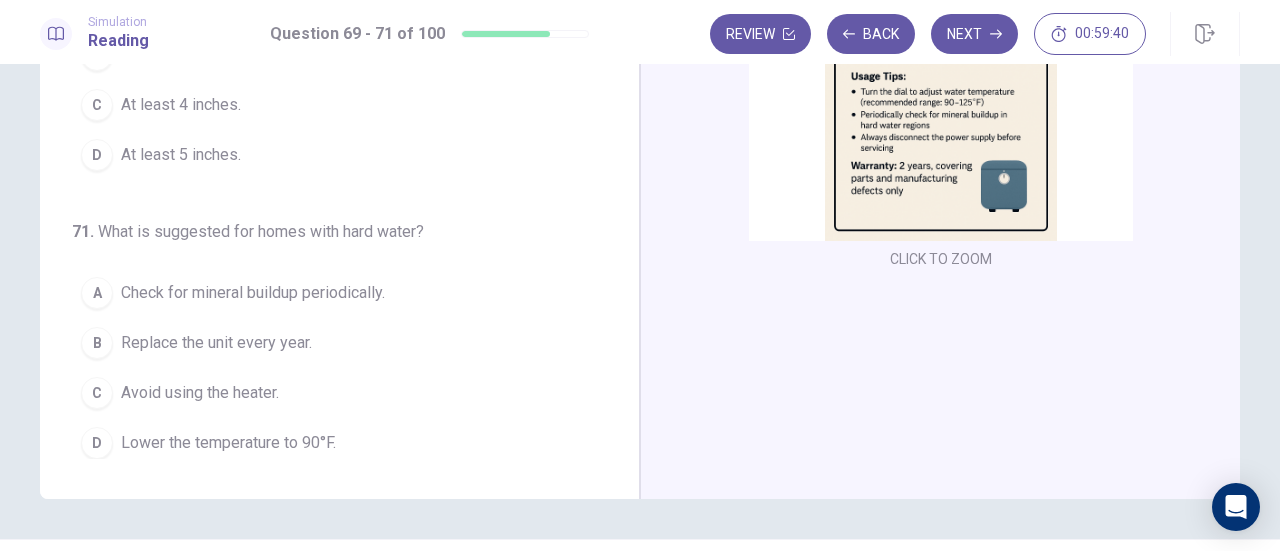scroll, scrollTop: 0, scrollLeft: 0, axis: both 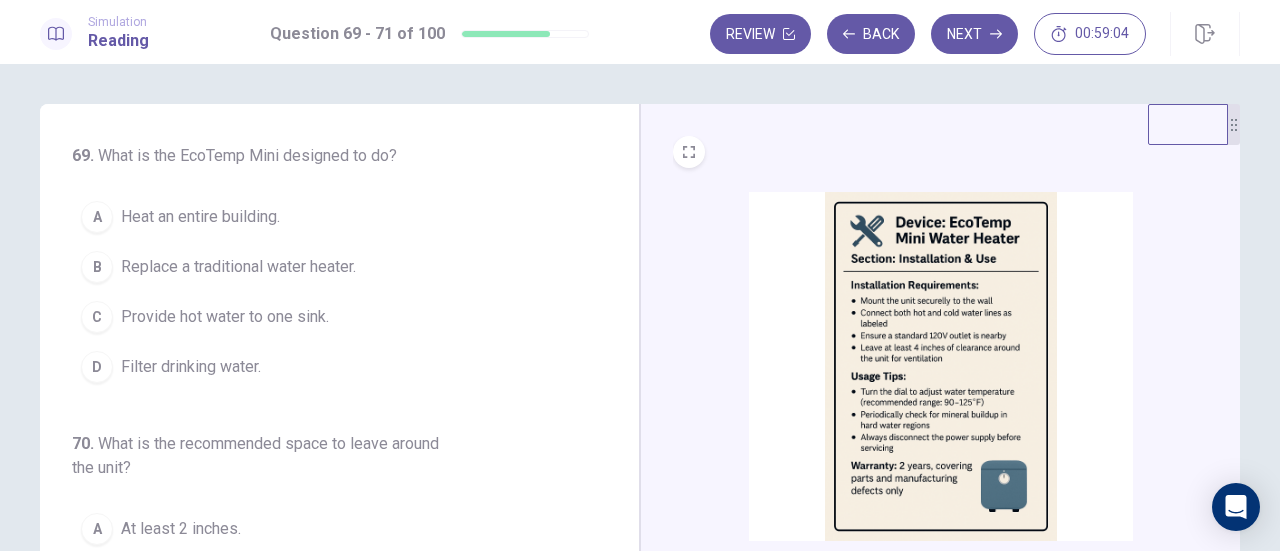 click on "C Provide hot water to one sink." at bounding box center [327, 317] 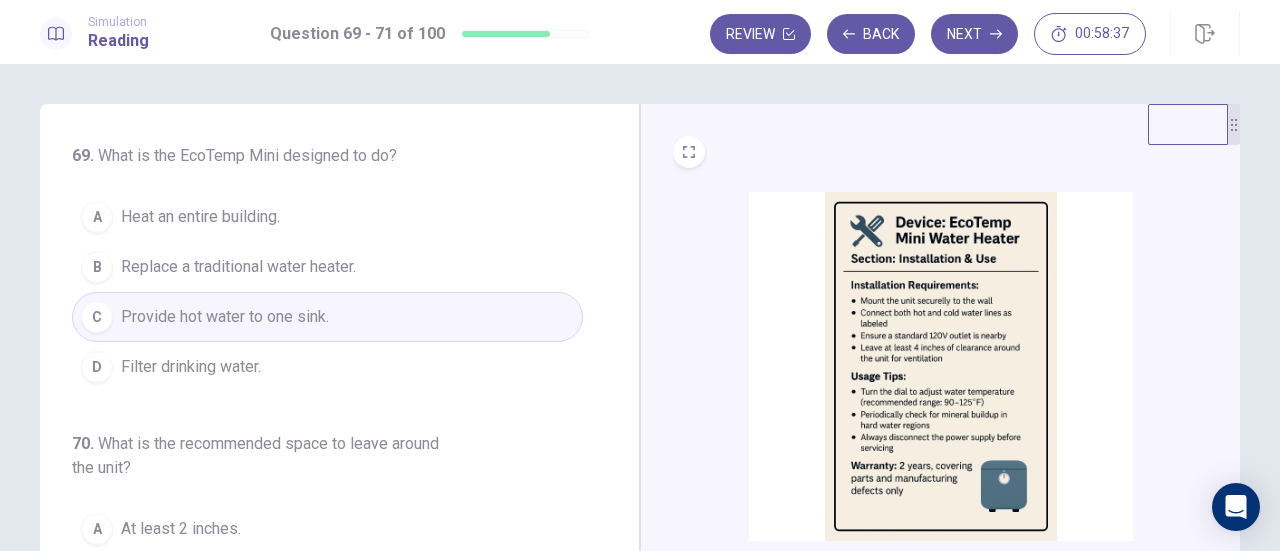 click on "B Replace a traditional water heater." at bounding box center (327, 267) 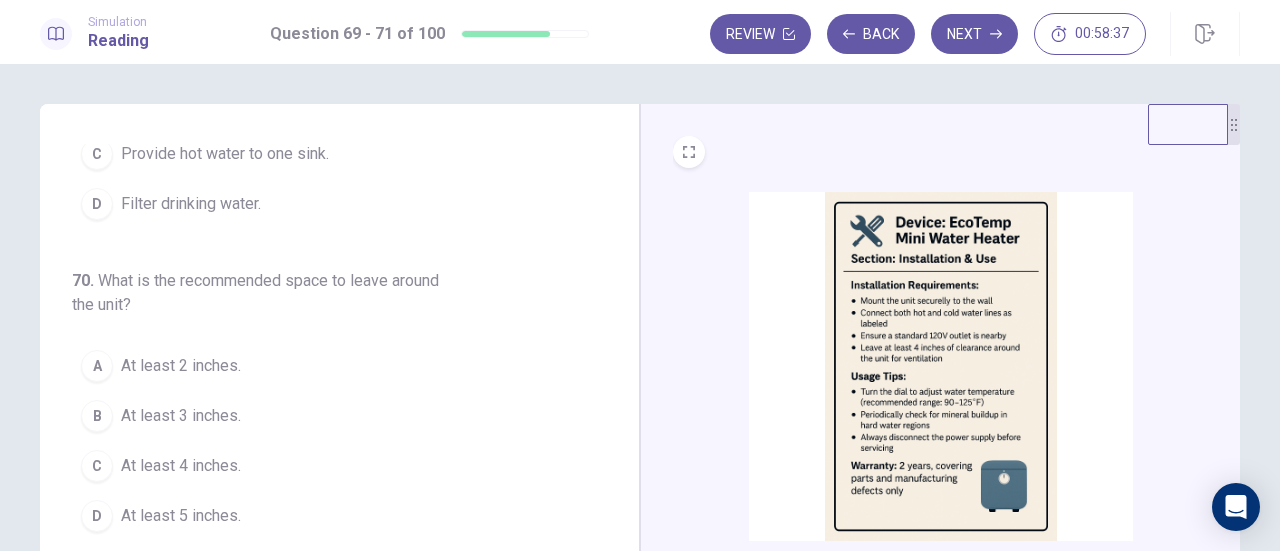 scroll, scrollTop: 200, scrollLeft: 0, axis: vertical 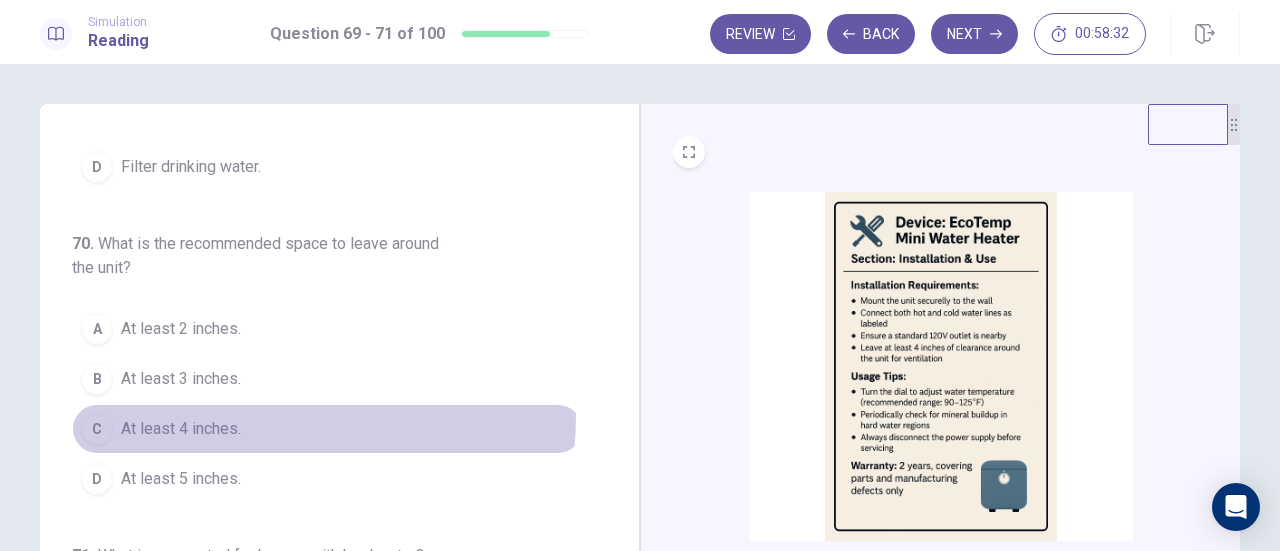 click on "C At least 4 inches." at bounding box center [327, 429] 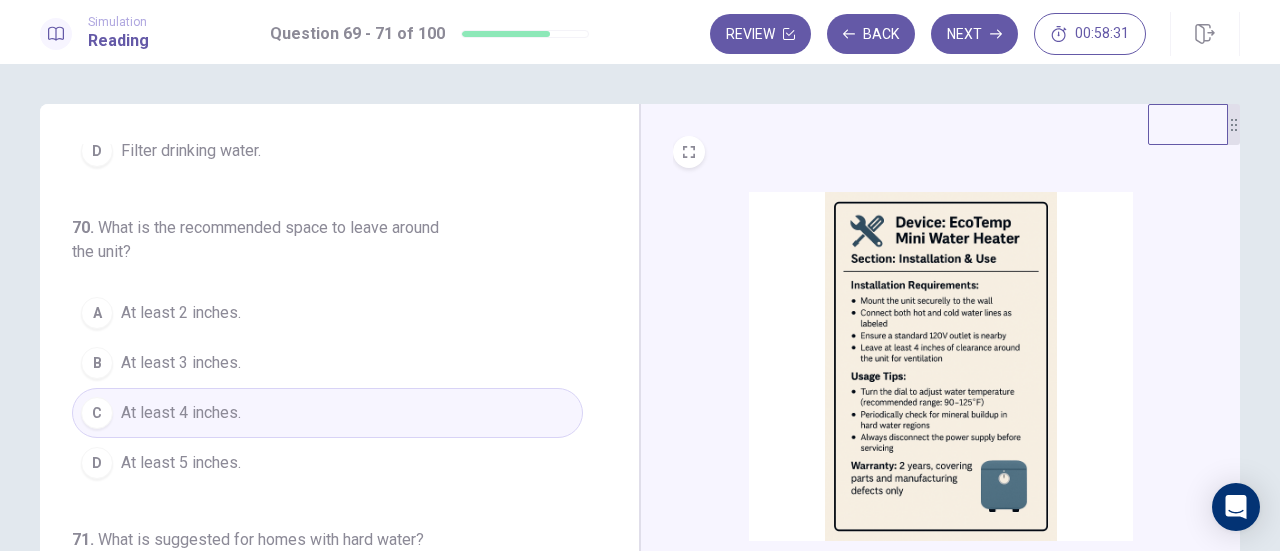 scroll, scrollTop: 224, scrollLeft: 0, axis: vertical 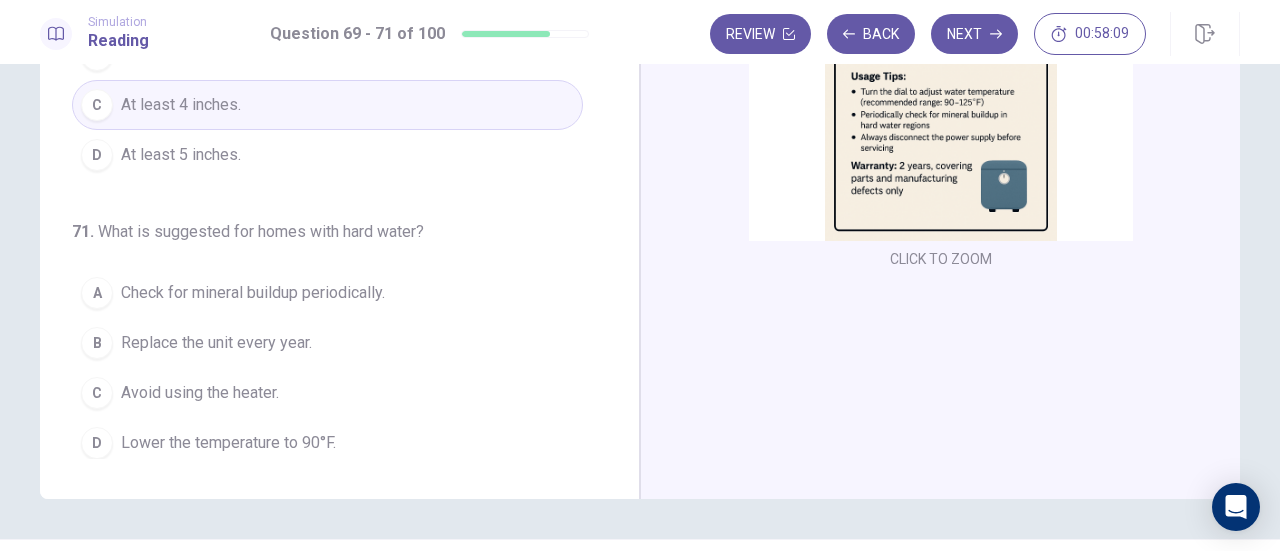 click on "A Check for mineral buildup periodically." at bounding box center [327, 293] 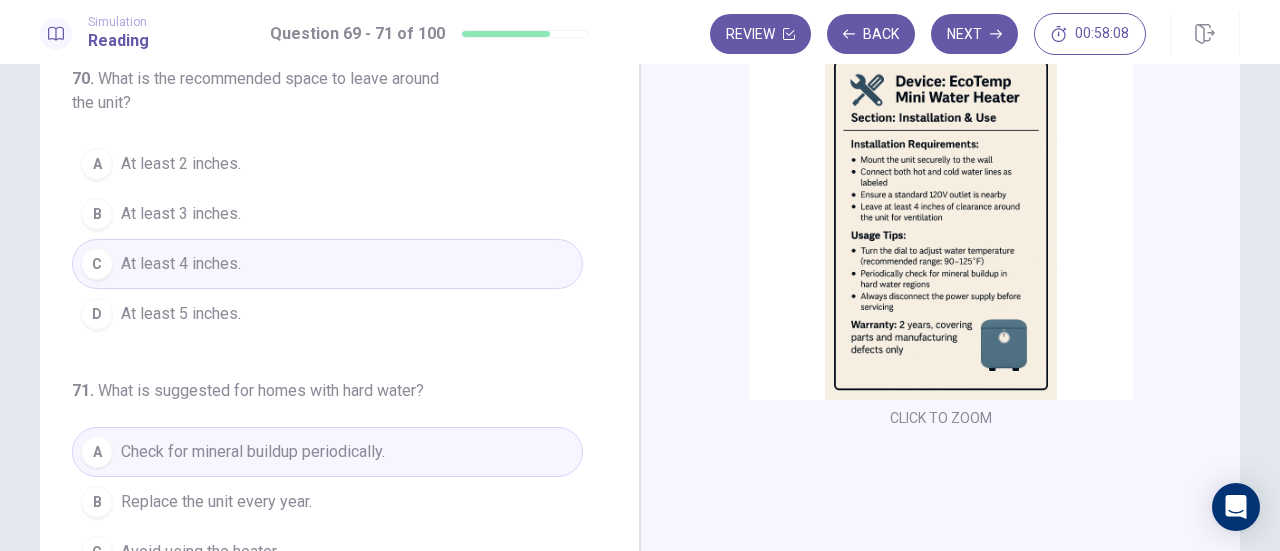 scroll, scrollTop: 52, scrollLeft: 0, axis: vertical 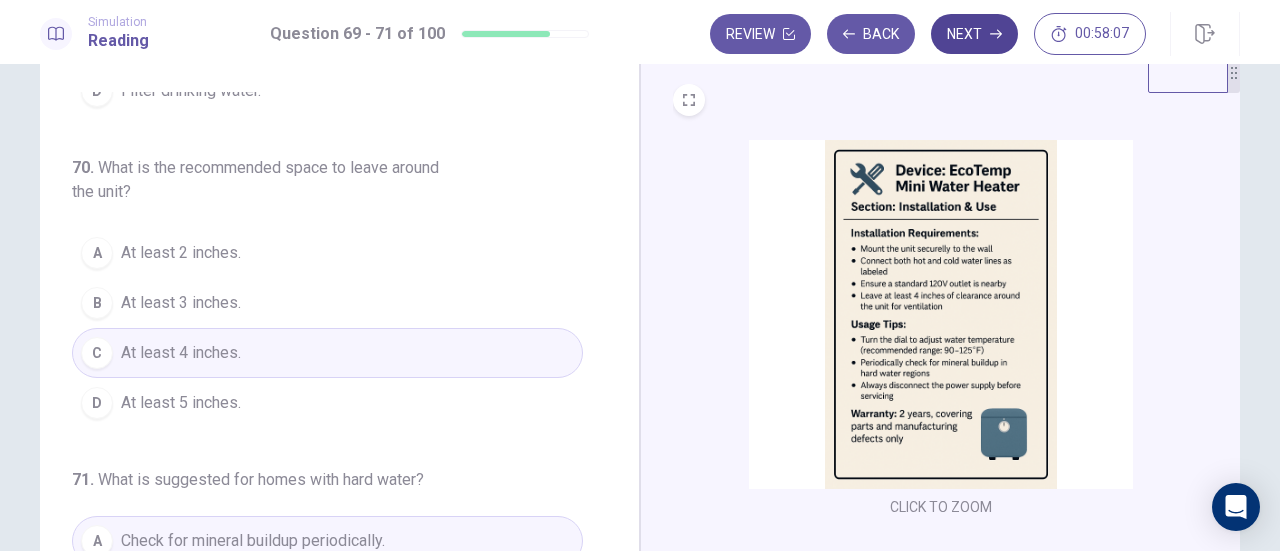 click on "Next" at bounding box center (974, 34) 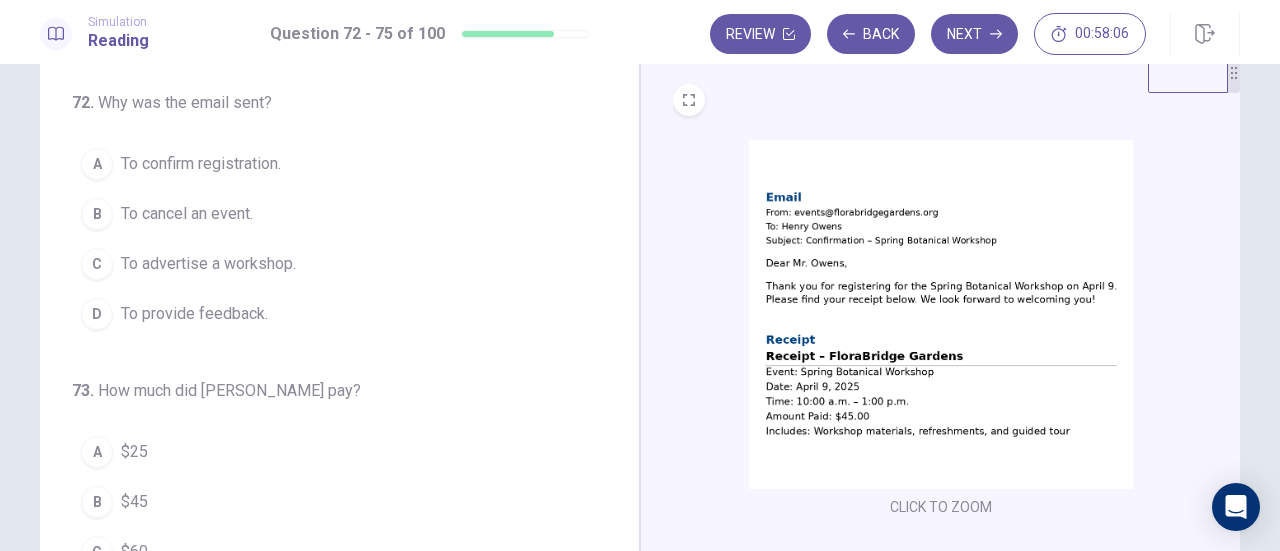 scroll, scrollTop: 0, scrollLeft: 0, axis: both 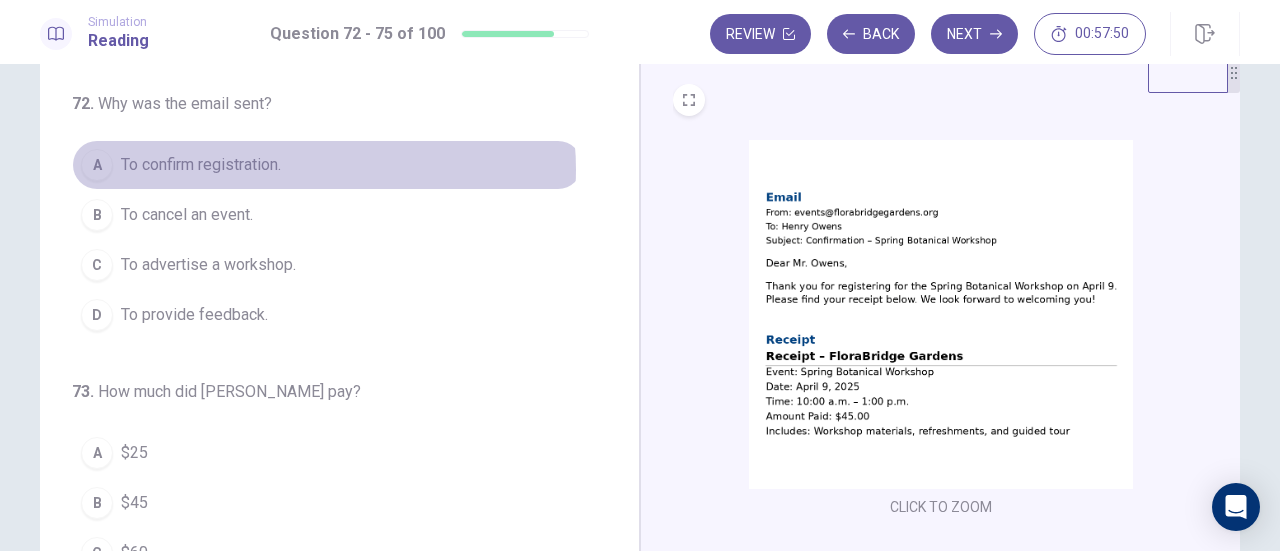 click on "A To confirm registration." at bounding box center [327, 165] 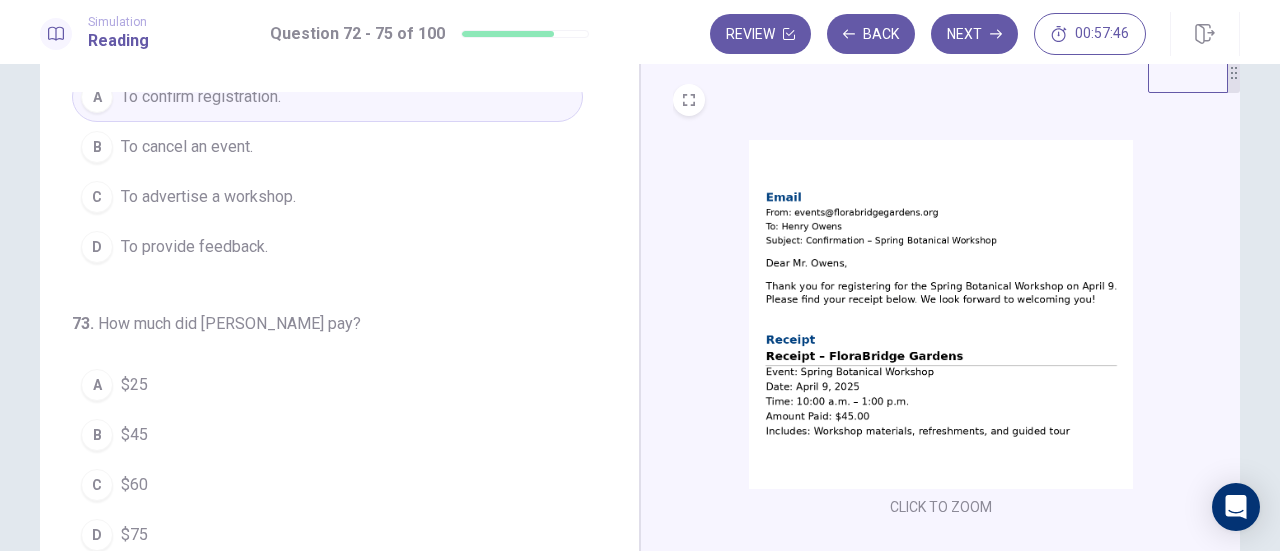 scroll, scrollTop: 100, scrollLeft: 0, axis: vertical 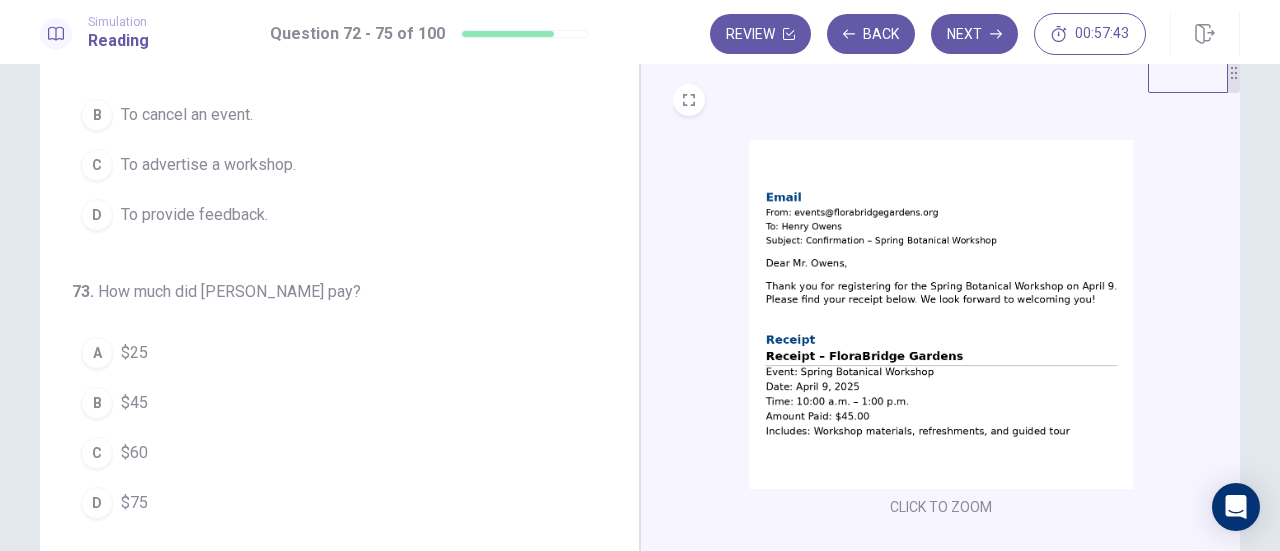 click on "B $45" at bounding box center [327, 403] 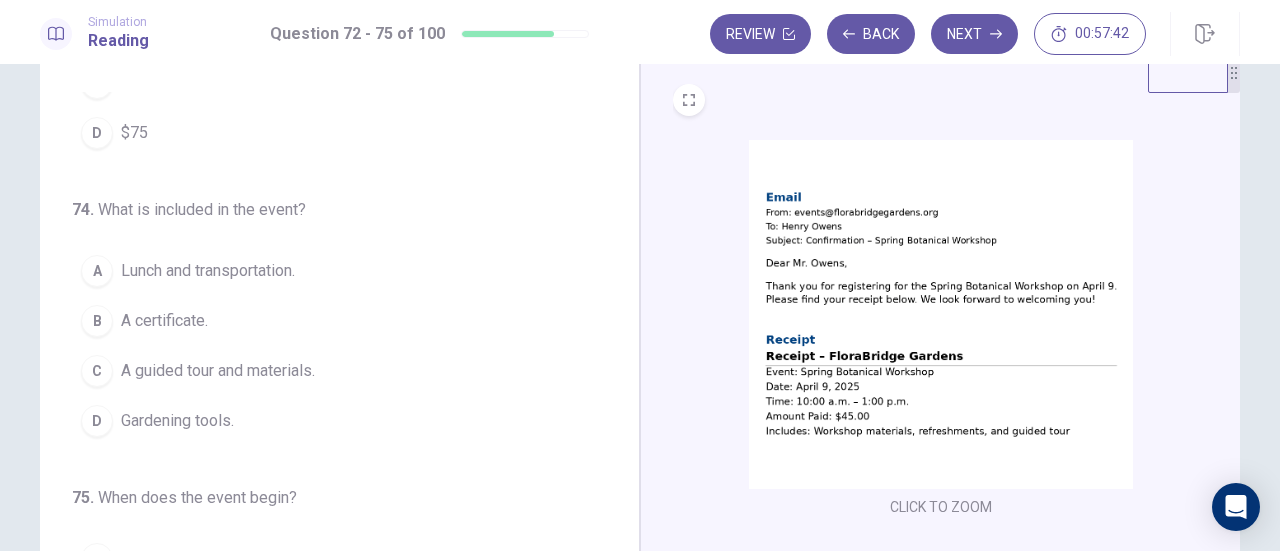 scroll, scrollTop: 486, scrollLeft: 0, axis: vertical 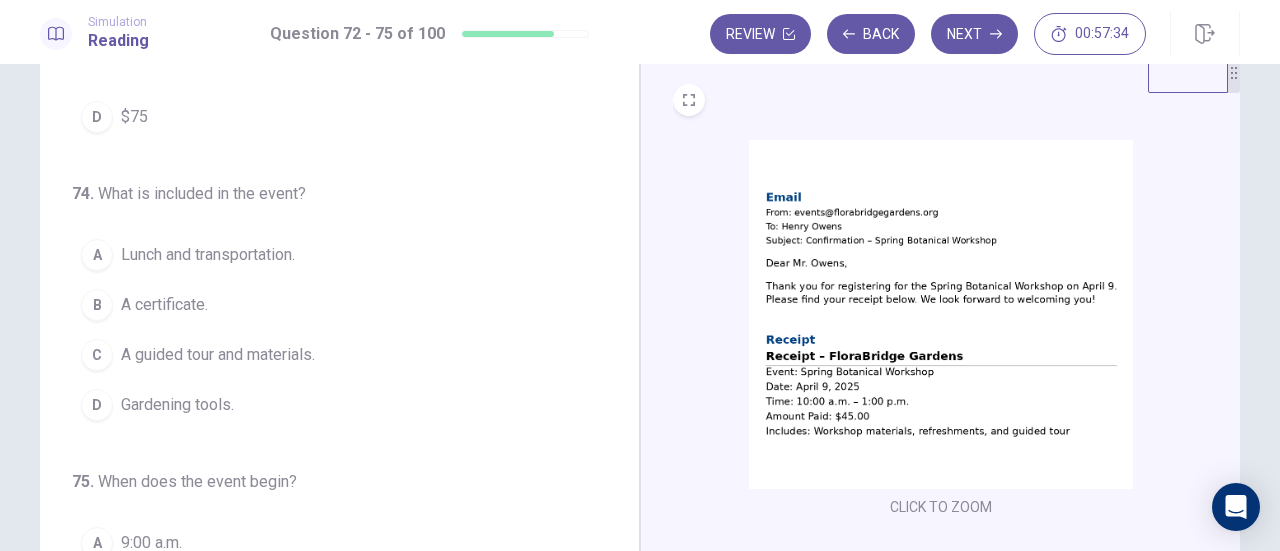 click on "Lunch and transportation." at bounding box center [208, 255] 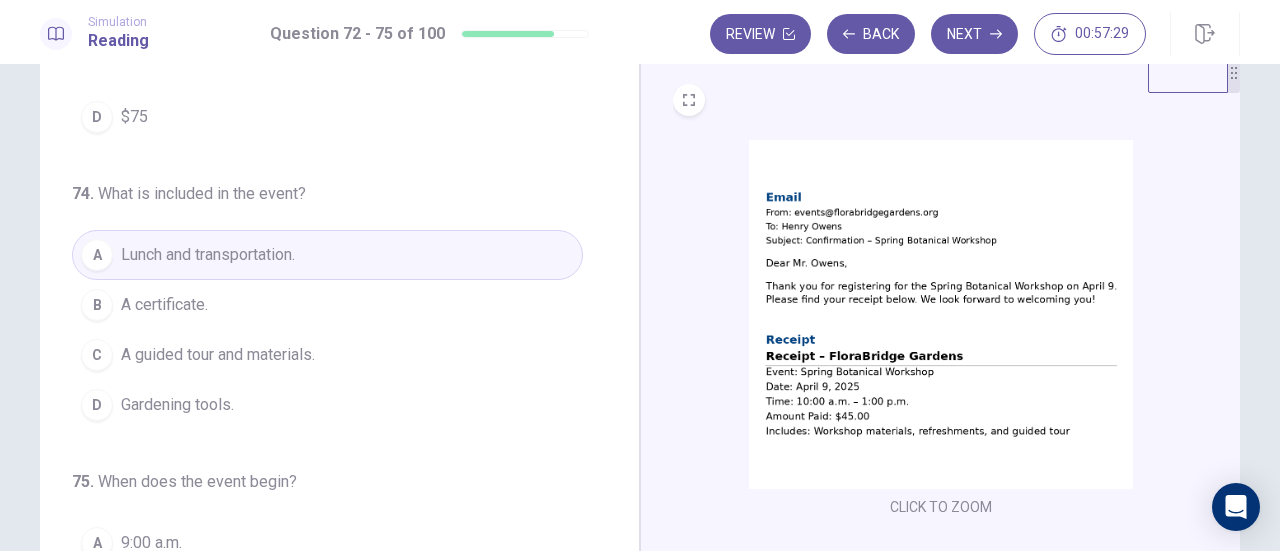 click on "C A guided tour and materials." at bounding box center [327, 355] 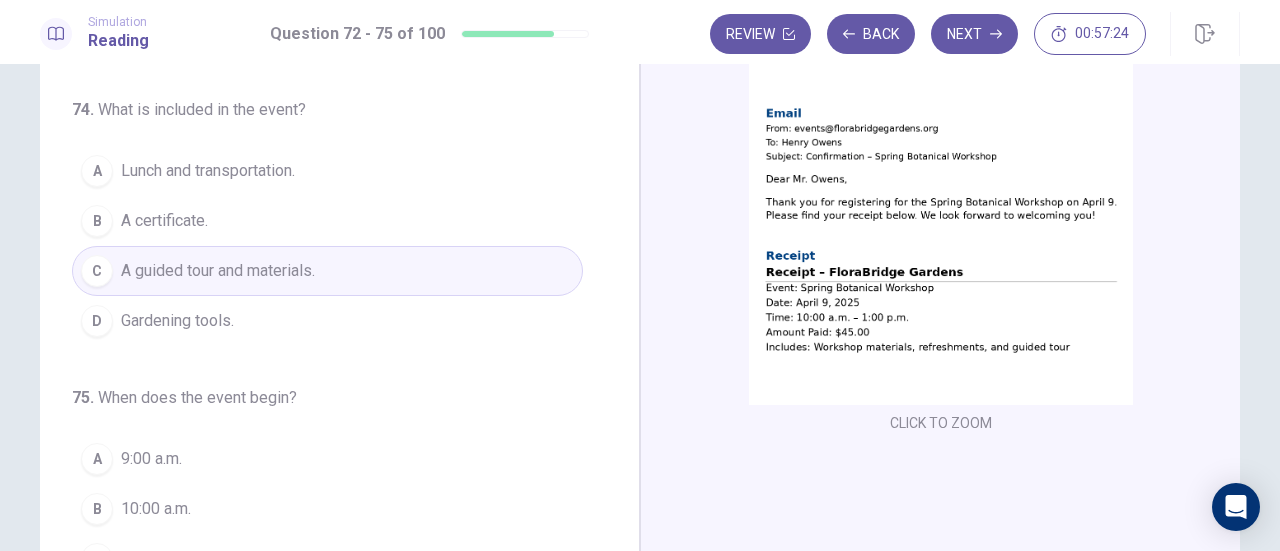 scroll, scrollTop: 252, scrollLeft: 0, axis: vertical 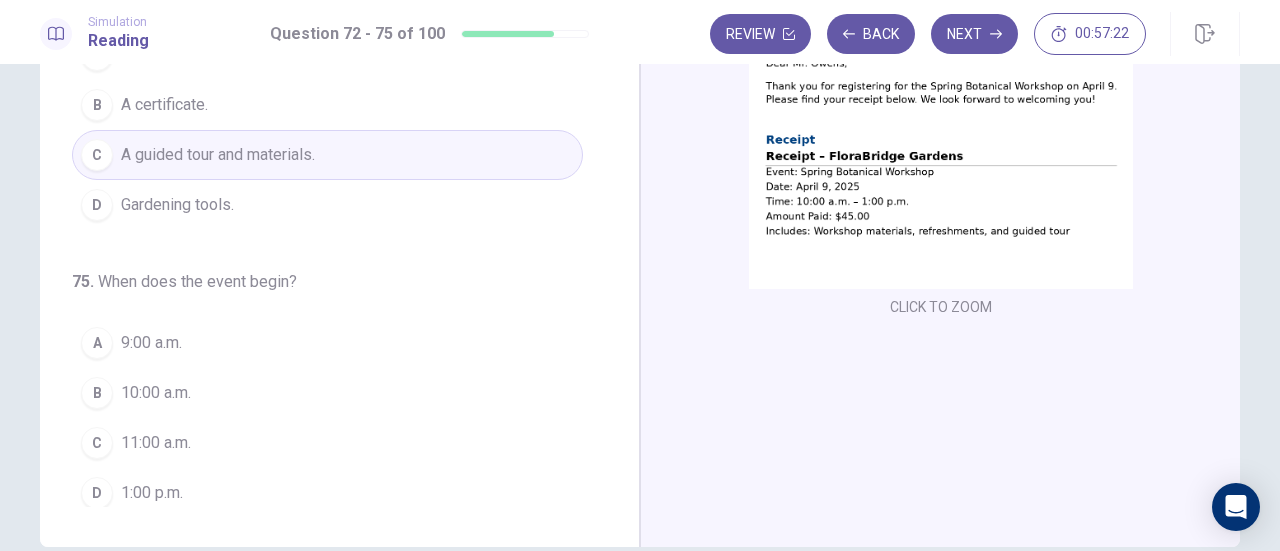 click on "B 10:00 a.m." at bounding box center [327, 393] 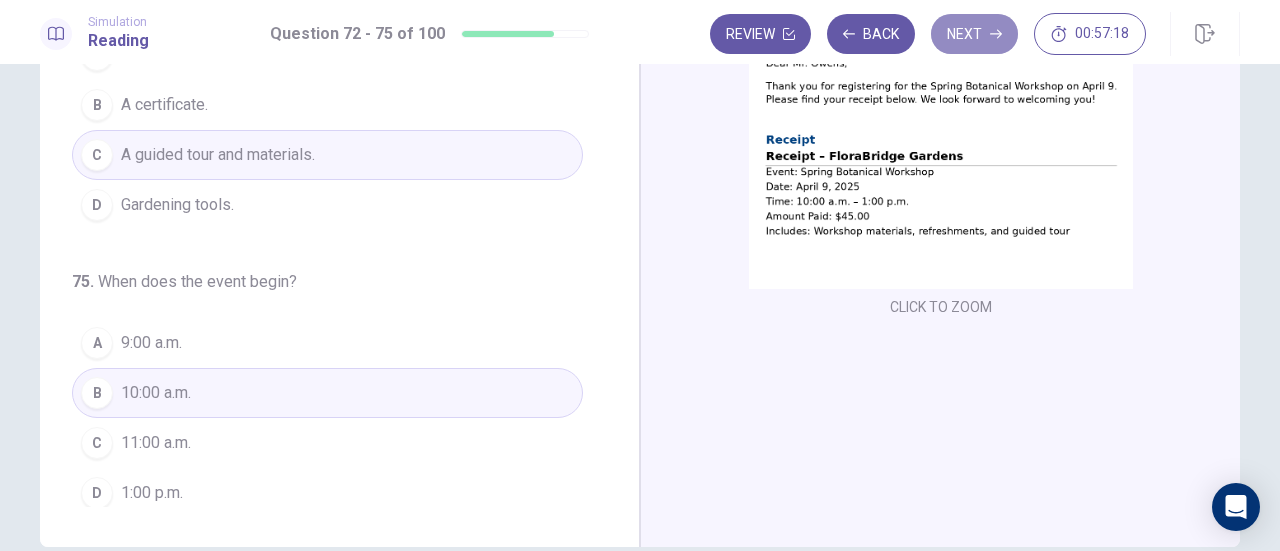 click 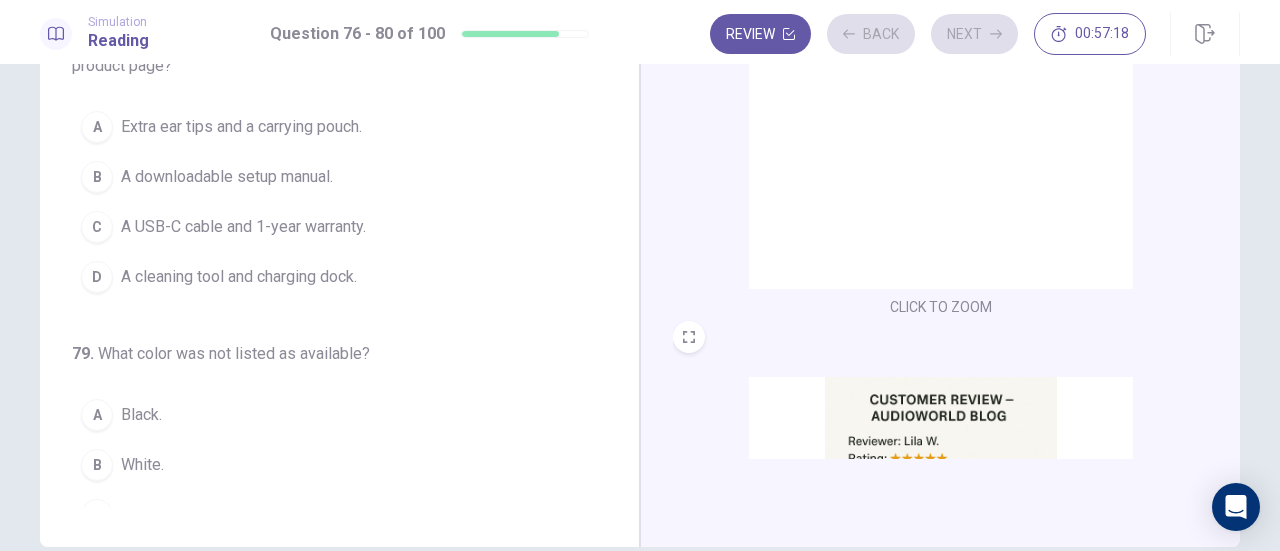 scroll, scrollTop: 276, scrollLeft: 0, axis: vertical 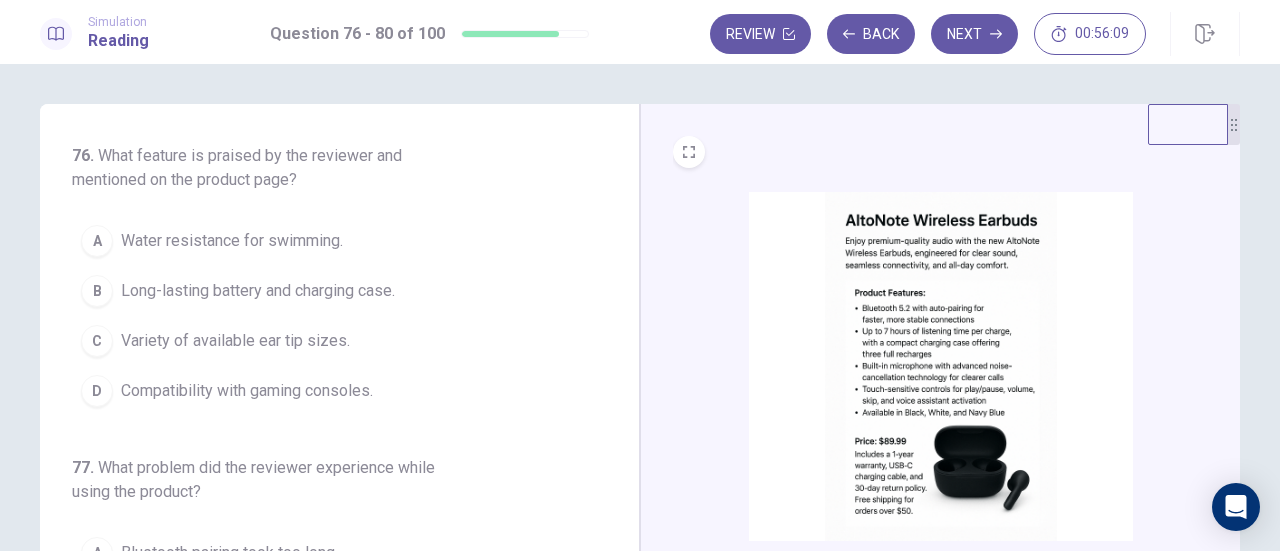 drag, startPoint x: 250, startPoint y: 301, endPoint x: 261, endPoint y: 301, distance: 11 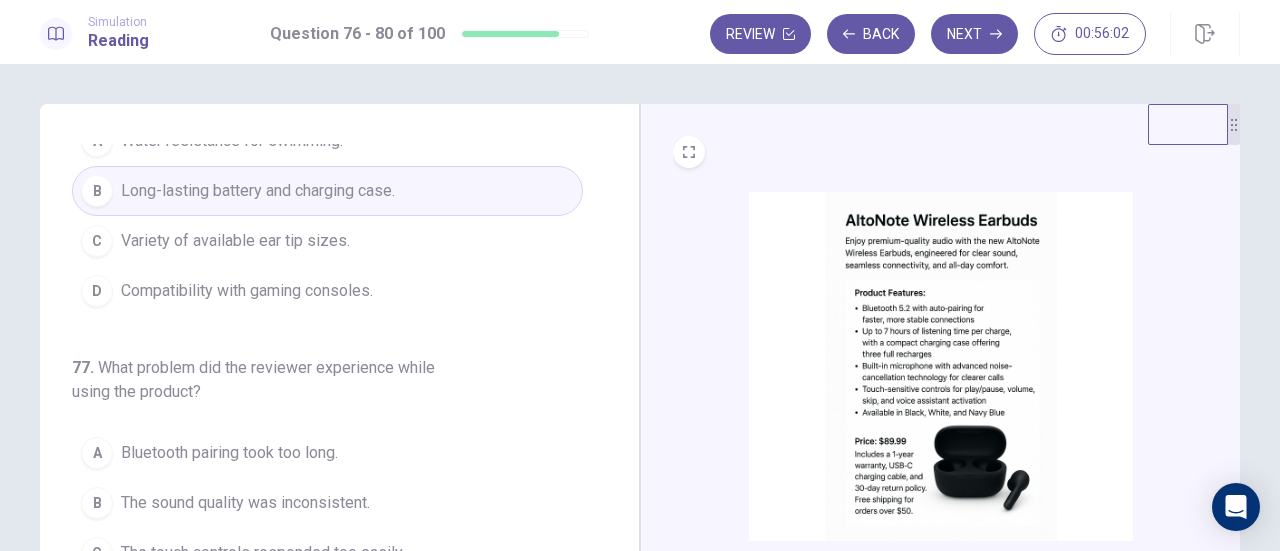 scroll, scrollTop: 200, scrollLeft: 0, axis: vertical 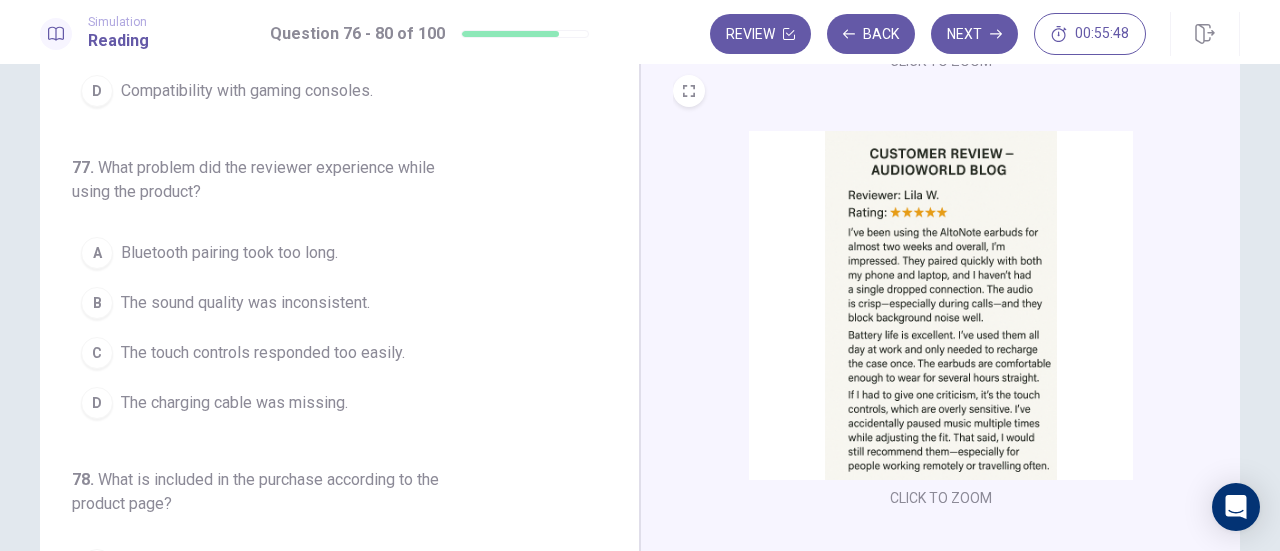 click on "C The touch controls responded too easily." at bounding box center [327, 353] 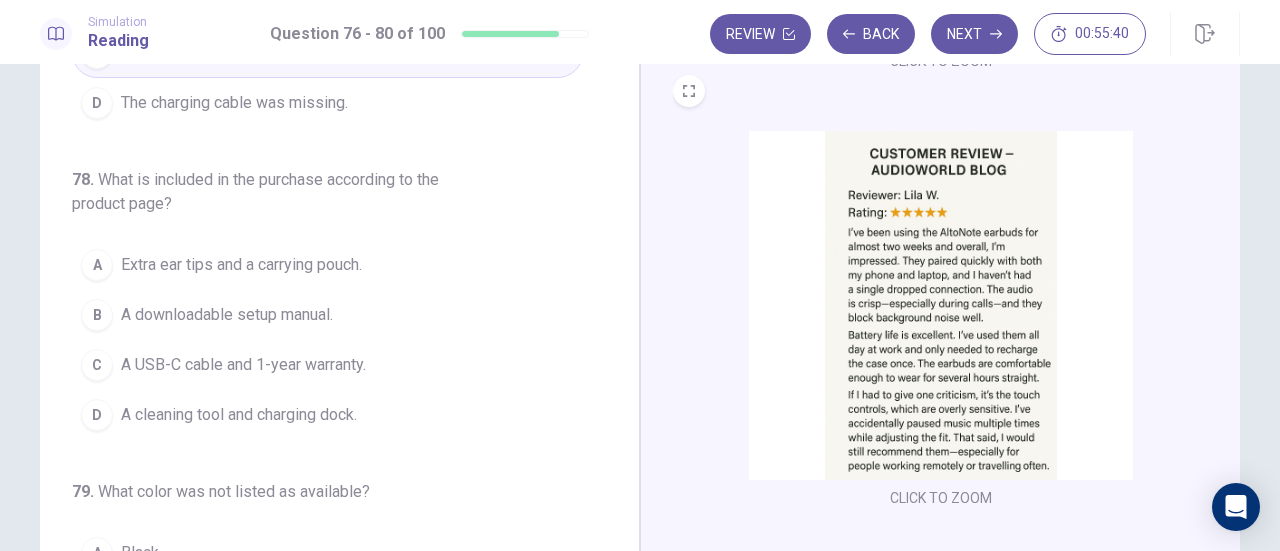 scroll, scrollTop: 500, scrollLeft: 0, axis: vertical 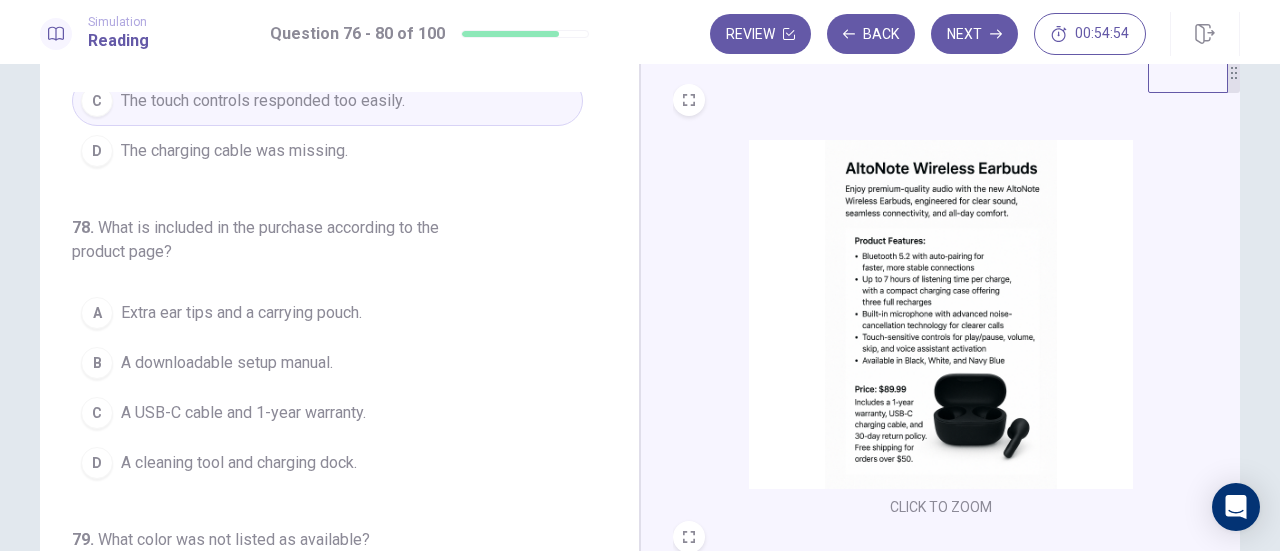 click on "A USB-C cable and 1-year warranty." at bounding box center (243, 413) 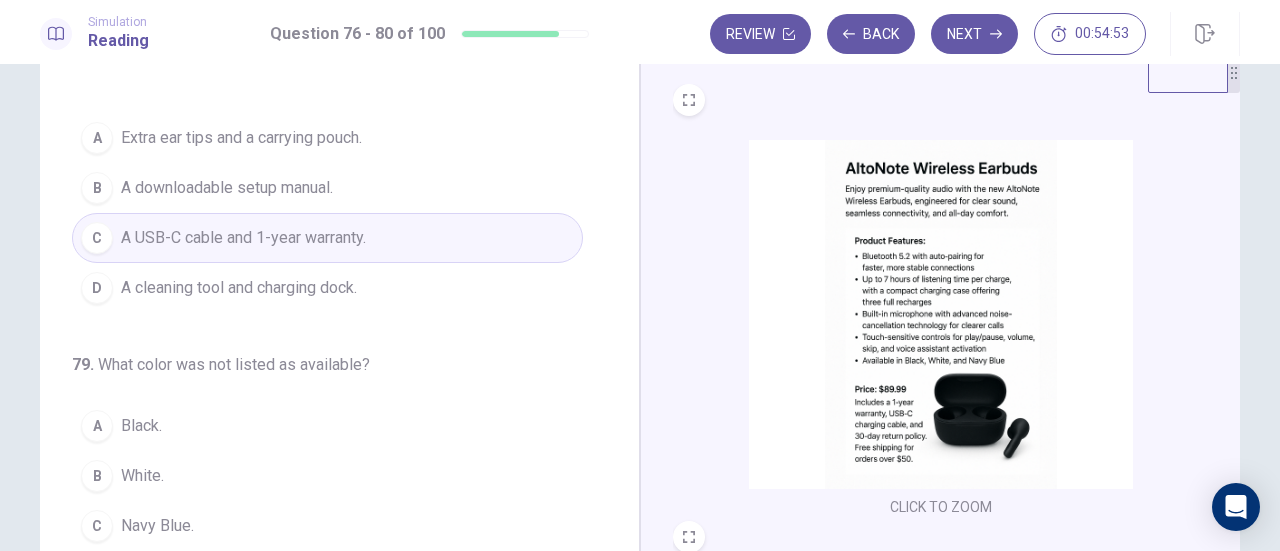 scroll, scrollTop: 800, scrollLeft: 0, axis: vertical 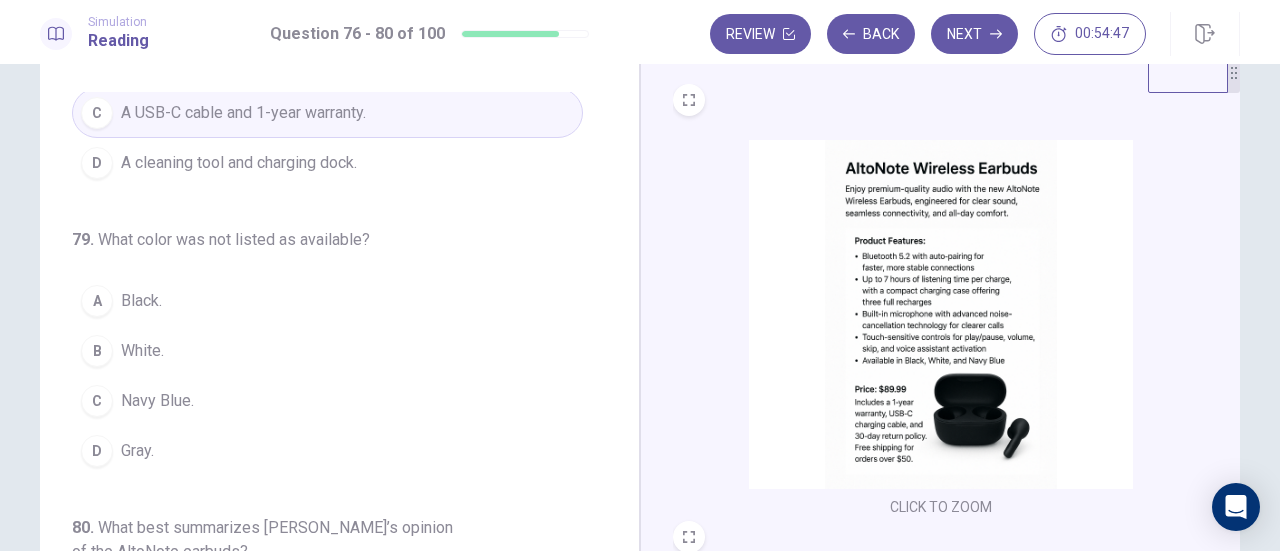 click on "D Gray." at bounding box center [327, 451] 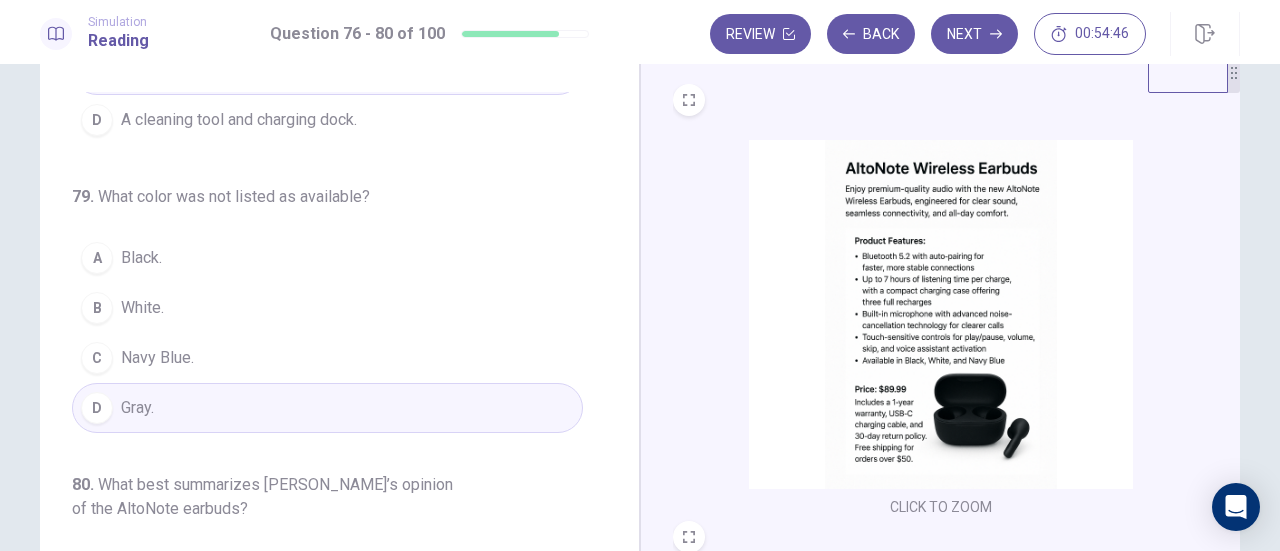 scroll, scrollTop: 867, scrollLeft: 0, axis: vertical 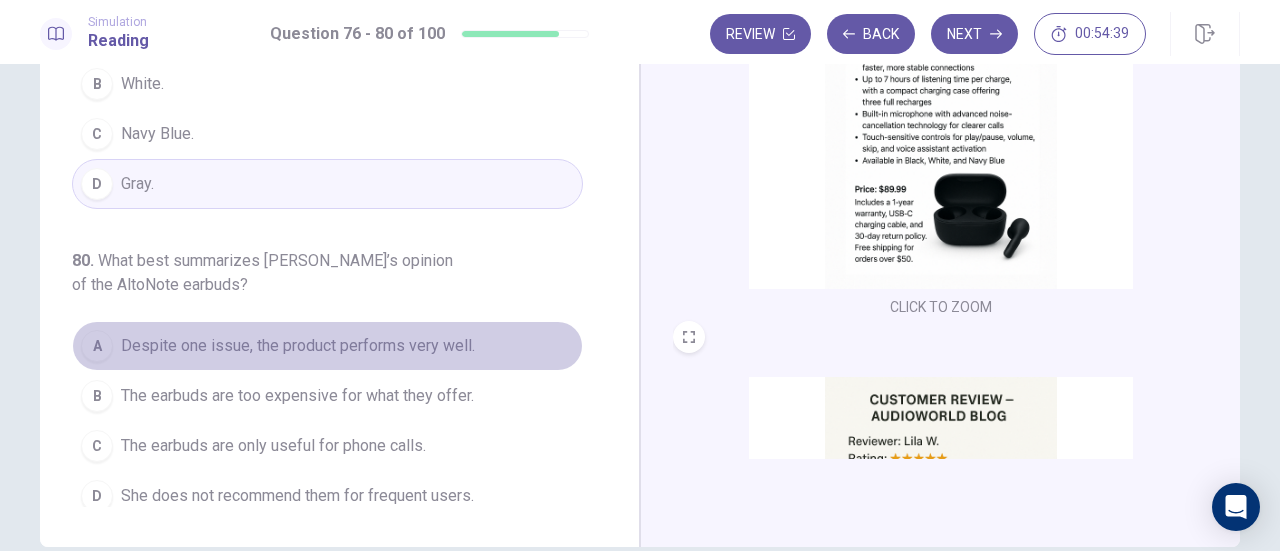 click on "A Despite one issue, the product performs very well." at bounding box center [327, 346] 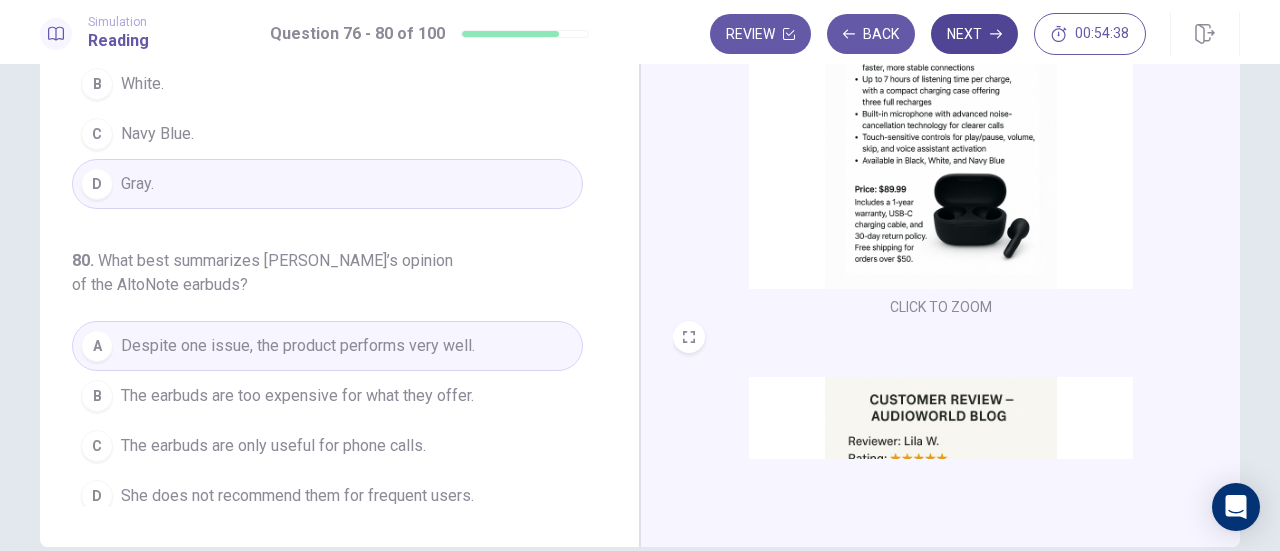 click on "Next" at bounding box center [974, 34] 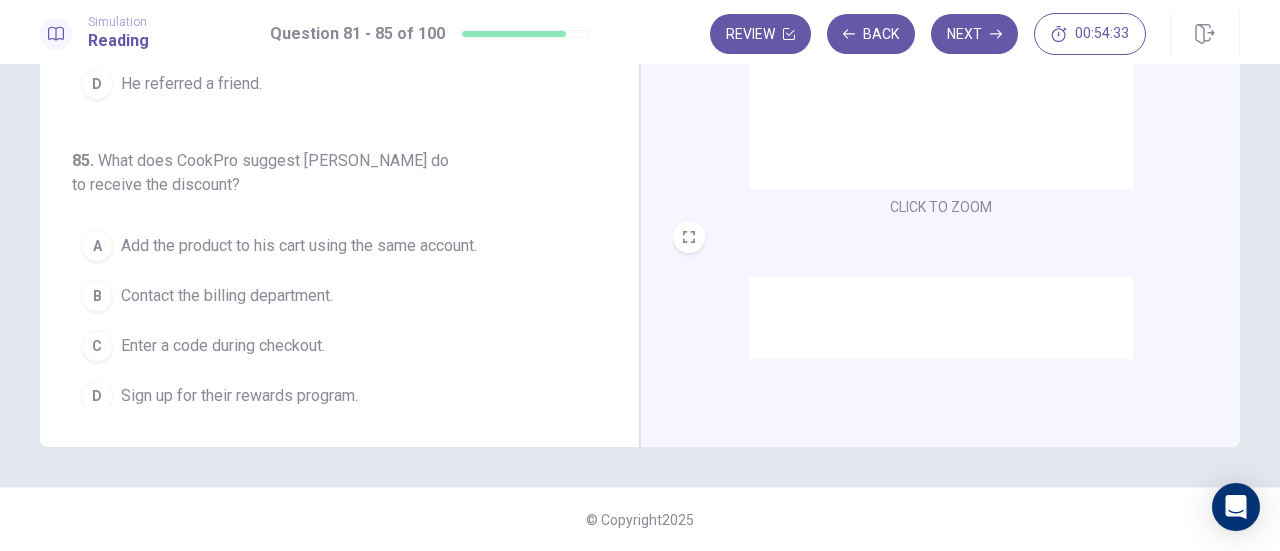 scroll, scrollTop: 0, scrollLeft: 0, axis: both 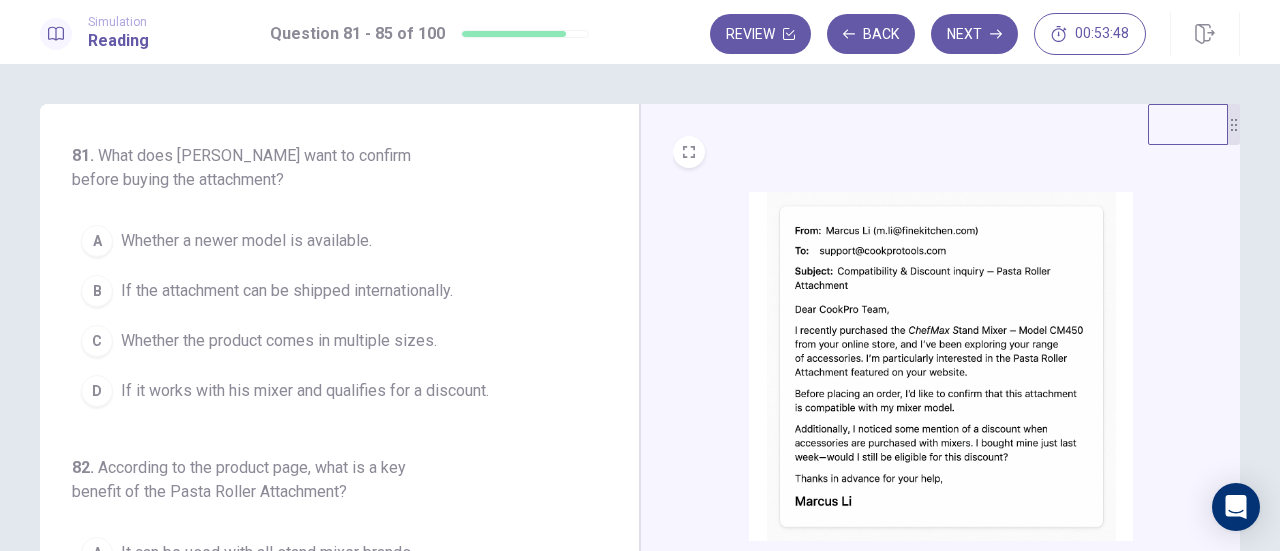 click on "D If it works with his mixer and qualifies for a discount." at bounding box center (327, 391) 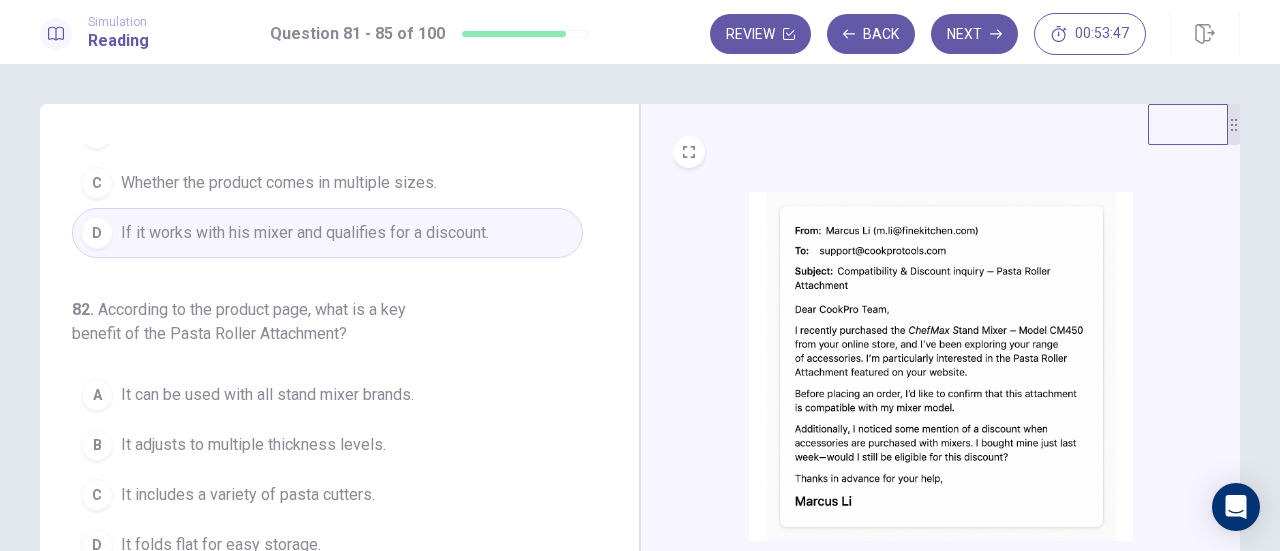 scroll, scrollTop: 200, scrollLeft: 0, axis: vertical 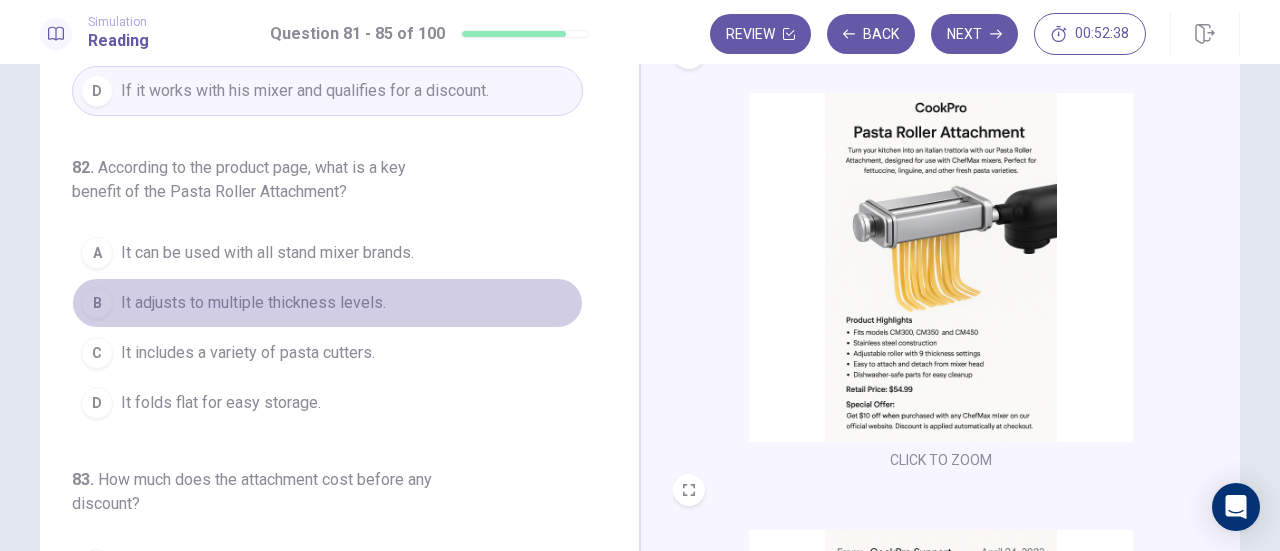 click on "B It adjusts to multiple thickness levels." at bounding box center [327, 303] 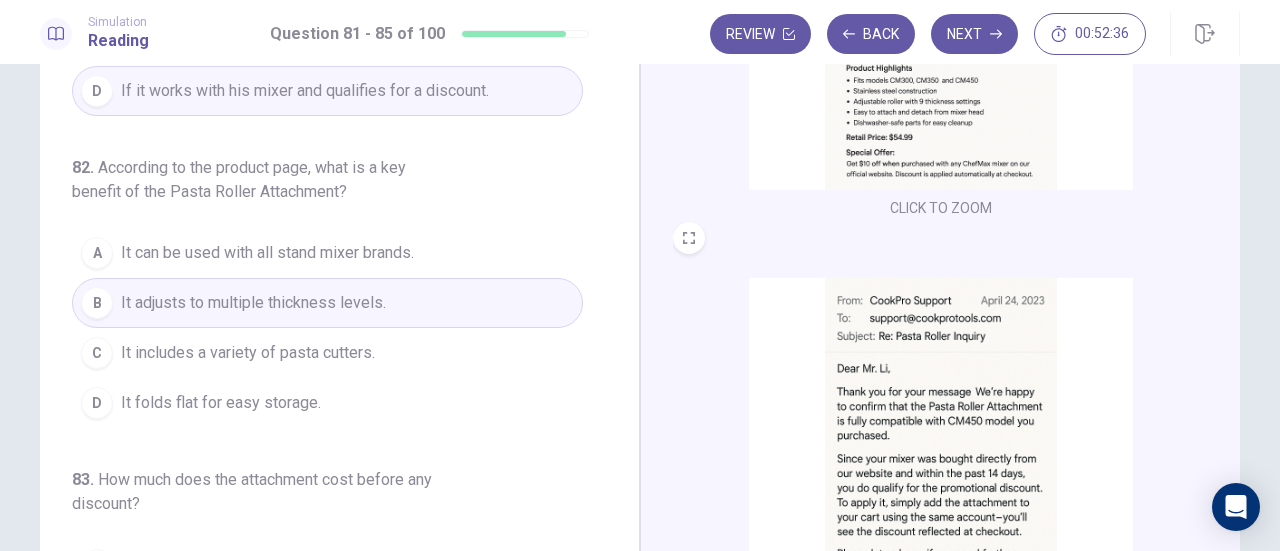 scroll, scrollTop: 736, scrollLeft: 0, axis: vertical 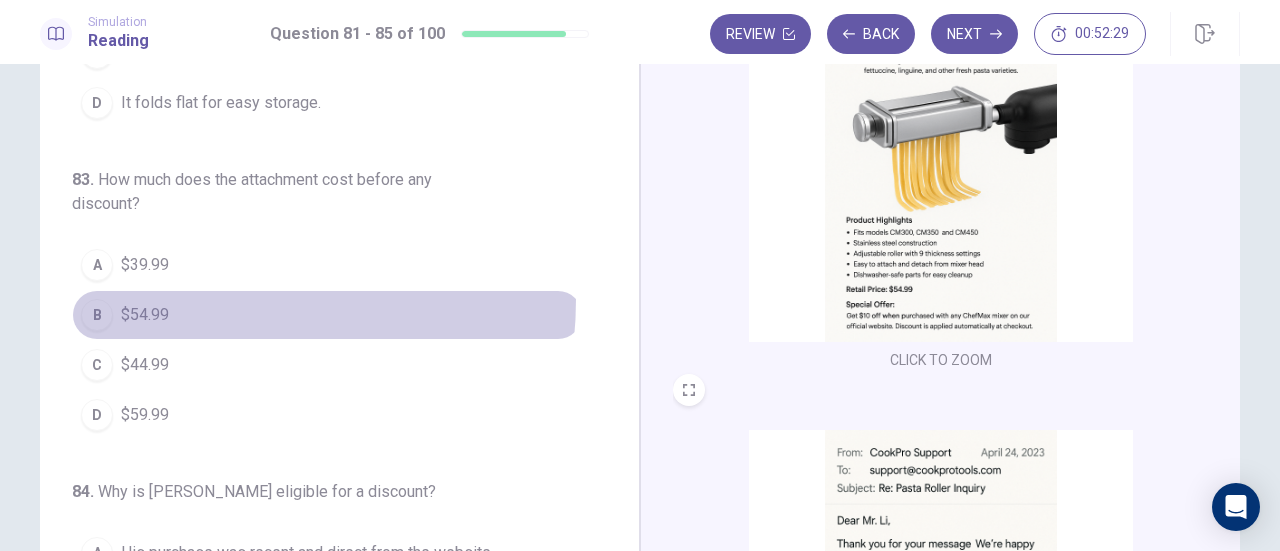 drag, startPoint x: 172, startPoint y: 293, endPoint x: 171, endPoint y: 303, distance: 10.049875 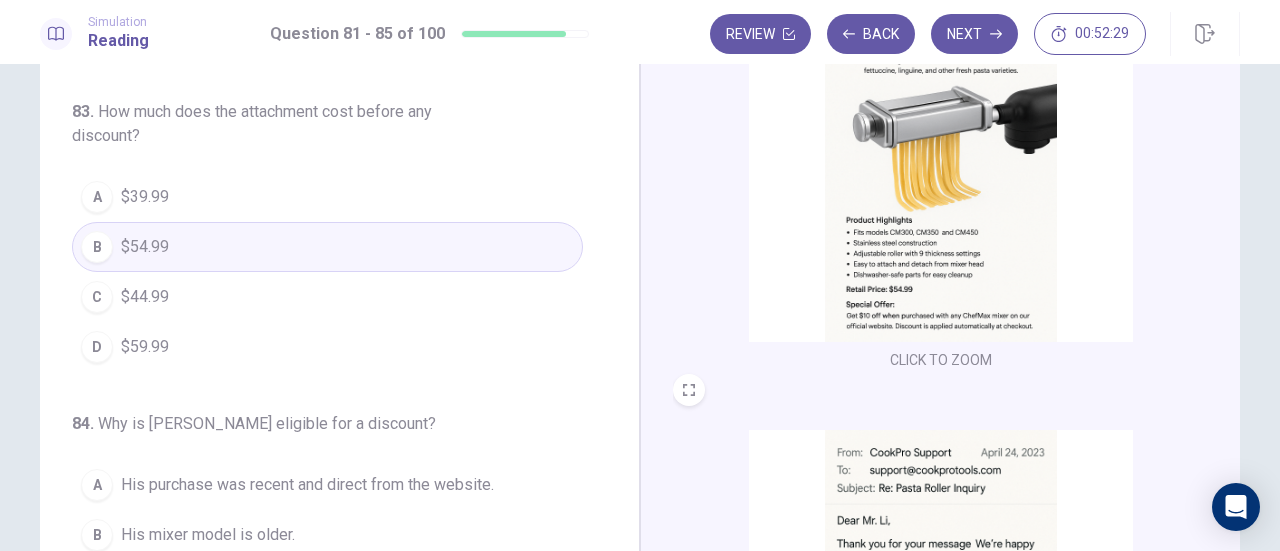 scroll, scrollTop: 600, scrollLeft: 0, axis: vertical 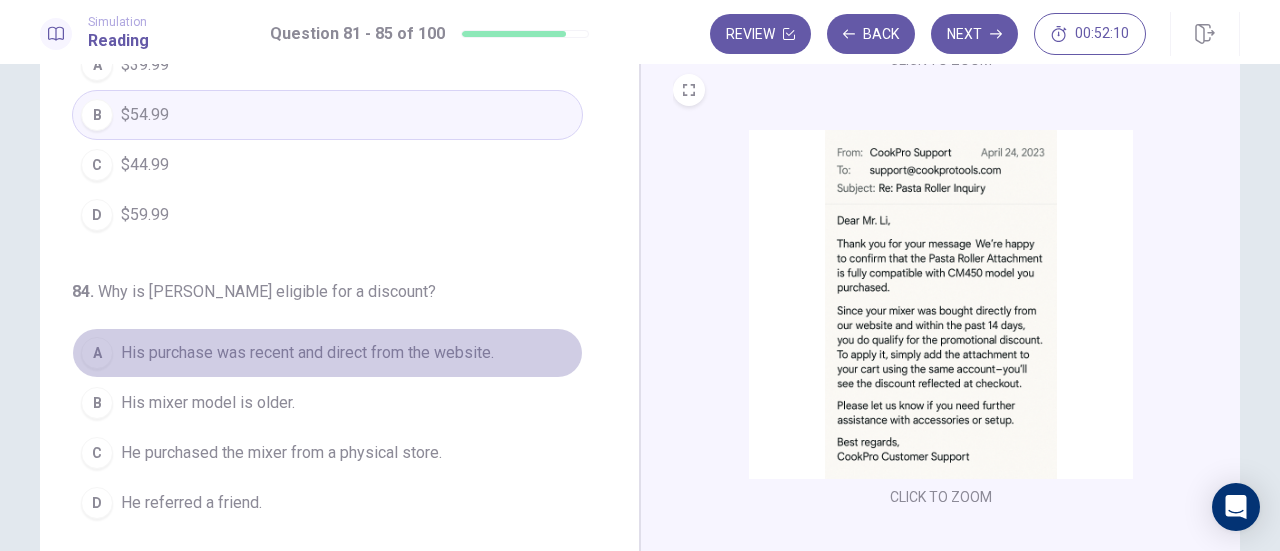 click on "His purchase was recent and direct from the website." at bounding box center [307, 353] 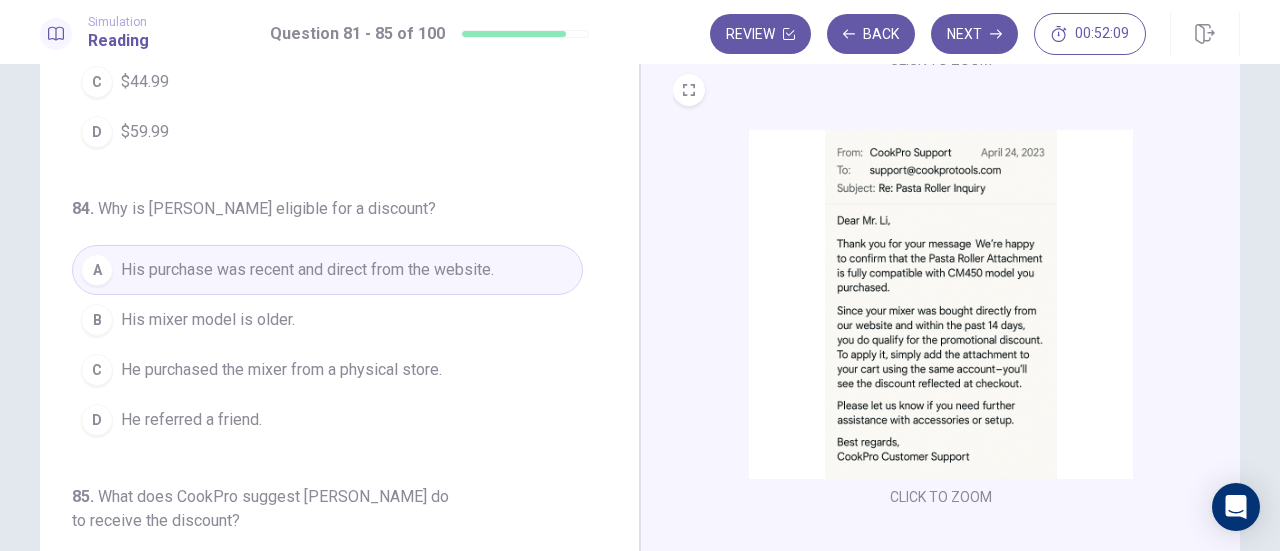 scroll, scrollTop: 800, scrollLeft: 0, axis: vertical 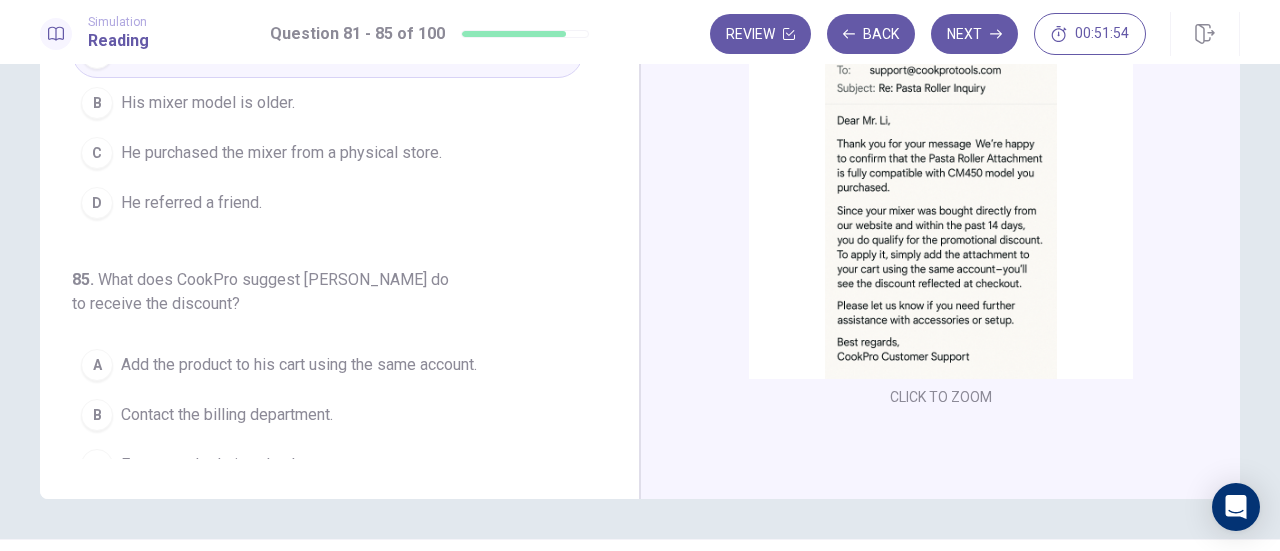click on "Add the product to his cart using the same account." at bounding box center (299, 365) 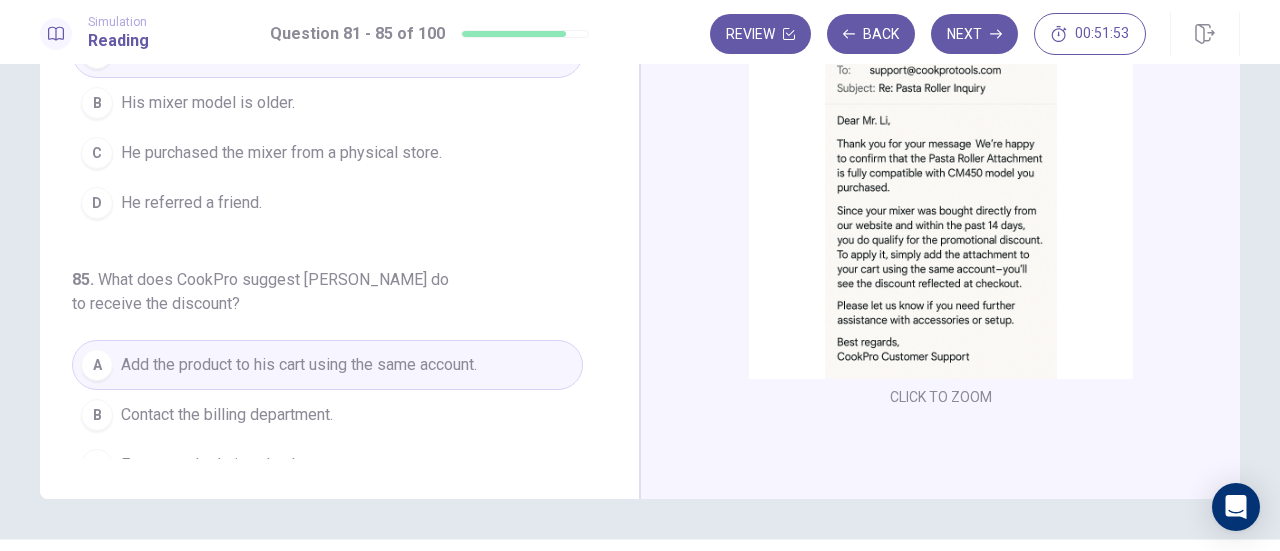 scroll, scrollTop: 867, scrollLeft: 0, axis: vertical 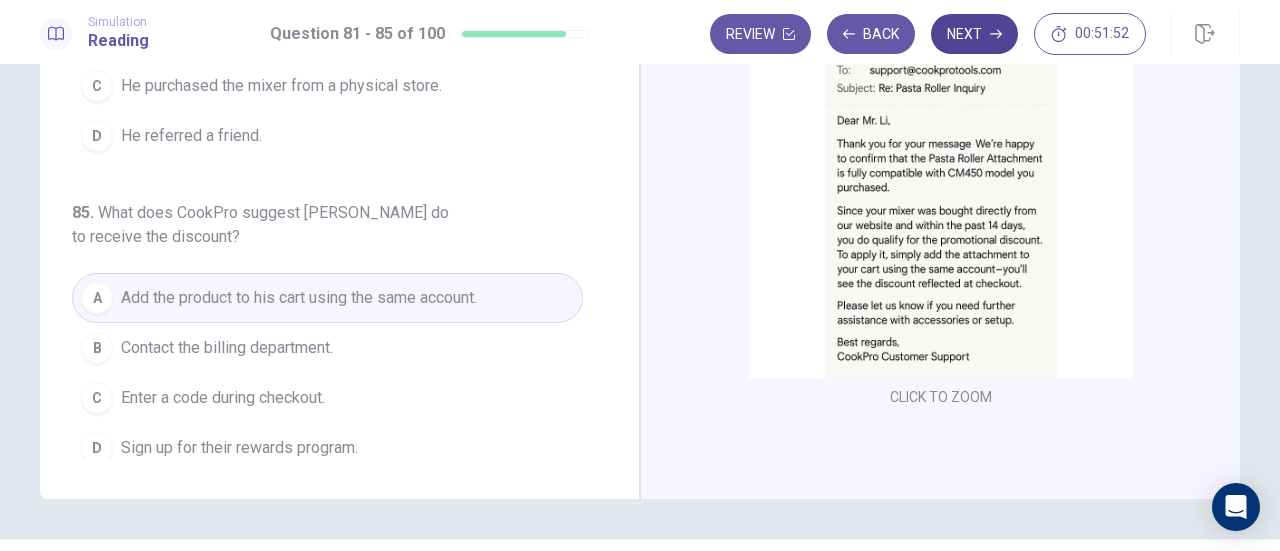 click on "Next" at bounding box center [974, 34] 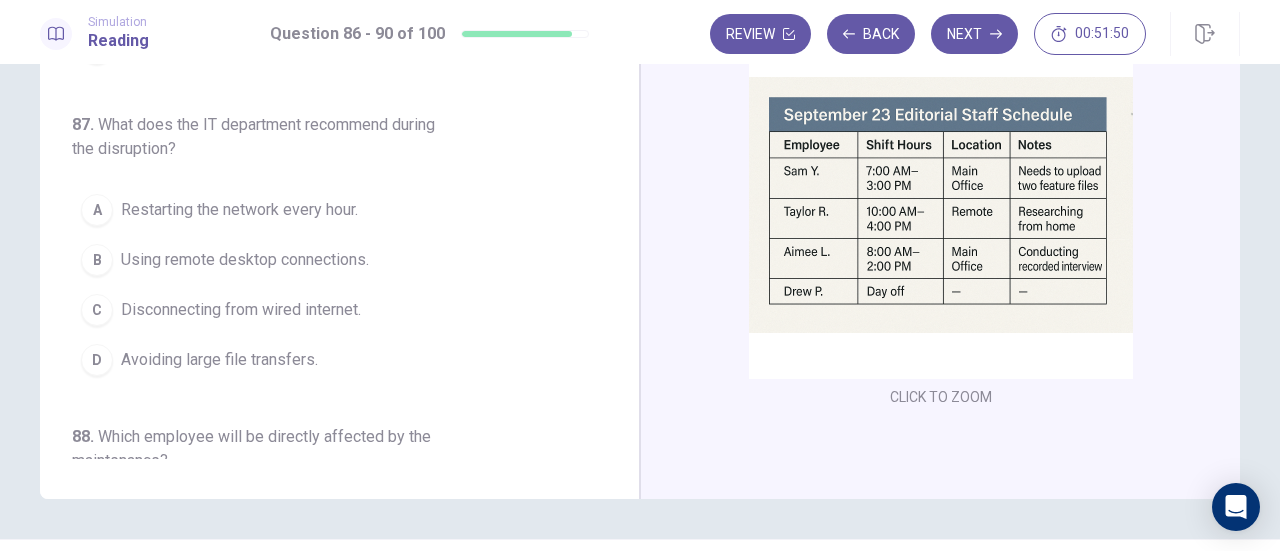 scroll, scrollTop: 0, scrollLeft: 0, axis: both 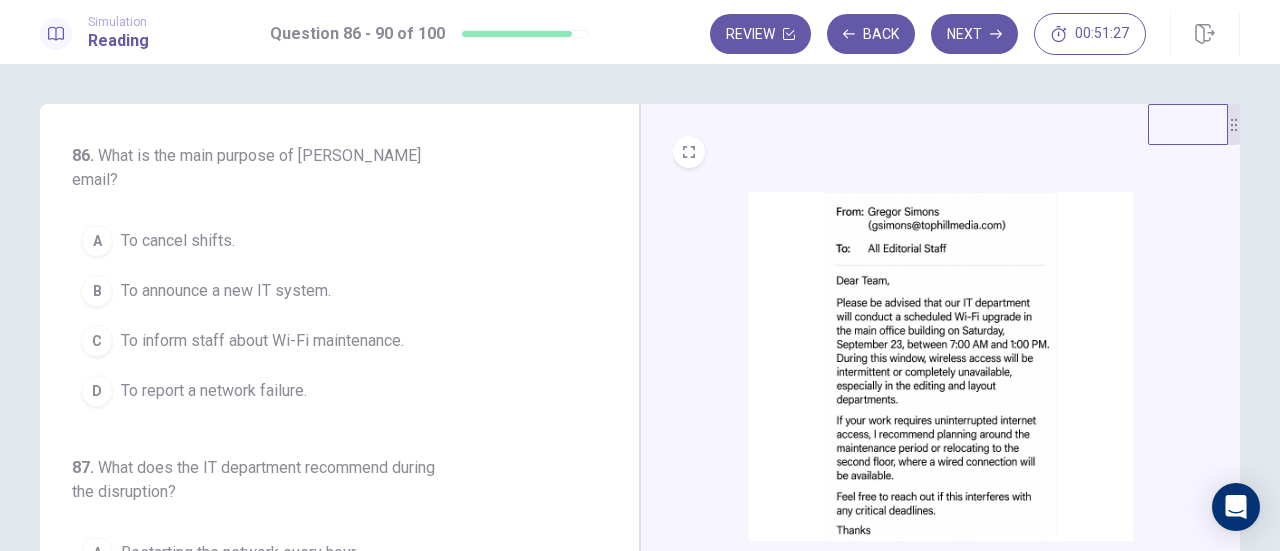 click on "C To inform staff about Wi-Fi maintenance." at bounding box center [327, 341] 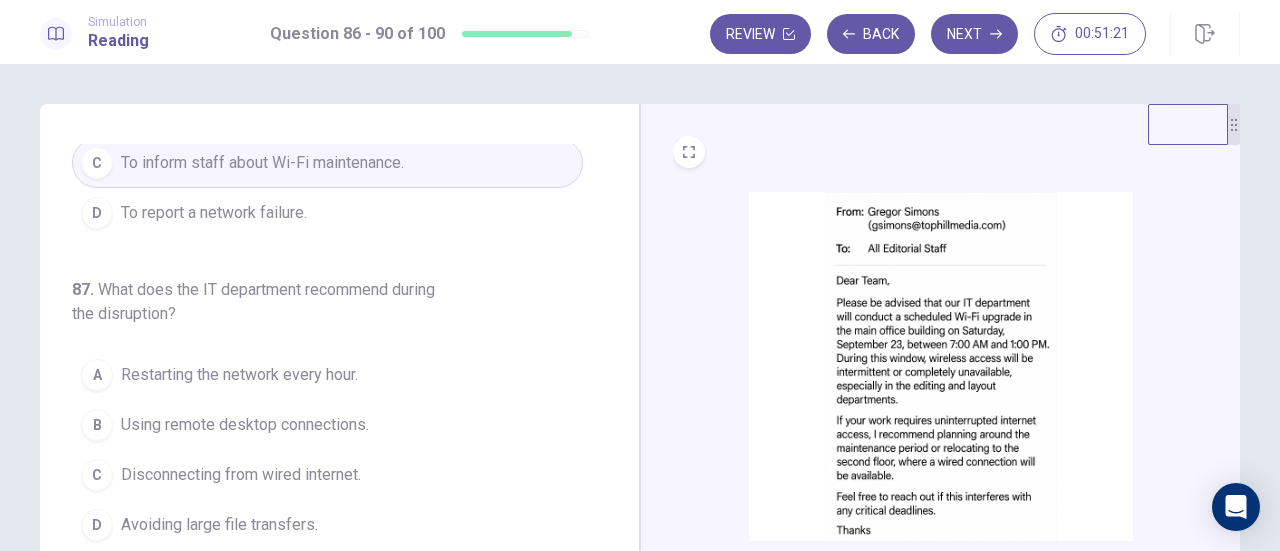 scroll, scrollTop: 200, scrollLeft: 0, axis: vertical 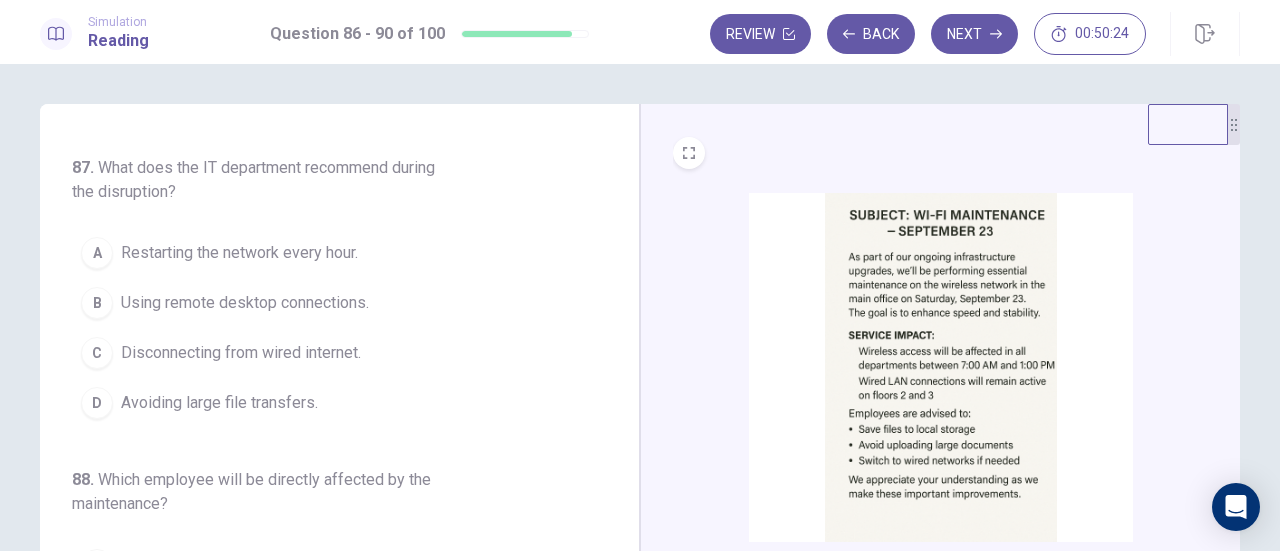 click on "D Avoiding large file transfers." at bounding box center (327, 403) 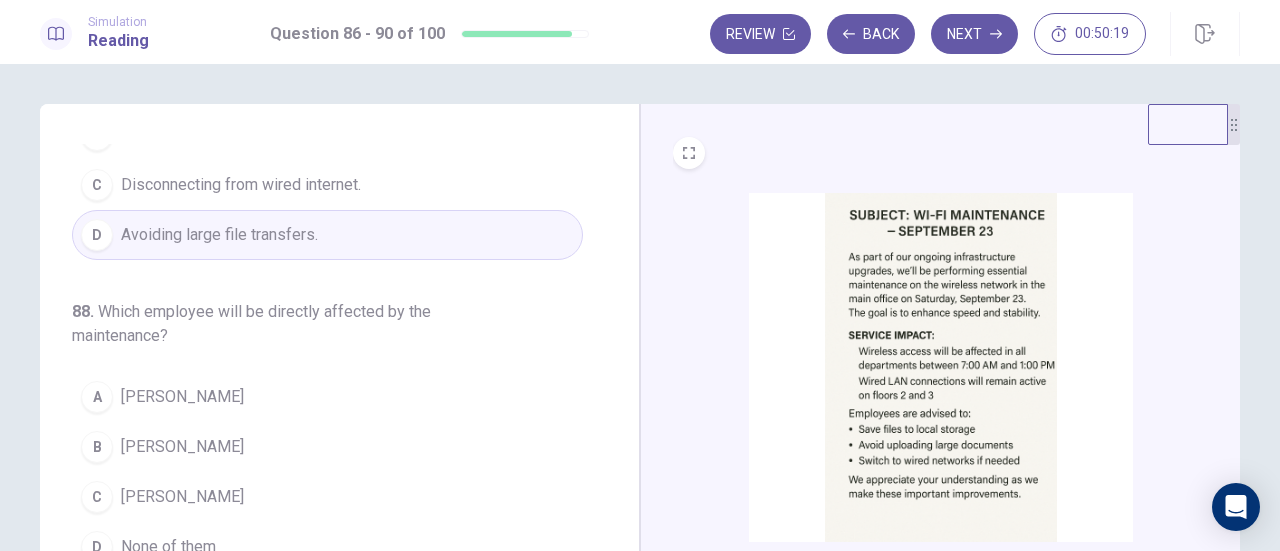 scroll, scrollTop: 500, scrollLeft: 0, axis: vertical 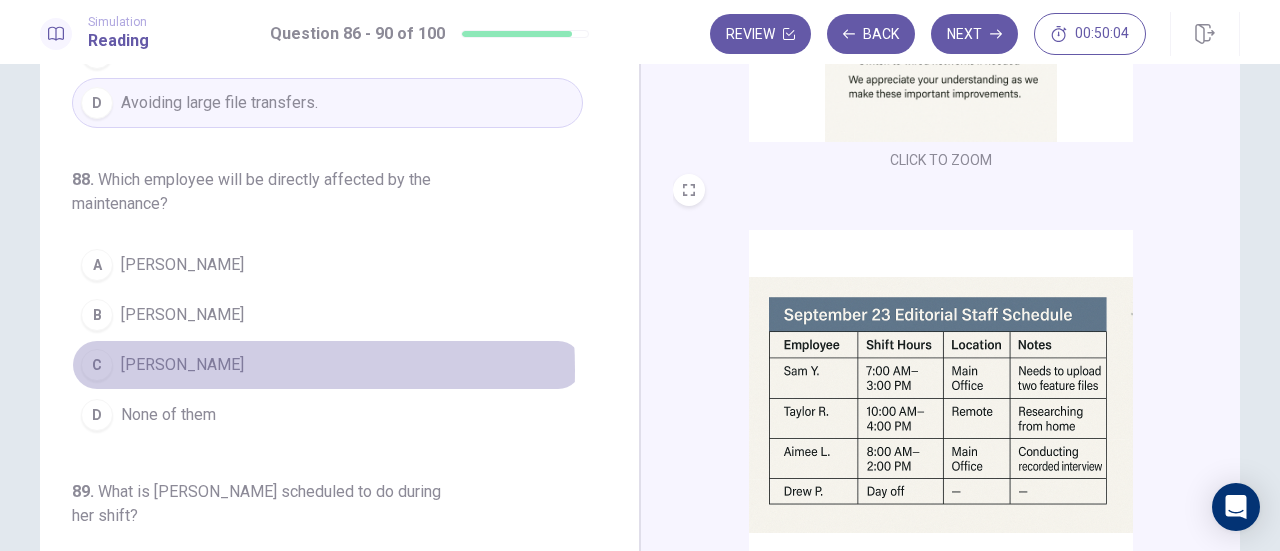 click on "Sam Y." at bounding box center (182, 365) 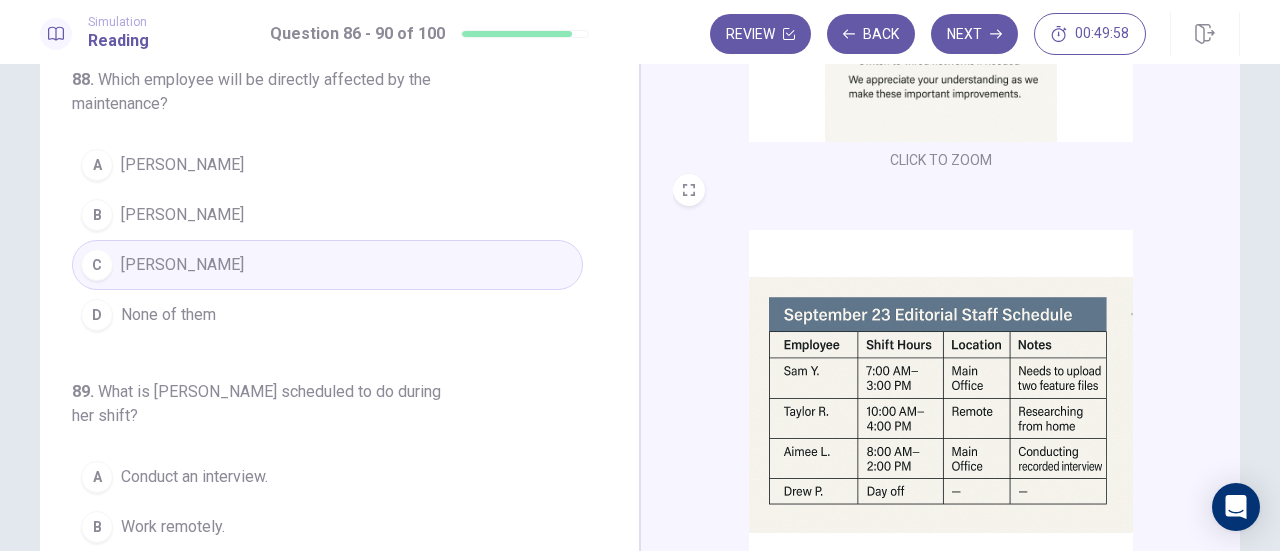 scroll, scrollTop: 700, scrollLeft: 0, axis: vertical 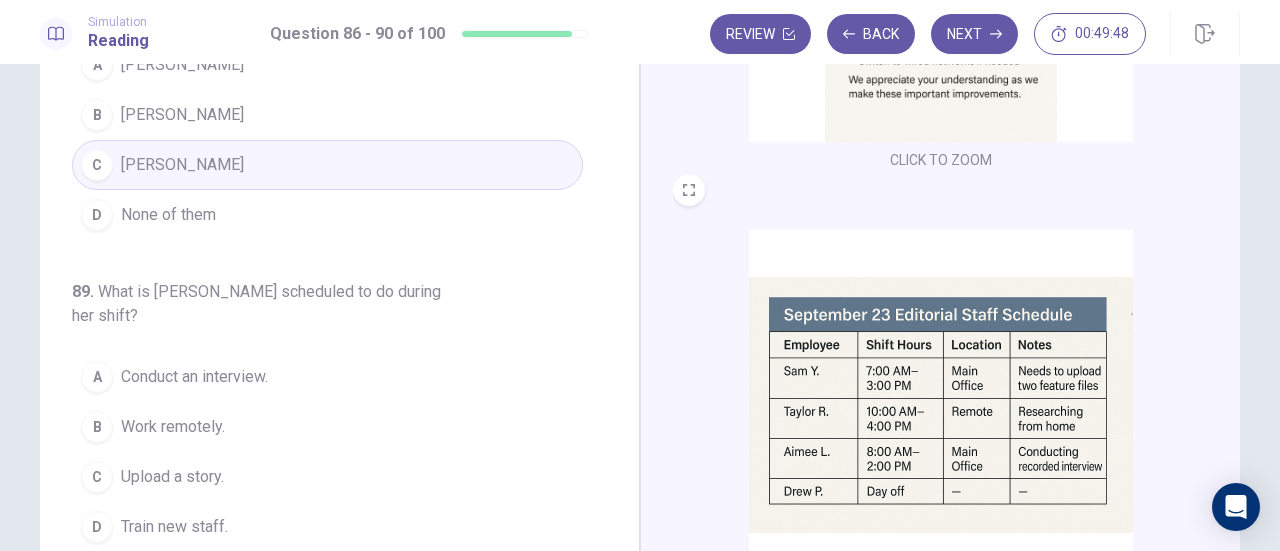 click on "Conduct an interview." at bounding box center [194, 377] 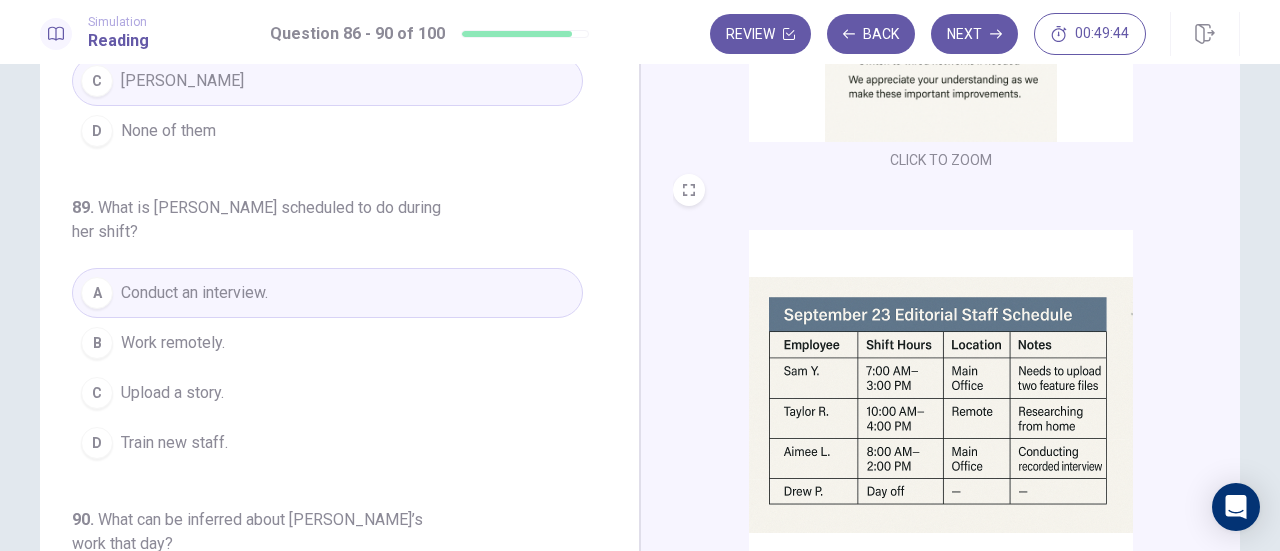 scroll, scrollTop: 843, scrollLeft: 0, axis: vertical 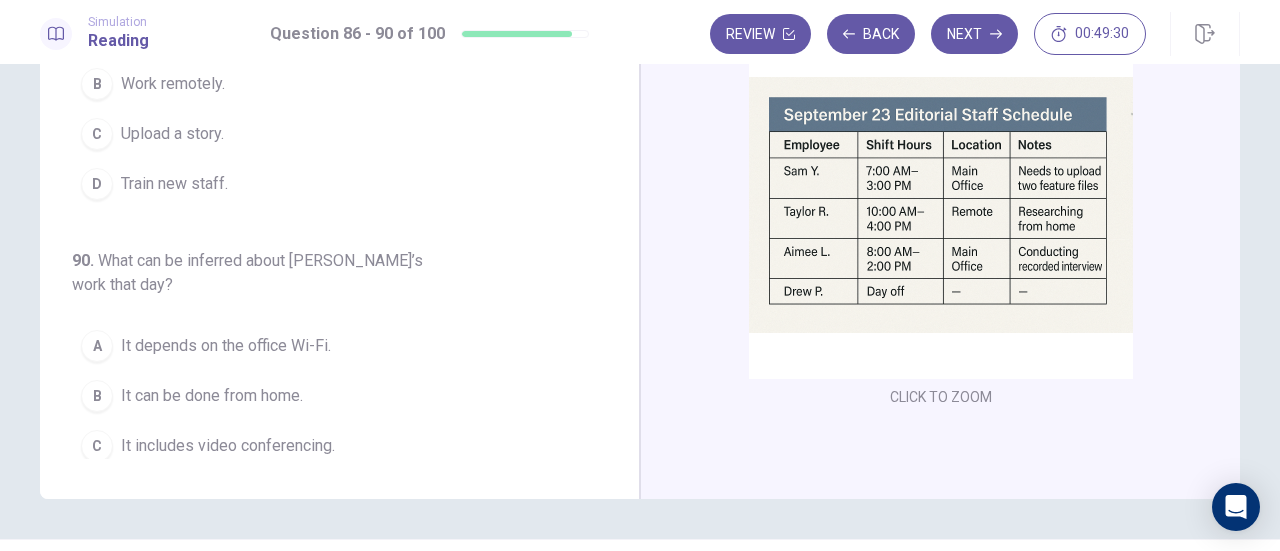 click on "B It can be done from home." at bounding box center (327, 396) 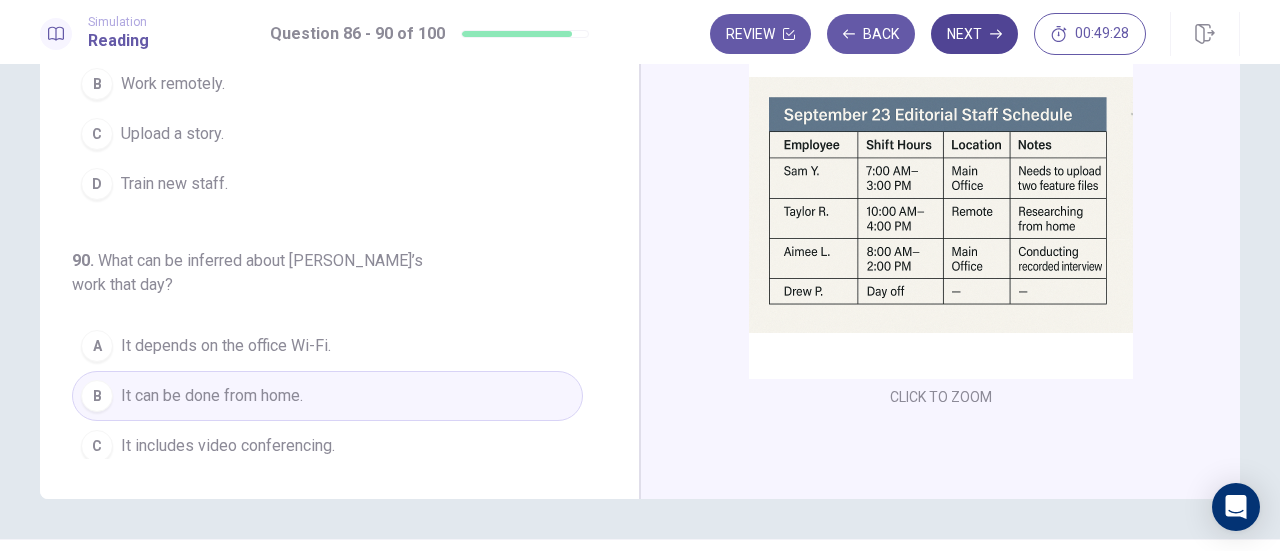 click on "Next" at bounding box center [974, 34] 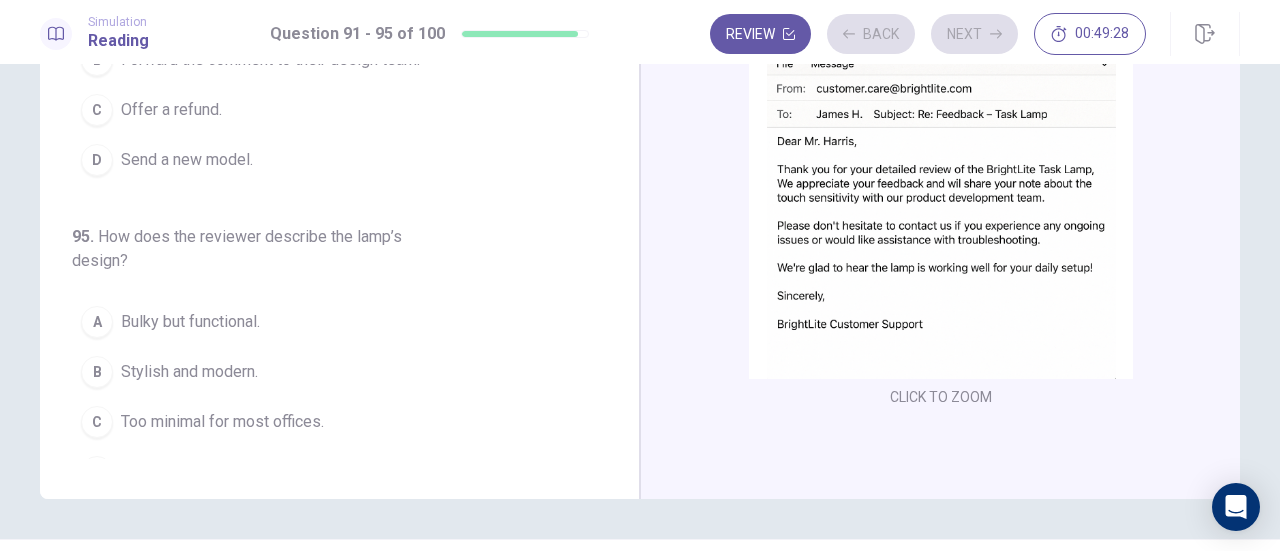 scroll, scrollTop: 298, scrollLeft: 0, axis: vertical 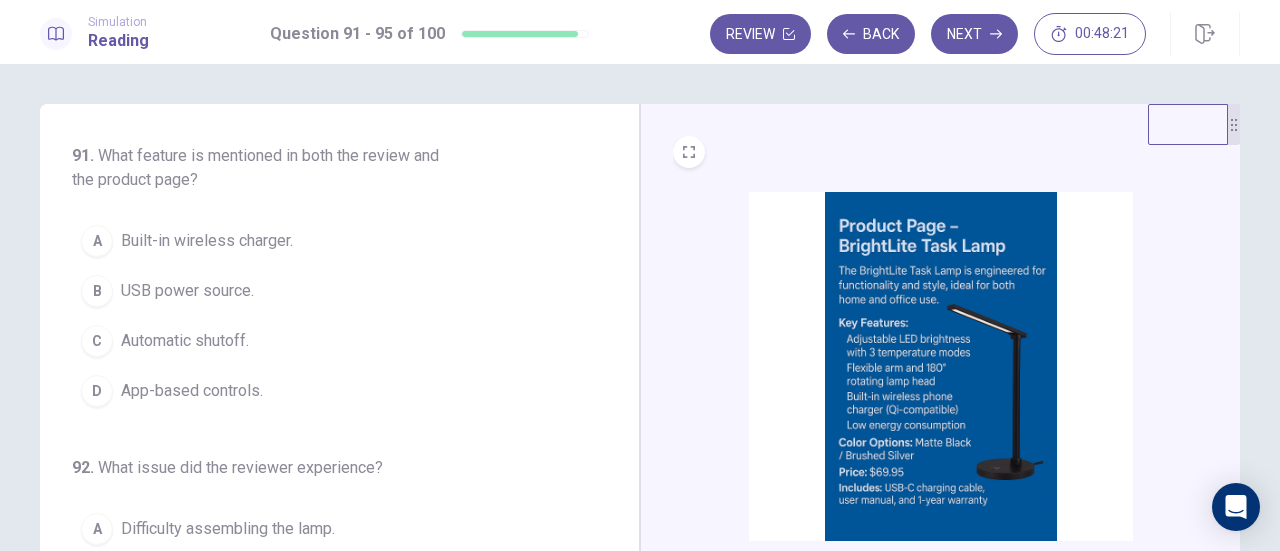 click on "Built-in wireless charger." at bounding box center [207, 241] 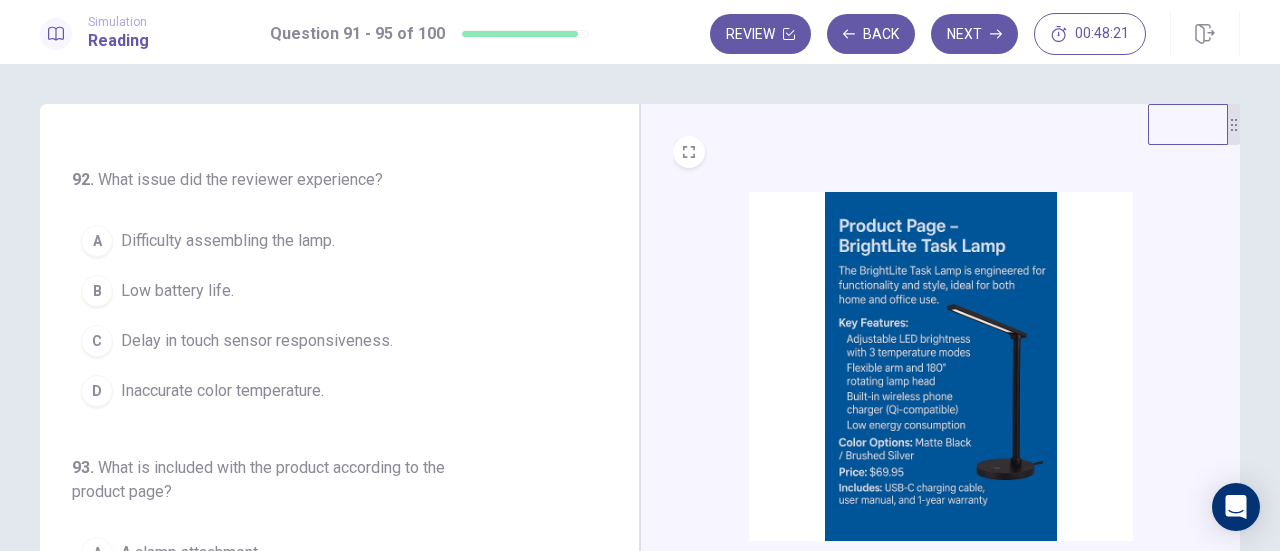 scroll, scrollTop: 300, scrollLeft: 0, axis: vertical 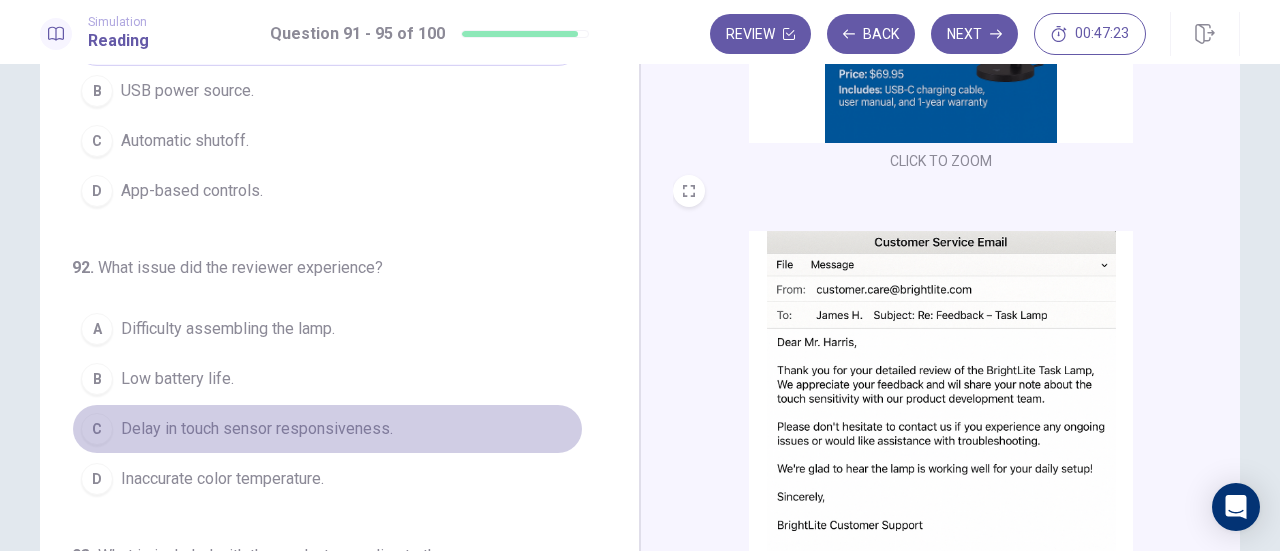 click on "Delay in touch sensor responsiveness." at bounding box center [257, 429] 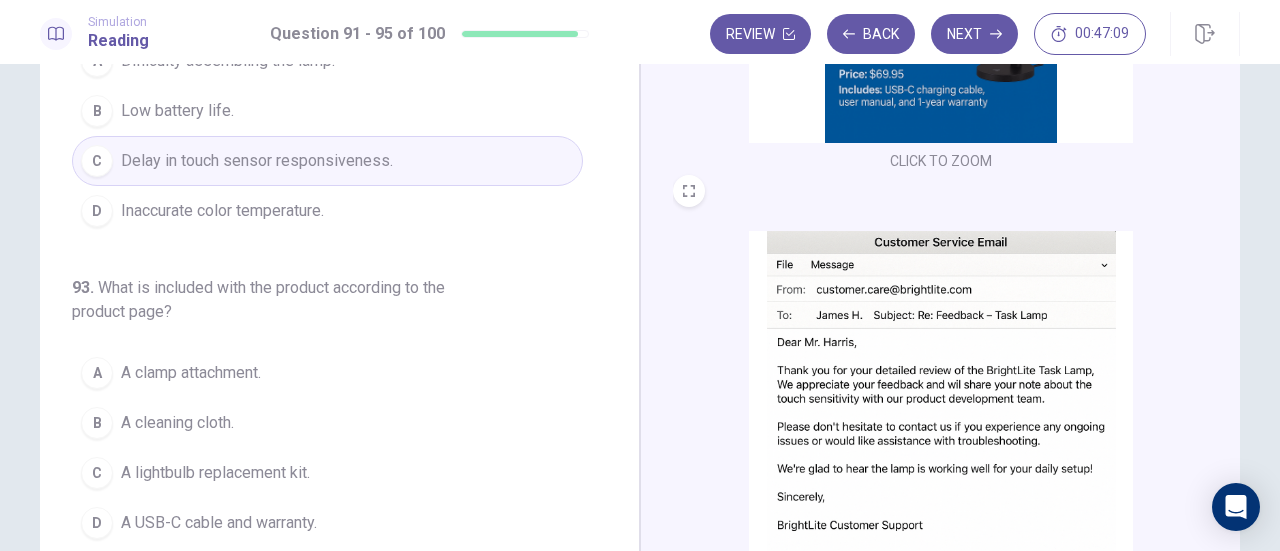 scroll, scrollTop: 400, scrollLeft: 0, axis: vertical 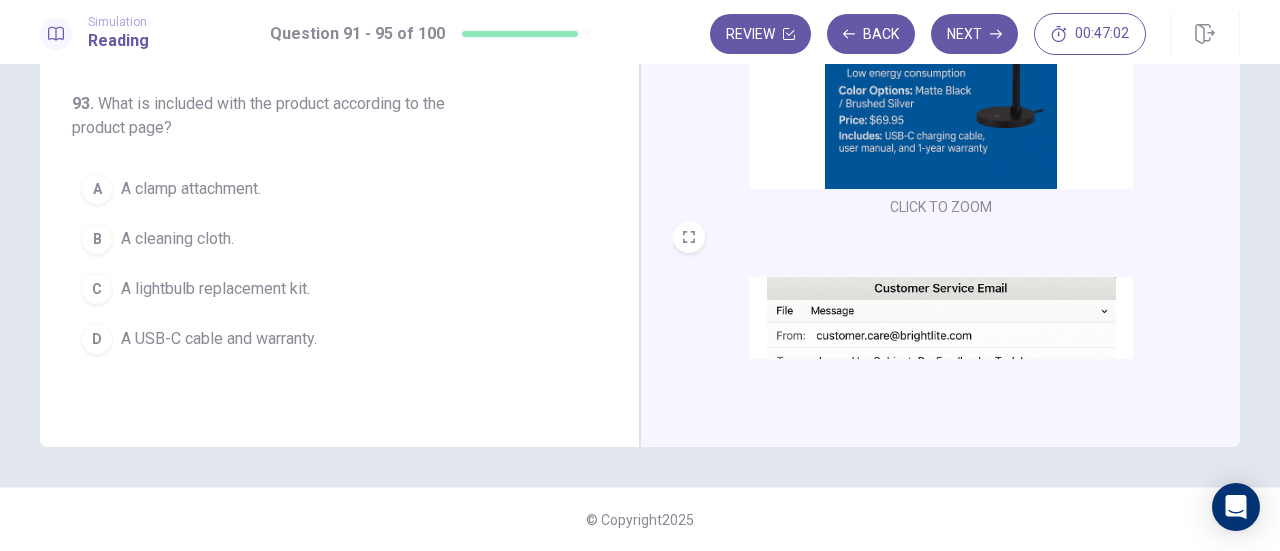 click on "D A USB-C cable and warranty." at bounding box center [327, 339] 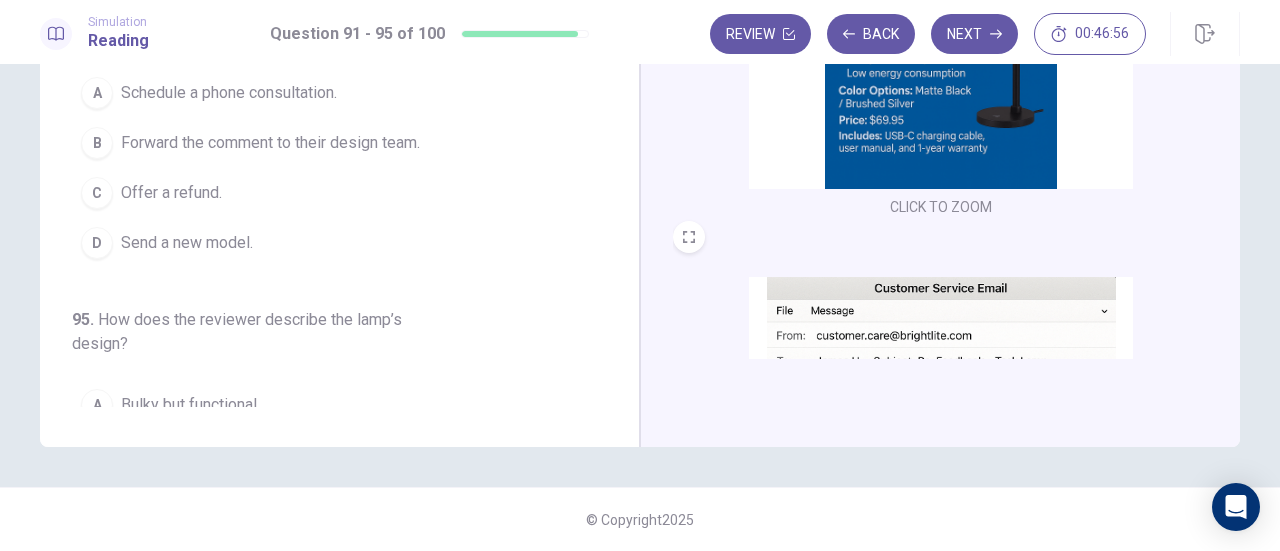 scroll, scrollTop: 600, scrollLeft: 0, axis: vertical 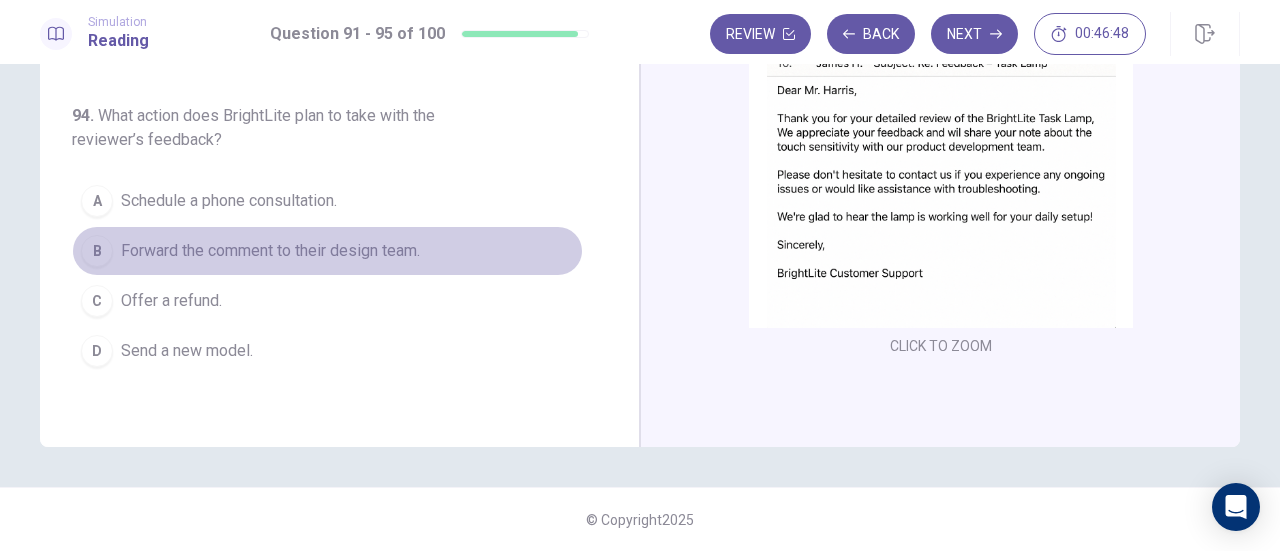 click on "Forward the comment to their design team." at bounding box center (270, 251) 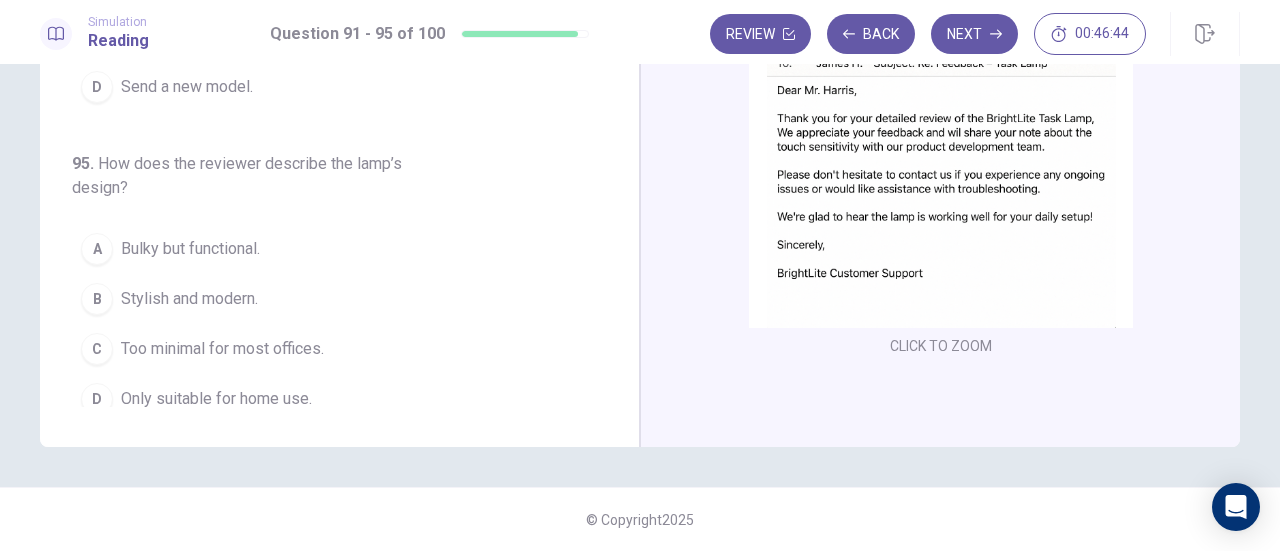 scroll, scrollTop: 867, scrollLeft: 0, axis: vertical 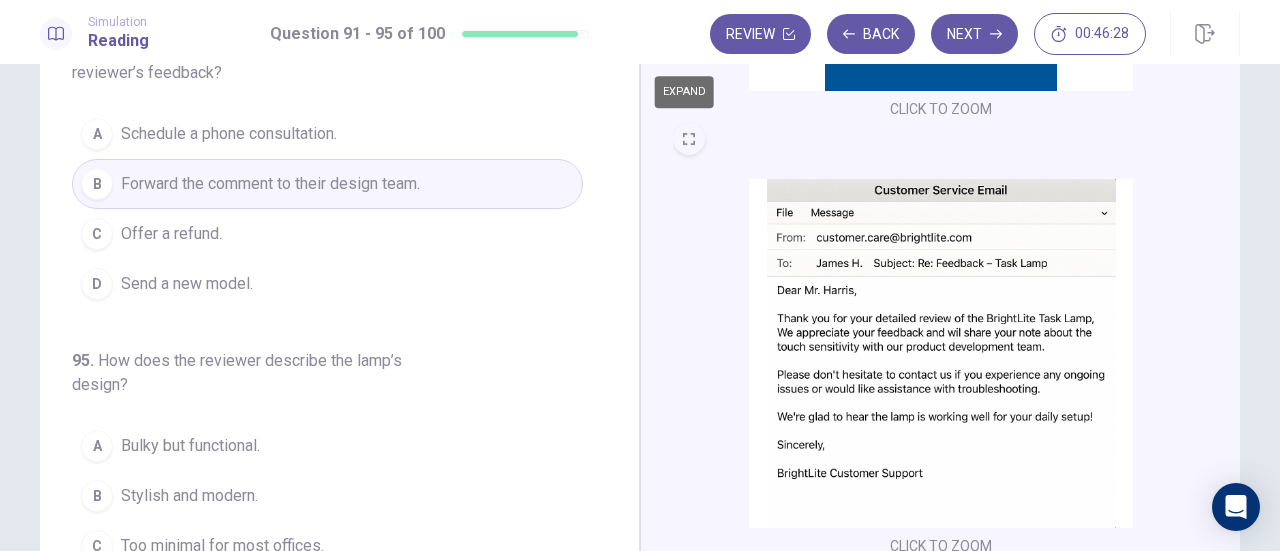 click at bounding box center [689, 139] 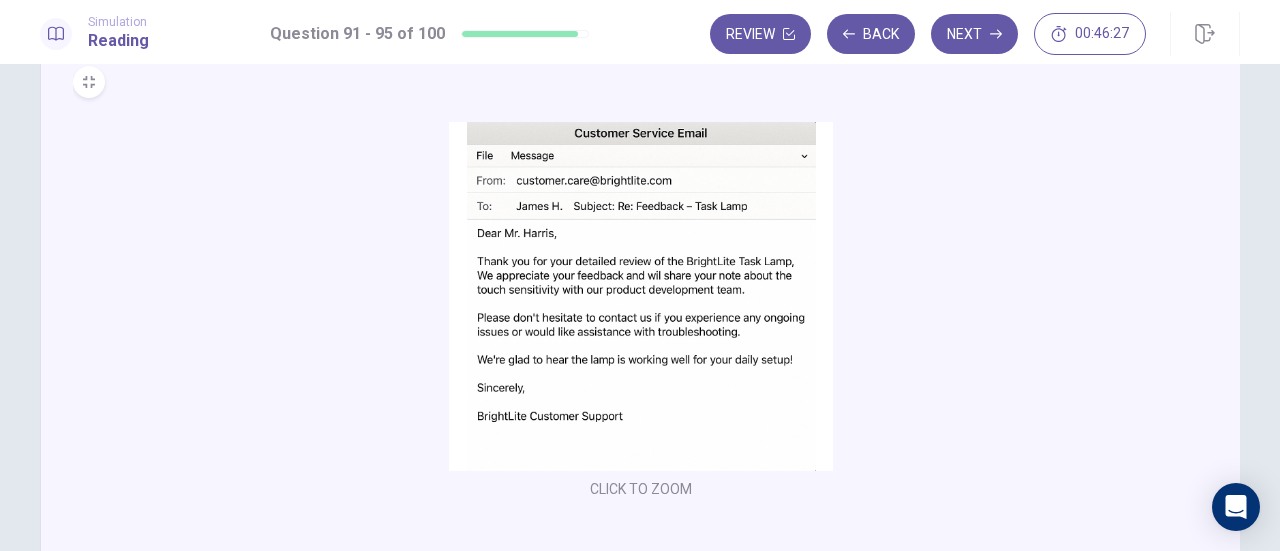 scroll, scrollTop: 352, scrollLeft: 0, axis: vertical 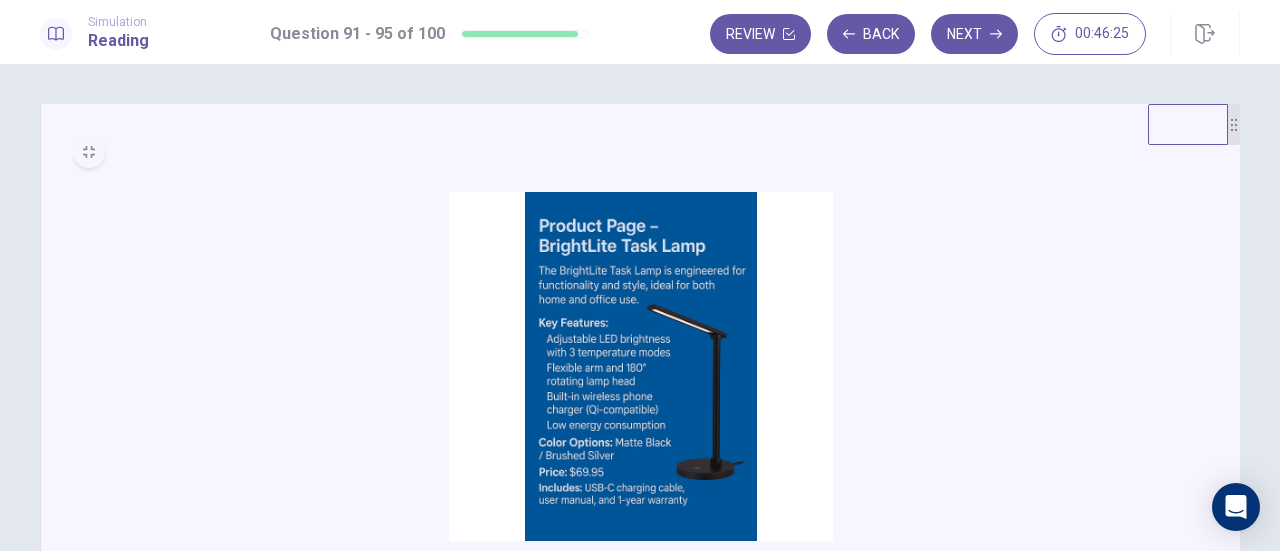 click at bounding box center (89, 152) 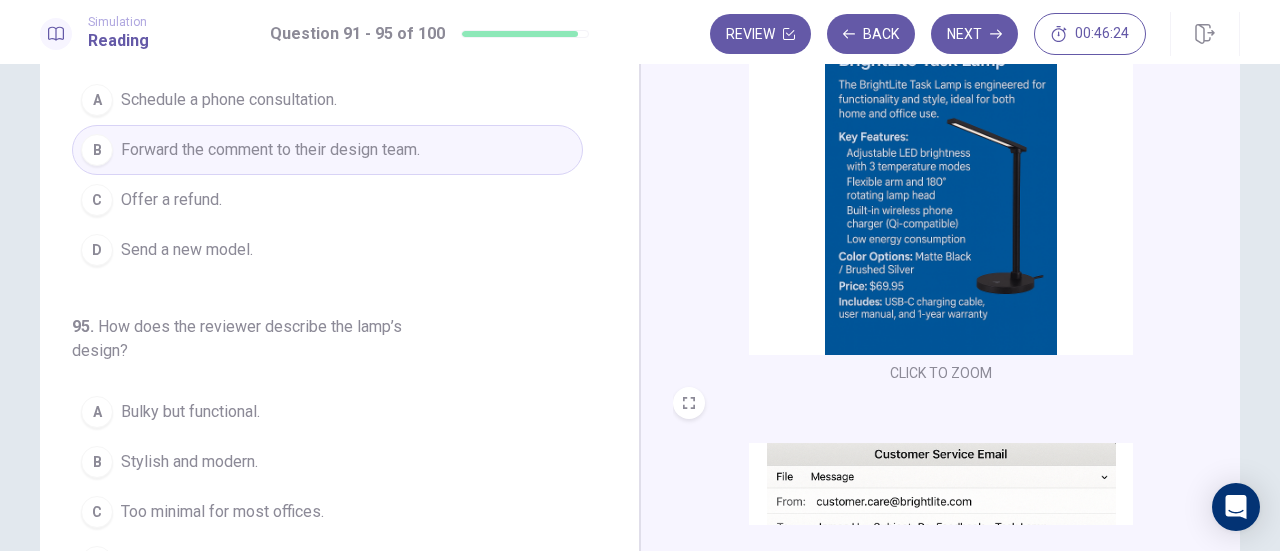 scroll, scrollTop: 352, scrollLeft: 0, axis: vertical 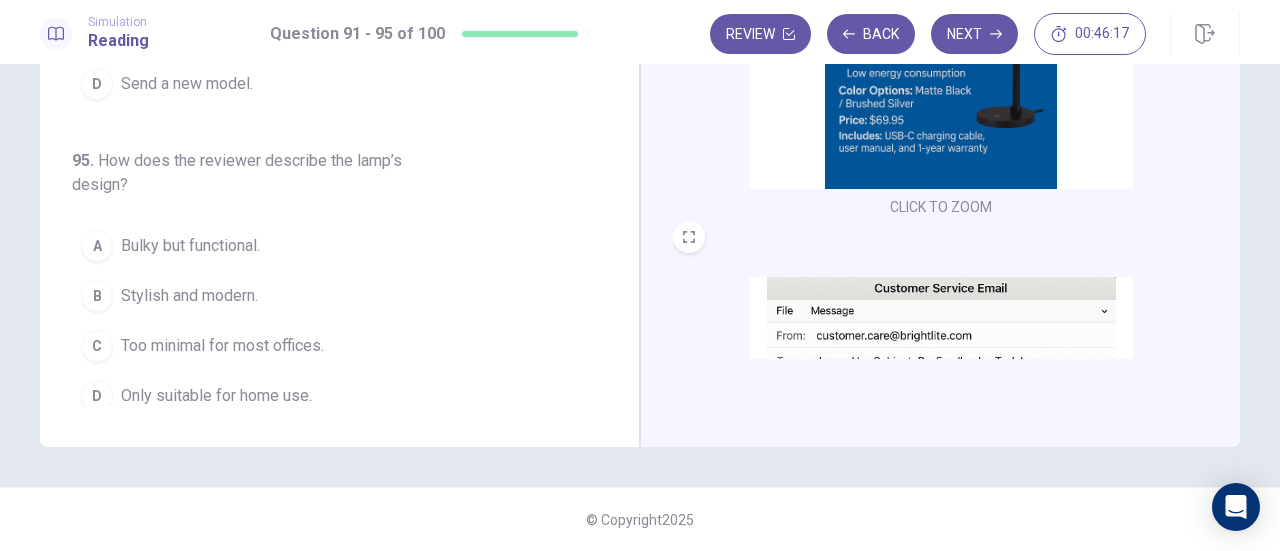 click on "Stylish and modern." at bounding box center [189, 296] 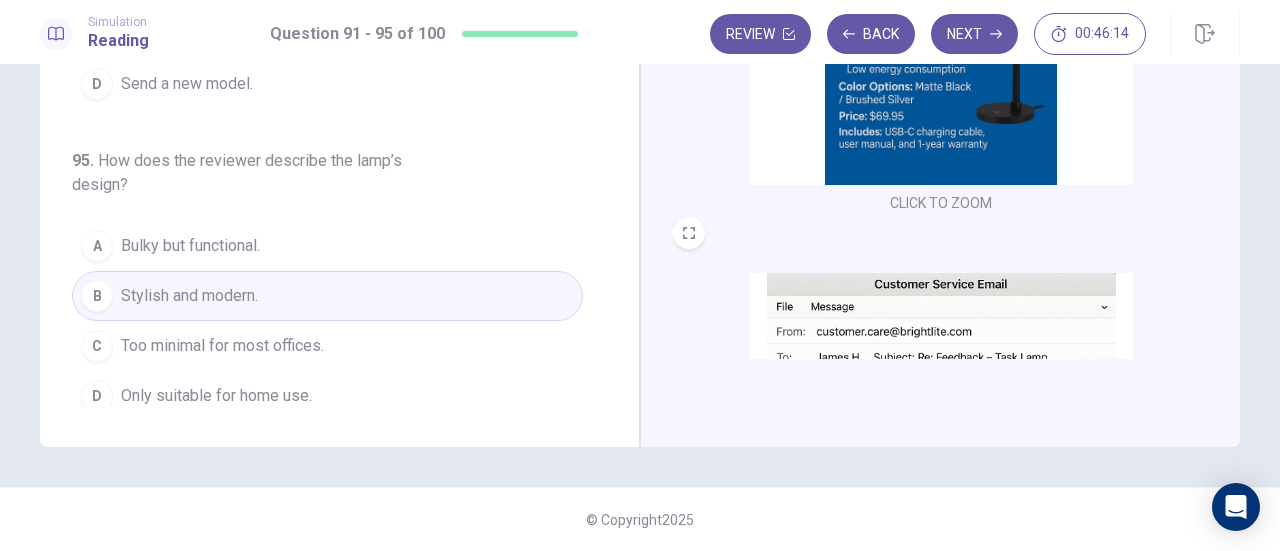 scroll, scrollTop: 0, scrollLeft: 0, axis: both 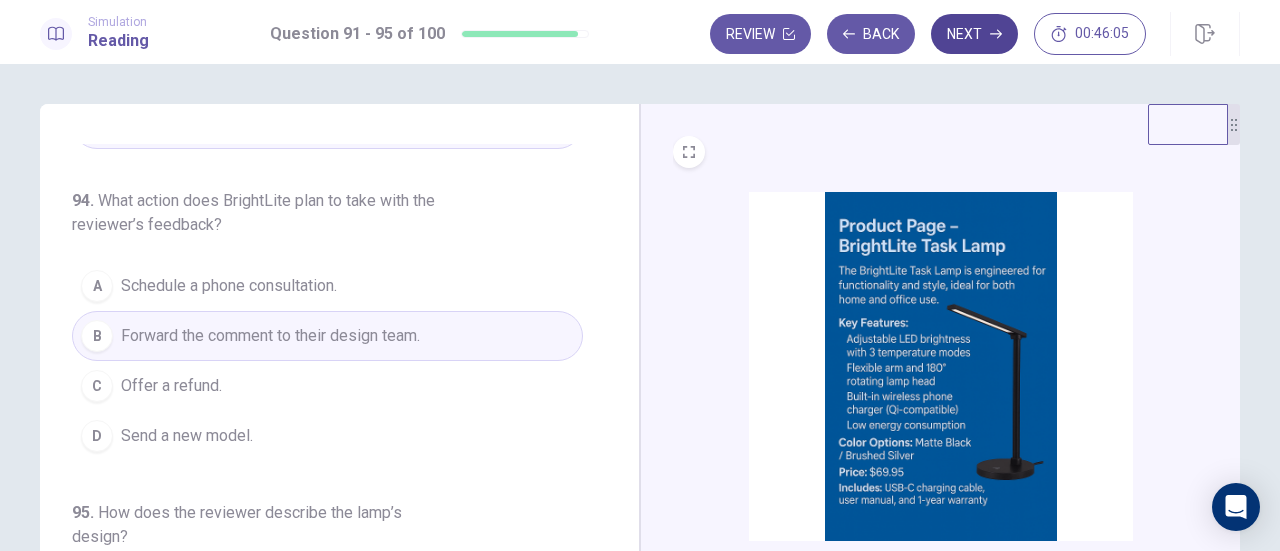 click on "Next" at bounding box center (974, 34) 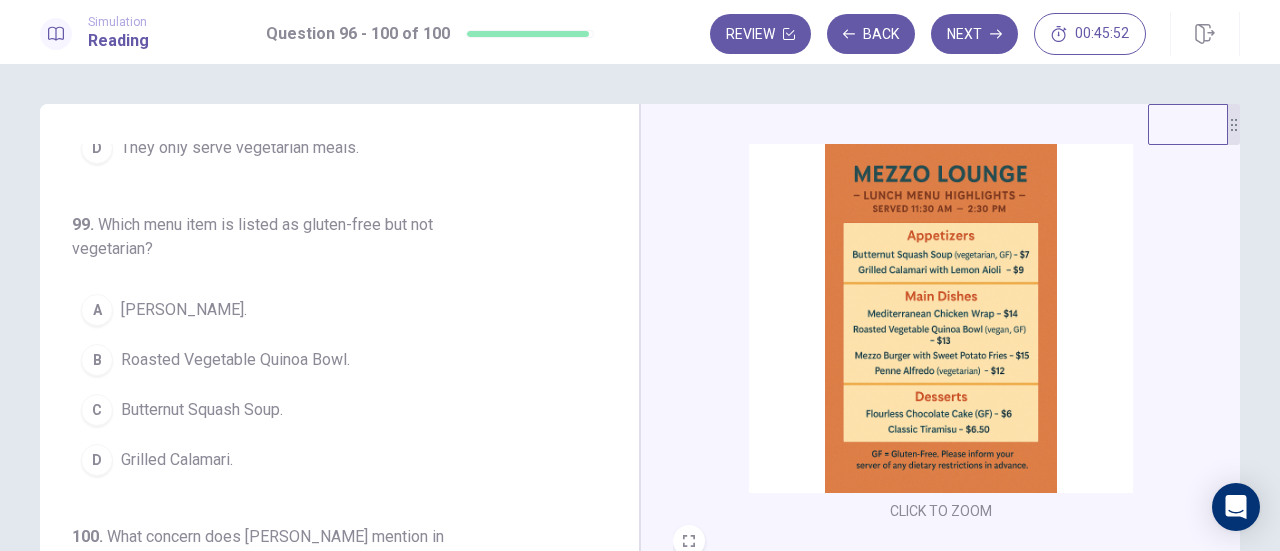 scroll, scrollTop: 500, scrollLeft: 0, axis: vertical 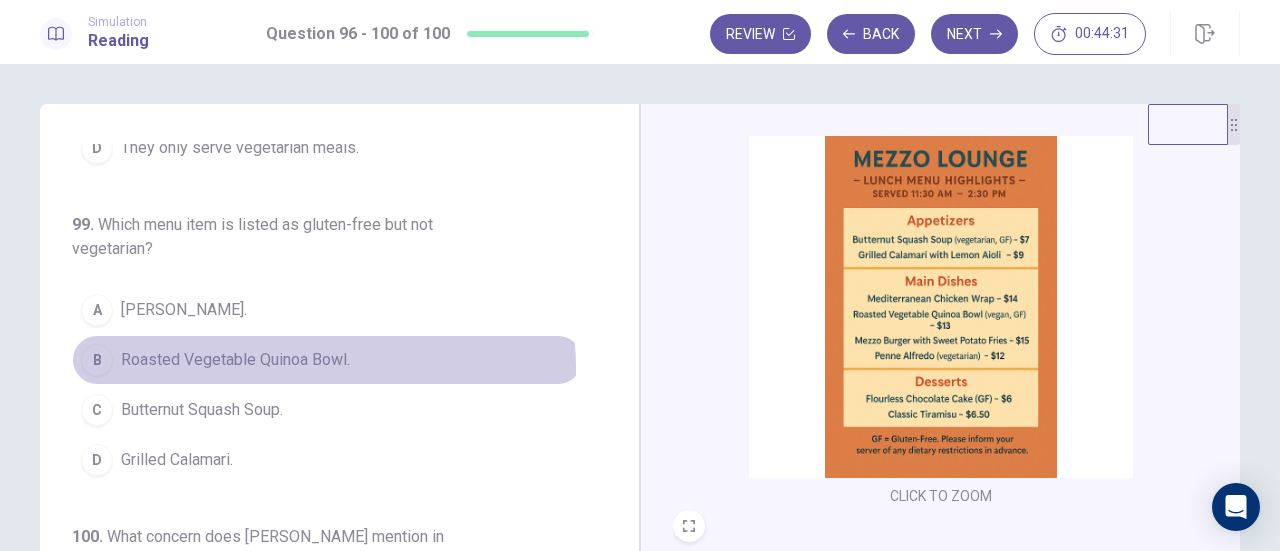 click on "Roasted Vegetable Quinoa Bowl." at bounding box center (235, 360) 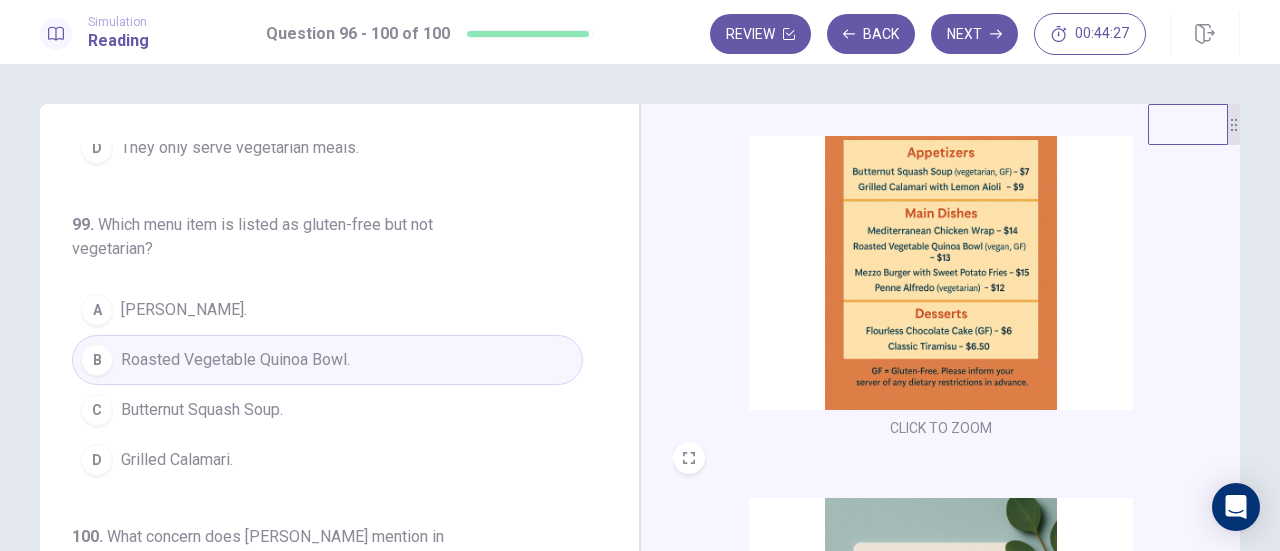 scroll, scrollTop: 600, scrollLeft: 0, axis: vertical 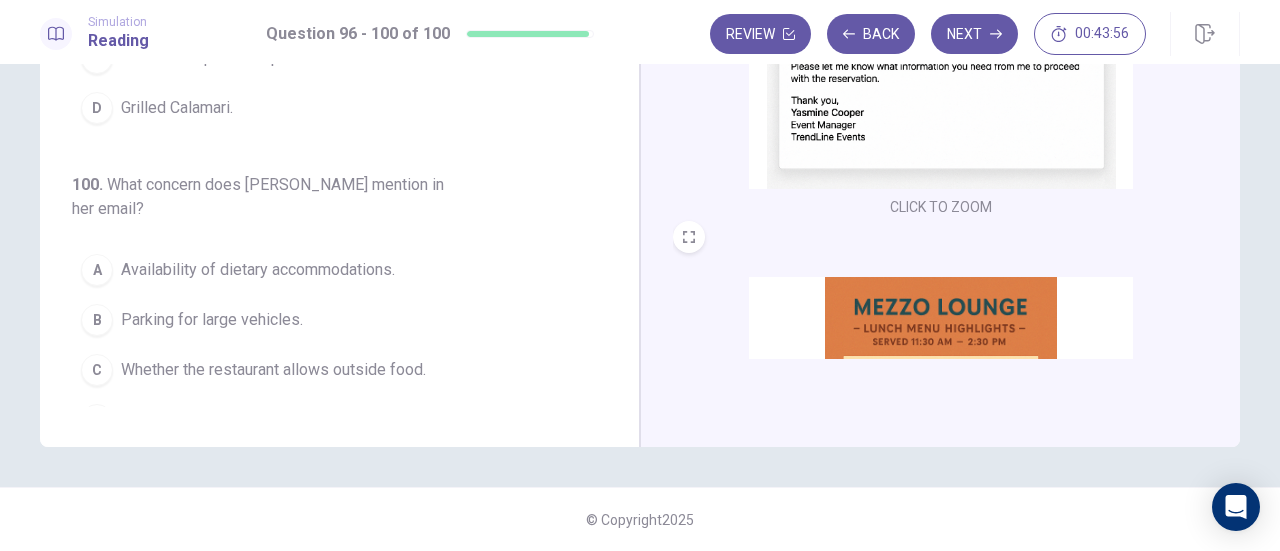 click on "Availability of dietary accommodations." at bounding box center (258, 270) 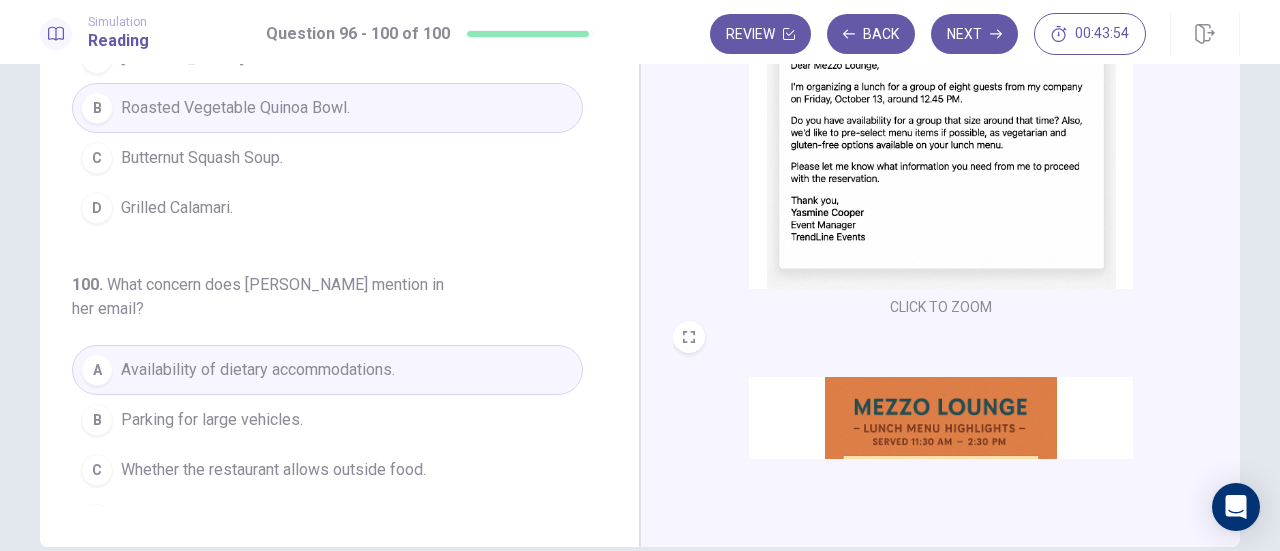 scroll, scrollTop: 152, scrollLeft: 0, axis: vertical 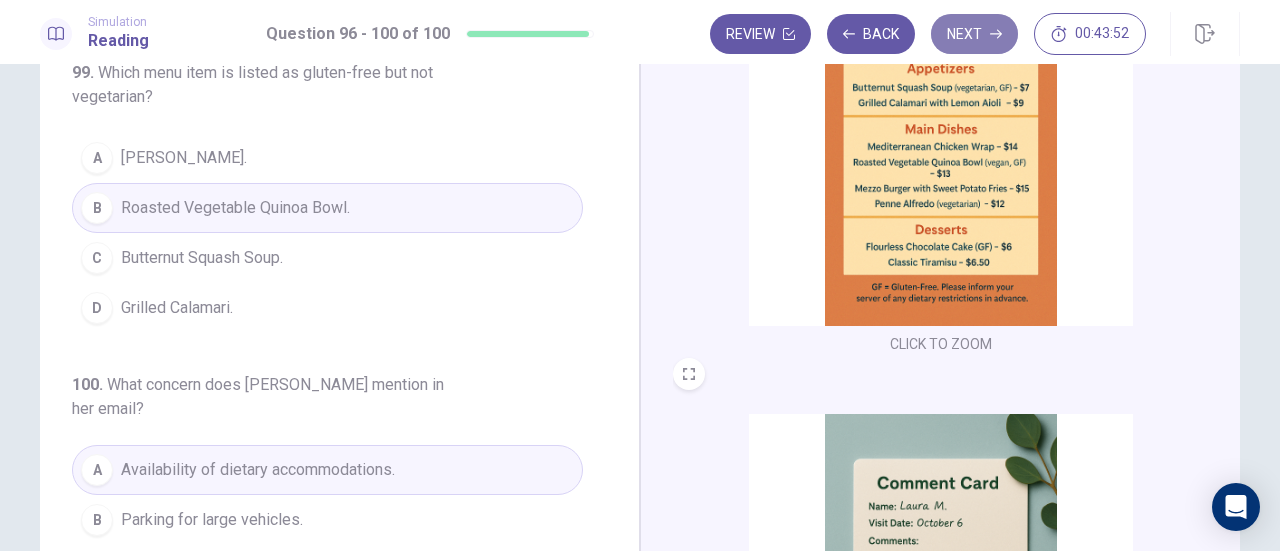 click on "Next" at bounding box center (974, 34) 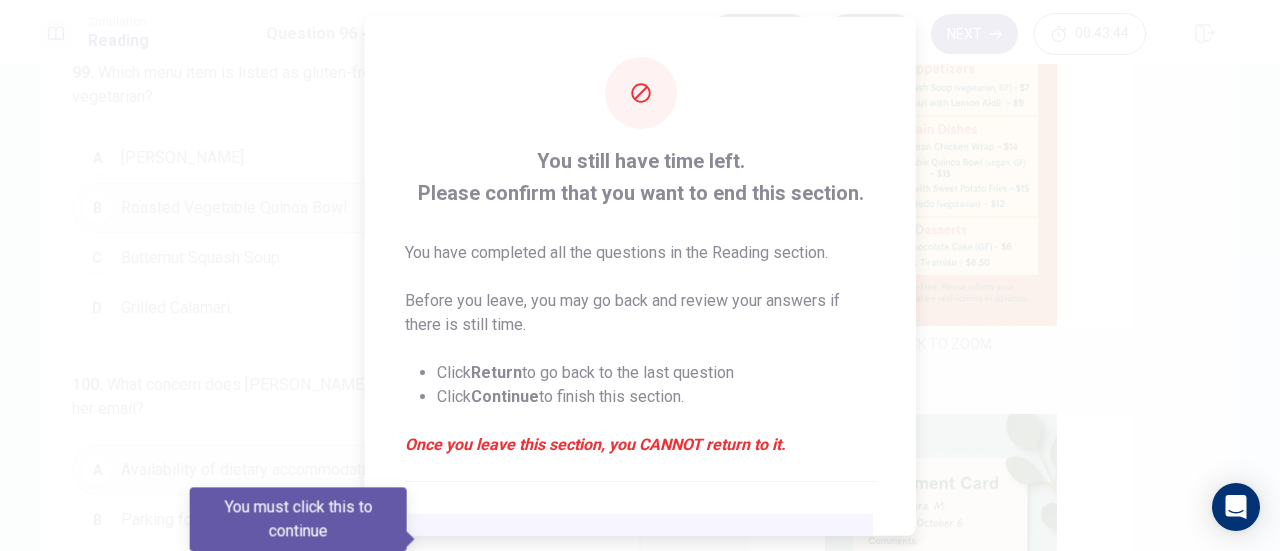click at bounding box center [640, 275] 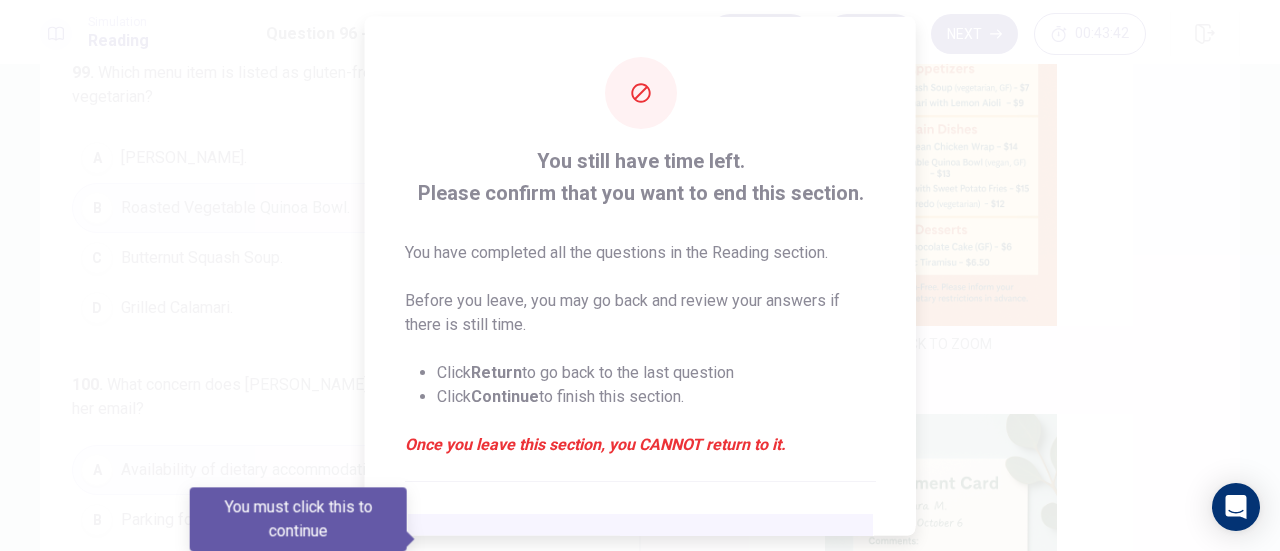 click on "You must click this to continue" at bounding box center (298, 519) 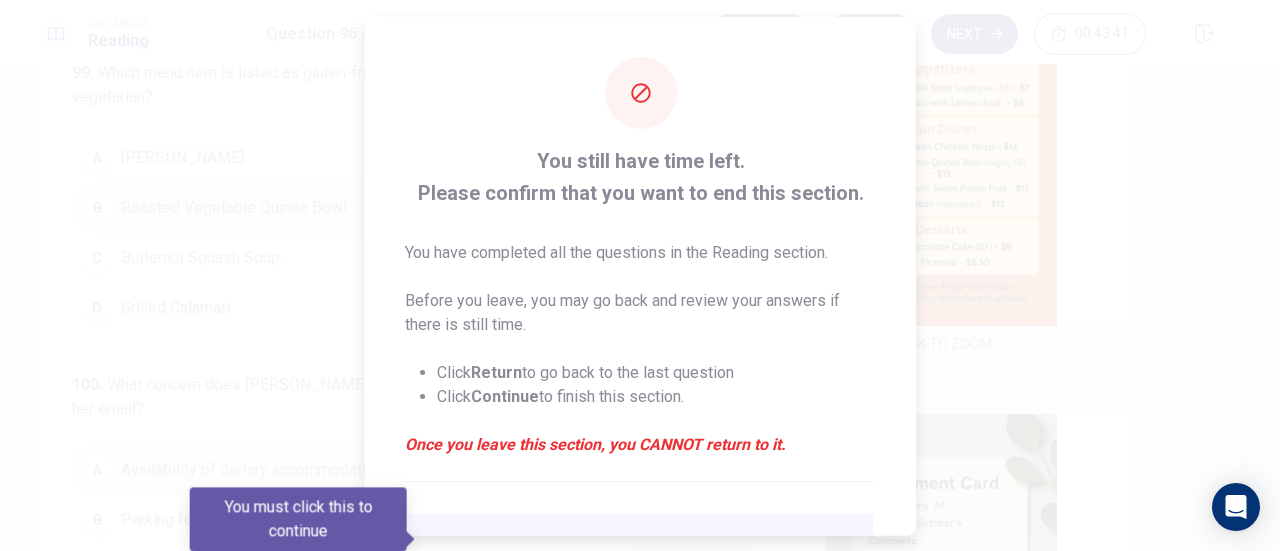 drag, startPoint x: 426, startPoint y: 520, endPoint x: 395, endPoint y: 535, distance: 34.43835 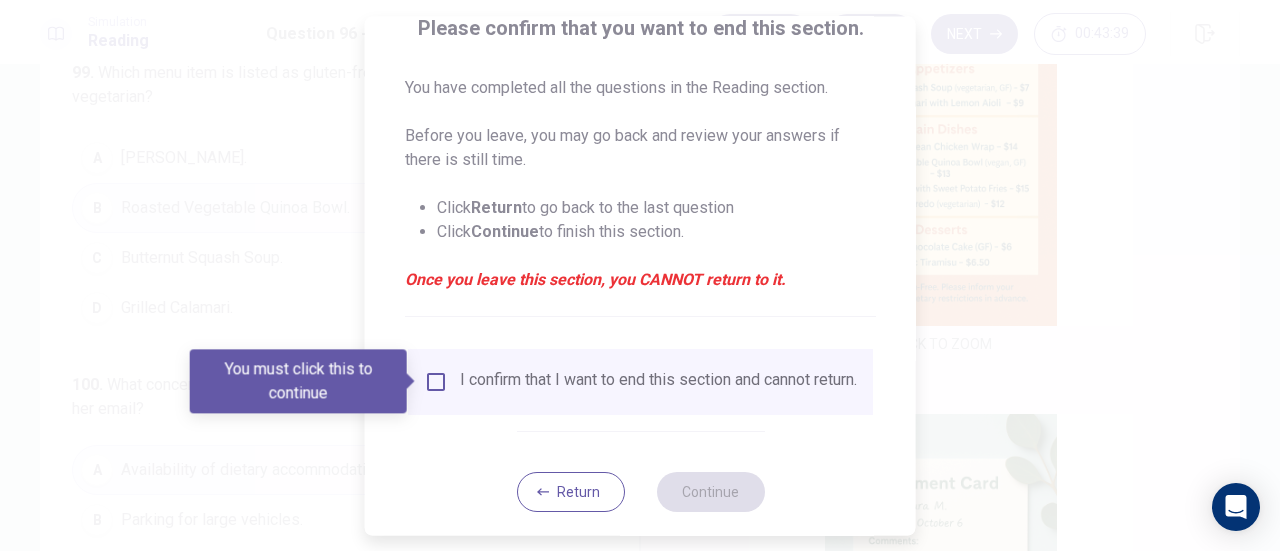scroll, scrollTop: 194, scrollLeft: 0, axis: vertical 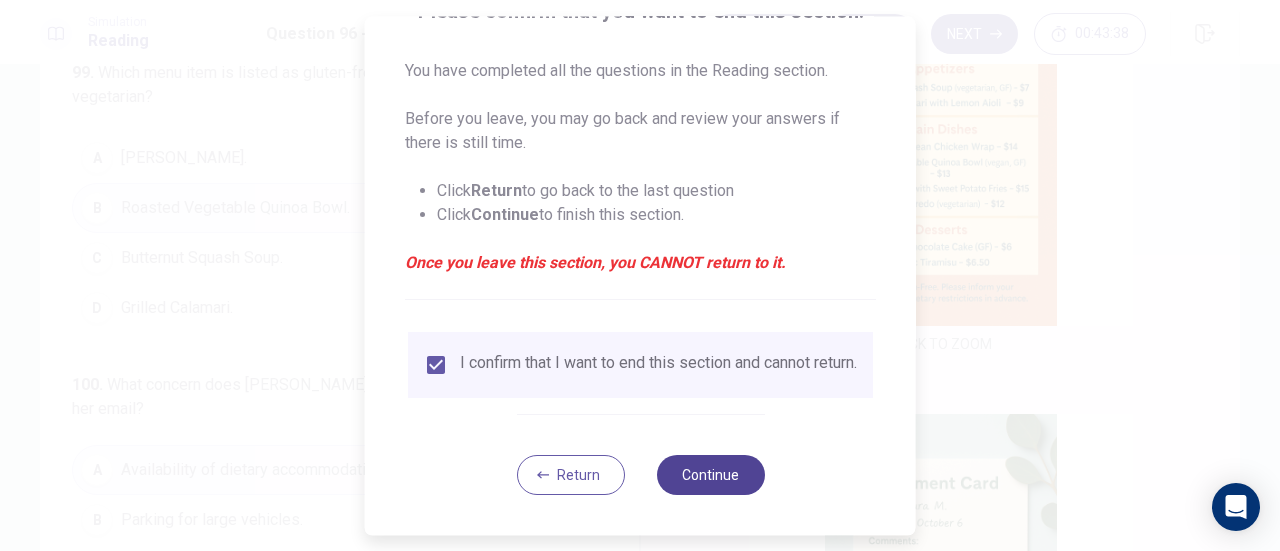 click on "Continue" at bounding box center [710, 475] 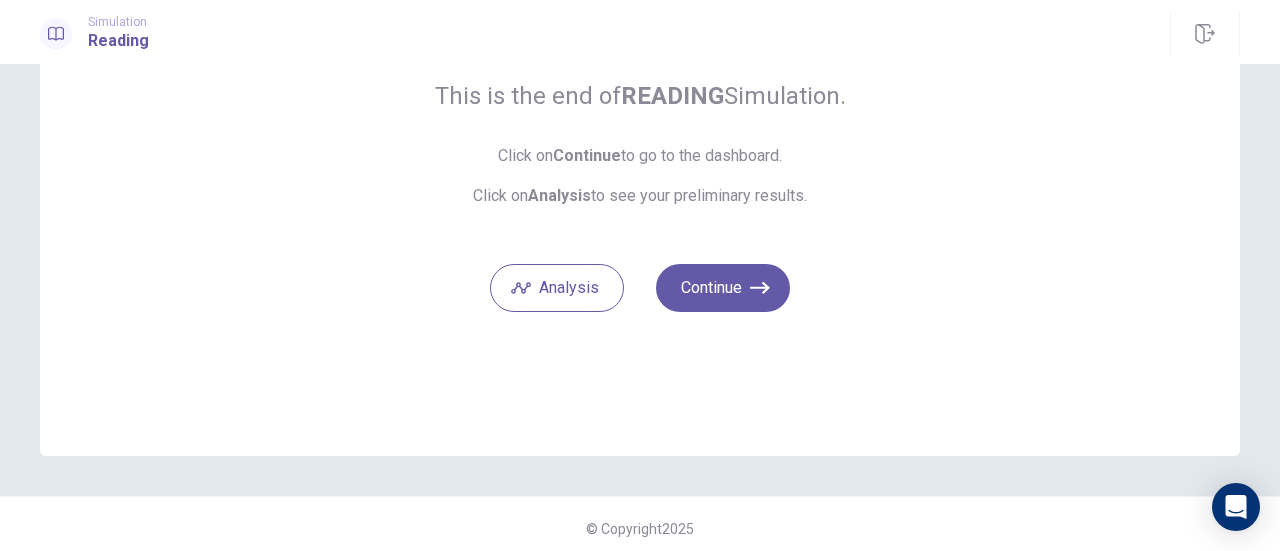 scroll, scrollTop: 176, scrollLeft: 0, axis: vertical 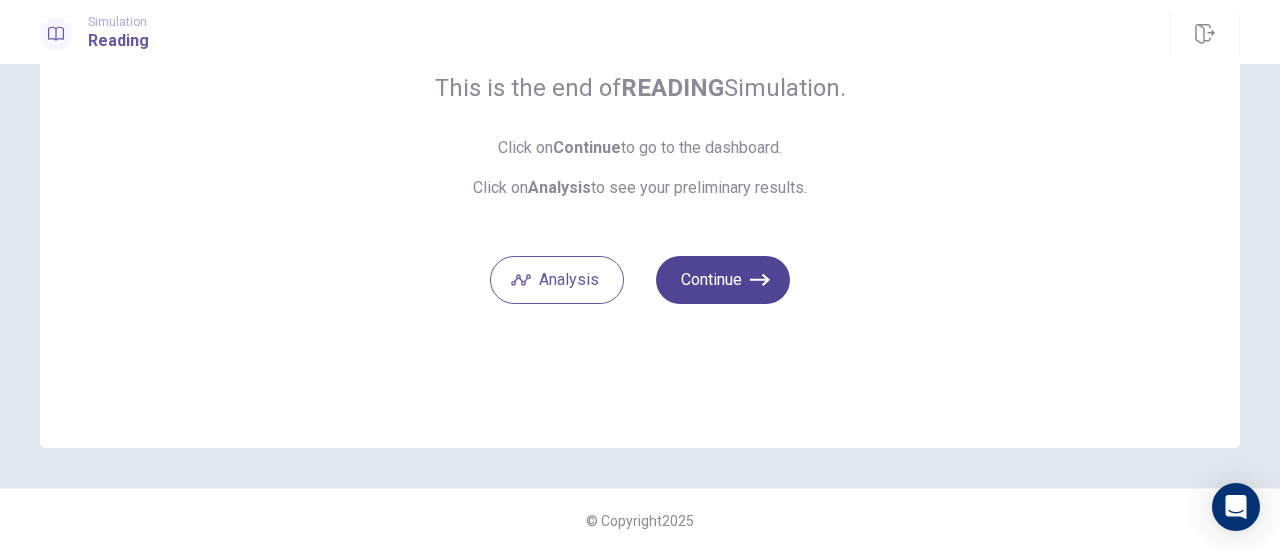 click on "Continue" at bounding box center [723, 280] 